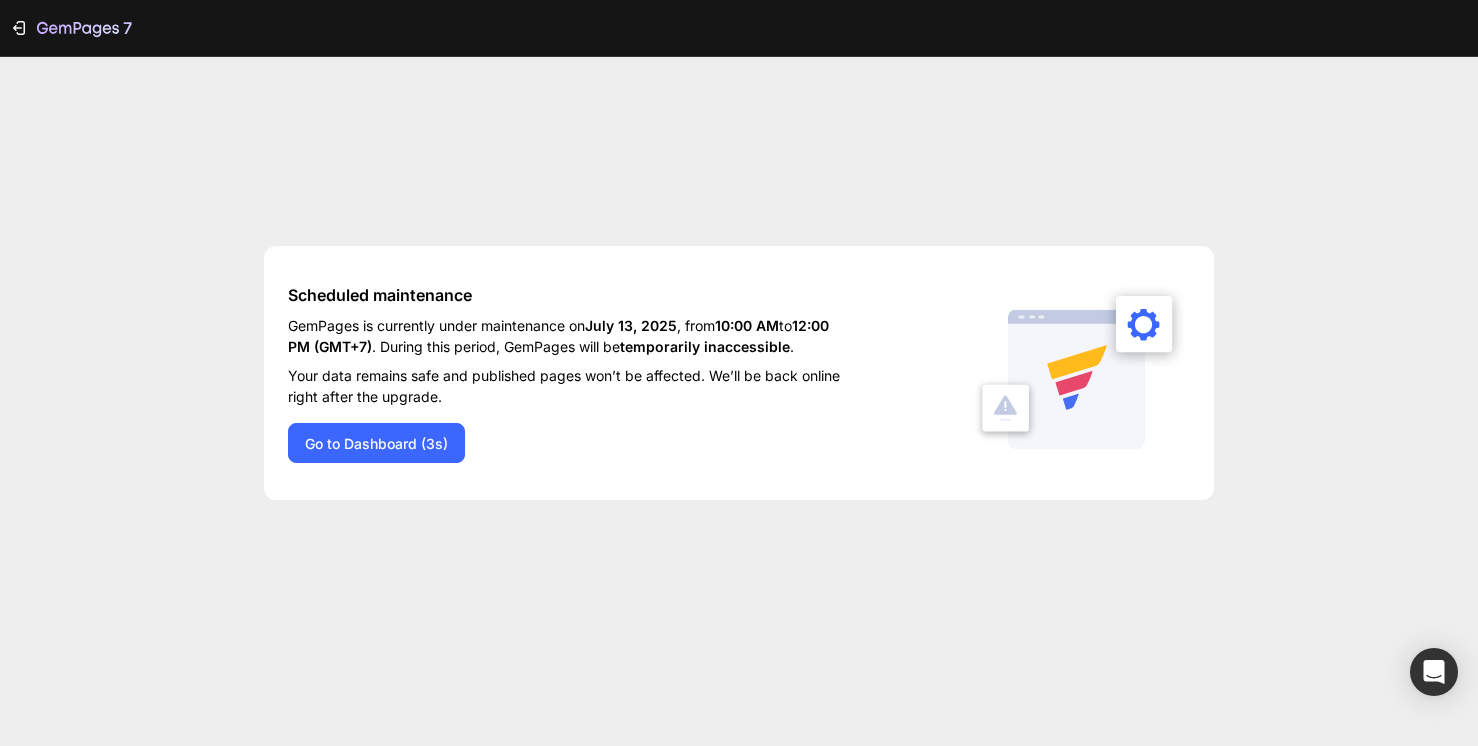 scroll, scrollTop: 0, scrollLeft: 0, axis: both 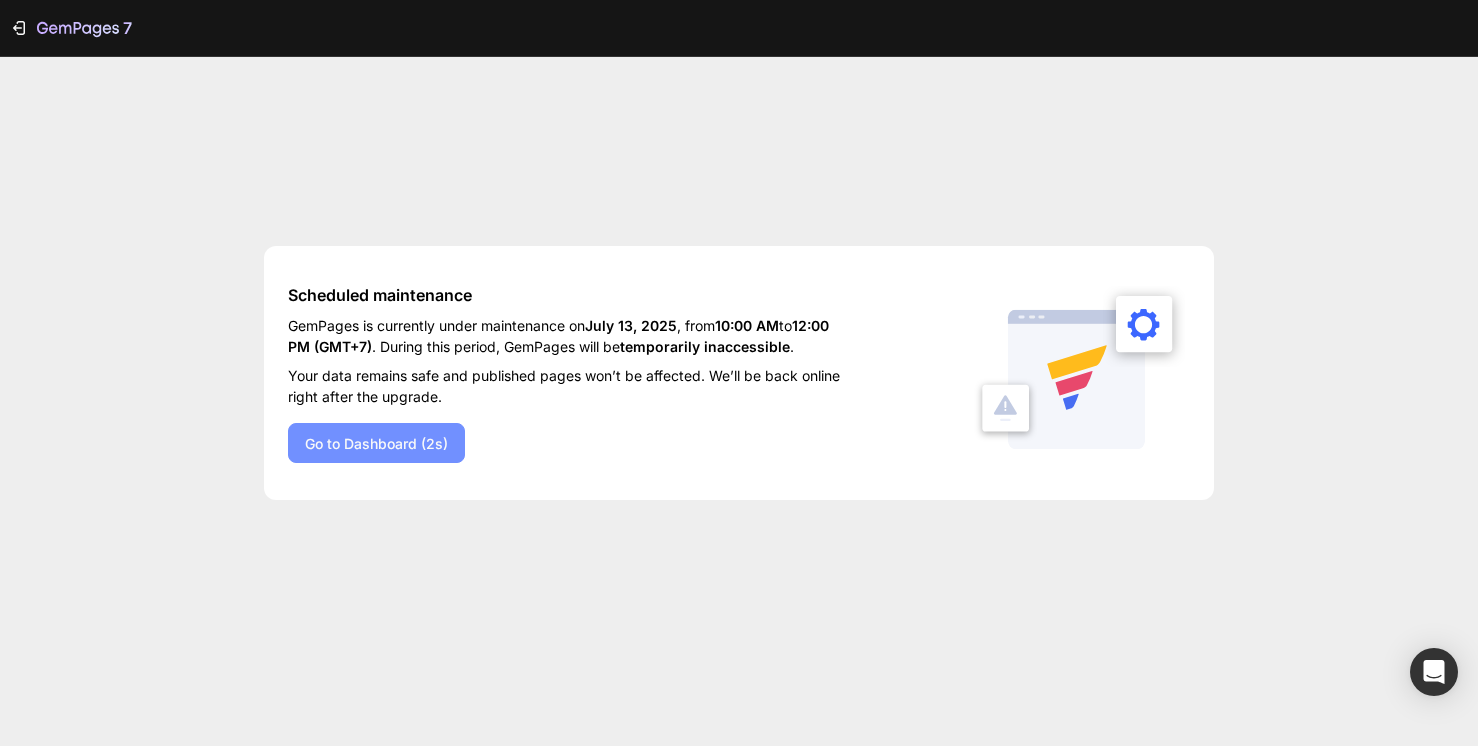 click on "Go to Dashboard (2s)" at bounding box center (376, 443) 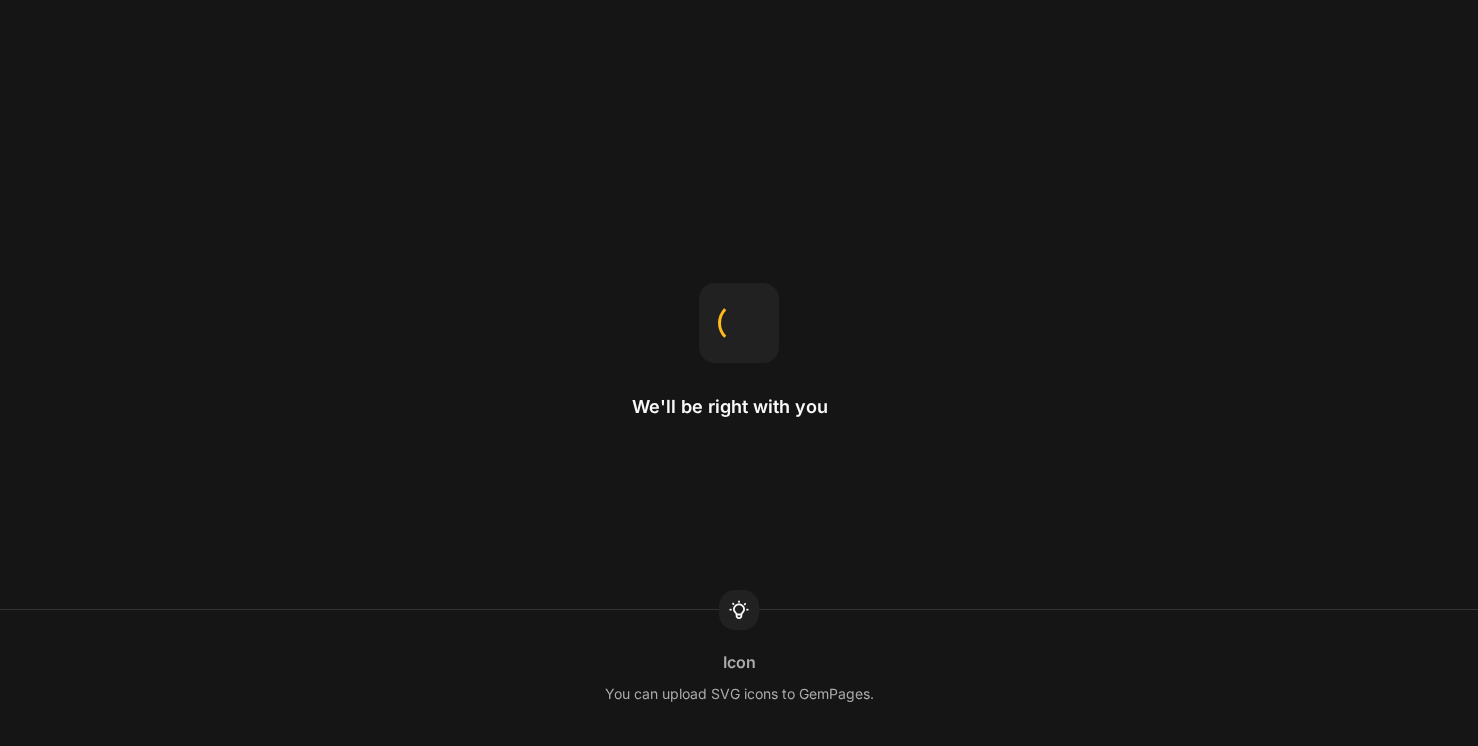 scroll, scrollTop: 0, scrollLeft: 0, axis: both 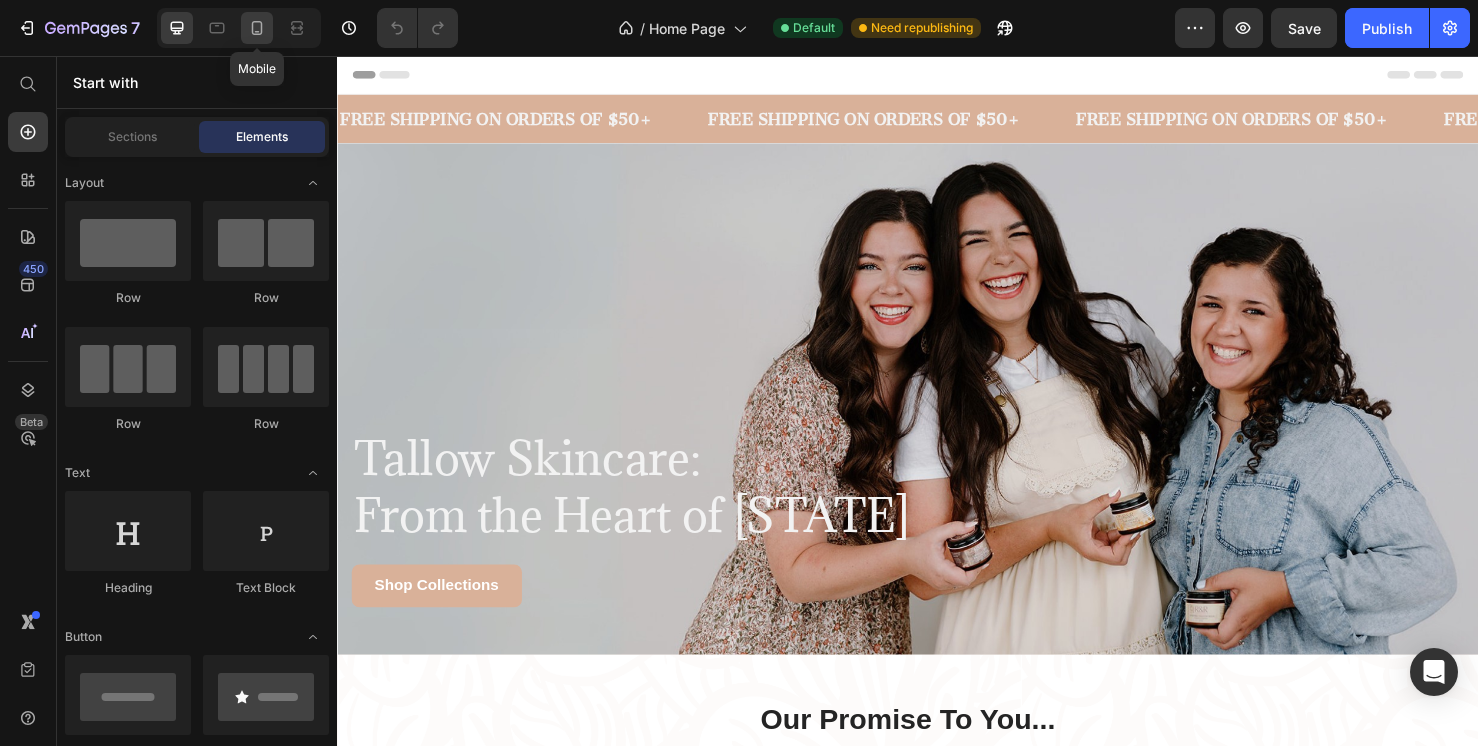 click 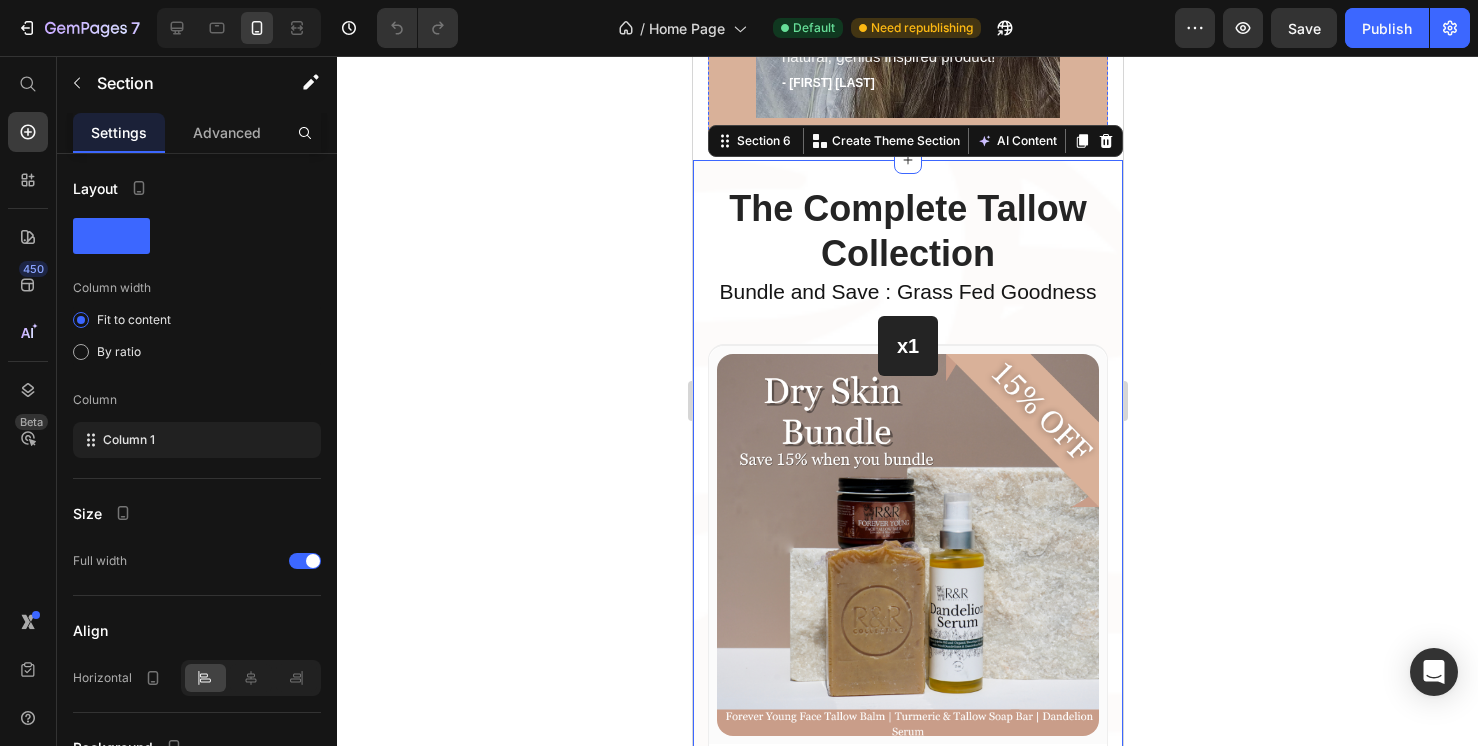 scroll, scrollTop: 2238, scrollLeft: 0, axis: vertical 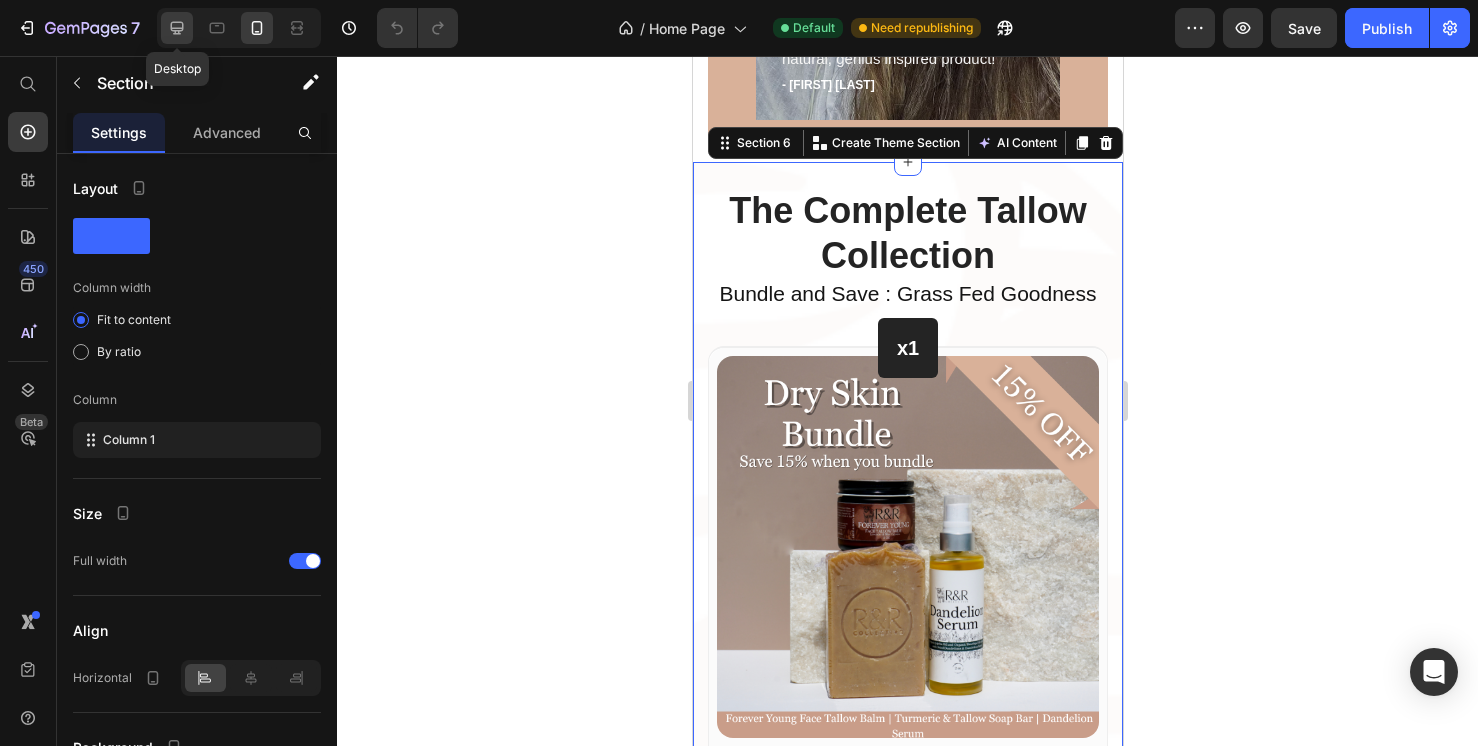 click 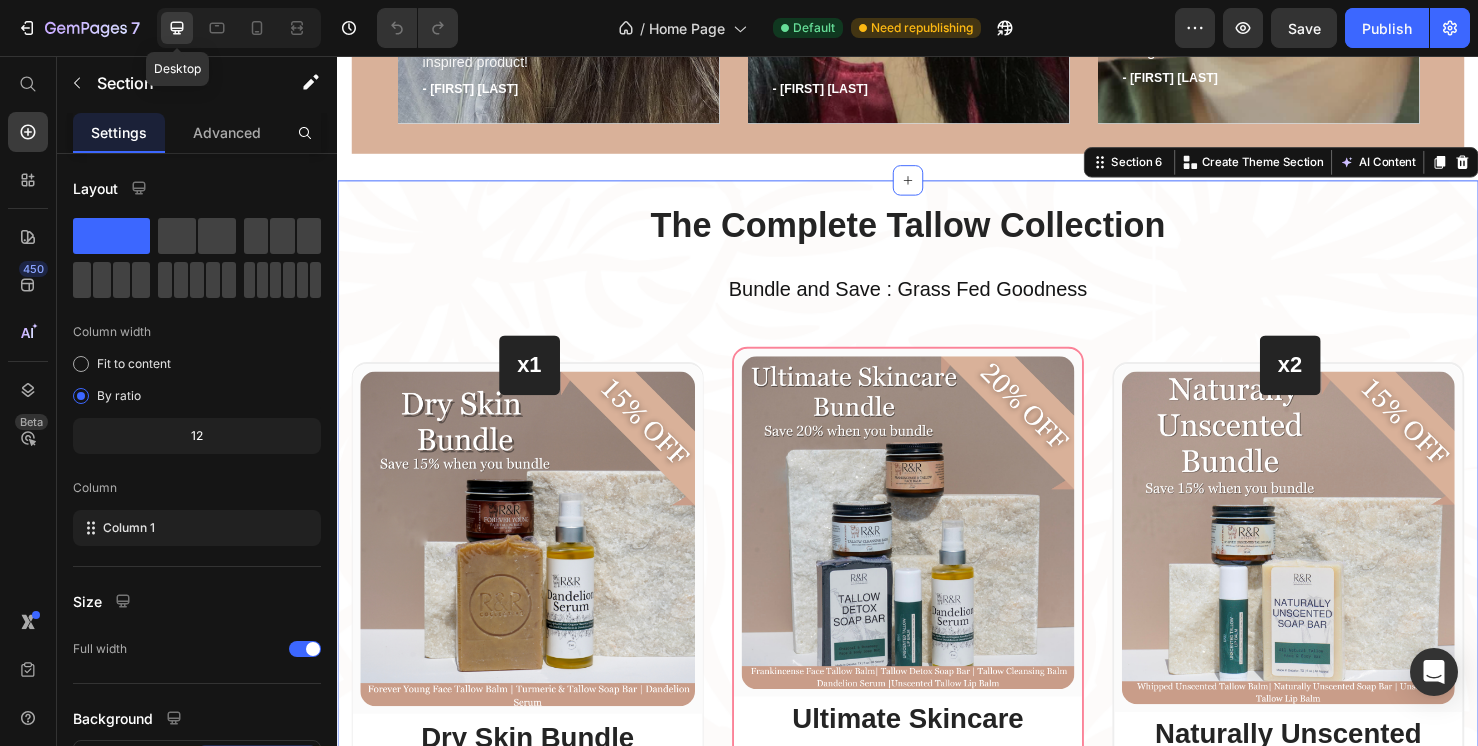 scroll, scrollTop: 2298, scrollLeft: 0, axis: vertical 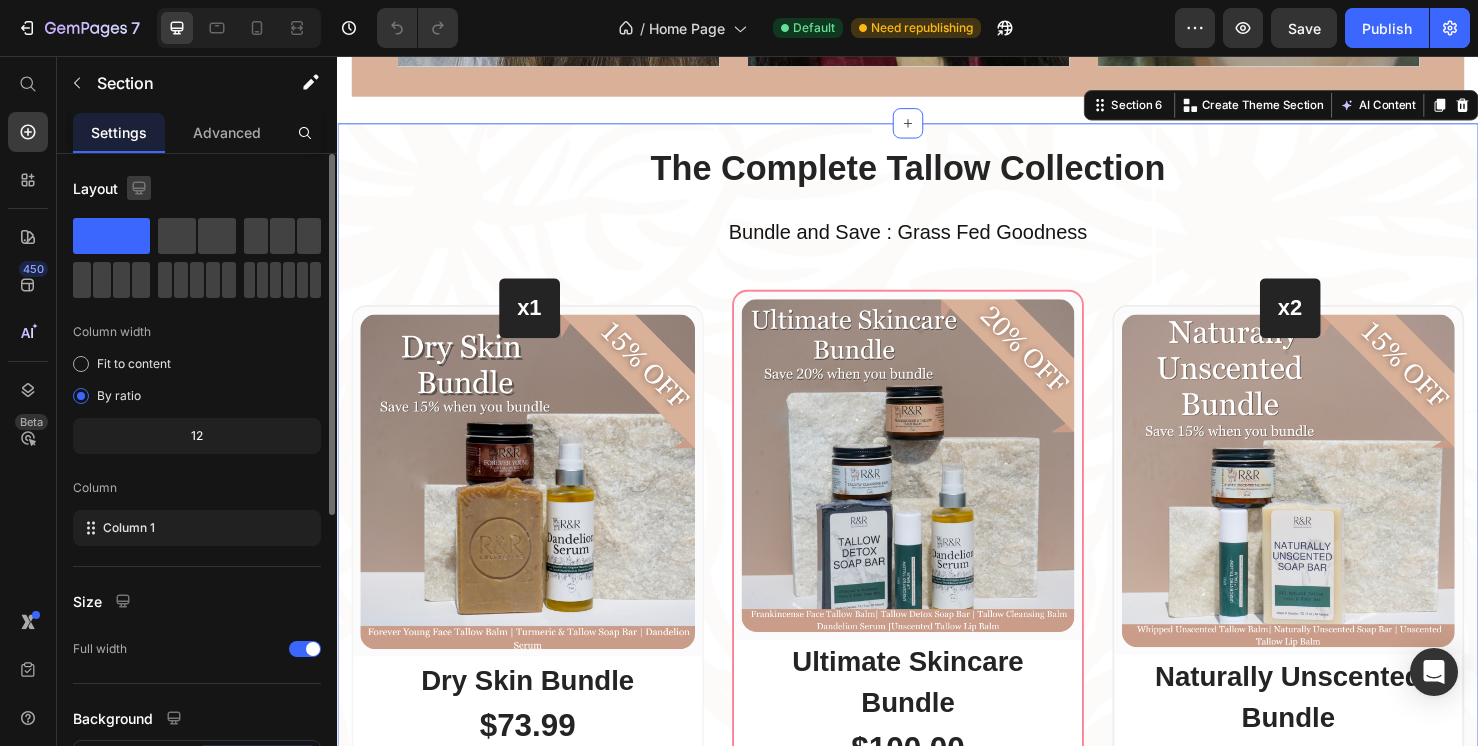 click 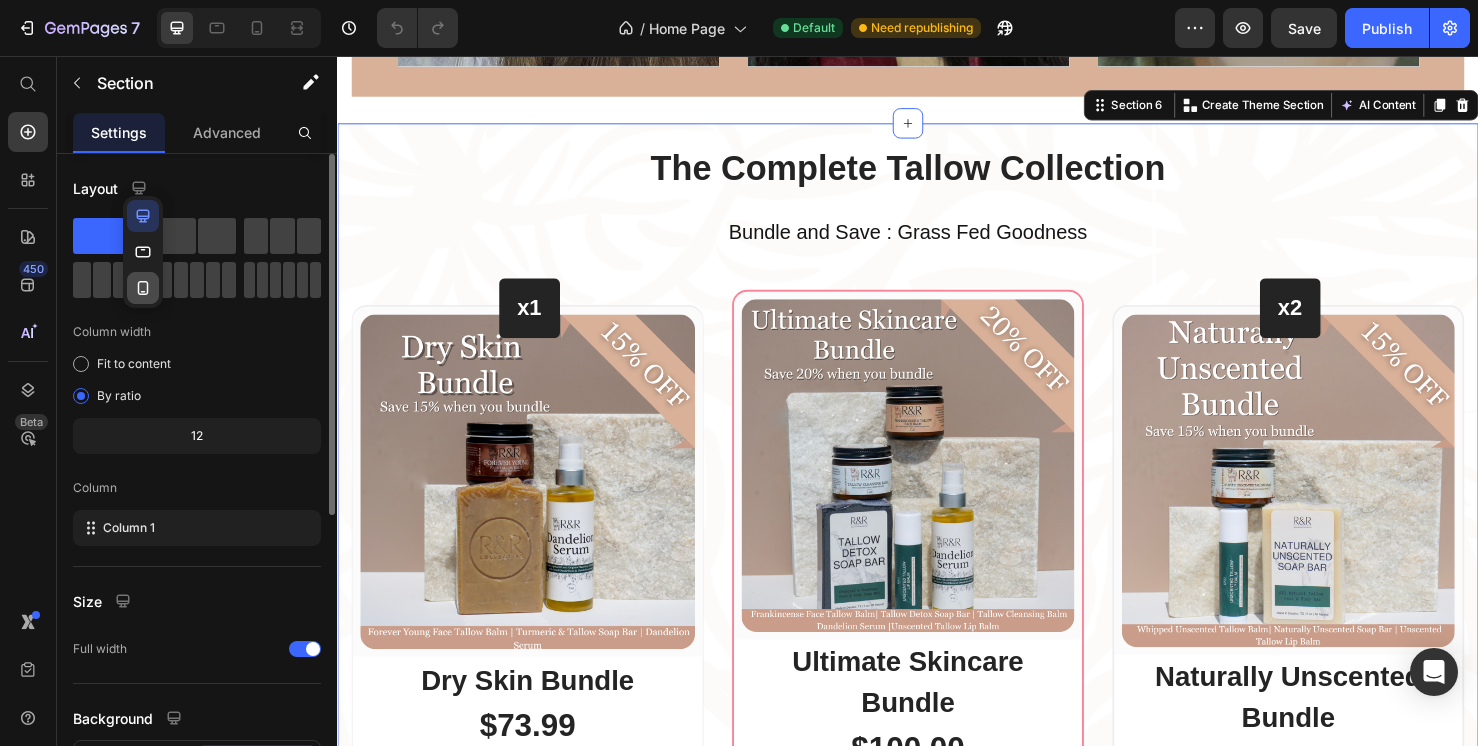 click 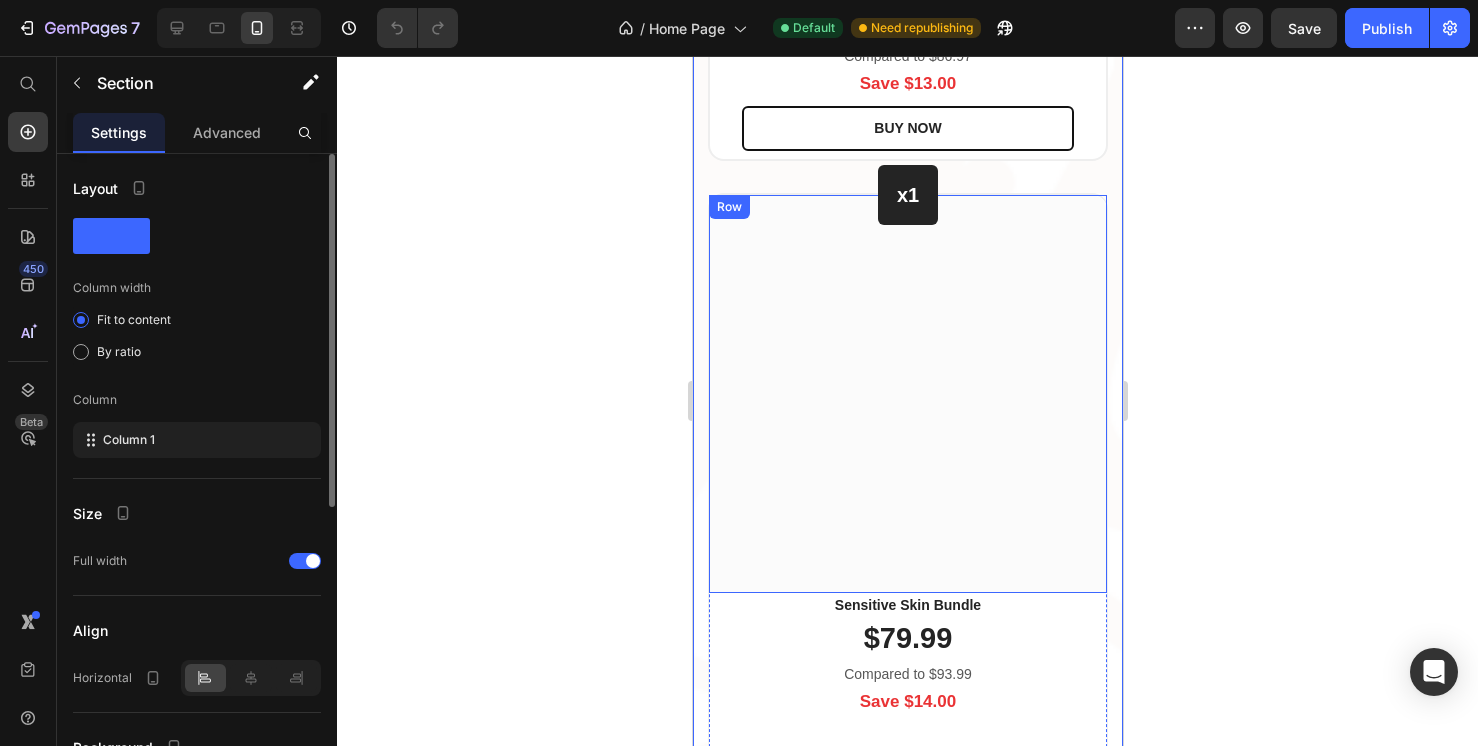 scroll, scrollTop: 4298, scrollLeft: 0, axis: vertical 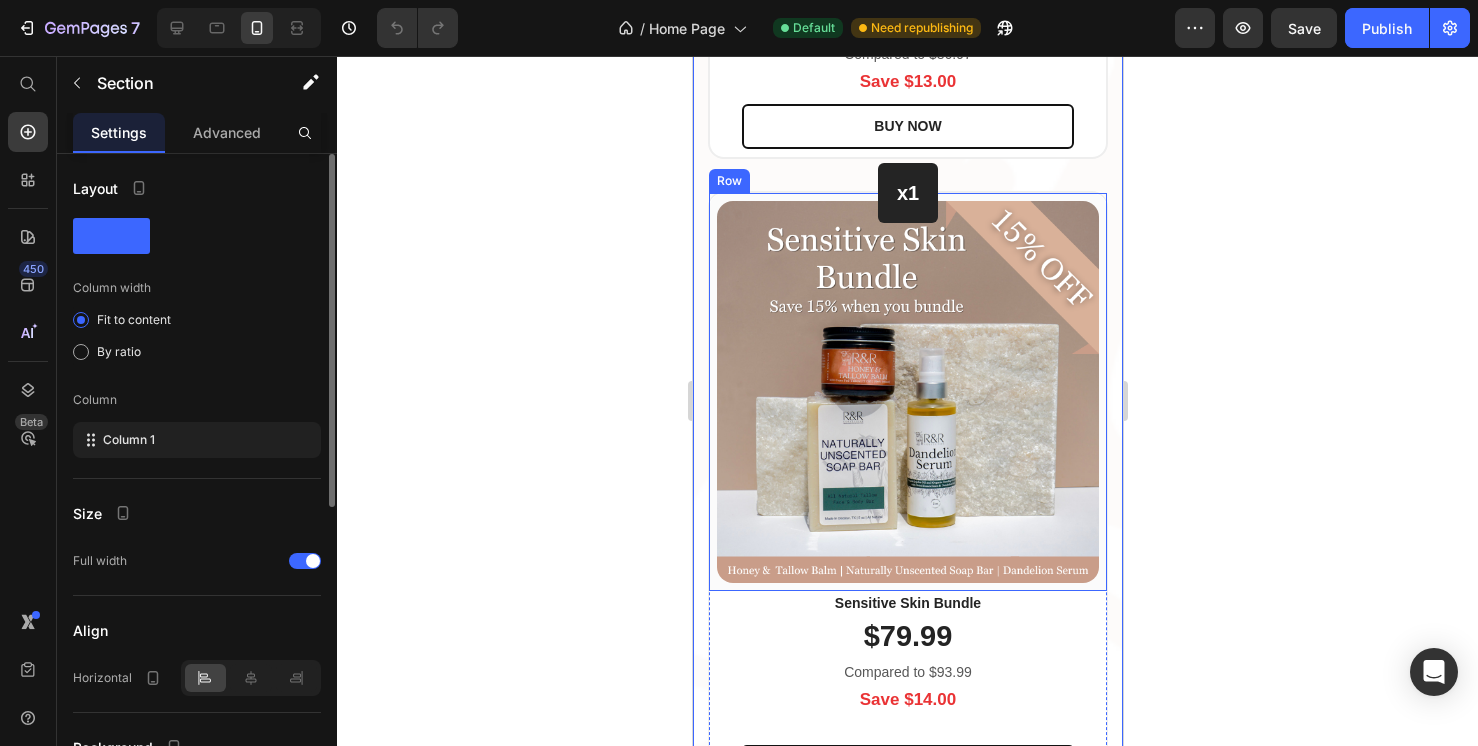 click on "(P) Images & Gallery Row" at bounding box center [907, 392] 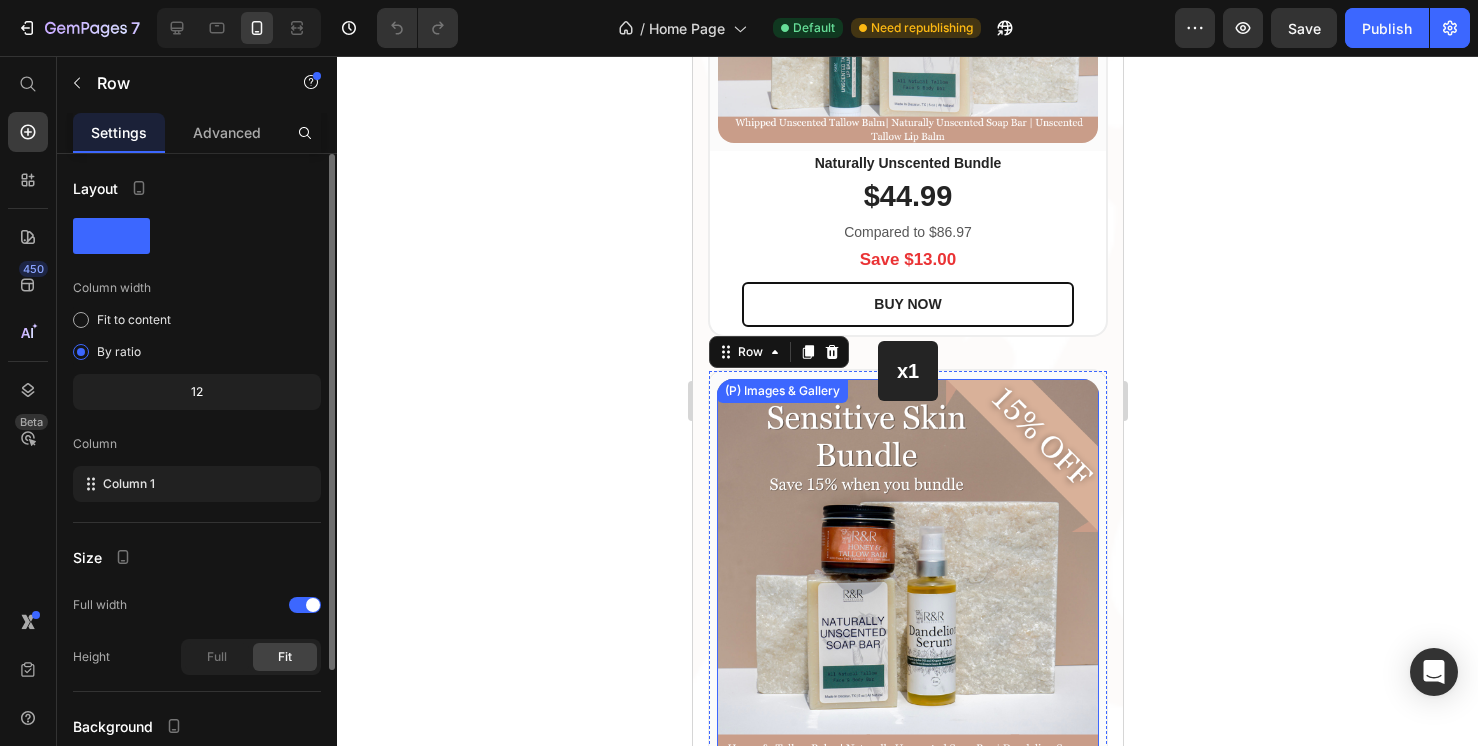 scroll, scrollTop: 4026, scrollLeft: 0, axis: vertical 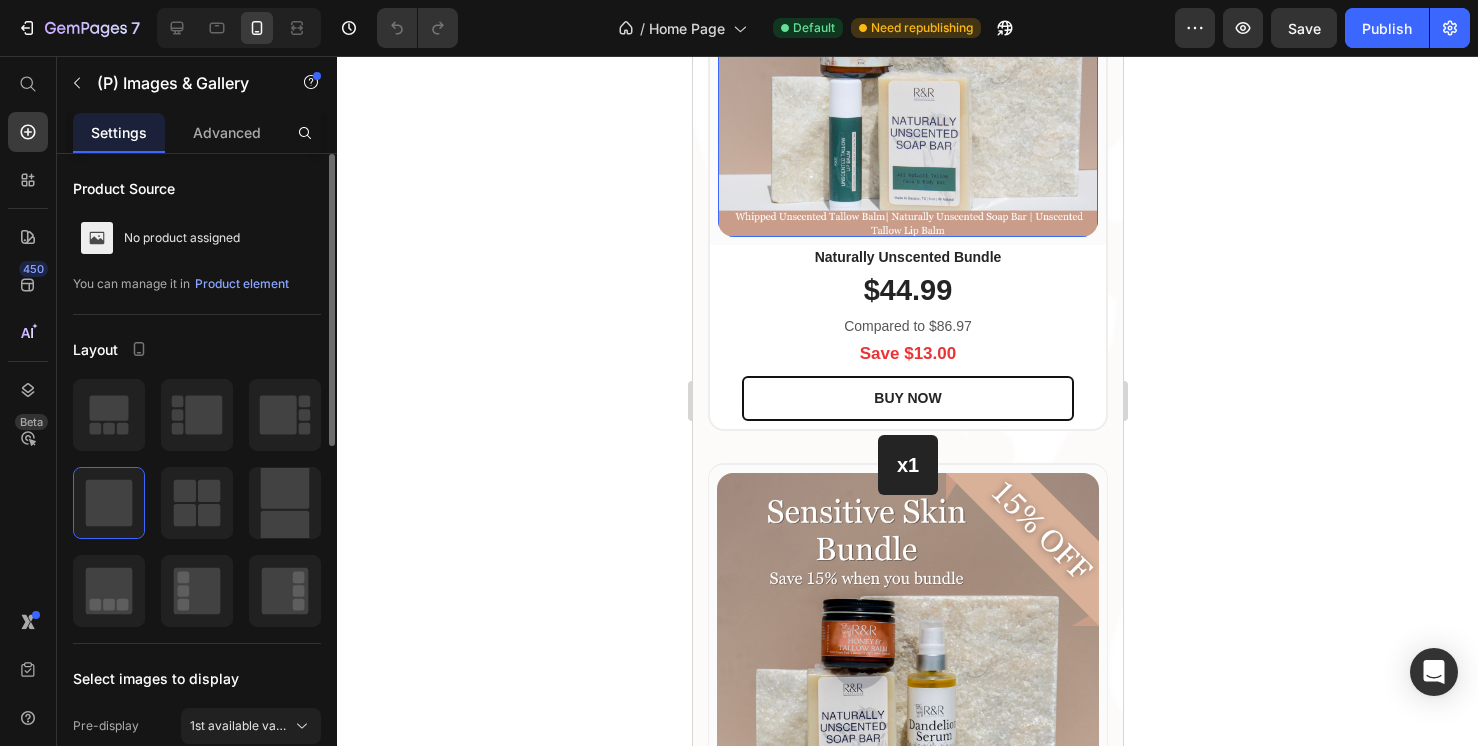 click at bounding box center [907, 47] 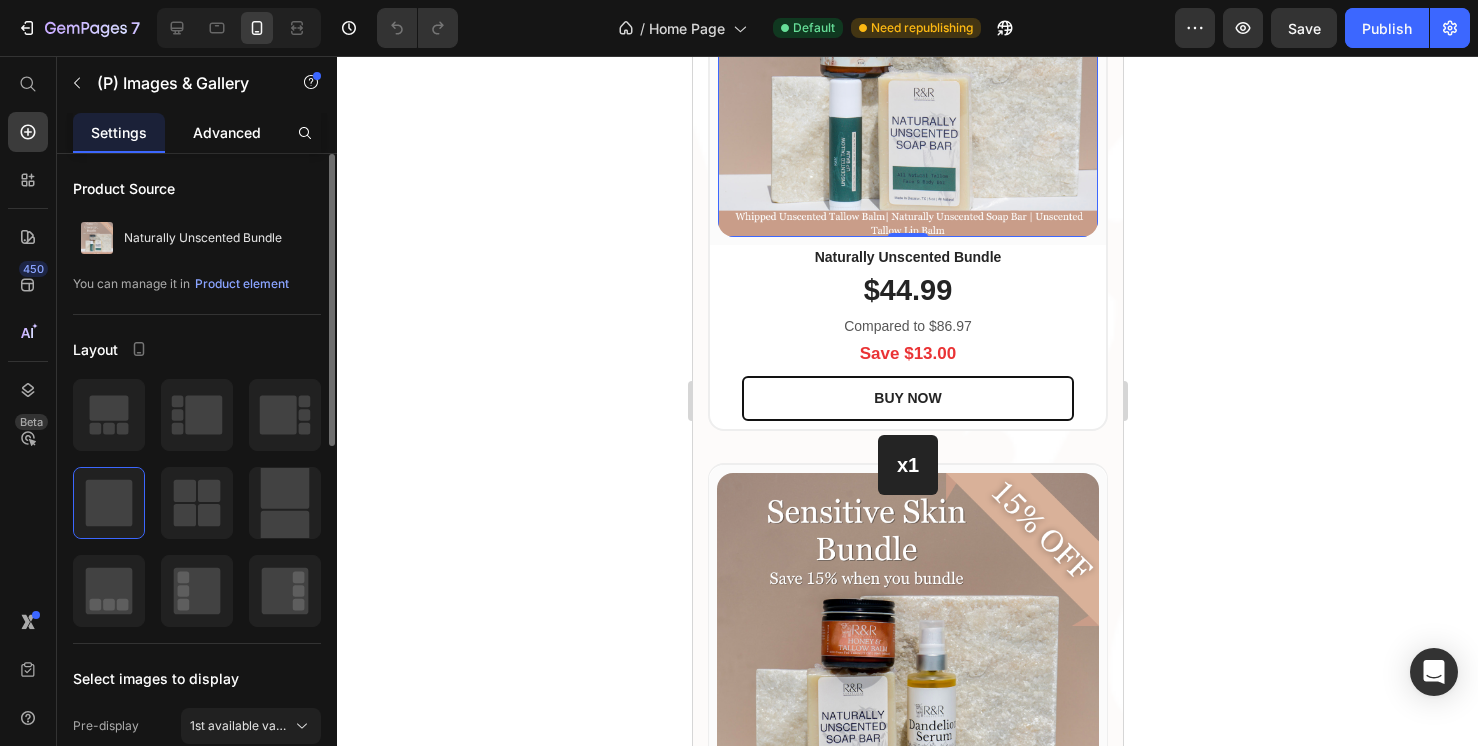 click on "Advanced" at bounding box center (227, 132) 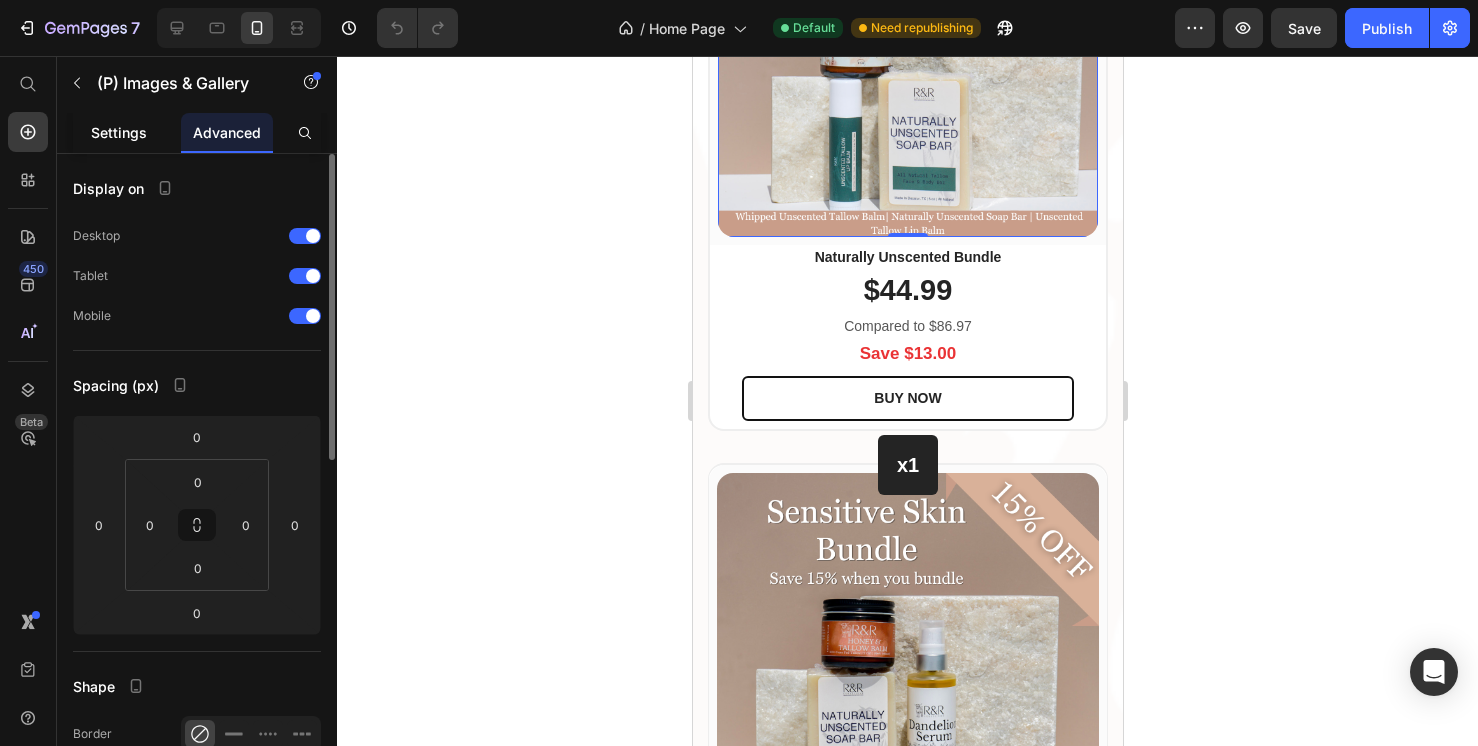 click on "Settings" at bounding box center (119, 132) 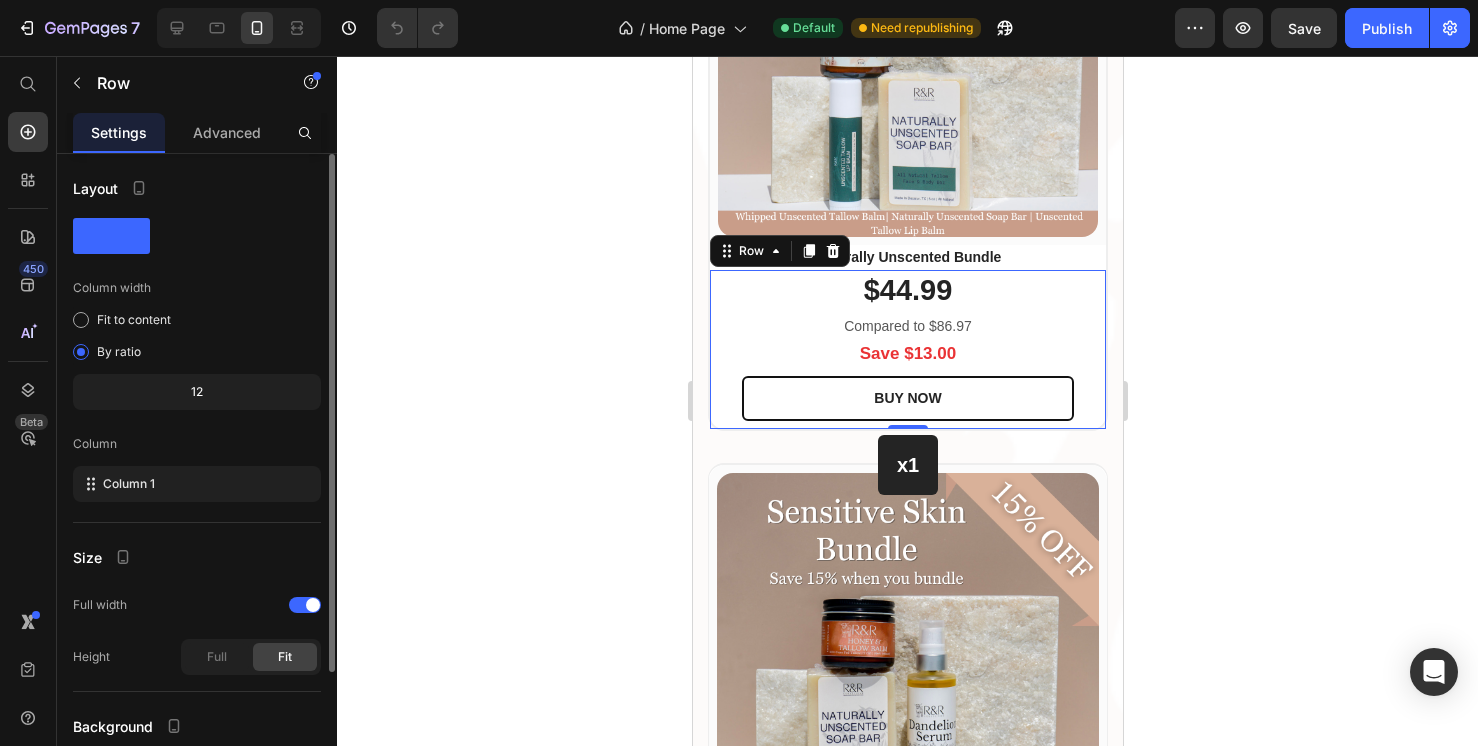 click on "$44.99 (P) Price Compared to $86.97 Text block Save $13.00 Text block BUY NOW (P) Cart Button Row   0" at bounding box center (907, 349) 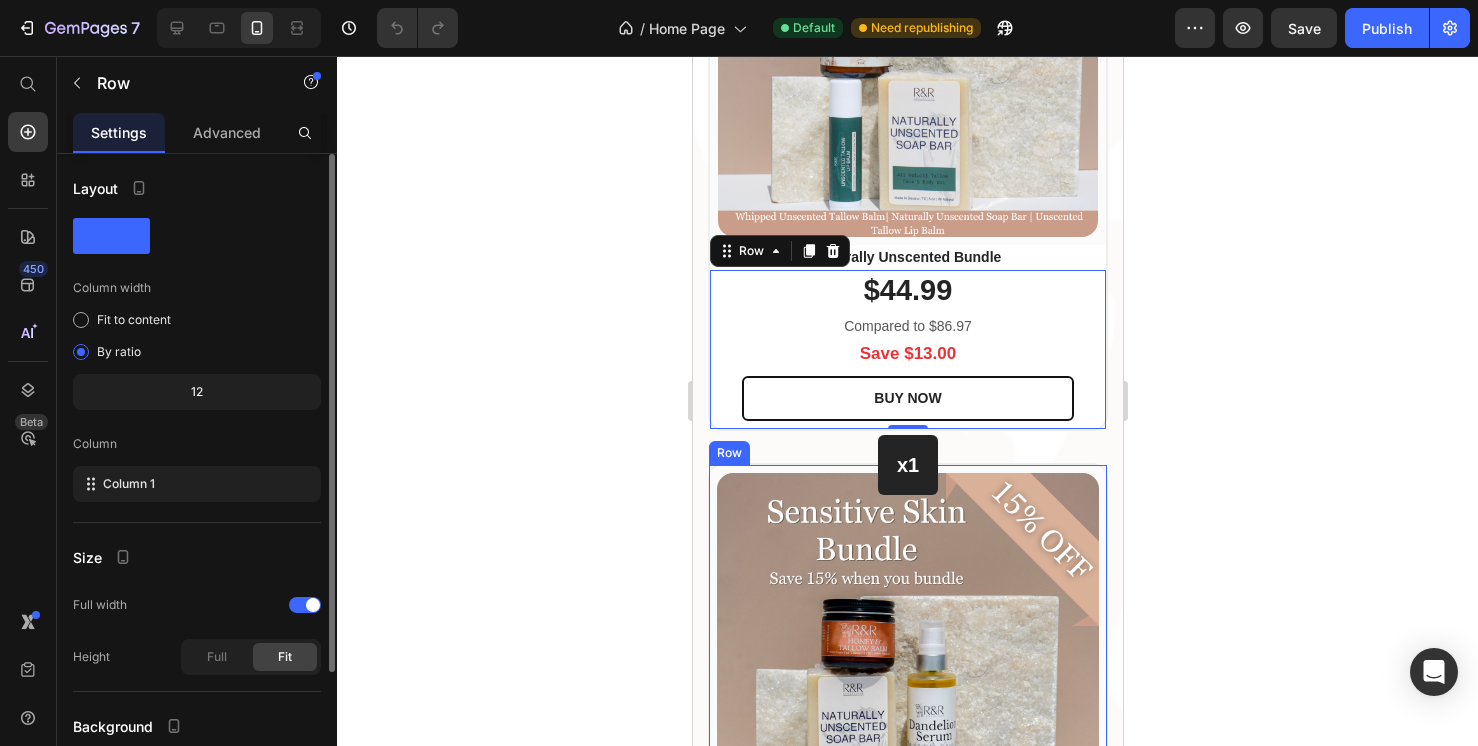 click on "(P) Images & Gallery Row" at bounding box center (907, 664) 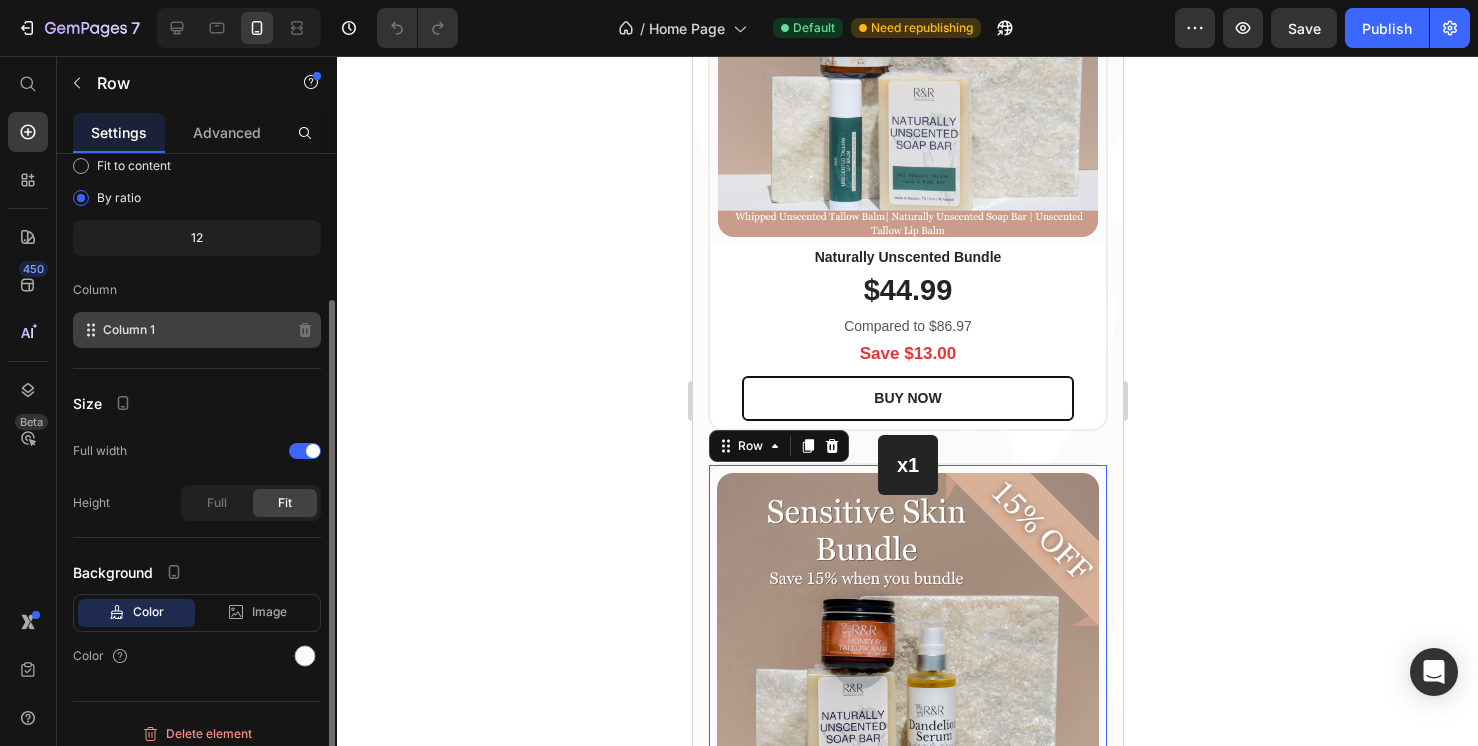 scroll, scrollTop: 167, scrollLeft: 0, axis: vertical 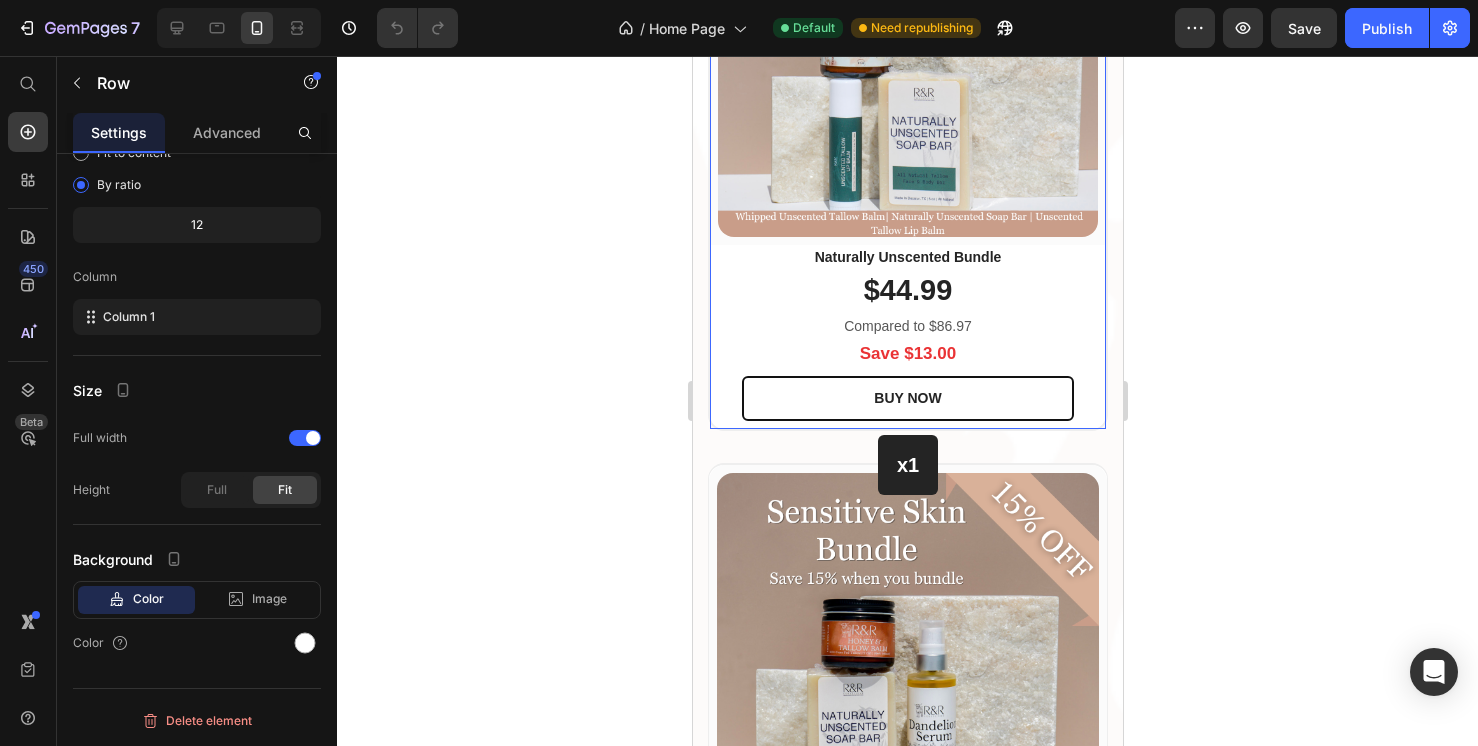 click on "x2 Heading Row (P) Images & Gallery Row Naturally Unscented Bundle (P) Title $44.99 (P) Price Compared to $86.97 Text block Save $13.00 Text block BUY NOW (P) Cart Button Row Product Row" at bounding box center [907, 139] 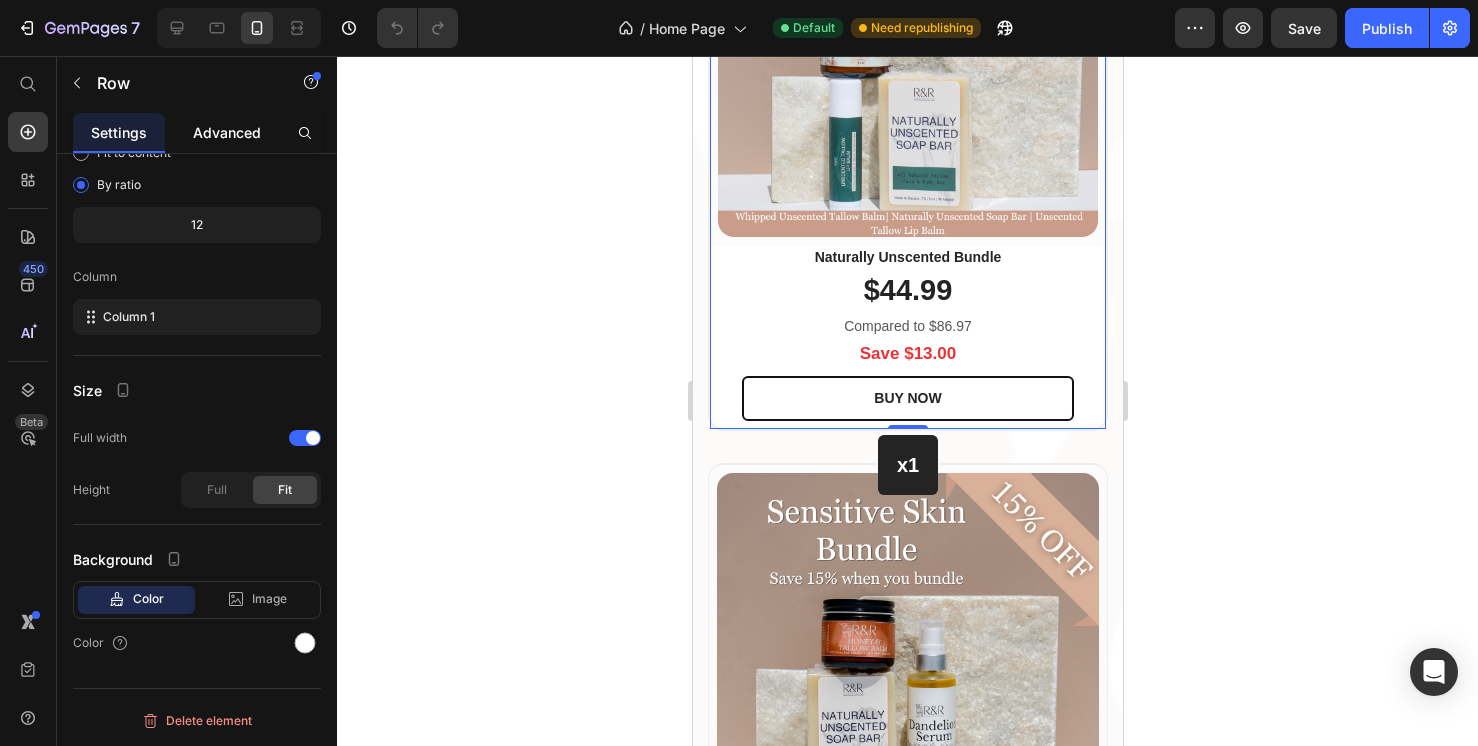 click on "Advanced" at bounding box center (227, 132) 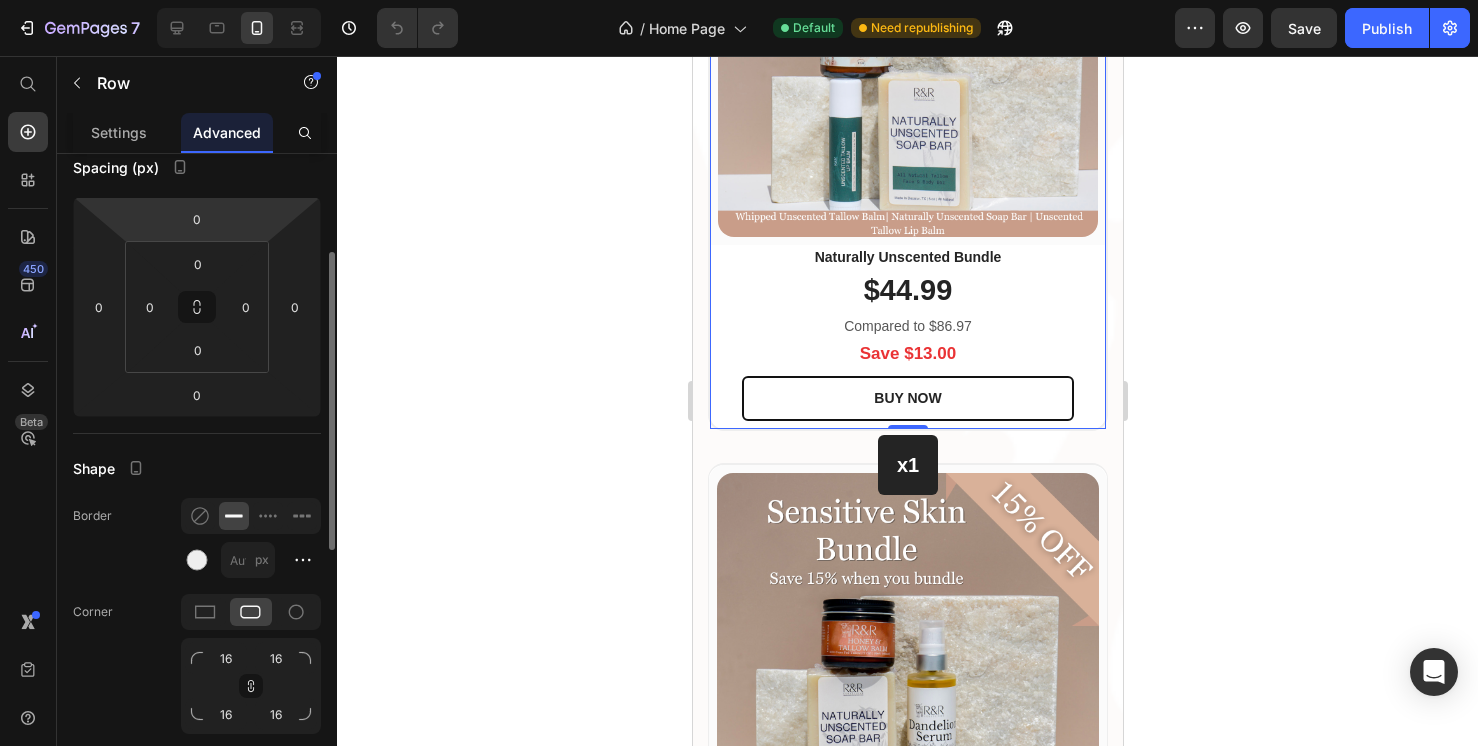 scroll, scrollTop: 217, scrollLeft: 0, axis: vertical 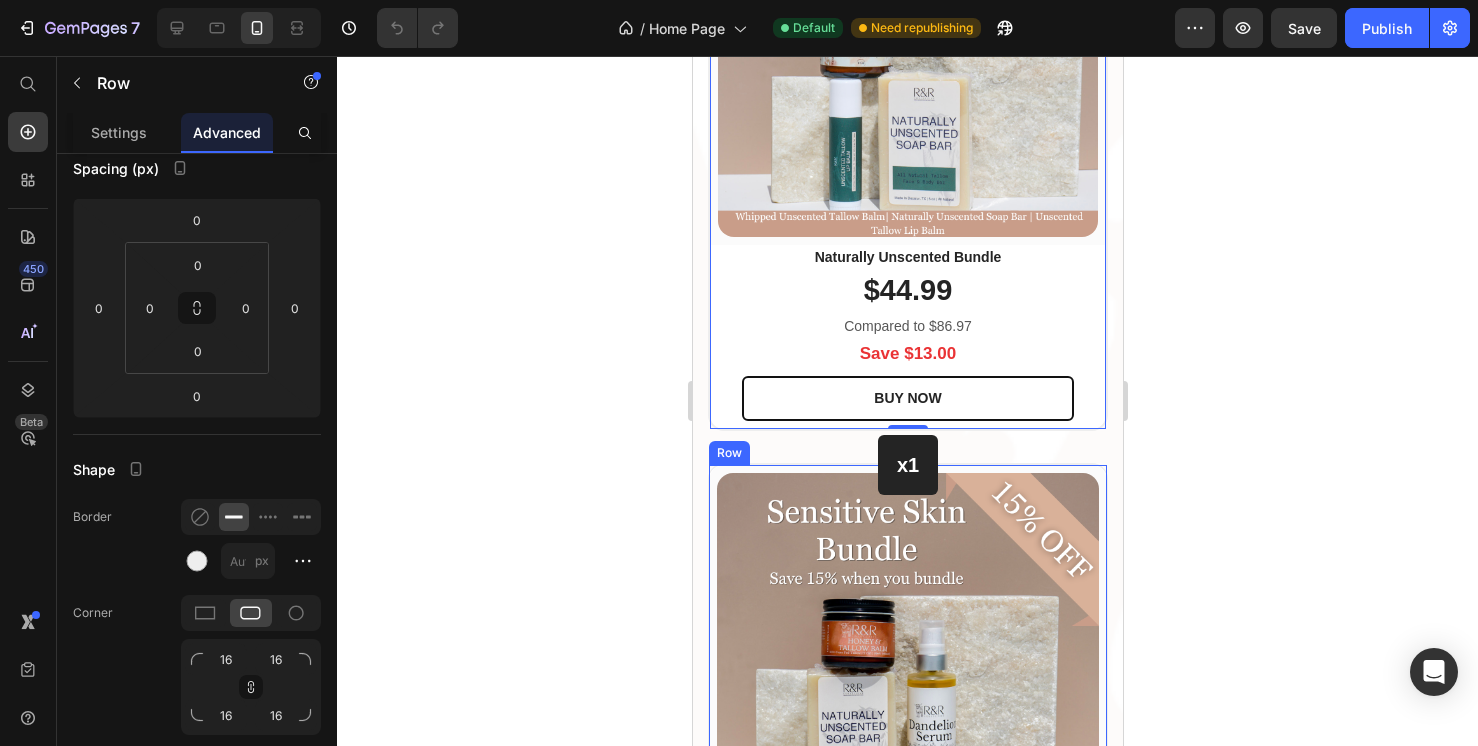 click on "(P) Images & Gallery Row" at bounding box center [907, 664] 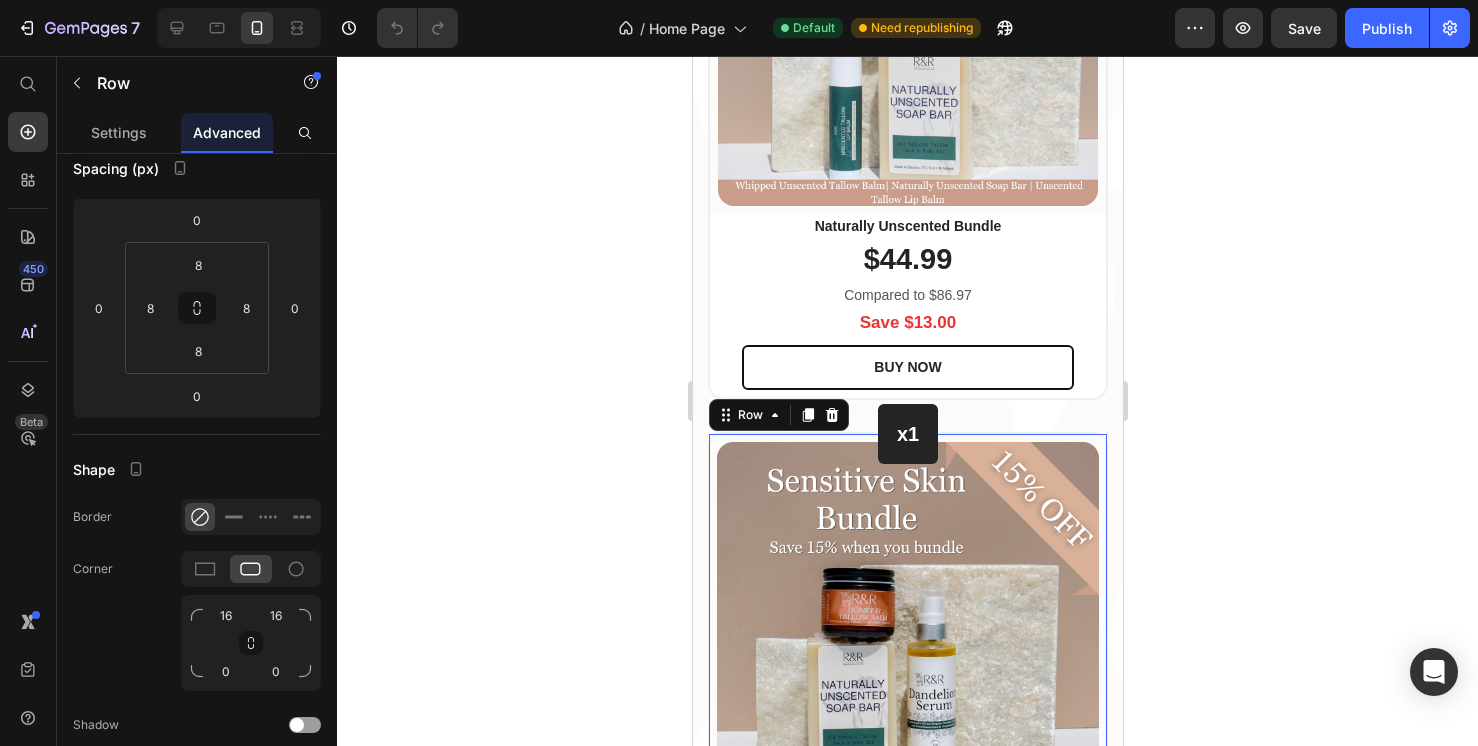 scroll, scrollTop: 4016, scrollLeft: 0, axis: vertical 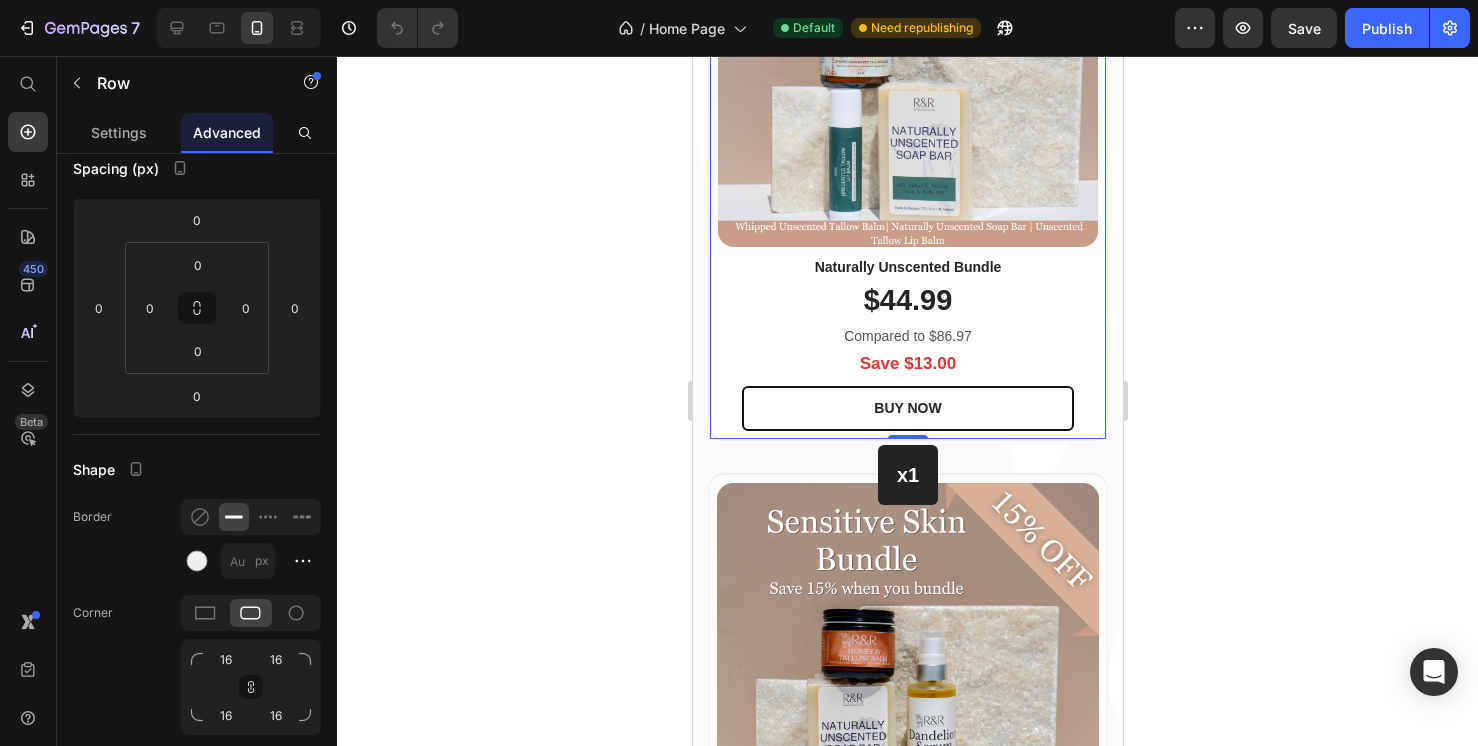 click on "x2 Heading Row (P) Images & Gallery Row Naturally Unscented Bundle (P) Title $44.99 (P) Price Compared to $86.97 Text block Save $13.00 Text block BUY NOW (P) Cart Button Row Product Row   0" at bounding box center (907, 149) 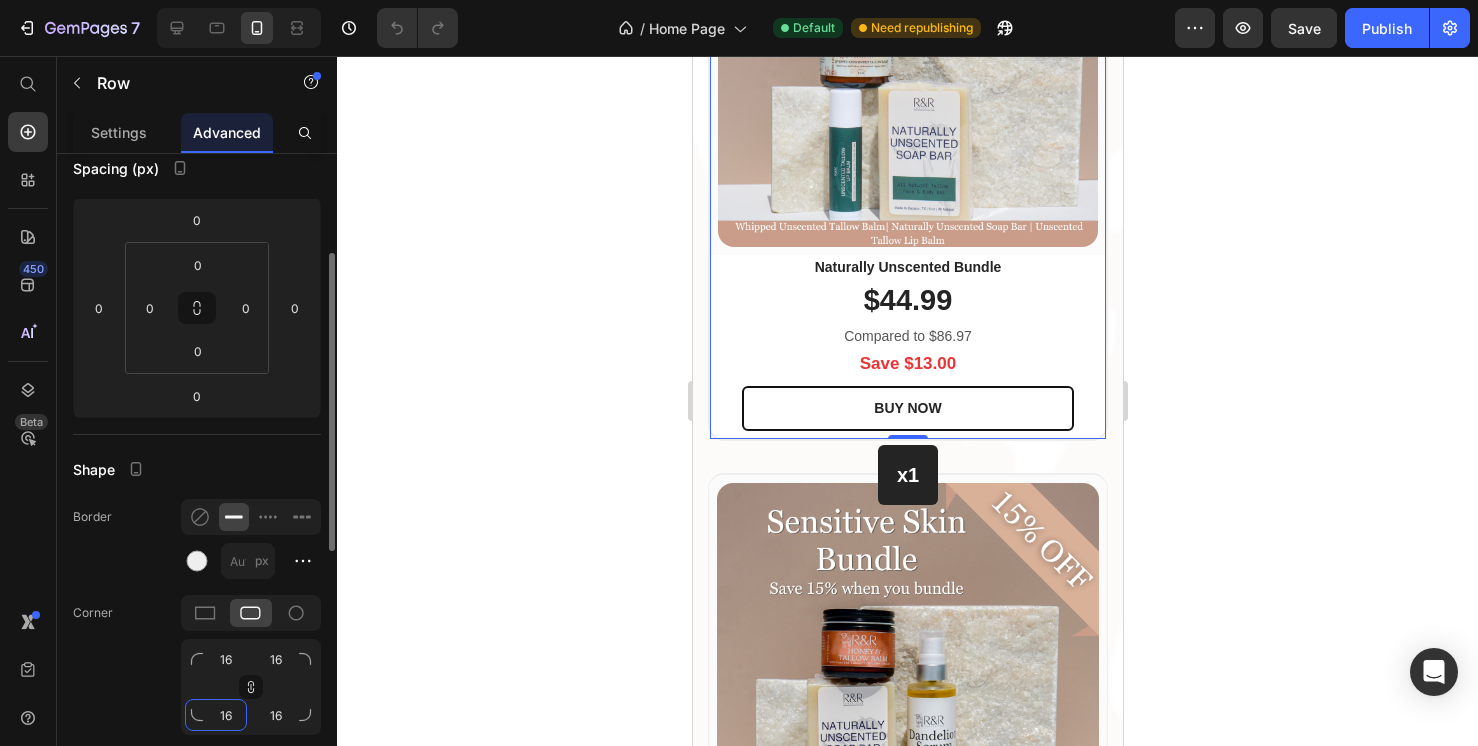 click on "16" 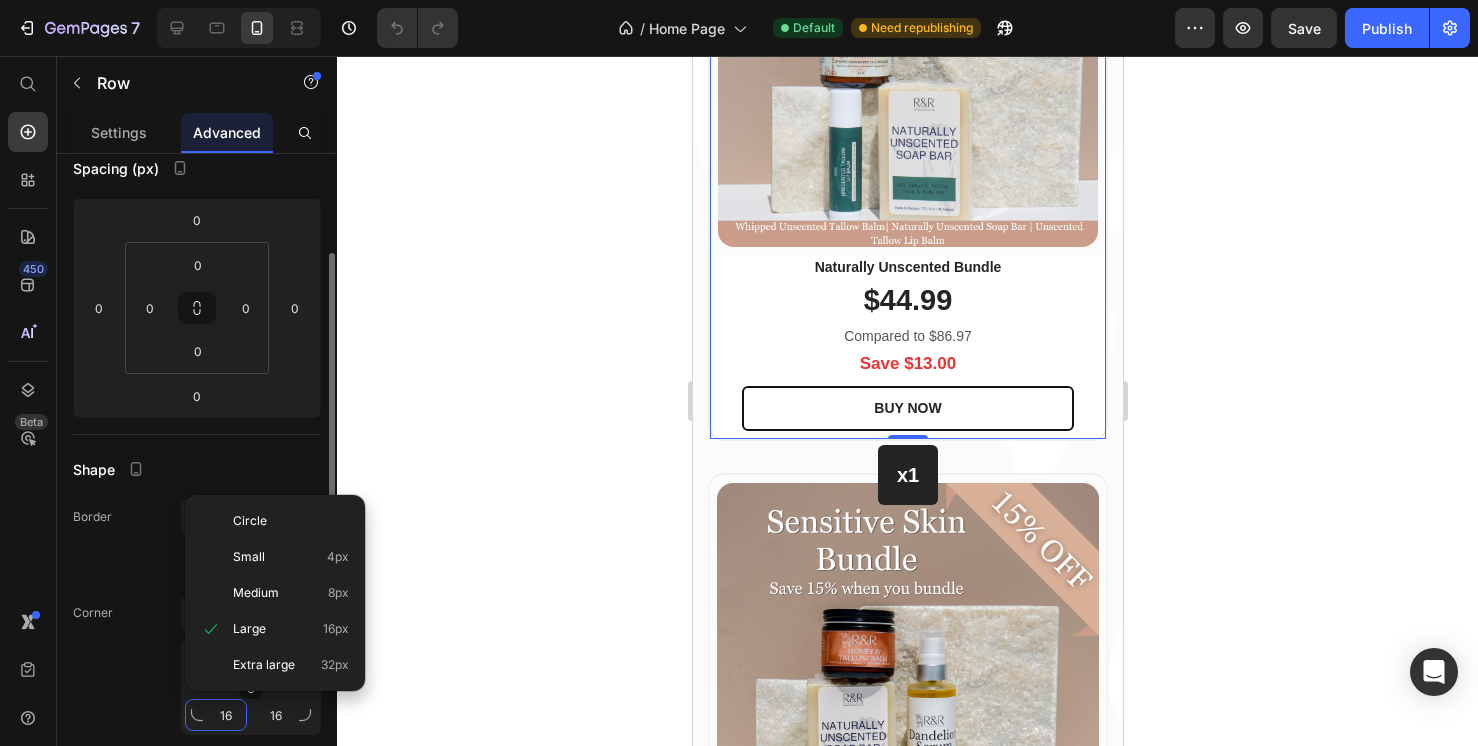 click on "16" 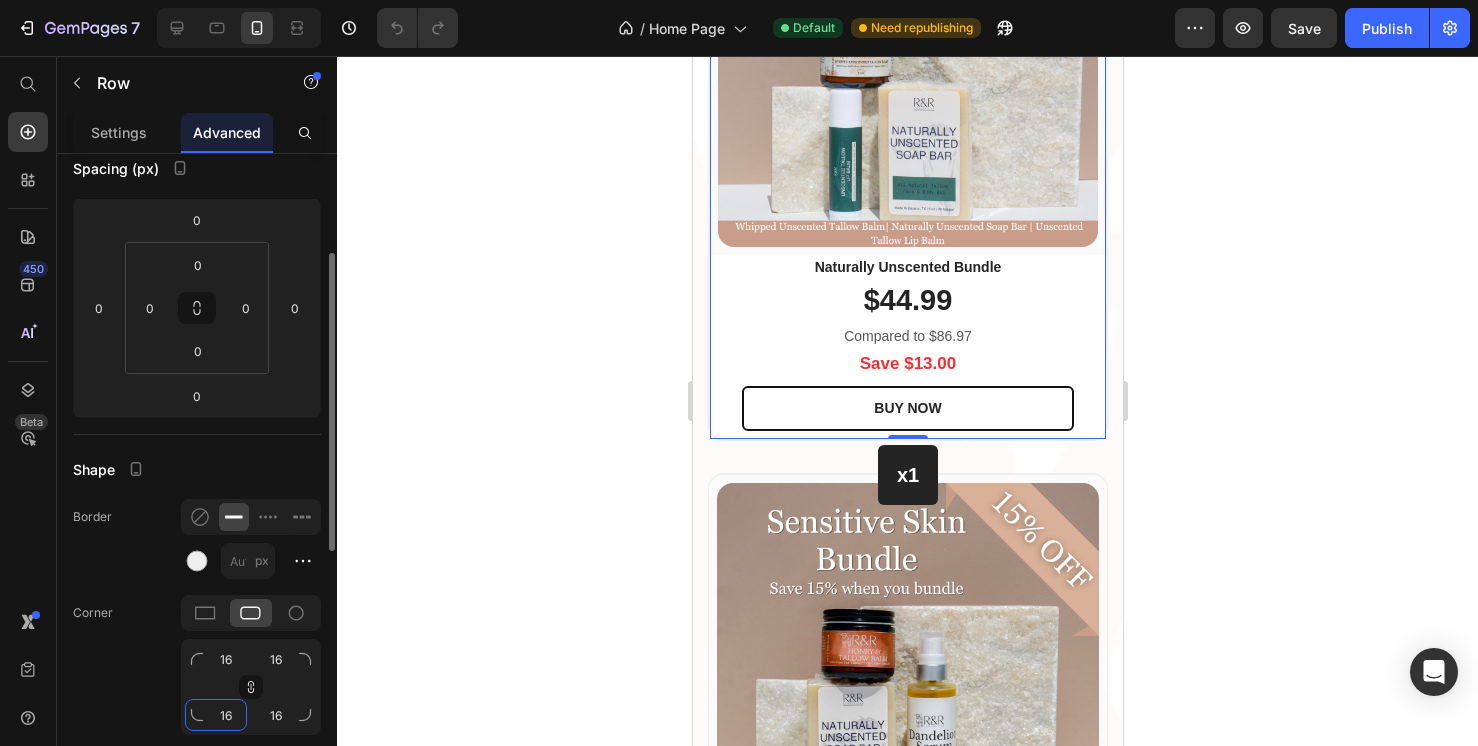 drag, startPoint x: 230, startPoint y: 718, endPoint x: 216, endPoint y: 717, distance: 14.035668 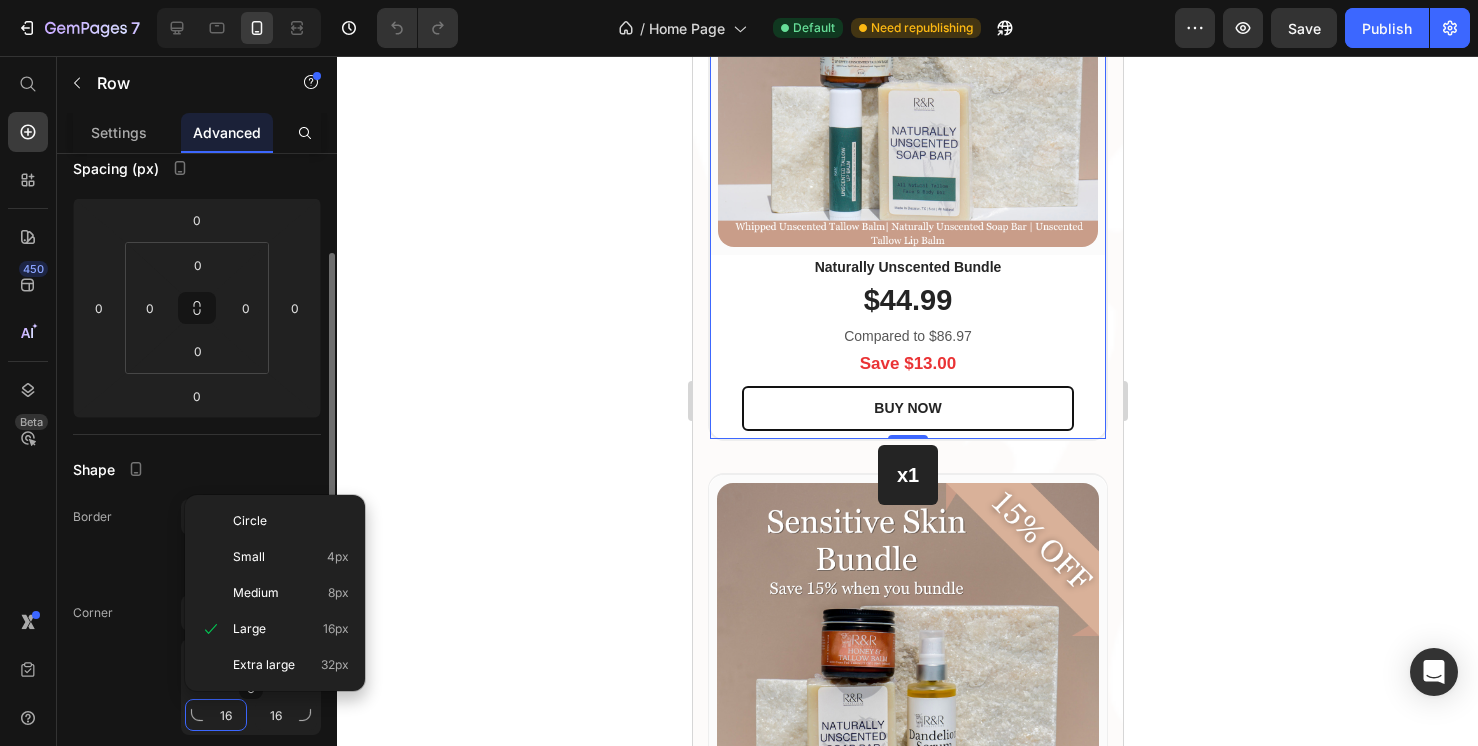 type on "0" 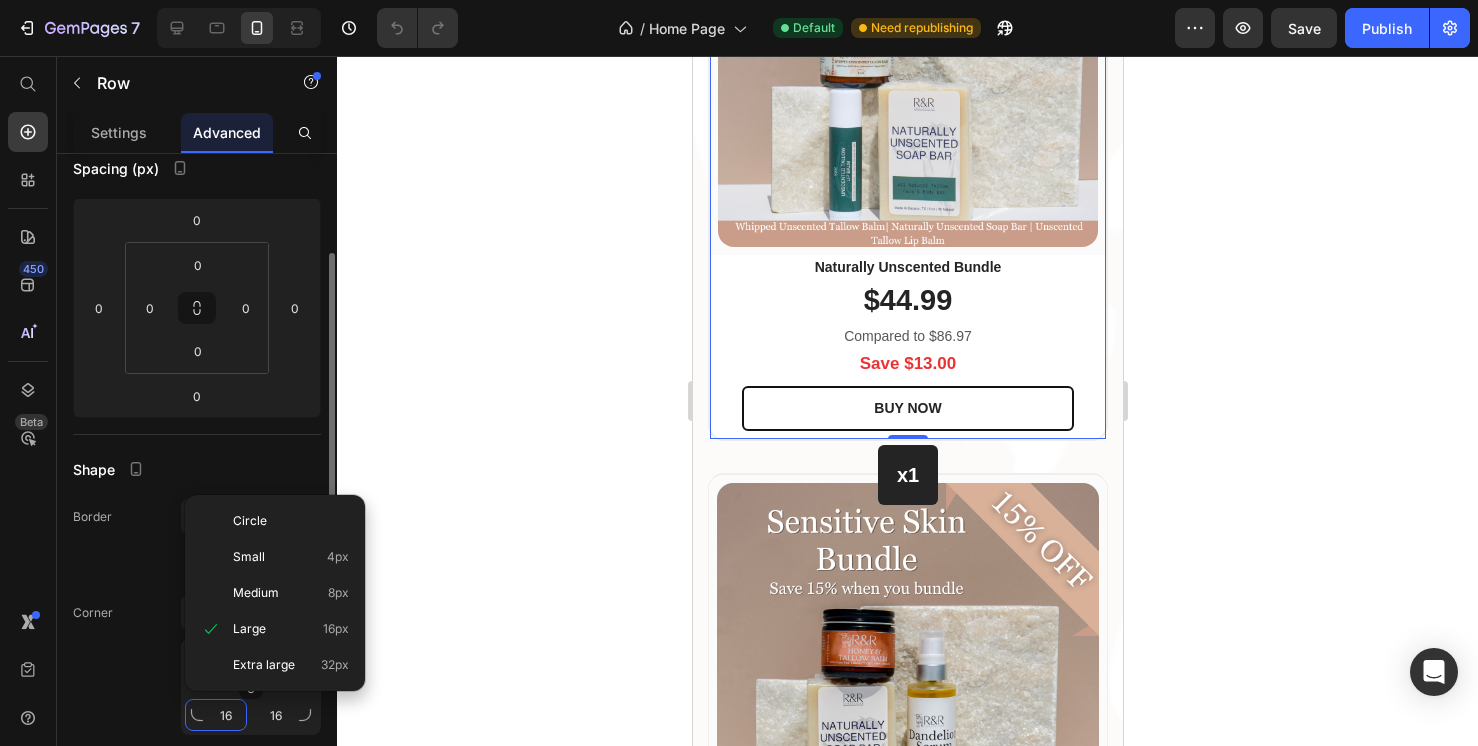 type on "0" 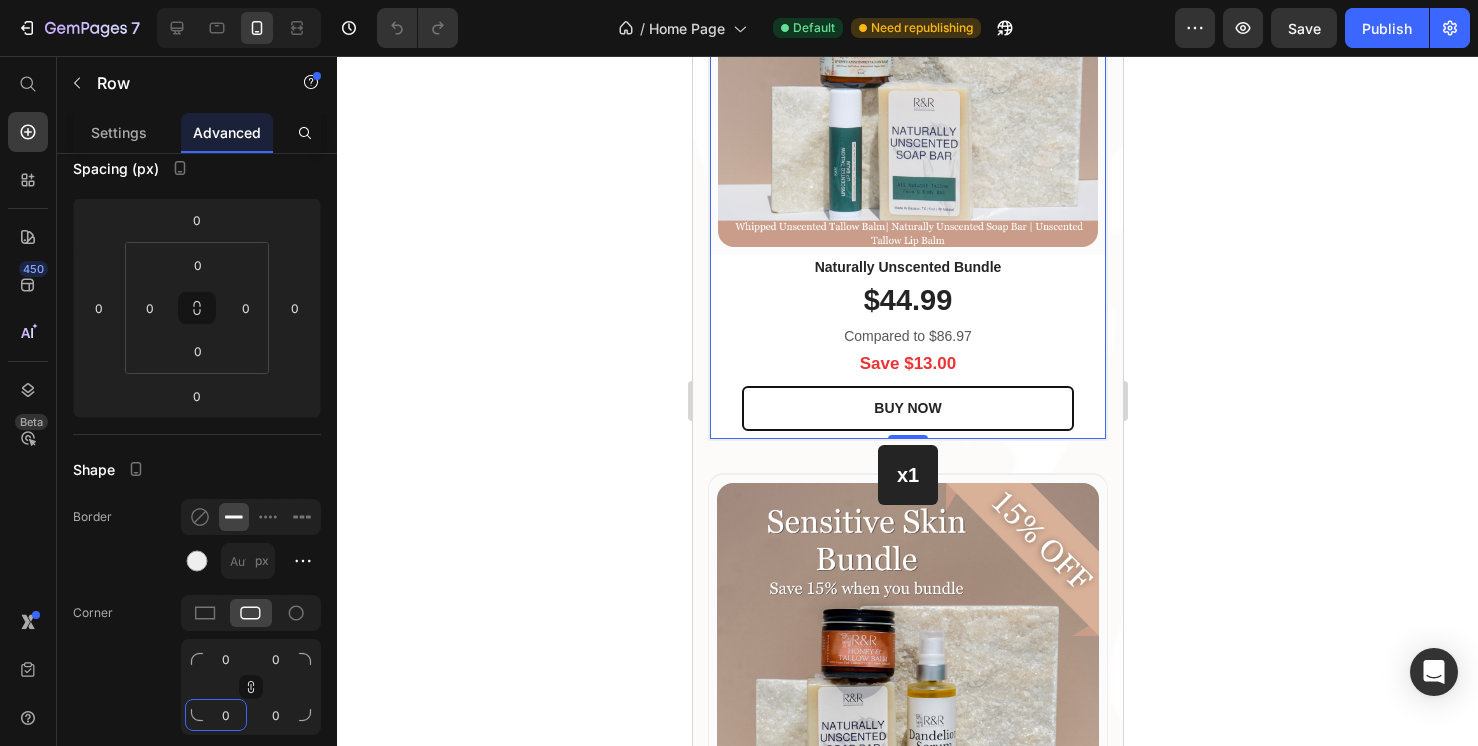 click 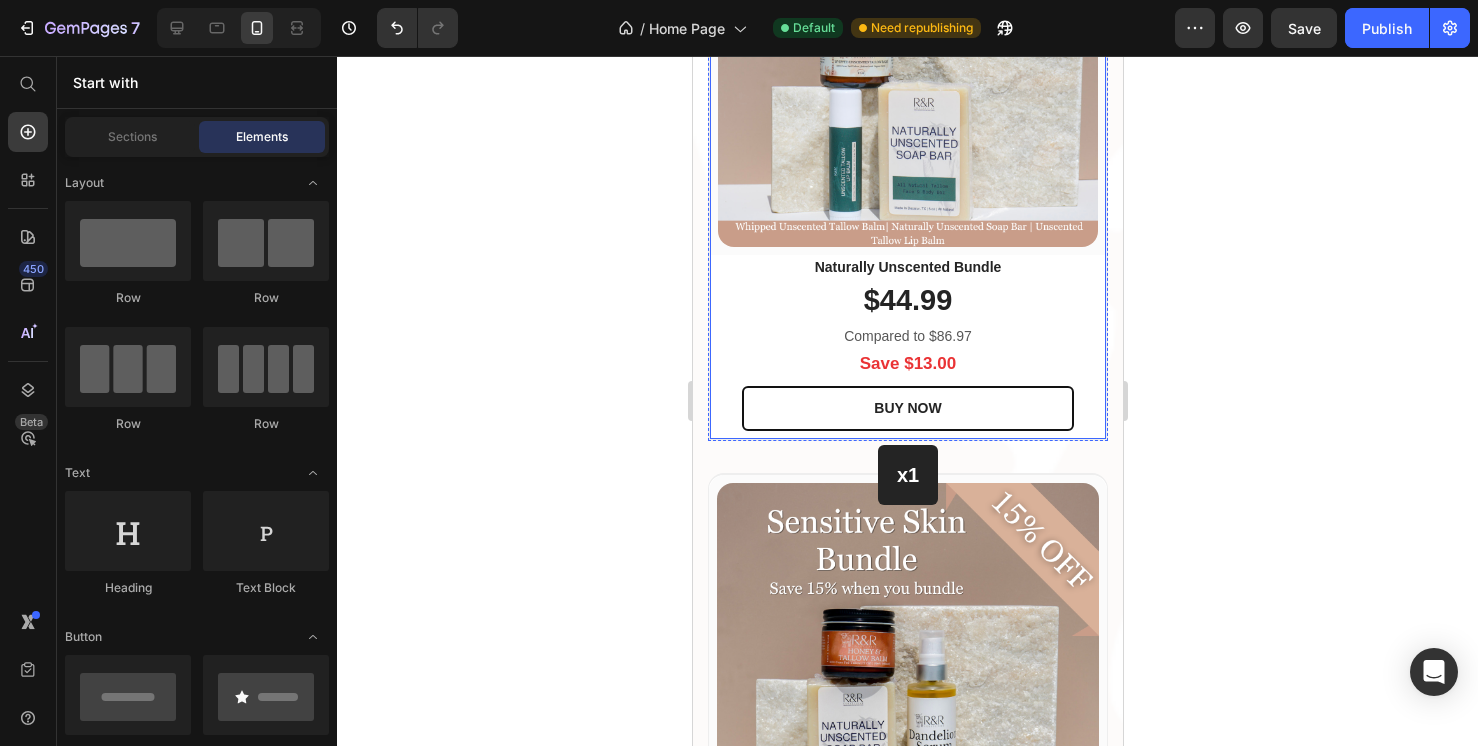 click on "x2 Heading Row (P) Images & Gallery Row Naturally Unscented Bundle (P) Title $44.99 (P) Price Compared to $86.97 Text block Save $13.00 Text block BUY NOW (P) Cart Button Row Product Row" at bounding box center (907, 149) 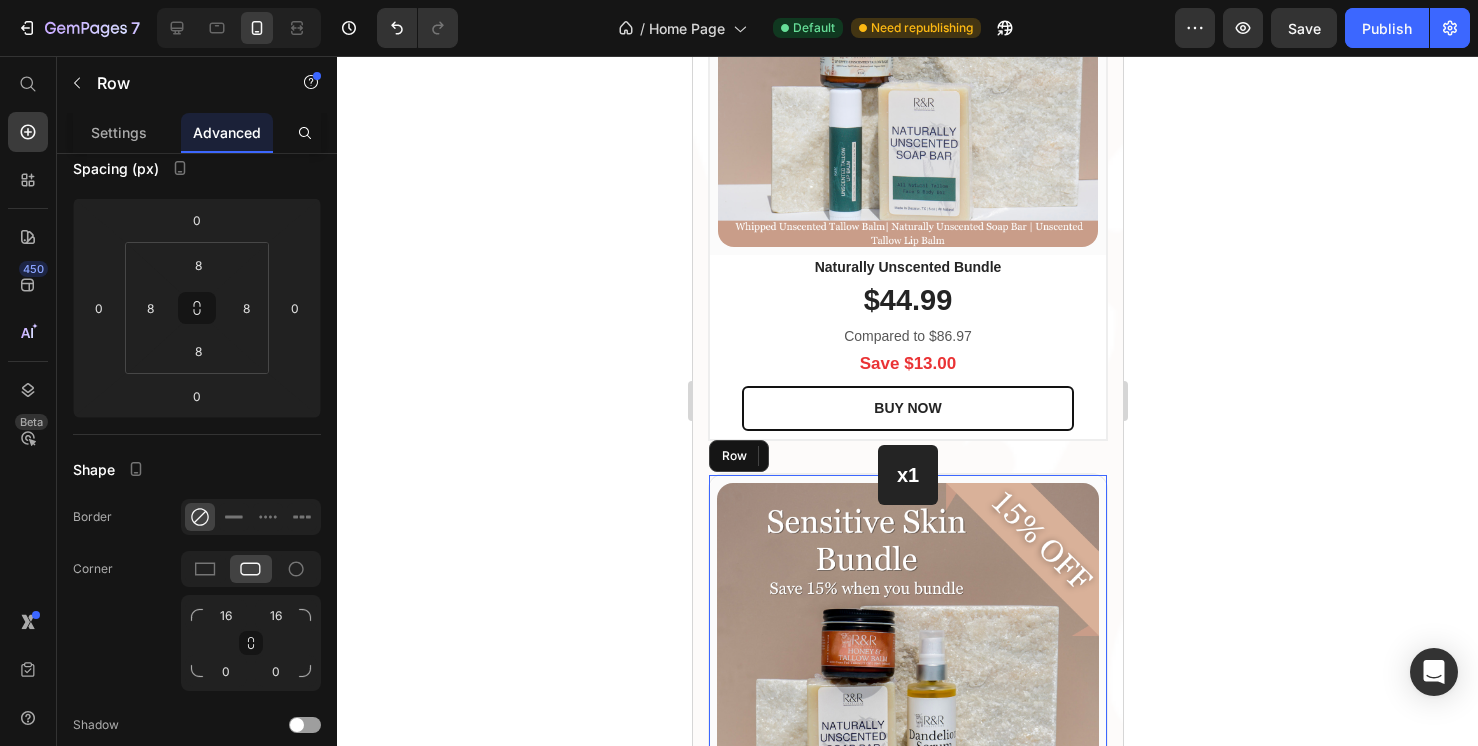 click on "(P) Images & Gallery Row" at bounding box center (907, 674) 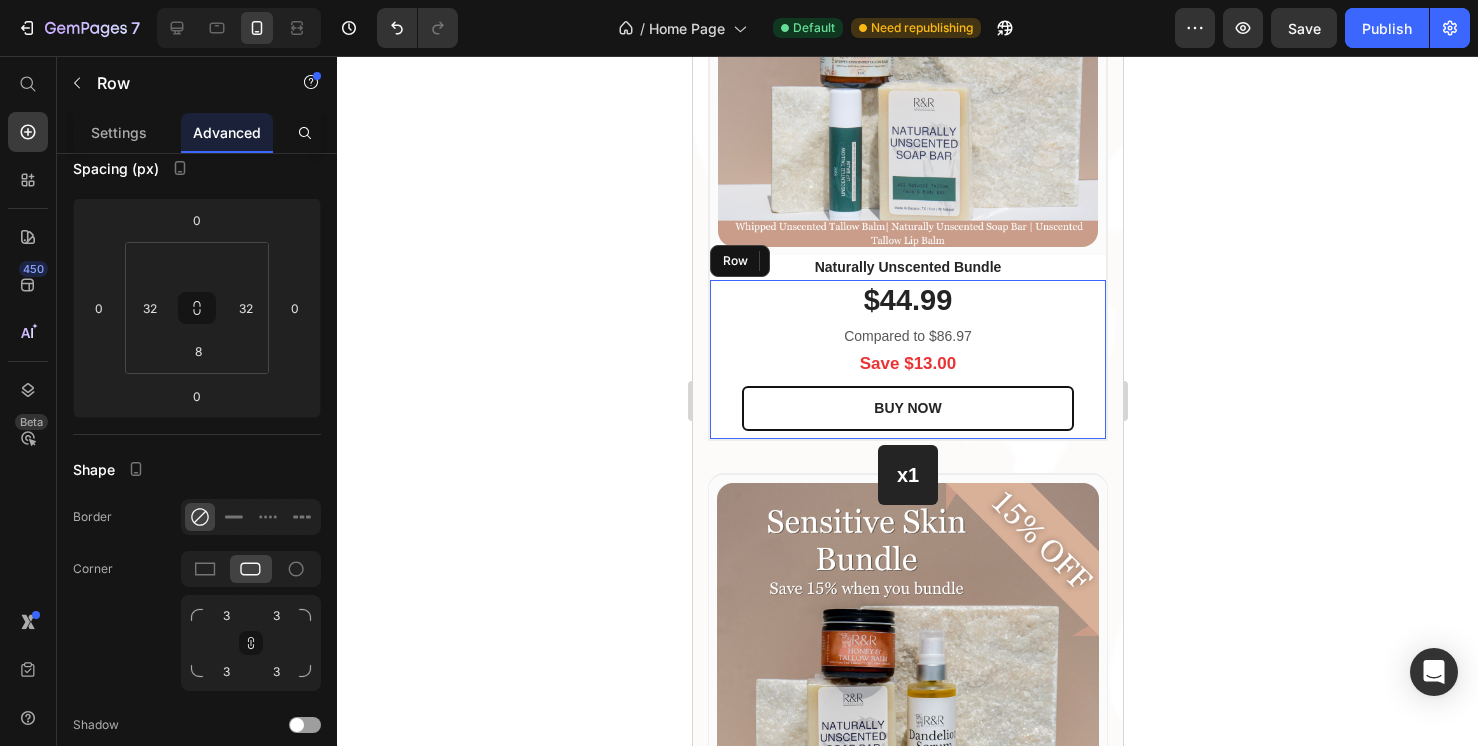 click on "$44.99 (P) Price Compared to $86.97 Text block Save $13.00 Text block BUY NOW (P) Cart Button Row" at bounding box center (907, 359) 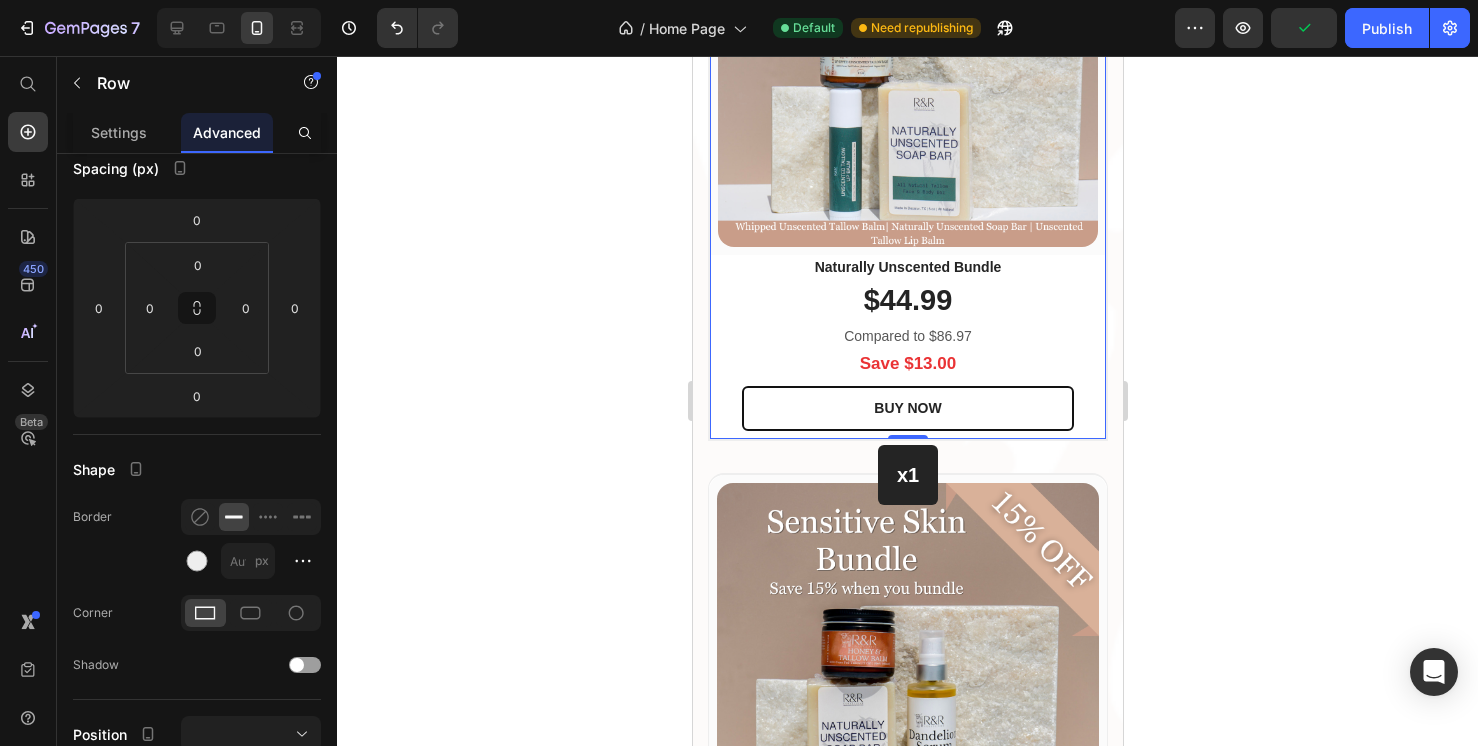 click on "x2 Heading Row (P) Images & Gallery Row Naturally Unscented Bundle (P) Title $44.99 (P) Price Compared to $86.97 Text block Save $13.00 Text block BUY NOW (P) Cart Button Row Product Row   0" at bounding box center [907, 149] 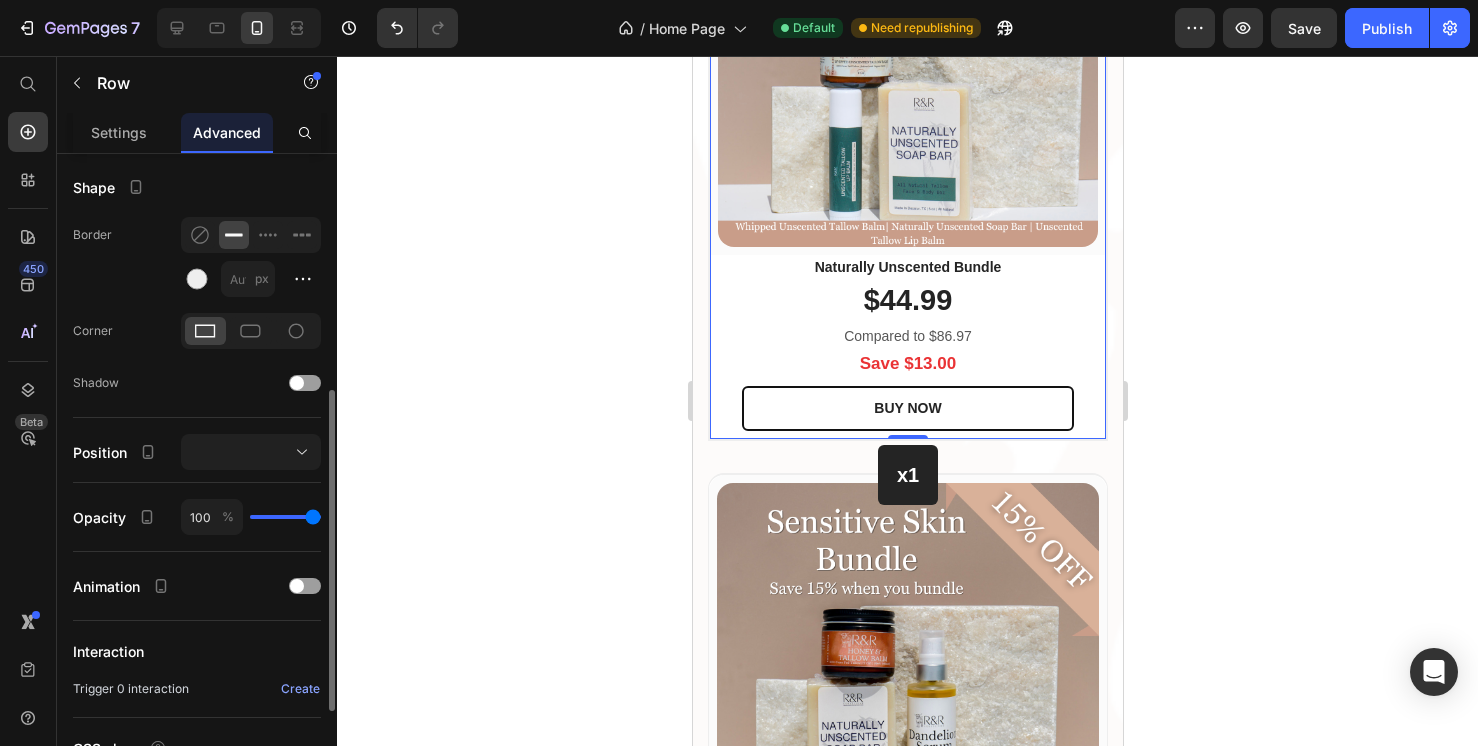 scroll, scrollTop: 496, scrollLeft: 0, axis: vertical 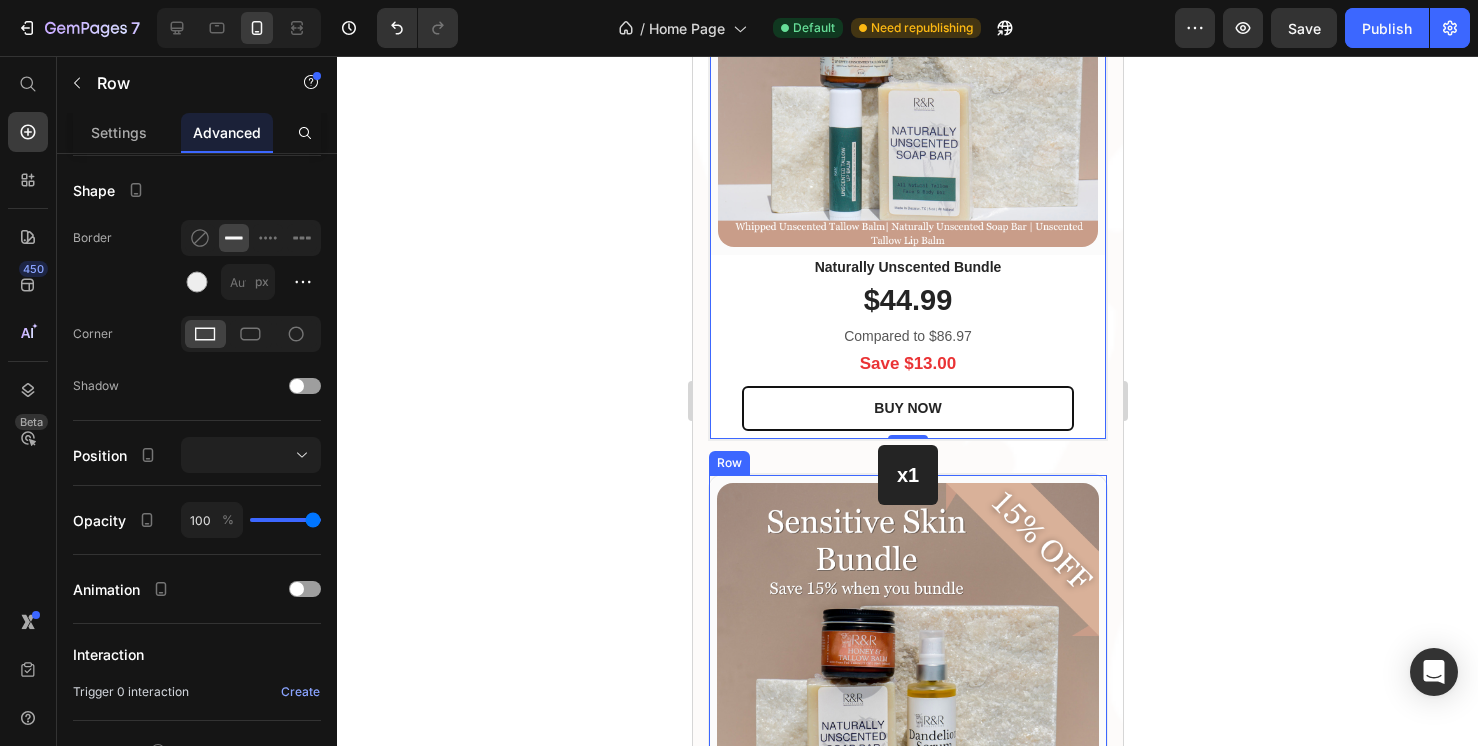 click on "(P) Images & Gallery Row" at bounding box center (907, 674) 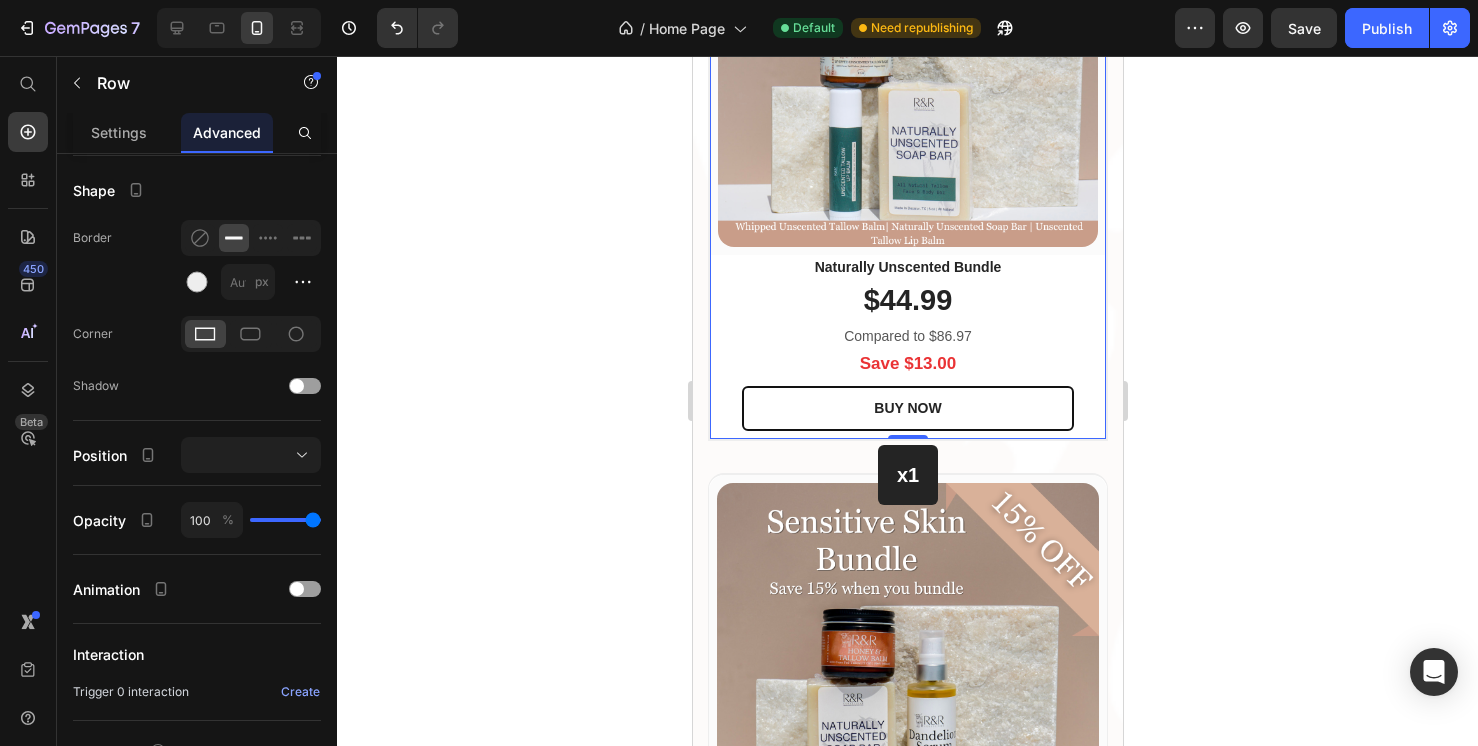 click on "x2 Heading Row (P) Images & Gallery Row Naturally Unscented Bundle (P) Title $44.99 (P) Price Compared to $86.97 Text block Save $13.00 Text block BUY NOW (P) Cart Button Row Product Row   0" at bounding box center (907, 149) 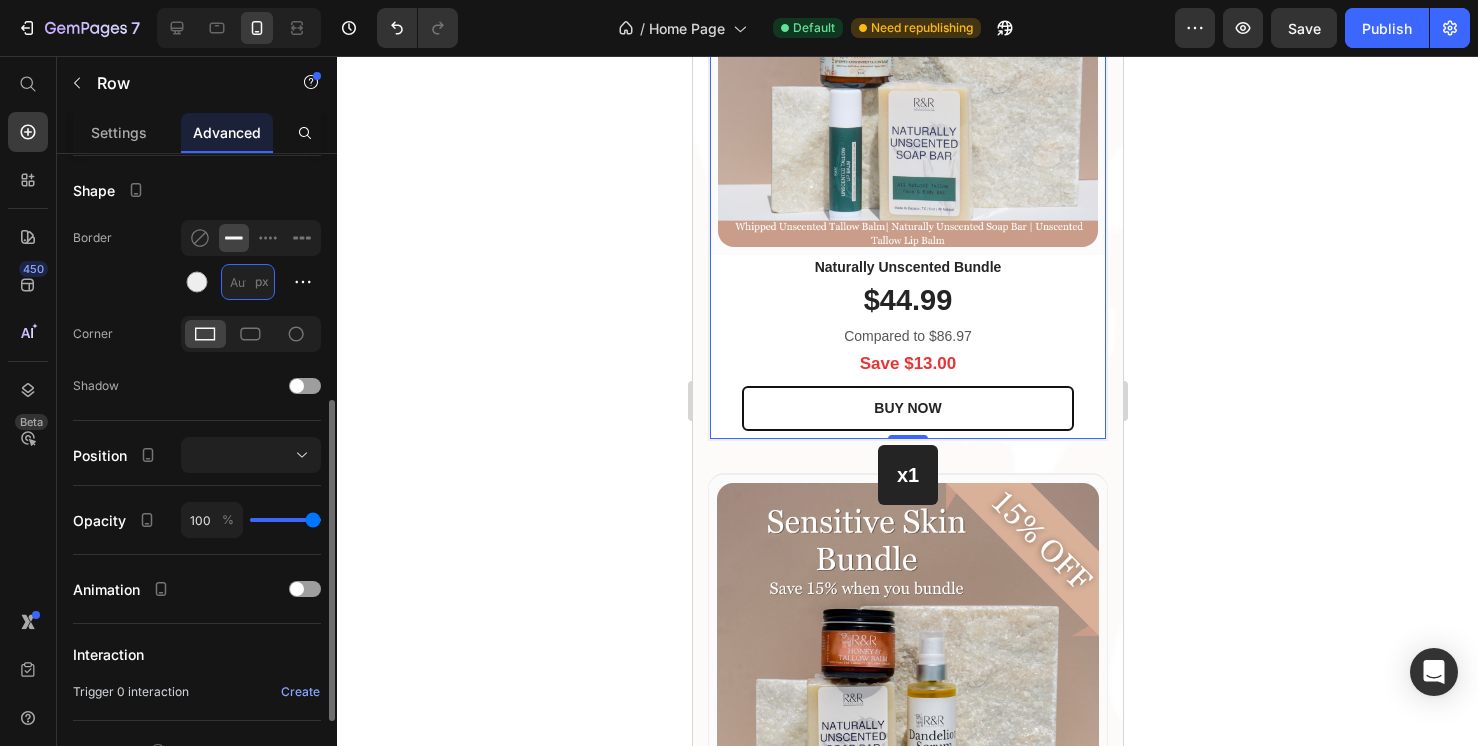 click on "px" at bounding box center (248, 282) 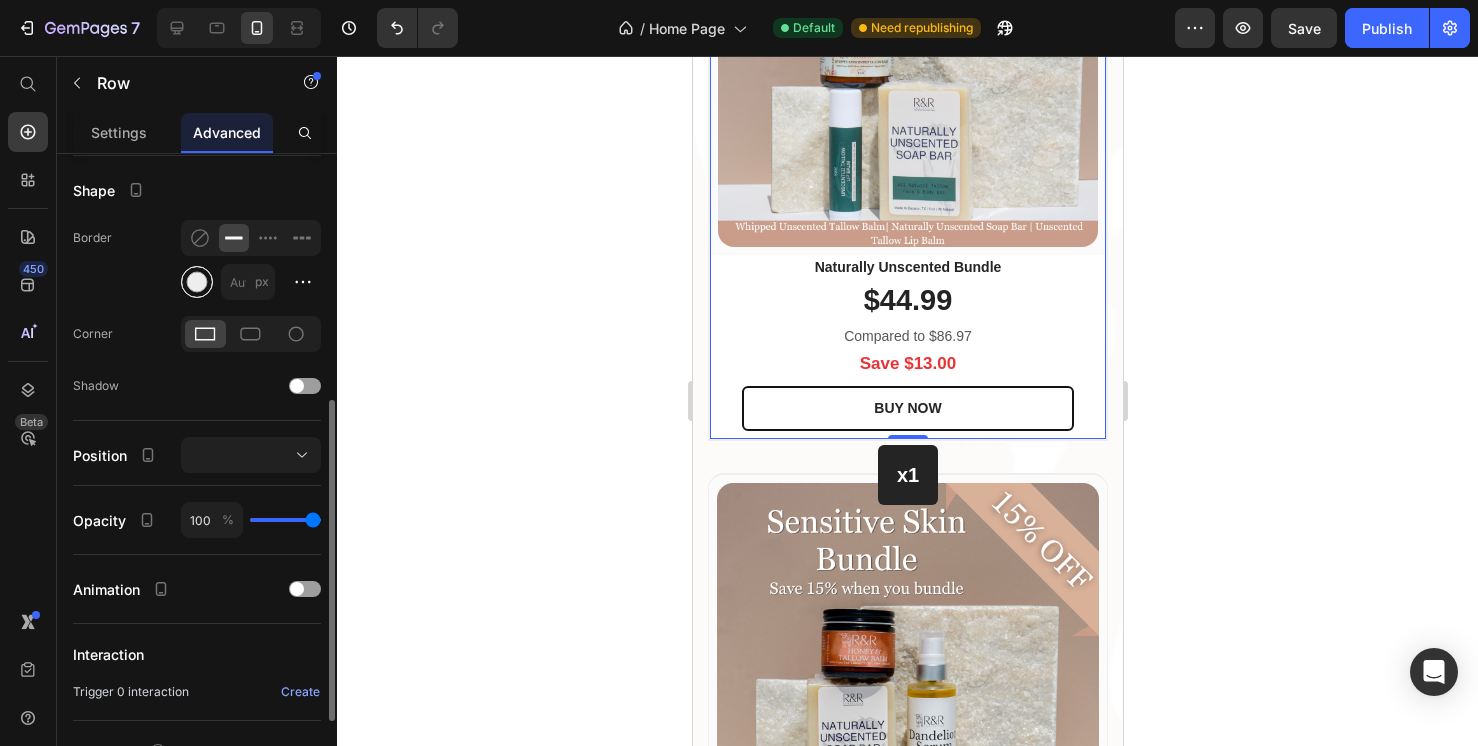 type on "[object Object]" 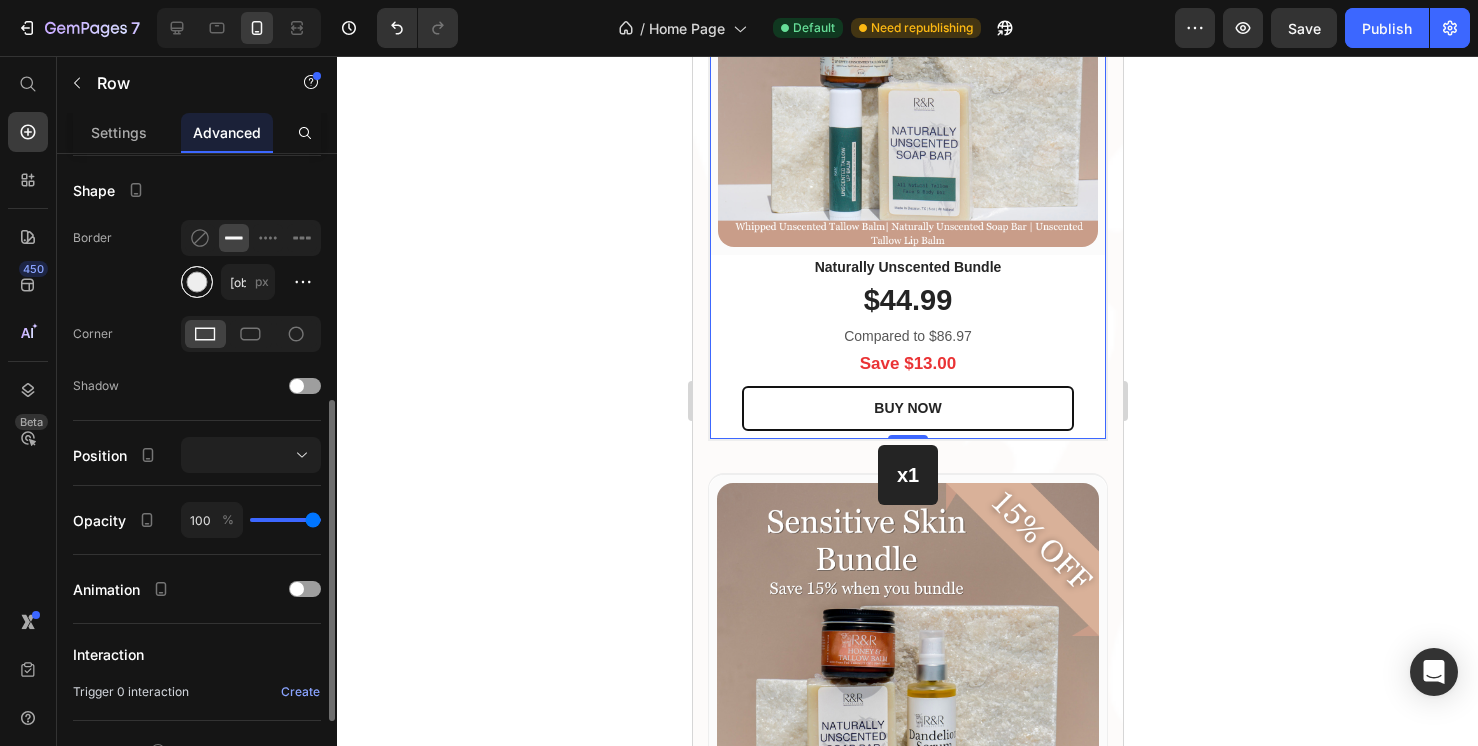 click at bounding box center (197, 282) 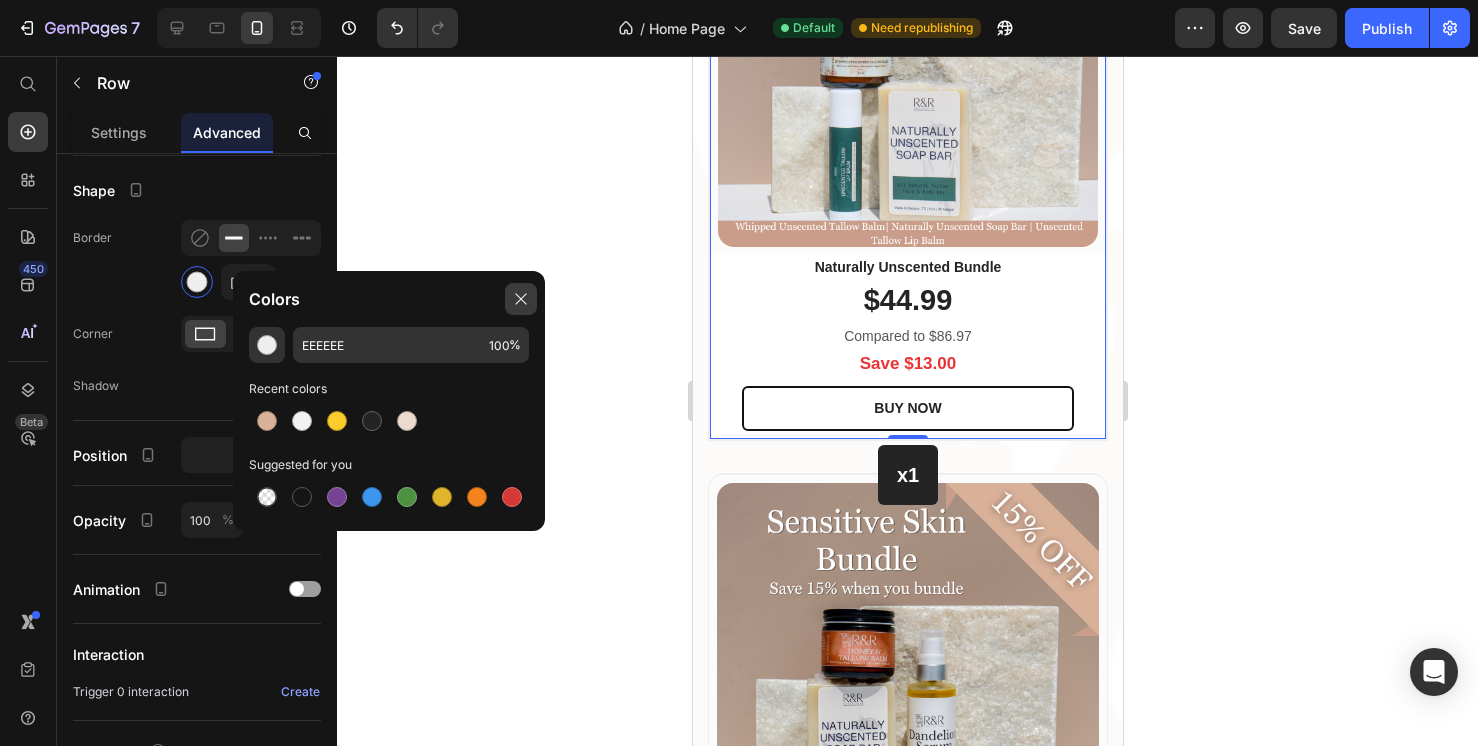 click 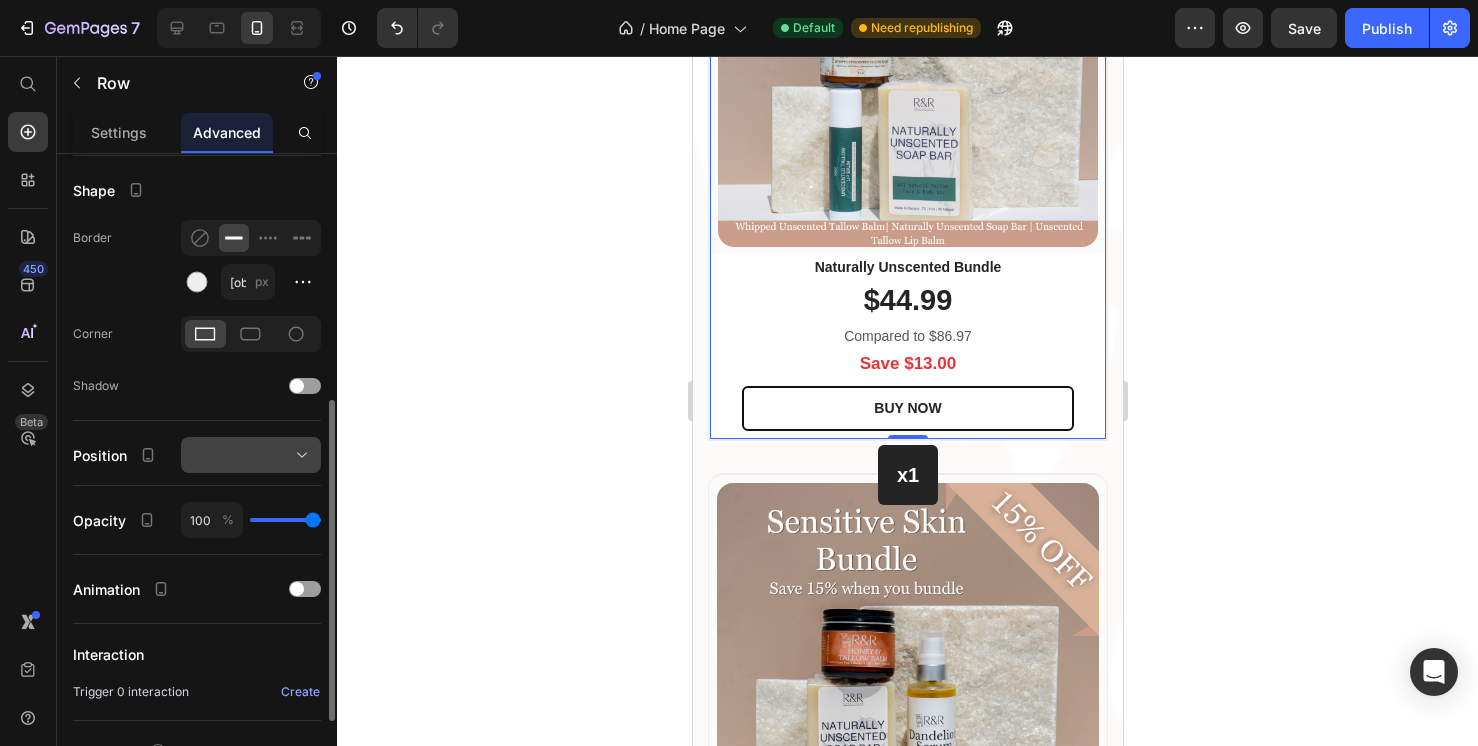click 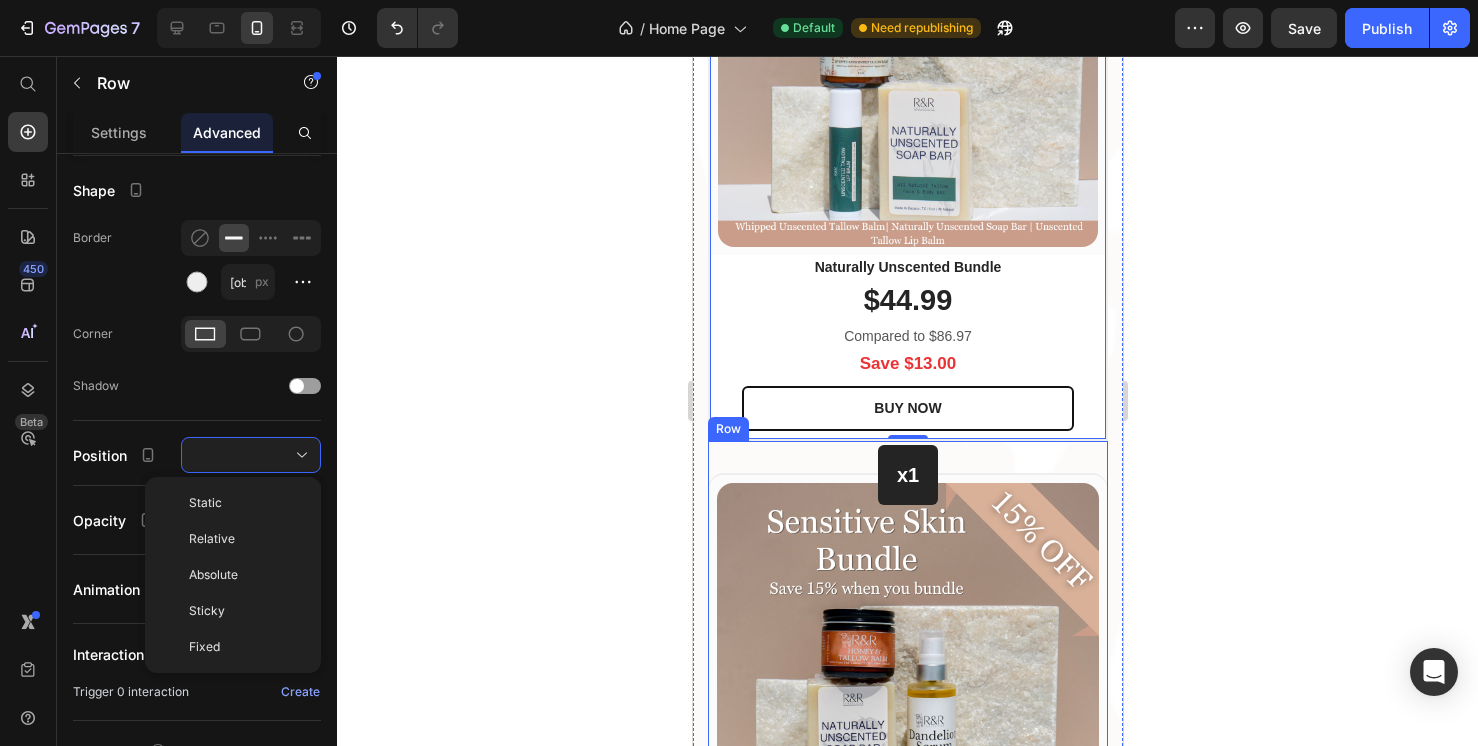 click on "x1 Heading Row (P) Images & Gallery Row Sensitive Skin Bundle (P) Title $79.99 (P) Price  Compared to $93.99 Text block Save $14.00 Text block BUY NOW (P) Cart Button Row Product Row (P) Images & Gallery Row Best Selling Balms Bundle (P) Title $79.99 (P) Price Compared to $85.99 Text block Save $12.89 Text block BEST PRICE. BUY NOW! (P) Cart Button Row Product Row x2 Heading Row (P) Images & Gallery Row Combination Skin Bundle (P) Title $73.99 (P) Price Compared to $85.99 Text block Save $12.89 Text block BUY NOW (P) Cart Button Row Product Row Row" at bounding box center (907, 1405) 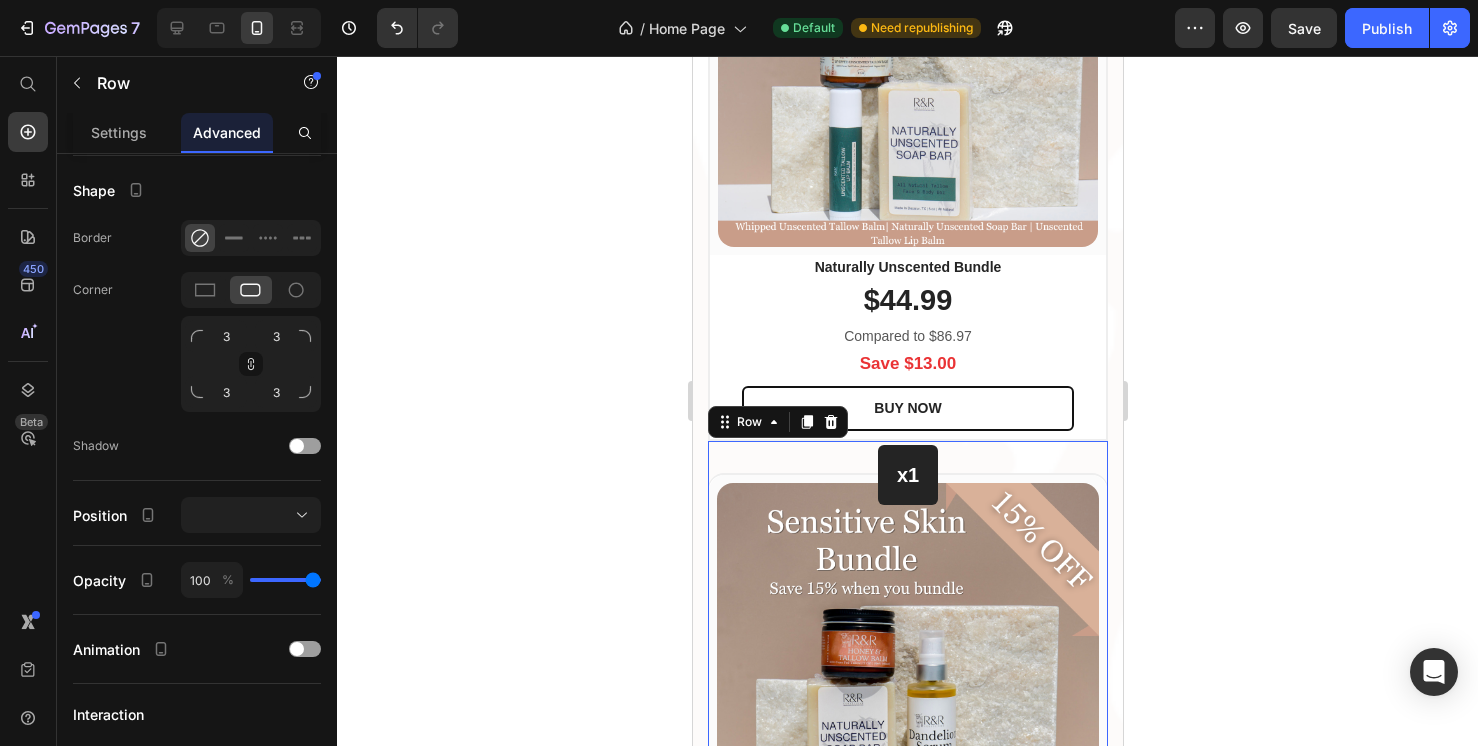 click on "x1 Heading Row (P) Images & Gallery Row Sensitive Skin Bundle (P) Title $79.99 (P) Price  Compared to $93.99 Text block Save $14.00 Text block BUY NOW (P) Cart Button Row Product Row (P) Images & Gallery Row Best Selling Balms Bundle (P) Title $79.99 (P) Price Compared to $85.99 Text block Save $12.89 Text block BEST PRICE. BUY NOW! (P) Cart Button Row Product Row x2 Heading Row (P) Images & Gallery Row Combination Skin Bundle (P) Title $73.99 (P) Price Compared to $85.99 Text block Save $12.89 Text block BUY NOW (P) Cart Button Row Product Row Row   0" at bounding box center [907, 1405] 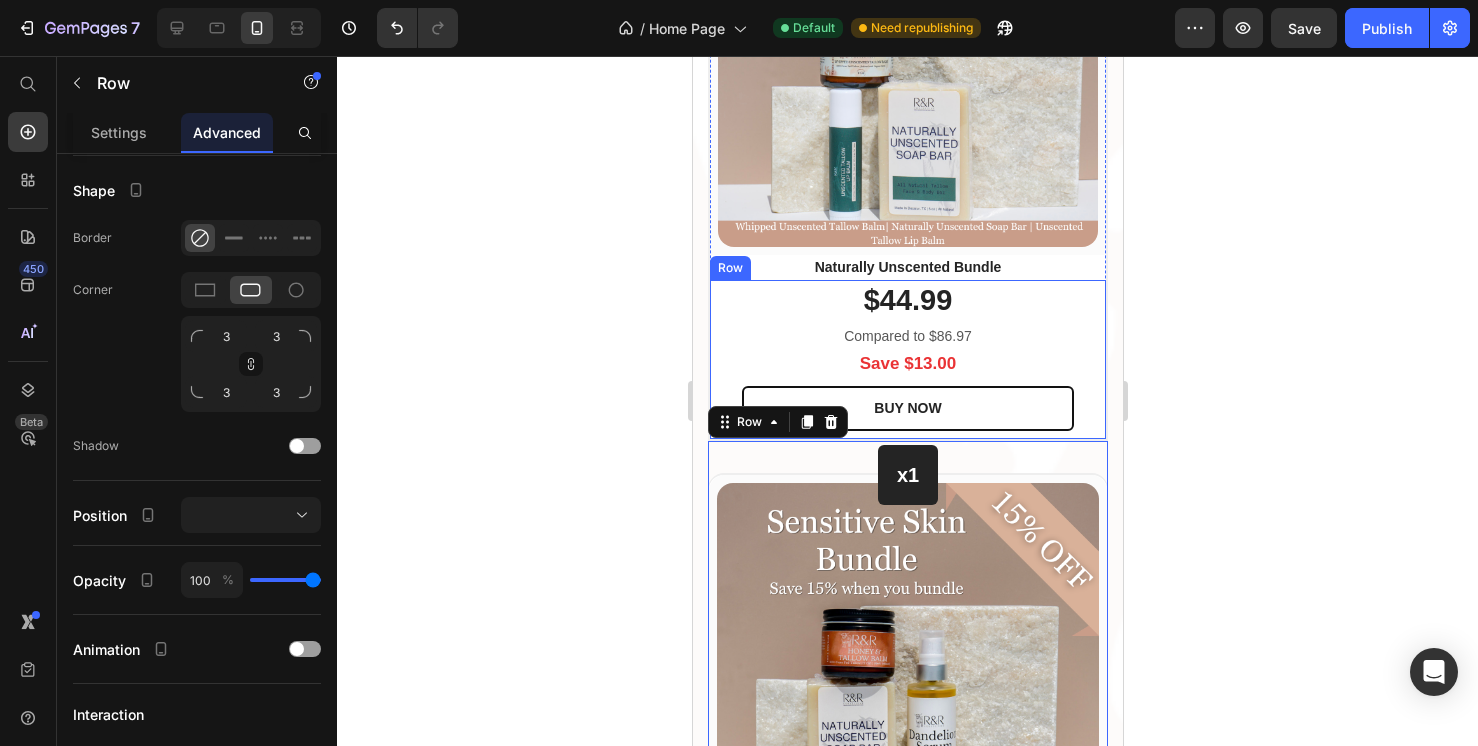 click on "$44.99 (P) Price Compared to $86.97 Text block Save $13.00 Text block BUY NOW (P) Cart Button Row" at bounding box center [907, 359] 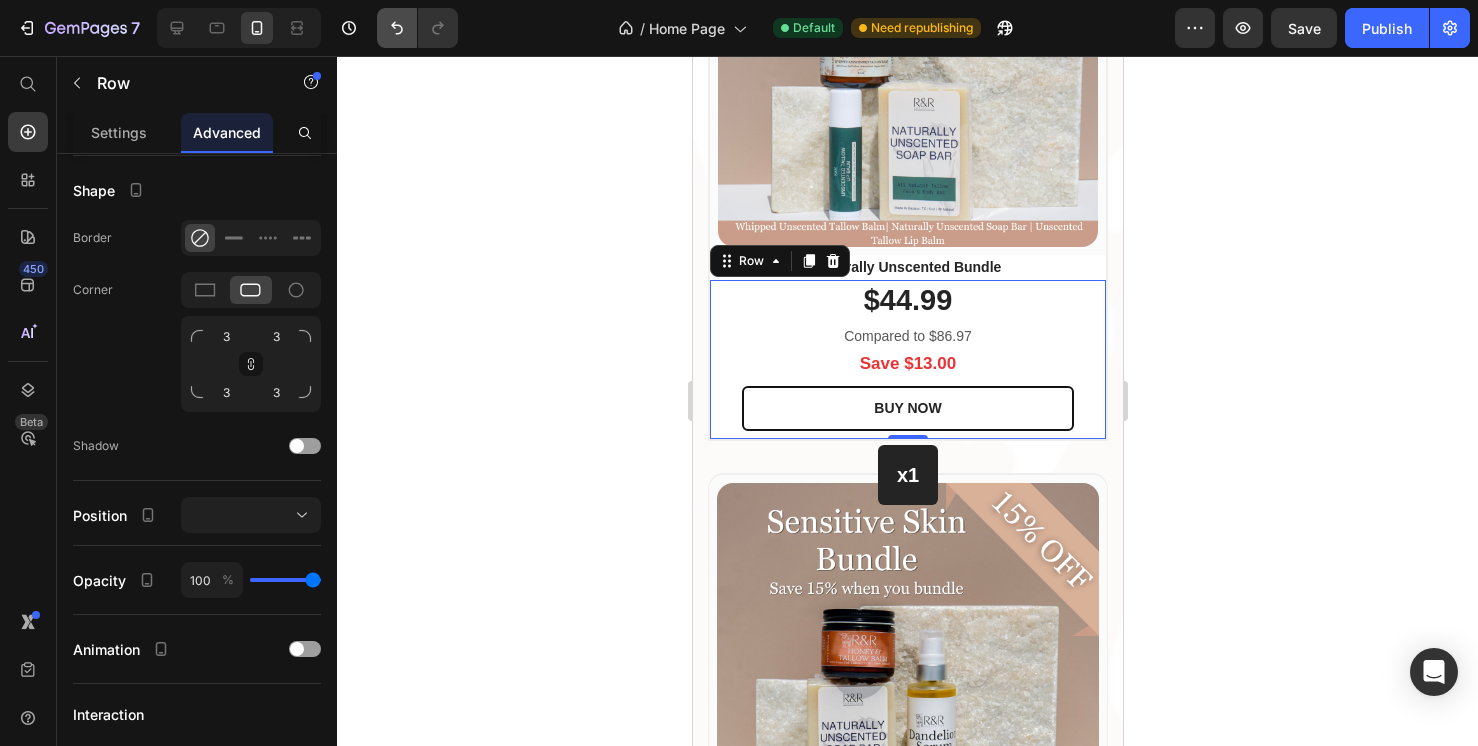 click 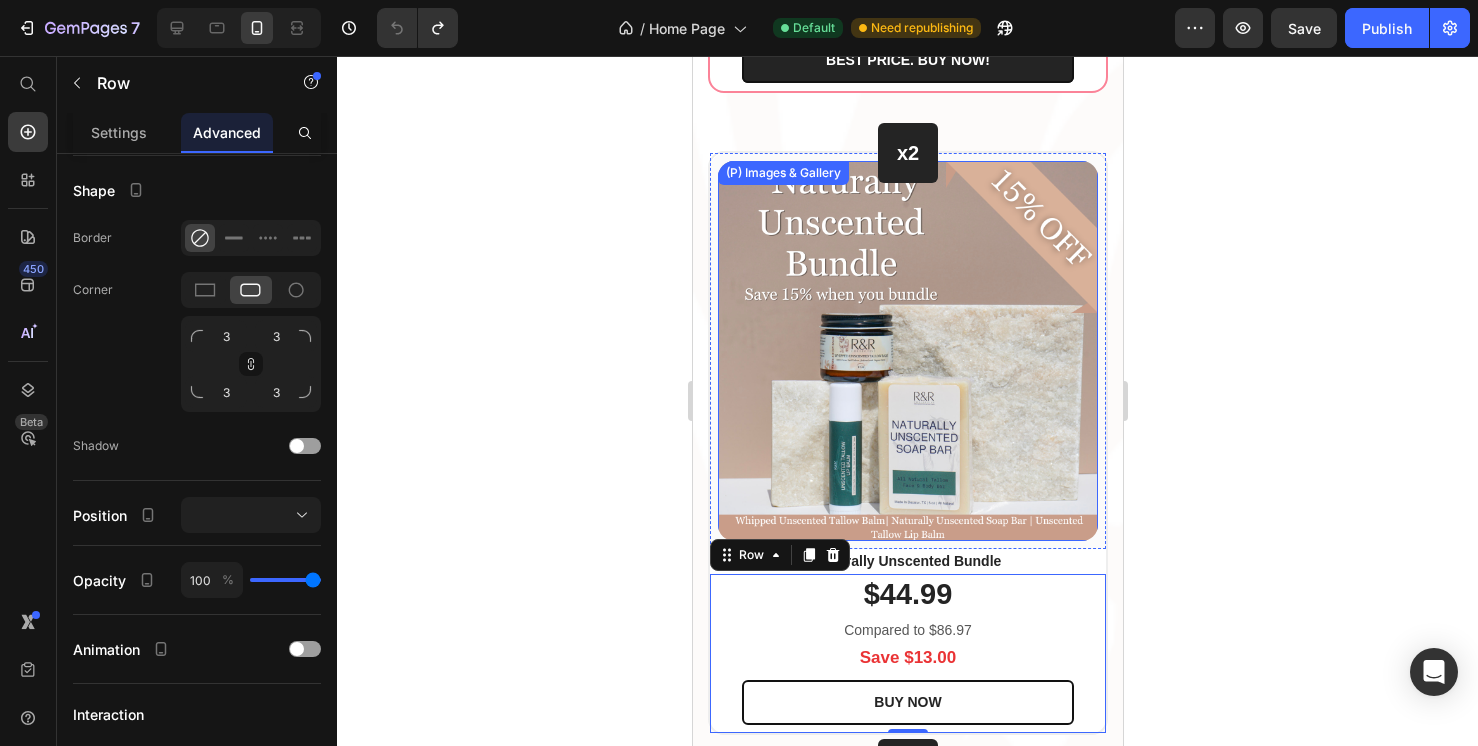scroll, scrollTop: 3717, scrollLeft: 0, axis: vertical 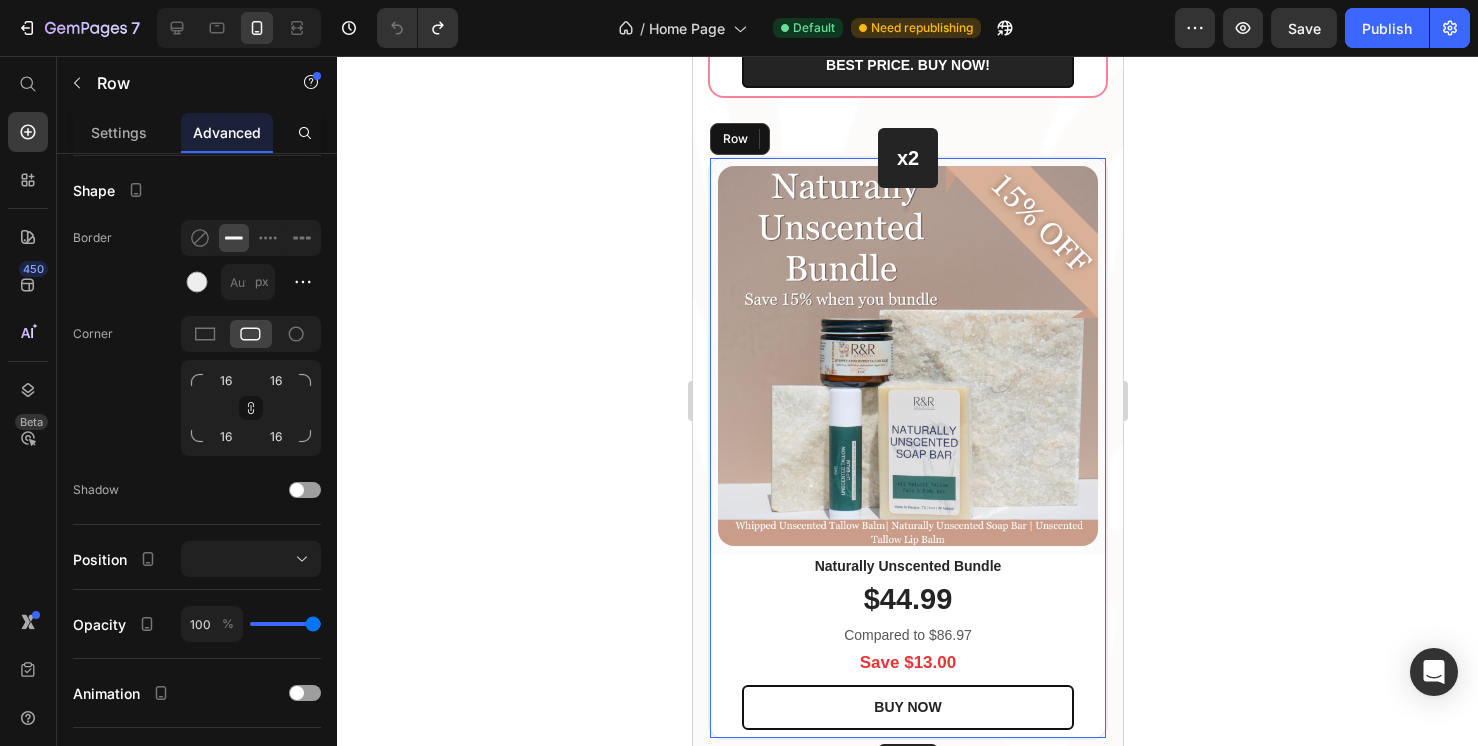 click on "x2 Heading Row (P) Images & Gallery Row Naturally Unscented Bundle (P) Title $44.99 (P) Price Compared to $86.97 Text block Save $13.00 Text block BUY NOW (P) Cart Button Row   0 Product Row" at bounding box center [907, 448] 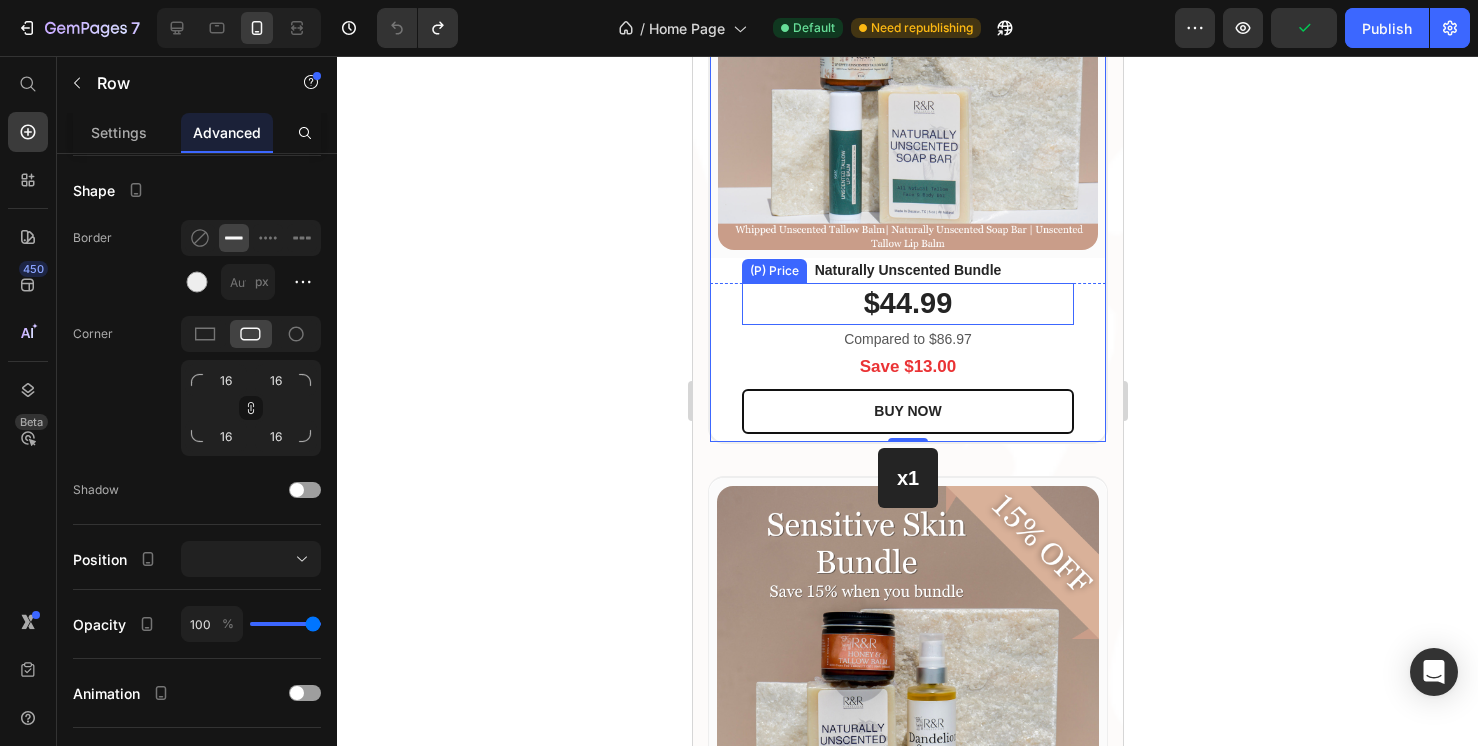 scroll, scrollTop: 4039, scrollLeft: 0, axis: vertical 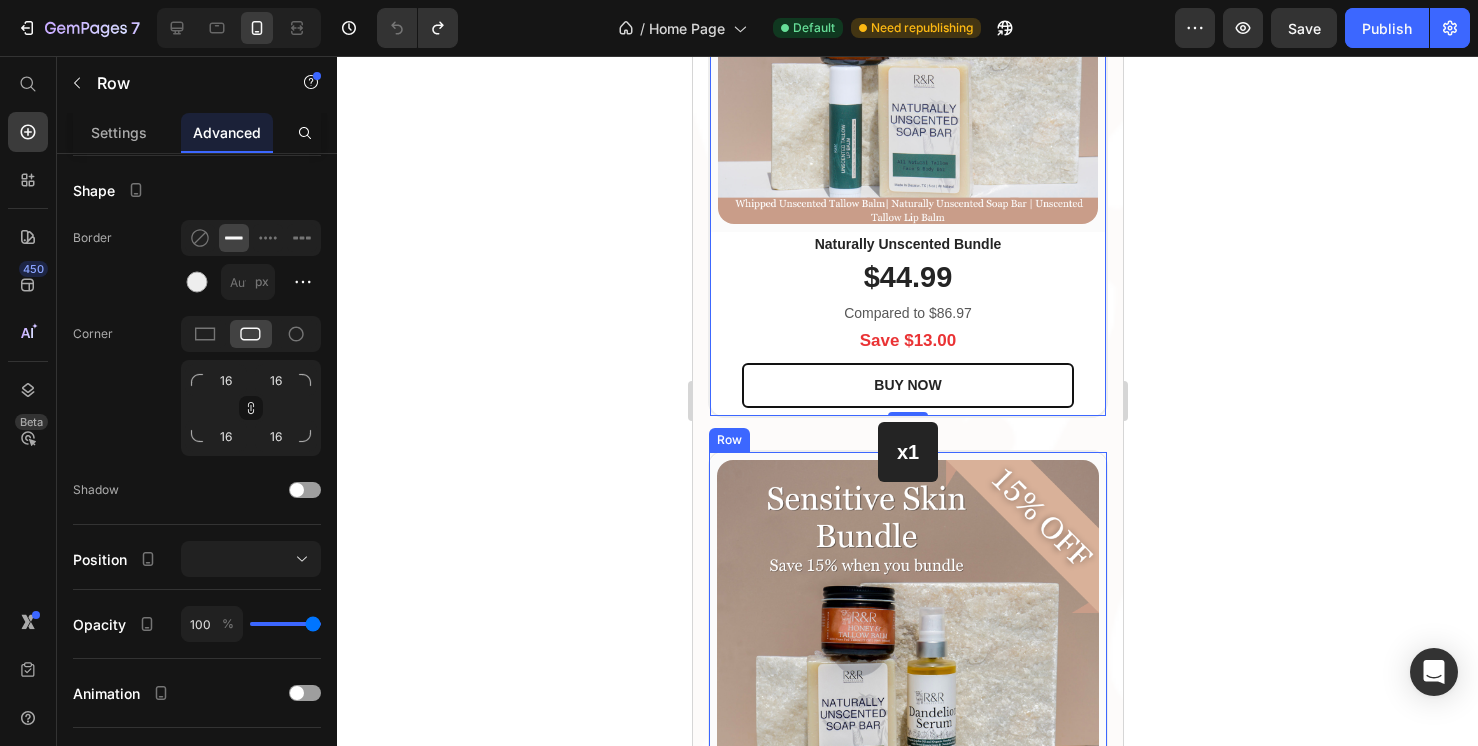 click on "(P) Images & Gallery Row" at bounding box center [907, 651] 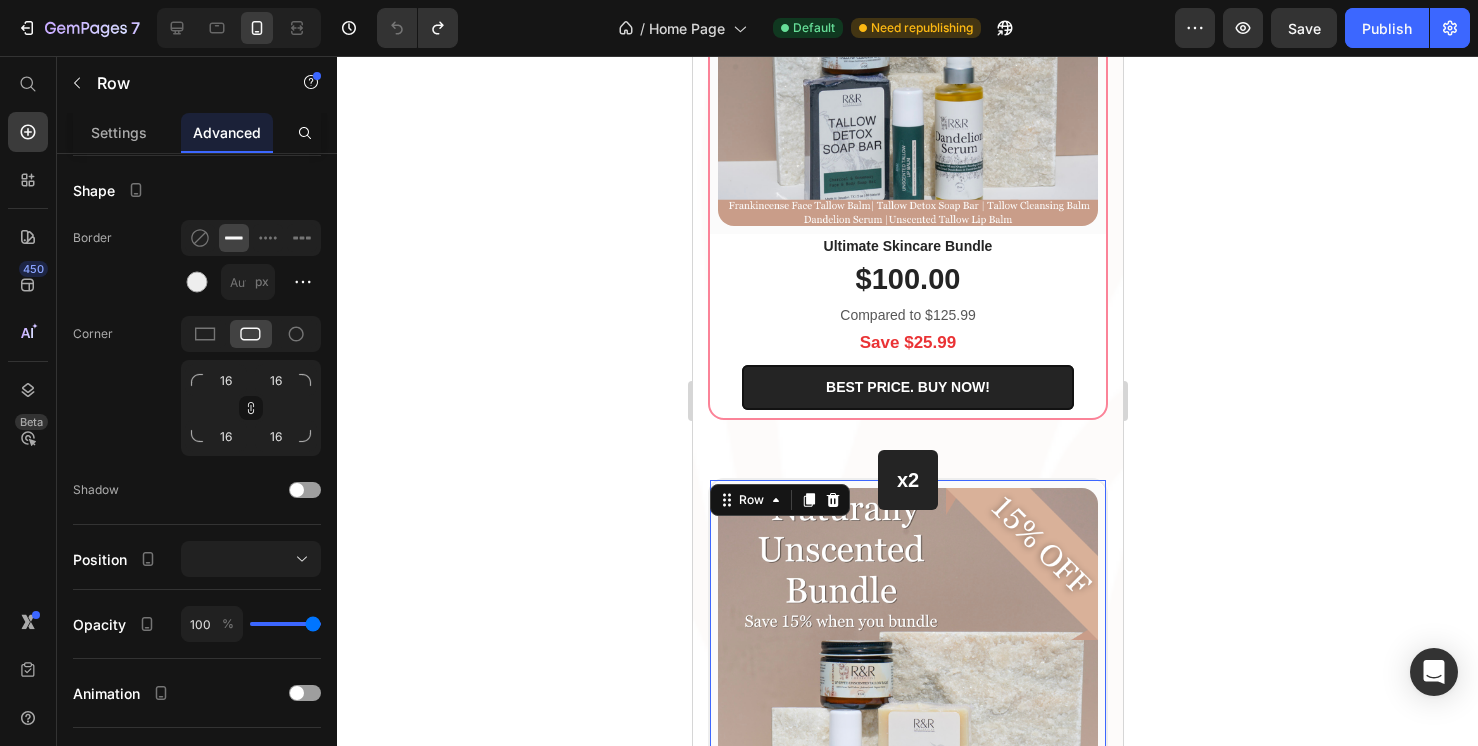 scroll, scrollTop: 3299, scrollLeft: 0, axis: vertical 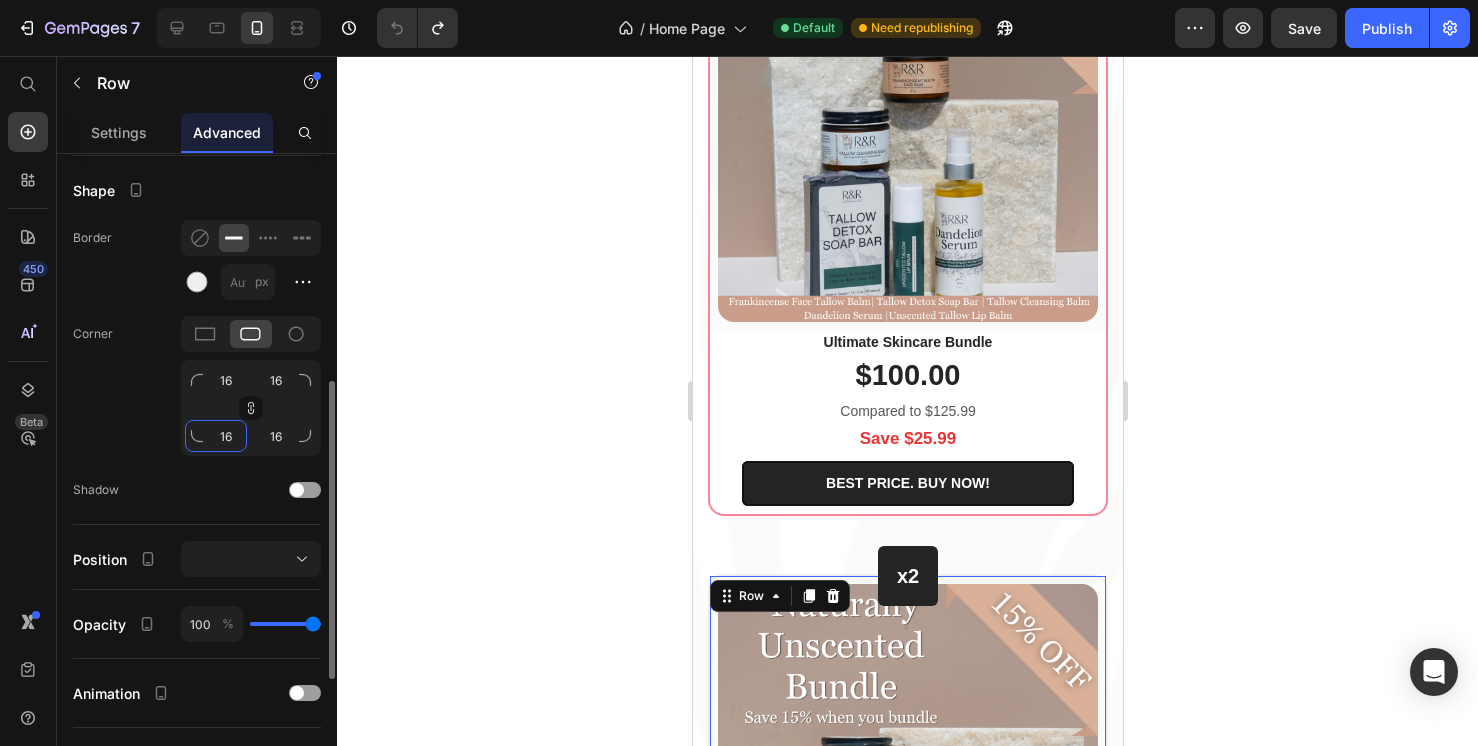 click on "16" 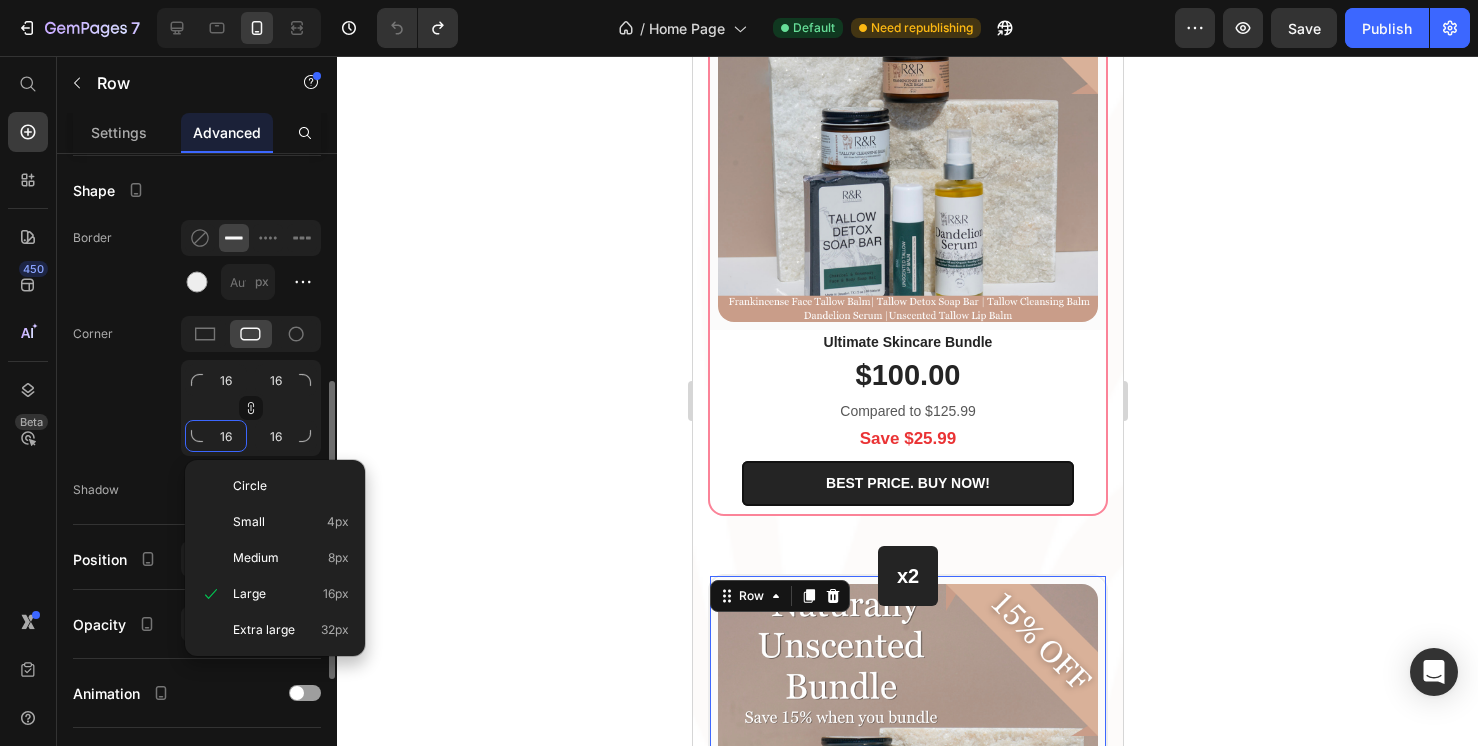type on "160" 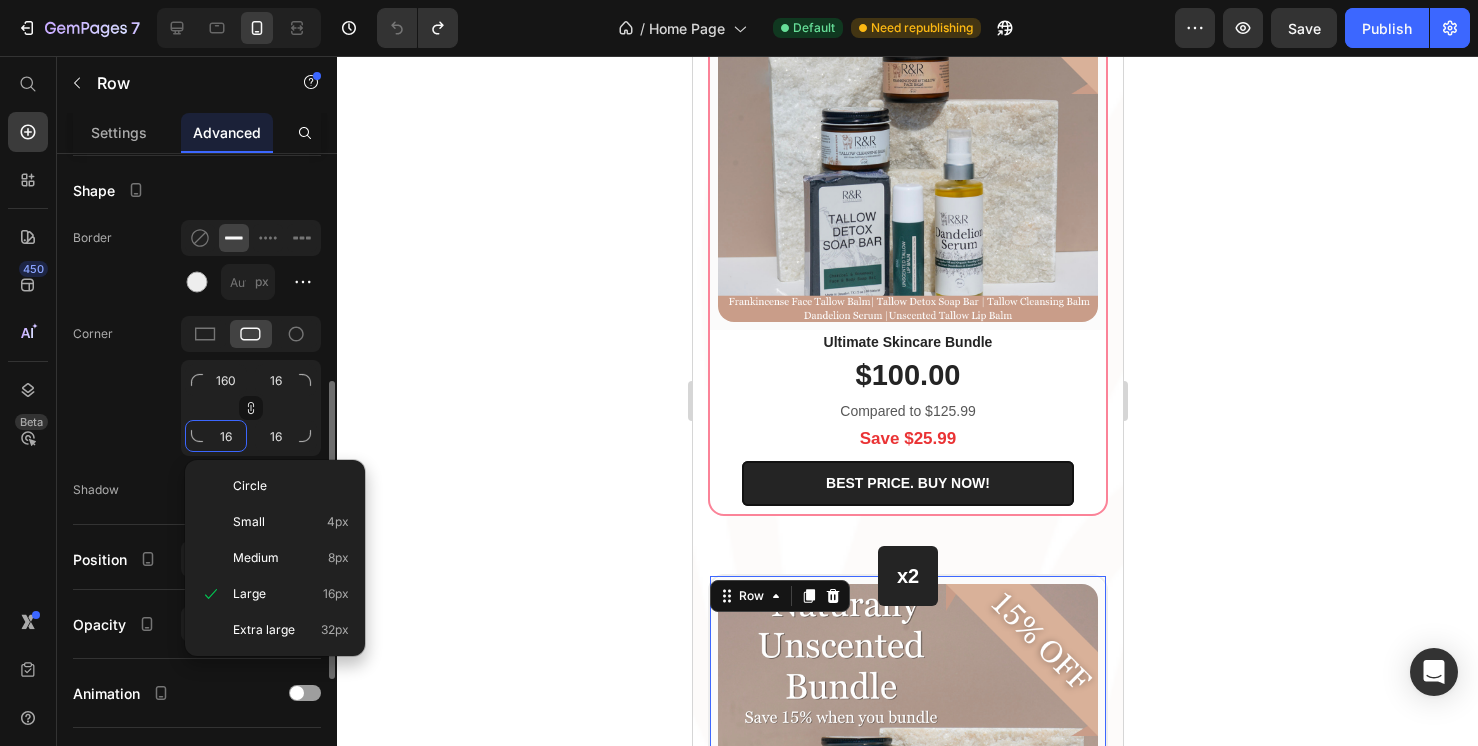 type on "160" 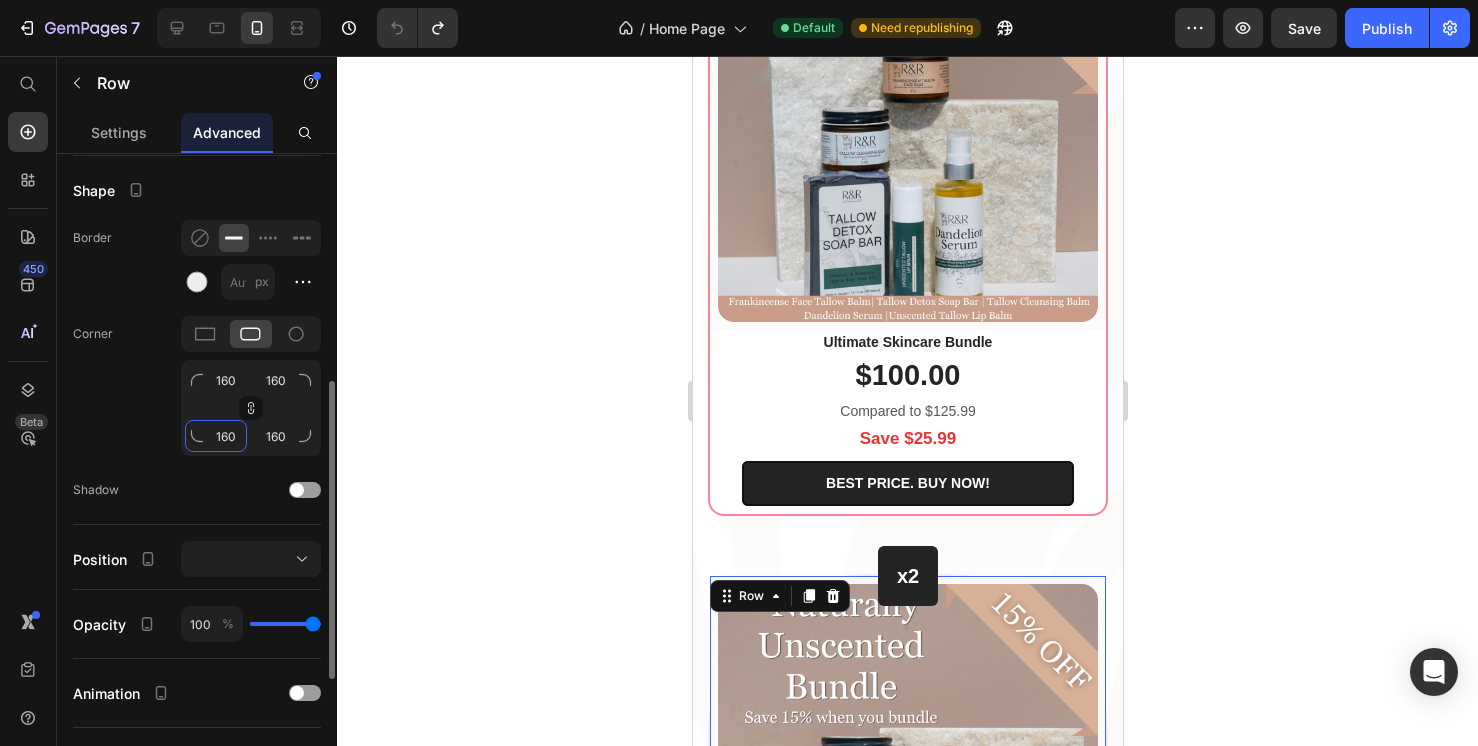 type on "16" 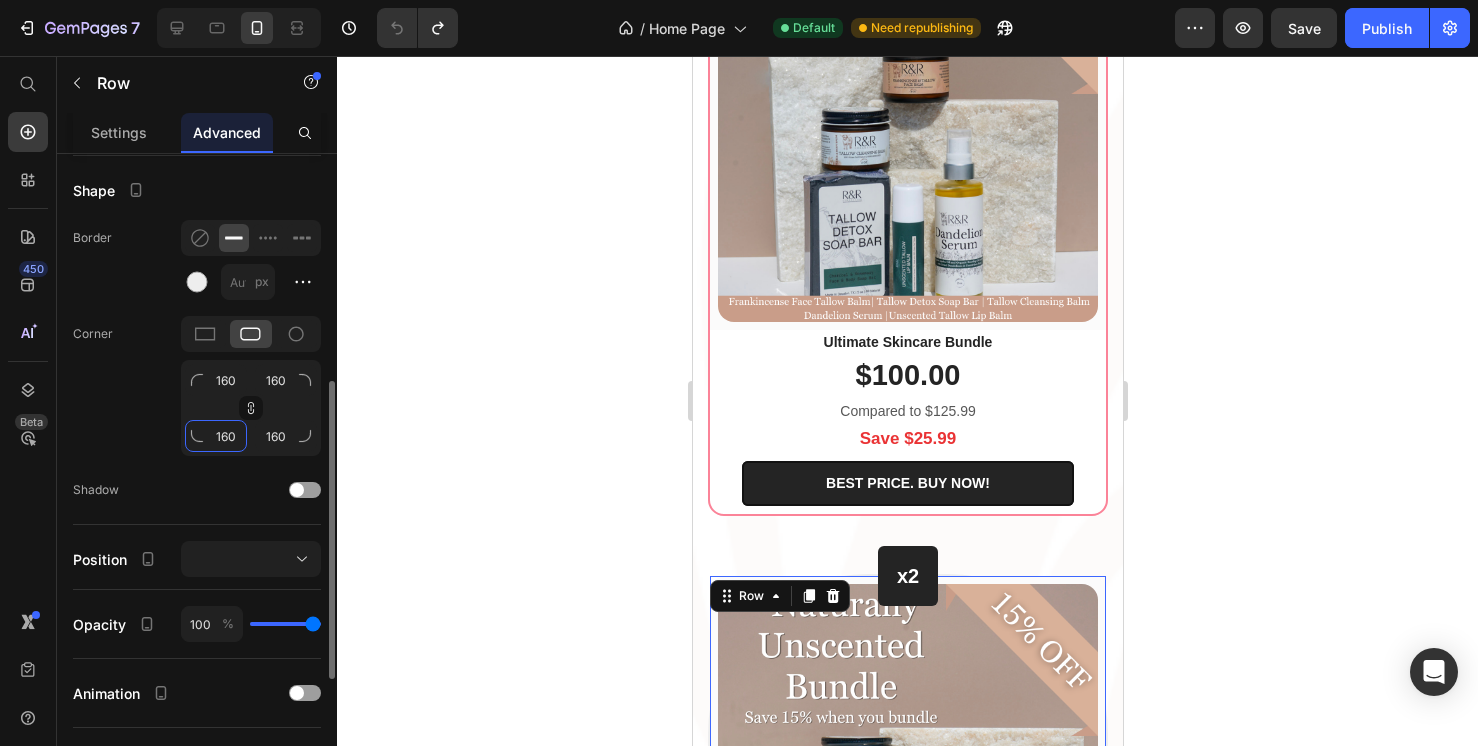 type on "16" 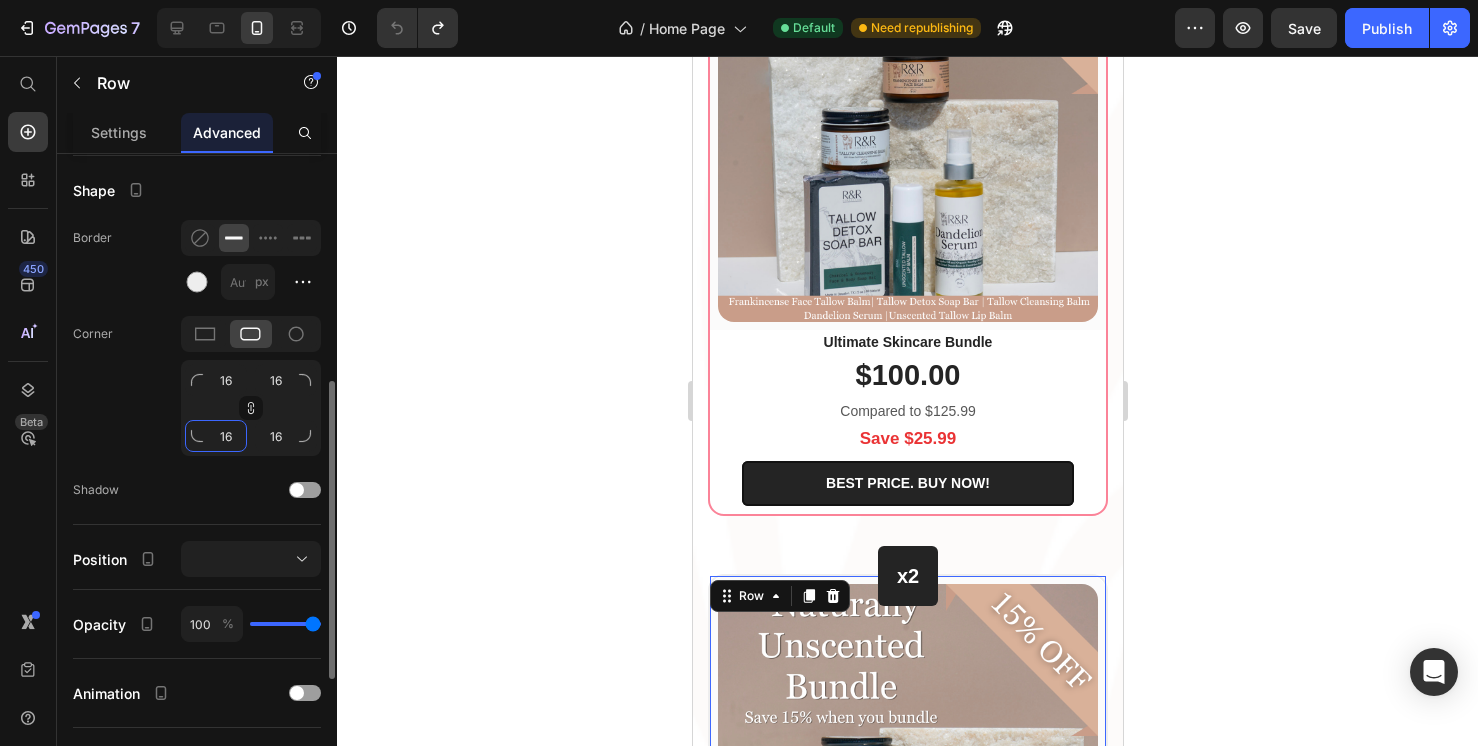 type on "1" 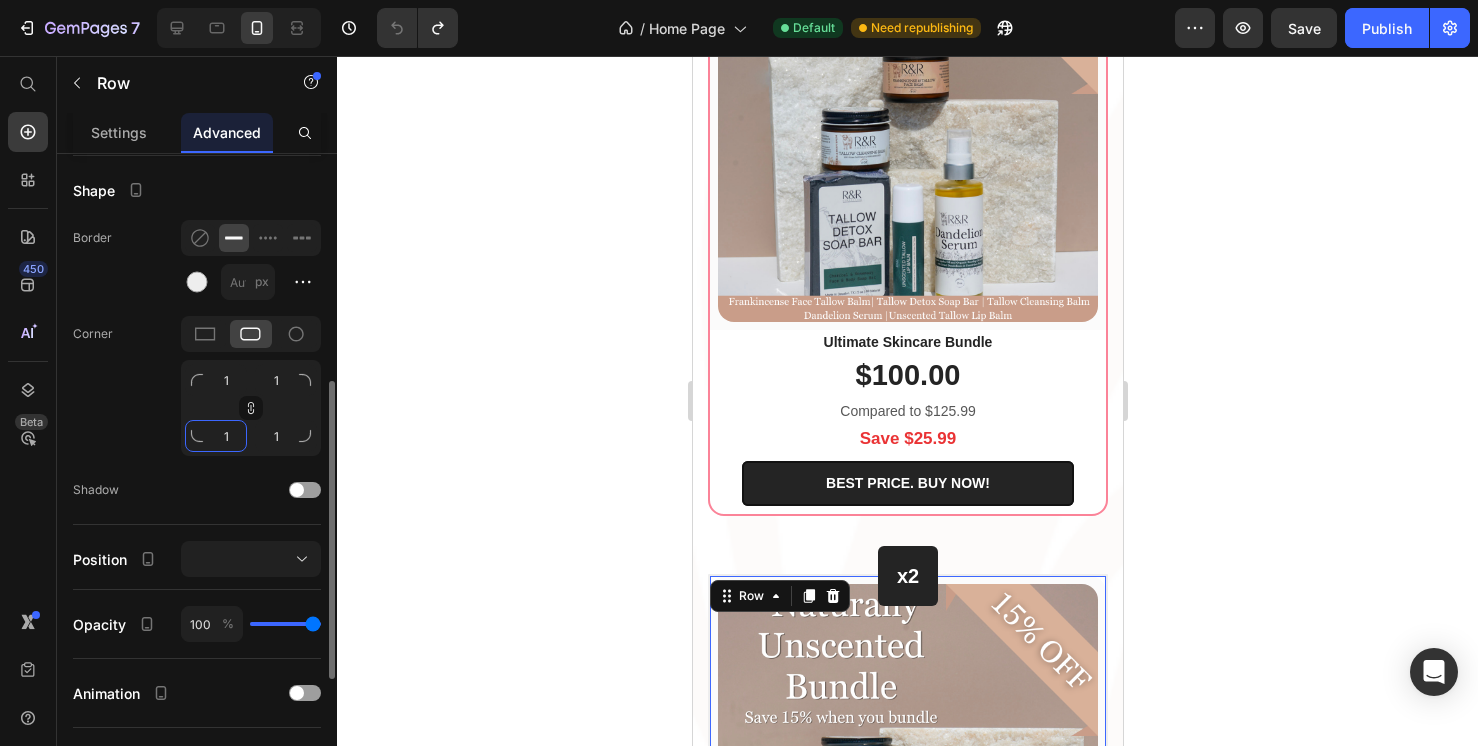 type 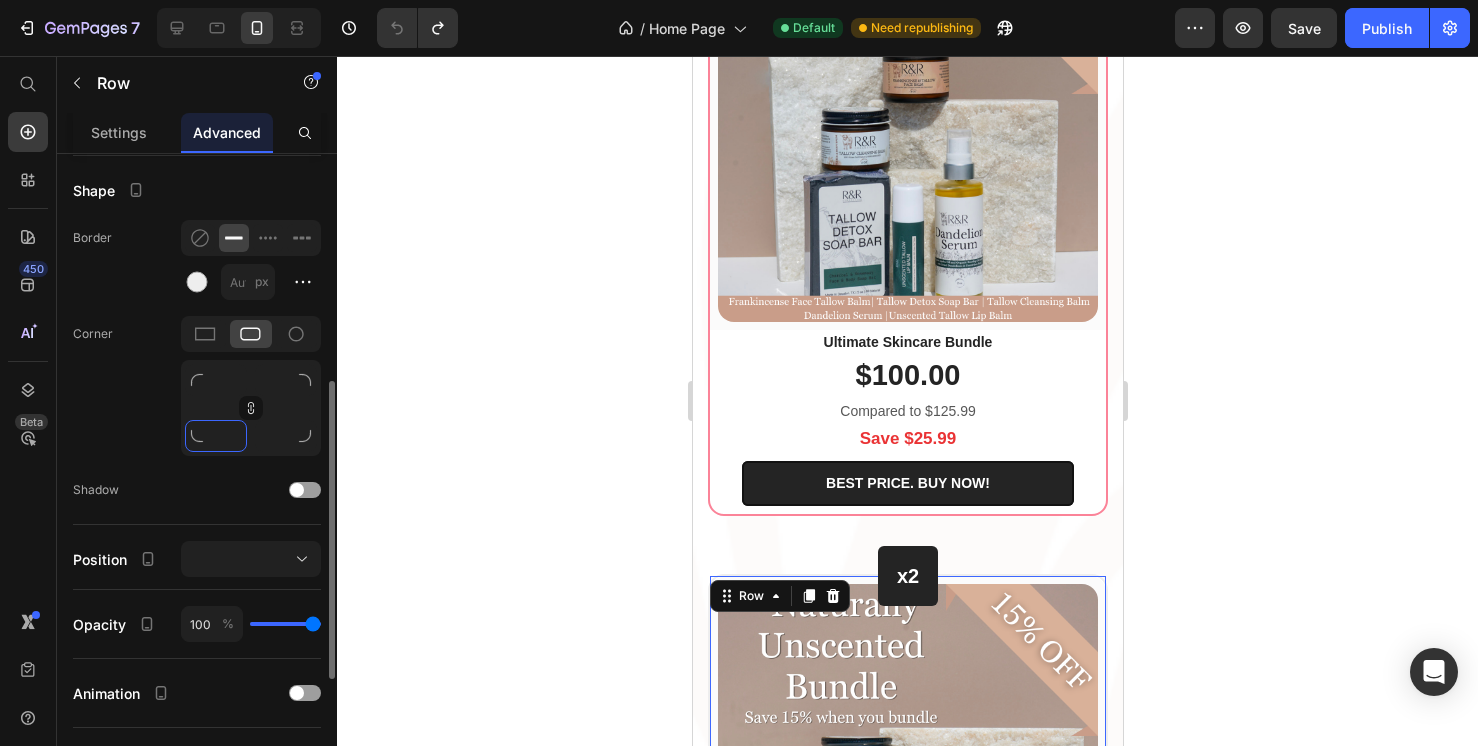 type on "0" 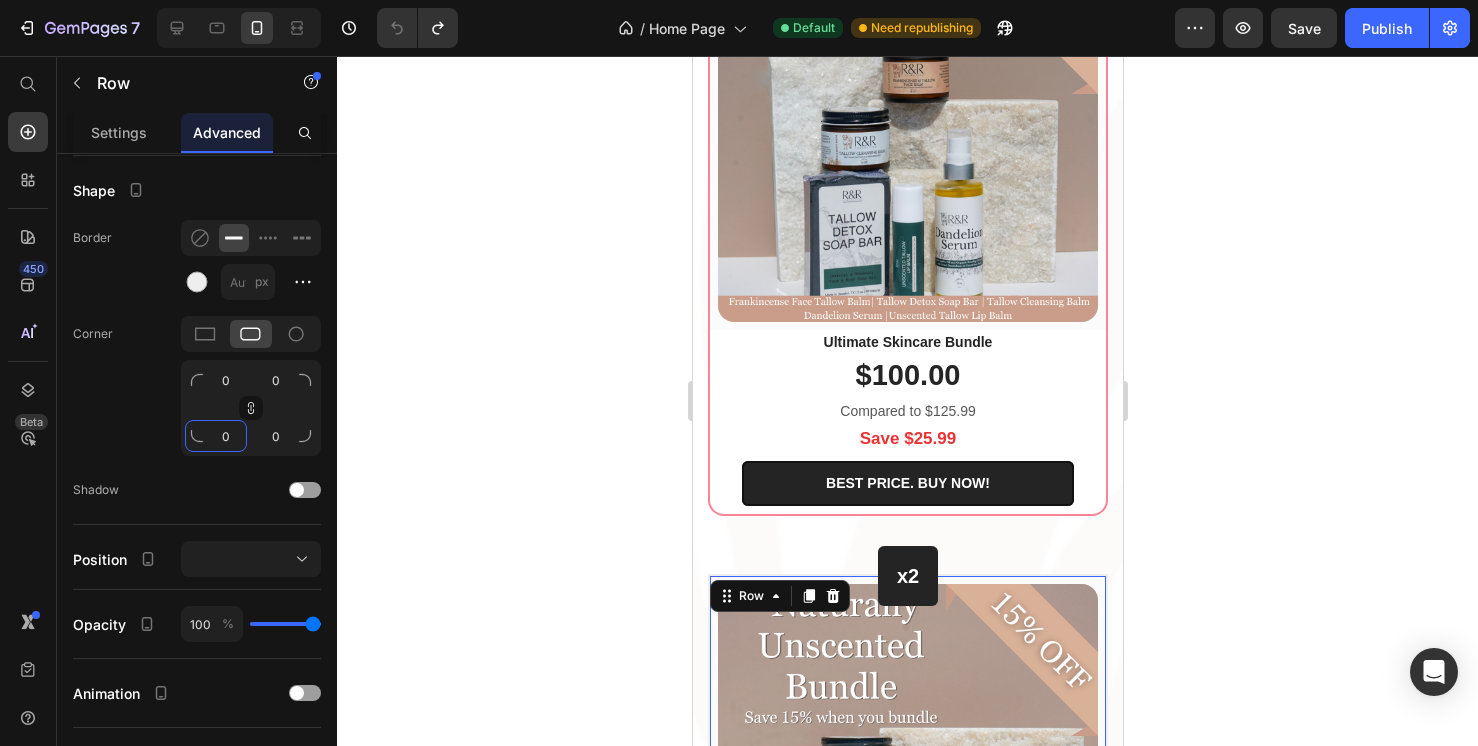 click 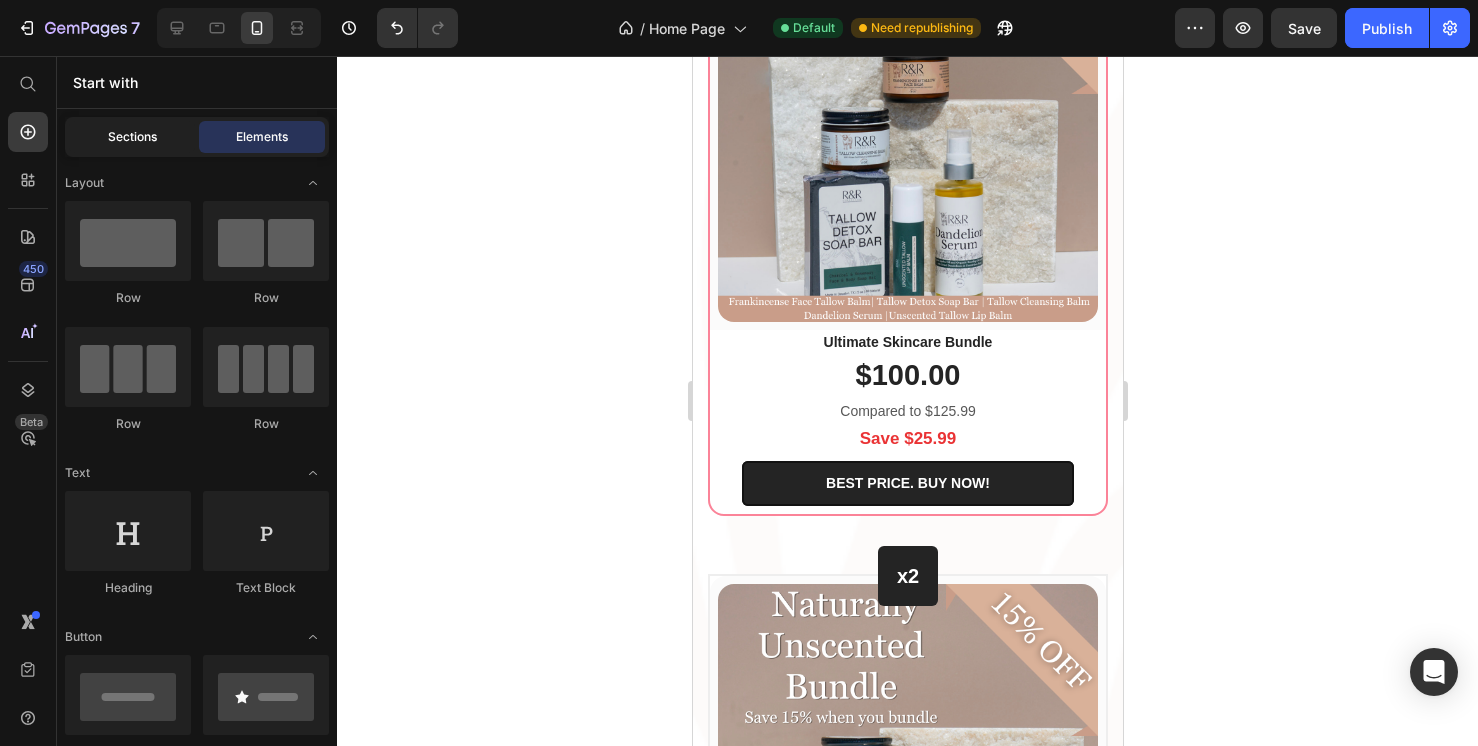 click on "Sections" at bounding box center [132, 137] 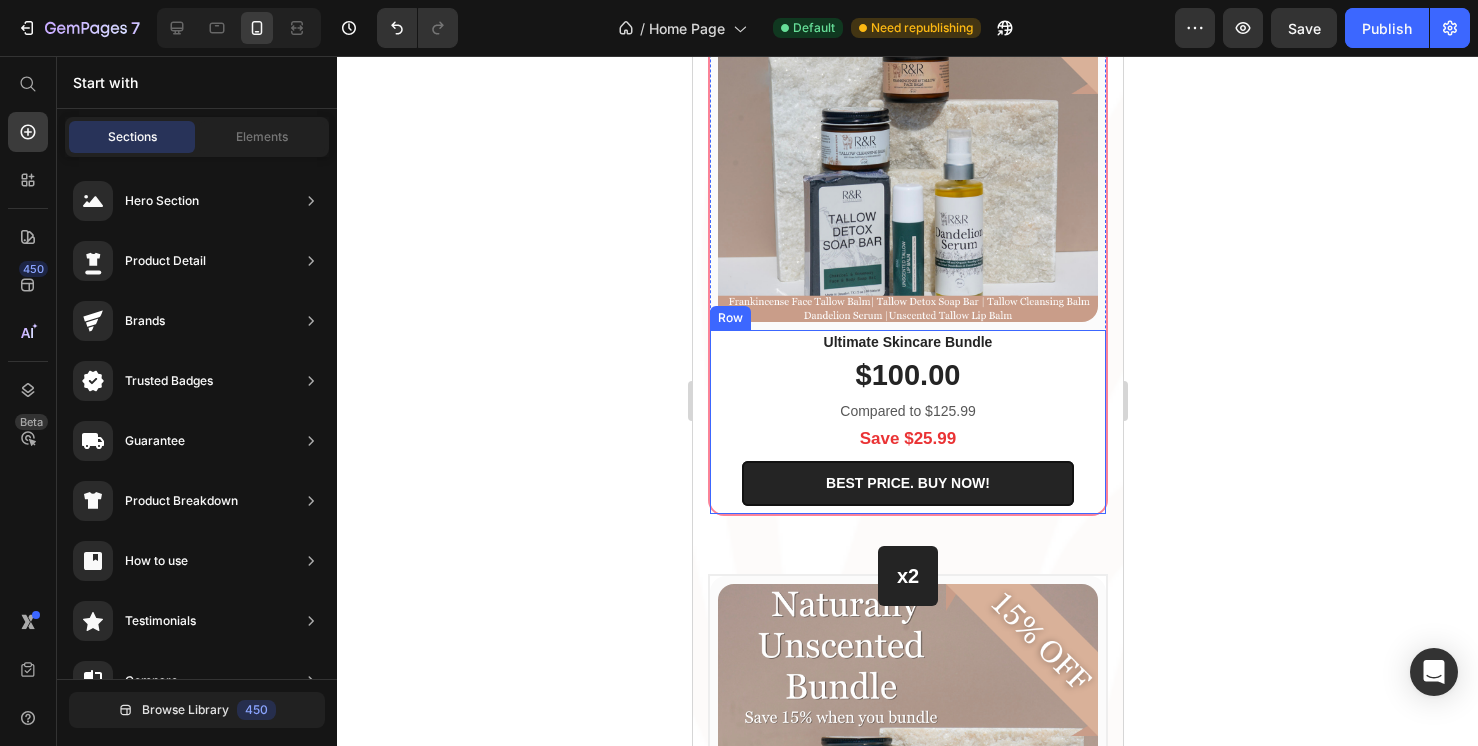 click on "Ultimate Skincare Bundle (P) Title $100.00 (P) Price Compared to $125.99 Text block Save $25.99 Text block BEST PRICE. BUY NOW! (P) Cart Button Row" at bounding box center (907, 422) 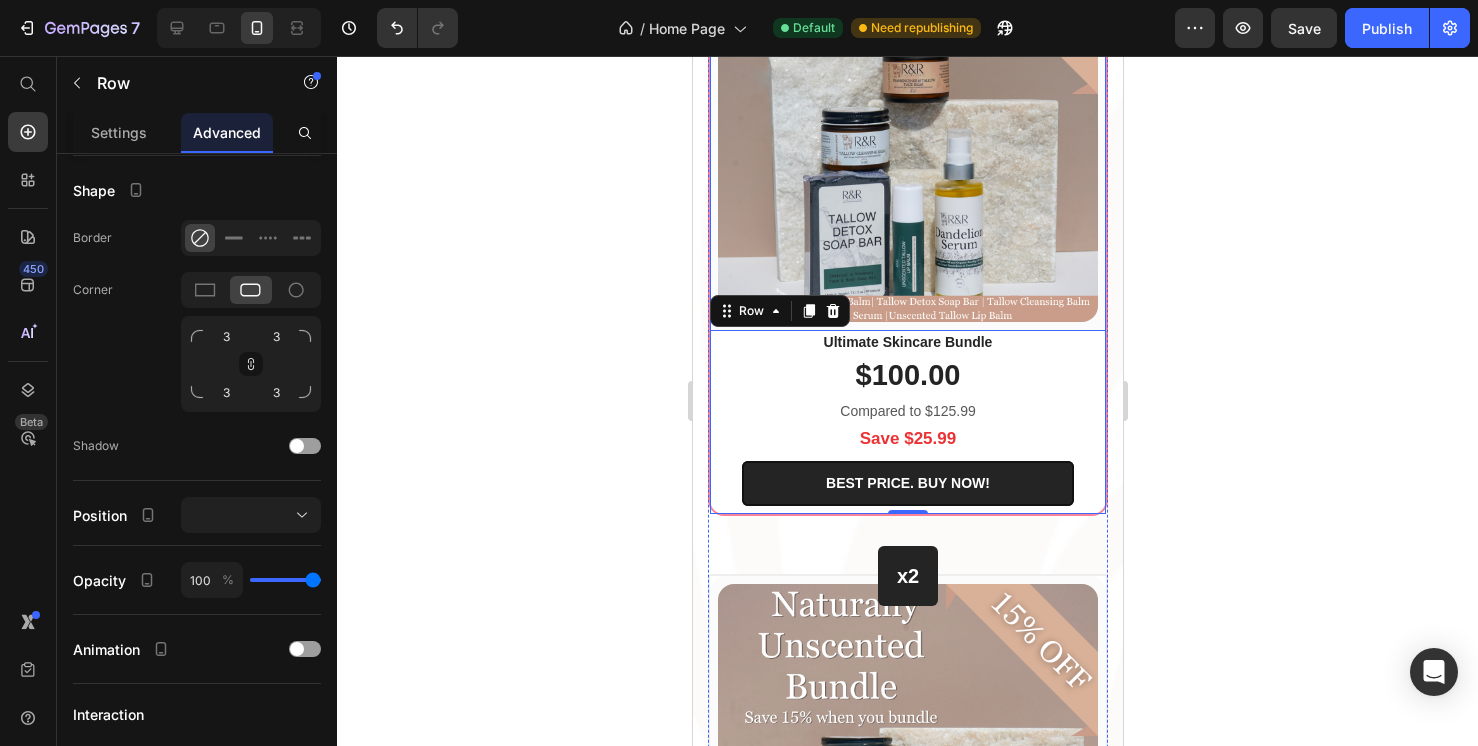 click on "(P) Images & Gallery Row Ultimate Skincare Bundle (P) Title $100.00 (P) Price Compared to $125.99 Text block Save $25.99 Text block BEST PRICE. BUY NOW! (P) Cart Button Row   0 Product Row" at bounding box center (907, 224) 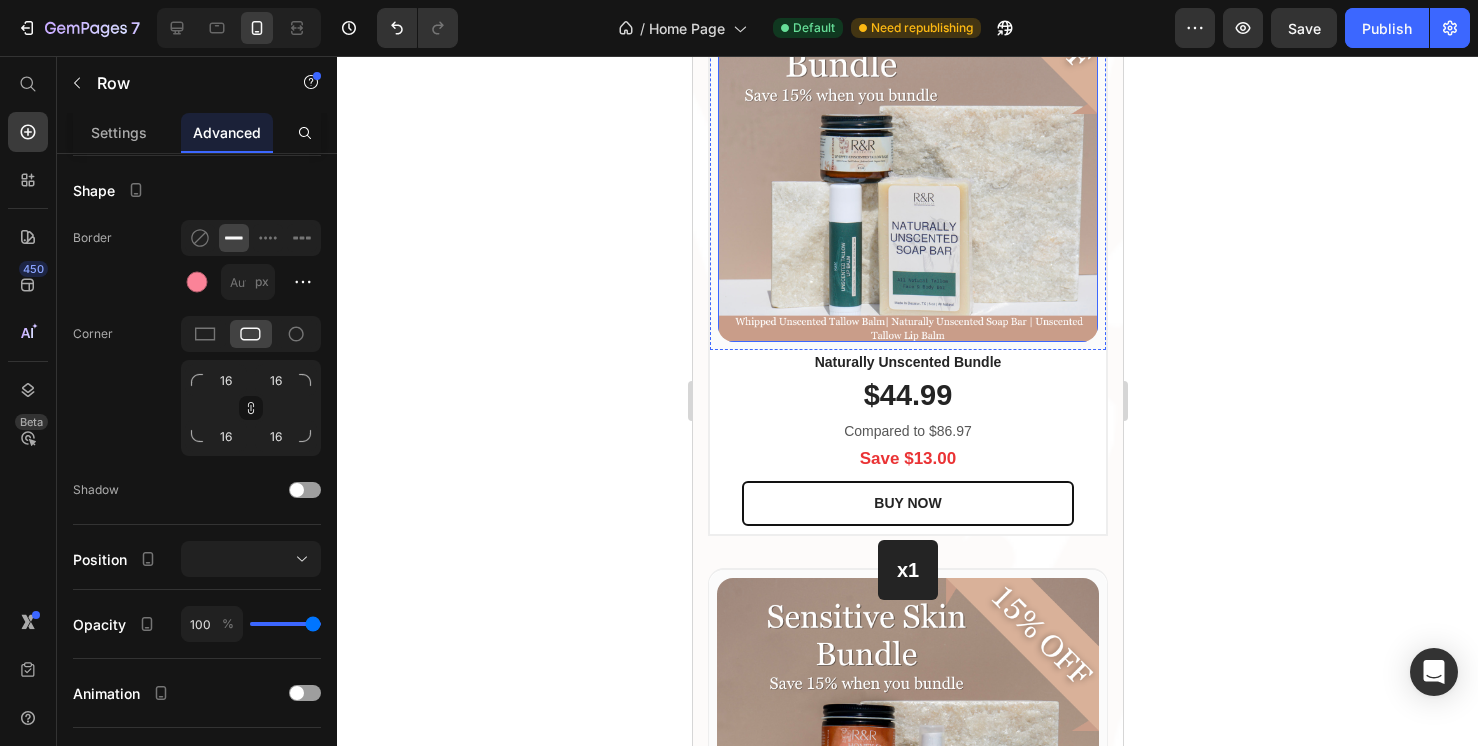 scroll, scrollTop: 3917, scrollLeft: 0, axis: vertical 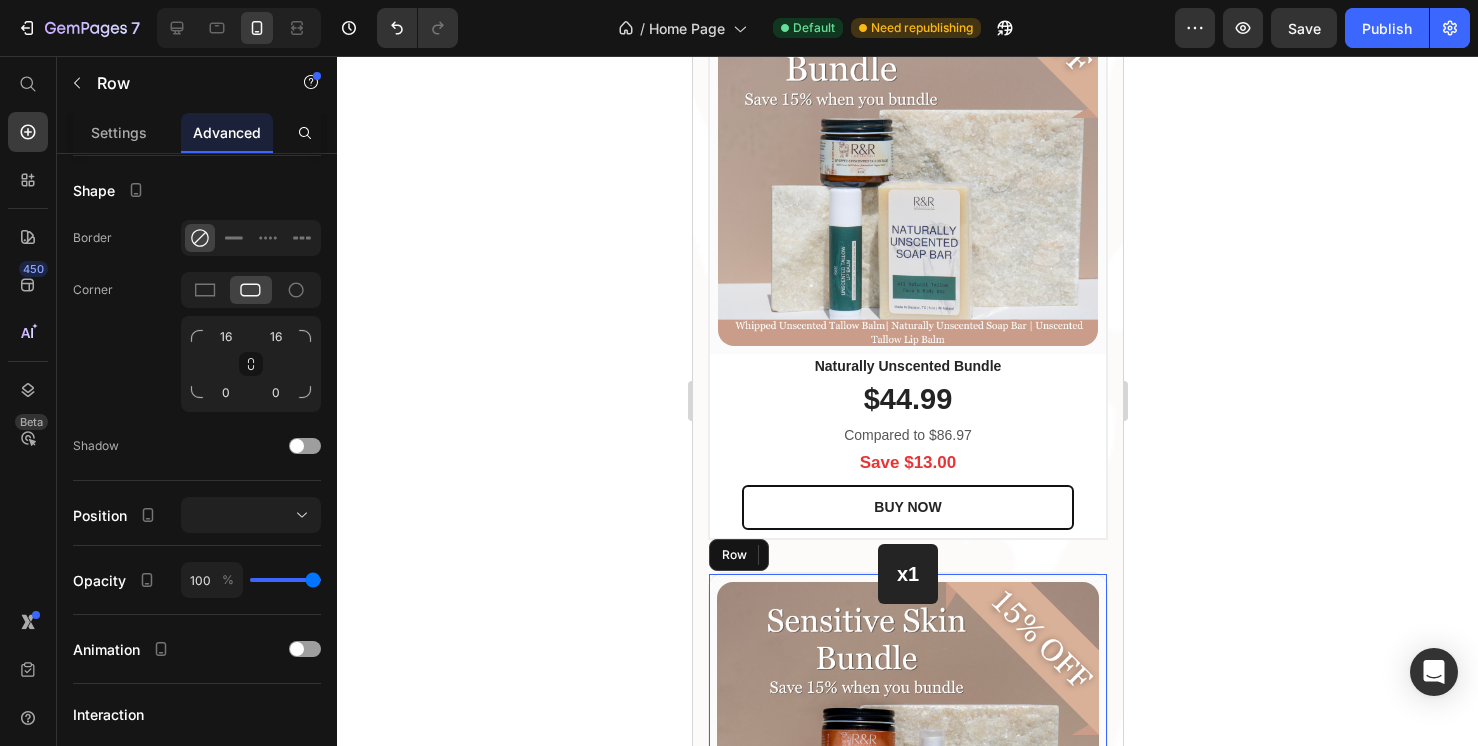 click on "(P) Images & Gallery Row" at bounding box center (907, 773) 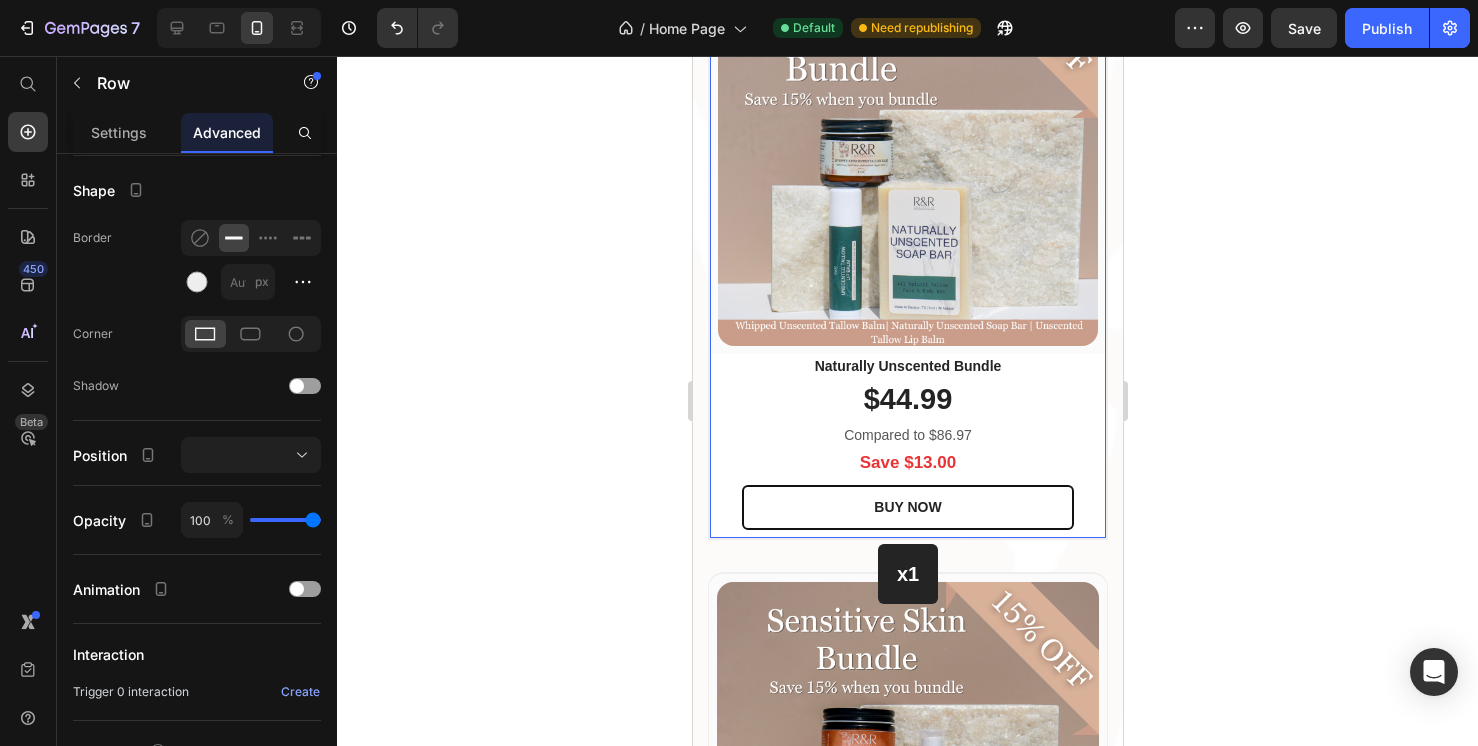 click on "x2 Heading Row (P) Images & Gallery Row Naturally Unscented Bundle (P) Title $44.99 (P) Price Compared to $86.97 Text block Save $13.00 Text block BUY NOW (P) Cart Button Row Product Row" at bounding box center (907, 248) 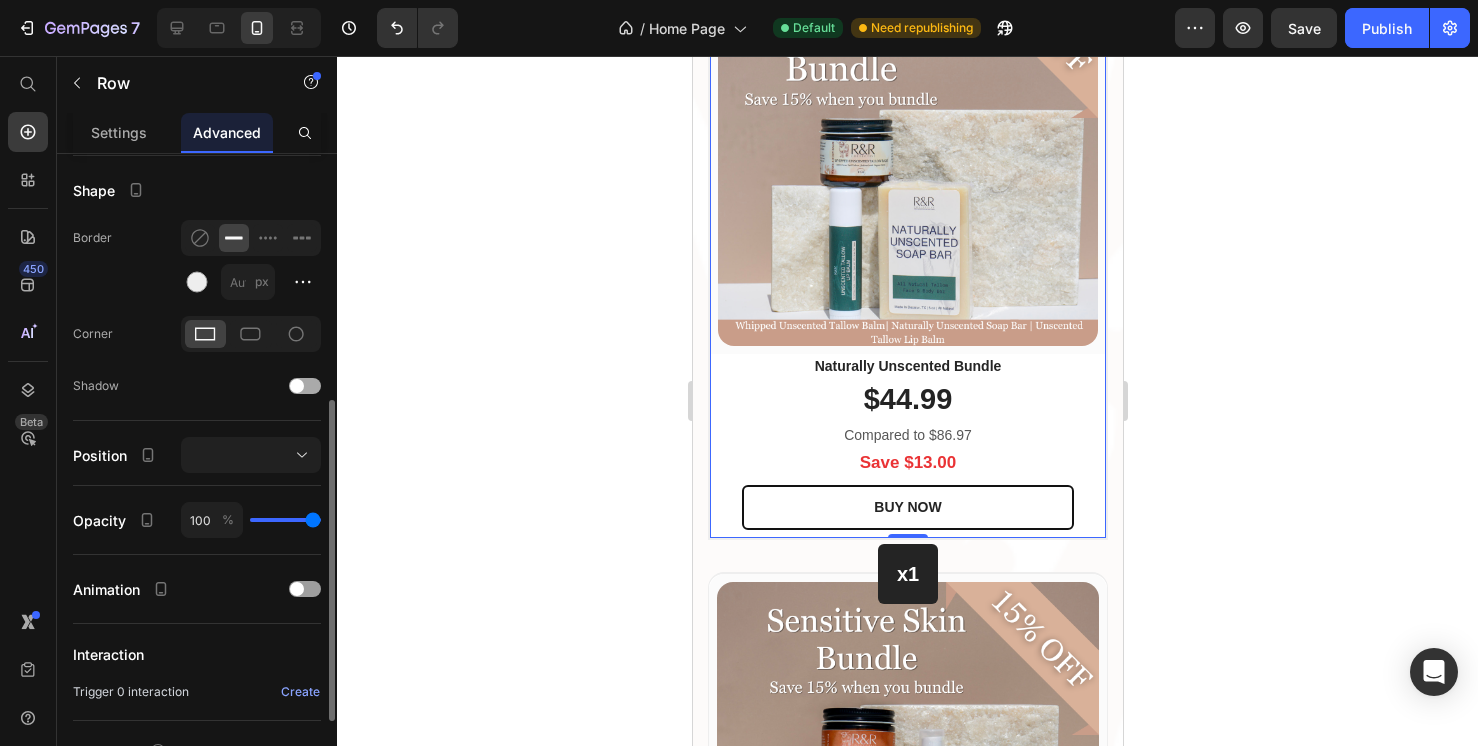click at bounding box center (297, 386) 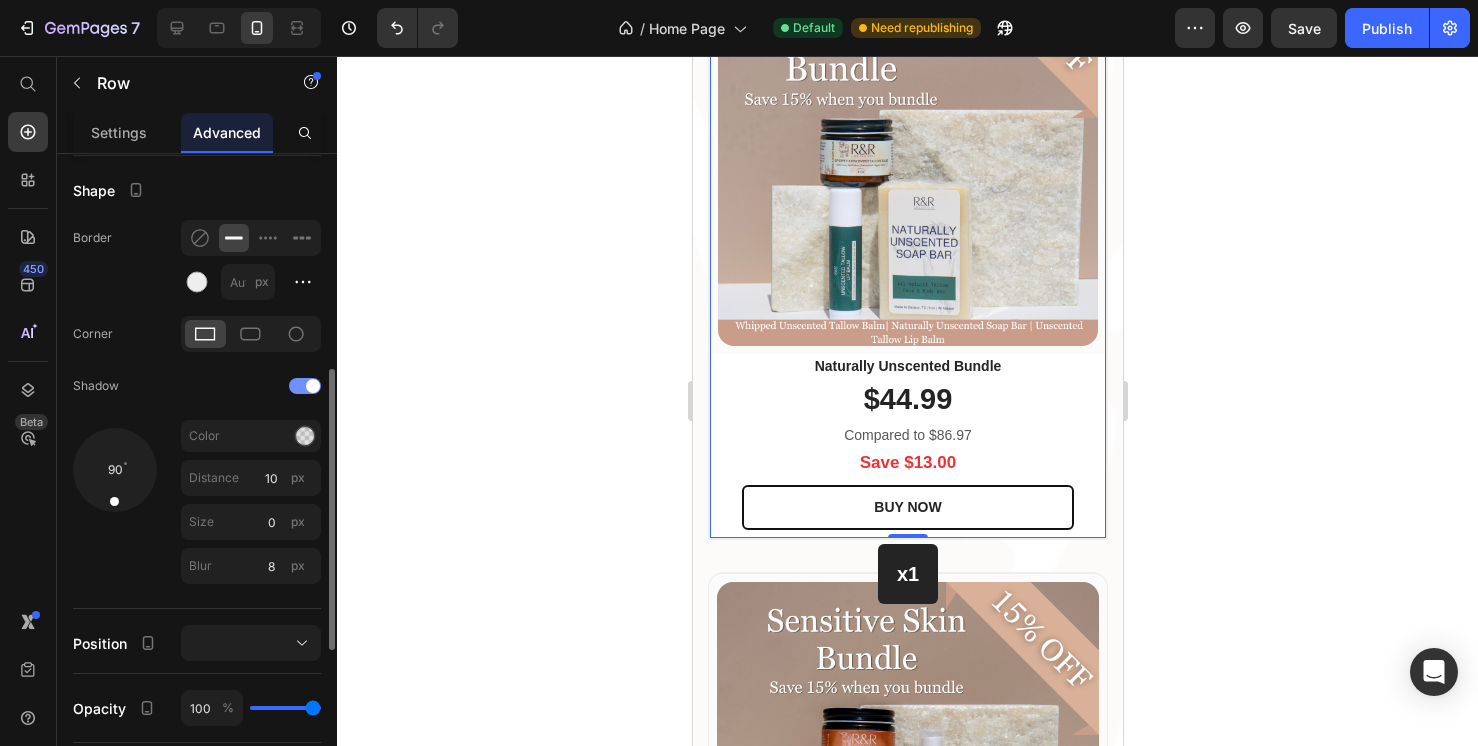 click at bounding box center [305, 386] 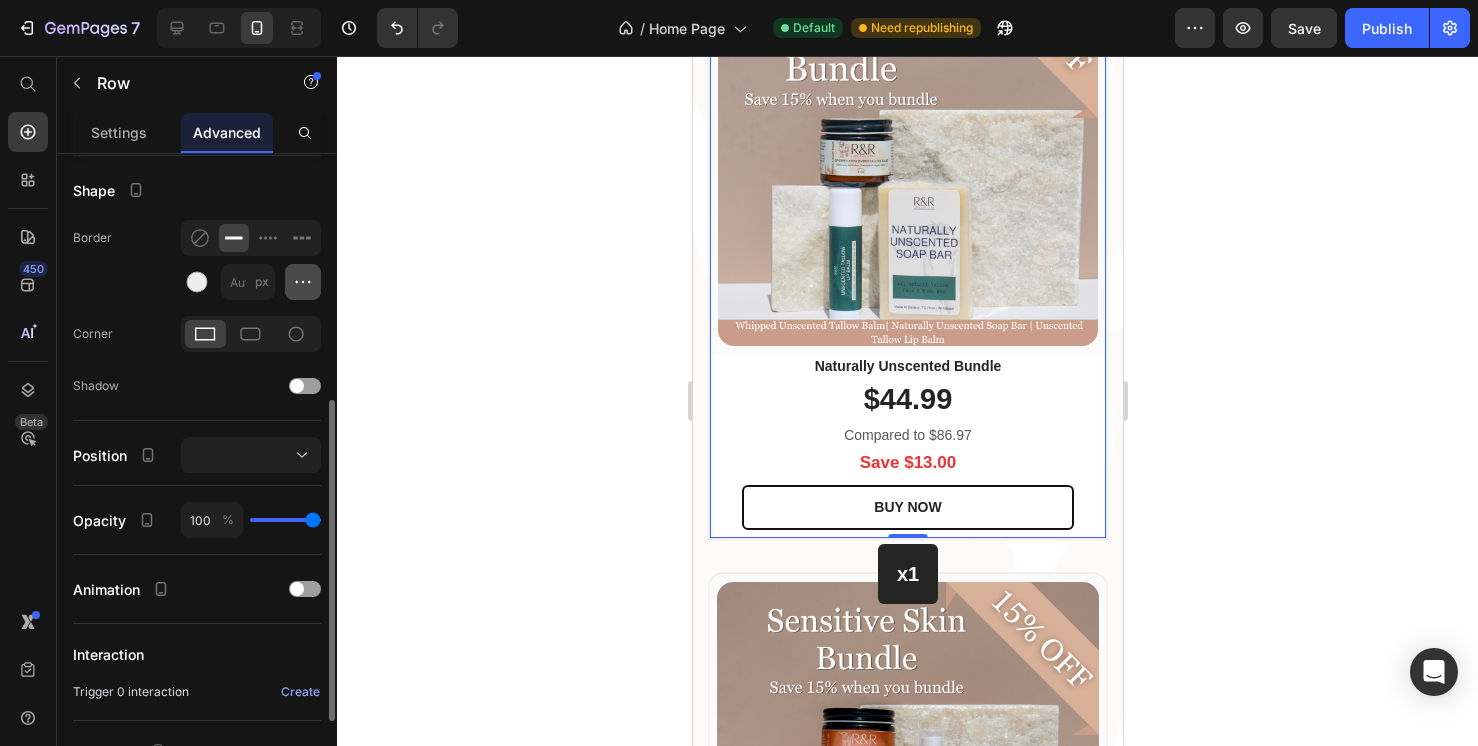 click 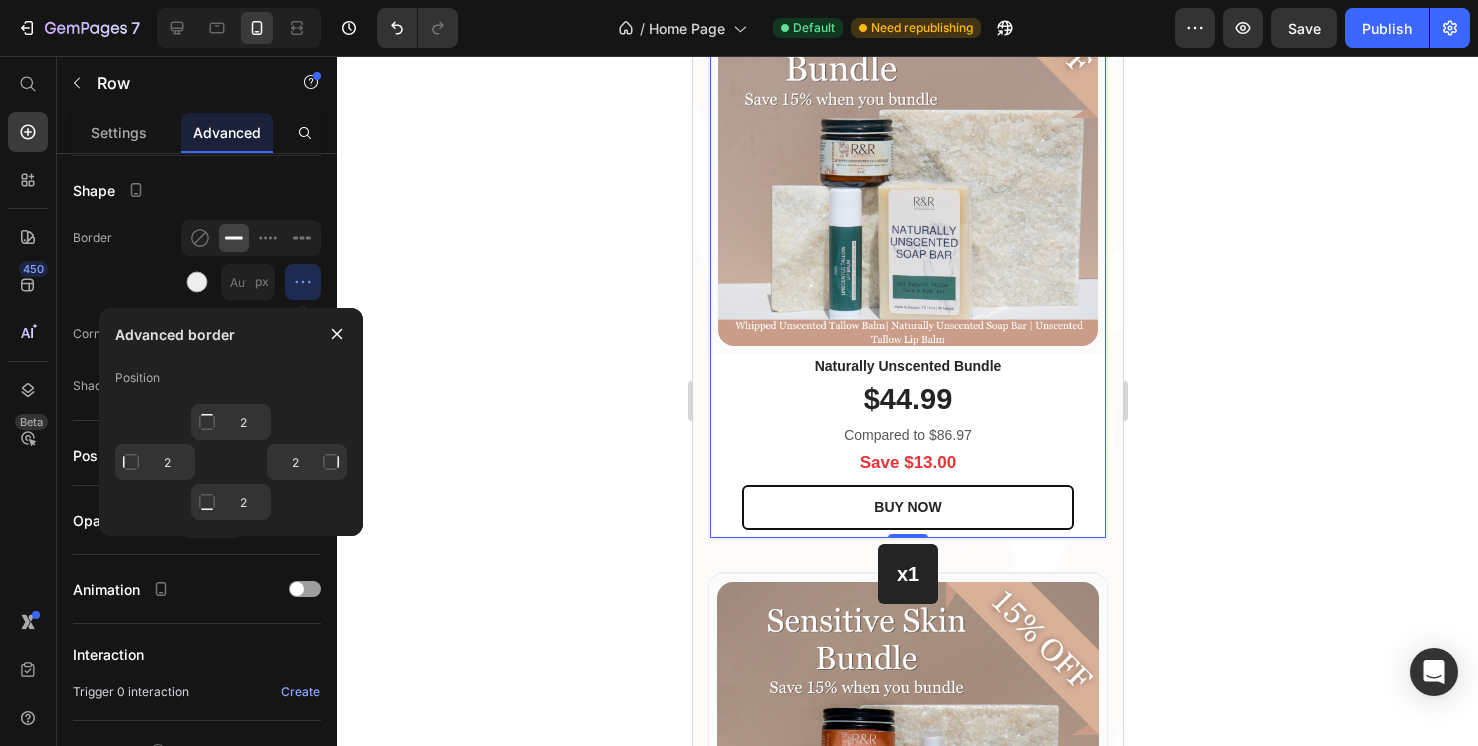 click at bounding box center (131, 462) 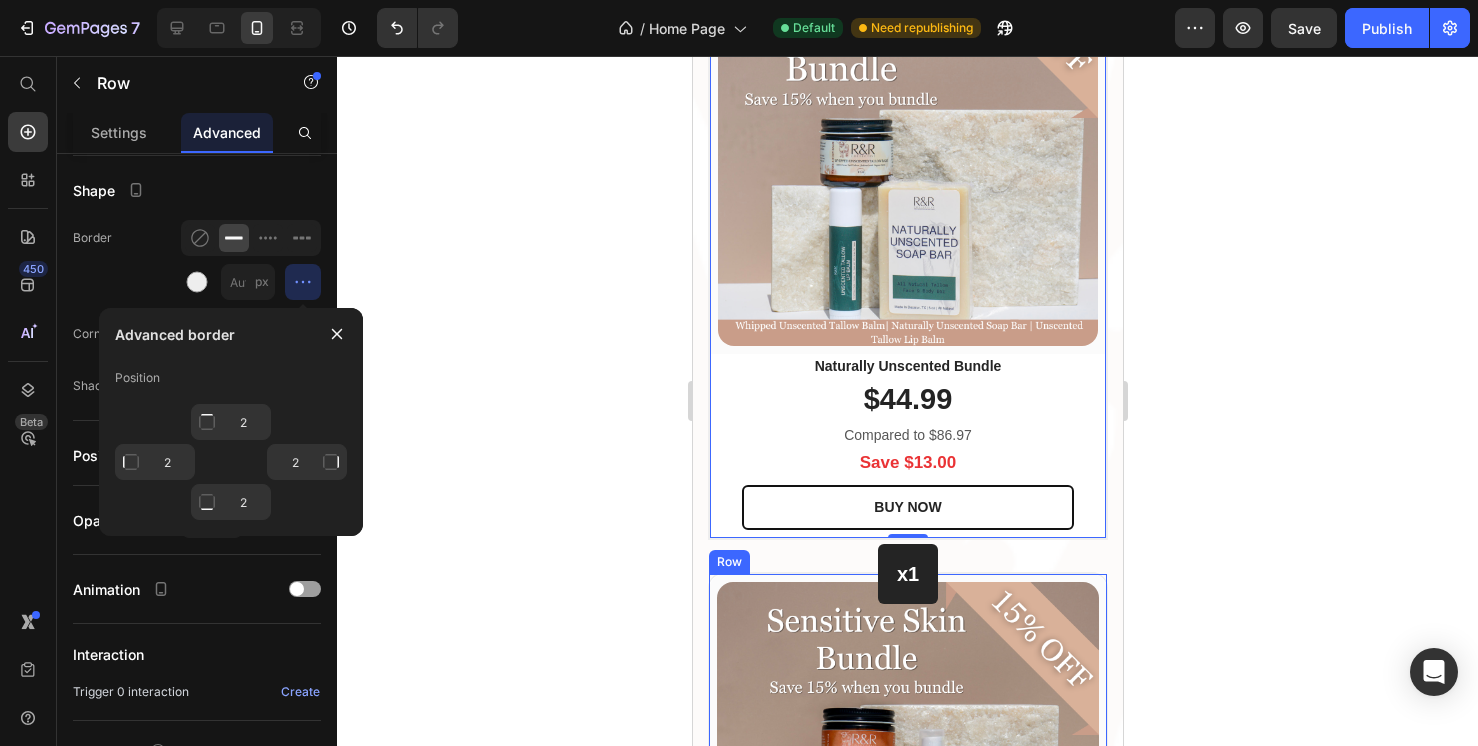 click on "(P) Images & Gallery Row" at bounding box center (907, 773) 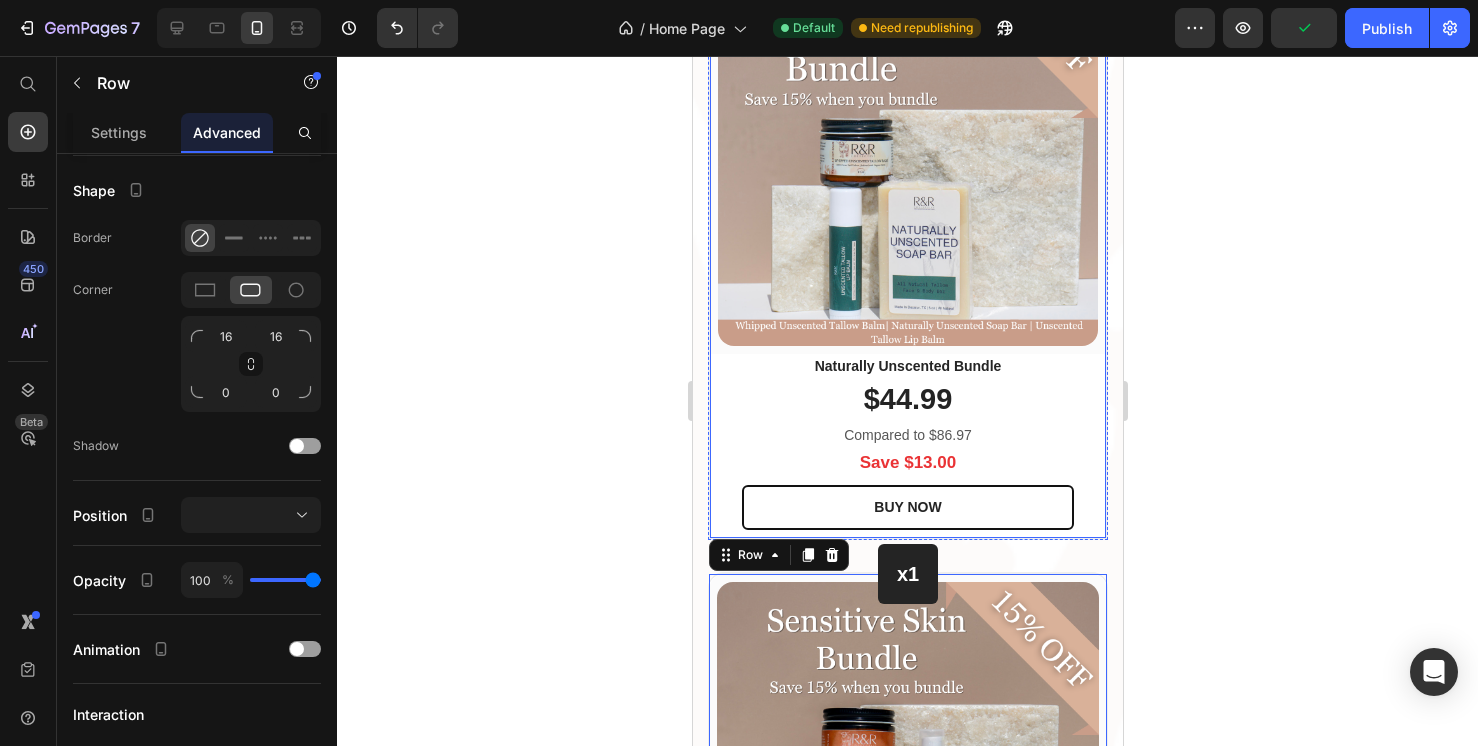 click on "x2 Heading Row (P) Images & Gallery Row Naturally Unscented Bundle (P) Title $44.99 (P) Price Compared to $86.97 Text block Save $13.00 Text block BUY NOW (P) Cart Button Row Product Row" at bounding box center (907, 248) 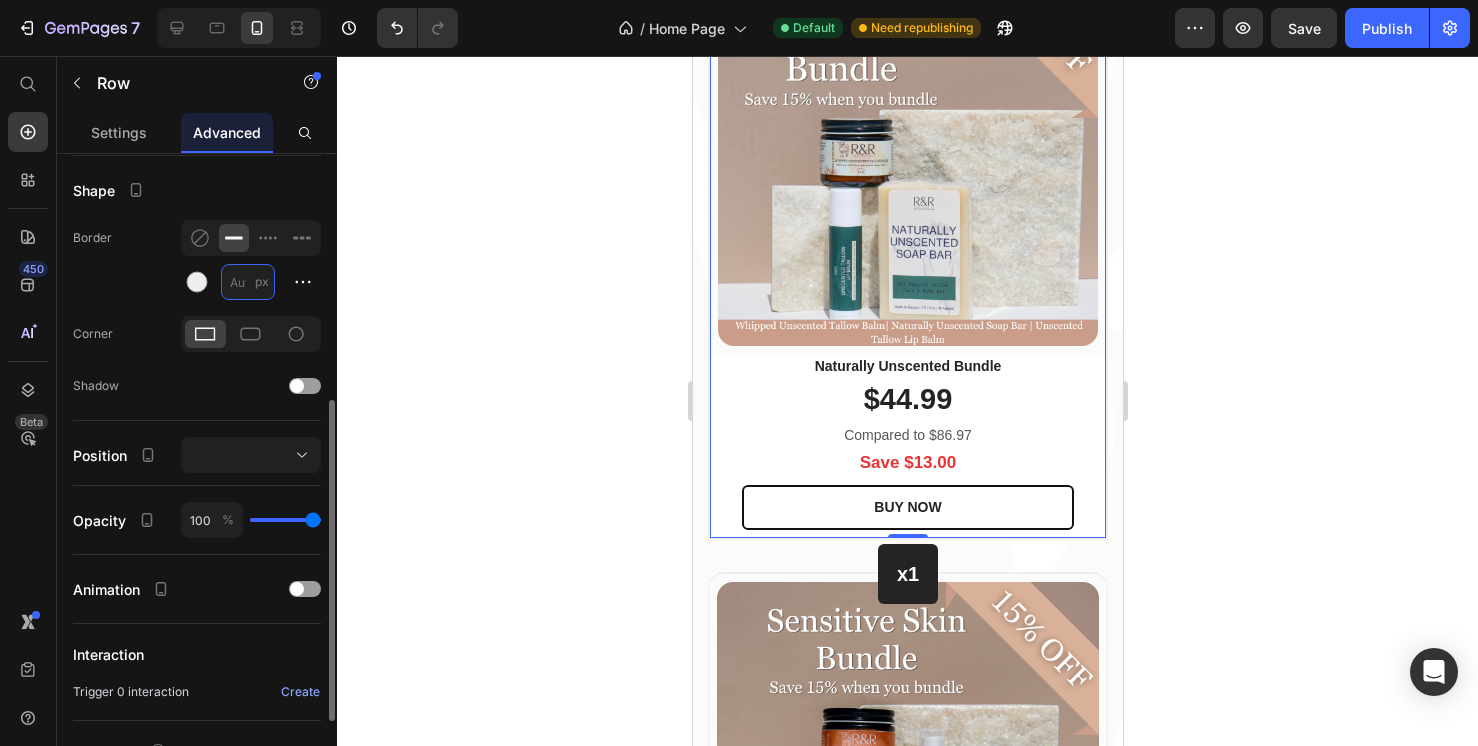 click on "px" at bounding box center [248, 282] 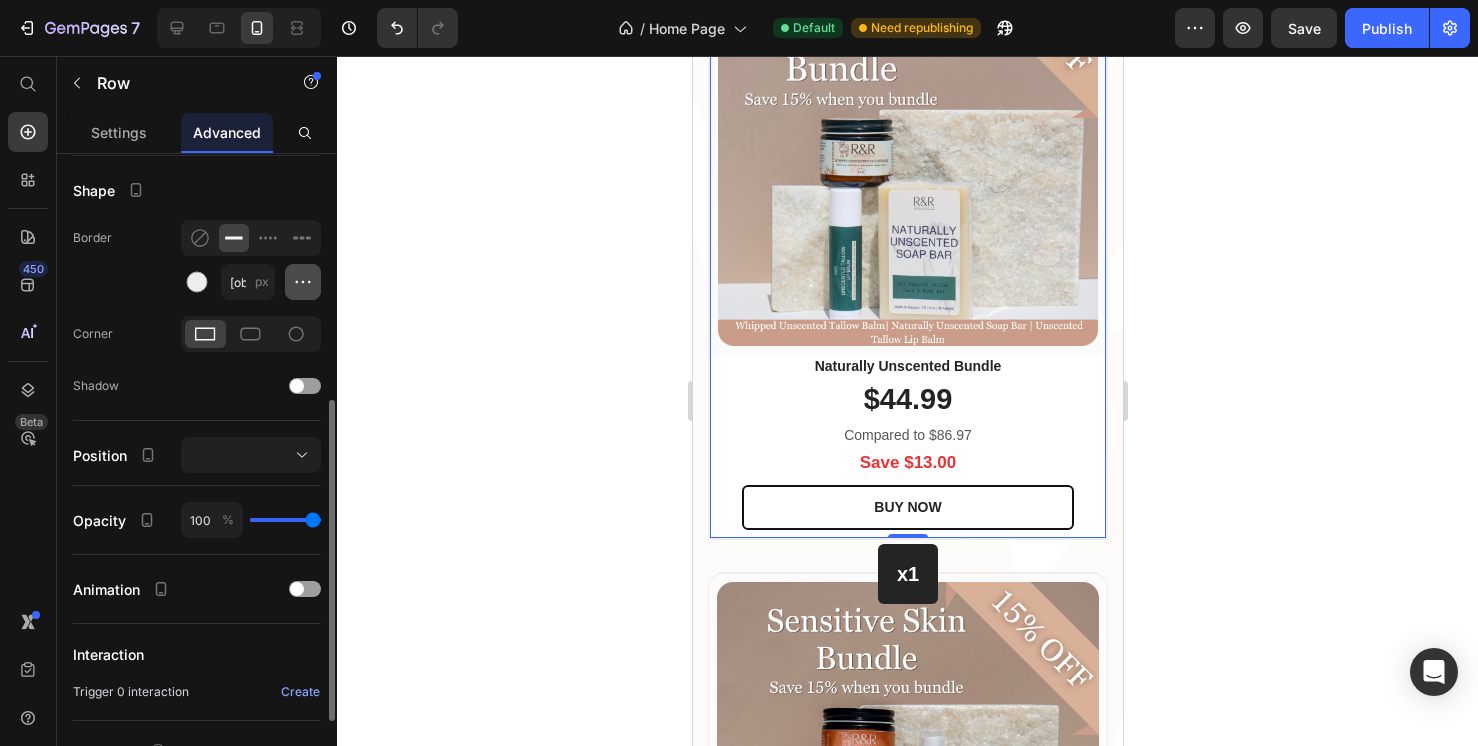 click 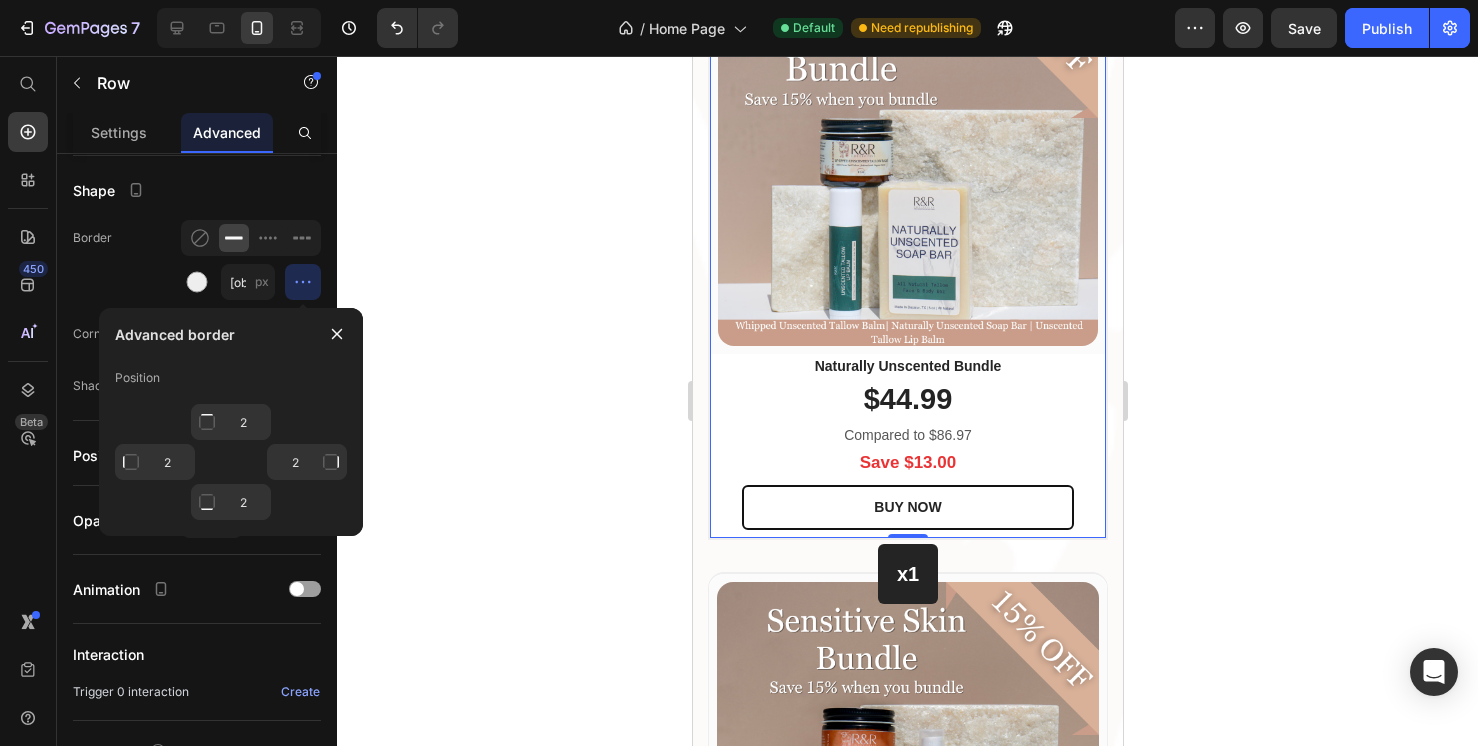 click 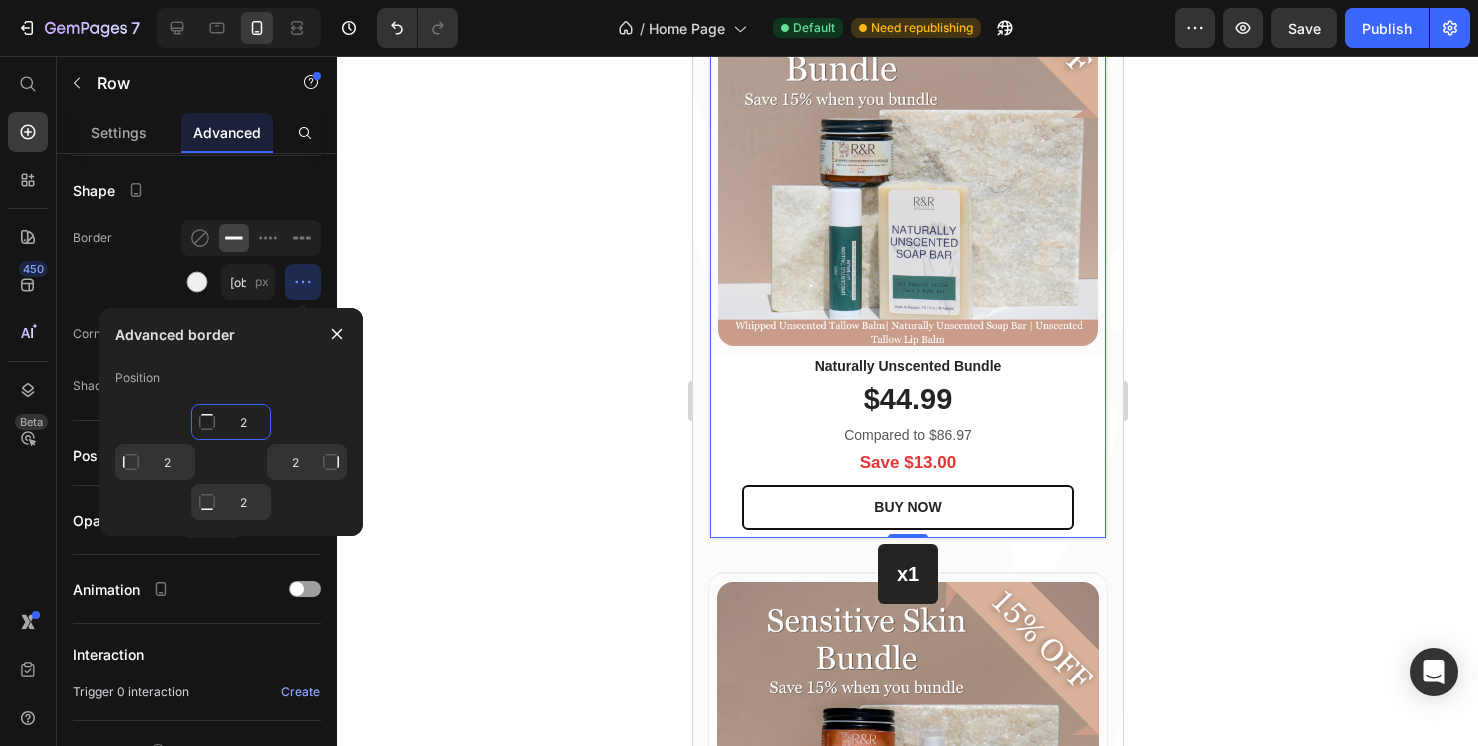 click on "2" 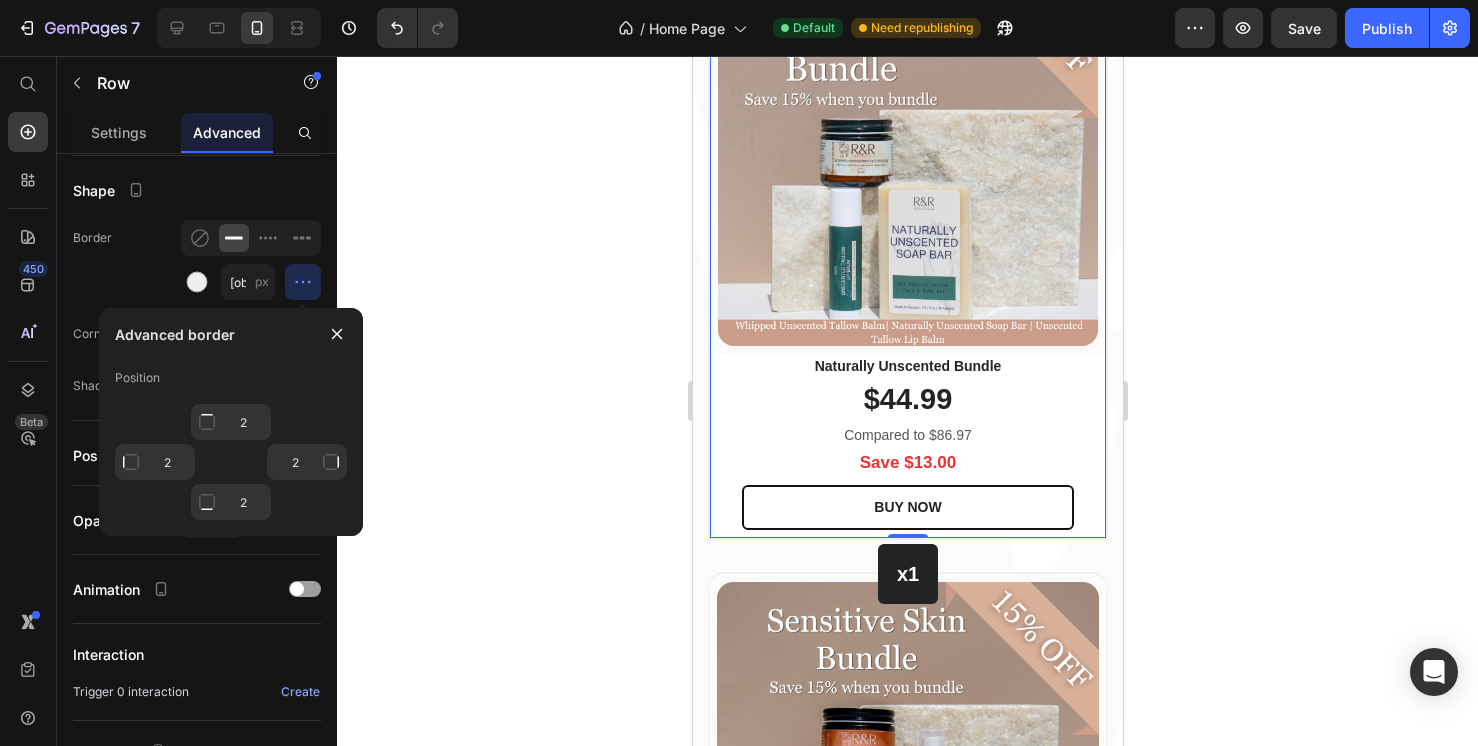 type on "2" 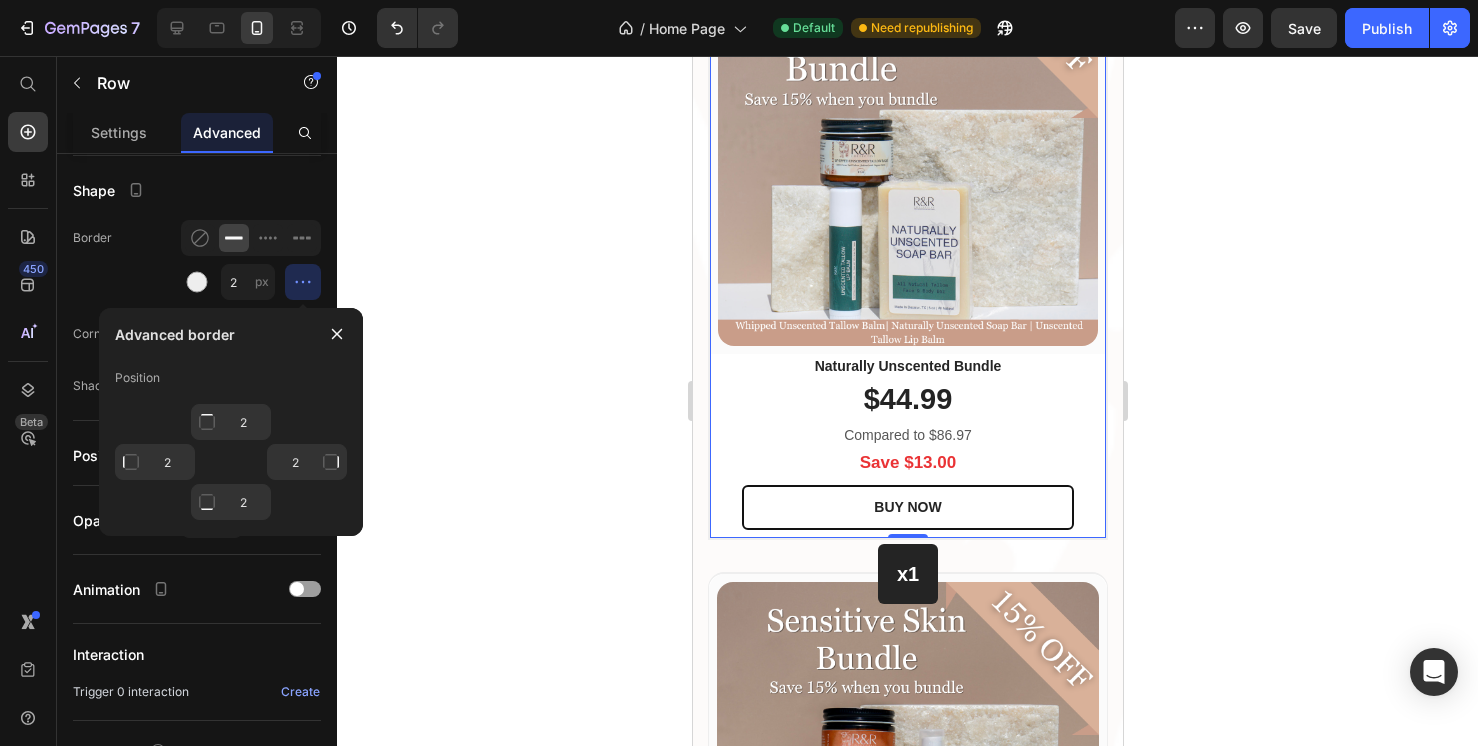 click at bounding box center [131, 462] 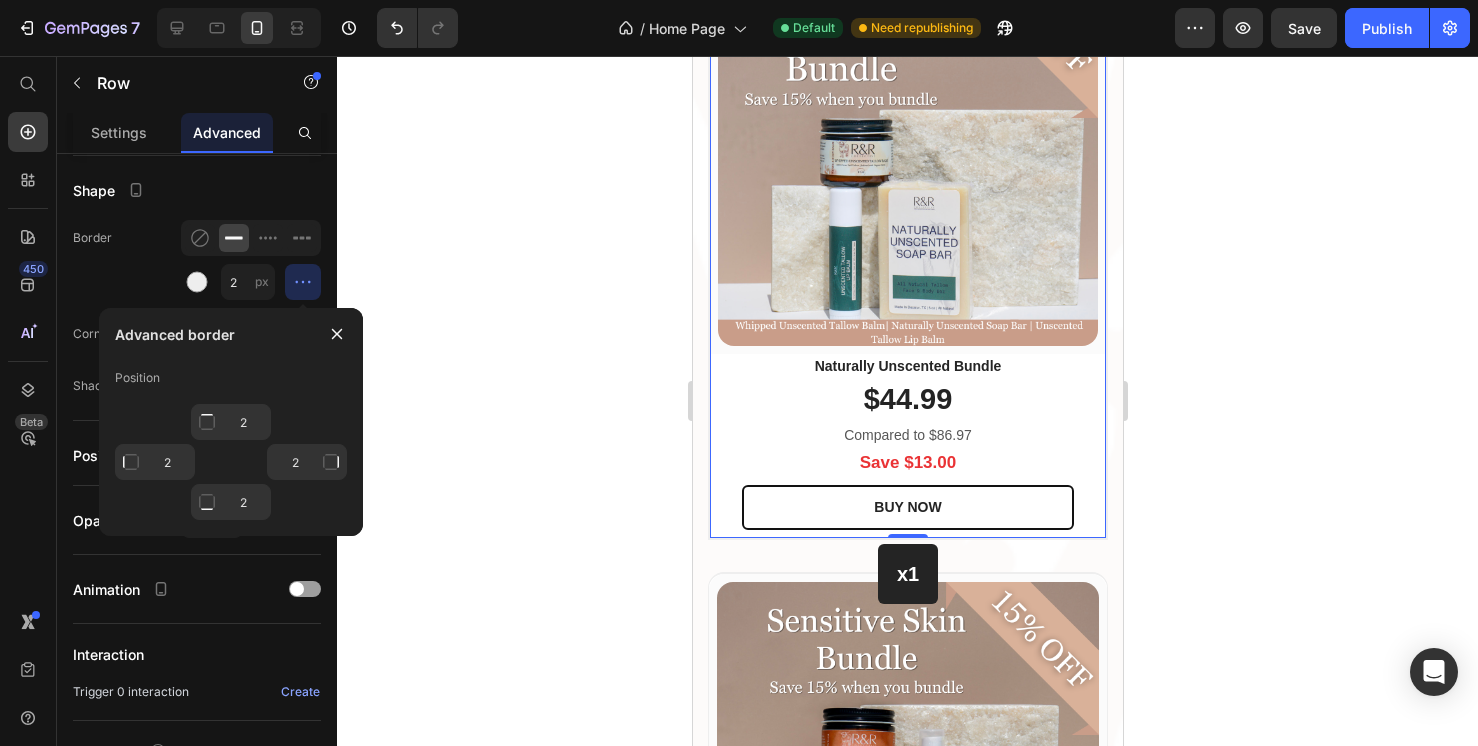 click at bounding box center [131, 462] 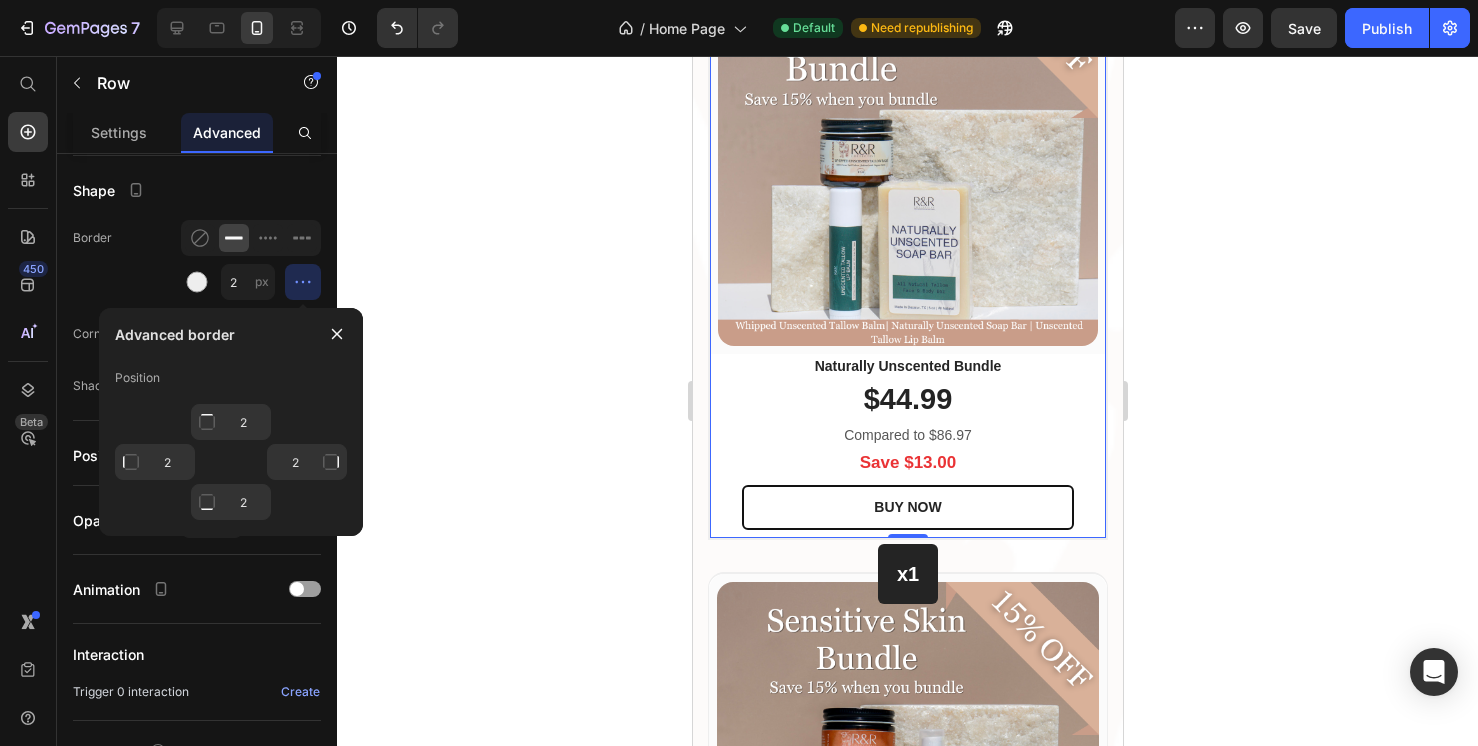 click at bounding box center [131, 462] 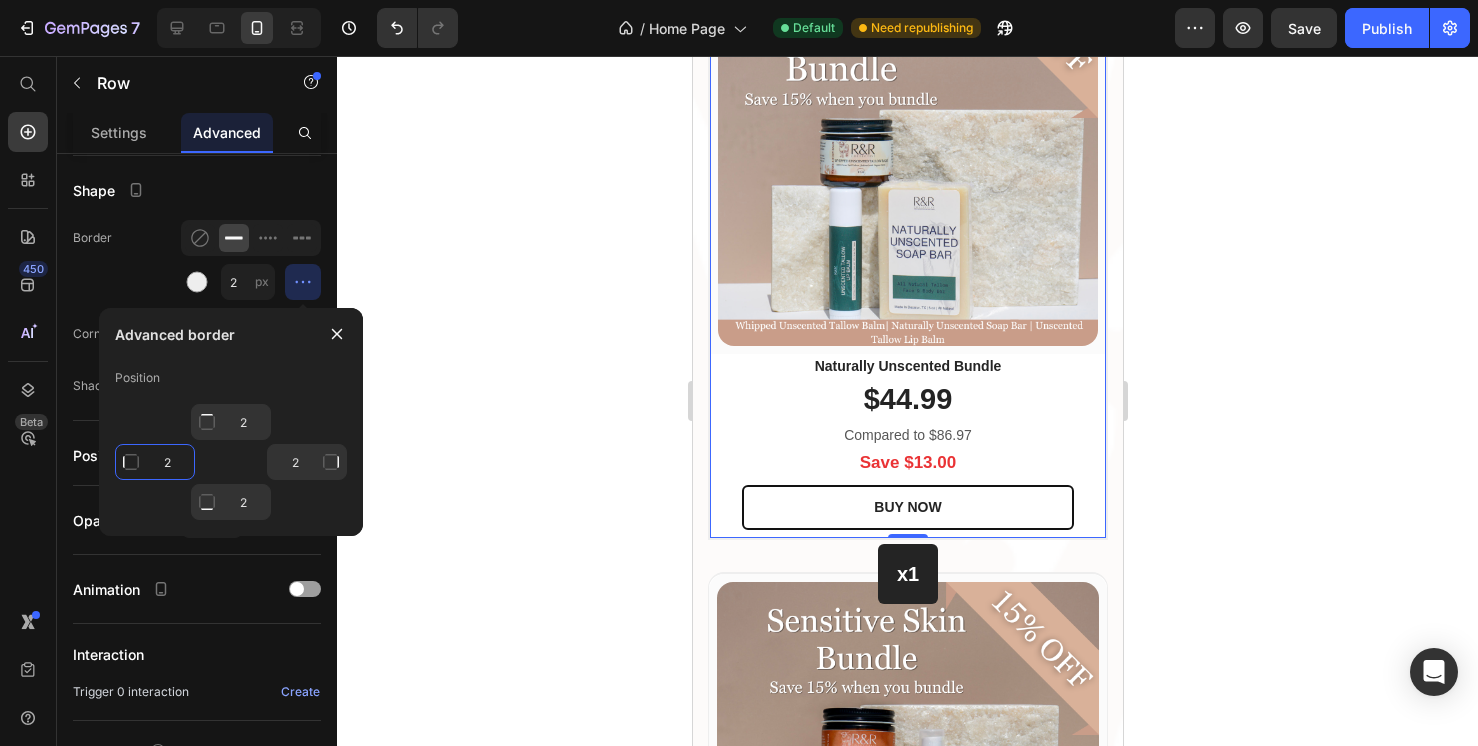 click on "2" 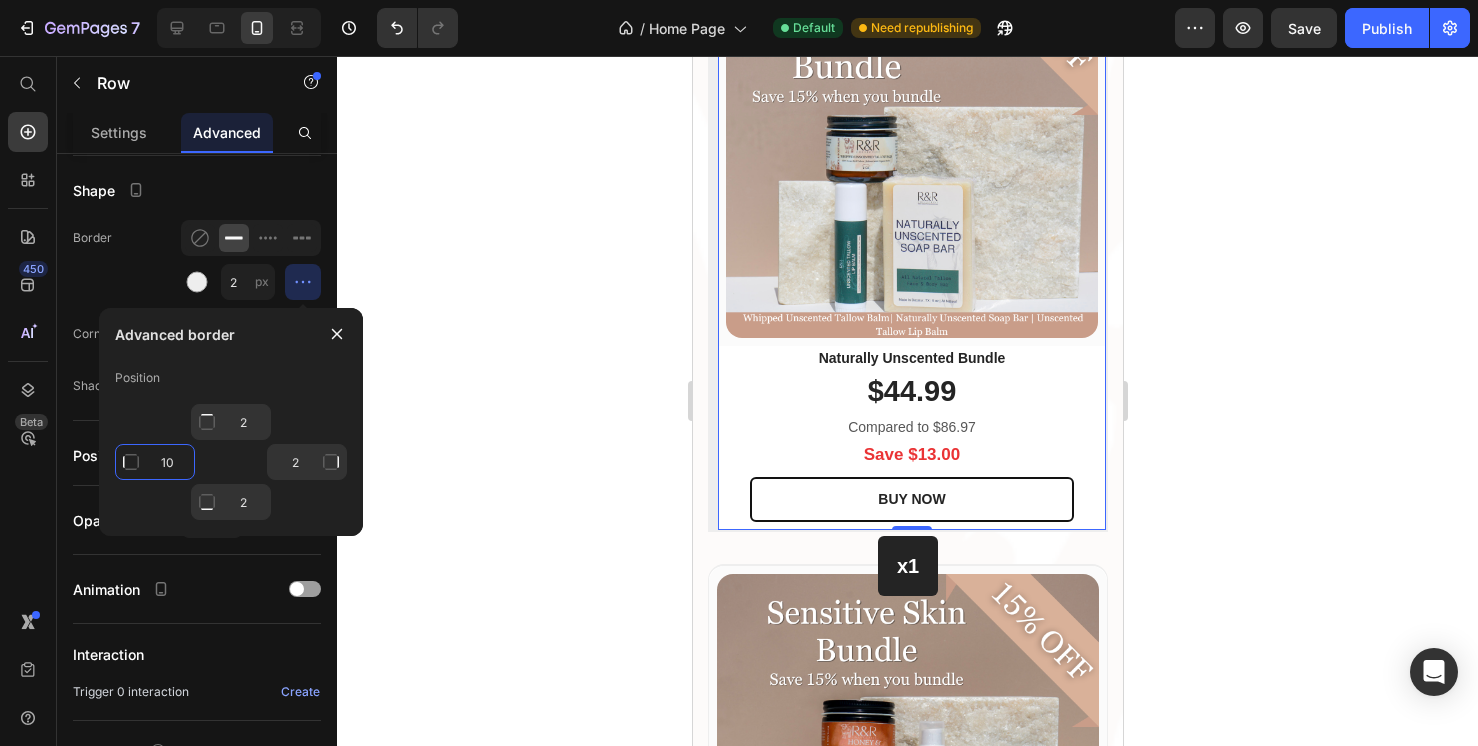 type on "10" 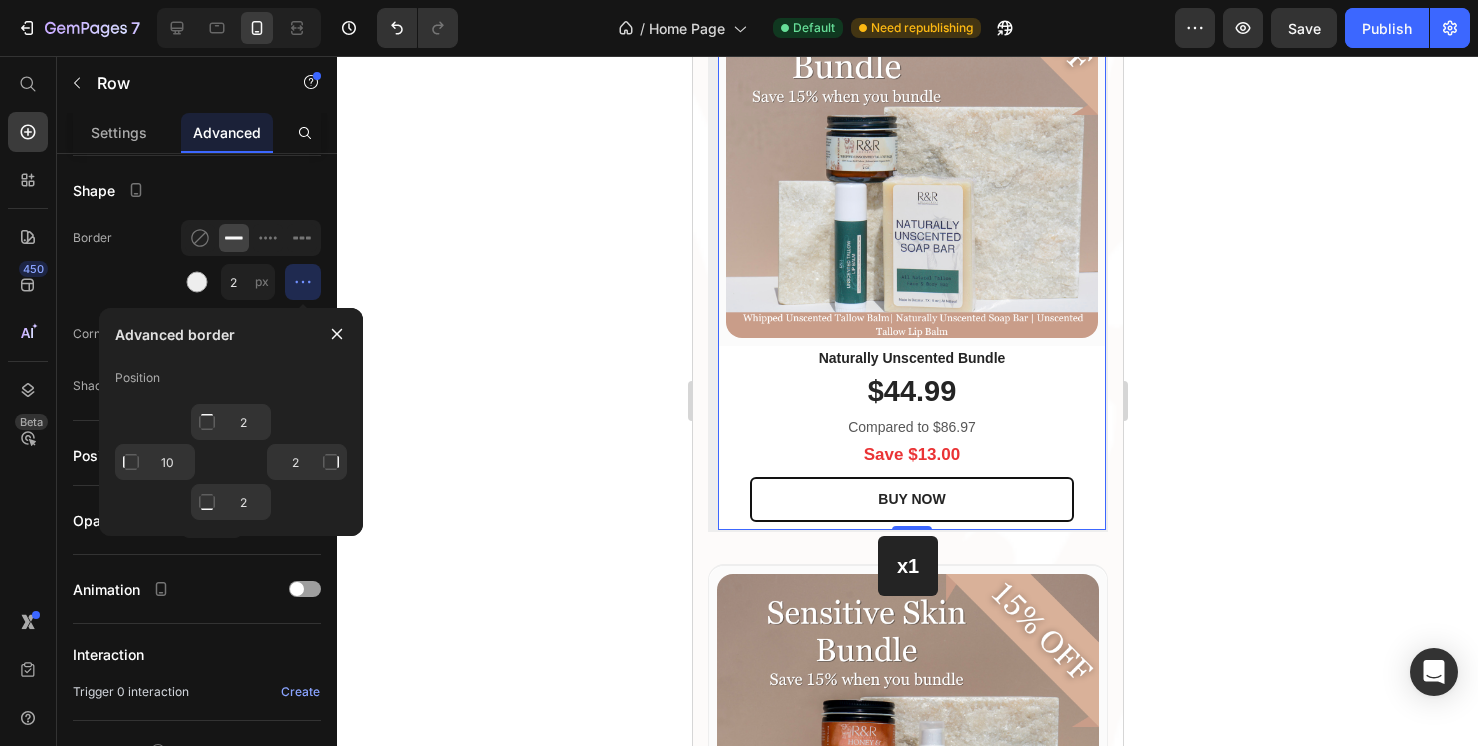 type on "Mixed" 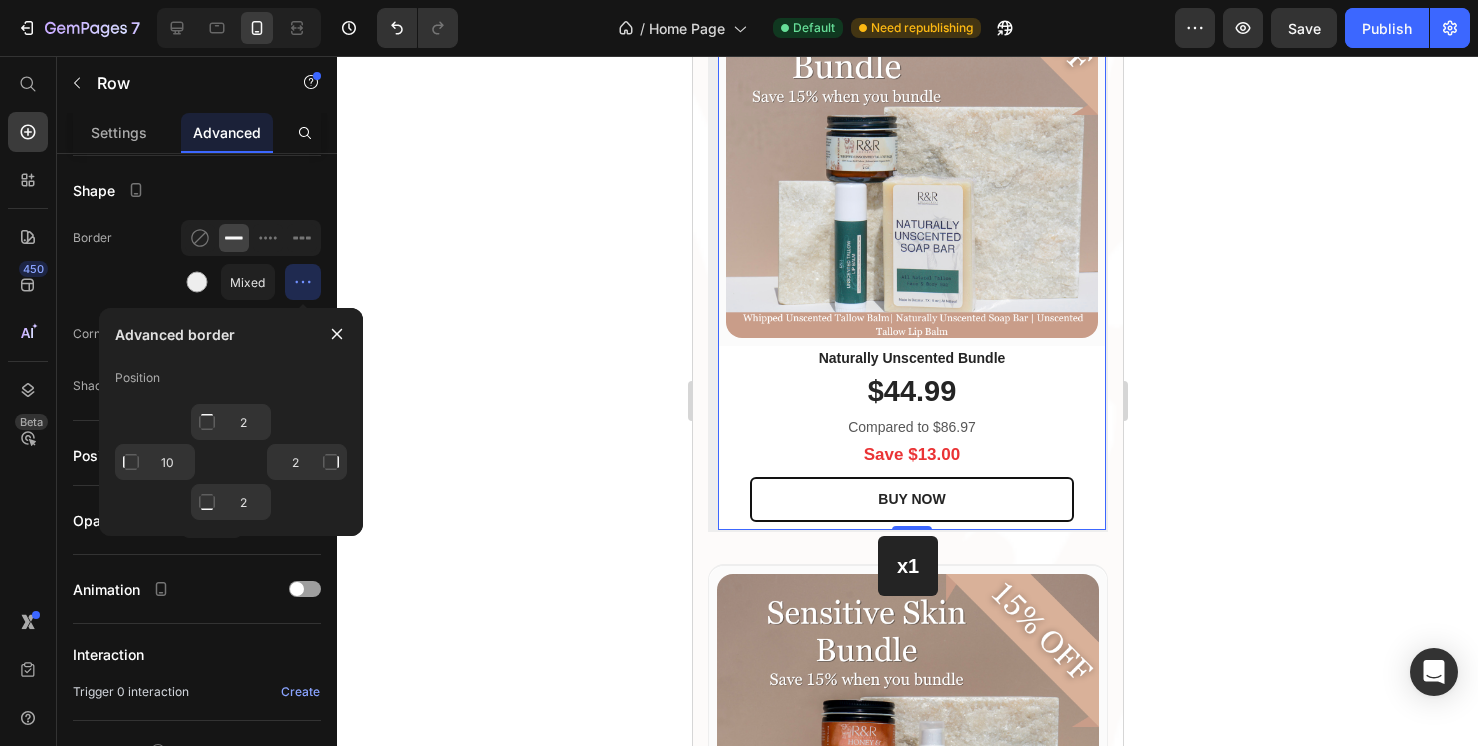 click at bounding box center (331, 462) 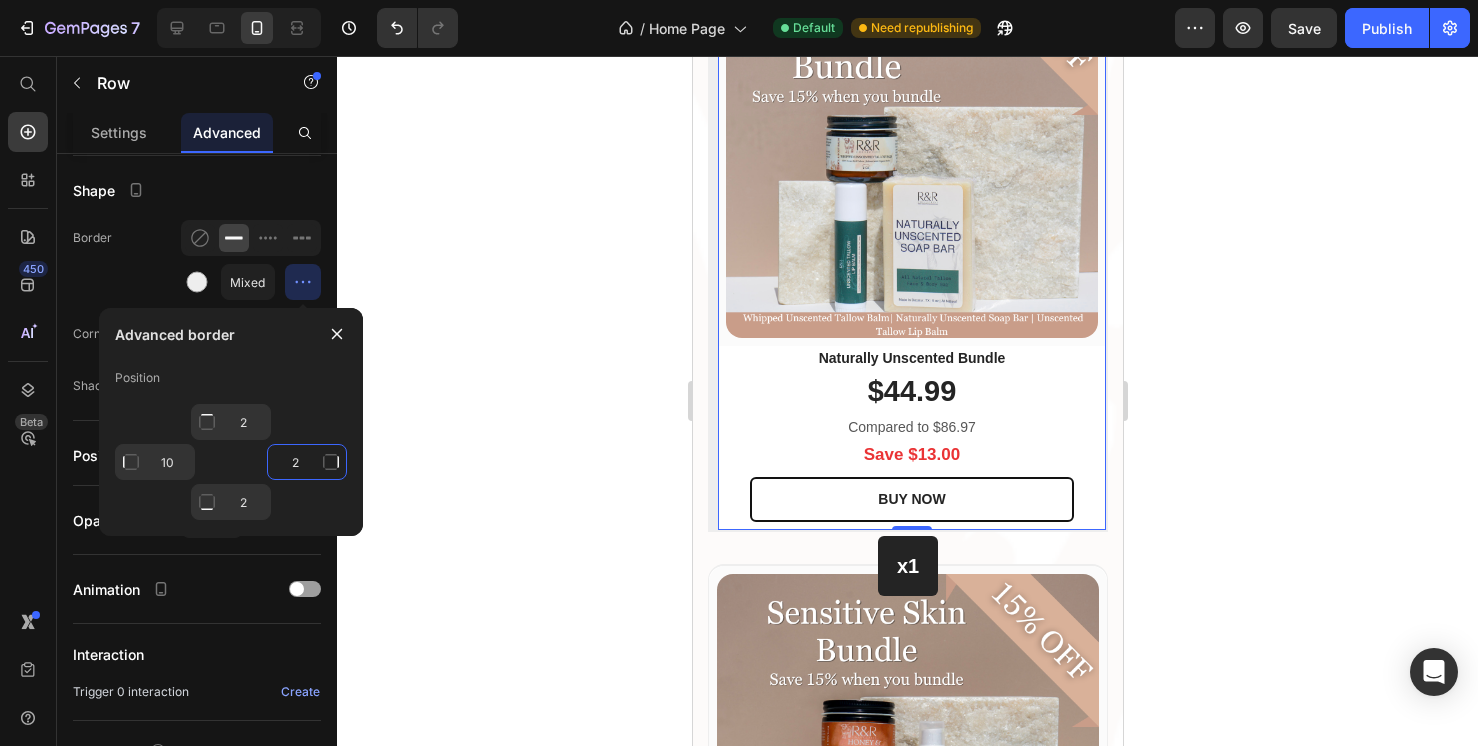 click on "2" 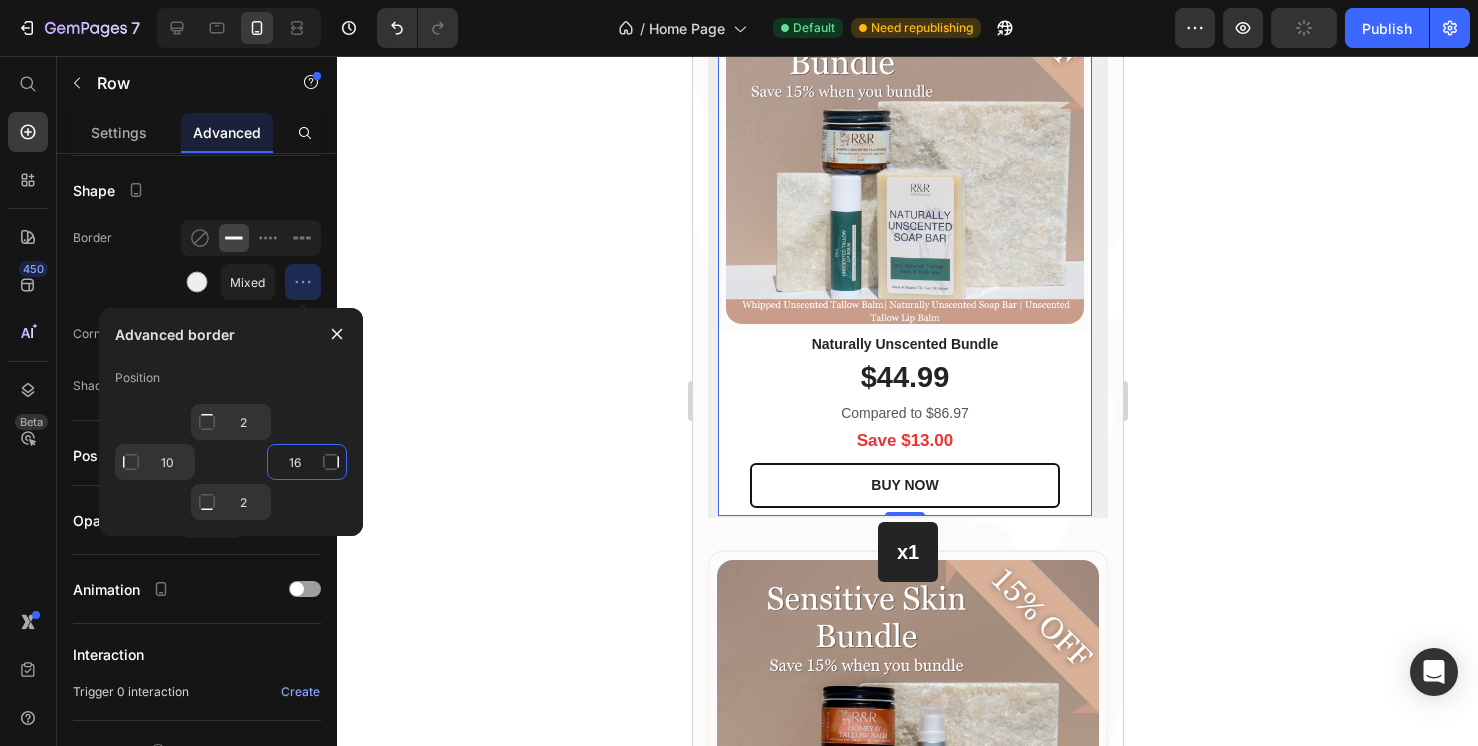 type on "2" 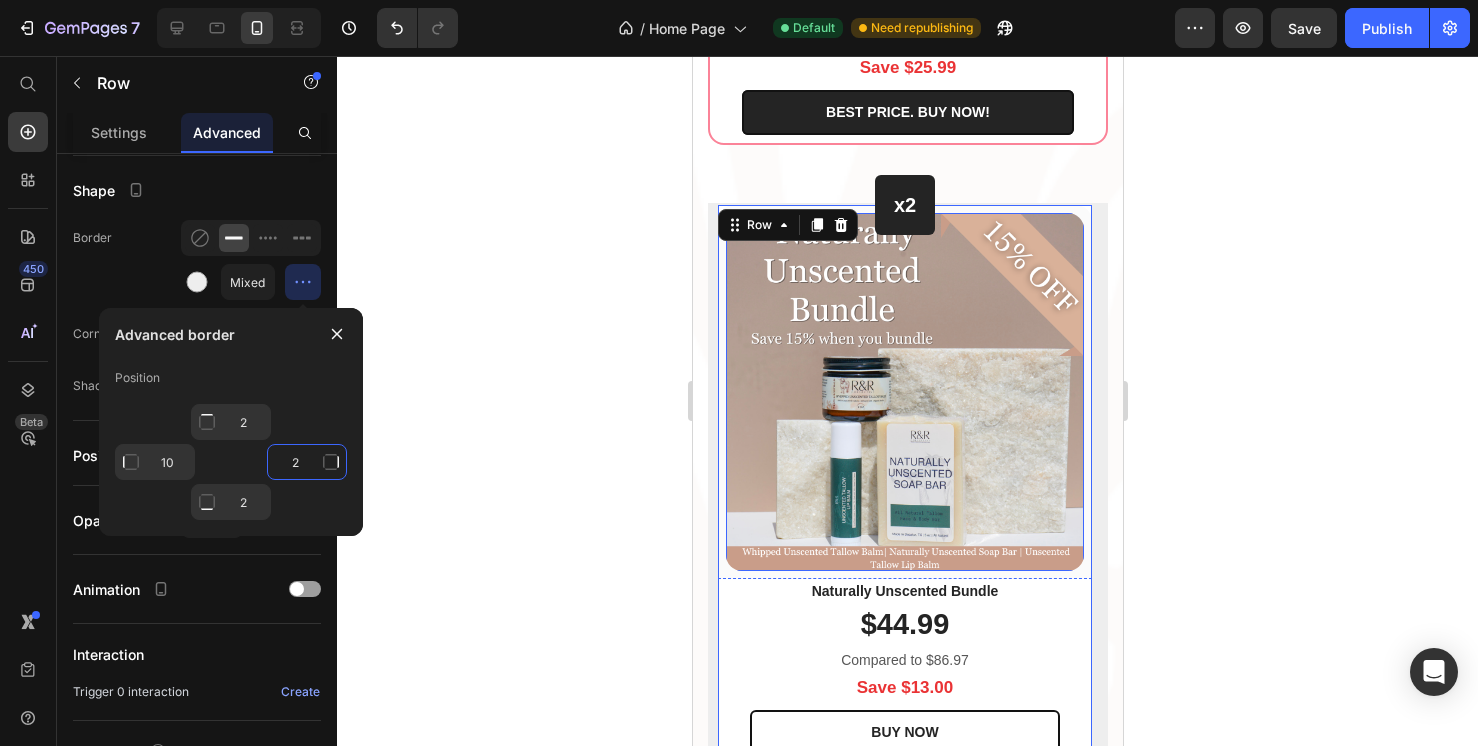 scroll, scrollTop: 3674, scrollLeft: 0, axis: vertical 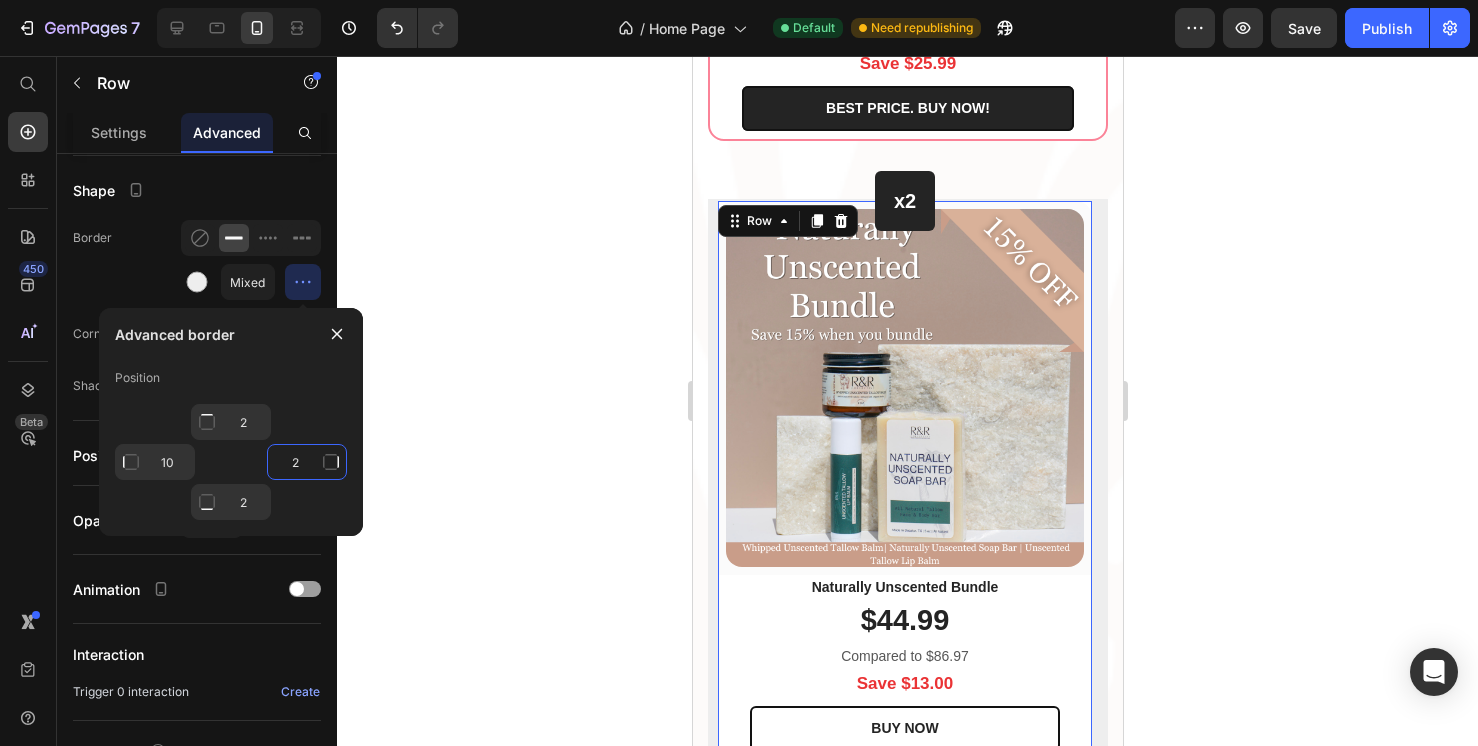 click on "2" 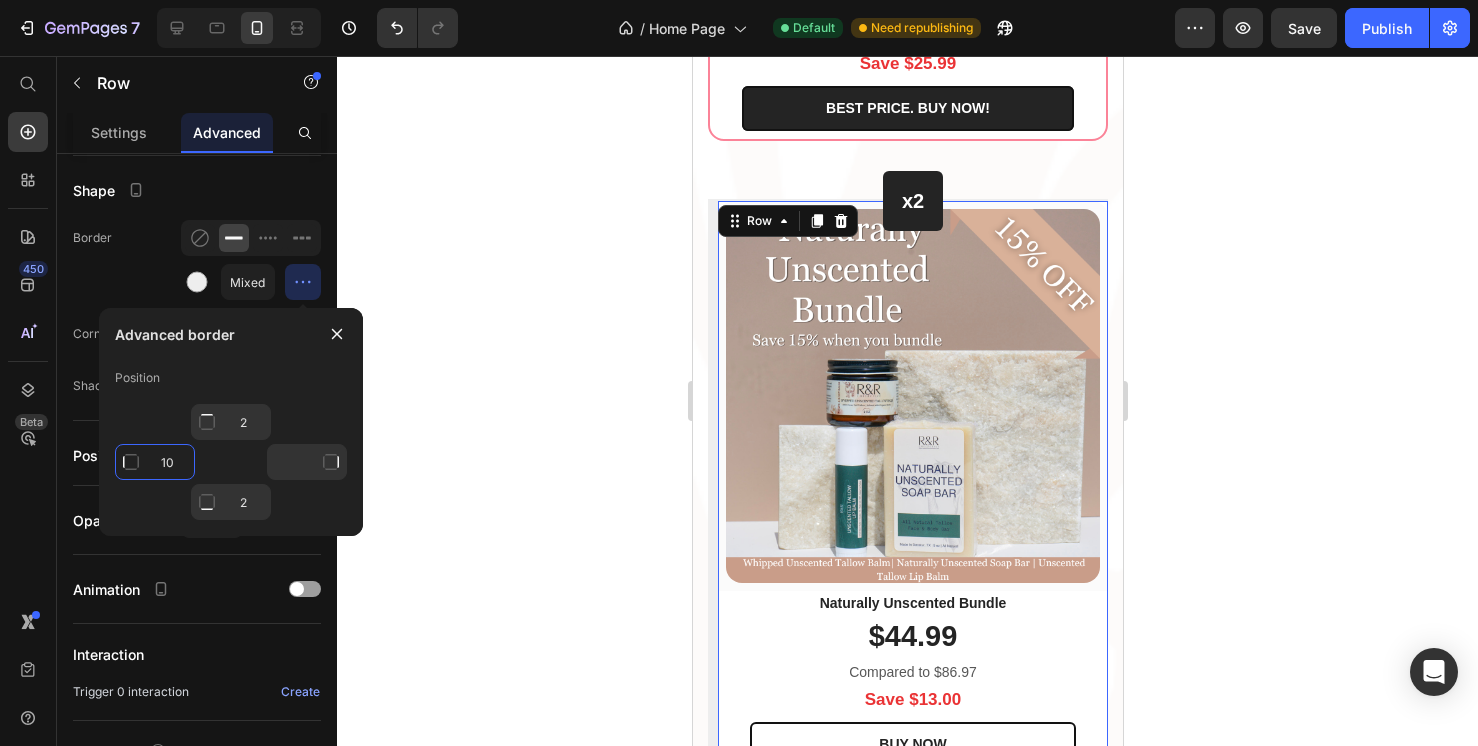 type on "0" 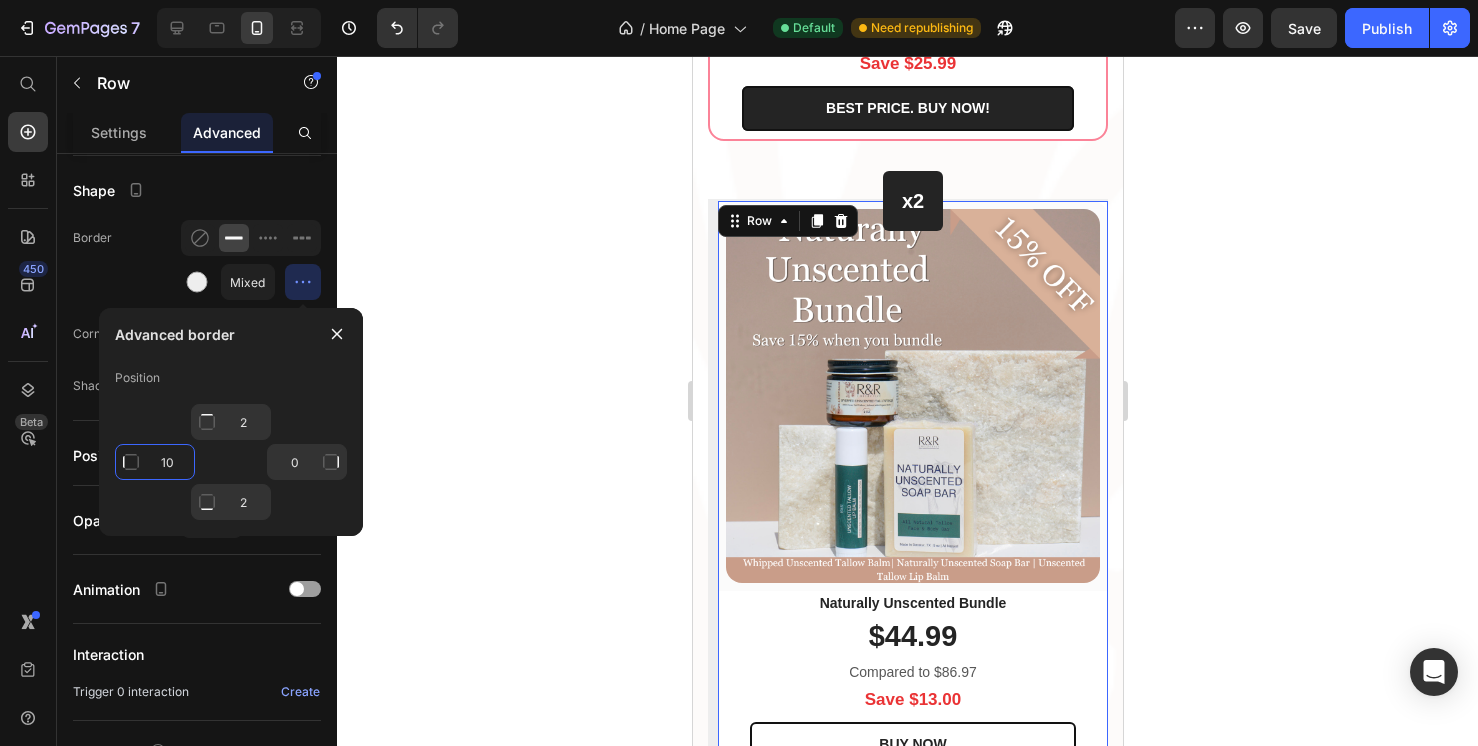 click on "10" 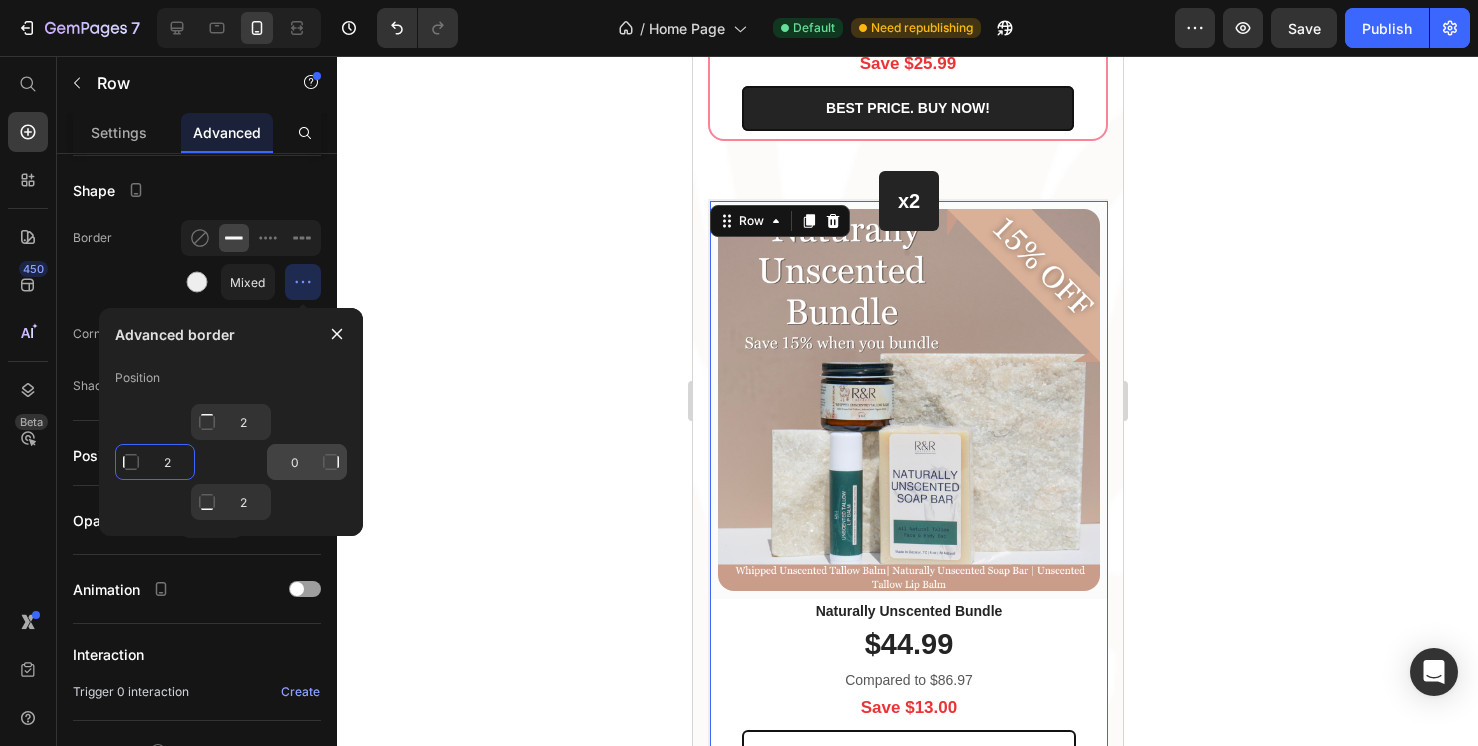 type on "2" 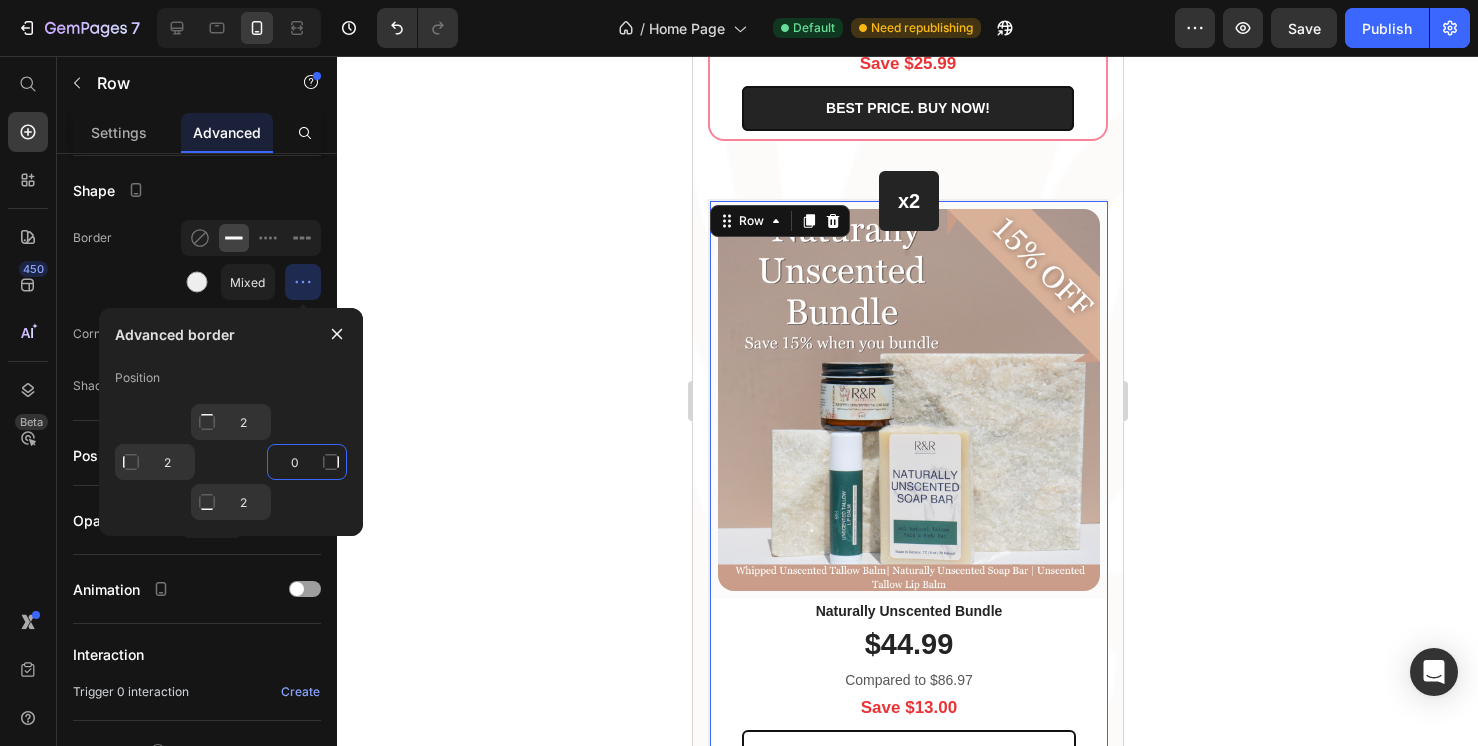 click on "0" 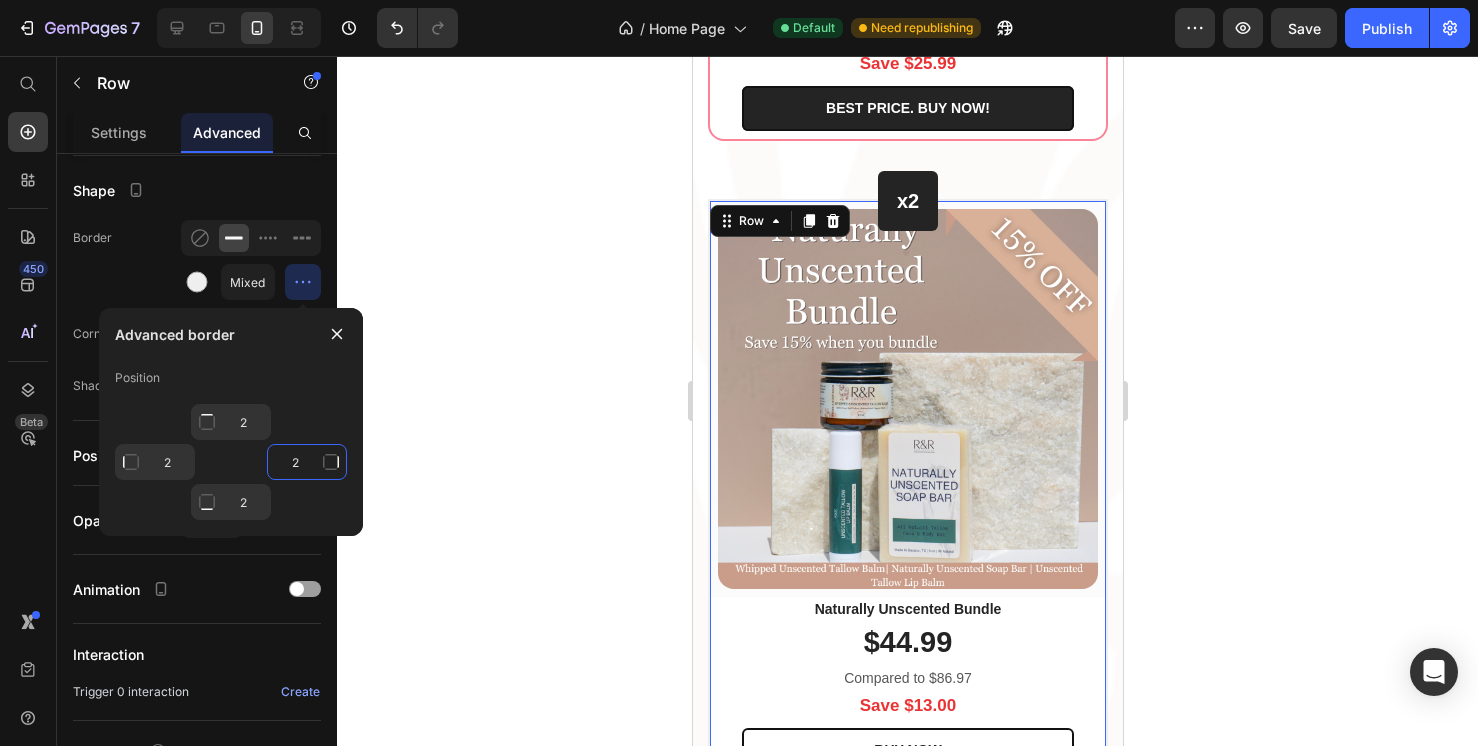 type on "2" 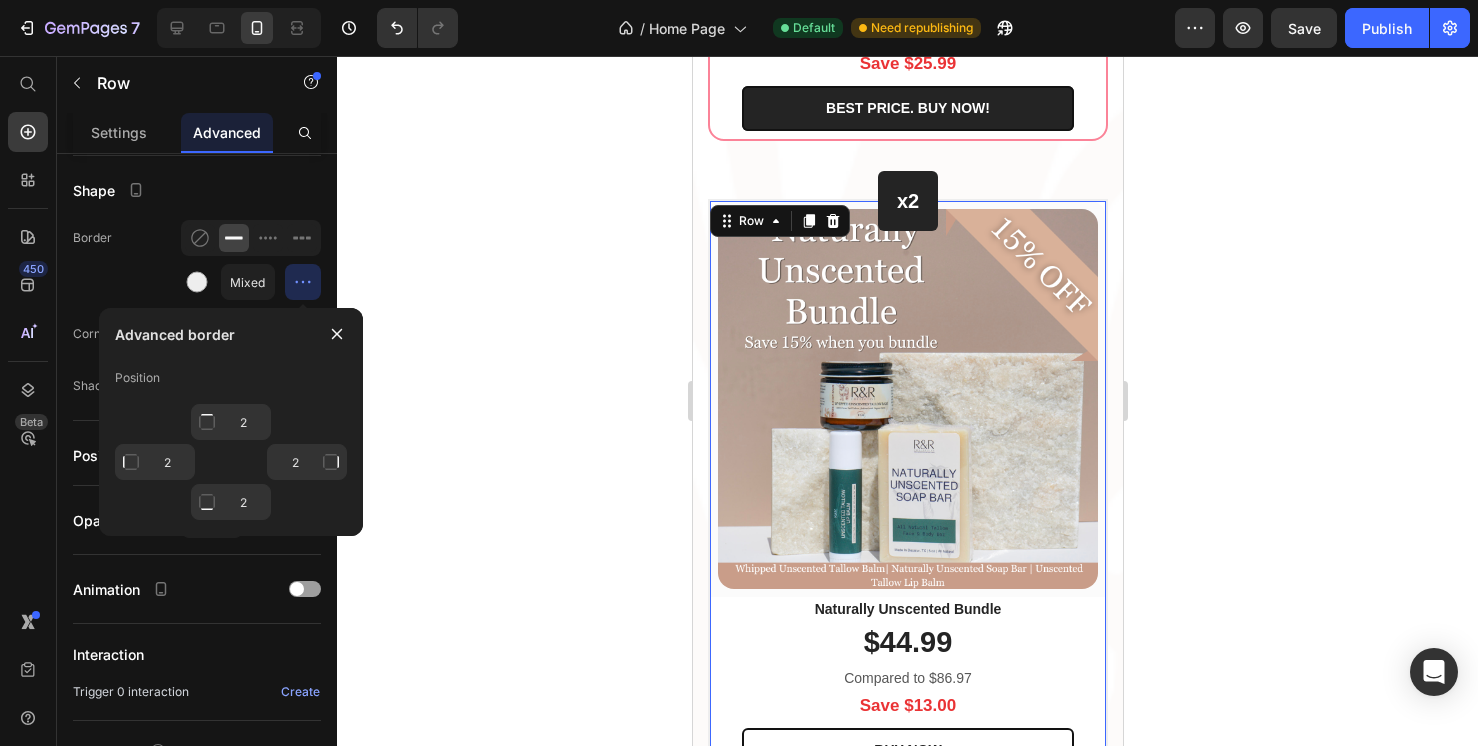 type on "2" 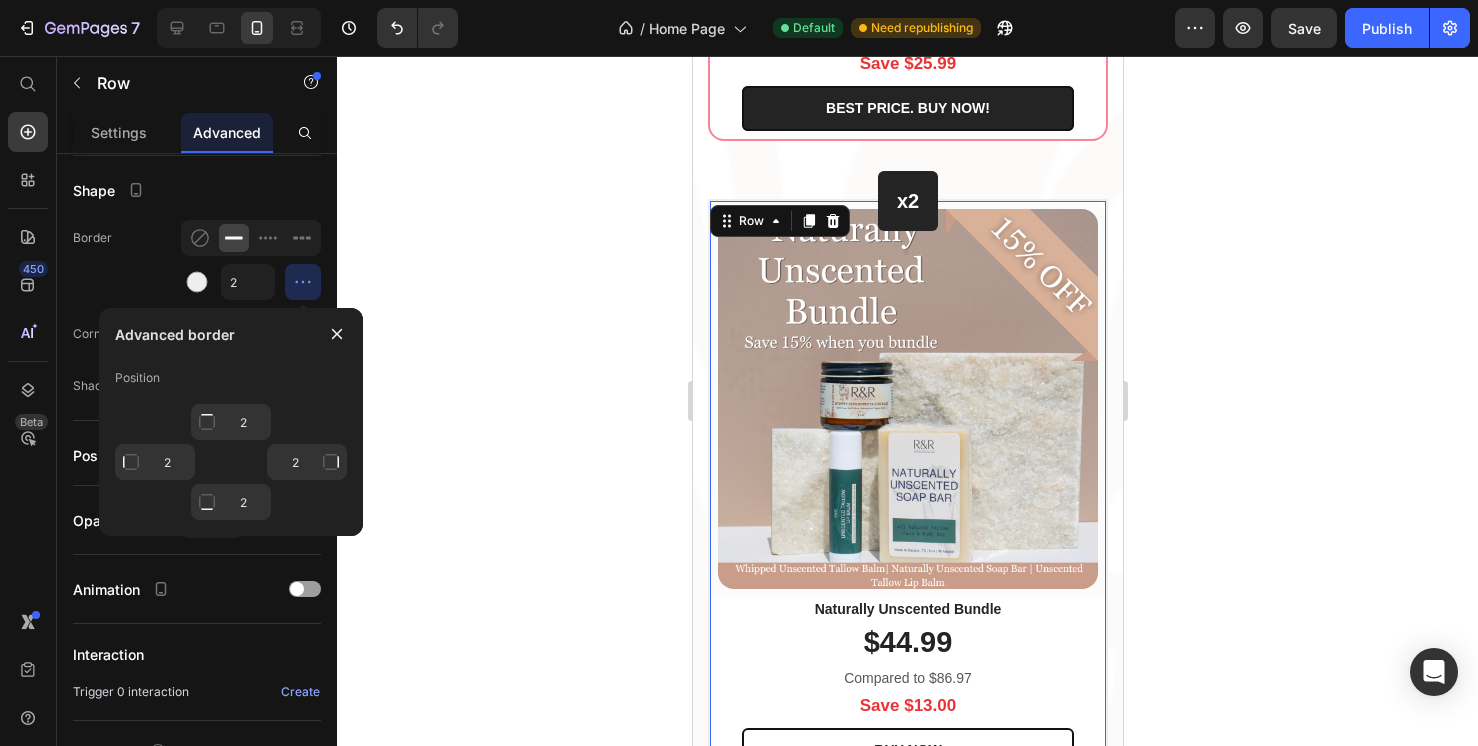 click 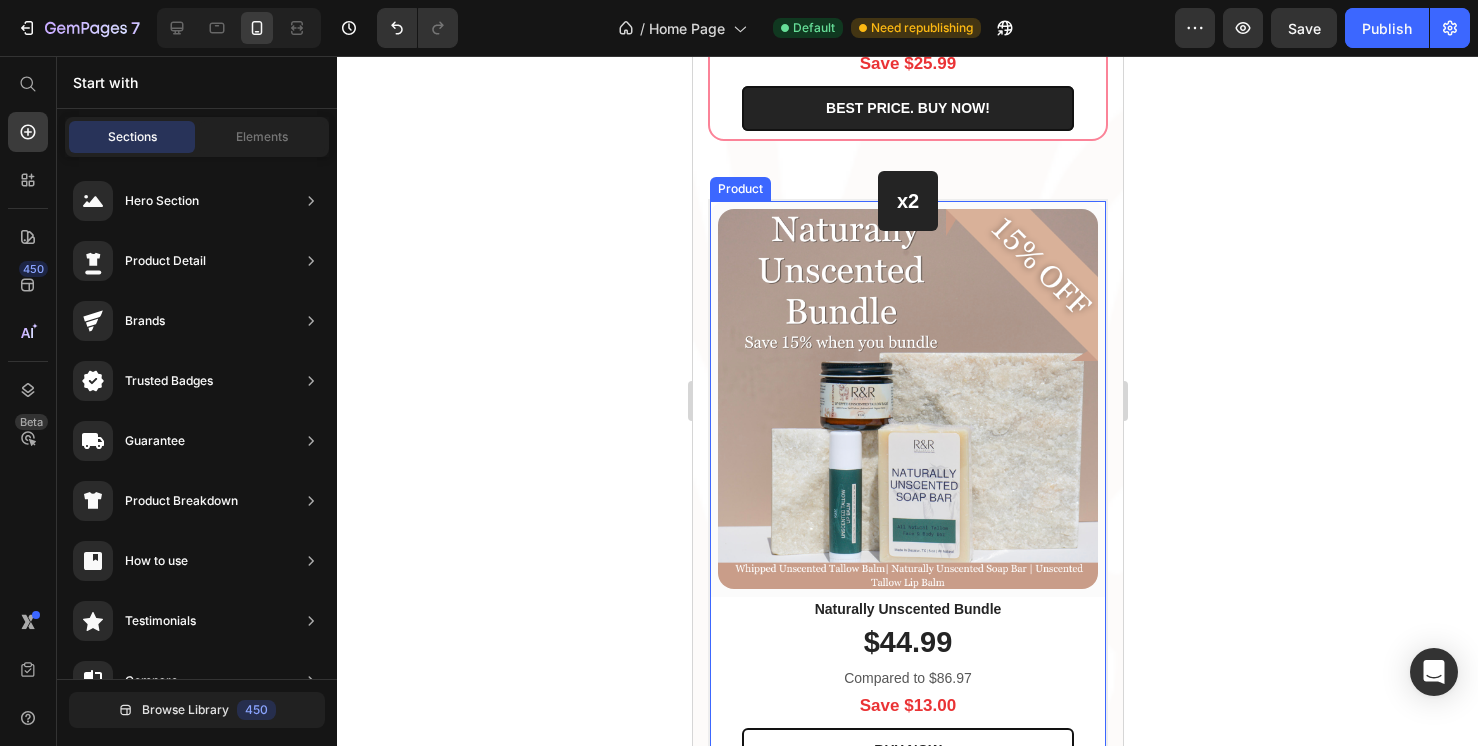 click on "x2 Heading Row (P) Images & Gallery Row Naturally Unscented Bundle (P) Title $44.99 (P) Price Compared to $86.97 Text block Save $13.00 Text block BUY NOW (P) Cart Button Row" at bounding box center (907, 491) 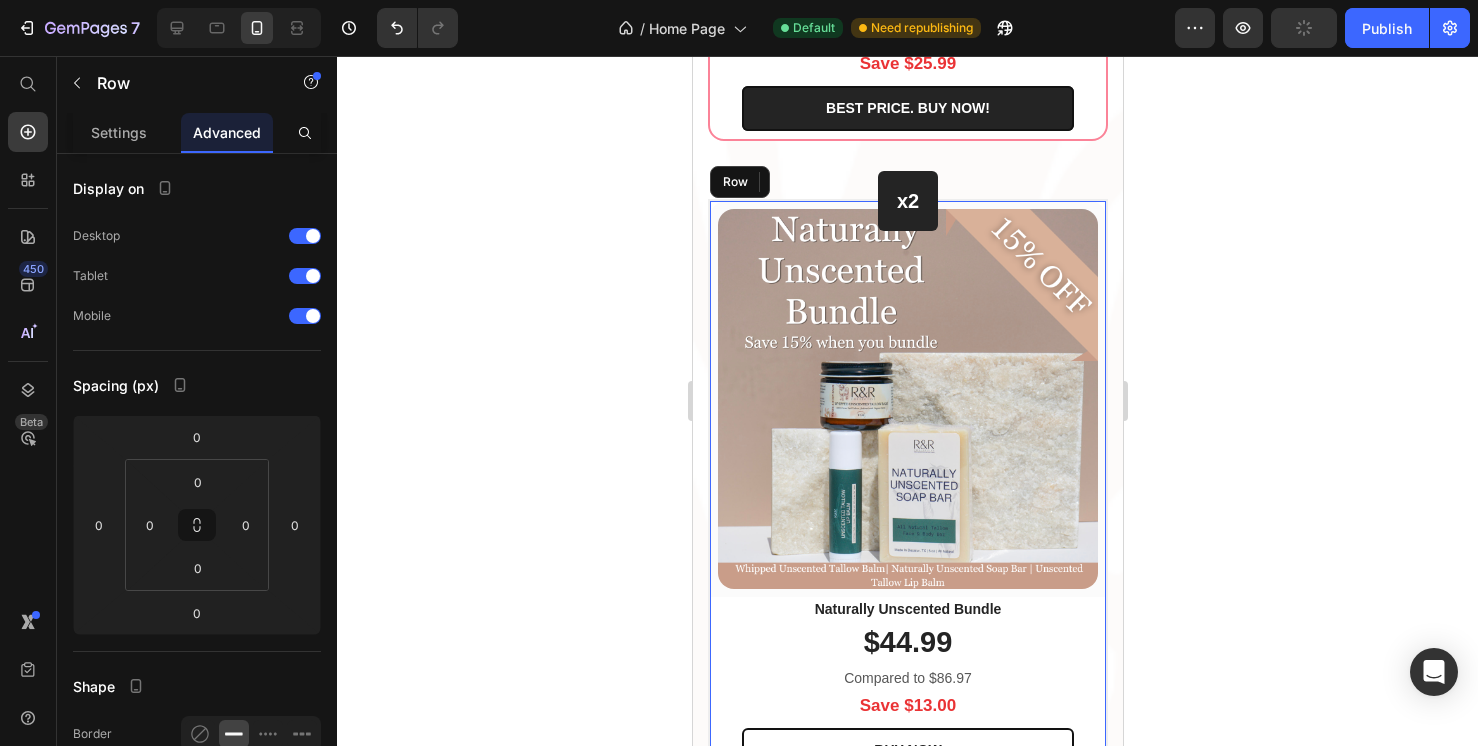 click on "x2 Heading Row (P) Images & Gallery Row Naturally Unscented Bundle (P) Title $44.99 (P) Price Compared to $86.97 Text block Save $13.00 Text block BUY NOW (P) Cart Button Row Product   0 Row" at bounding box center [907, 491] 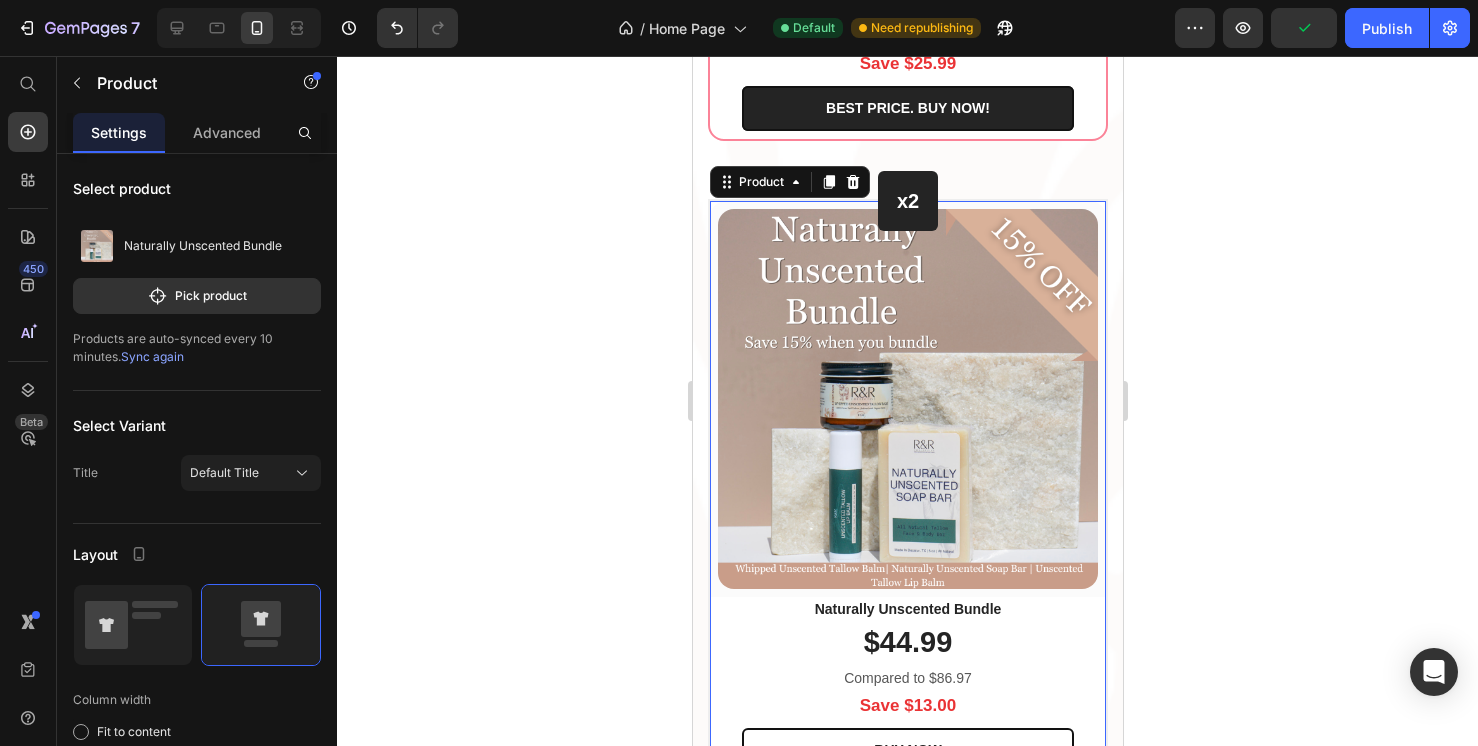 click on "x2 Heading Row (P) Images & Gallery Row Naturally Unscented Bundle (P) Title $44.99 (P) Price Compared to $86.97 Text block Save $13.00 Text block BUY NOW (P) Cart Button Row" at bounding box center (907, 491) 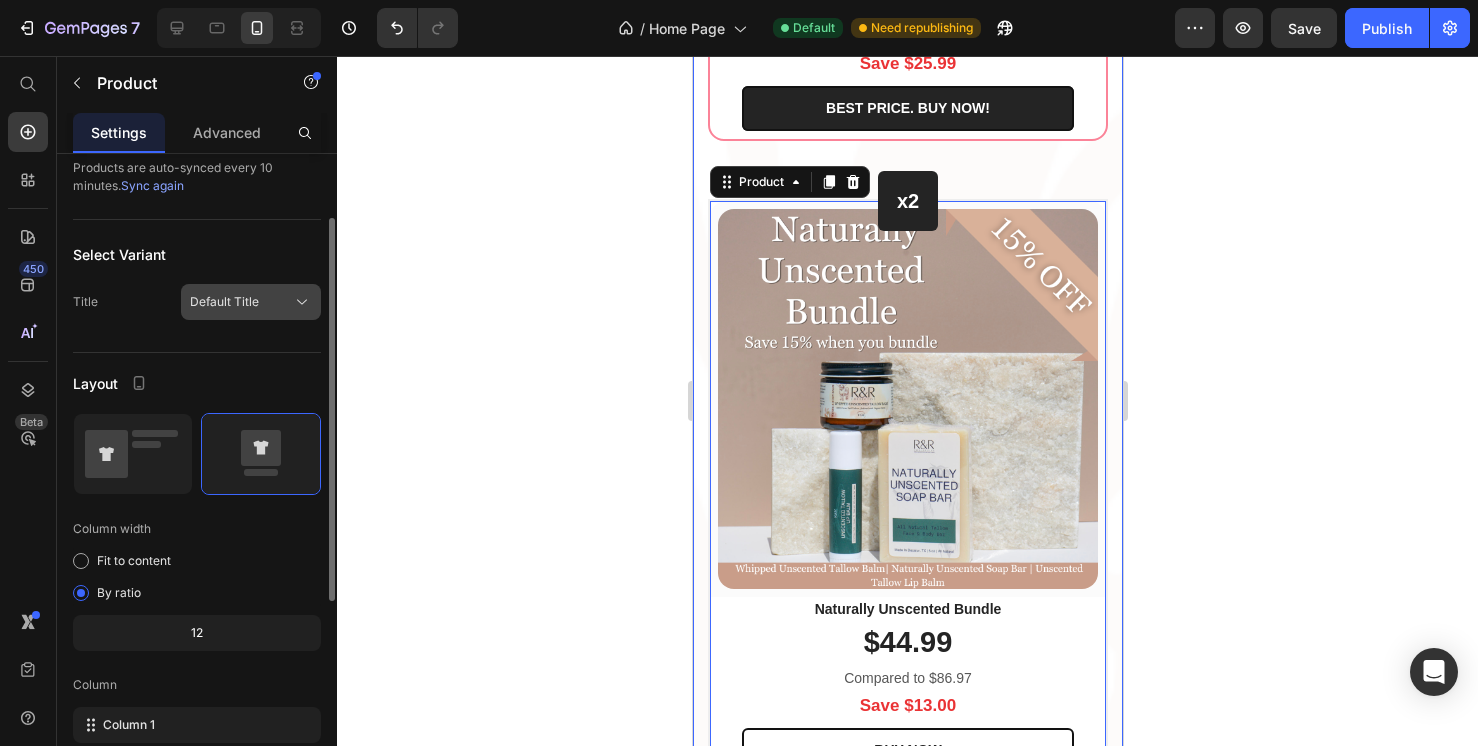 scroll, scrollTop: 212, scrollLeft: 0, axis: vertical 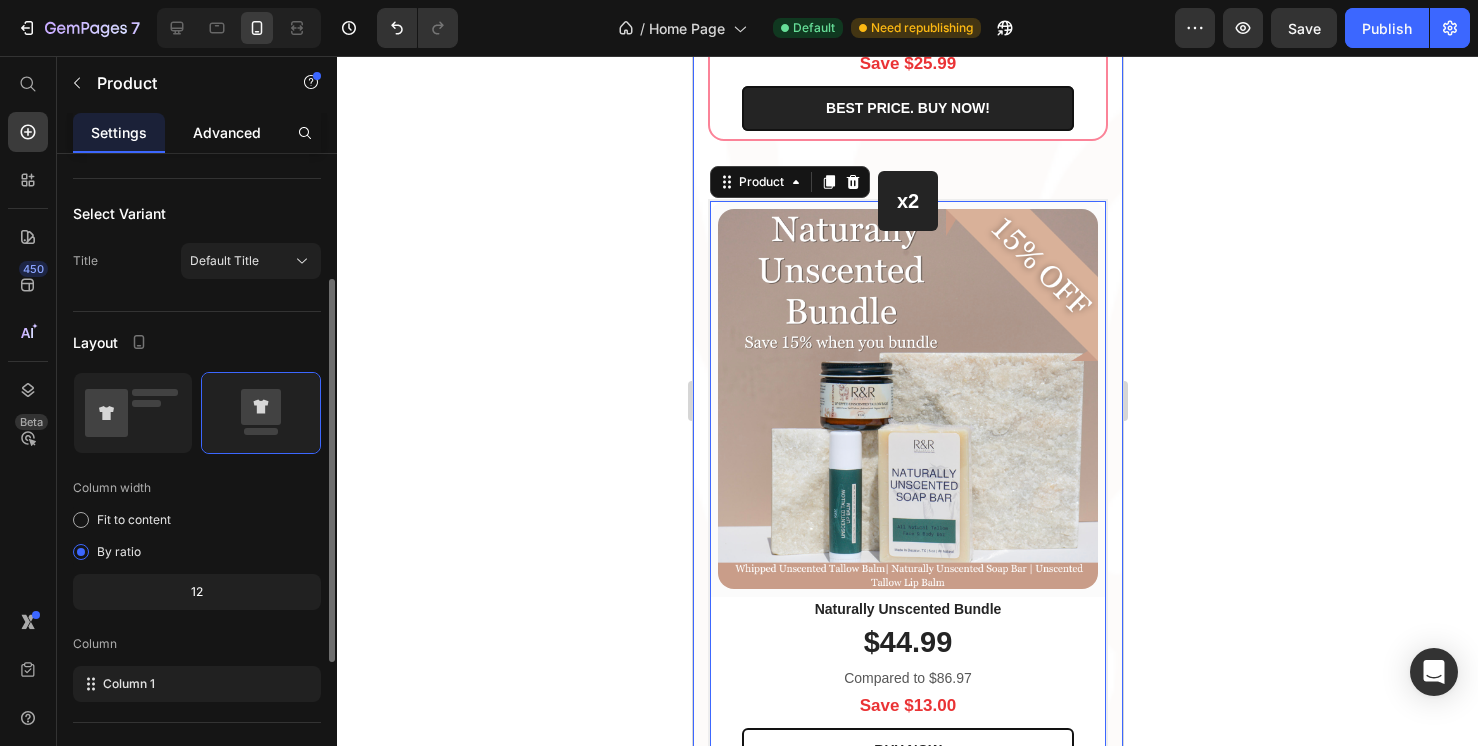click on "Advanced" at bounding box center (227, 132) 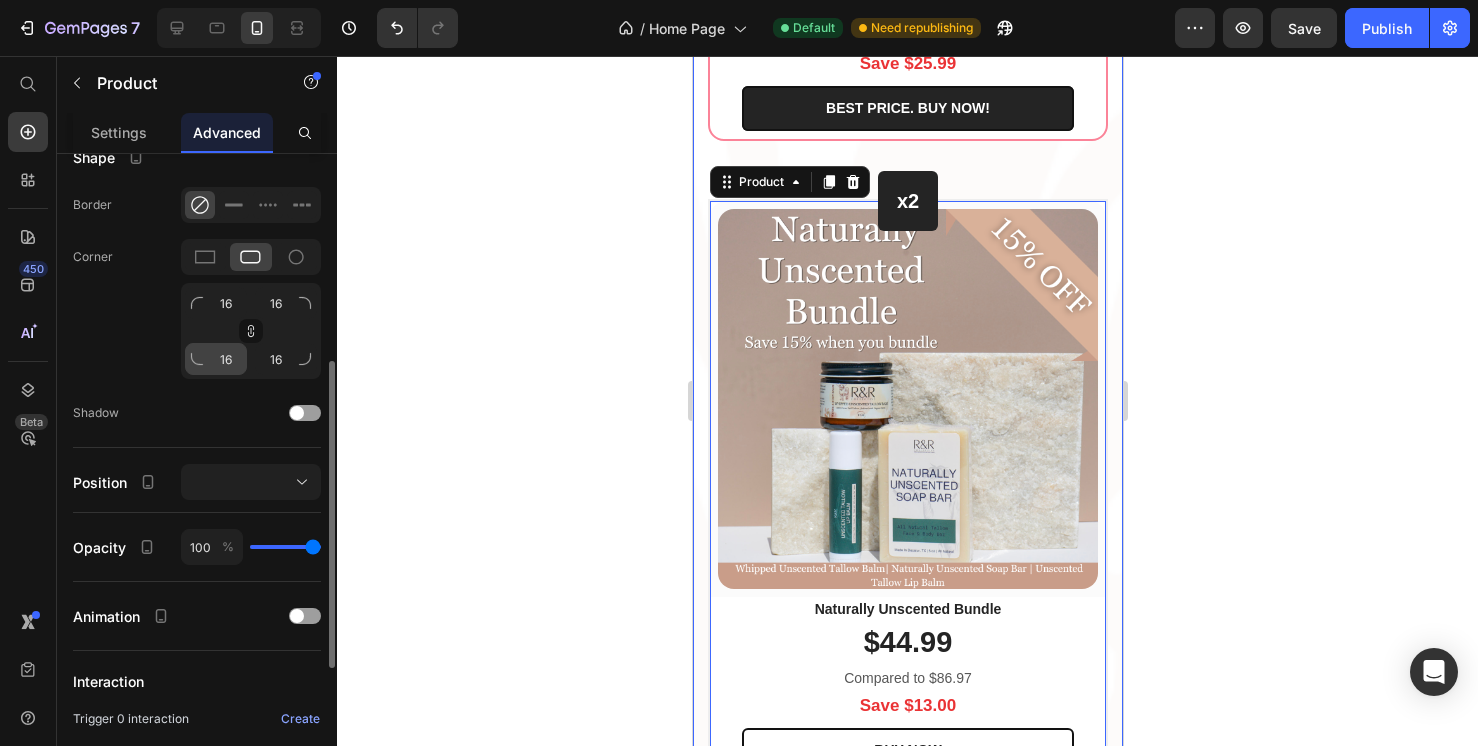 scroll, scrollTop: 541, scrollLeft: 0, axis: vertical 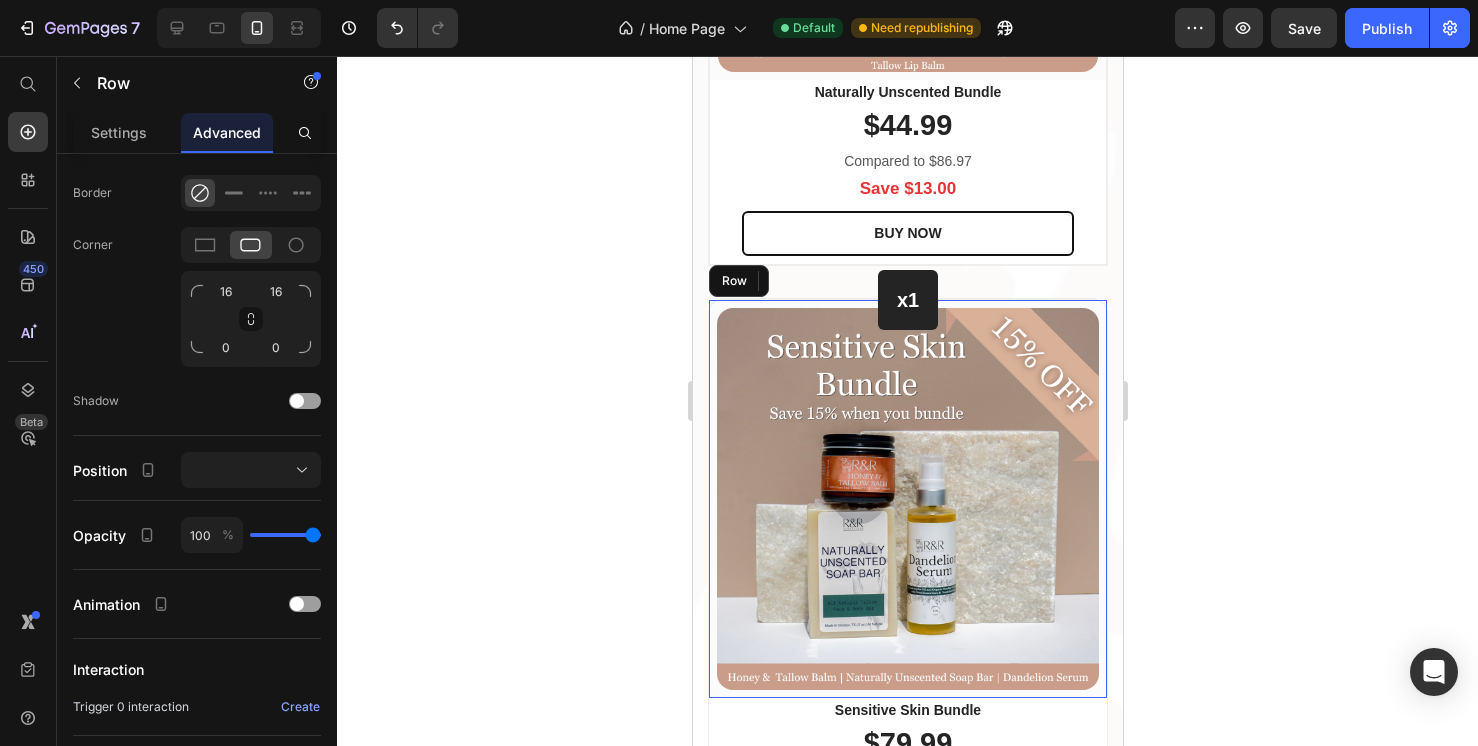 click on "(P) Images & Gallery Row" at bounding box center (907, 499) 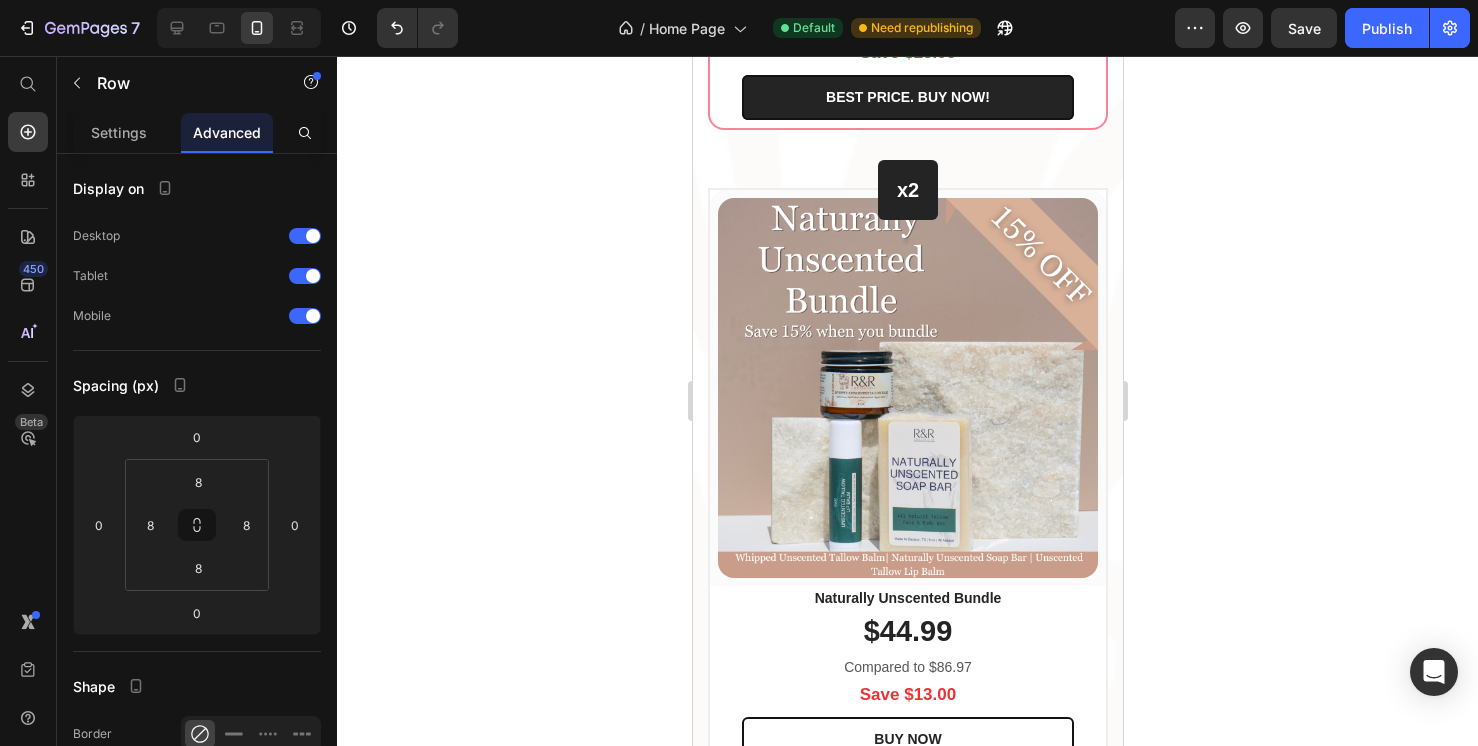 scroll, scrollTop: 3678, scrollLeft: 0, axis: vertical 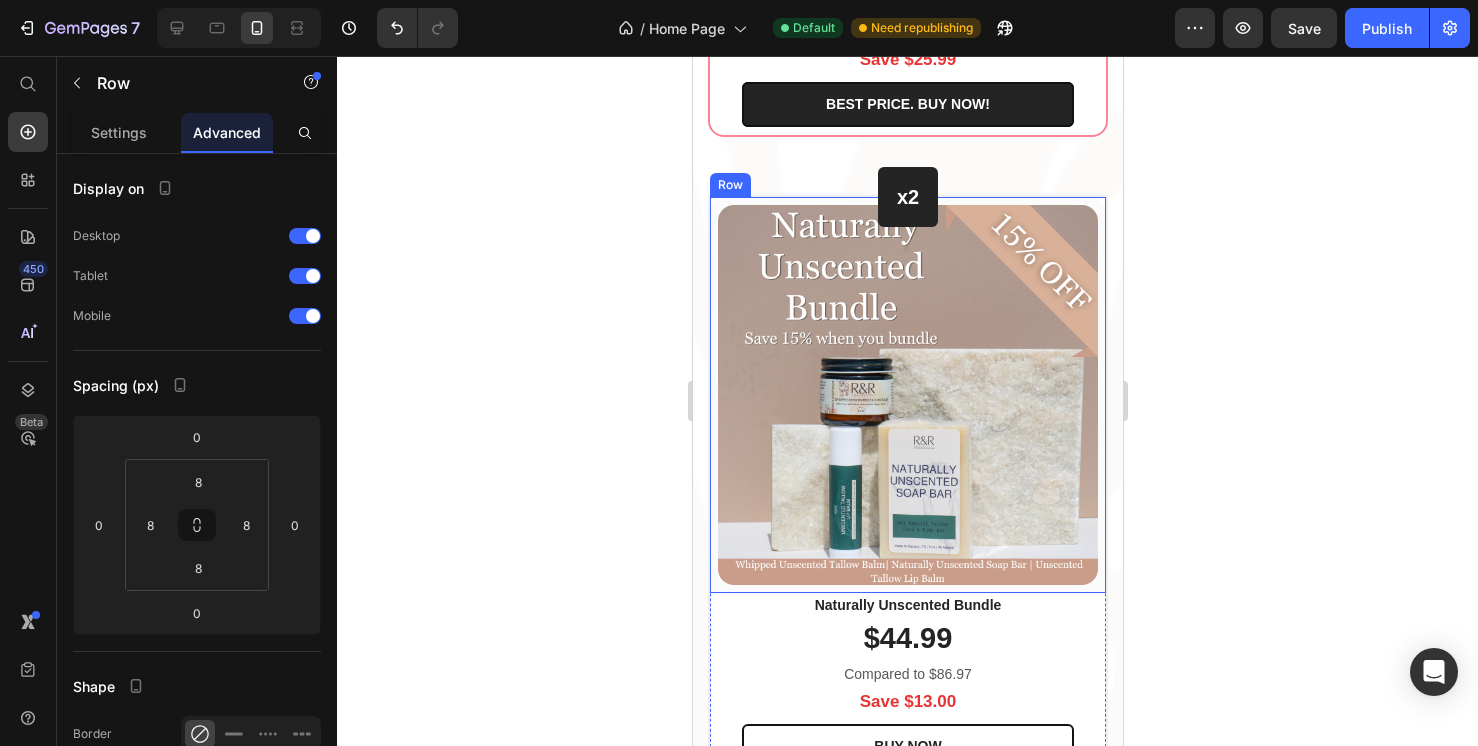 click on "(P) Images & Gallery Row" at bounding box center (907, 395) 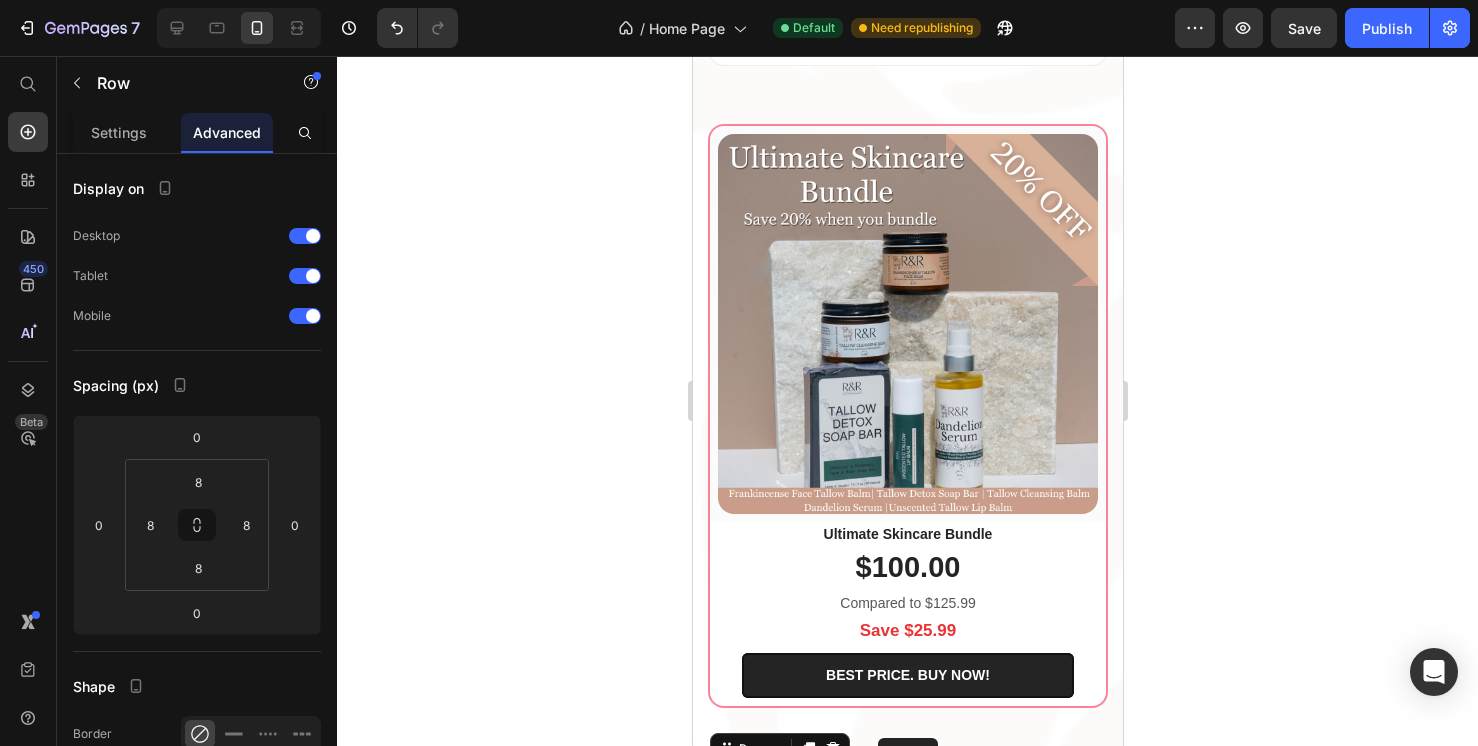 scroll, scrollTop: 3095, scrollLeft: 0, axis: vertical 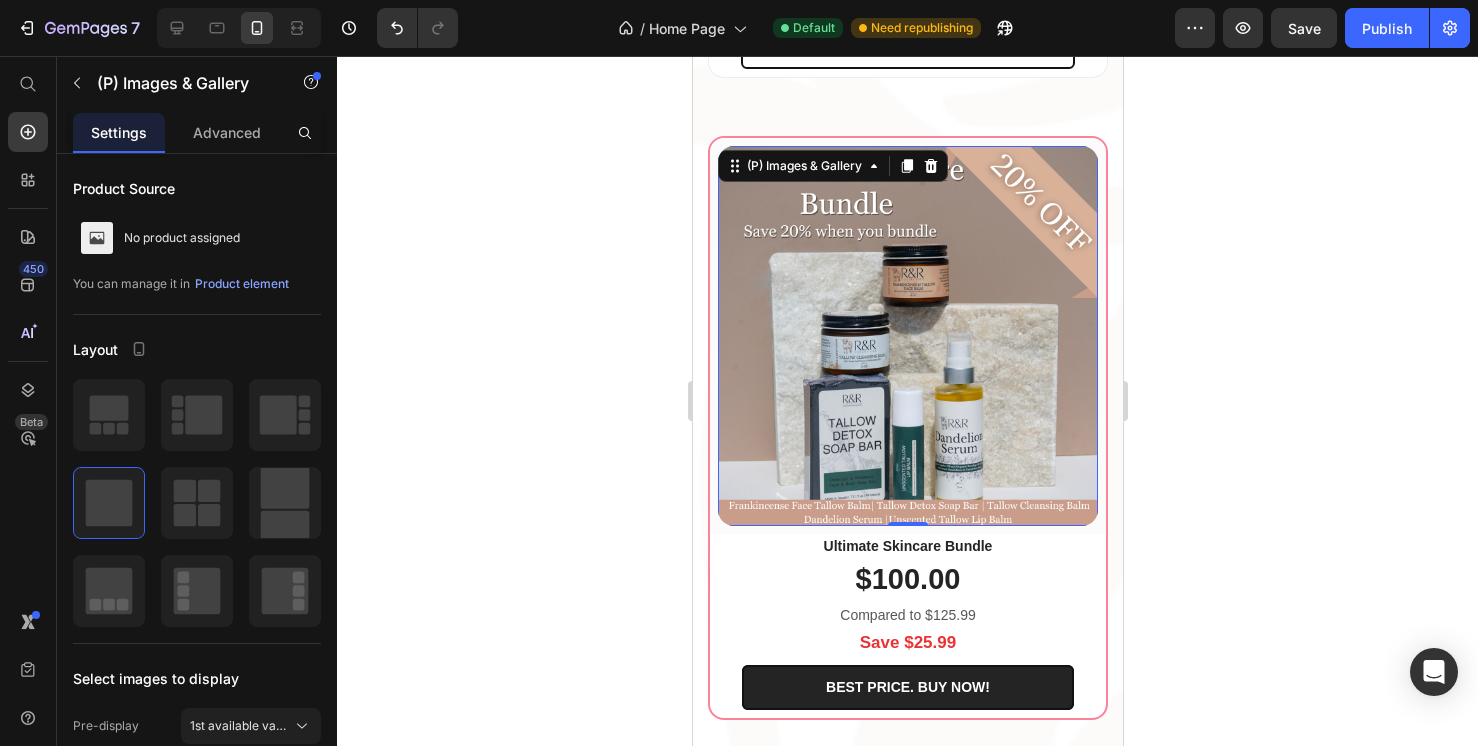 click on "(P) Images & Gallery   0" at bounding box center [907, 336] 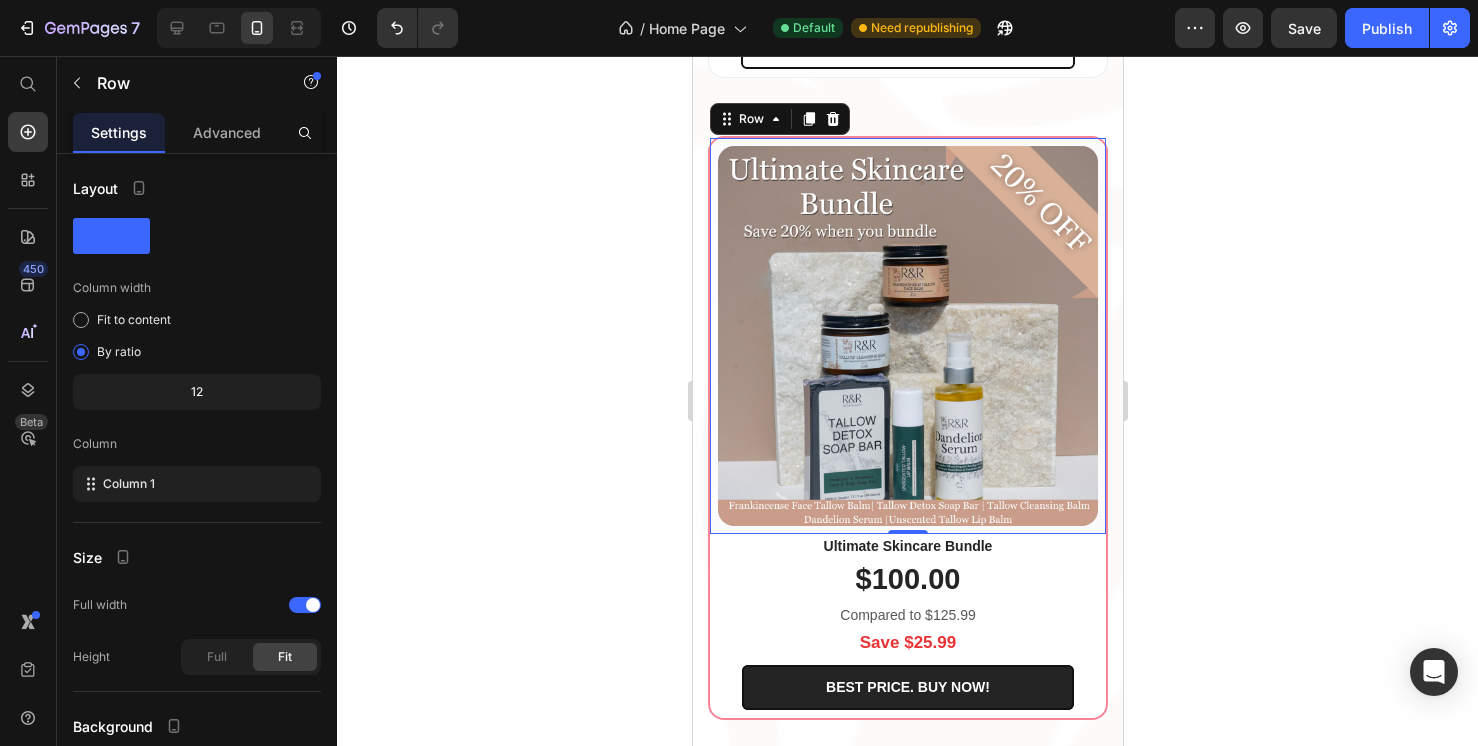 click on "(P) Images & Gallery Row   0" at bounding box center [907, 336] 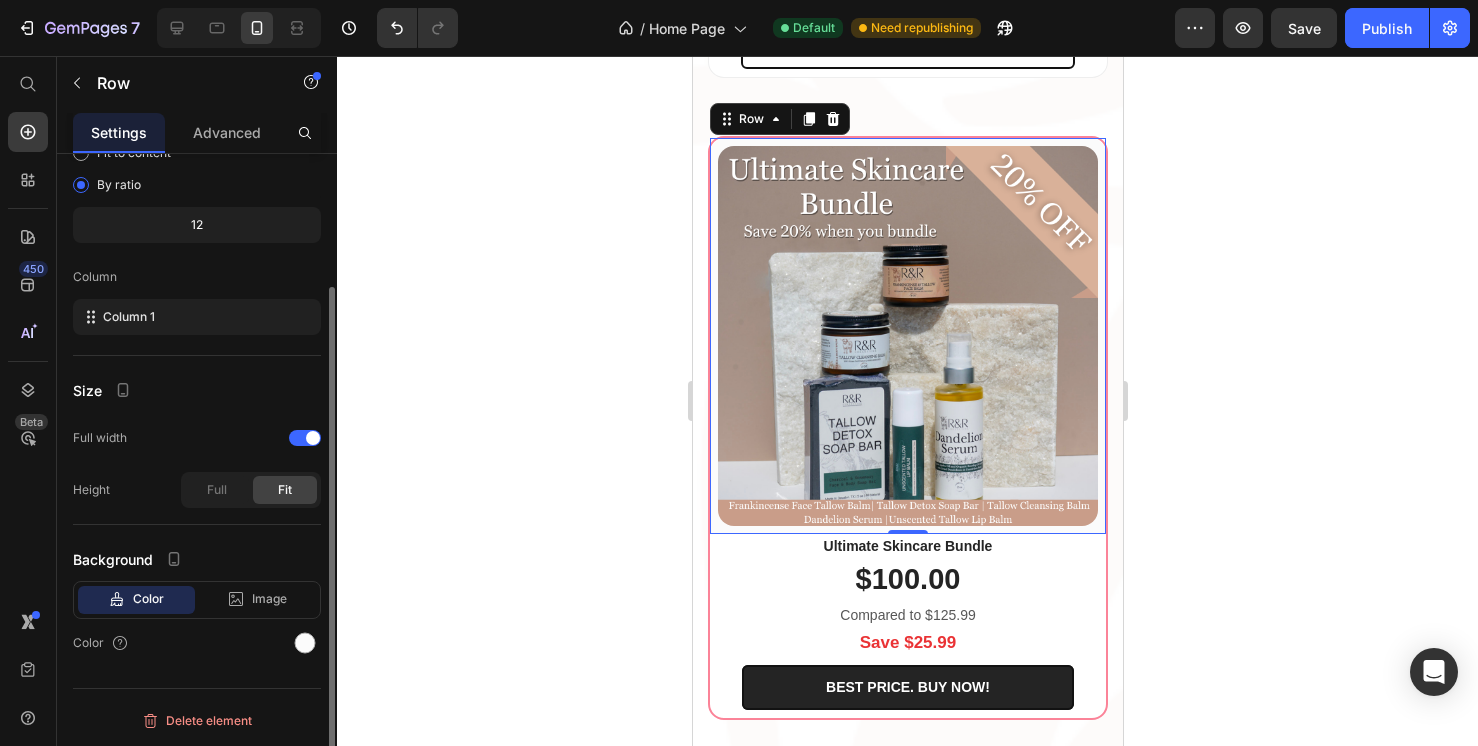 scroll, scrollTop: 0, scrollLeft: 0, axis: both 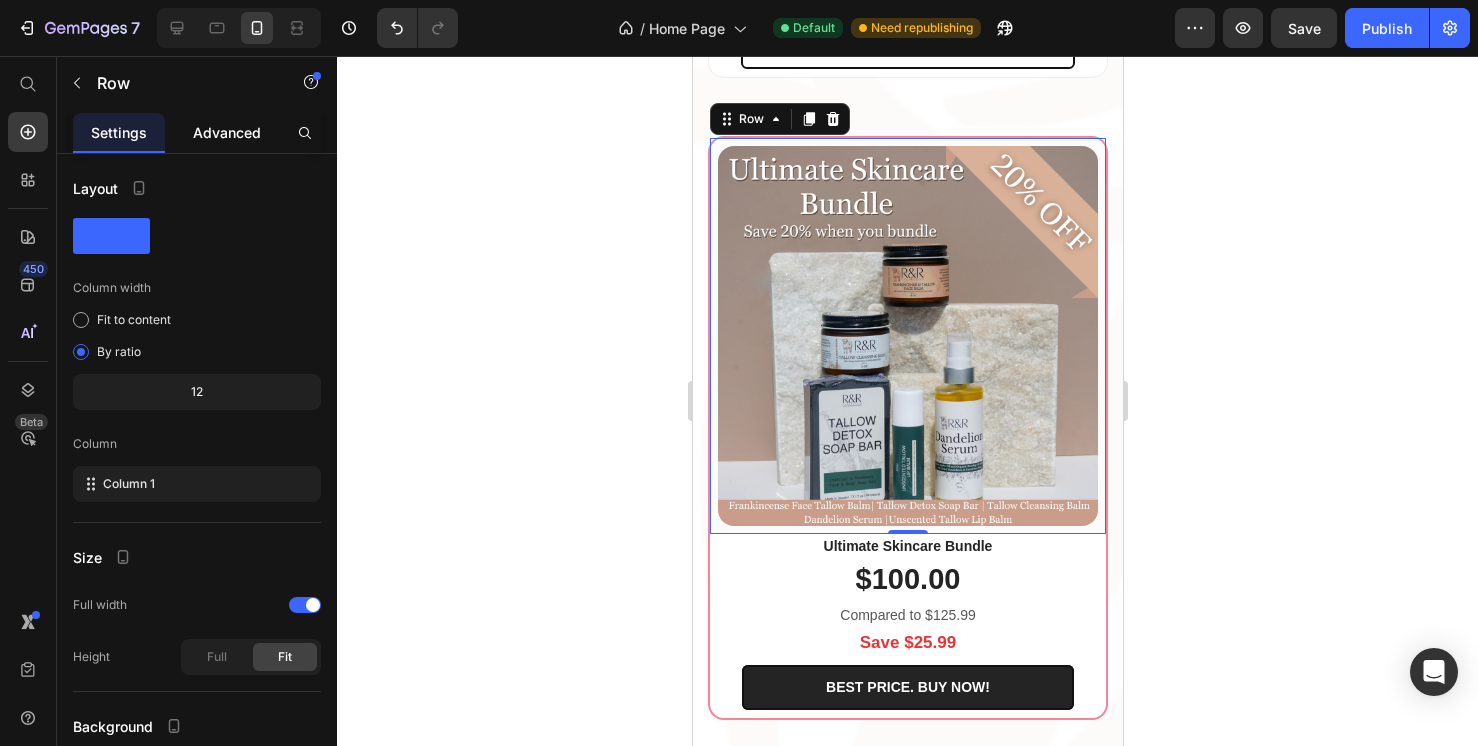 click on "Advanced" at bounding box center [227, 132] 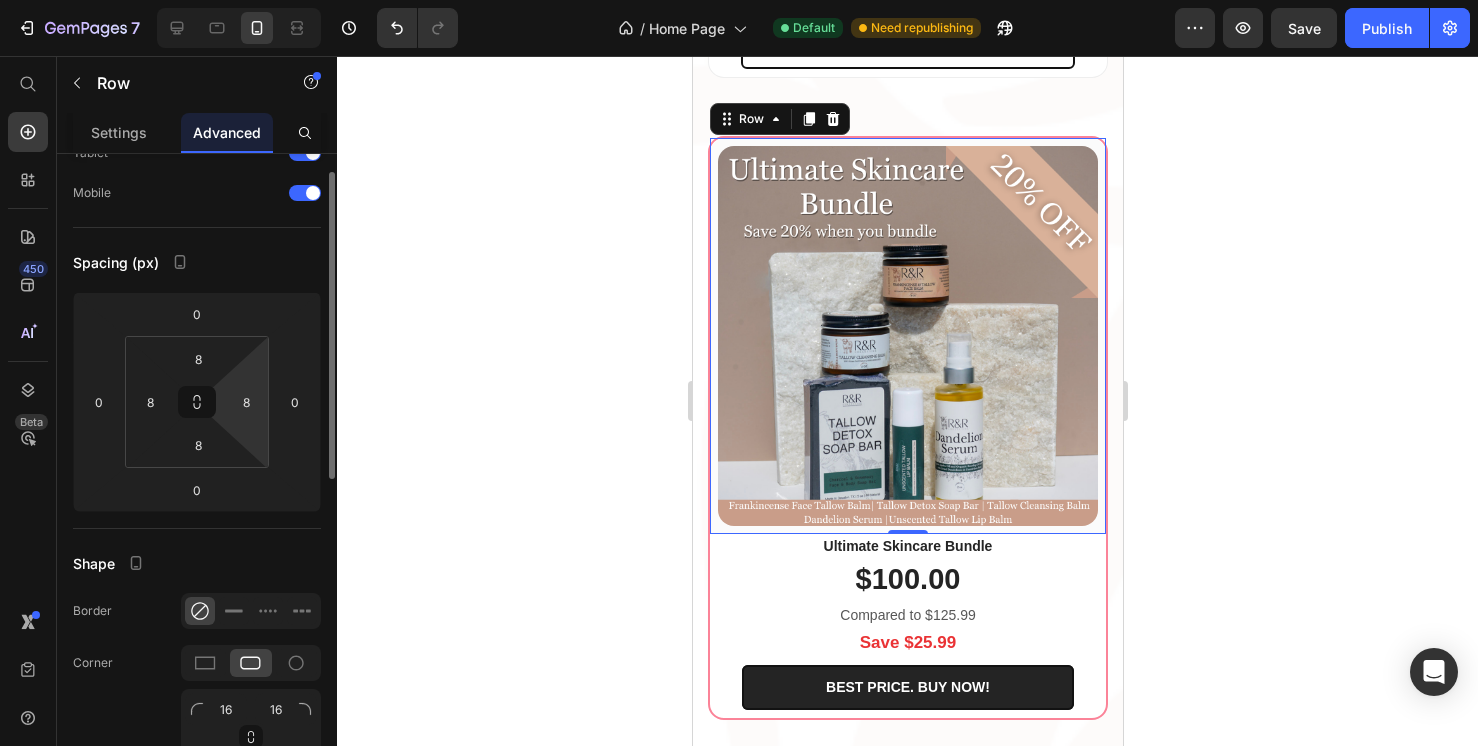 scroll, scrollTop: 142, scrollLeft: 0, axis: vertical 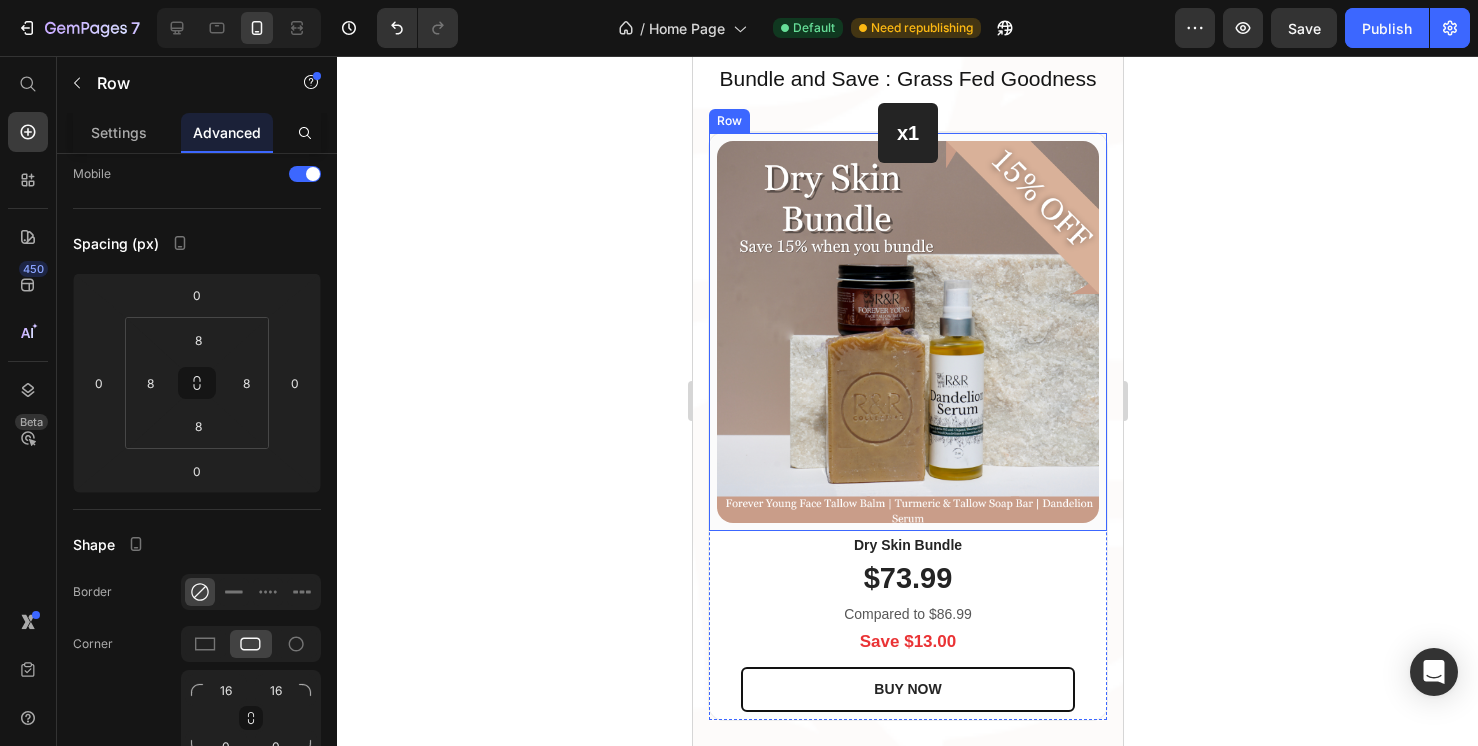click on "(P) Images & Gallery Row" at bounding box center (907, 332) 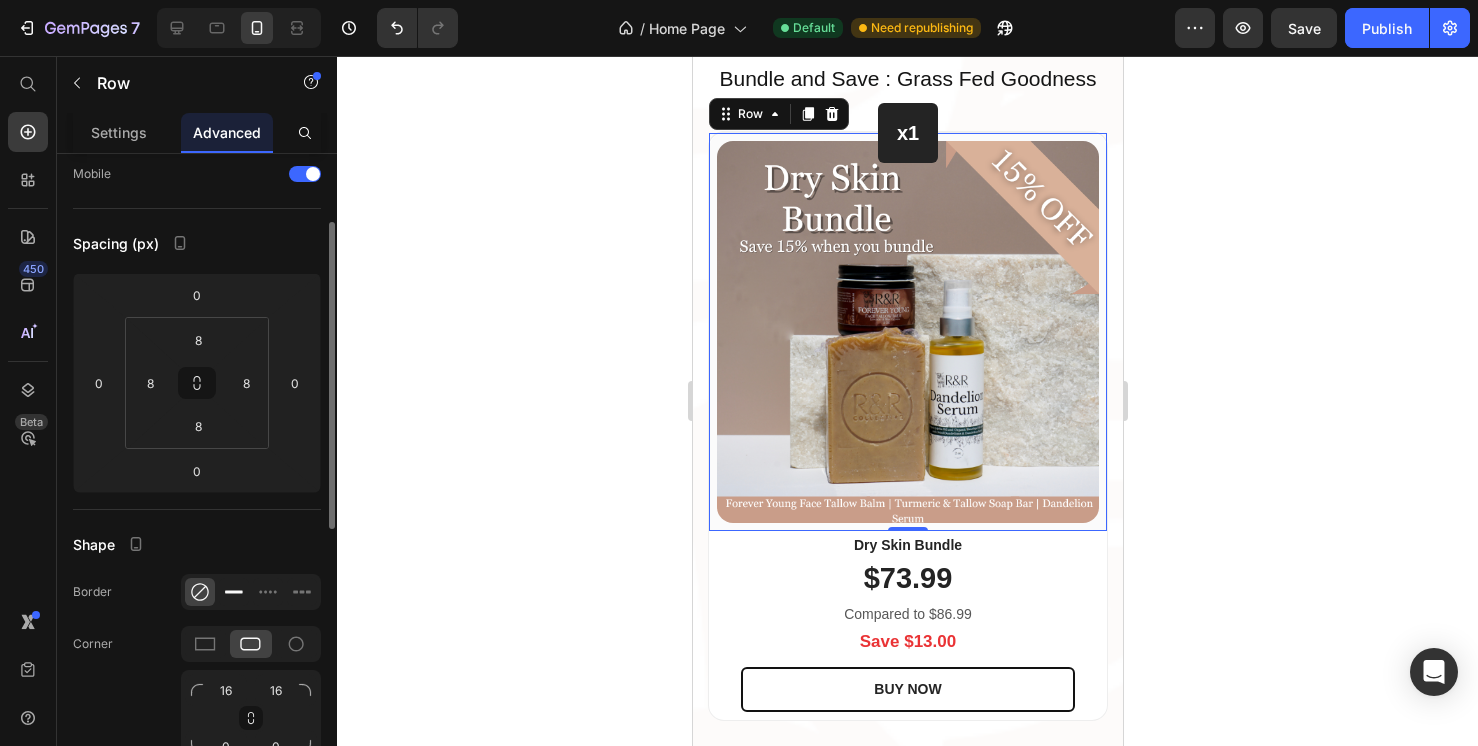 scroll, scrollTop: 347, scrollLeft: 0, axis: vertical 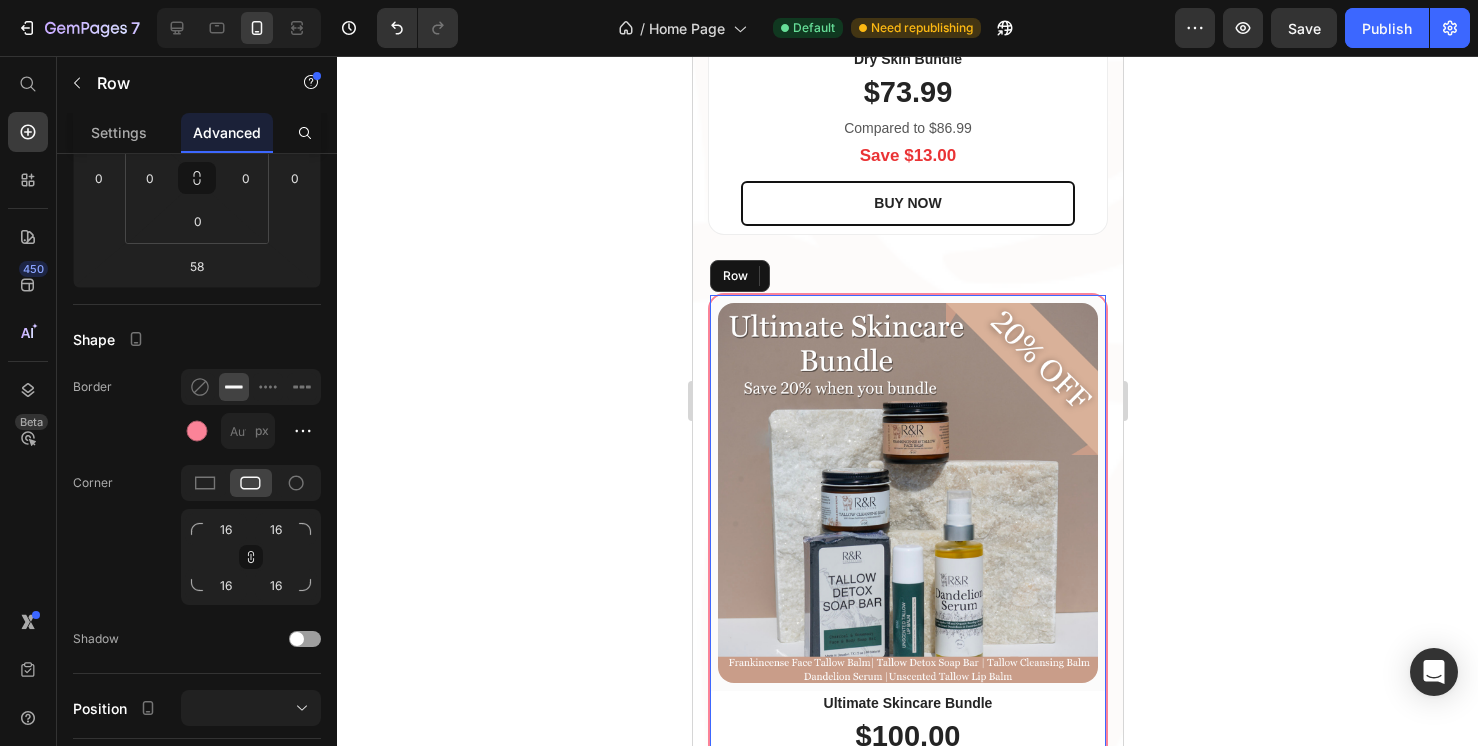click on "(P) Images & Gallery Row Ultimate Skincare Bundle (P) Title $100.00 (P) Price Compared to $125.99 Text block Save $25.99 Text block BEST PRICE. BUY NOW! (P) Cart Button Row Product Row" at bounding box center (907, 585) 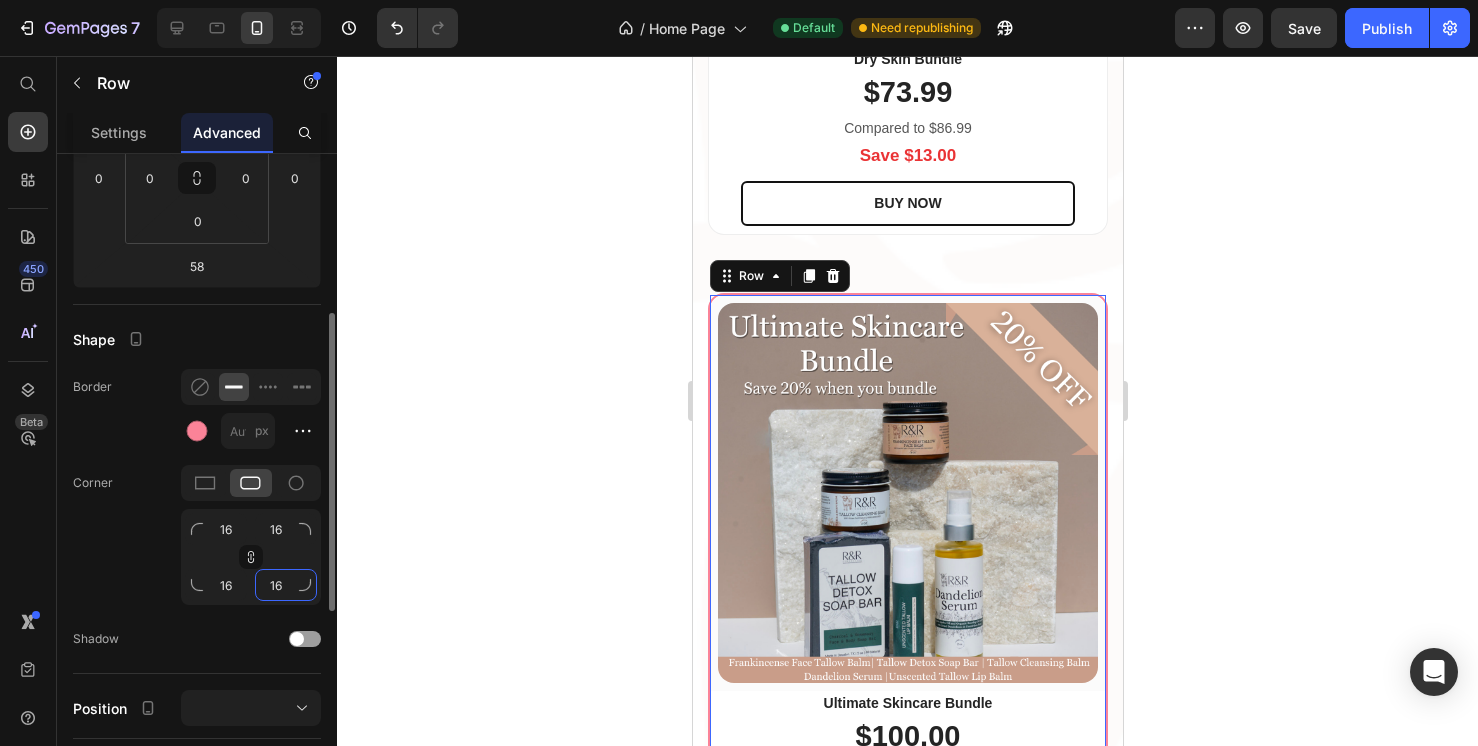 click on "16" 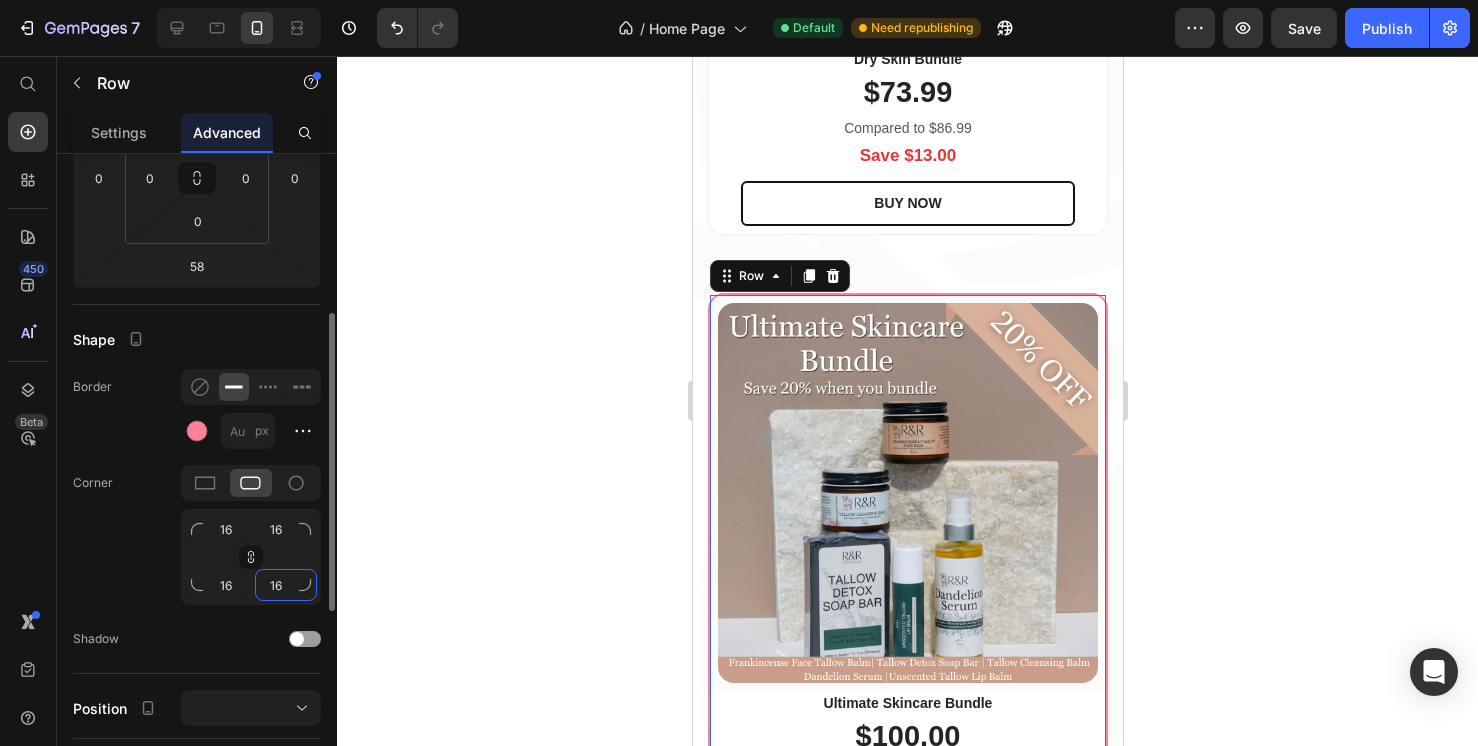 drag, startPoint x: 286, startPoint y: 589, endPoint x: 267, endPoint y: 585, distance: 19.416489 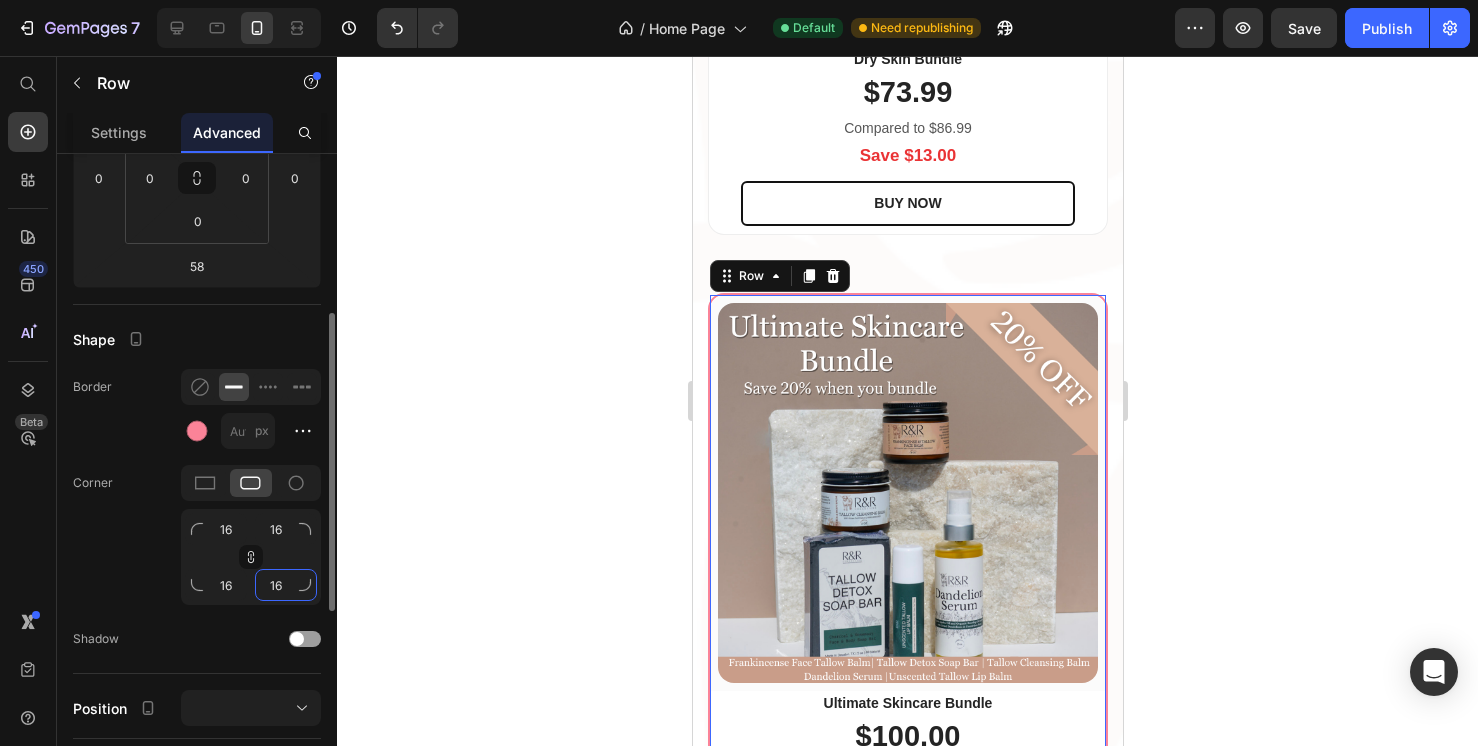 click on "16" 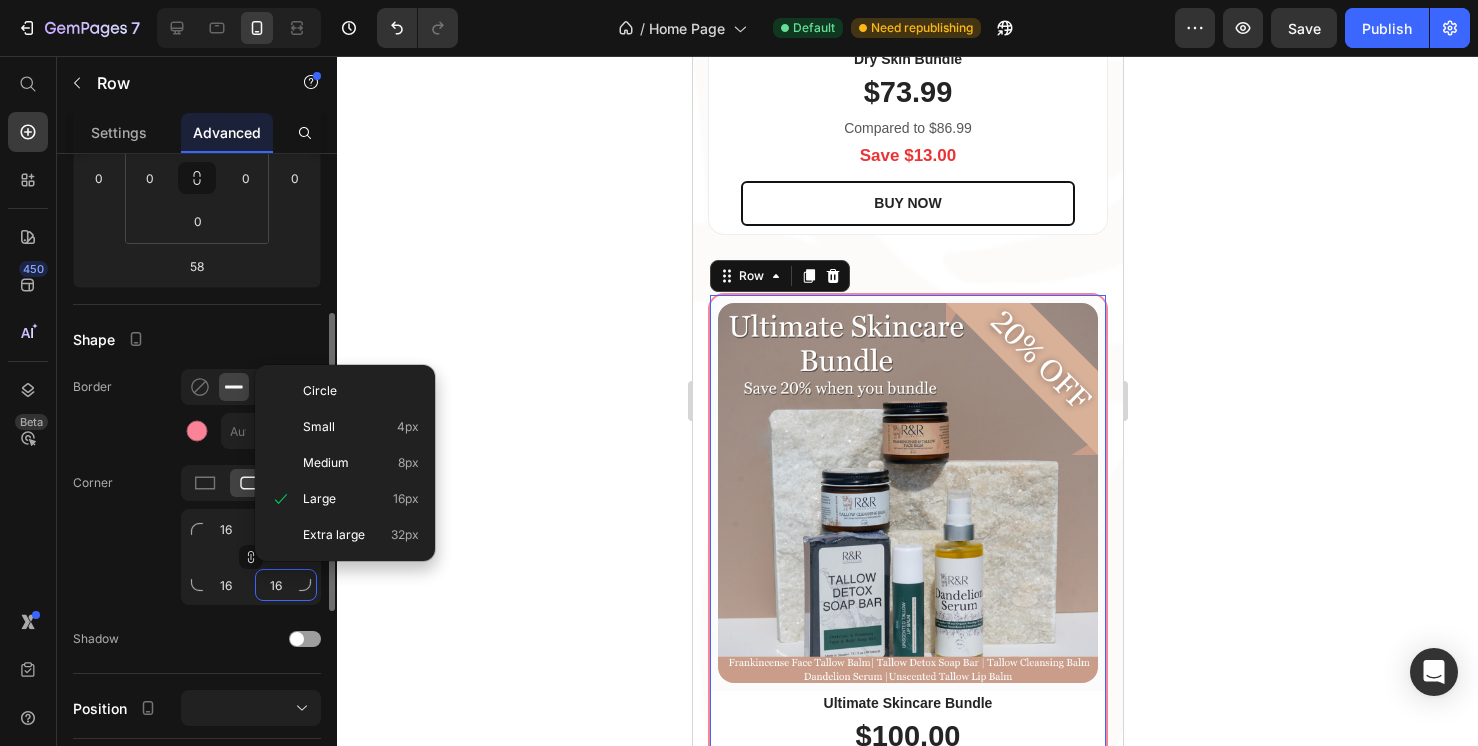 type on "0" 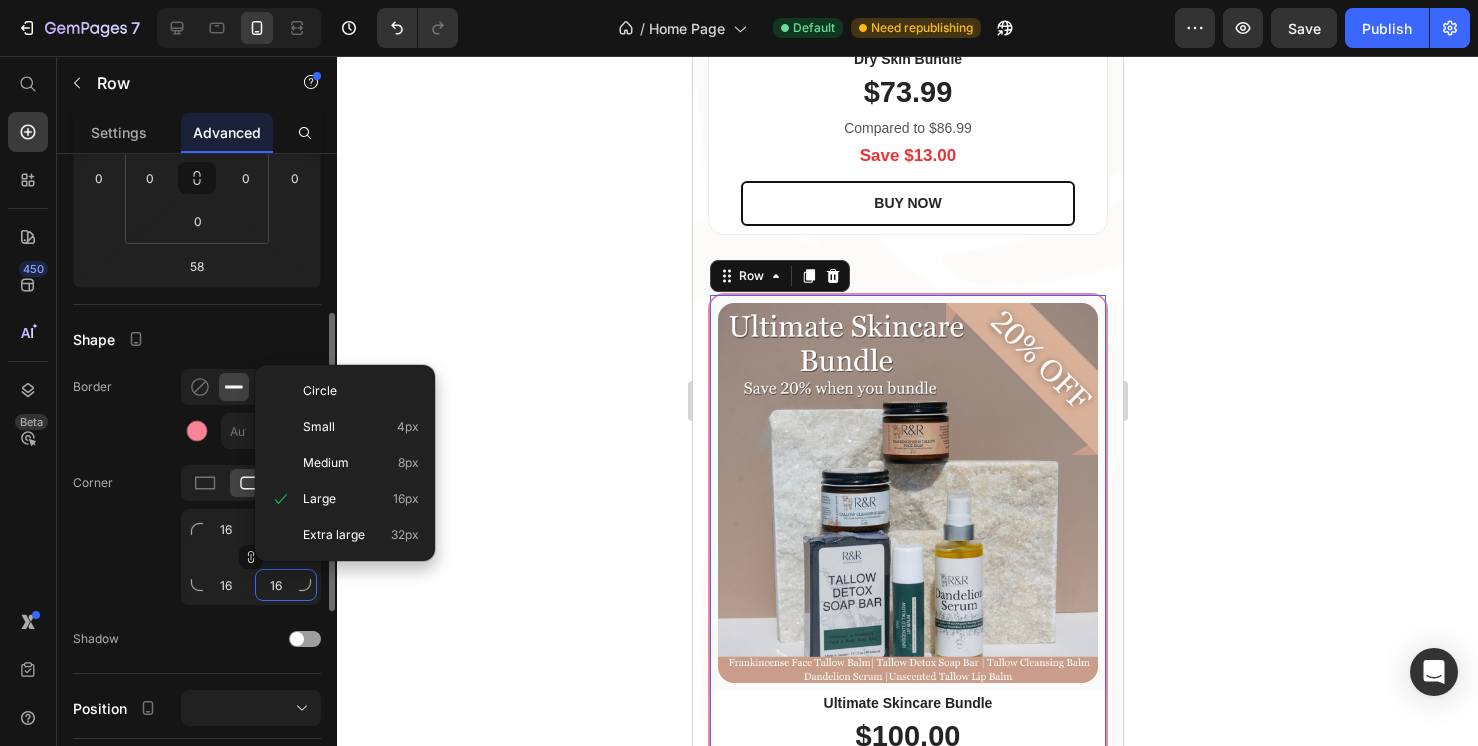 type on "0" 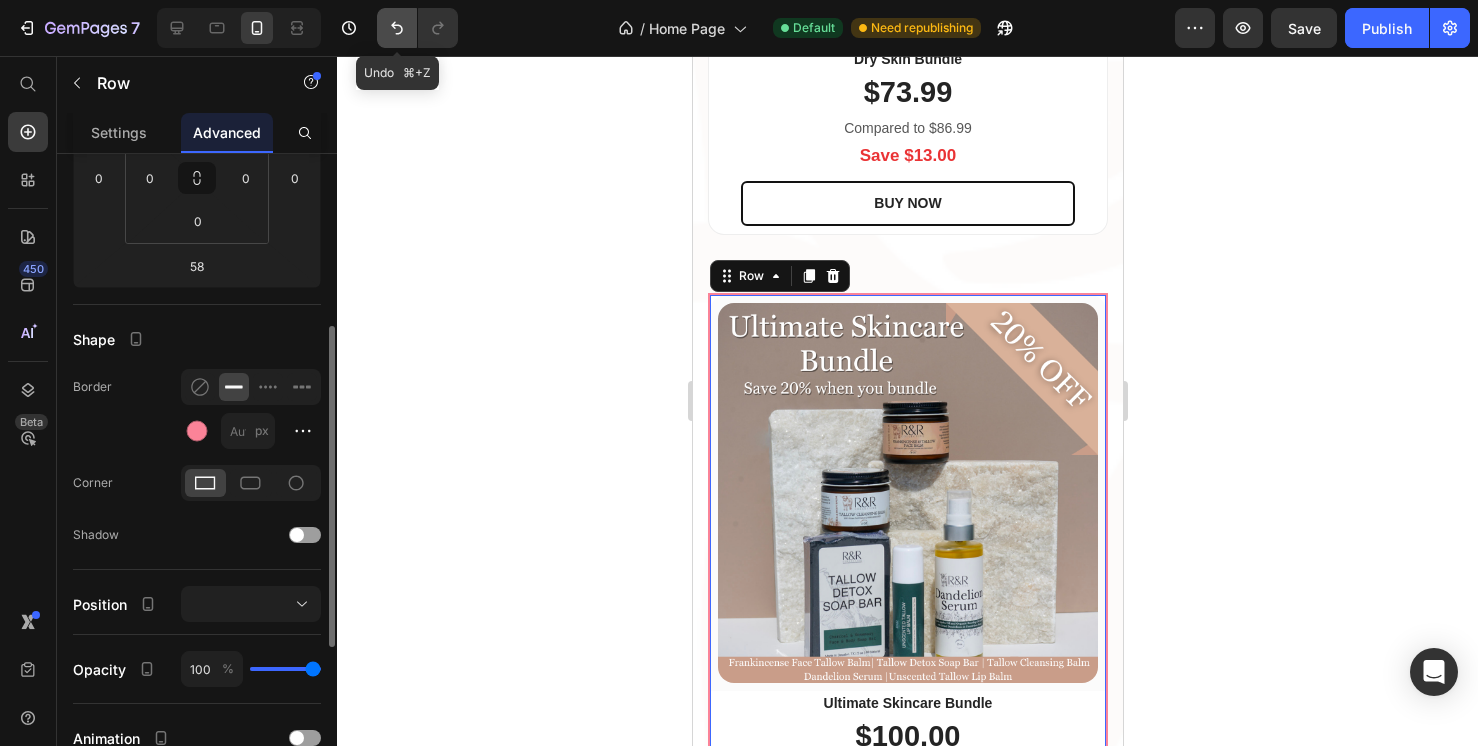 click 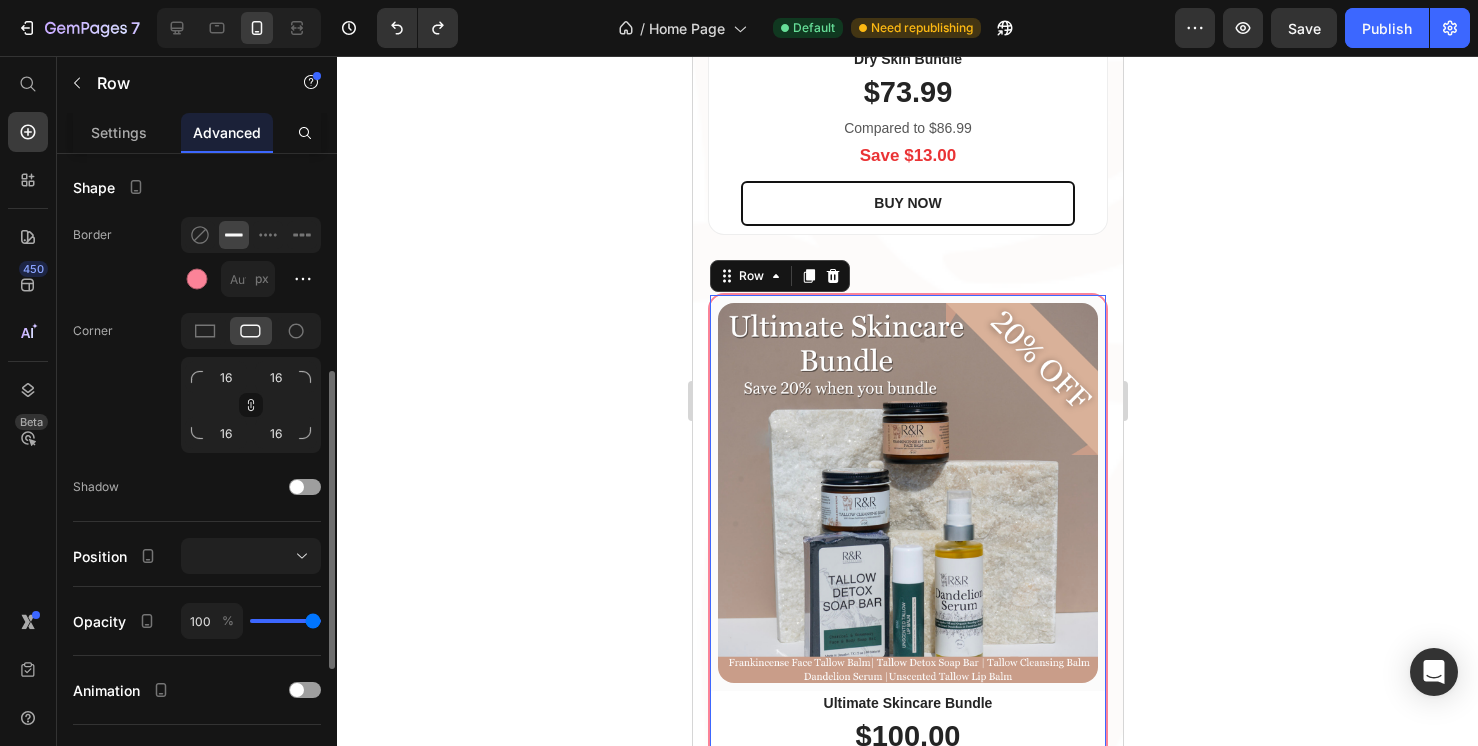 scroll, scrollTop: 496, scrollLeft: 0, axis: vertical 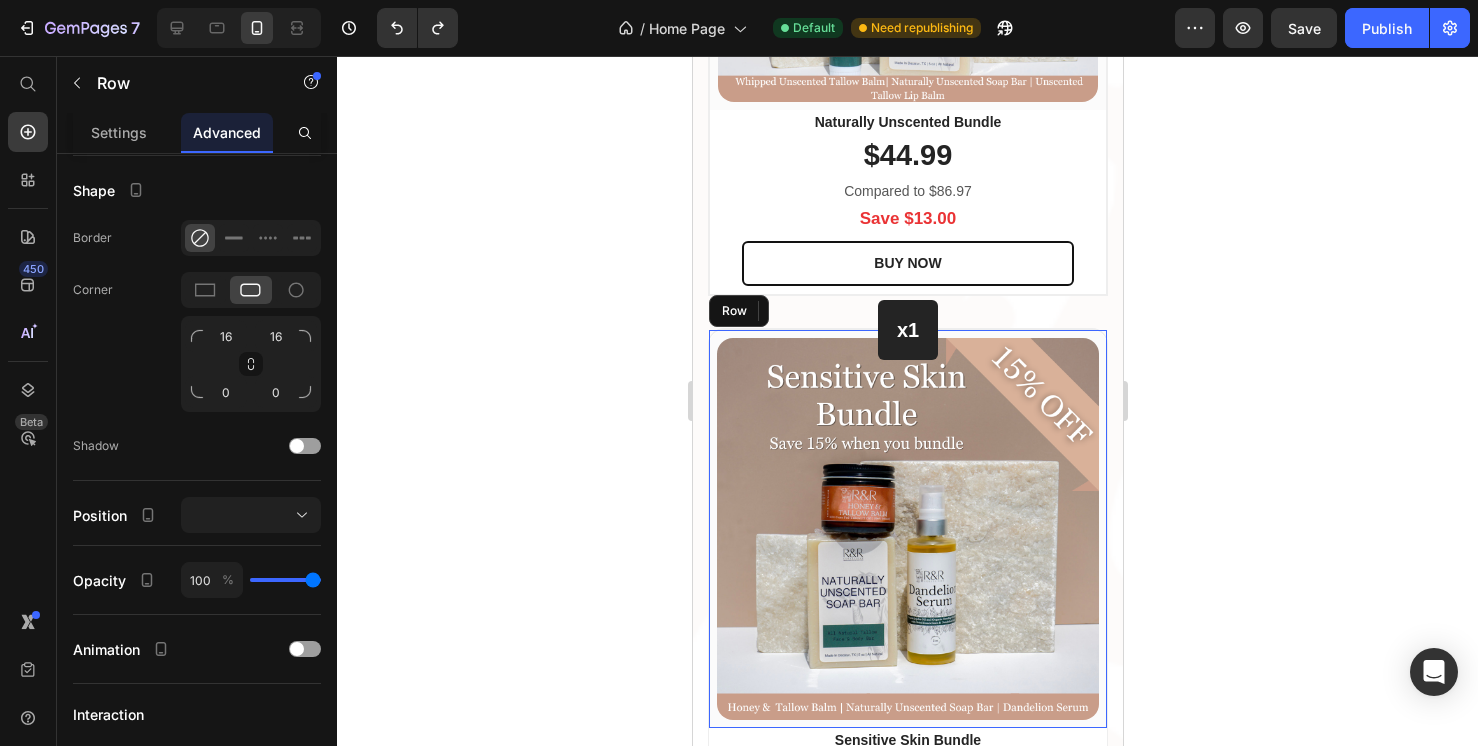 click on "(P) Images & Gallery Row" at bounding box center (907, 529) 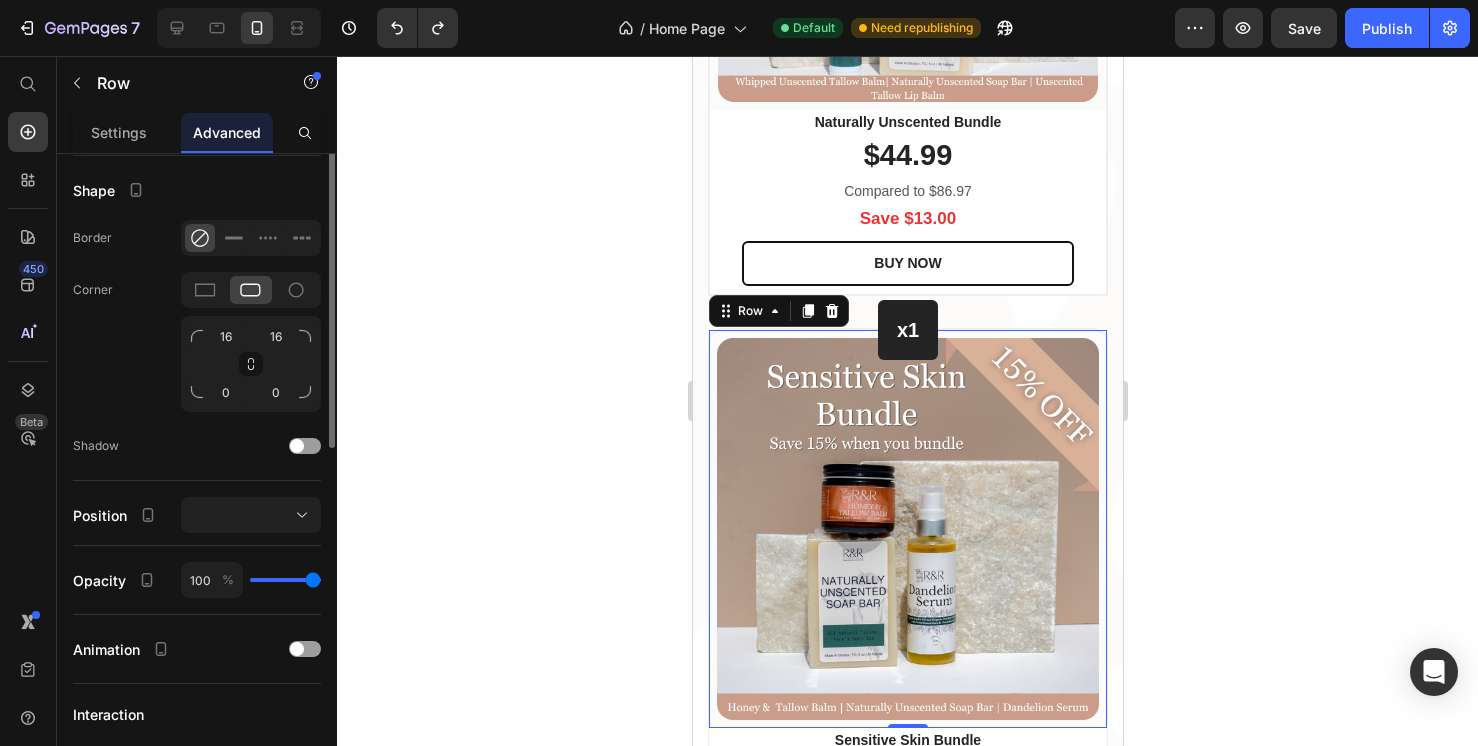 scroll, scrollTop: 0, scrollLeft: 0, axis: both 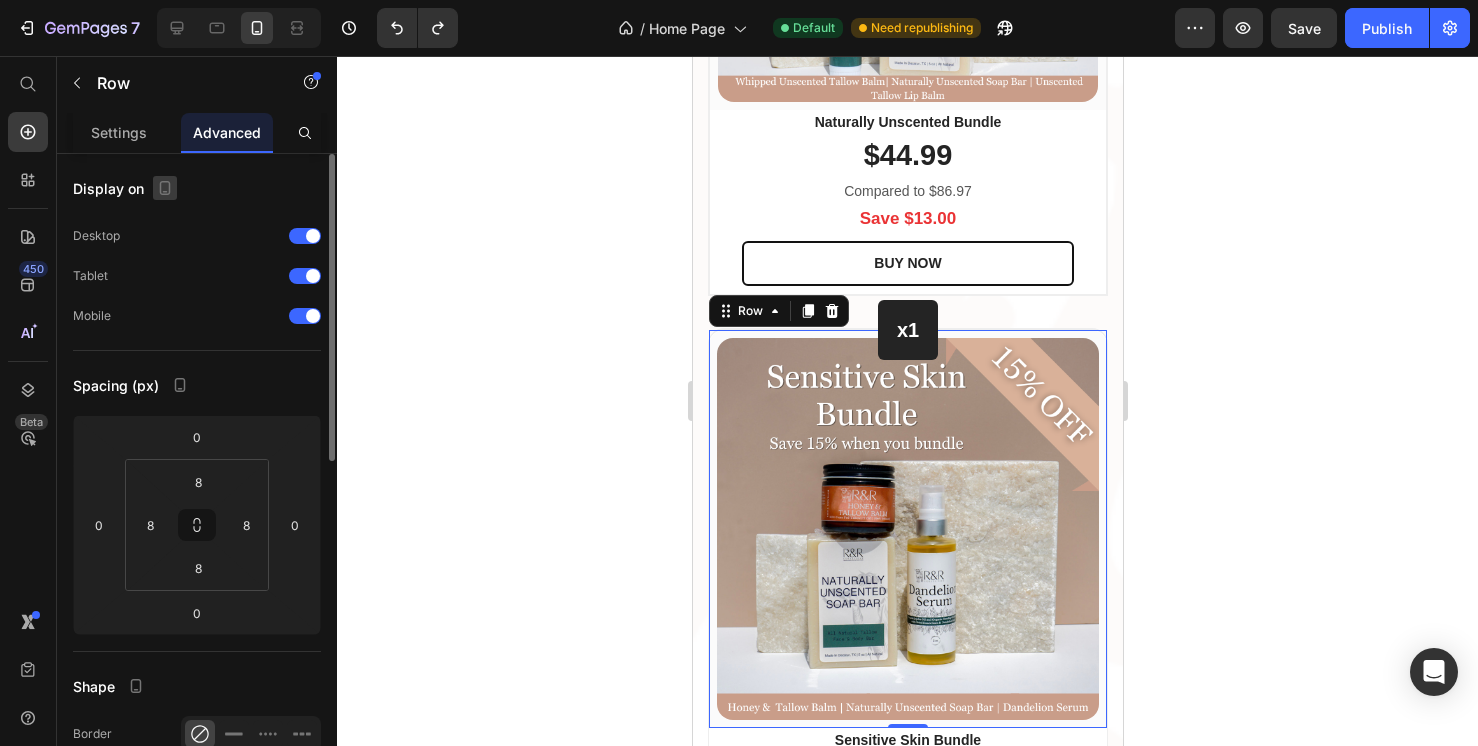 click 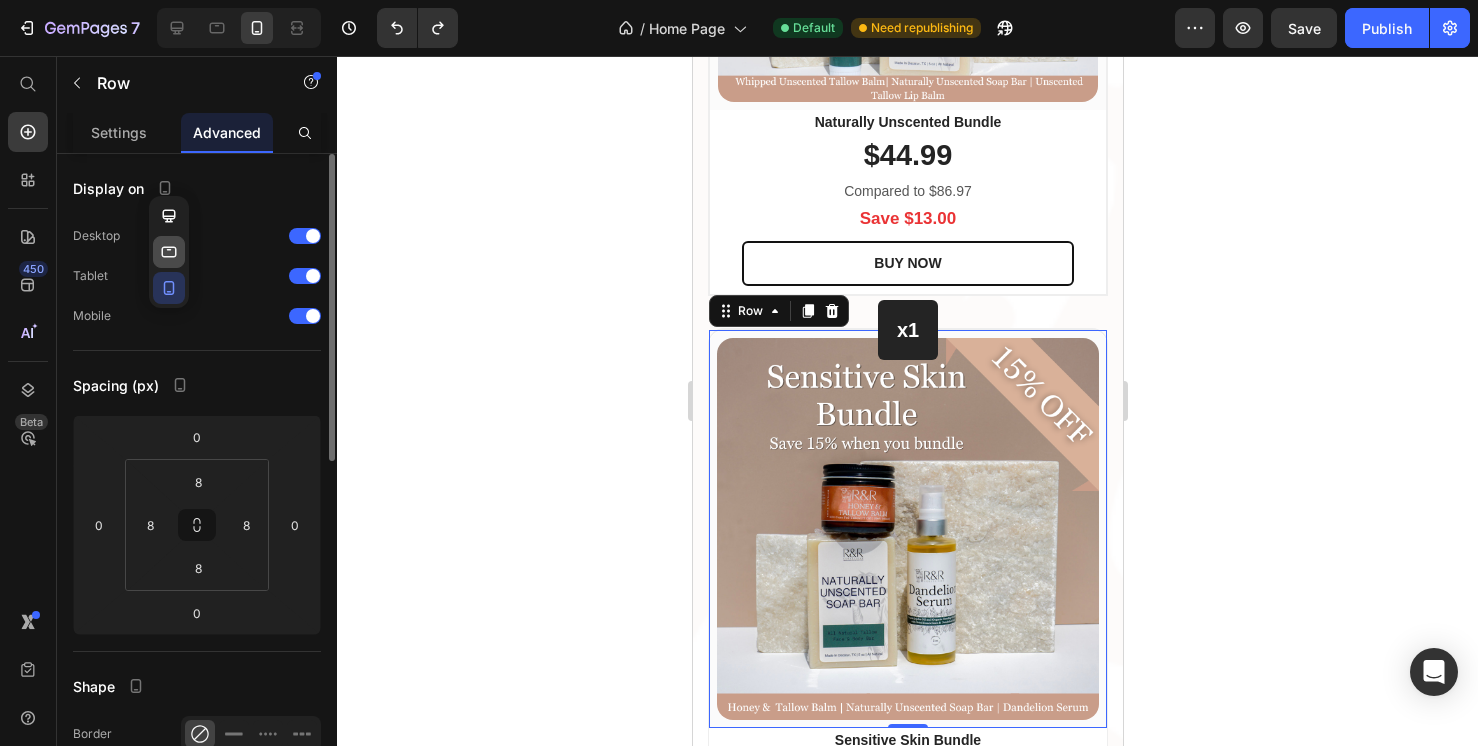 click 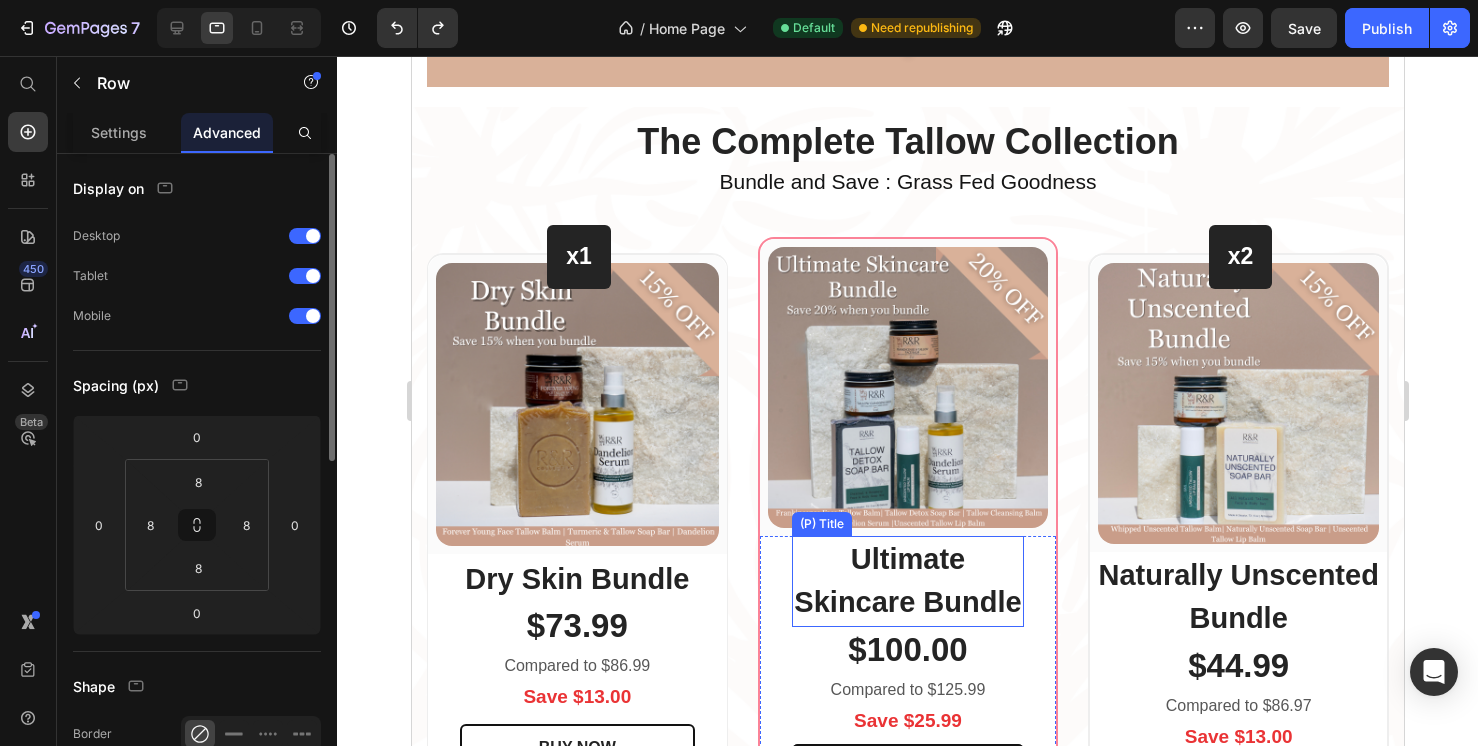 scroll, scrollTop: 1973, scrollLeft: 0, axis: vertical 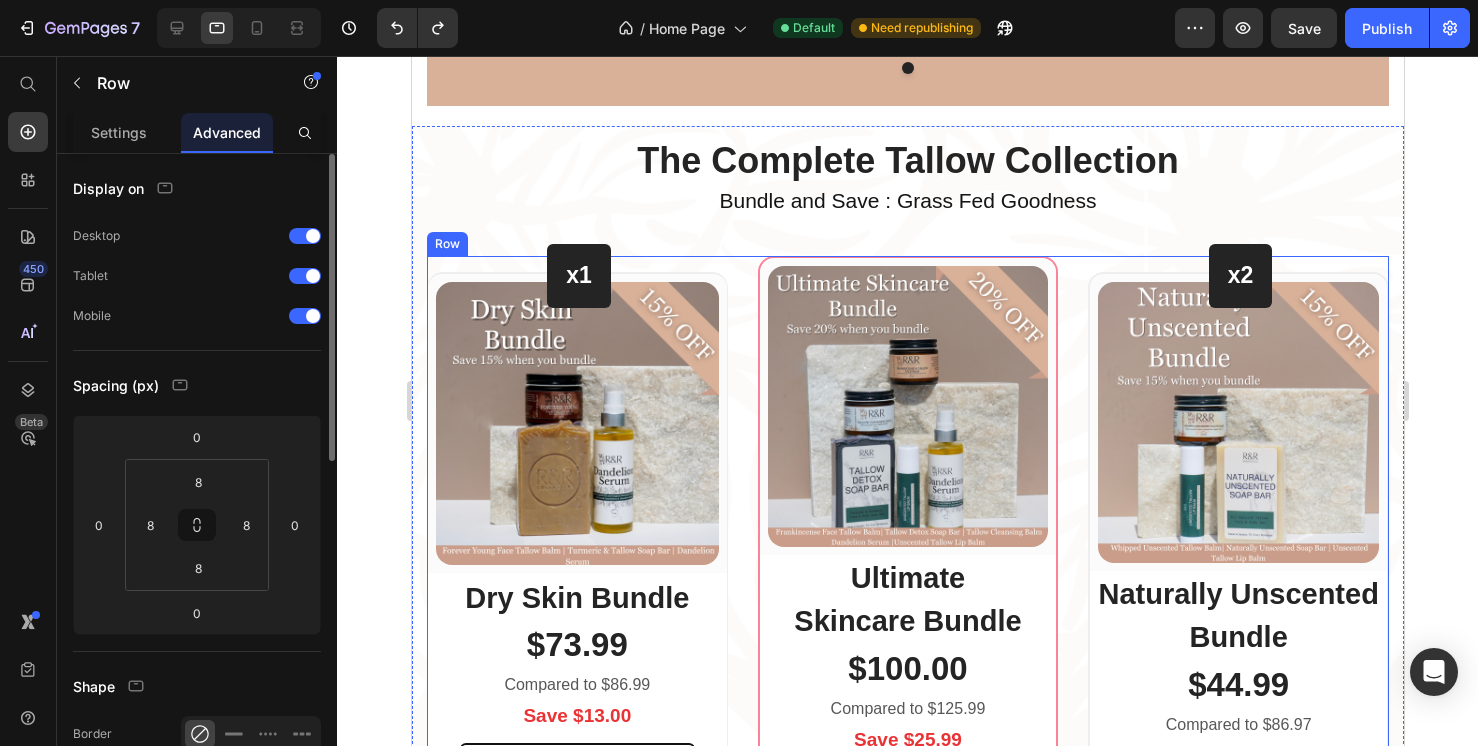click on "x1 Heading Row (P) Images & Gallery Row Dry Skin Bundle (P) Title $73.99 (P) Price  Compared to $86.99 Text block Save $13.00 Text block BUY NOW (P) Cart Button Row Product Row (P) Images & Gallery Row Ultimate Skincare Bundle (P) Title $100.00 (P) Price Compared to $125.99 Text block Save $25.99 Text block BEST PRICE. BUY NOW! (P) Cart Button Row Product Row x2 Heading Row (P) Images & Gallery Row Naturally Unscented Bundle (P) Title $44.99 (P) Price Compared to $86.97 Text block Save $13.00 Text block BUY NOW (P) Cart Button Row Product Row Row" at bounding box center (907, 550) 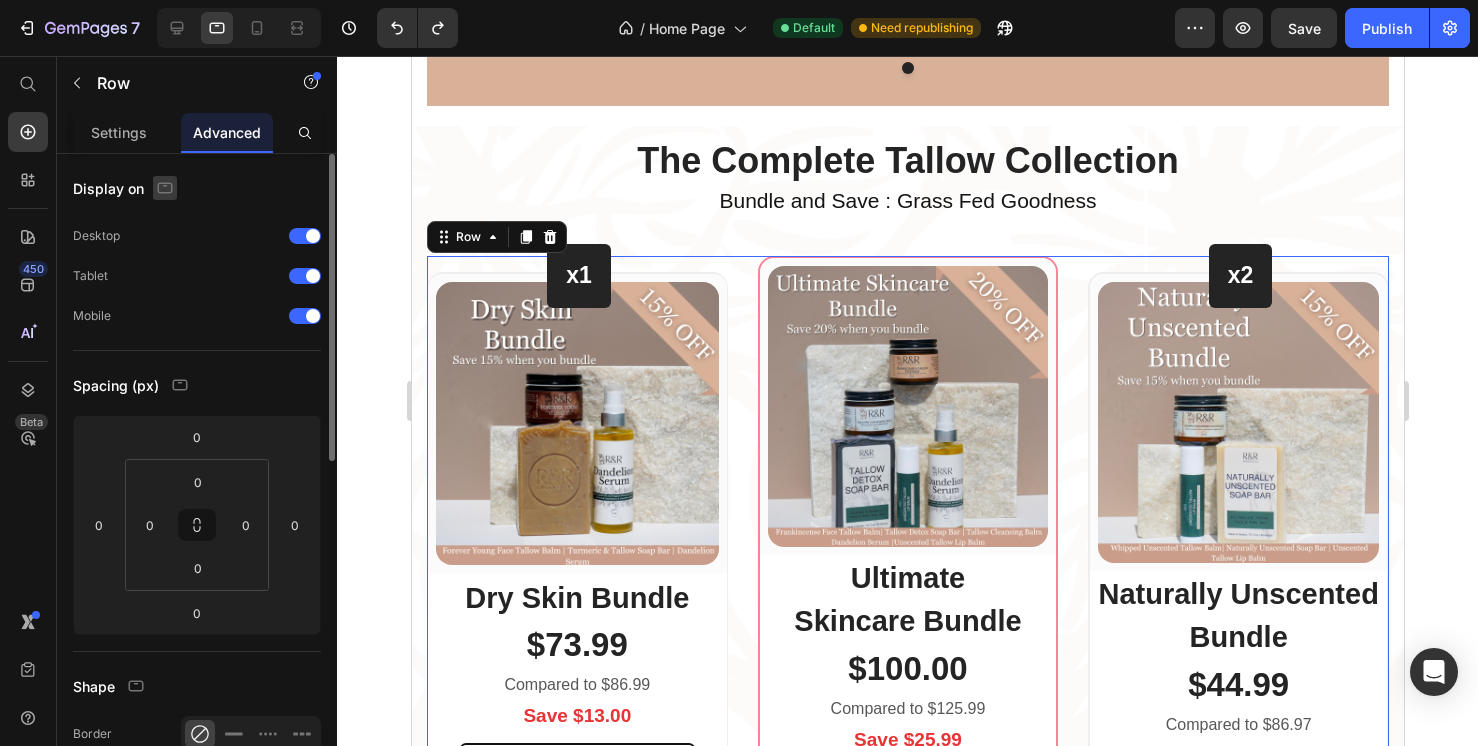 click 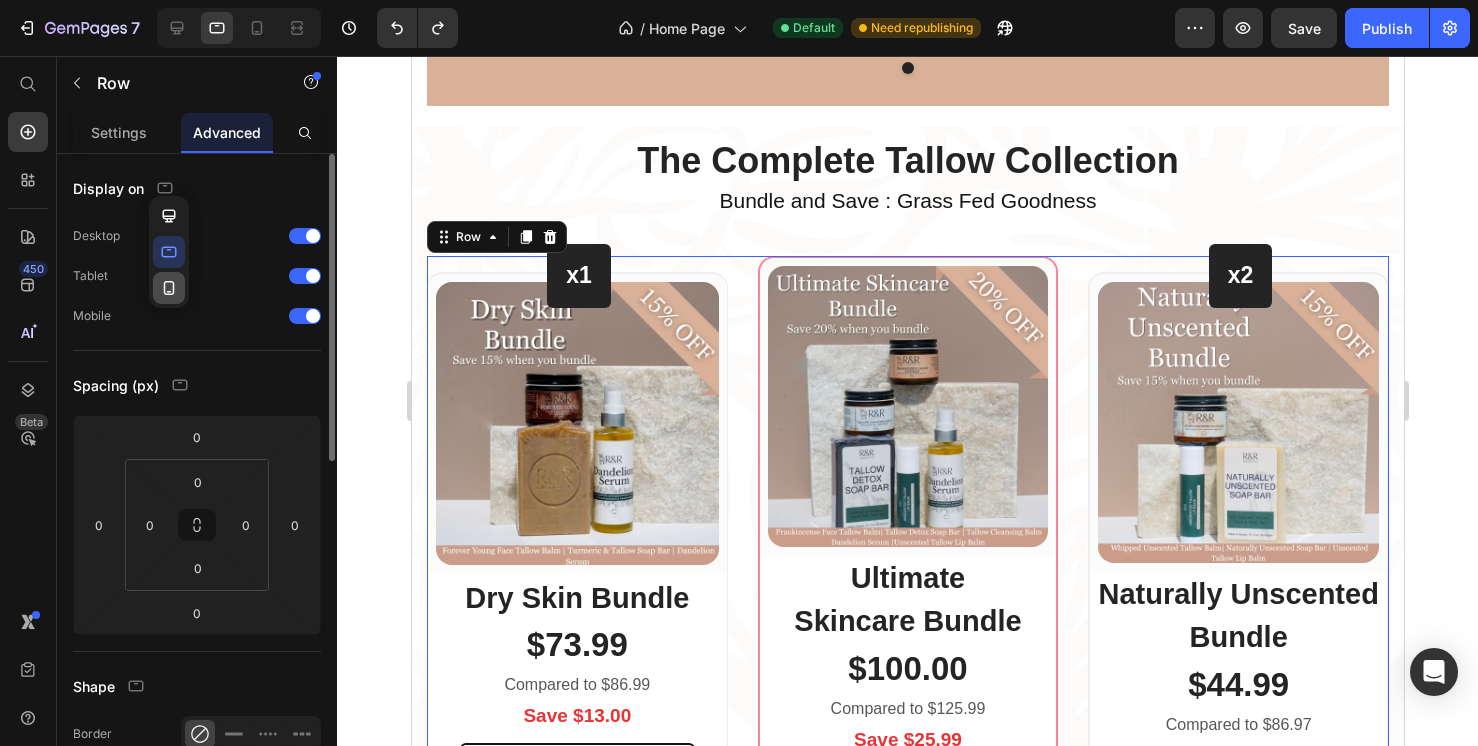 click 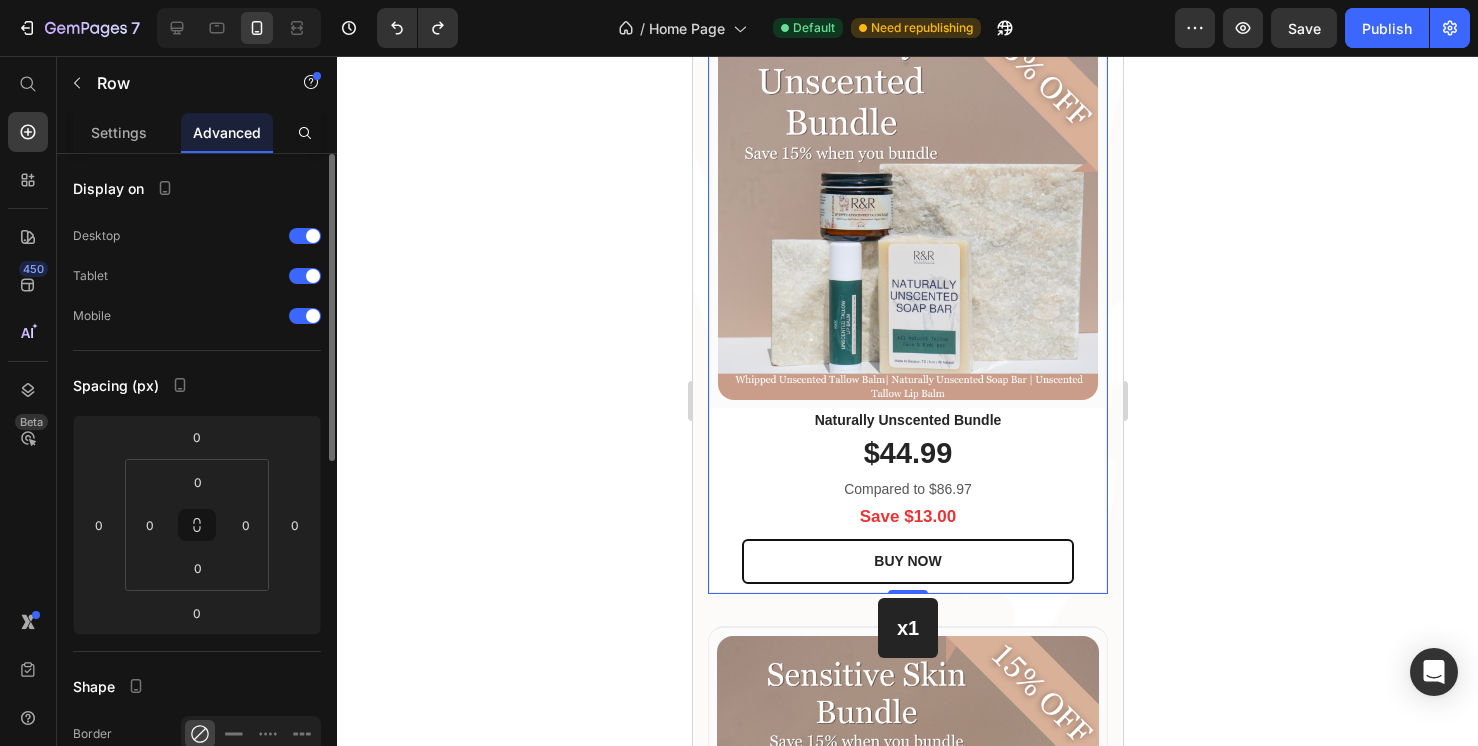 scroll, scrollTop: 4267, scrollLeft: 0, axis: vertical 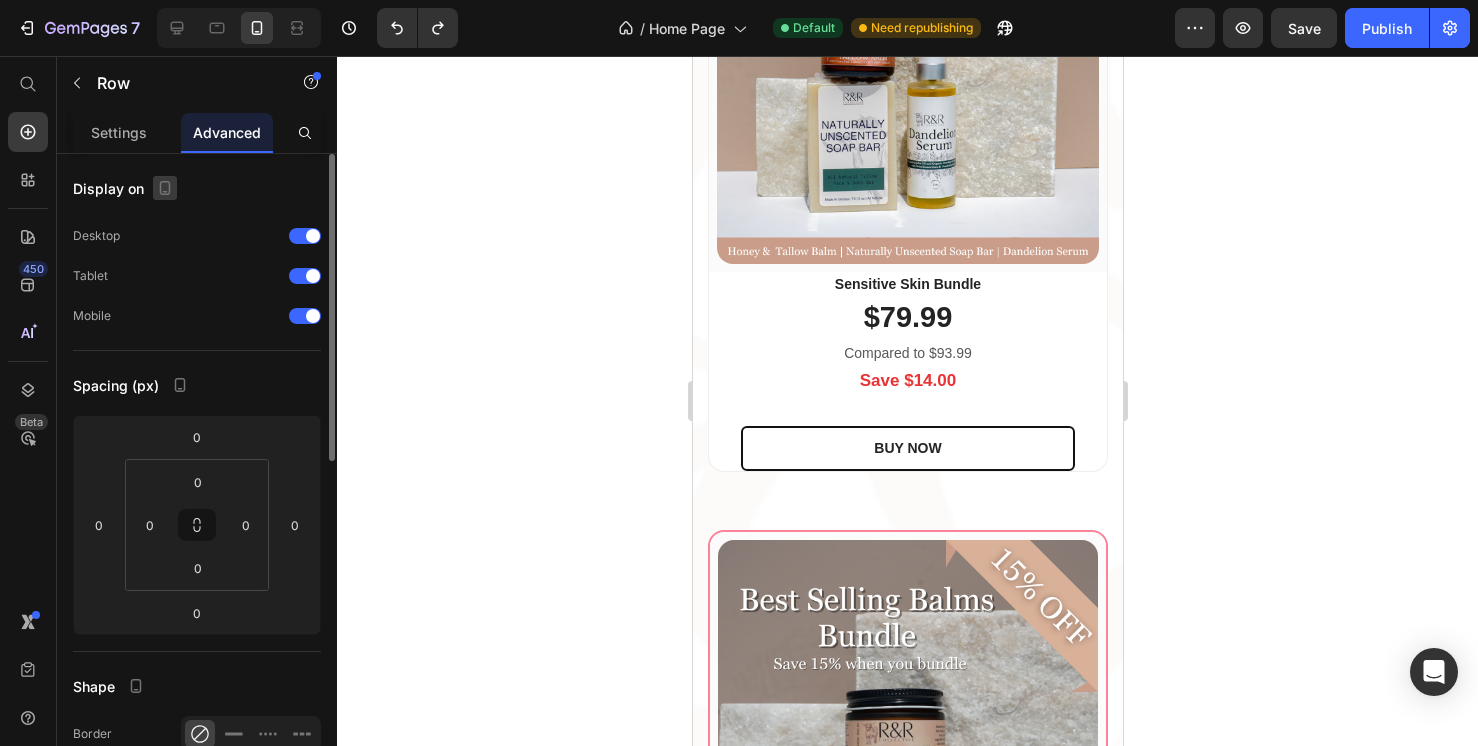 click at bounding box center [165, 188] 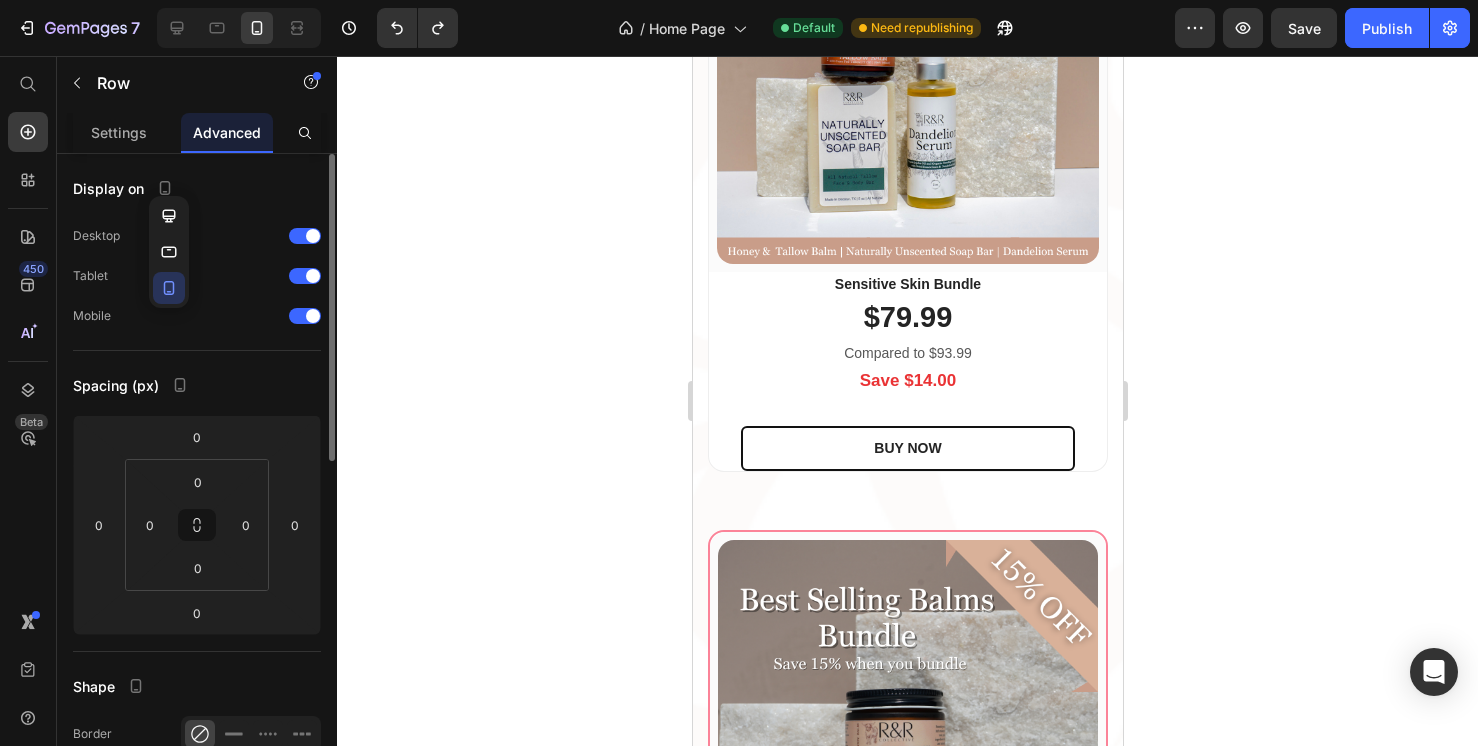click 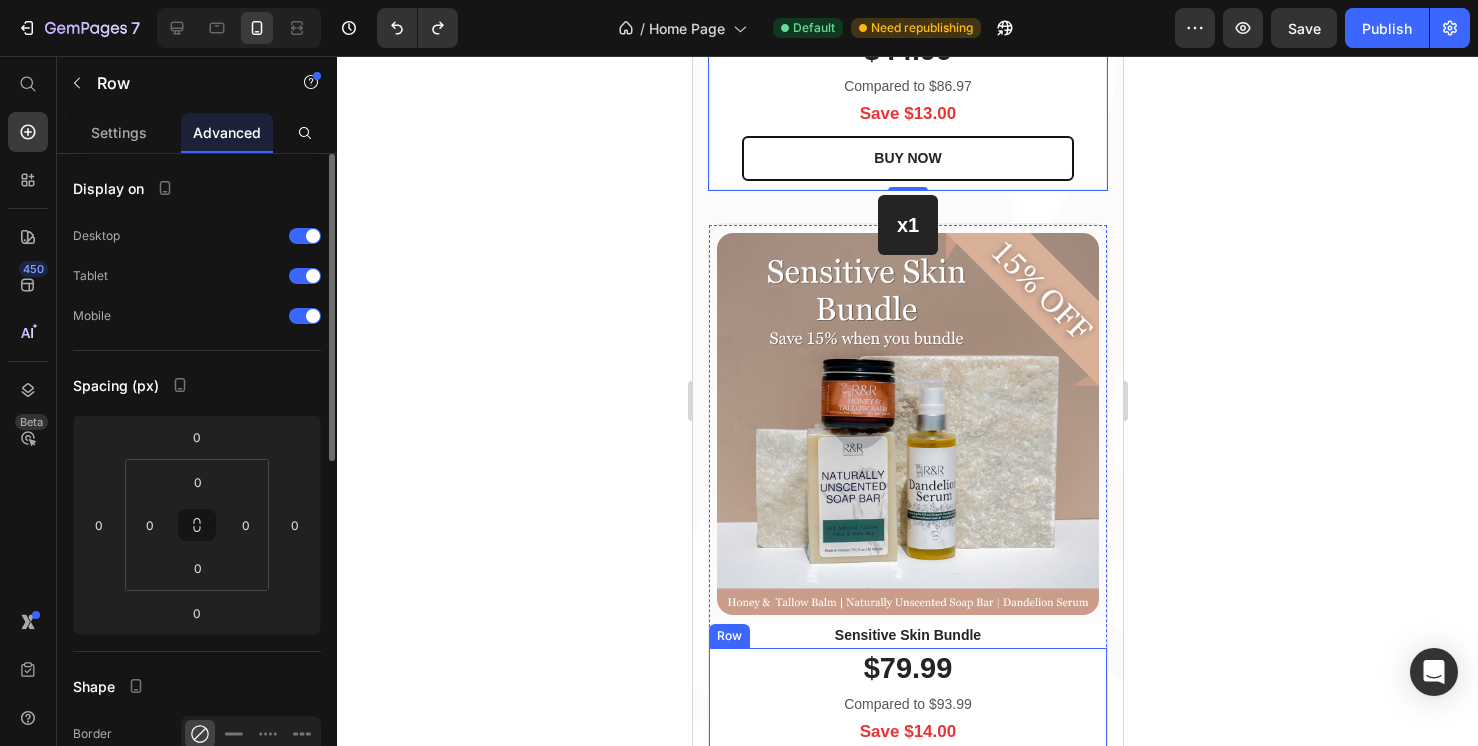 scroll, scrollTop: 3819, scrollLeft: 0, axis: vertical 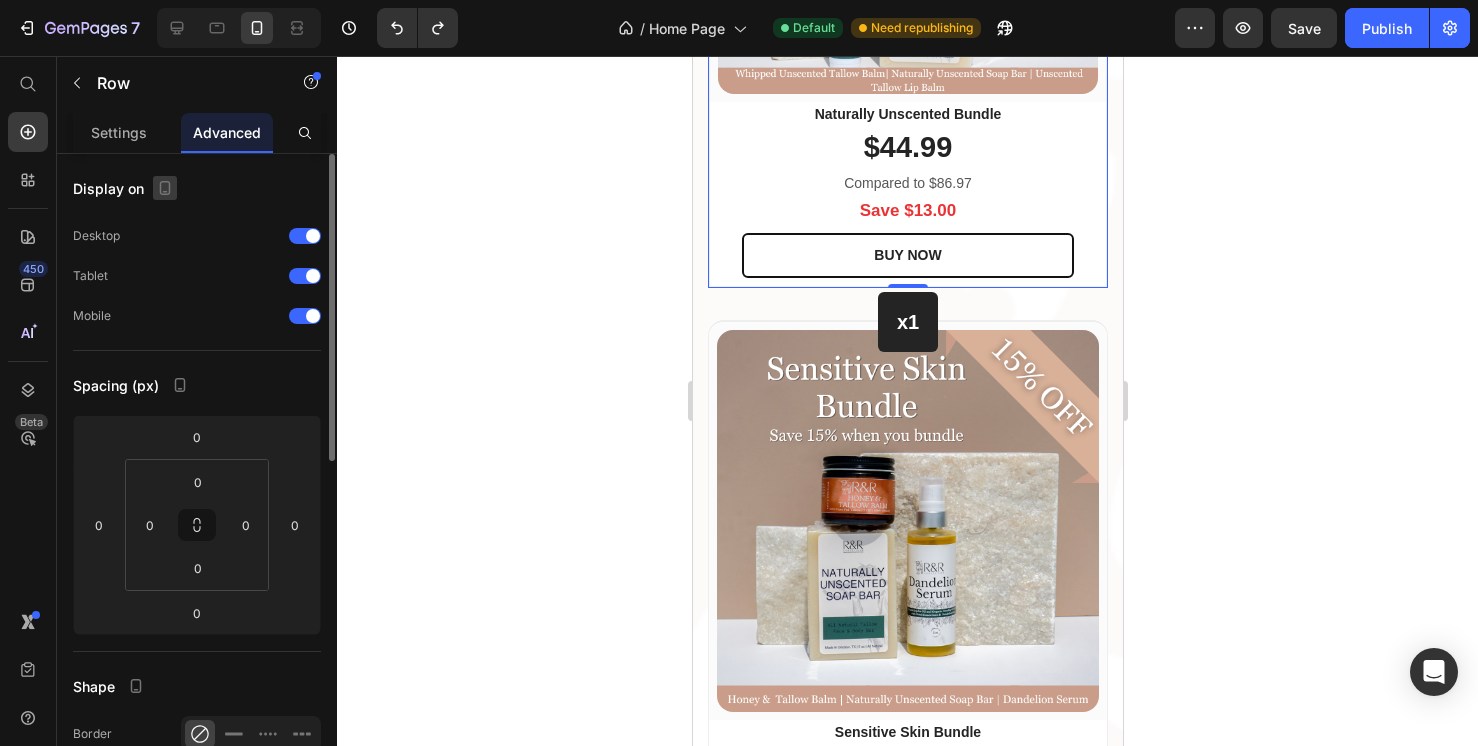 click 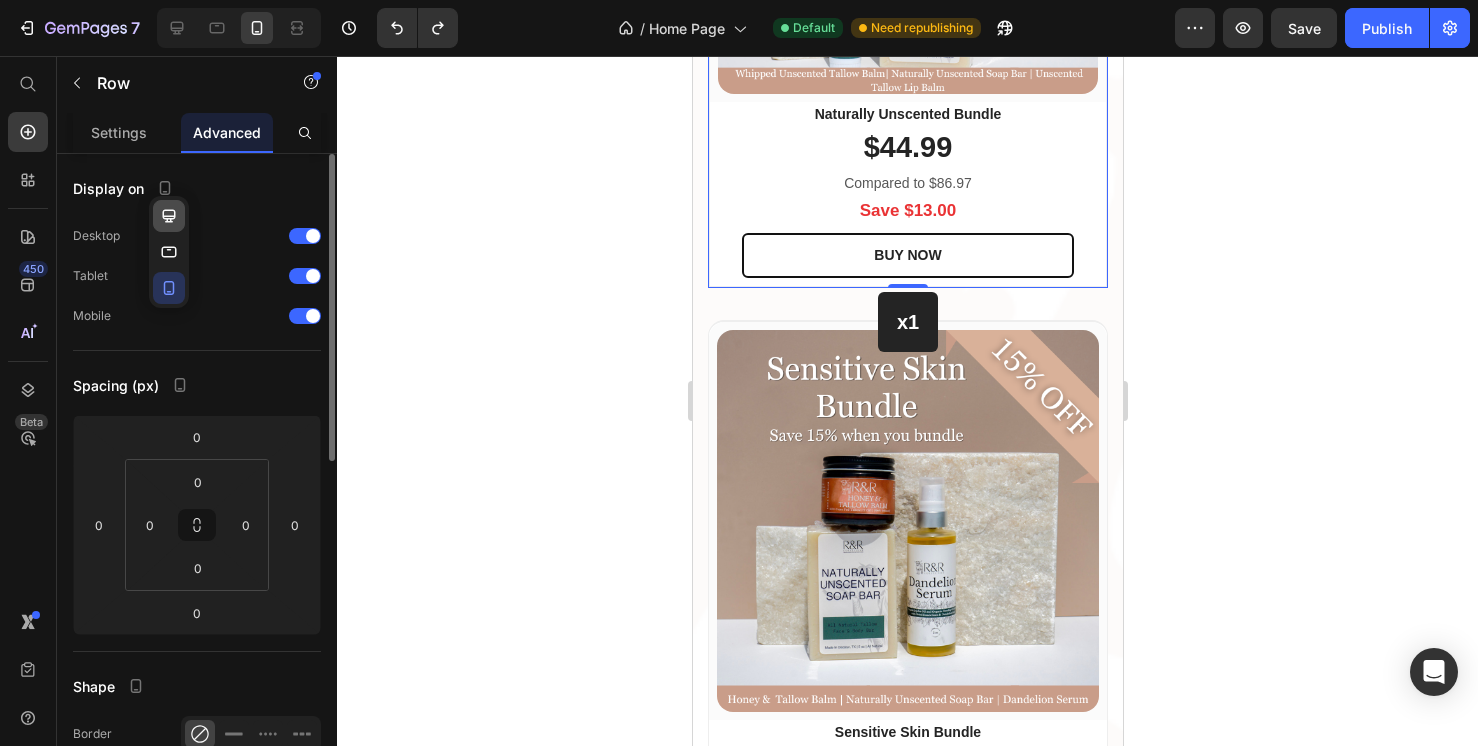 click 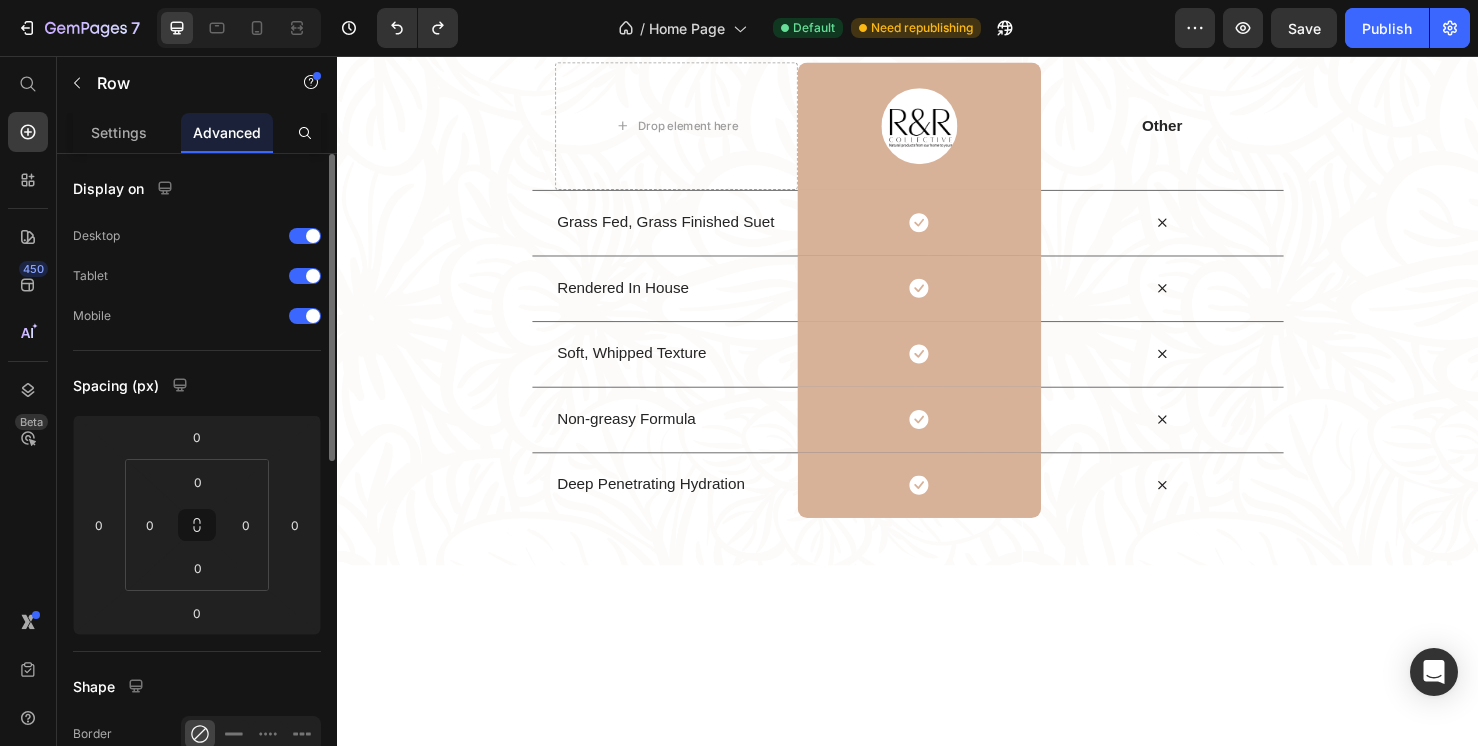 scroll, scrollTop: 2115, scrollLeft: 0, axis: vertical 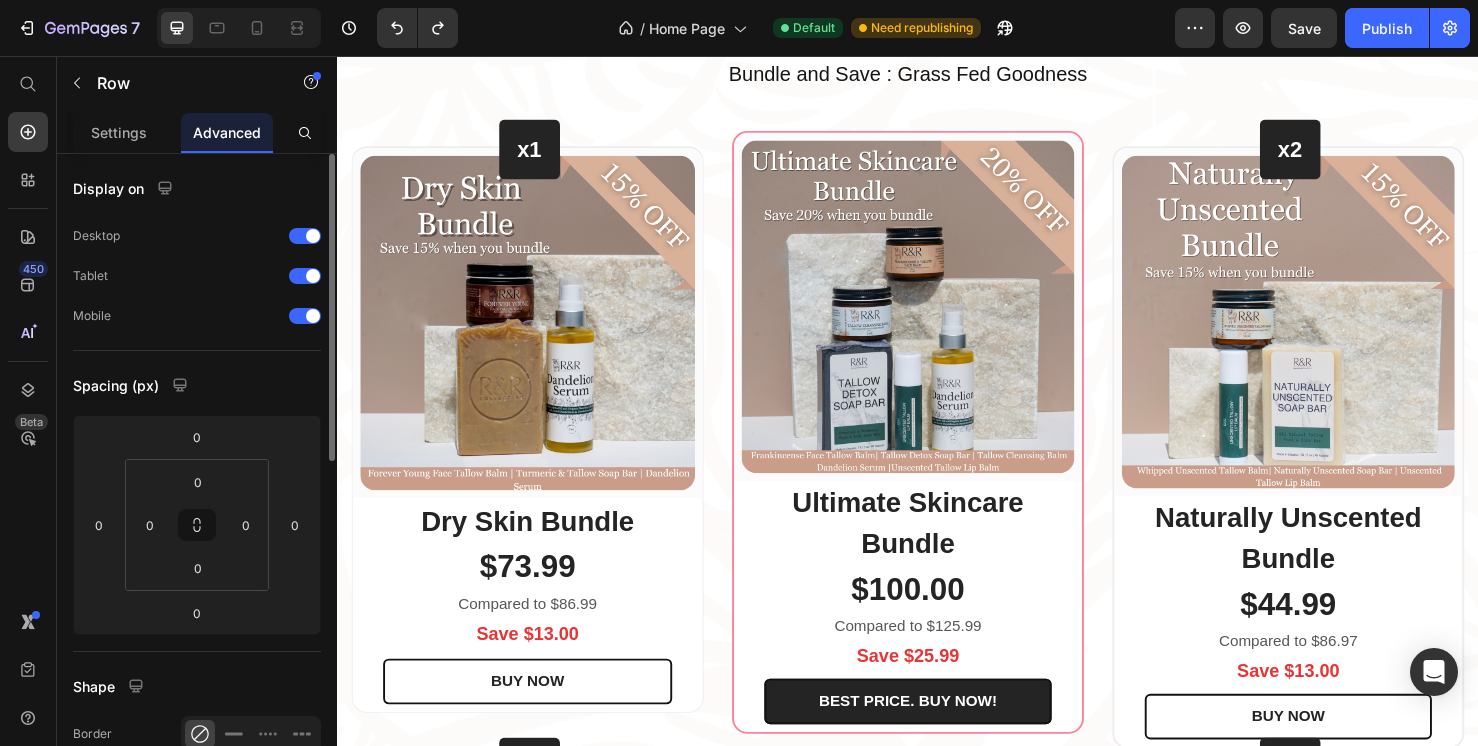 click on "x1 Heading Row (P) Images & Gallery Row Dry Skin Bundle (P) Title $73.99 (P) Price  Compared to $86.99 Text block Save $13.00 Text block BUY NOW (P) Cart Button Row Product Row (P) Images & Gallery Row Ultimate Skincare Bundle (P) Title $100.00 (P) Price Compared to $125.99 Text block Save $25.99 Text block BEST PRICE. BUY NOW! (P) Cart Button Row Product Row x2 Heading Row (P) Images & Gallery Row Naturally Unscented Bundle (P) Title $44.99 (P) Price Compared to $86.97 Text block Save $13.00 Text block BUY NOW (P) Cart Button Row Product Row Row" at bounding box center [937, 460] 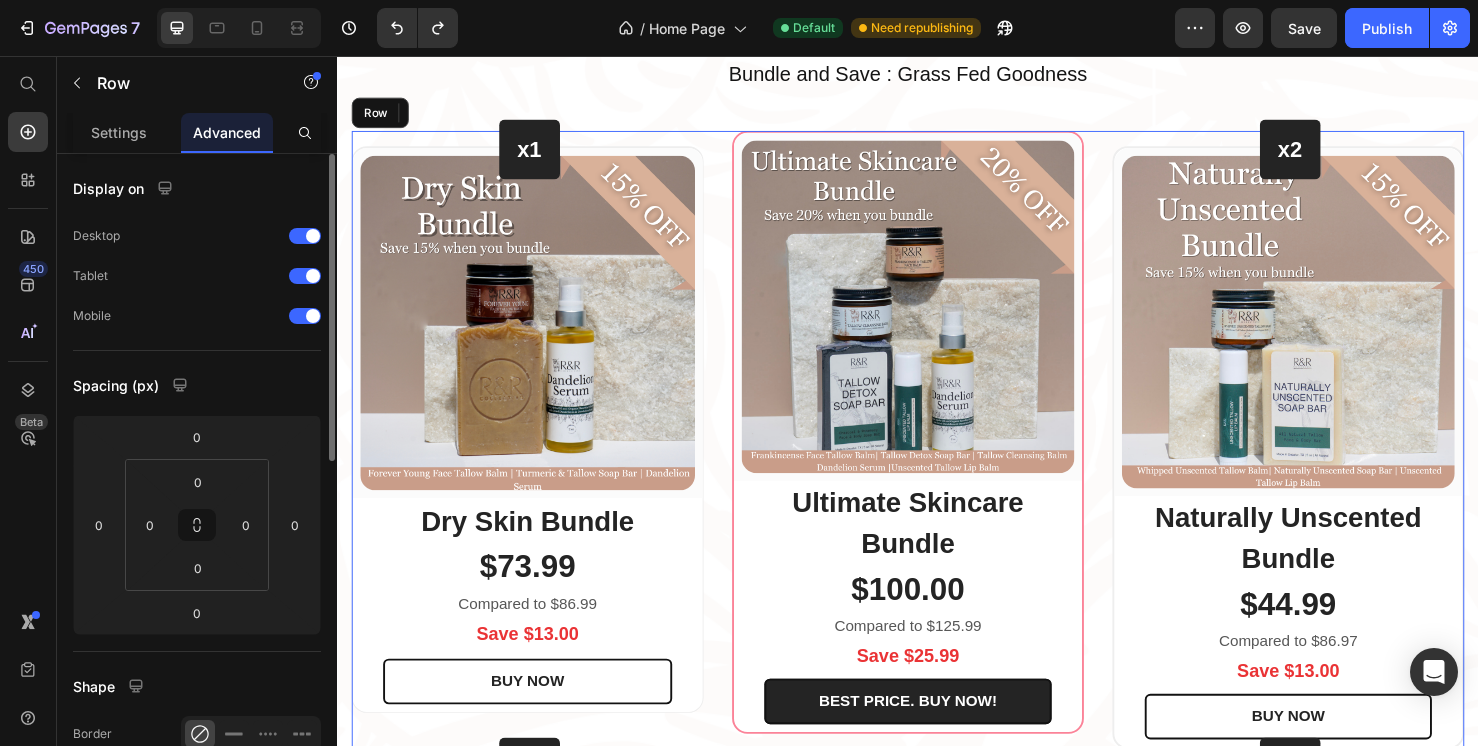 click on "x1 Heading Row (P) Images & Gallery Row Dry Skin Bundle (P) Title $73.99 (P) Price  Compared to $86.99 Text block Save $13.00 Text block BUY NOW (P) Cart Button Row Product Row (P) Images & Gallery Row Ultimate Skincare Bundle (P) Title $100.00 (P) Price Compared to $125.99 Text block Save $25.99 Text block BEST PRICE. BUY NOW! (P) Cart Button Row Product Row x2 Heading Row (P) Images & Gallery Row Naturally Unscented Bundle (P) Title $44.99 (P) Price Compared to $86.97 Text block Save $13.00 Text block BUY NOW (P) Cart Button Row Product Row Row" at bounding box center [937, 460] 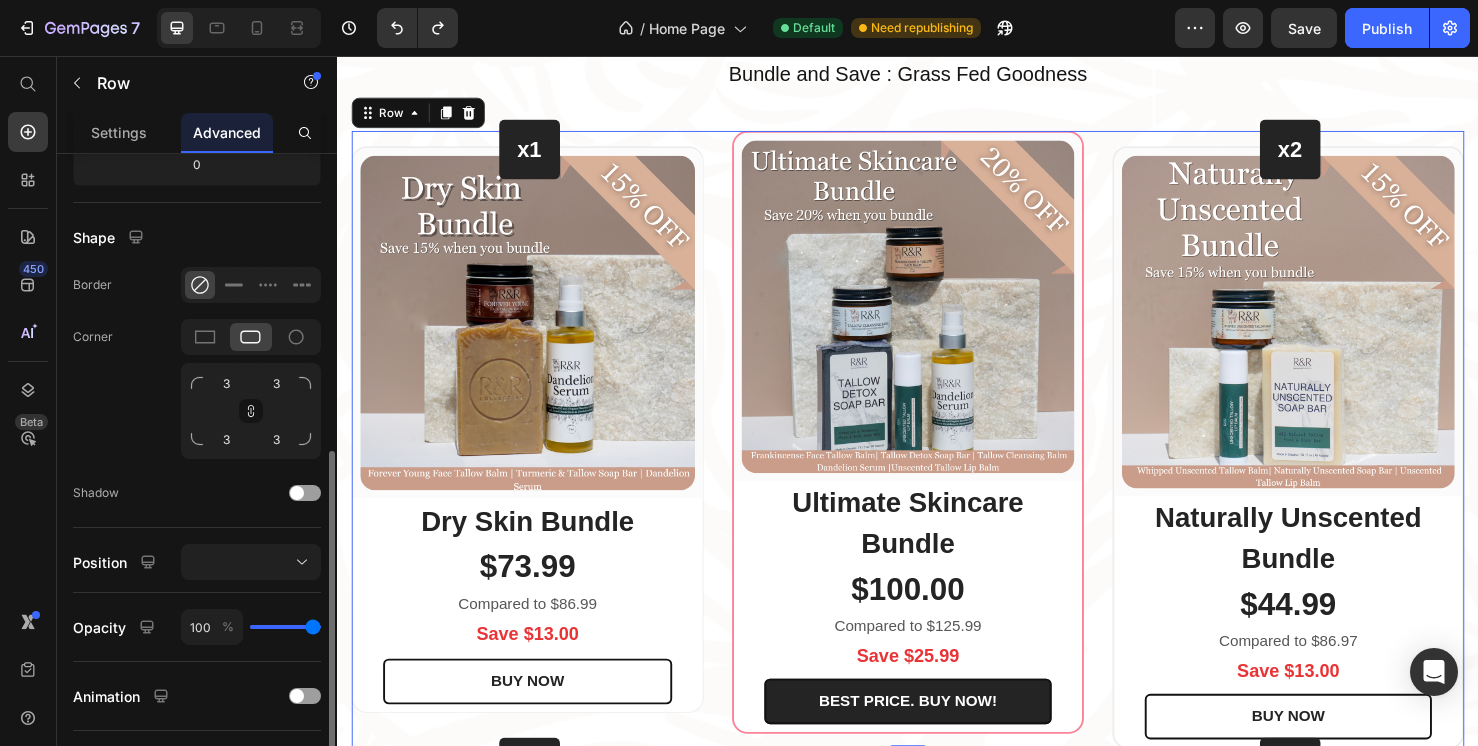 scroll, scrollTop: 506, scrollLeft: 0, axis: vertical 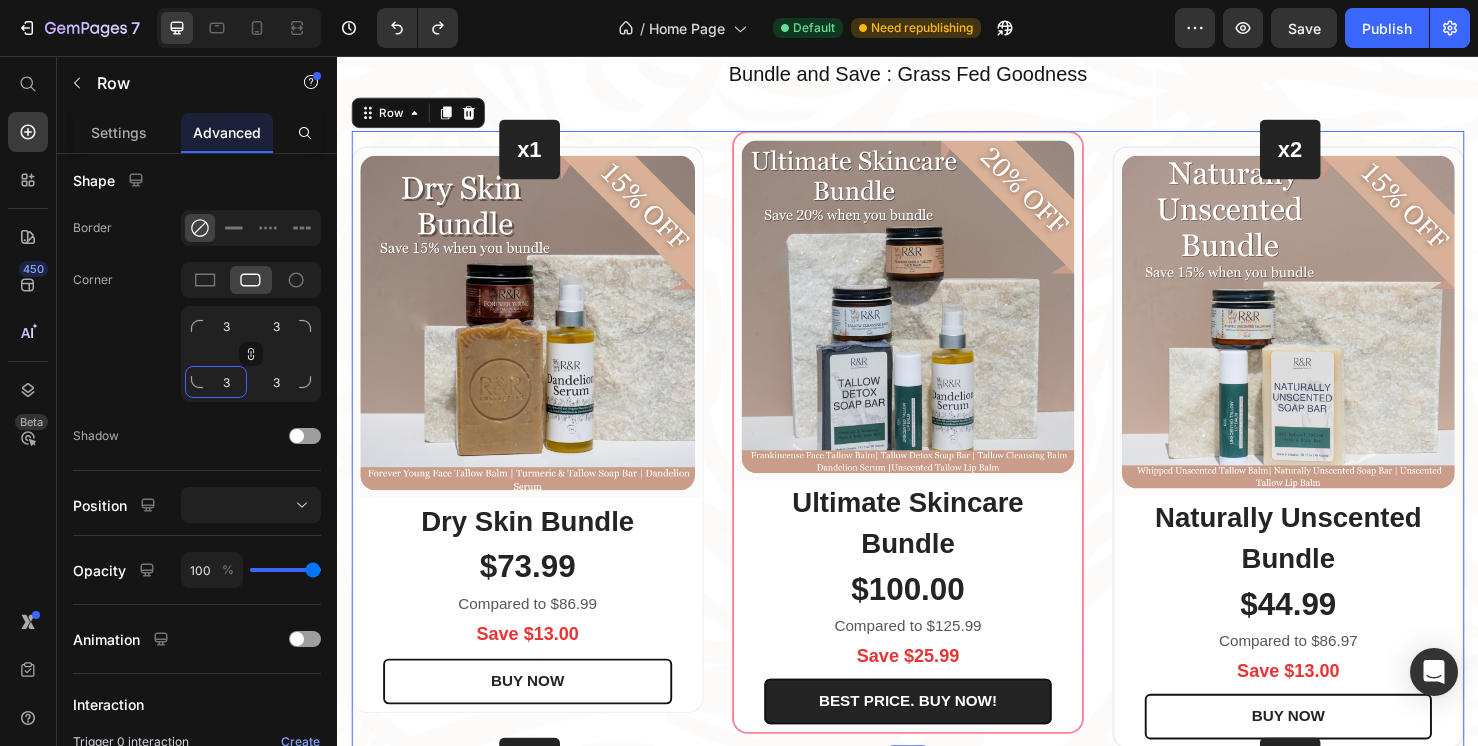 click on "3" 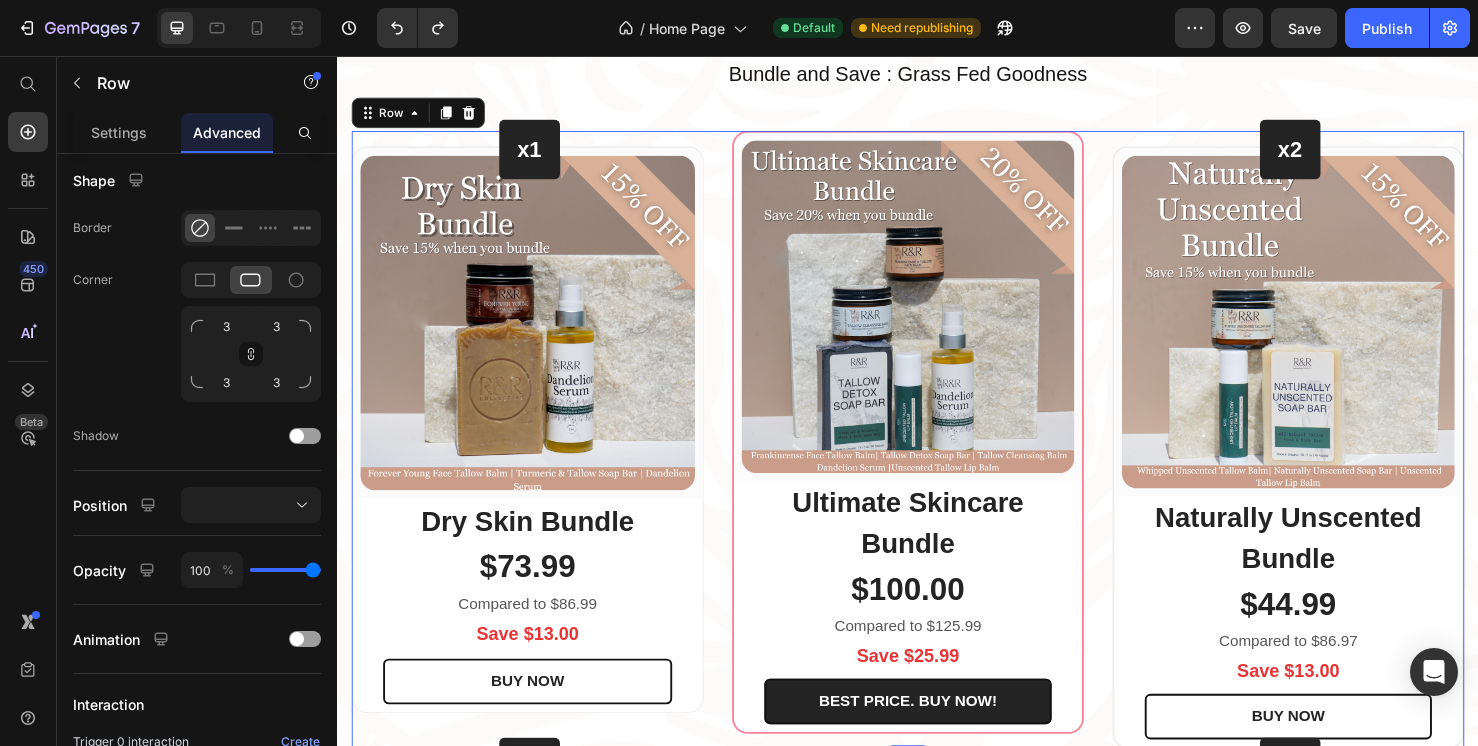 click on "Shape Border Corner 3 3 3 3 Shadow" 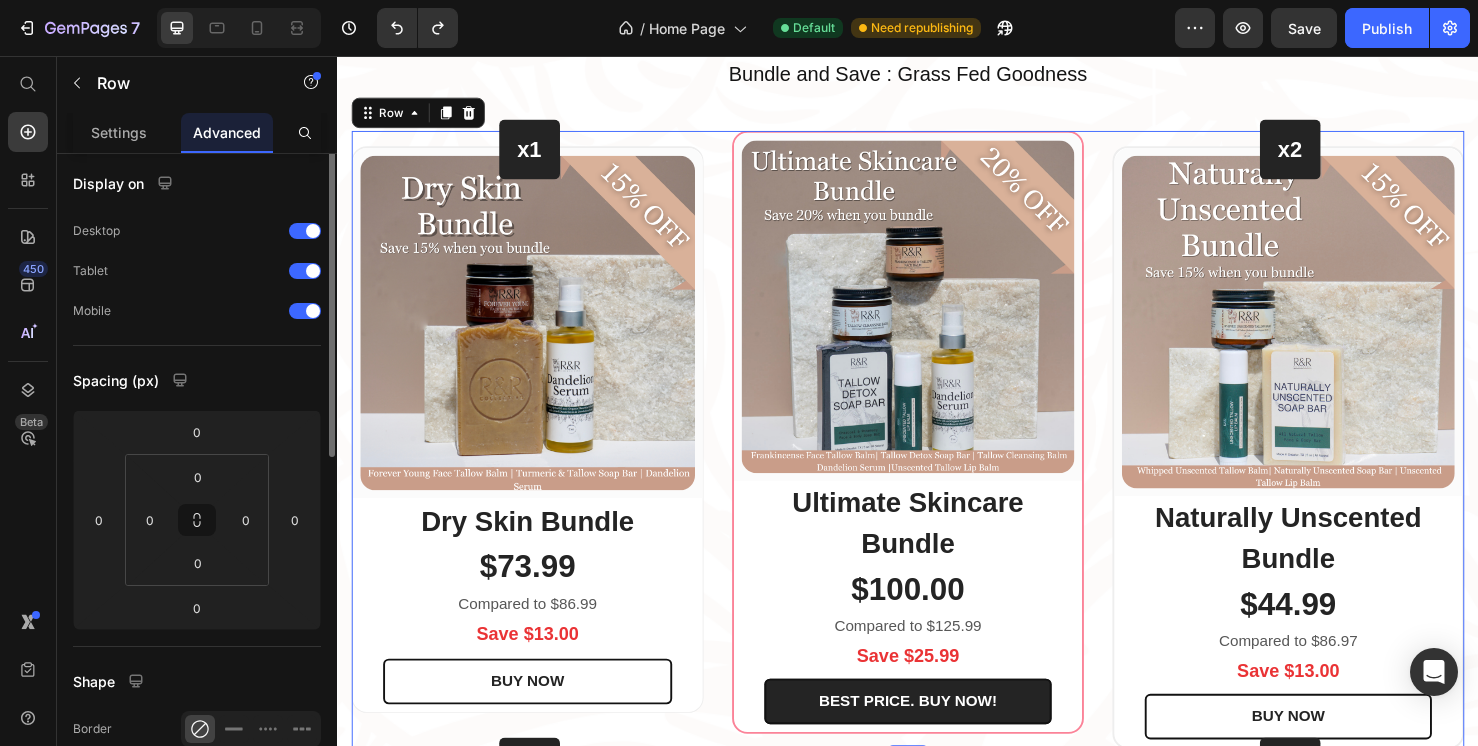 scroll, scrollTop: 0, scrollLeft: 0, axis: both 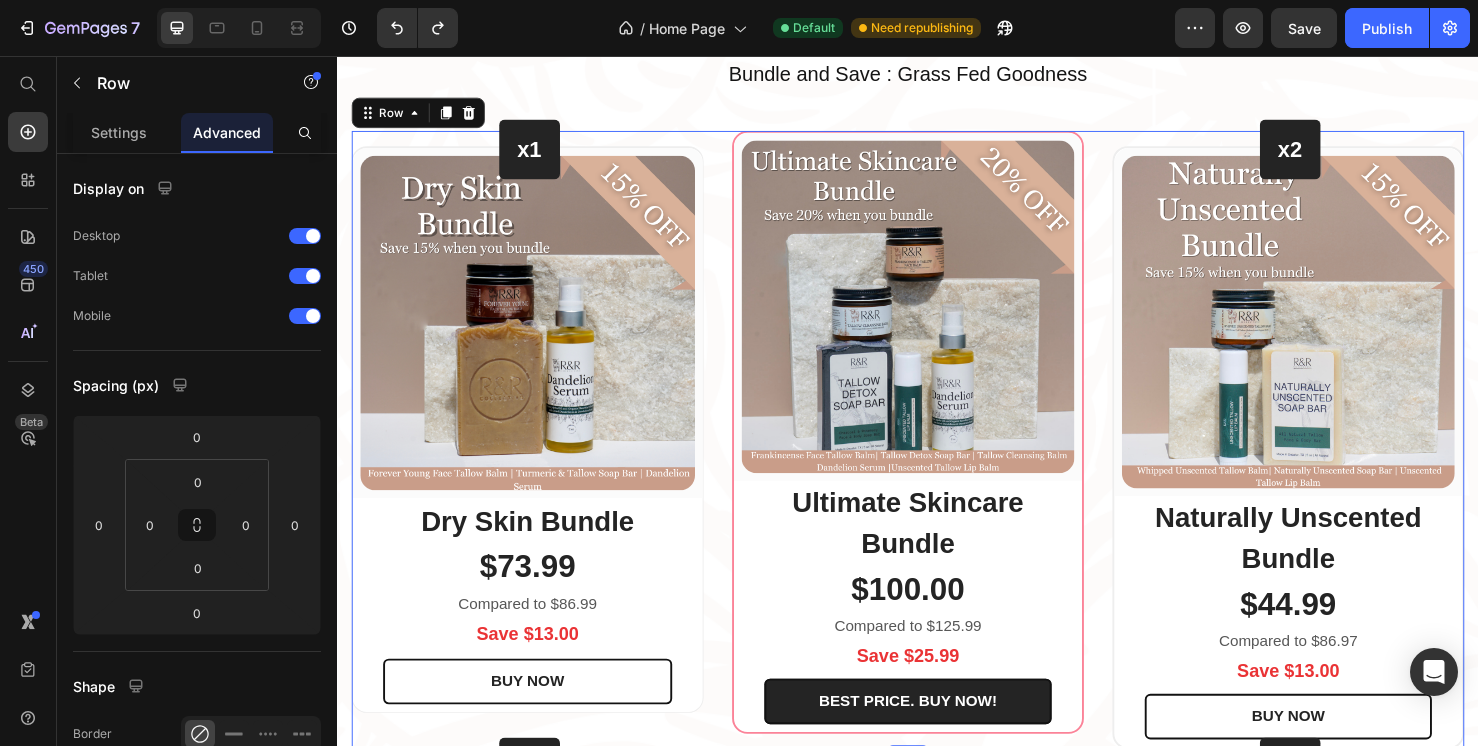 click on "Display on" at bounding box center [197, 188] 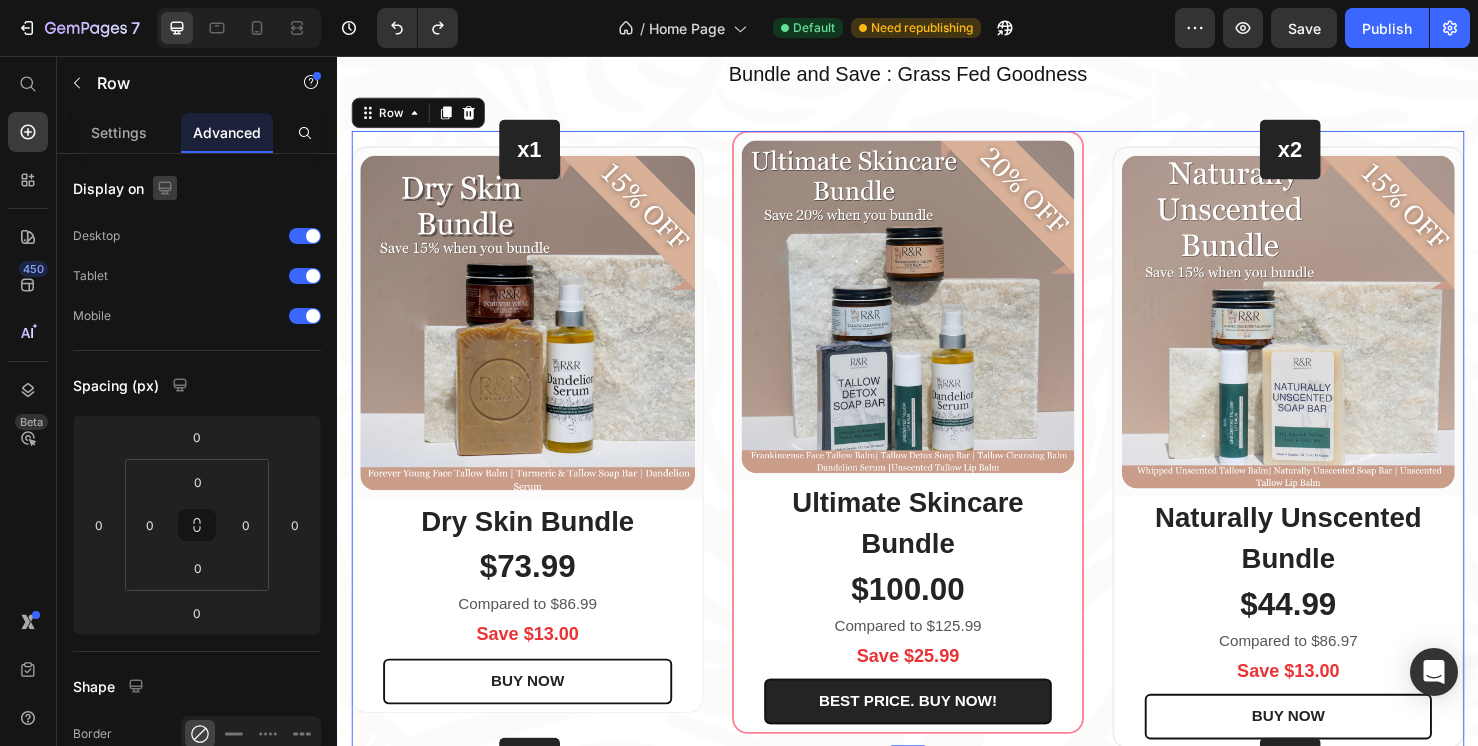 click 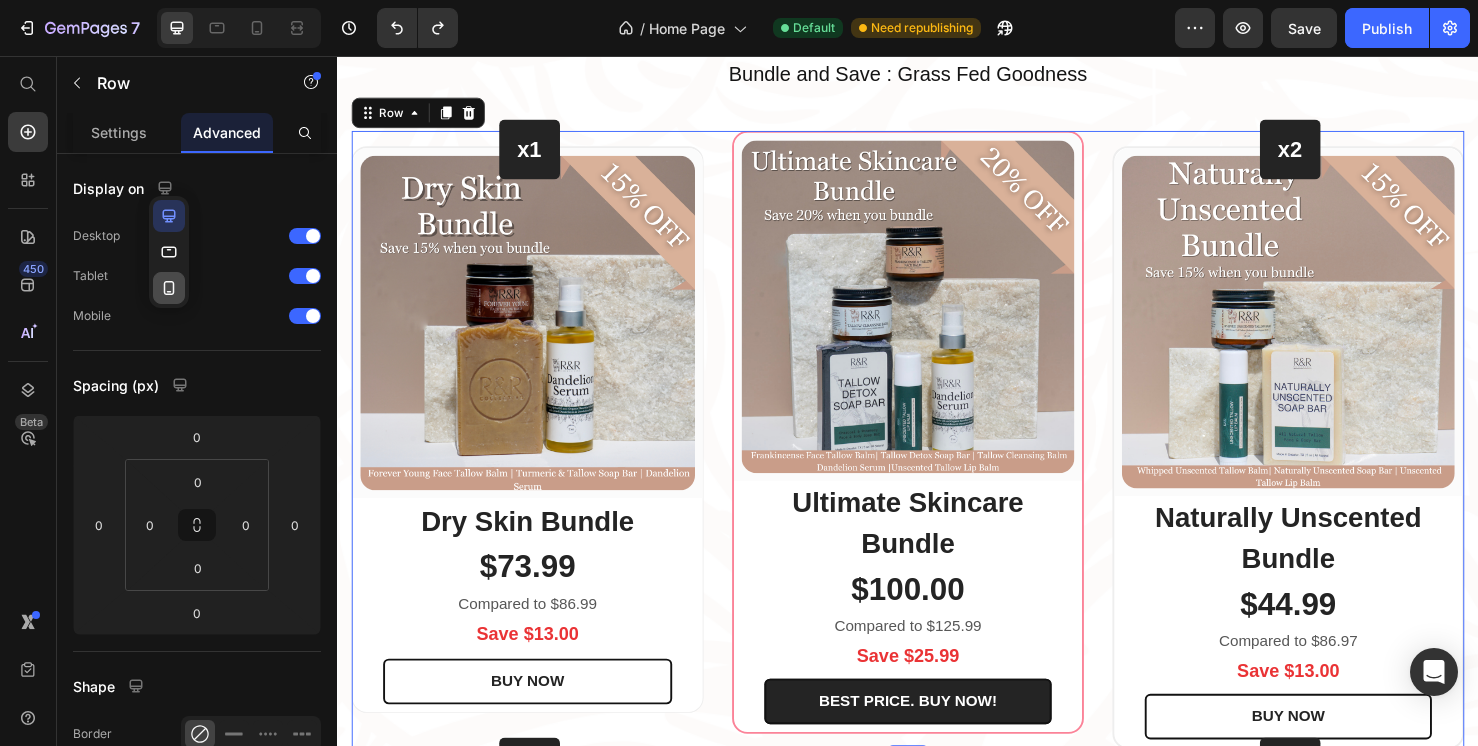 click 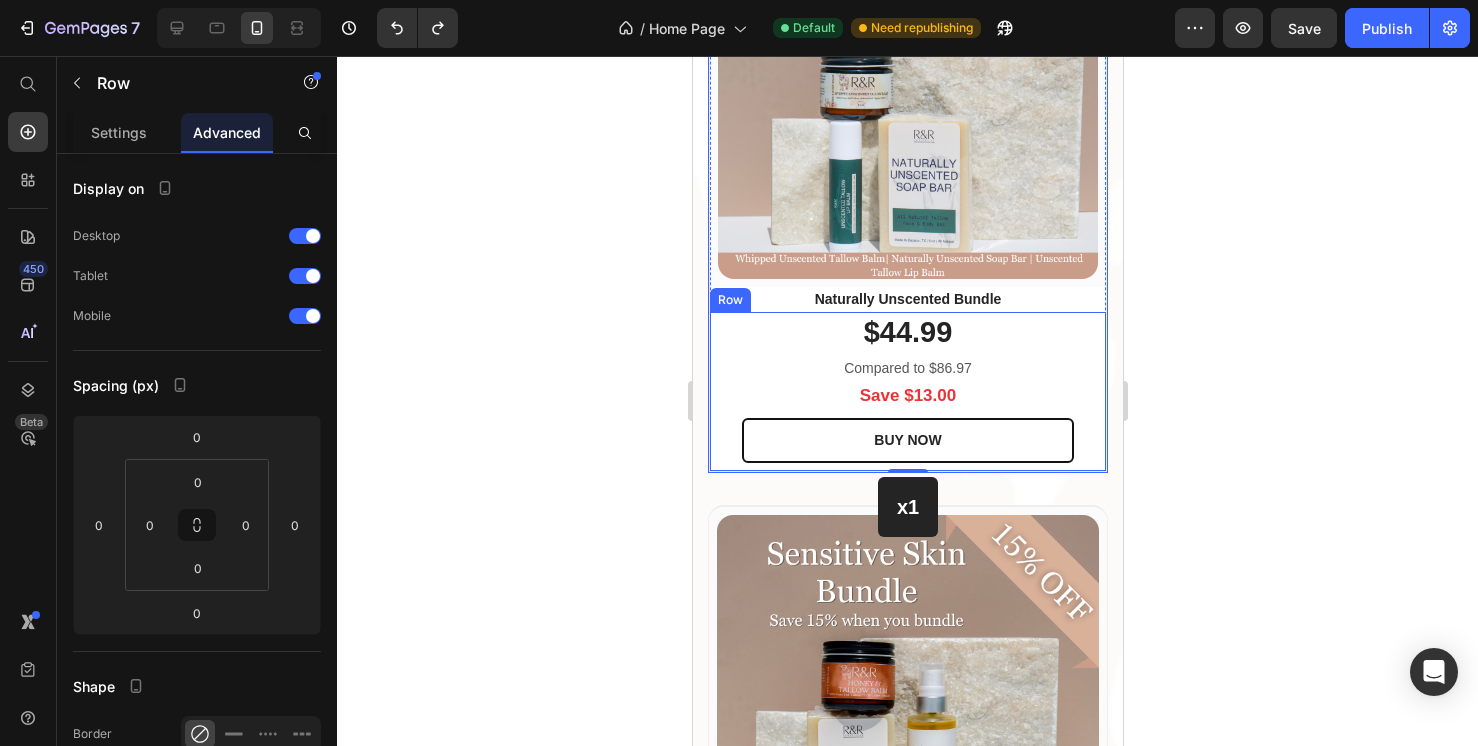 scroll, scrollTop: 3870, scrollLeft: 0, axis: vertical 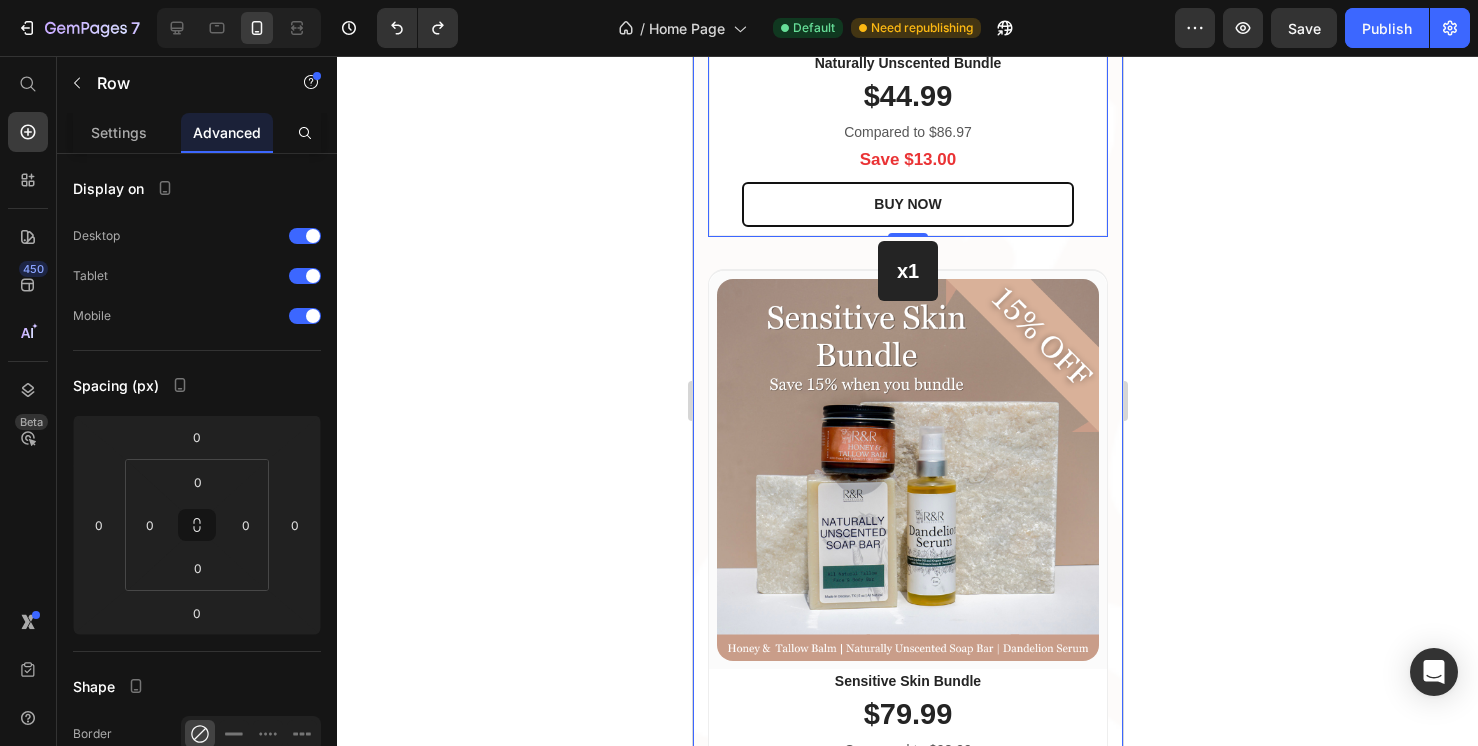 click on "The Complete Tallow Collection Heading Bundle and Save : Grass Fed Goodness  Text block Row x1 Heading Row (P) Images & Gallery Row Dry Skin Bundle (P) Title $73.99 (P) Price  Compared to $86.99 Text block Save $13.00 Text block BUY NOW (P) Cart Button Row Product Row (P) Images & Gallery Row Ultimate Skincare Bundle (P) Title $100.00 (P) Price Compared to $125.99 Text block Save $25.99 Text block BEST PRICE. BUY NOW! (P) Cart Button Row Product Row x2 Heading Row (P) Images & Gallery Row Naturally Unscented Bundle (P) Title $44.99 (P) Price Compared to $86.97 Text block Save $13.00 Text block BUY NOW (P) Cart Button Row Product Row Row   0 x1 Heading Row (P) Images & Gallery Row Sensitive Skin Bundle (P) Title $79.99 (P) Price  Compared to $93.99 Text block Save $14.00 Text block BUY NOW (P) Cart Button Row Product Row (P) Images & Gallery Row Best Selling Balms Bundle (P) Title $79.99 (P) Price Compared to $85.99 Text block Save $12.89 Text block BEST PRICE. BUY NOW! (P) Cart Button Row Product Row x2" at bounding box center (907, 178) 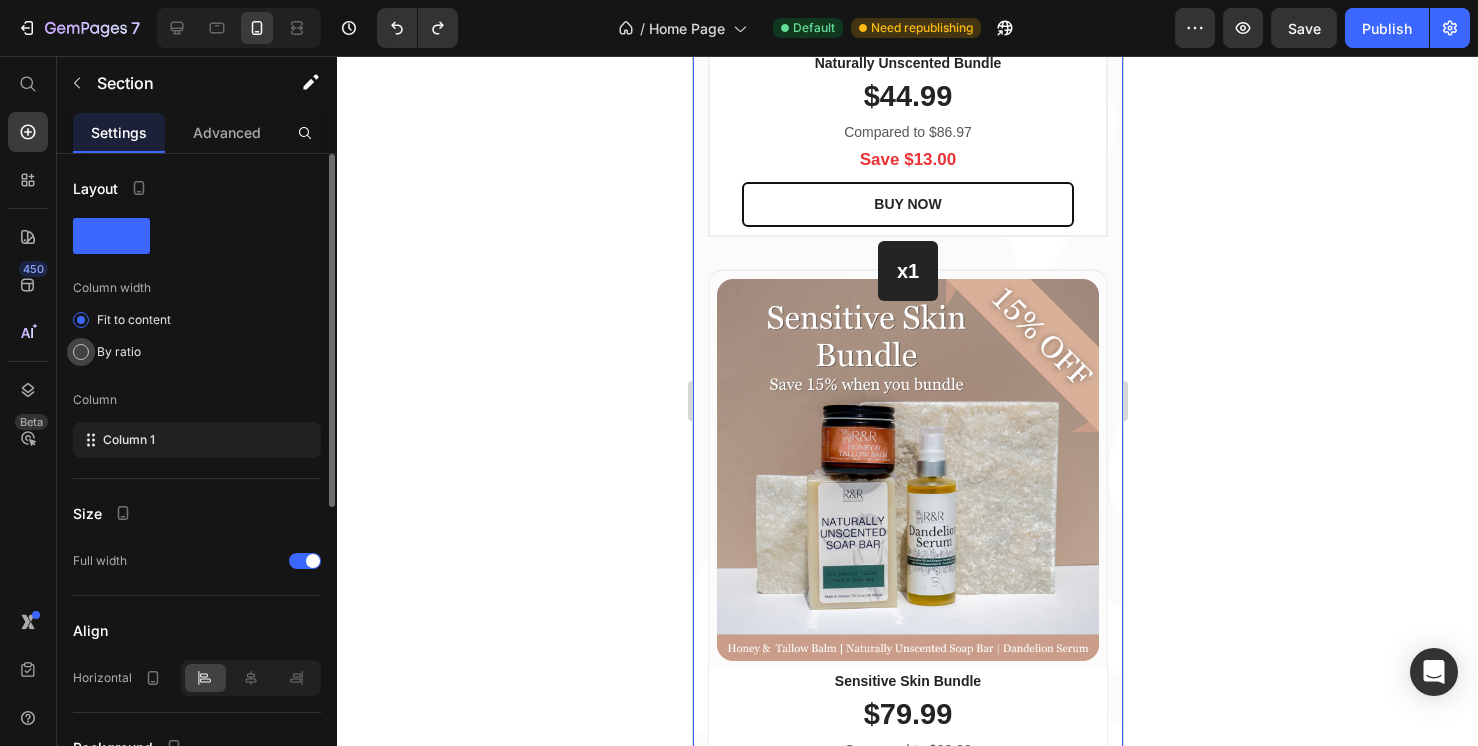 click at bounding box center [81, 352] 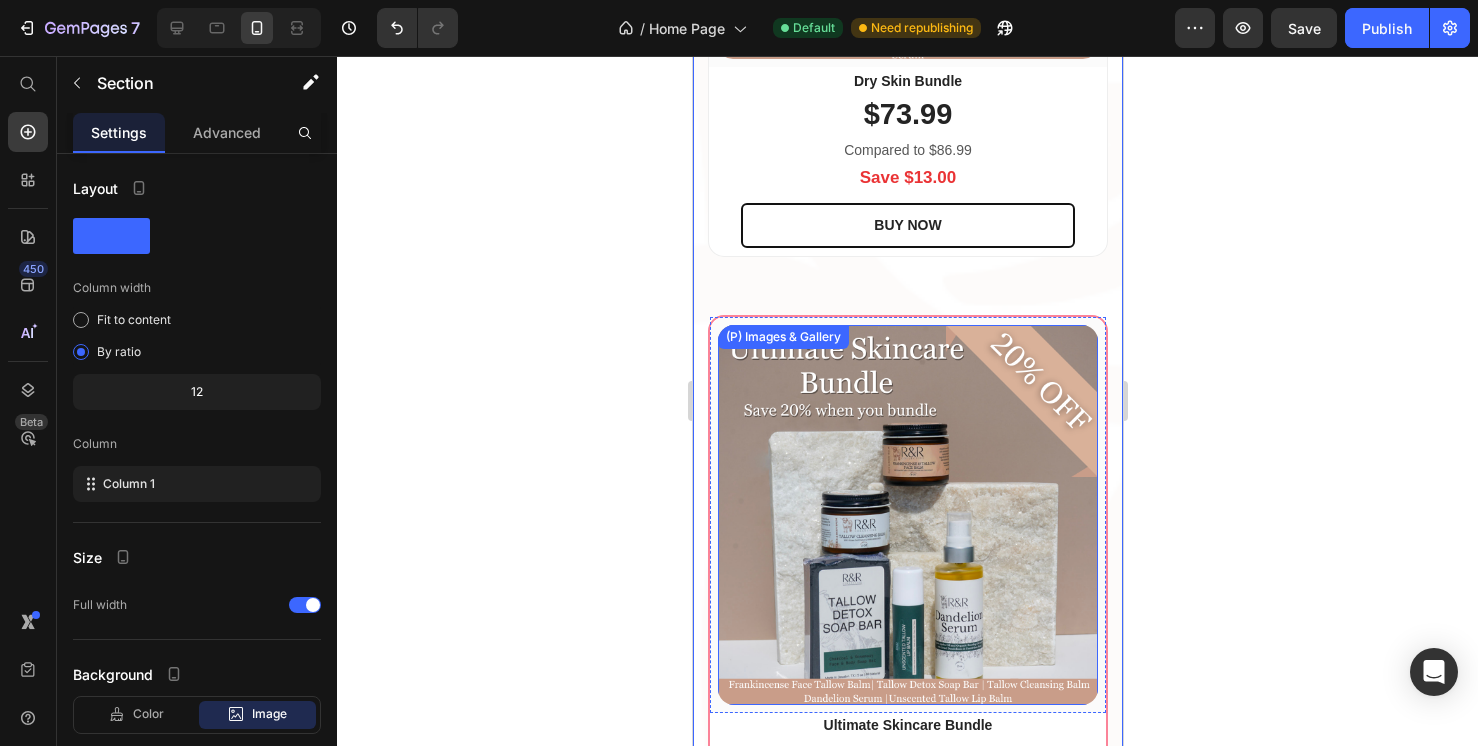 scroll, scrollTop: 2556, scrollLeft: 0, axis: vertical 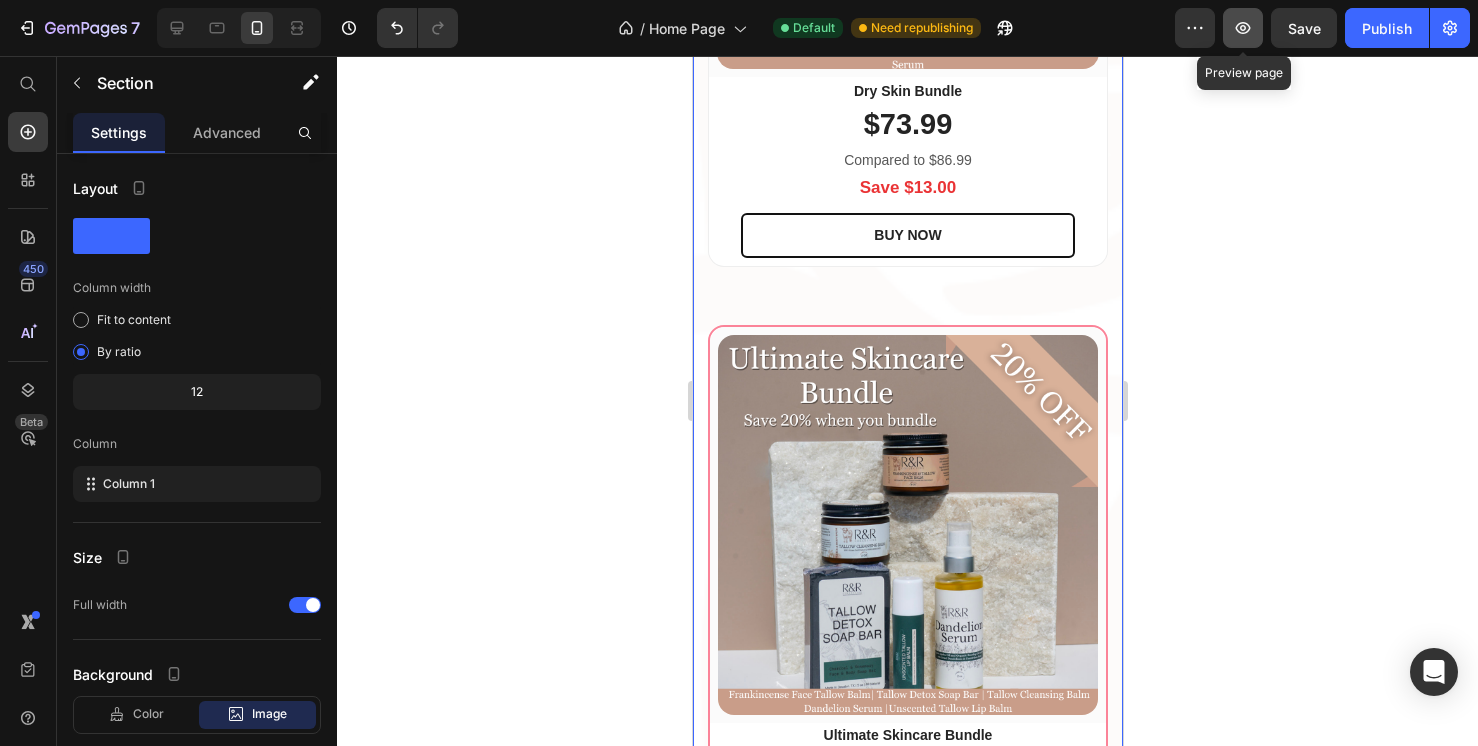 click 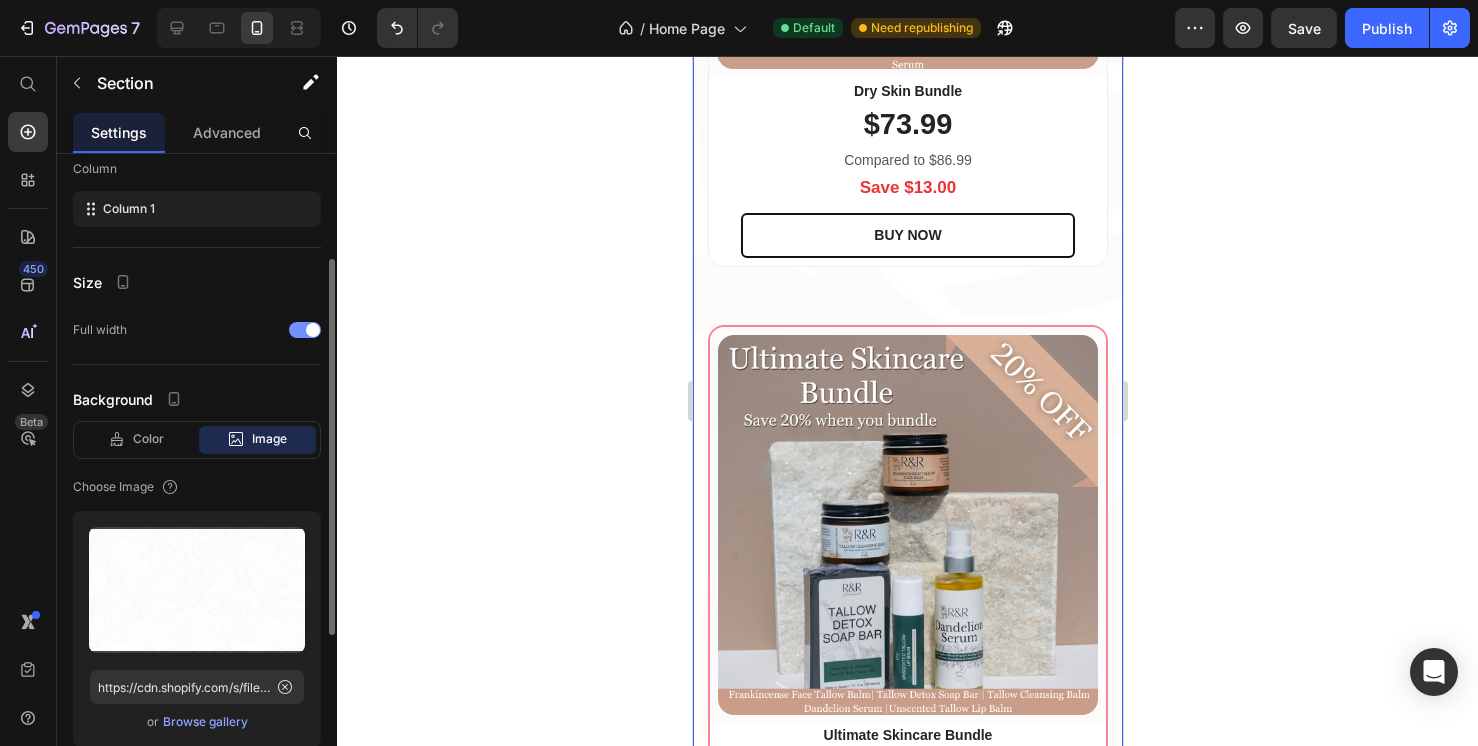 scroll, scrollTop: 281, scrollLeft: 0, axis: vertical 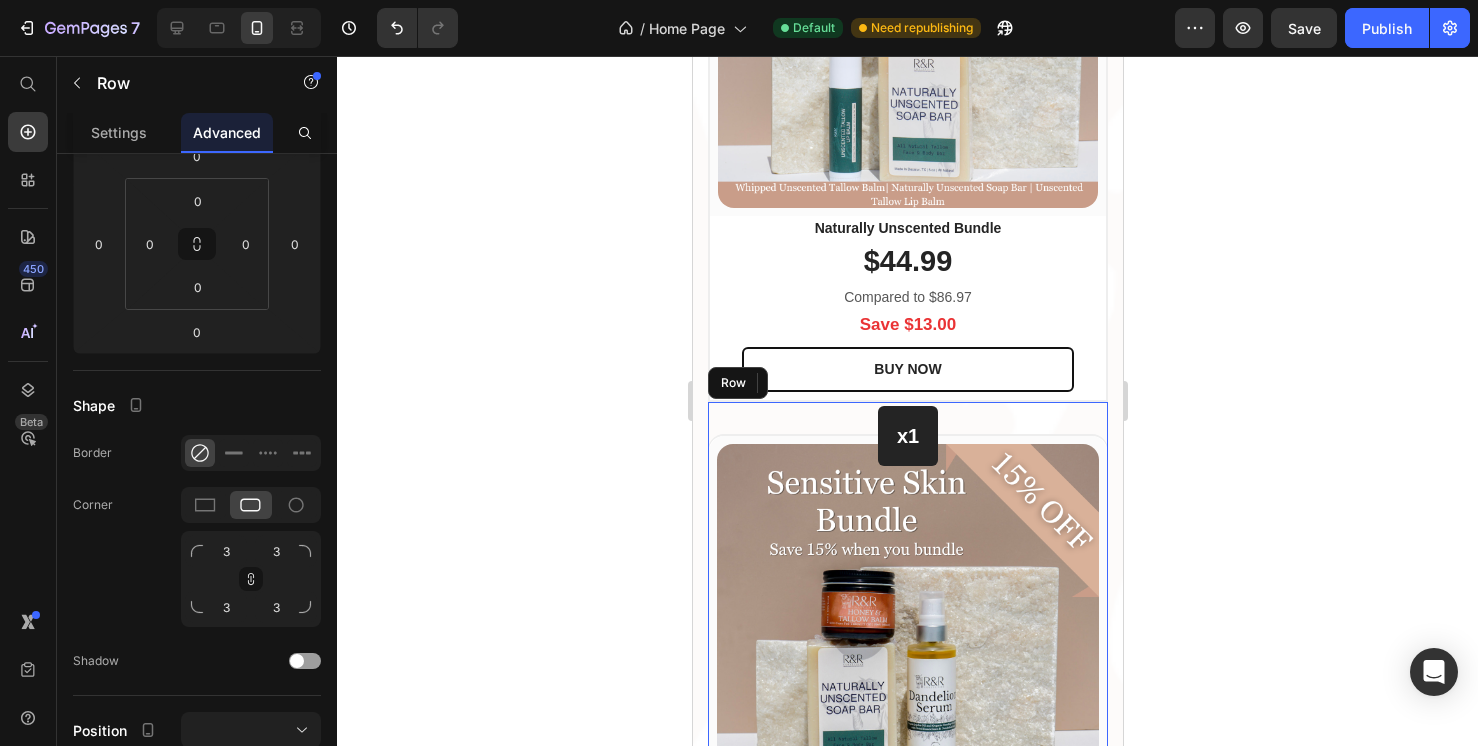 click on "x1 Heading Row (P) Images & Gallery Row Sensitive Skin Bundle (P) Title $79.99 (P) Price  Compared to $93.99 Text block Save $14.00 Text block BUY NOW (P) Cart Button Row Product Row (P) Images & Gallery Row Best Selling Balms Bundle (P) Title $79.99 (P) Price Compared to $85.99 Text block Save $12.89 Text block BEST PRICE. BUY NOW! (P) Cart Button Row Product Row x2 Heading Row (P) Images & Gallery Row Combination Skin Bundle (P) Title $73.99 (P) Price Compared to $85.99 Text block Save $12.89 Text block BUY NOW (P) Cart Button Row Product Row Row" at bounding box center [907, 1366] 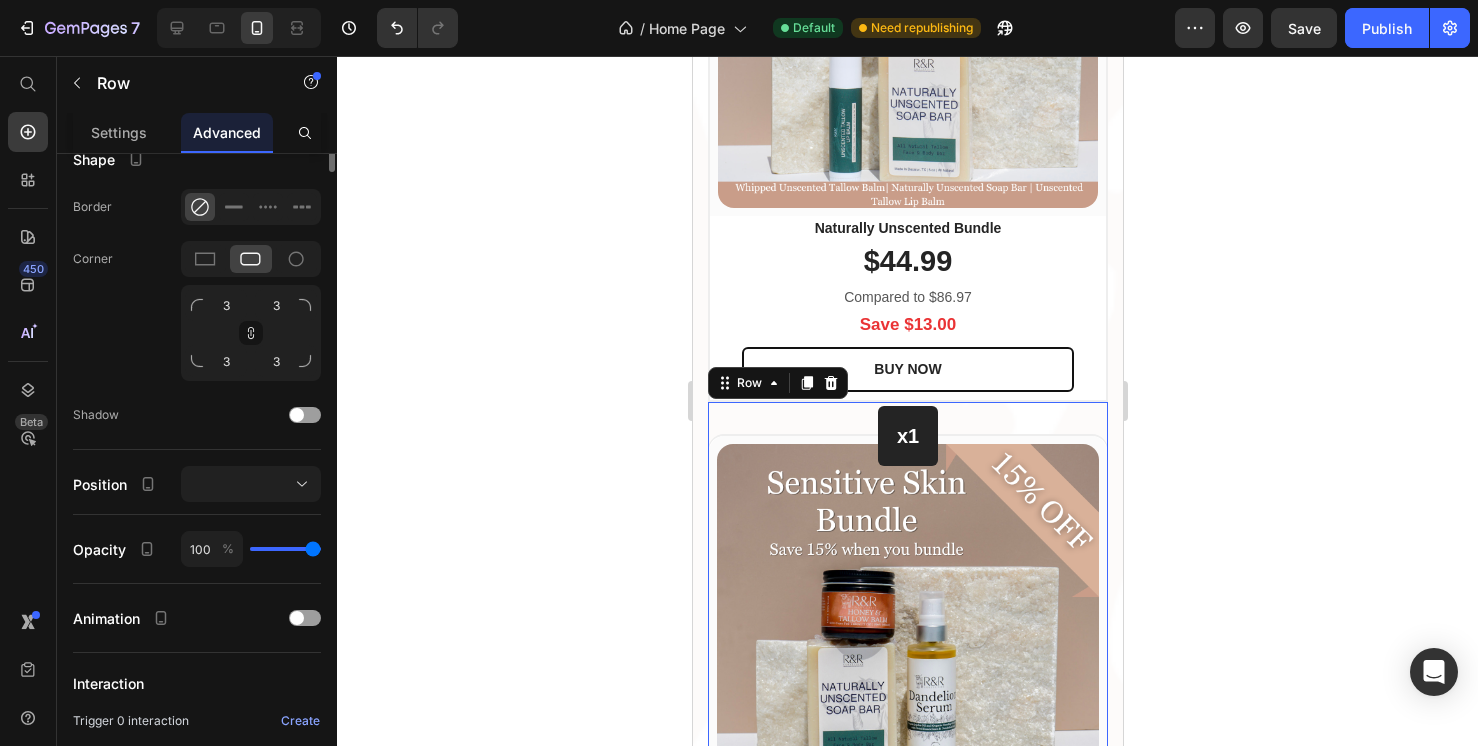 scroll, scrollTop: 162, scrollLeft: 0, axis: vertical 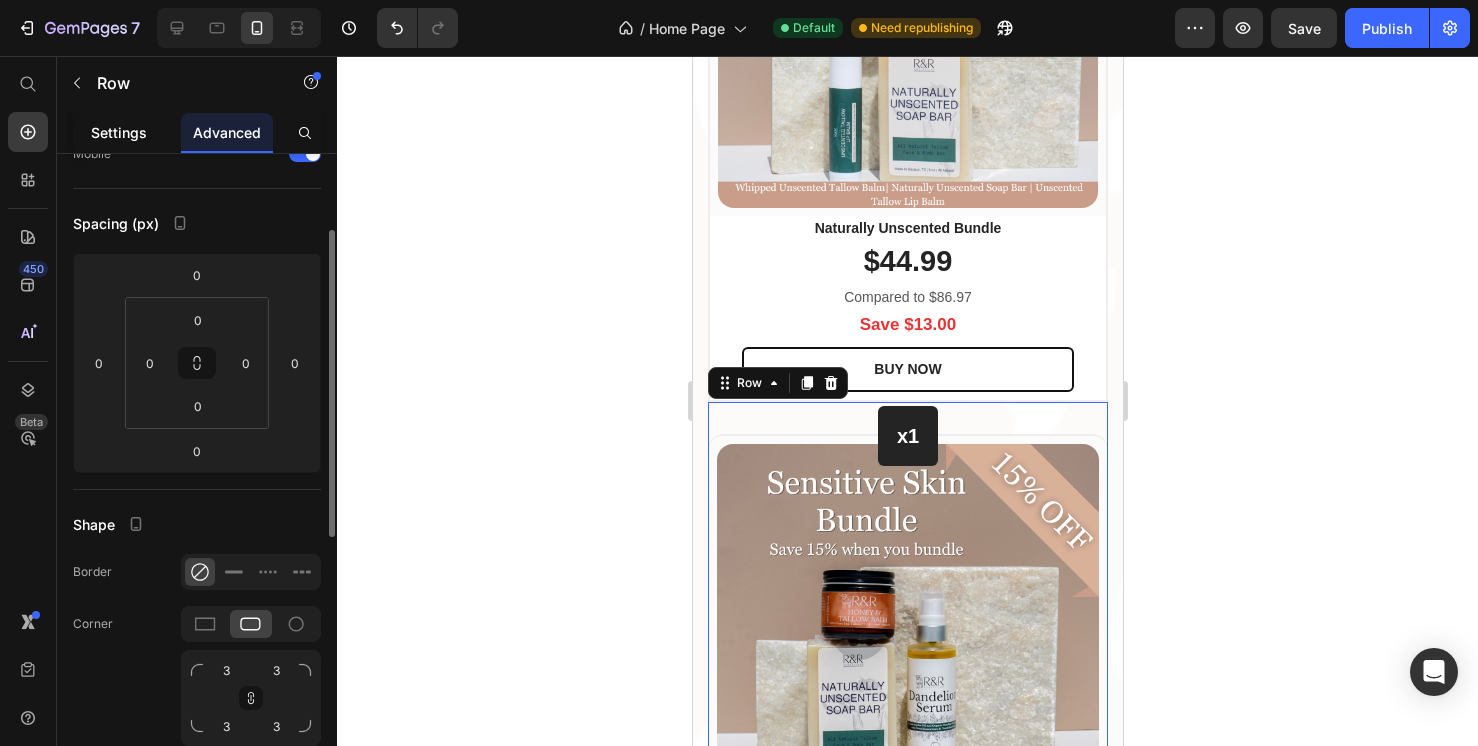 click on "Settings" at bounding box center [119, 132] 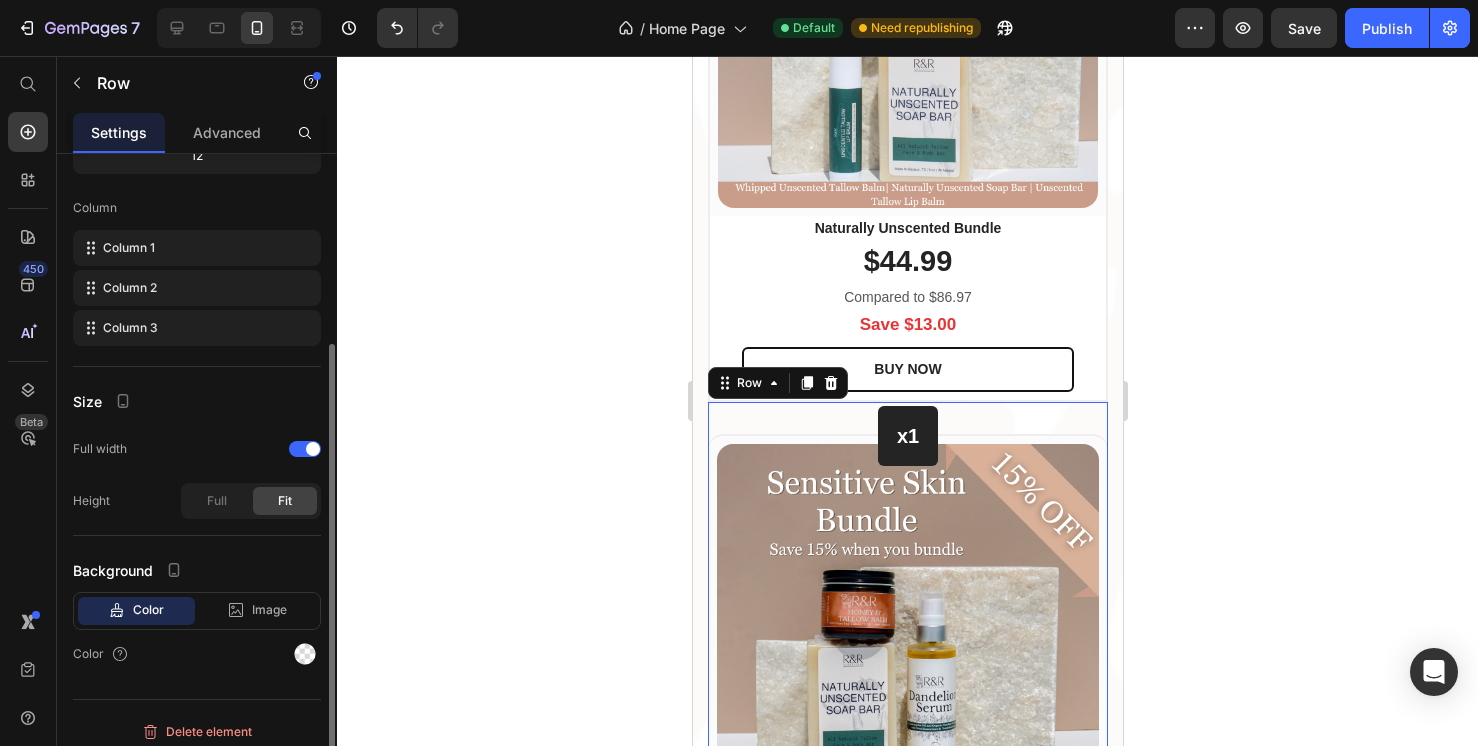 scroll, scrollTop: 247, scrollLeft: 0, axis: vertical 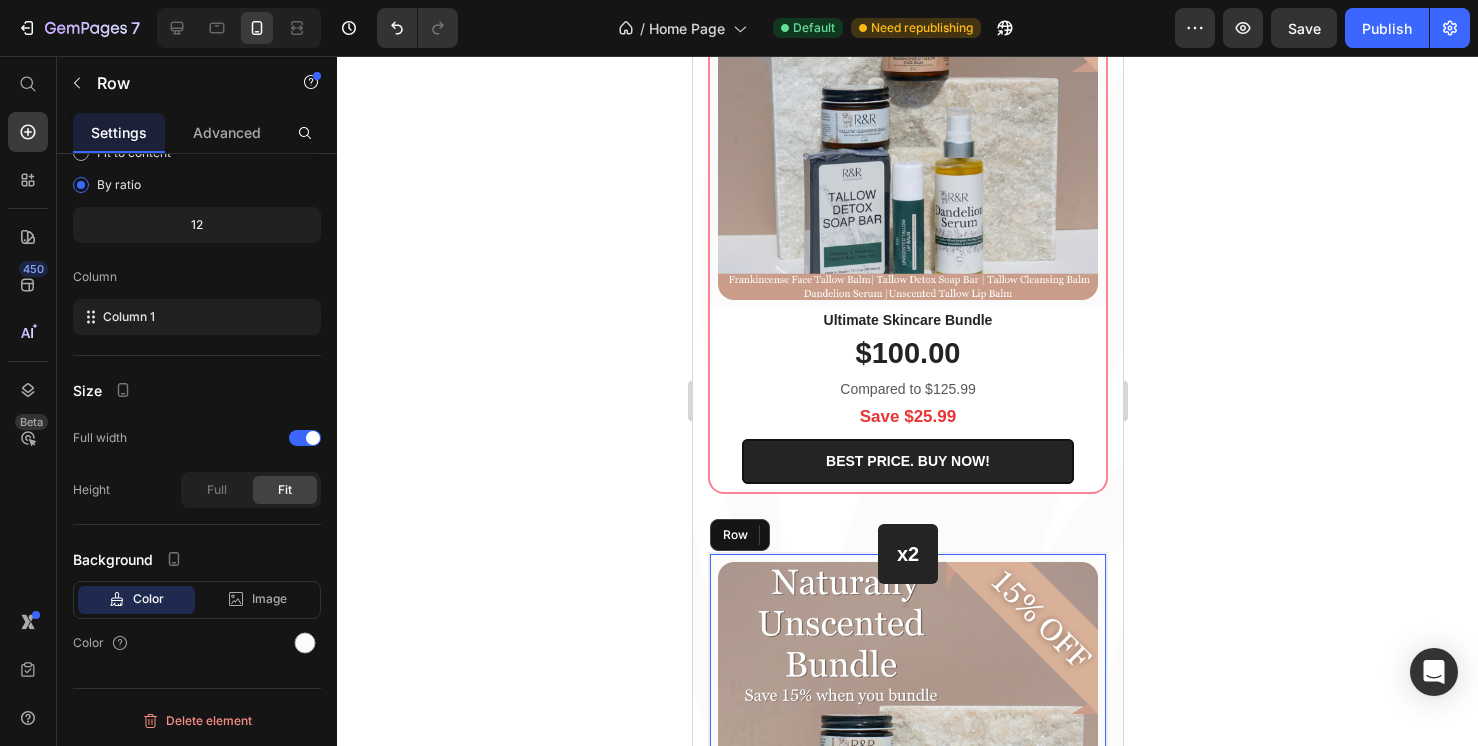 click on "(P) Images & Gallery Row" at bounding box center [907, 752] 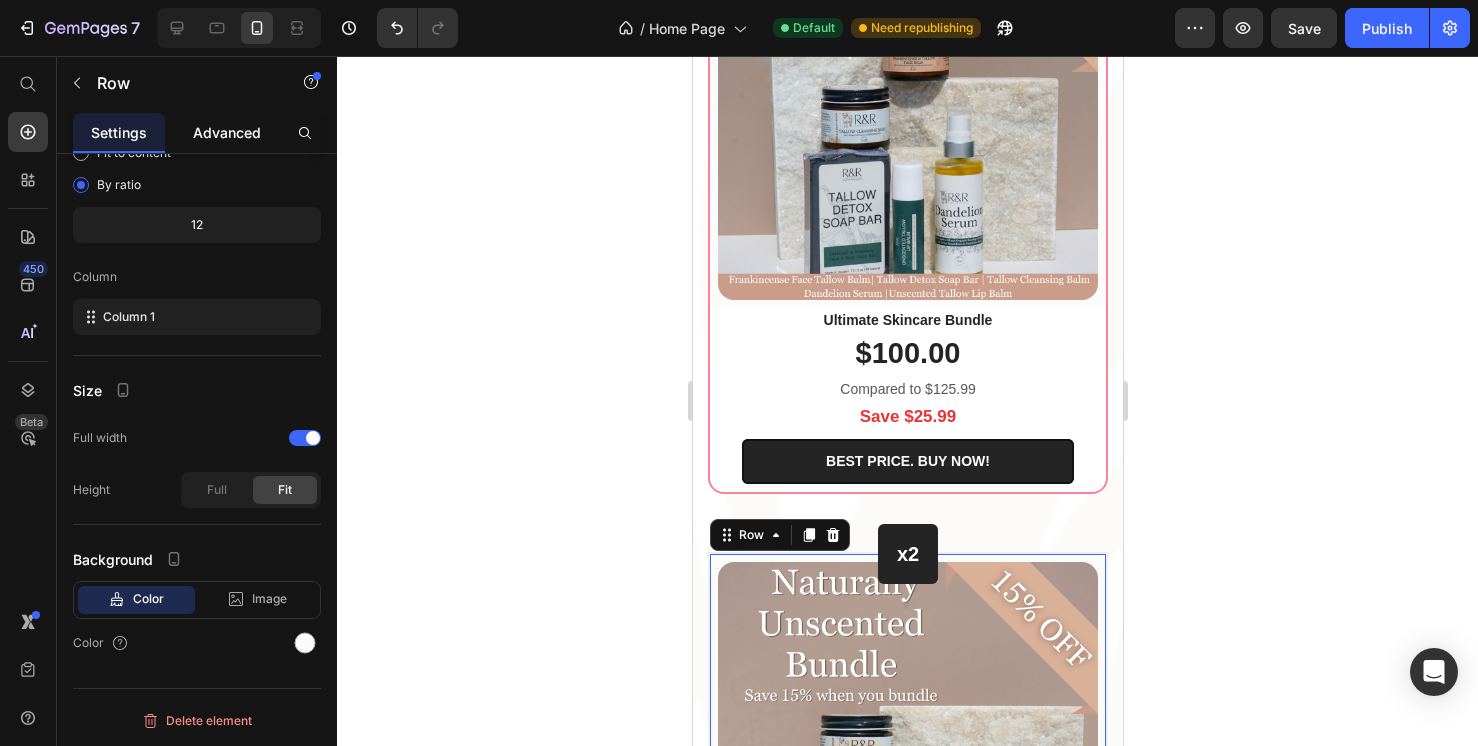 click on "Advanced" at bounding box center [227, 132] 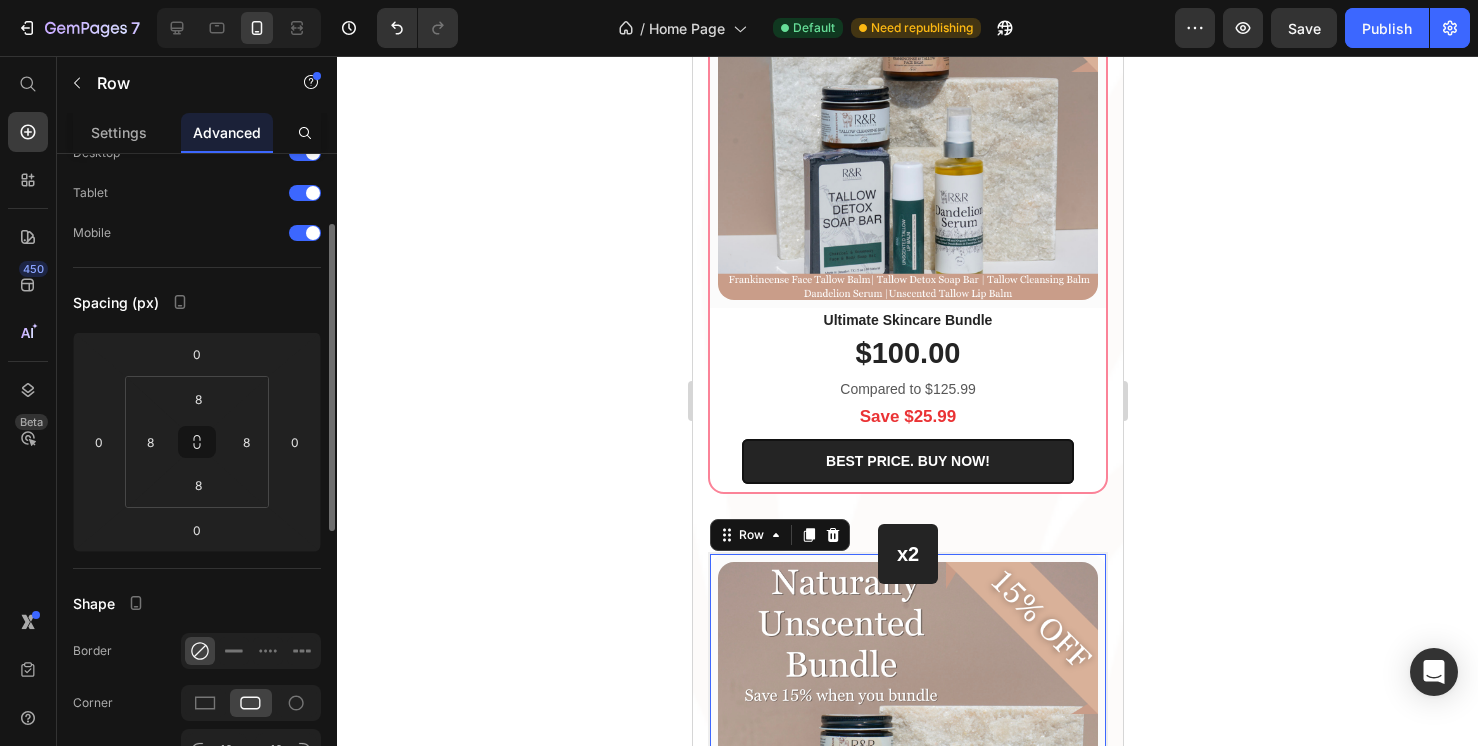 scroll, scrollTop: 104, scrollLeft: 0, axis: vertical 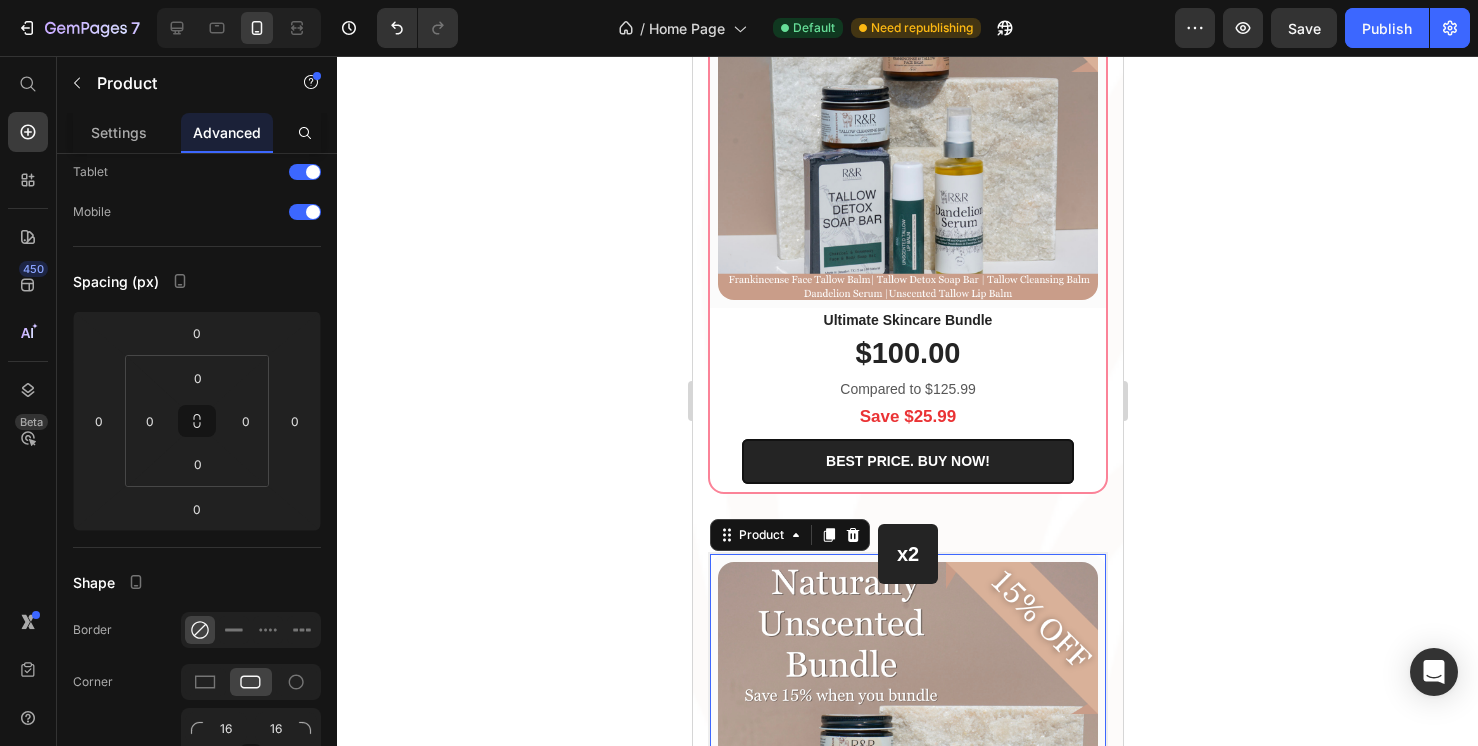 click on "x2 Heading Row (P) Images & Gallery Row Naturally Unscented Bundle (P) Title $44.99 (P) Price Compared to $86.97 Text block Save $13.00 Text block BUY NOW (P) Cart Button Row Product   0" at bounding box center [907, 844] 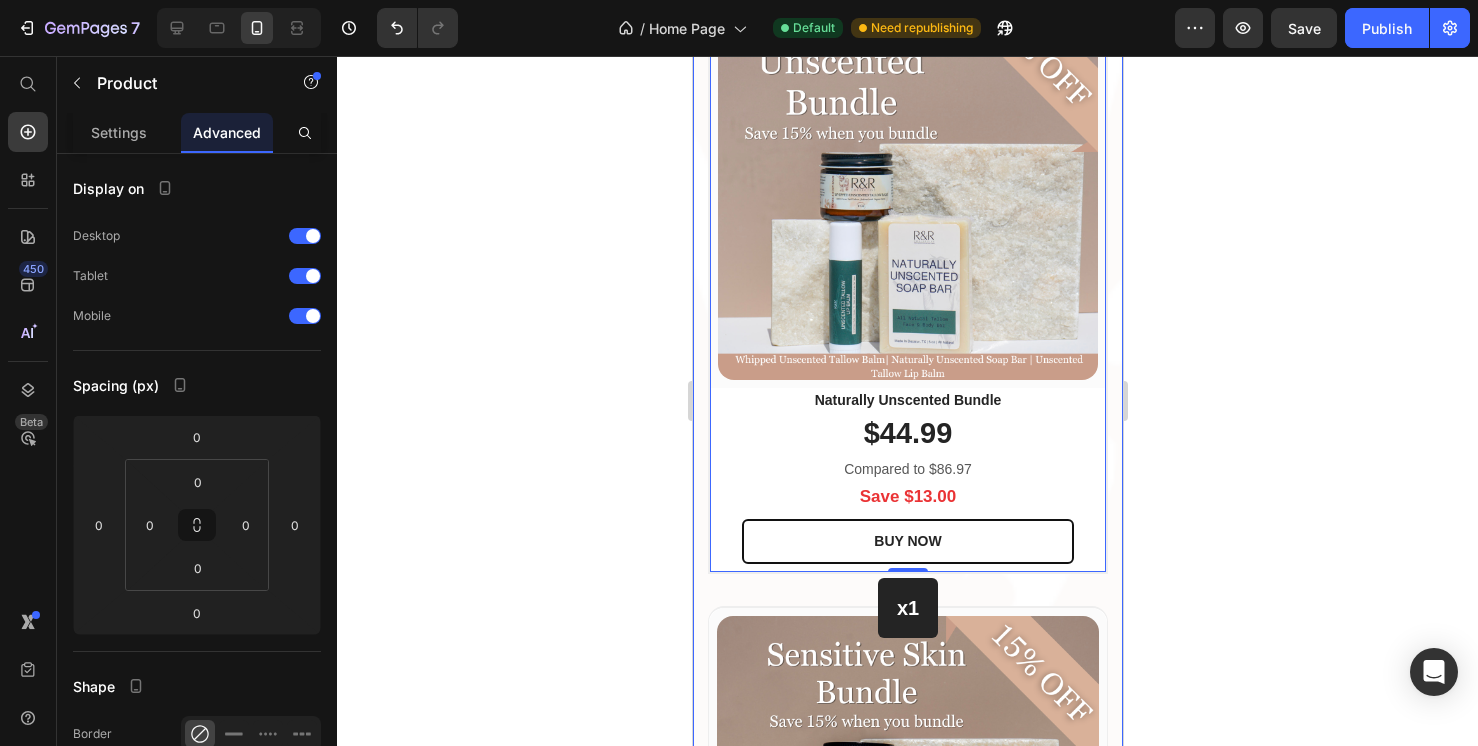 scroll, scrollTop: 3544, scrollLeft: 0, axis: vertical 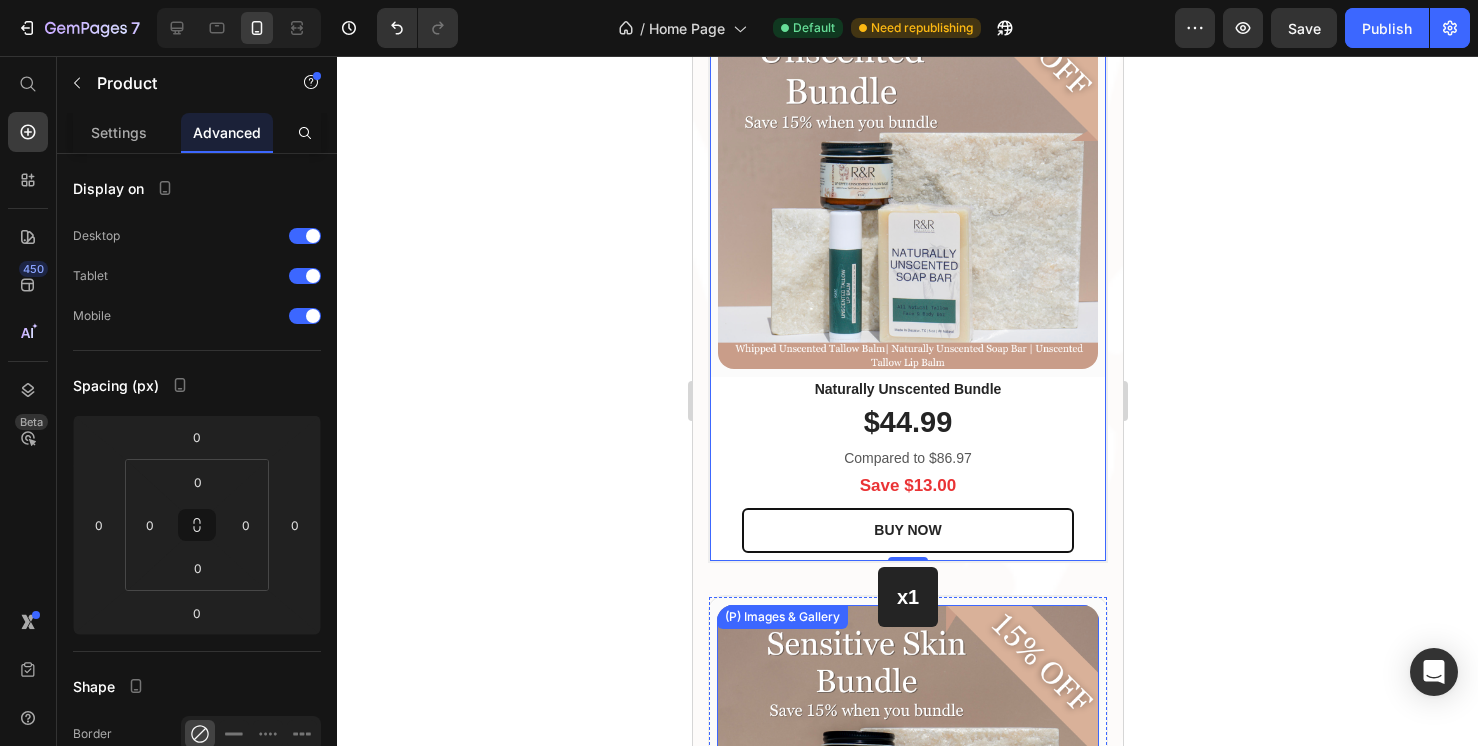 click on "(P) Images & Gallery" at bounding box center (907, 796) 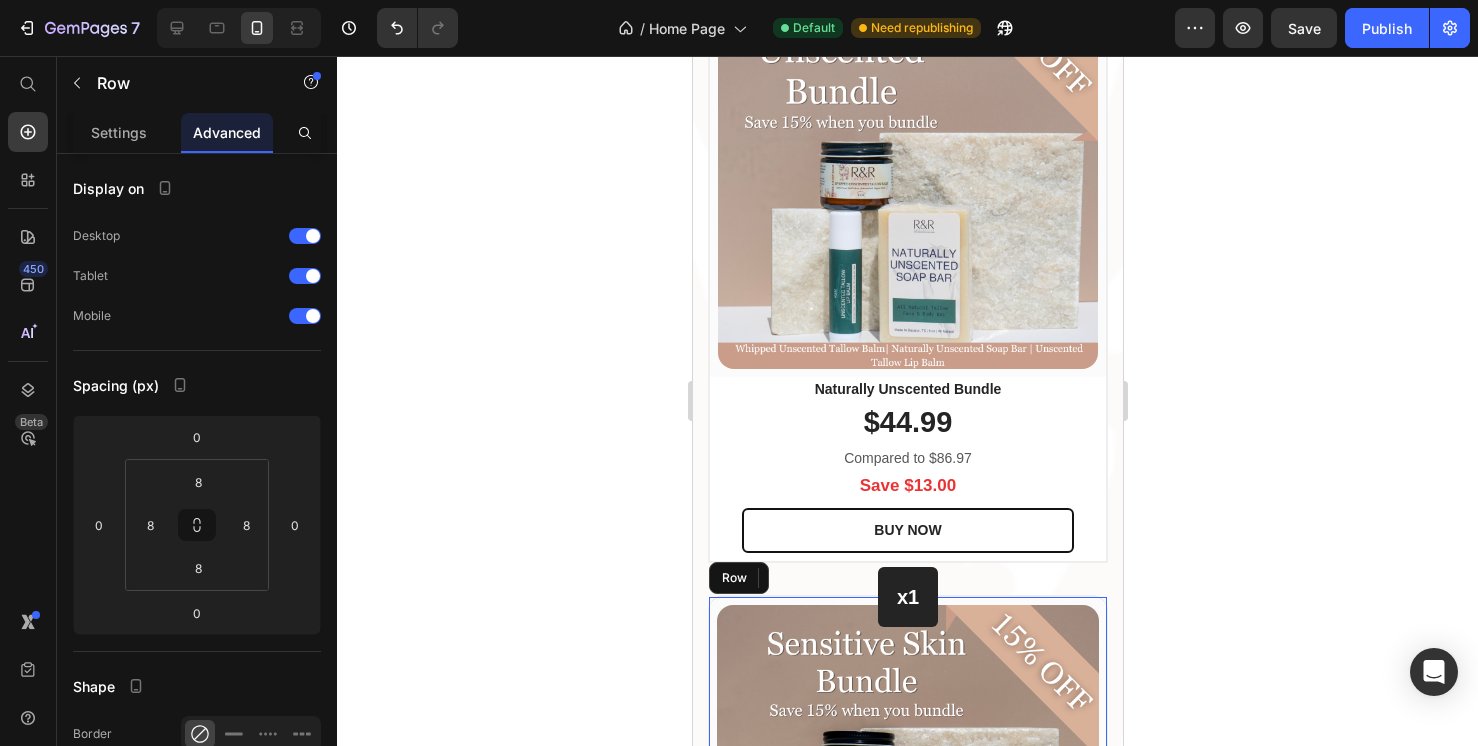 click on "(P) Images & Gallery   0 Row" at bounding box center [907, 796] 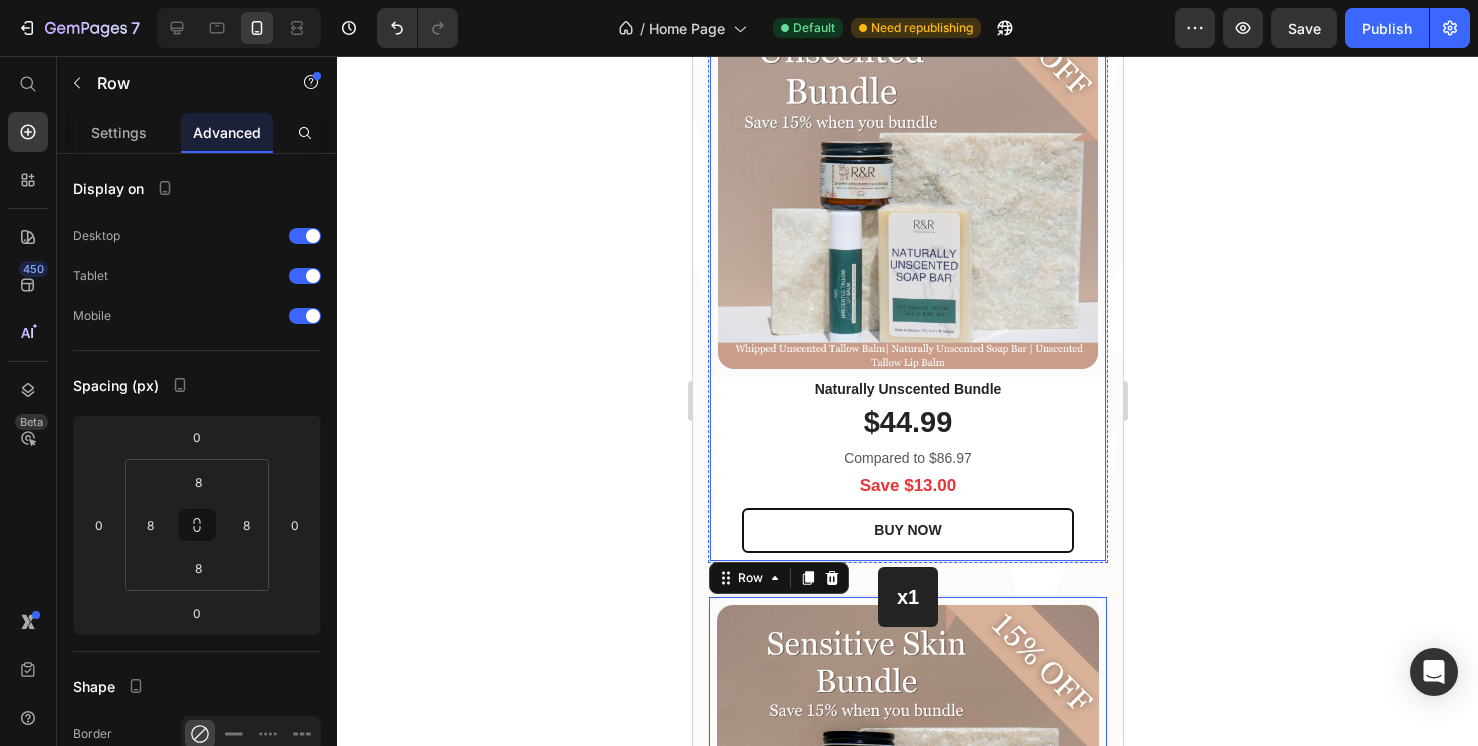 click on "x2 Heading Row (P) Images & Gallery Row Naturally Unscented Bundle (P) Title $44.99 (P) Price Compared to $86.97 Text block Save $13.00 Text block BUY NOW (P) Cart Button Row Product Row" at bounding box center (907, 271) 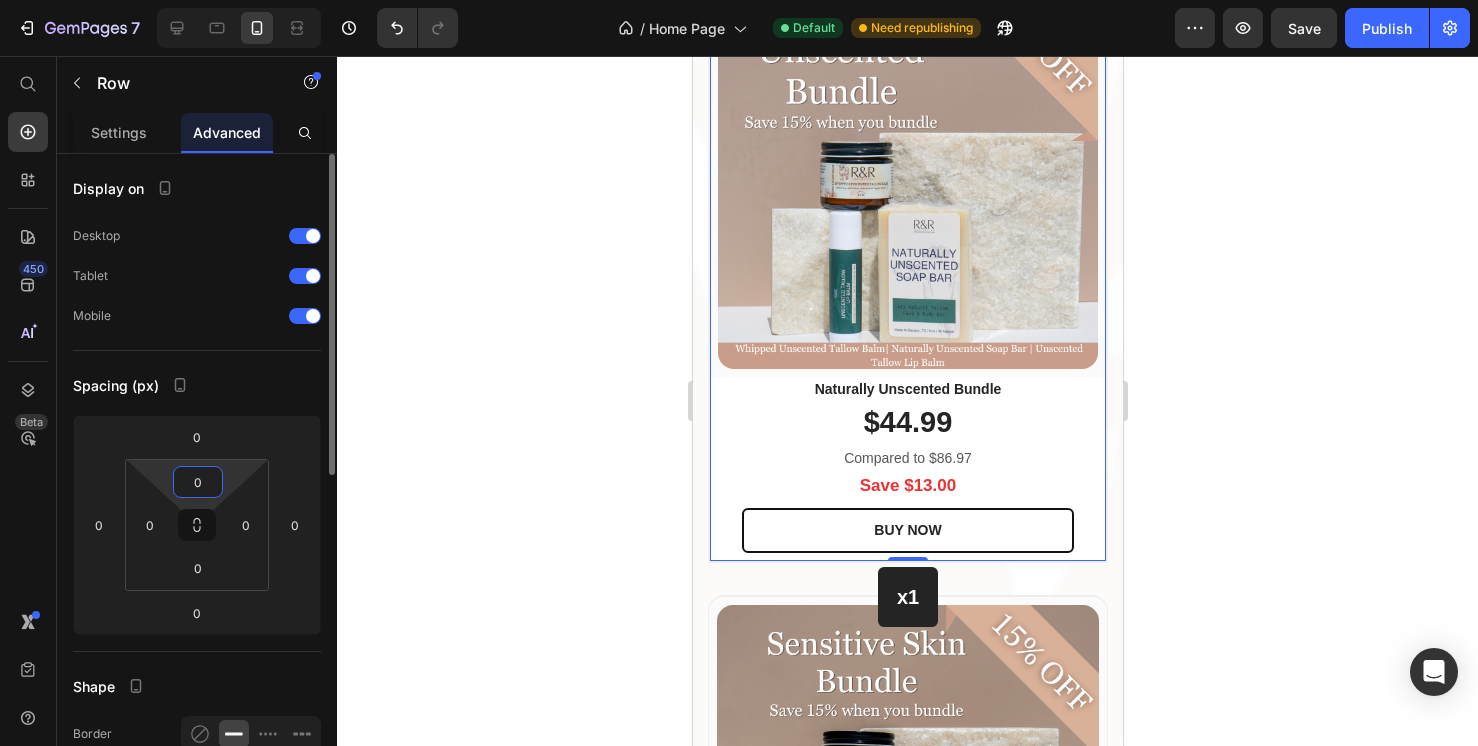 click on "0" at bounding box center [198, 482] 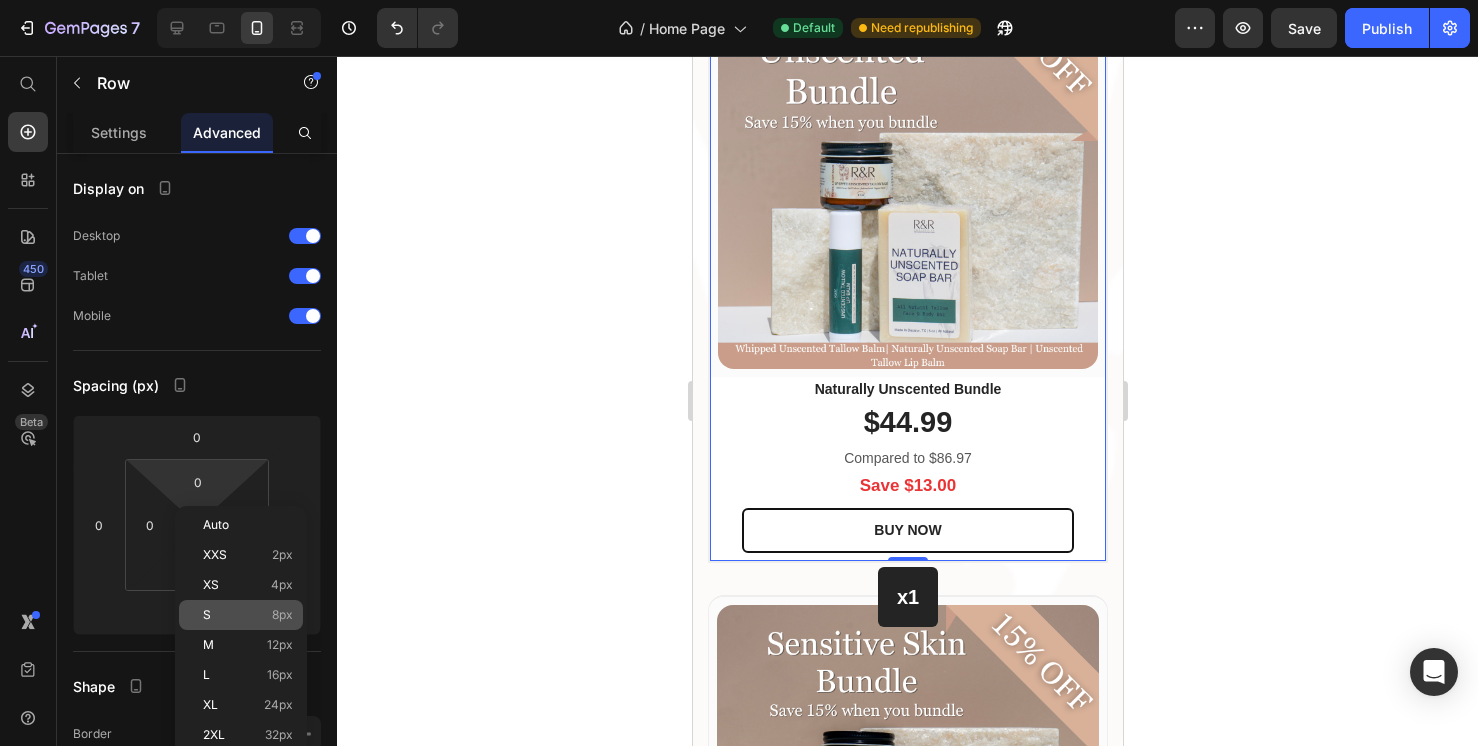 click on "S 8px" at bounding box center [248, 615] 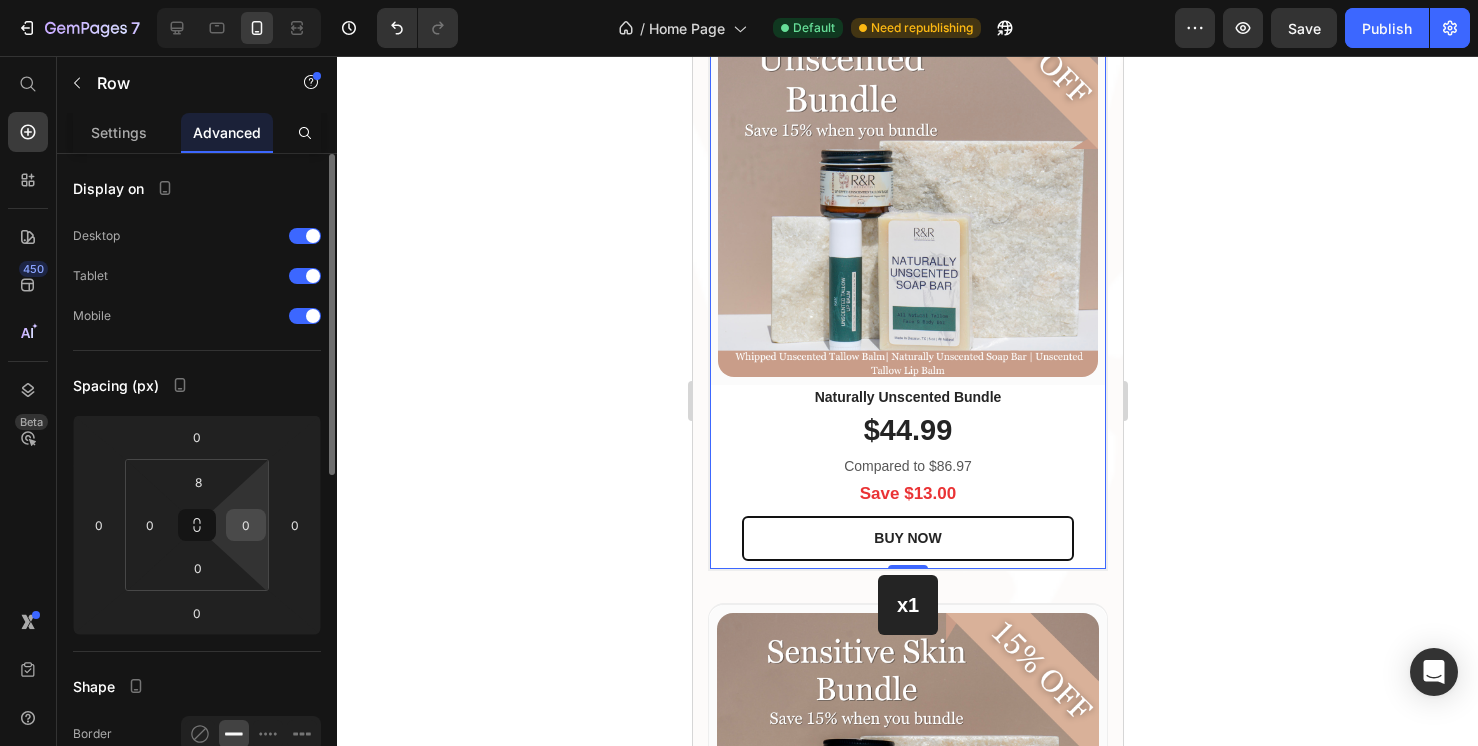 click on "0" at bounding box center (246, 525) 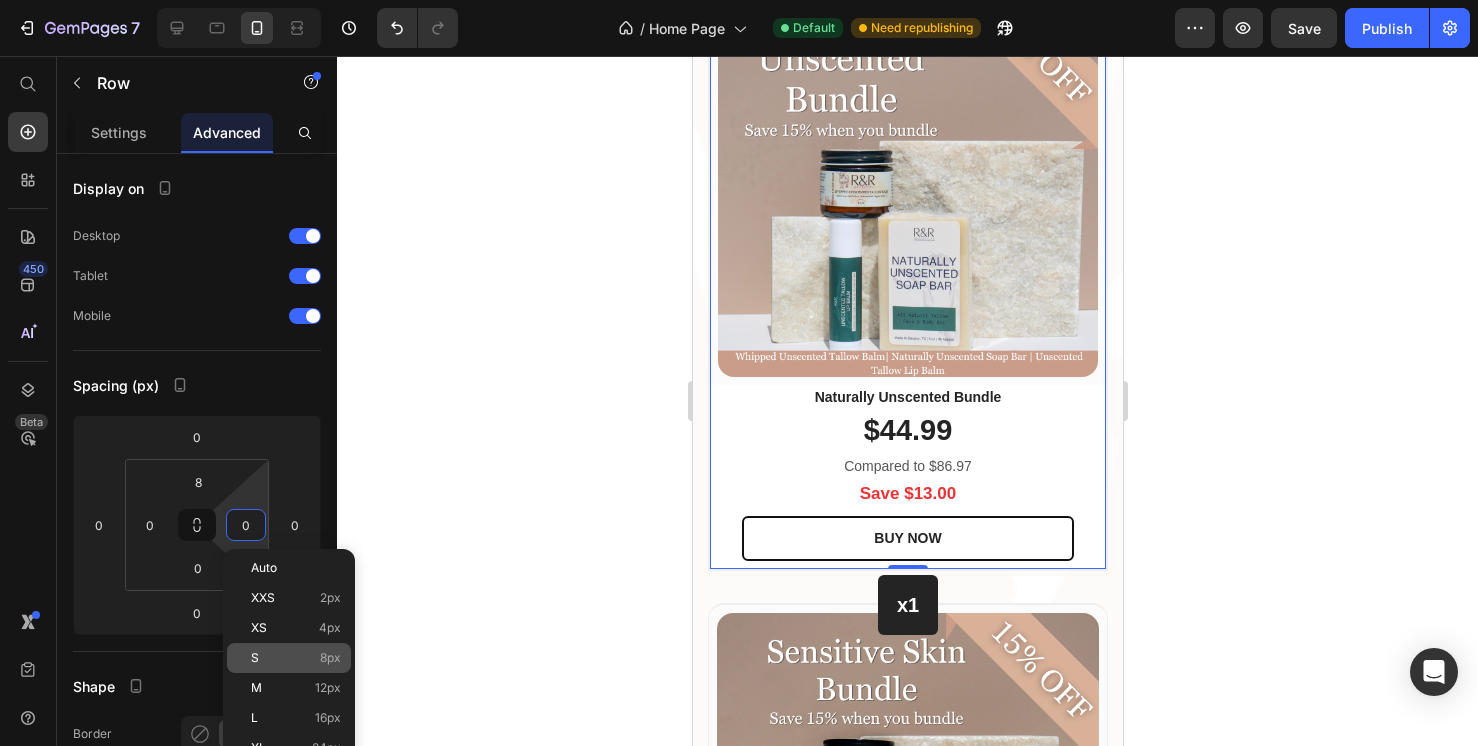 click on "S 8px" at bounding box center (296, 658) 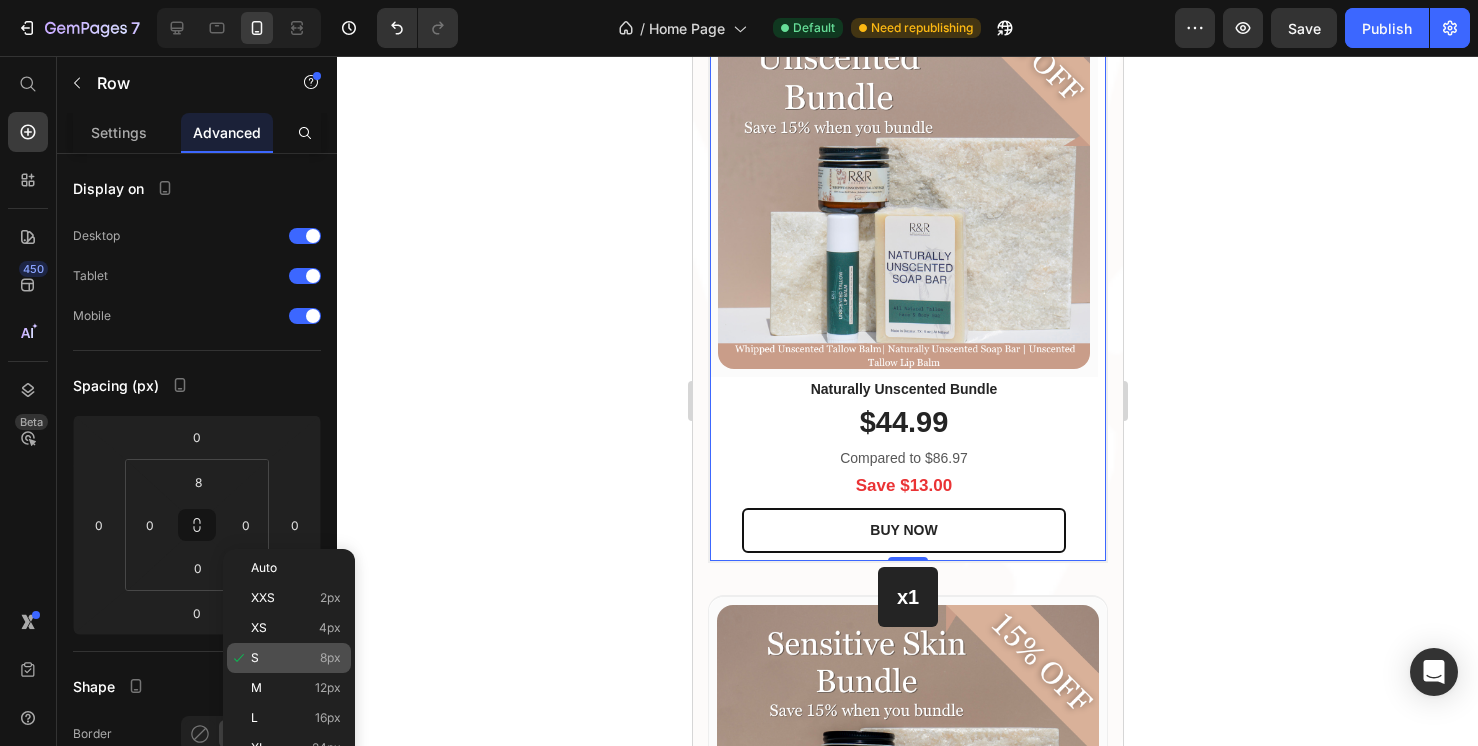 type on "8" 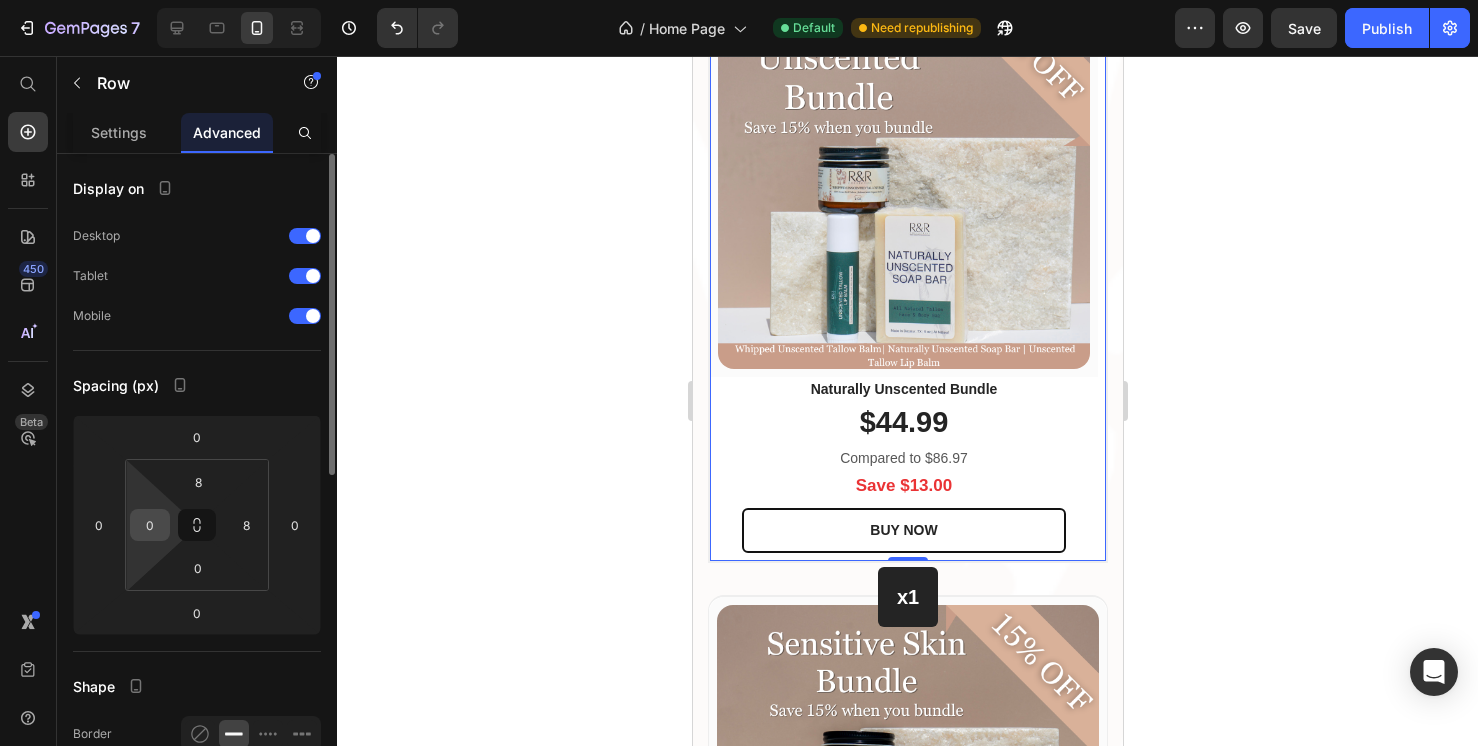 click on "0" at bounding box center (150, 525) 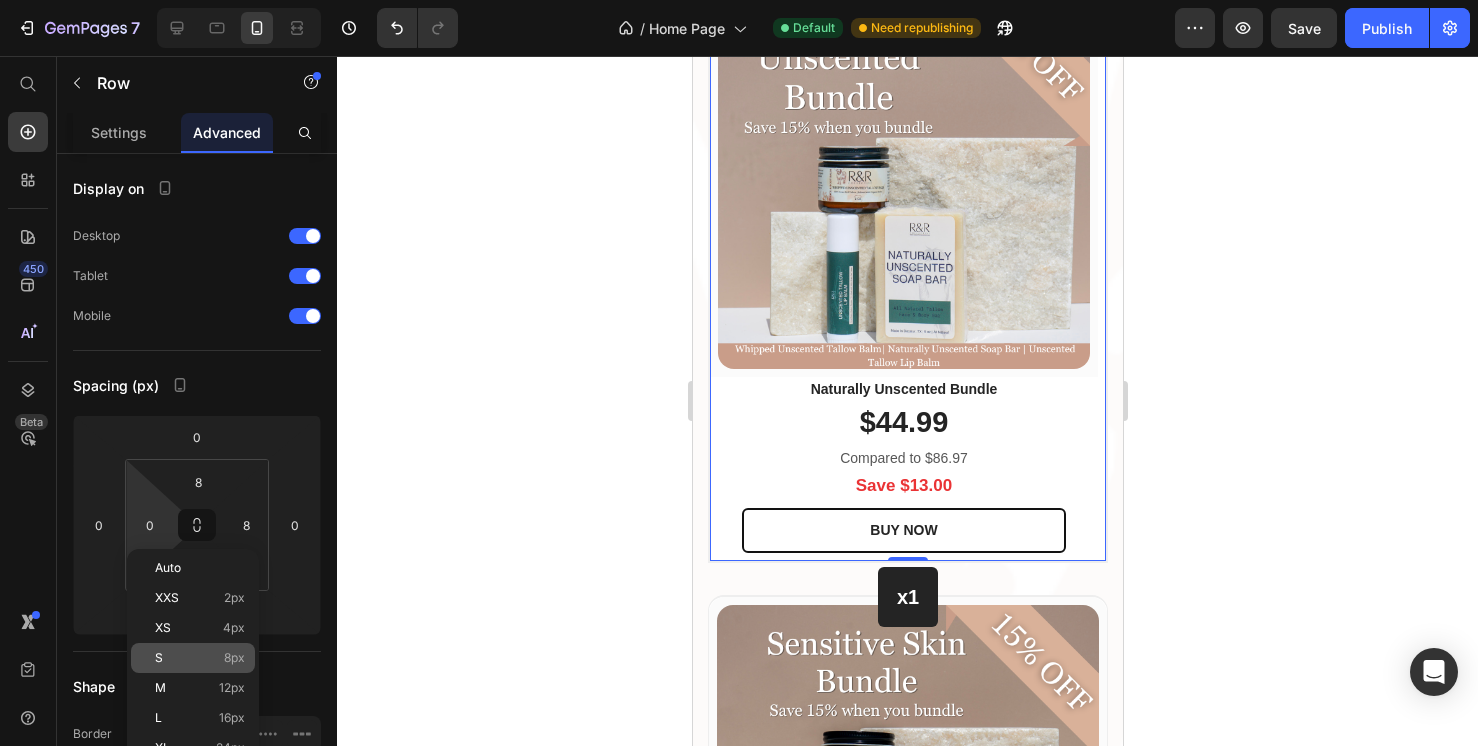 click on "S 8px" at bounding box center (200, 658) 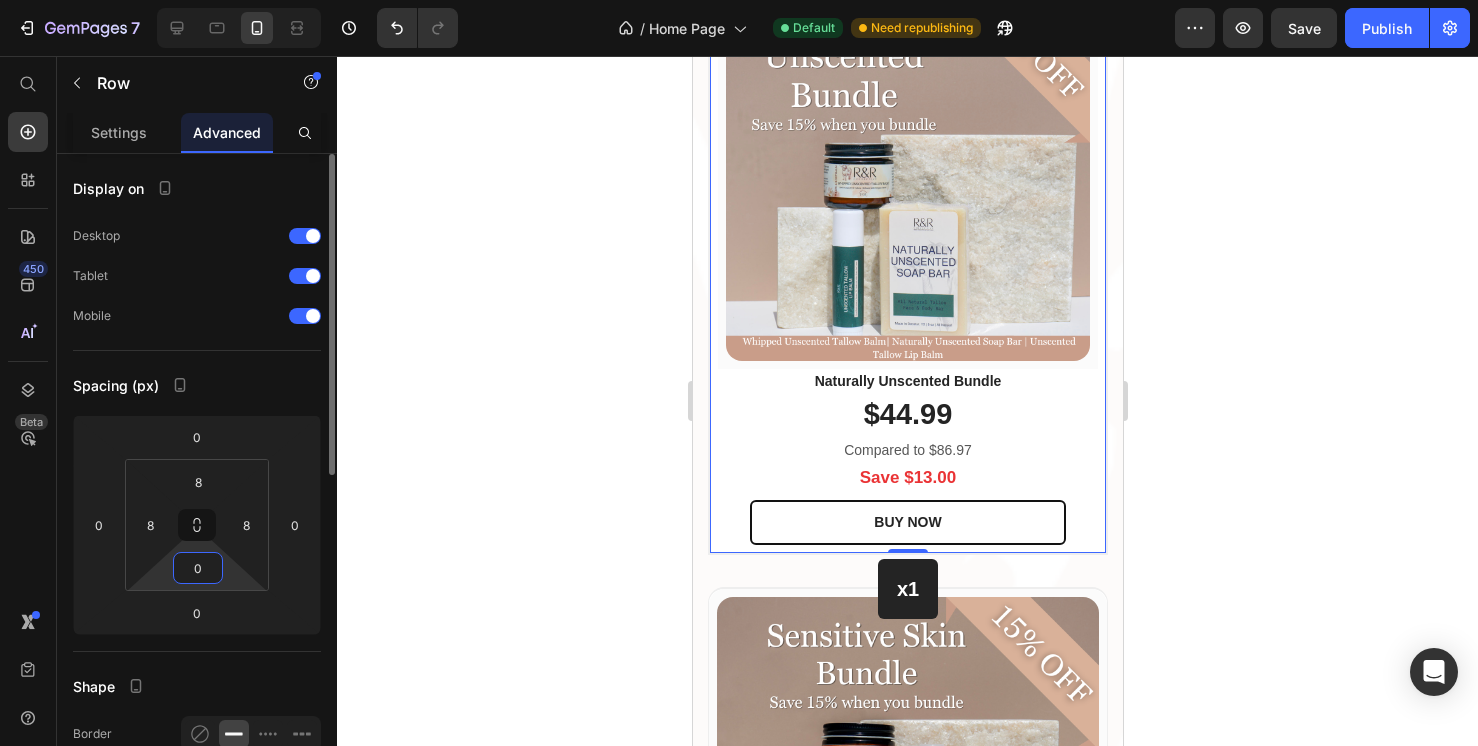 click on "0" at bounding box center (198, 568) 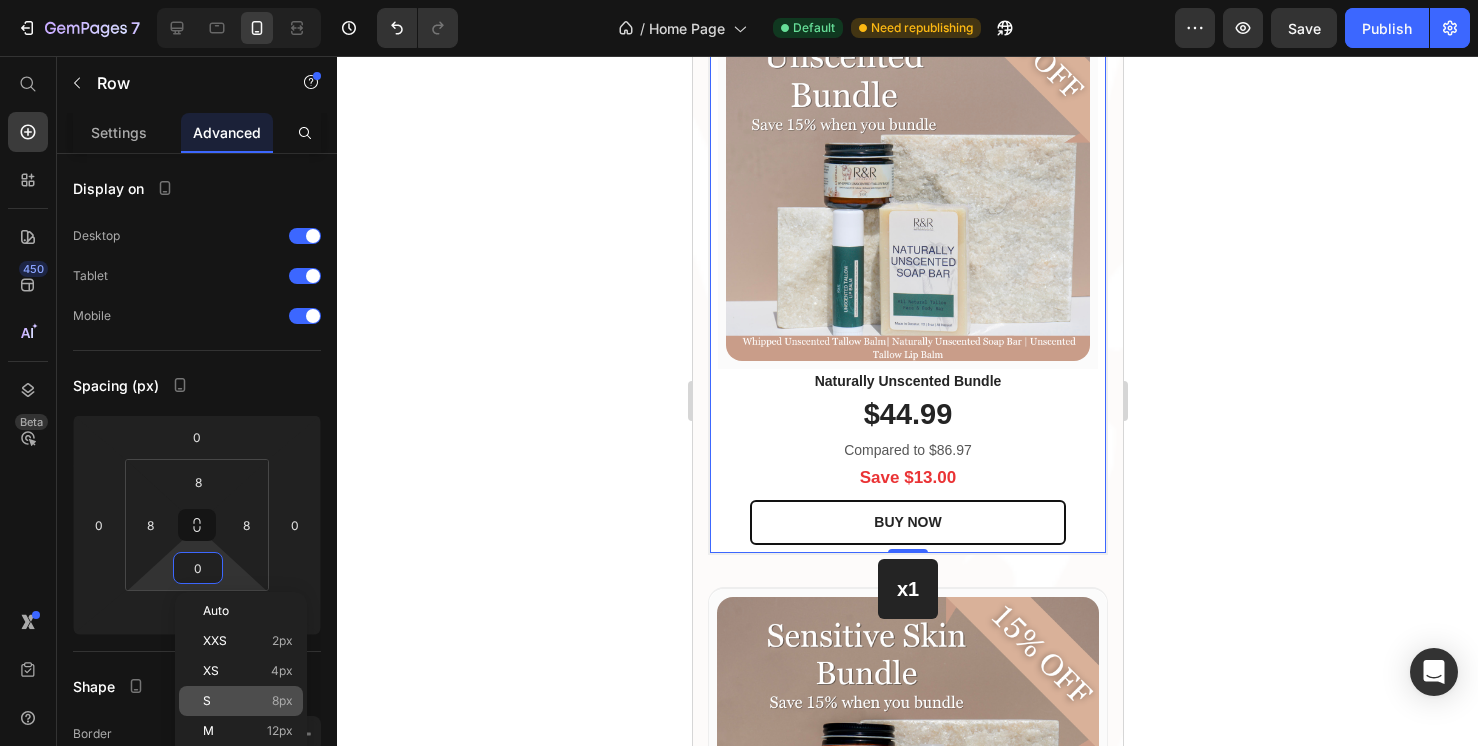click on "S 8px" at bounding box center (248, 701) 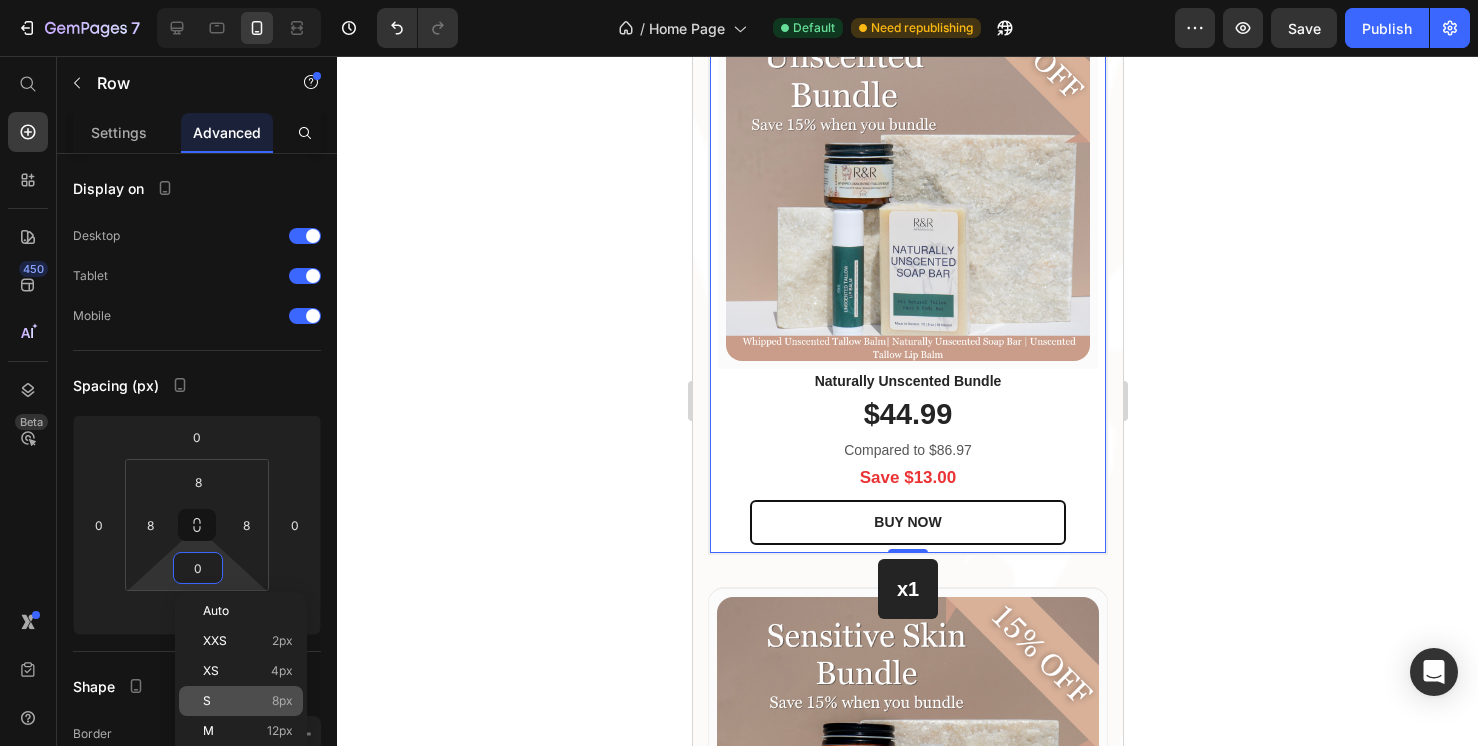 type on "8" 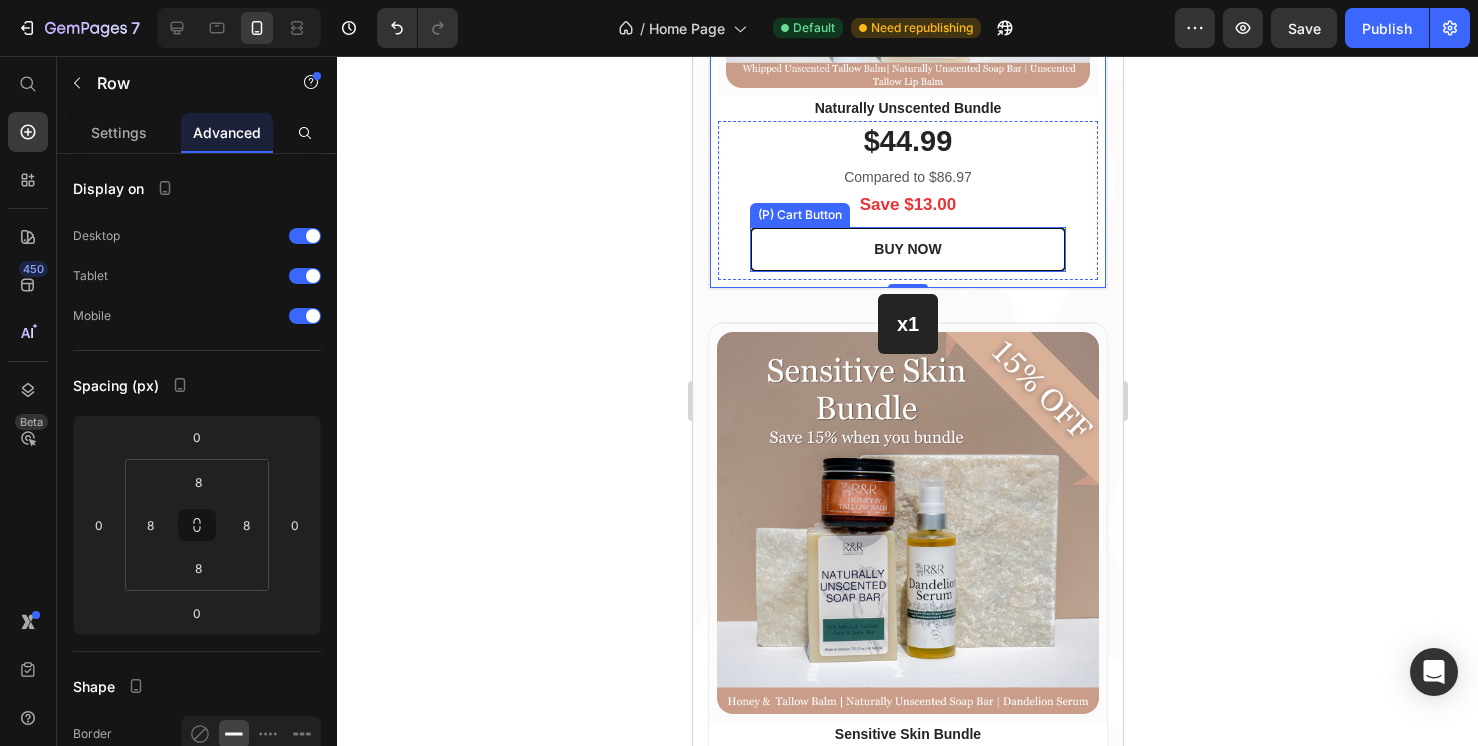 scroll, scrollTop: 3827, scrollLeft: 0, axis: vertical 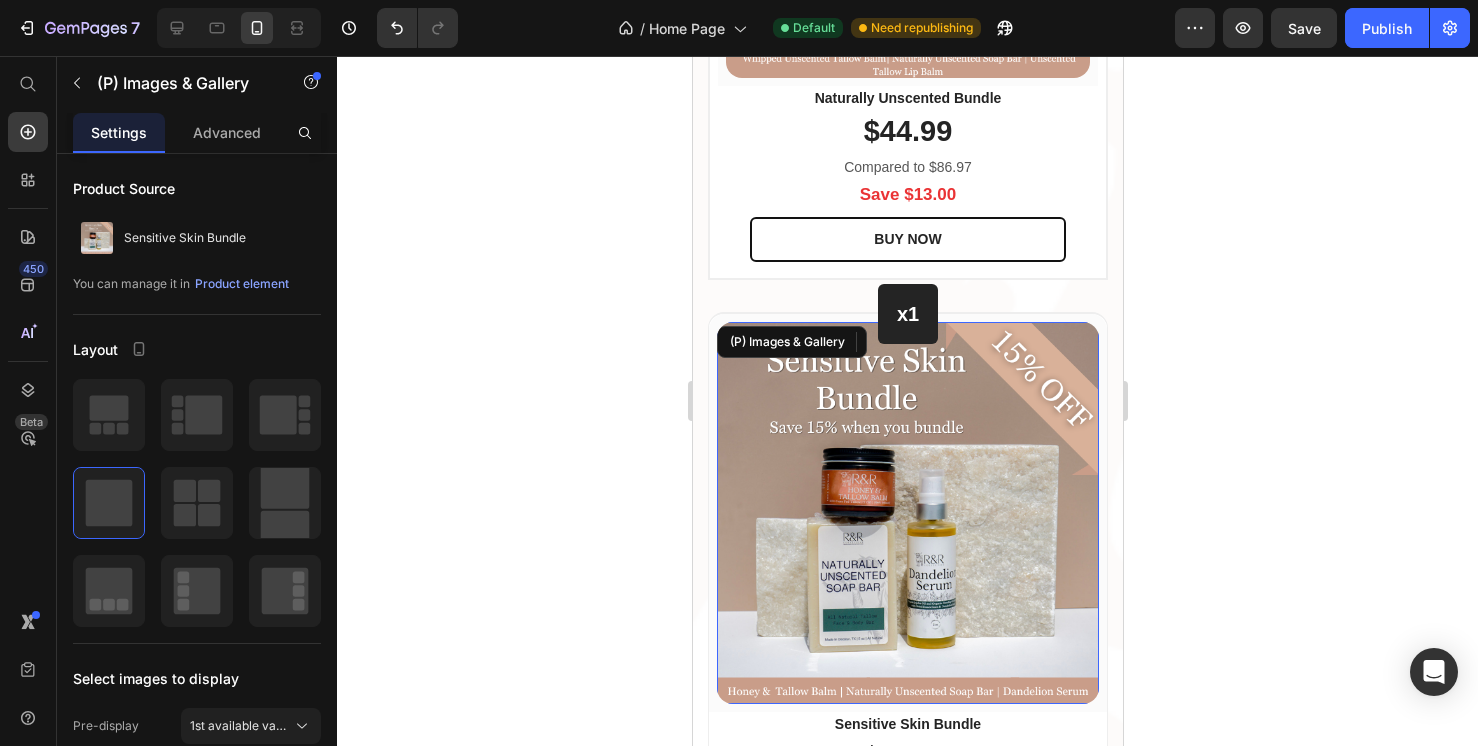 click at bounding box center (907, 513) 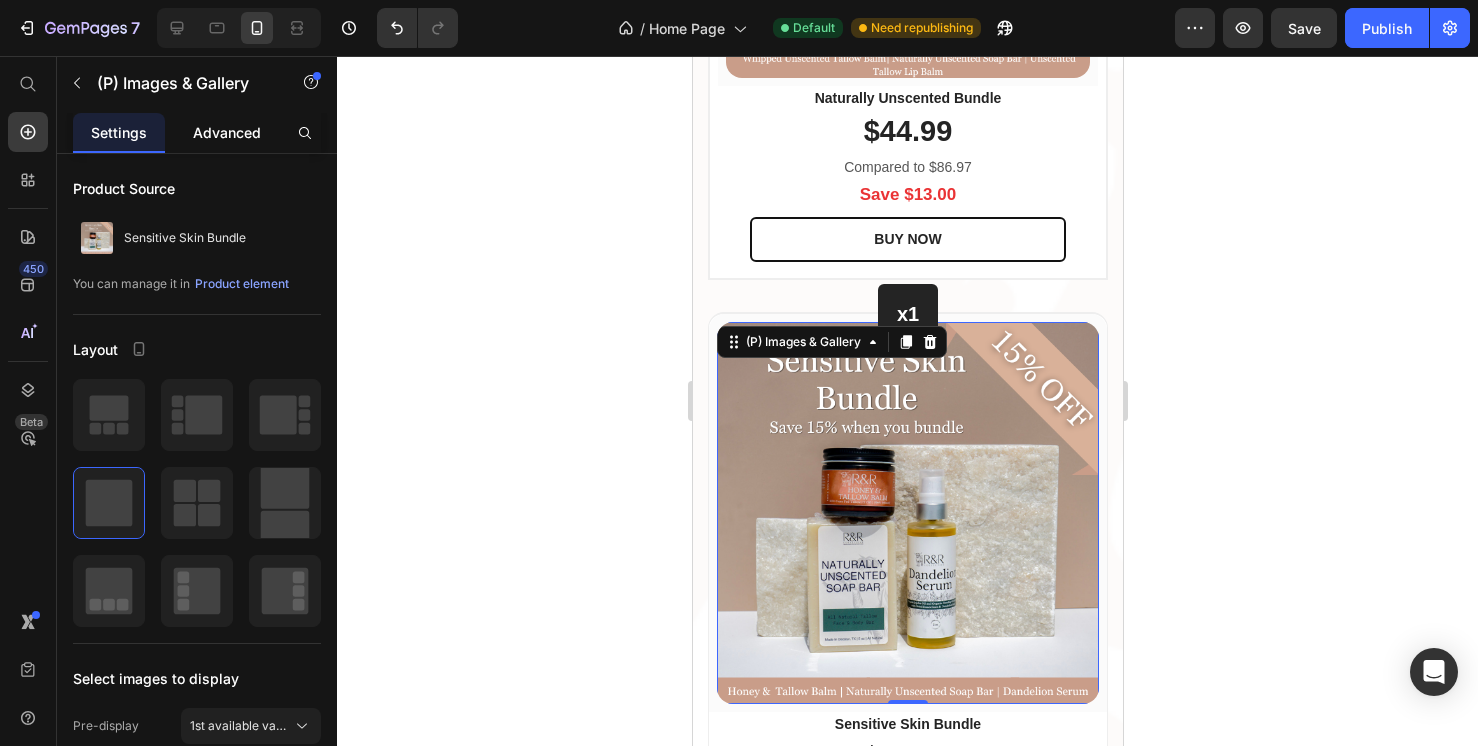 click on "Advanced" at bounding box center [227, 132] 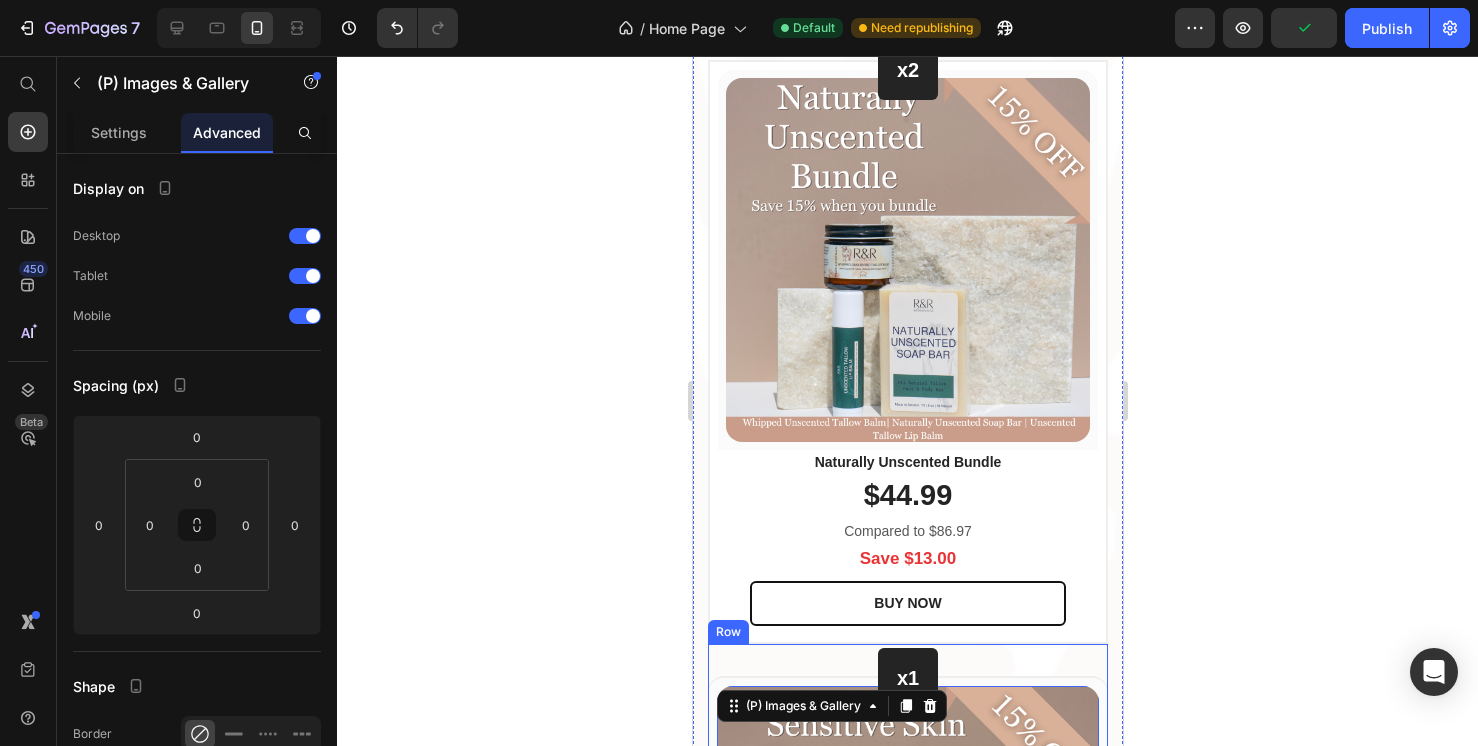 scroll, scrollTop: 3447, scrollLeft: 0, axis: vertical 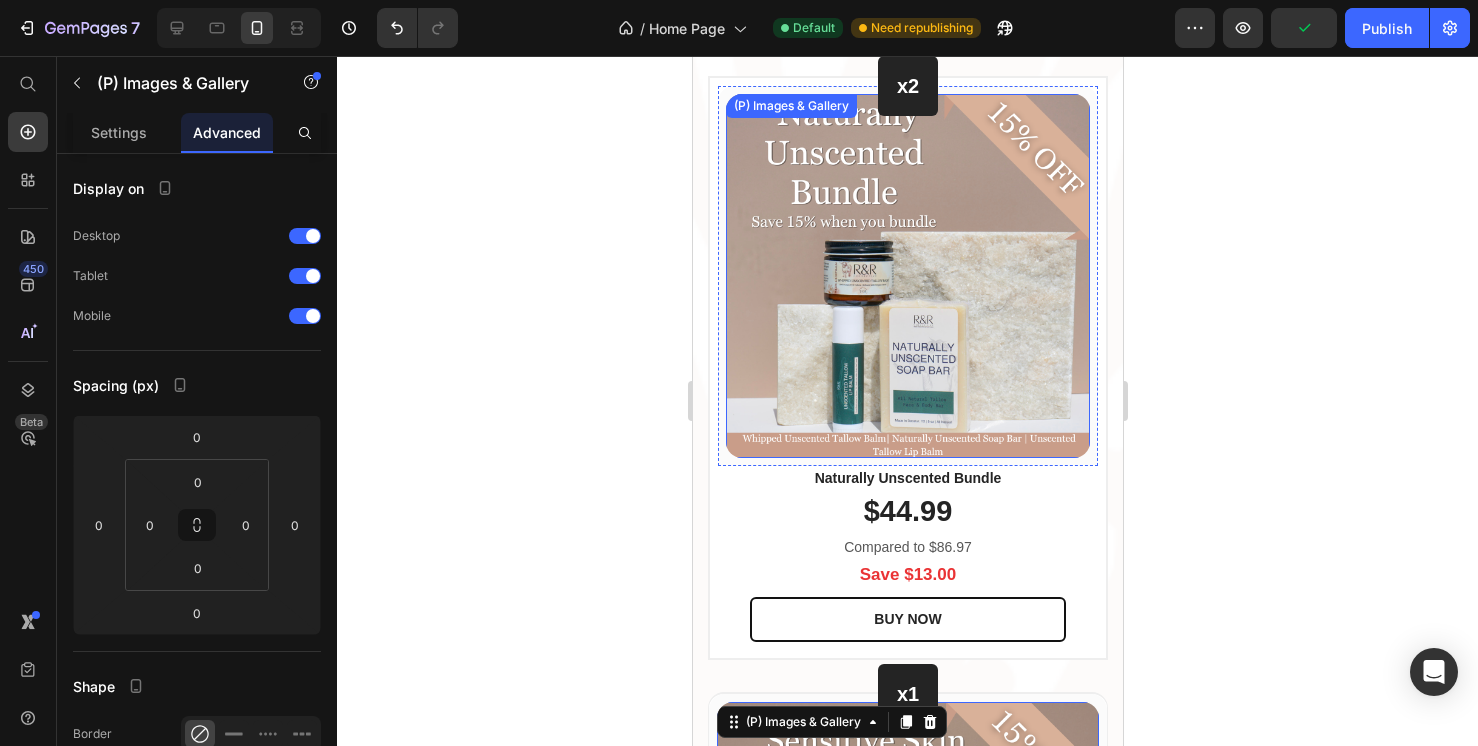 click at bounding box center [907, 276] 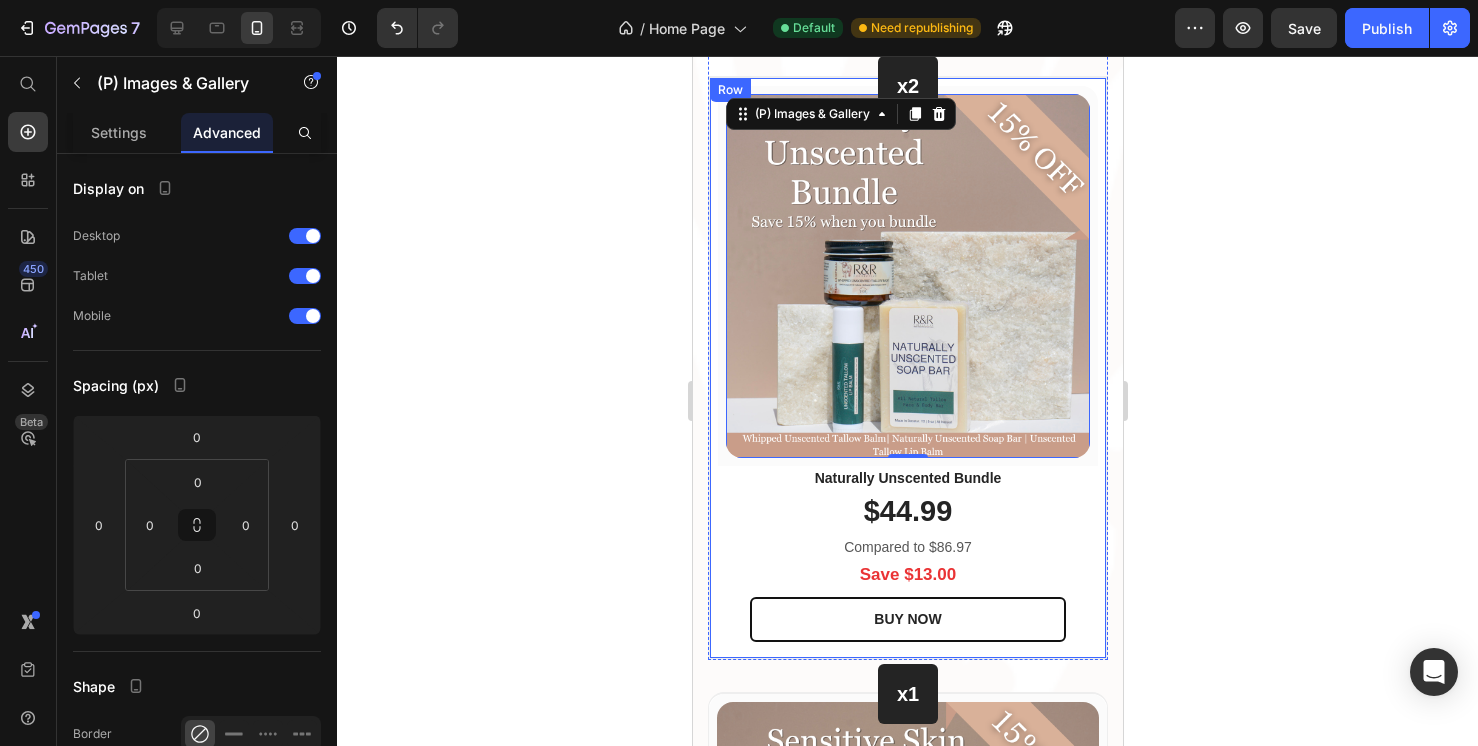 click on "x2 Heading Row (P) Images & Gallery   0 Row Naturally Unscented Bundle (P) Title $44.99 (P) Price Compared to $86.97 Text block Save $13.00 Text block BUY NOW (P) Cart Button Row Product Row" at bounding box center [907, 368] 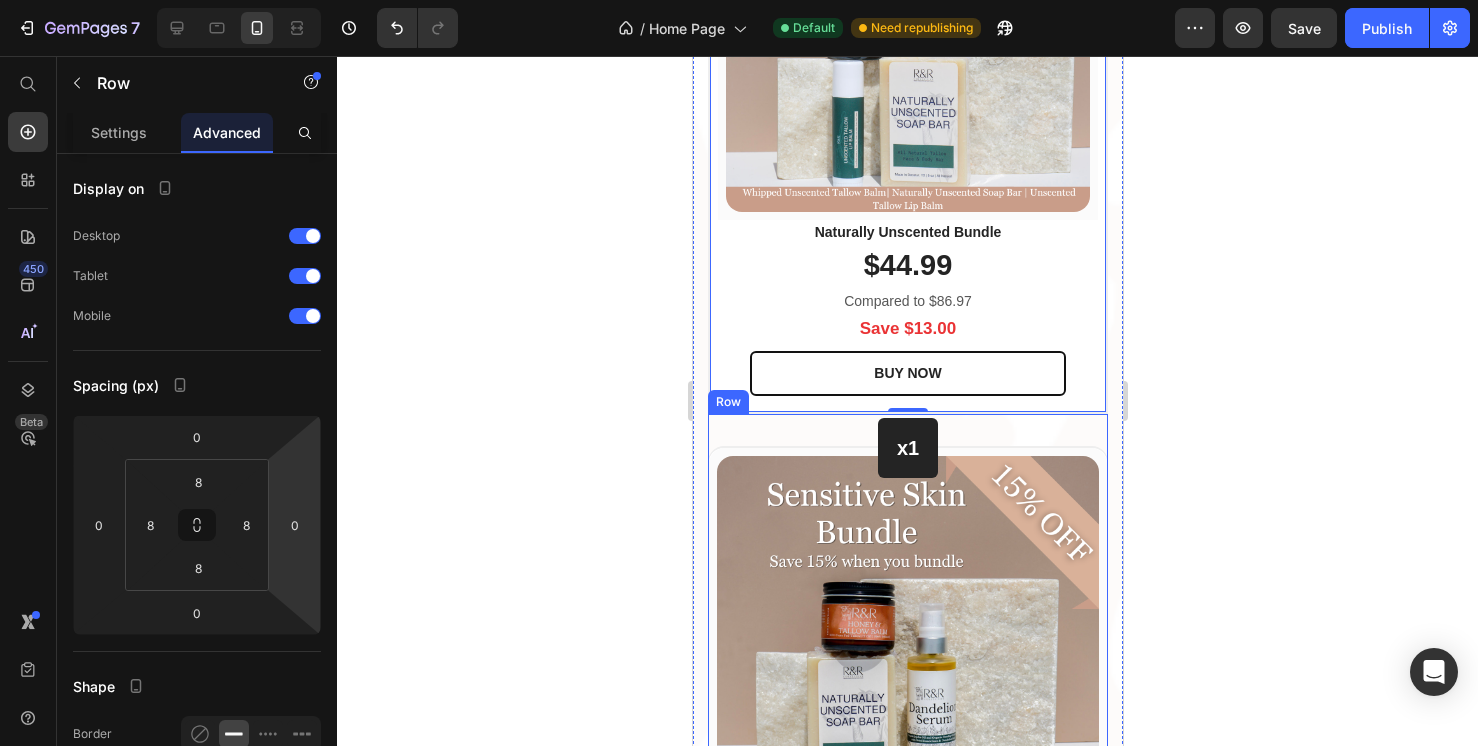 scroll, scrollTop: 3764, scrollLeft: 0, axis: vertical 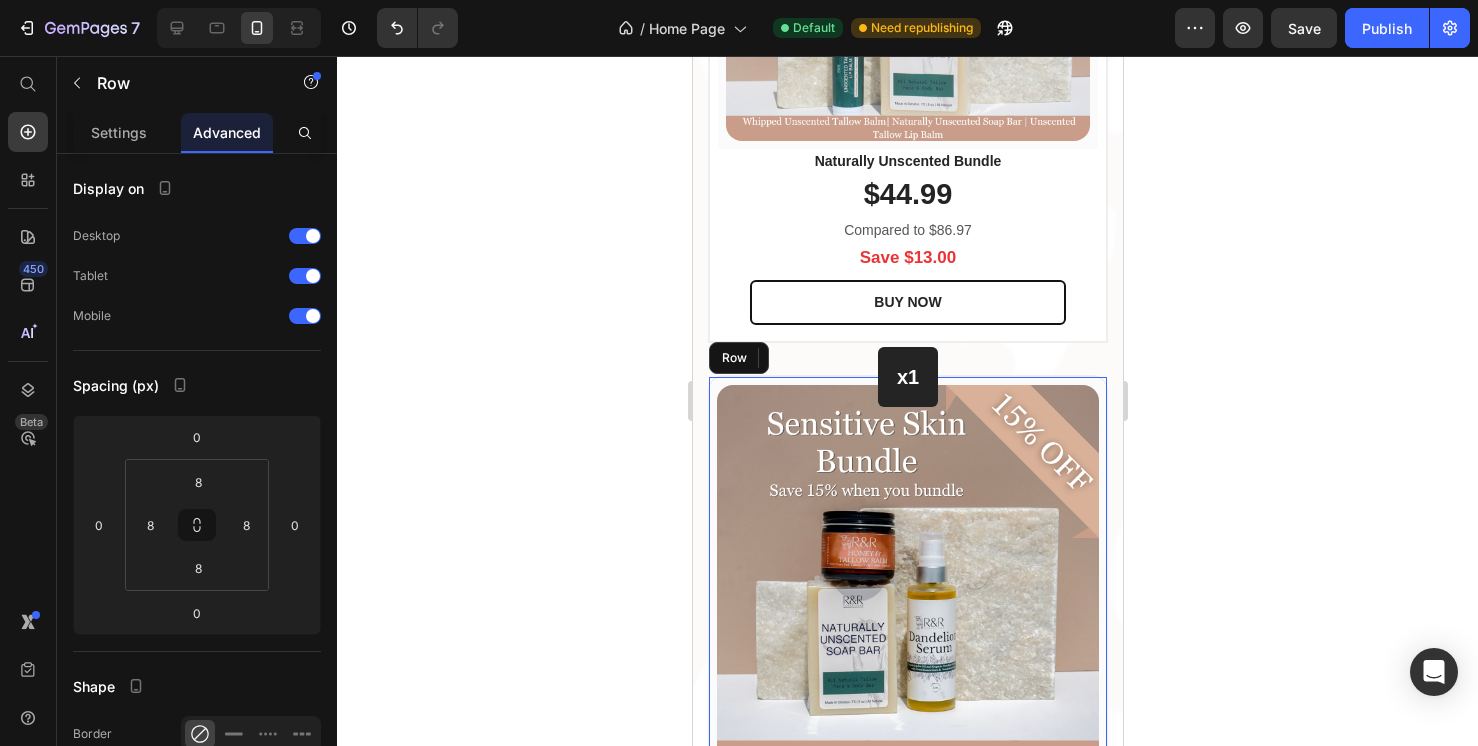 click on "(P) Images & Gallery Row" at bounding box center (907, 576) 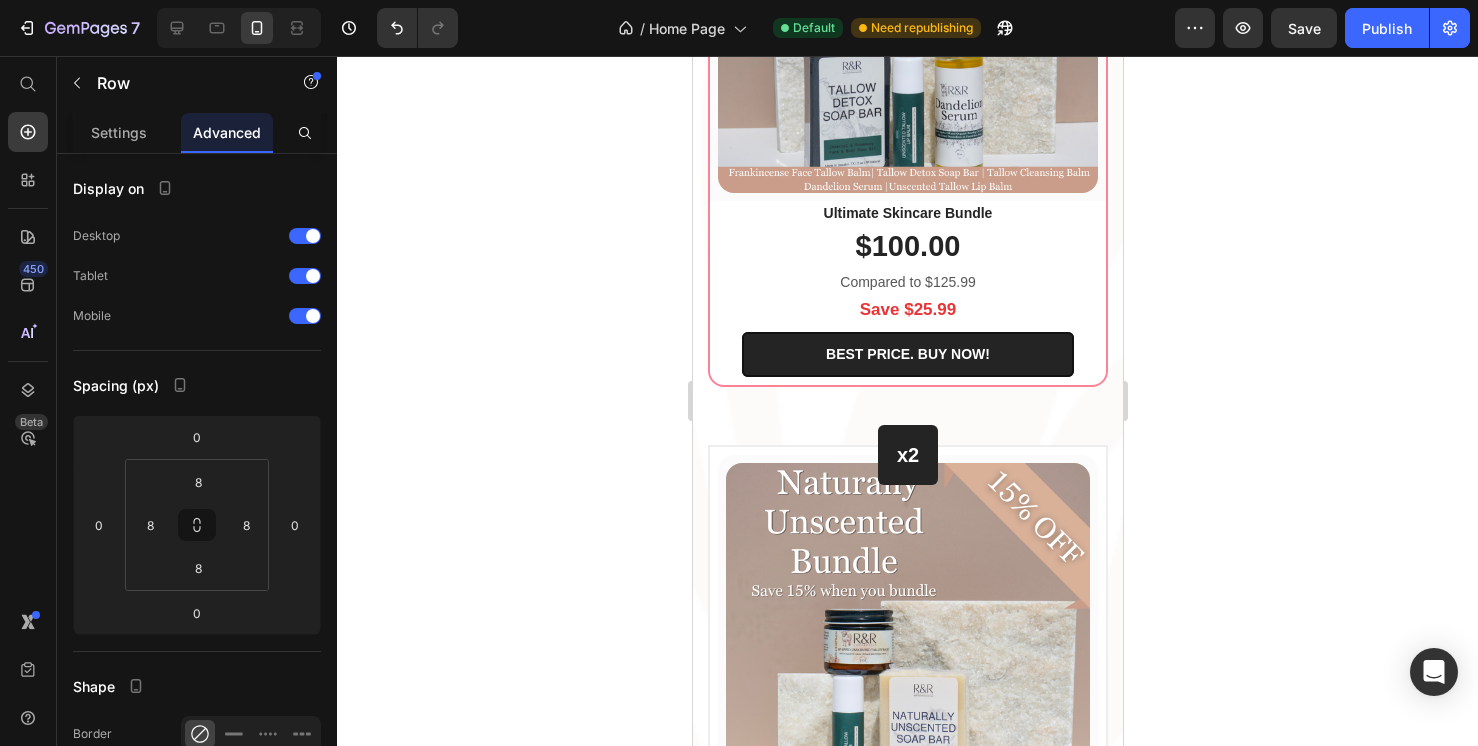 scroll, scrollTop: 2886, scrollLeft: 0, axis: vertical 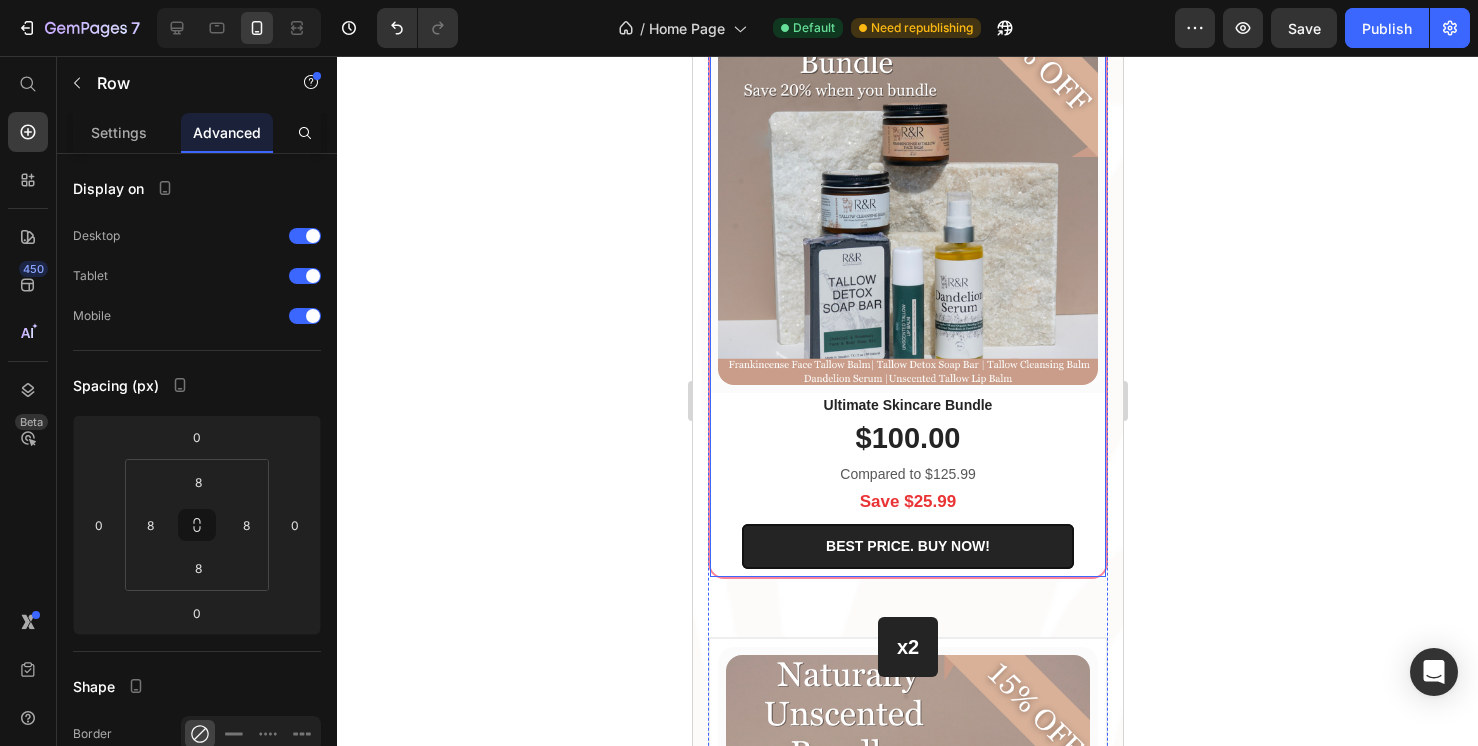 click on "(P) Images & Gallery Row Ultimate Skincare Bundle (P) Title $100.00 (P) Price Compared to $125.99 Text block Save $25.99 Text block BEST PRICE. BUY NOW! (P) Cart Button Row Product Row" at bounding box center [907, 287] 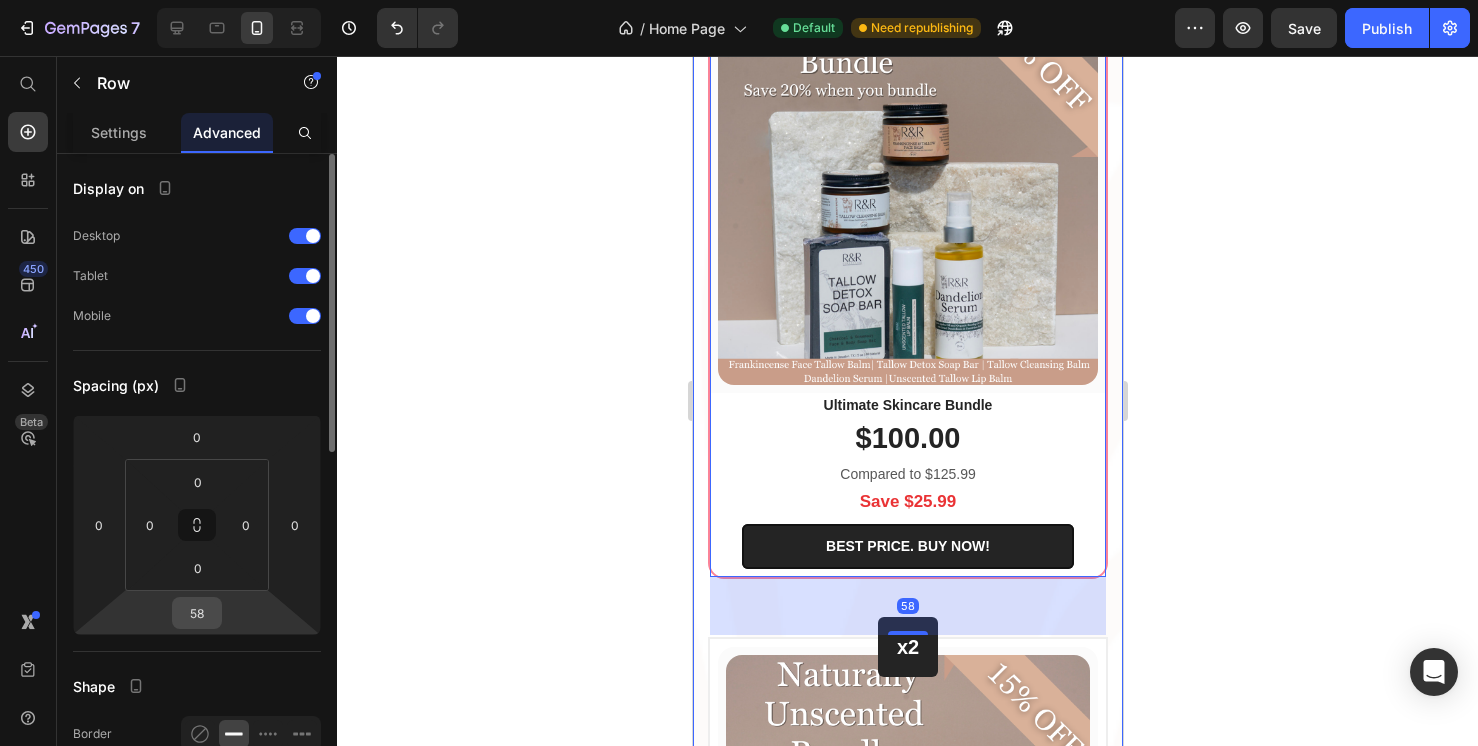 click on "58" at bounding box center (197, 613) 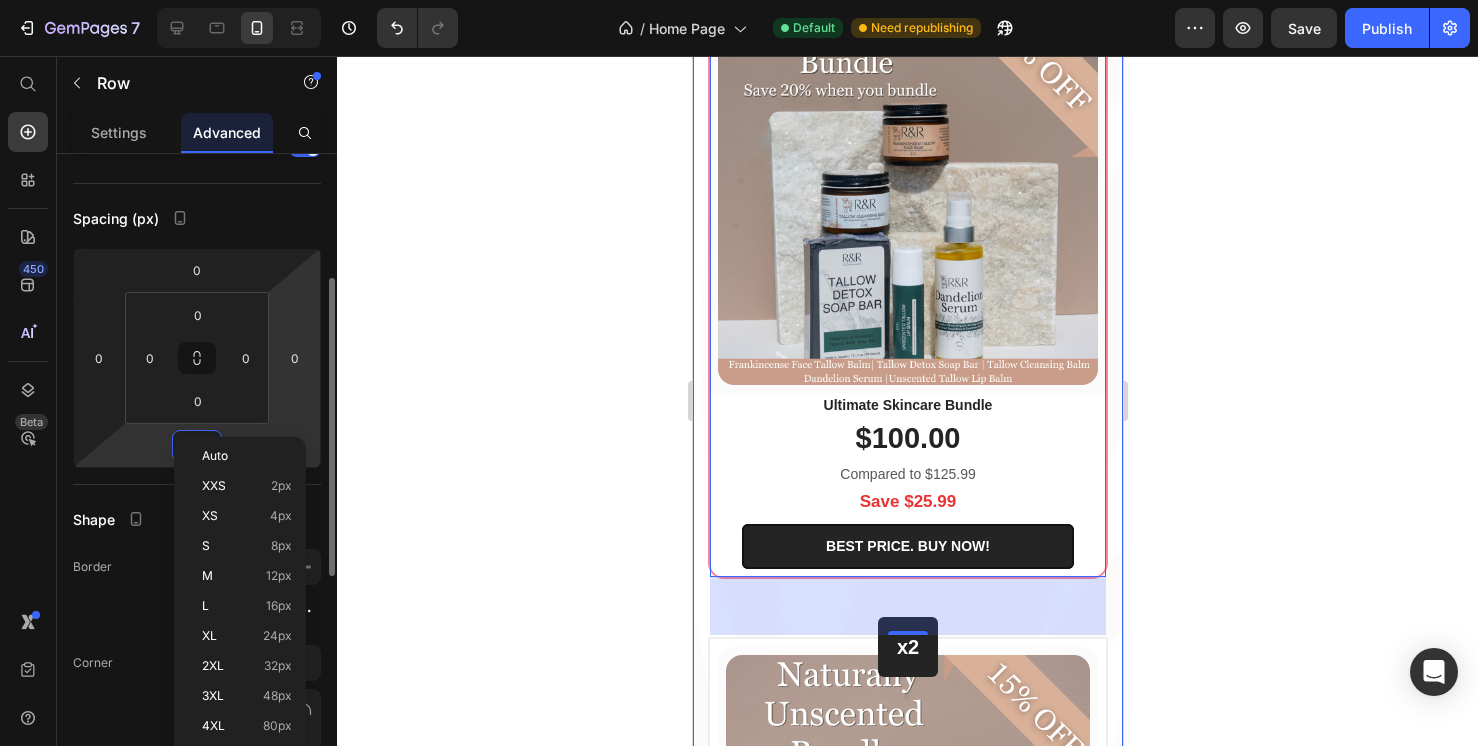 scroll, scrollTop: 200, scrollLeft: 0, axis: vertical 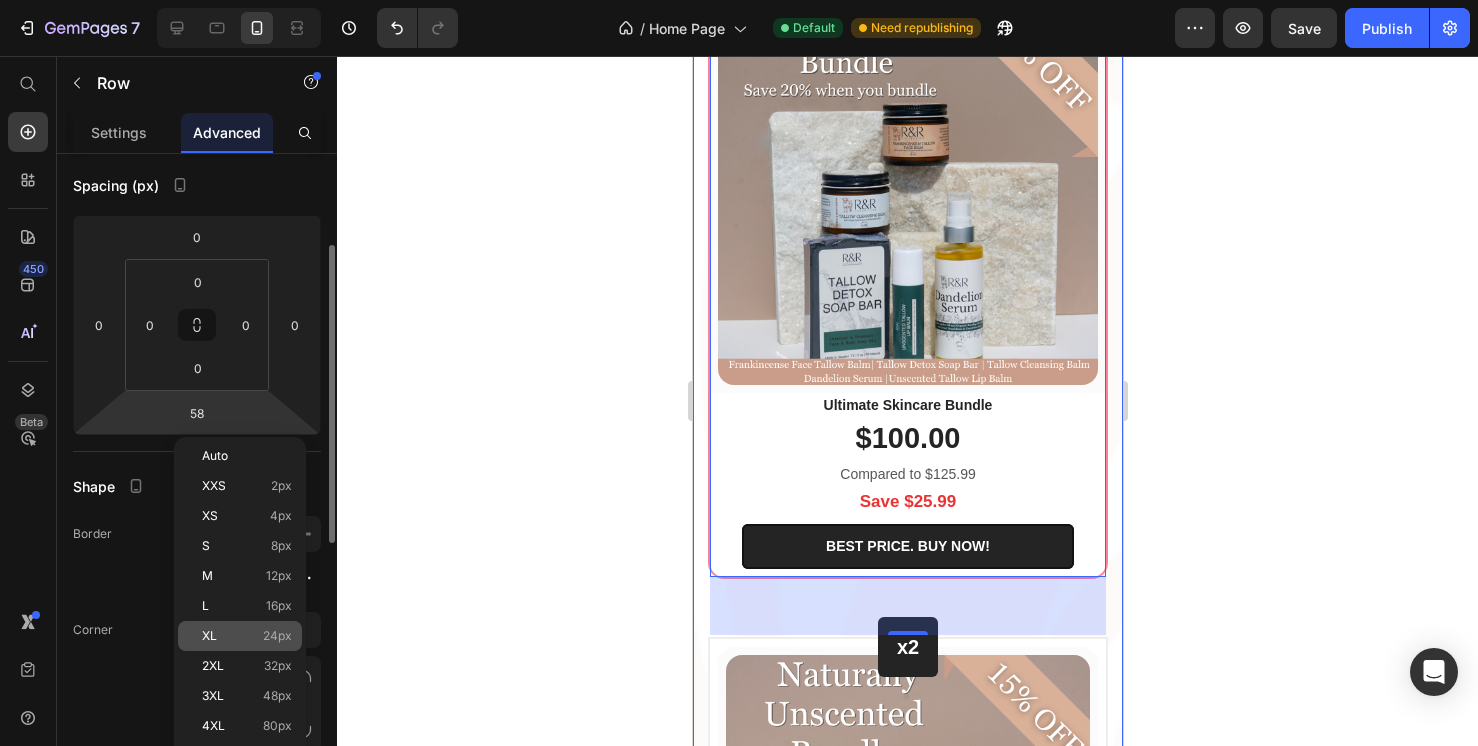 click on "XL 24px" 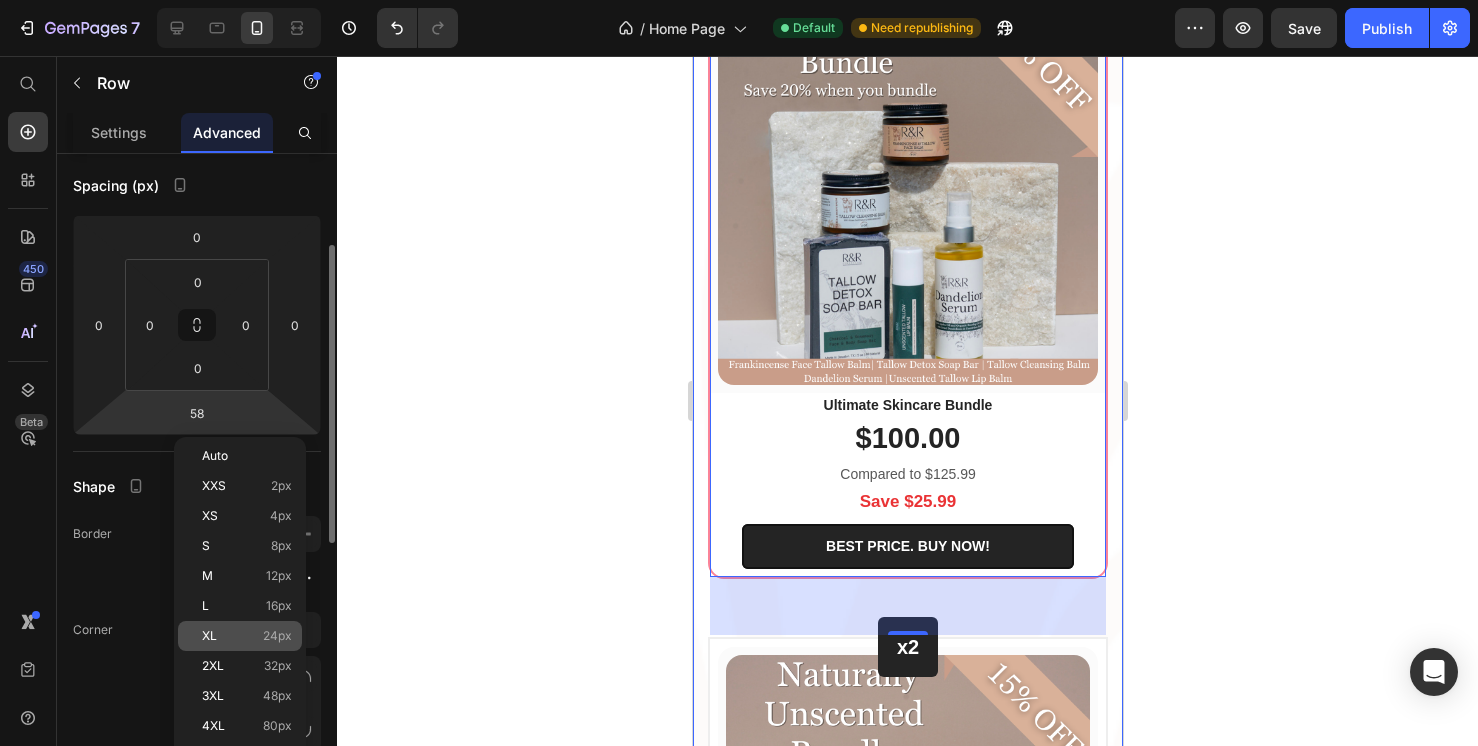type on "24" 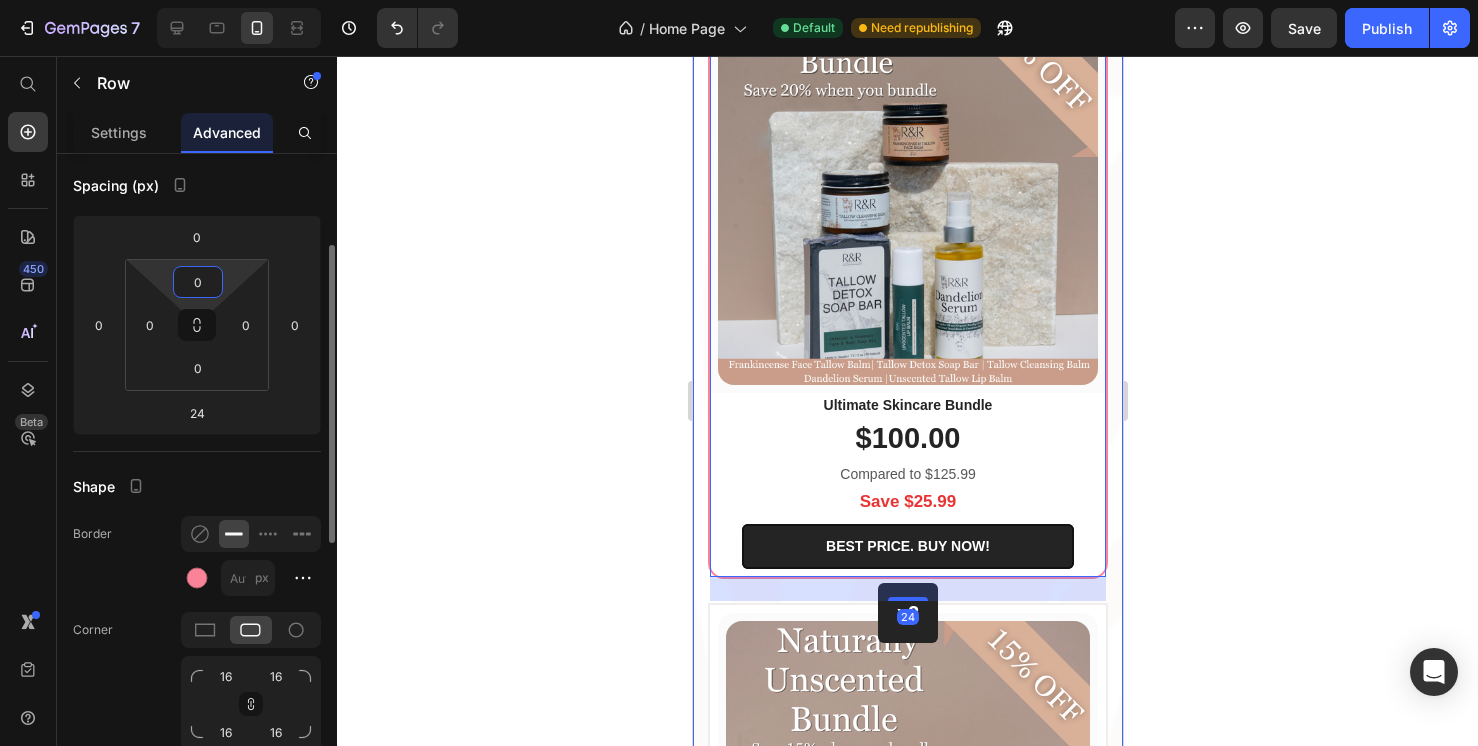 click on "0" at bounding box center (198, 282) 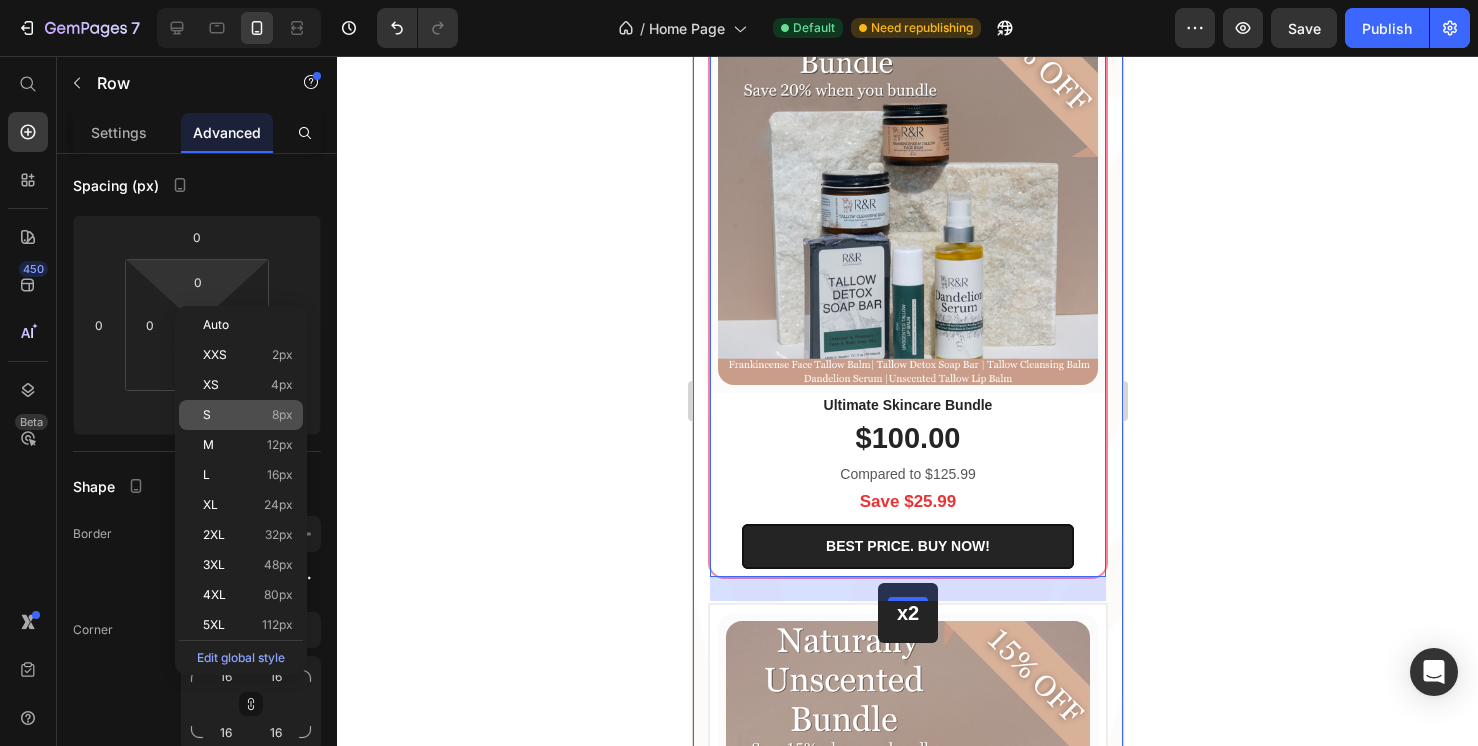 click on "S 8px" at bounding box center [248, 415] 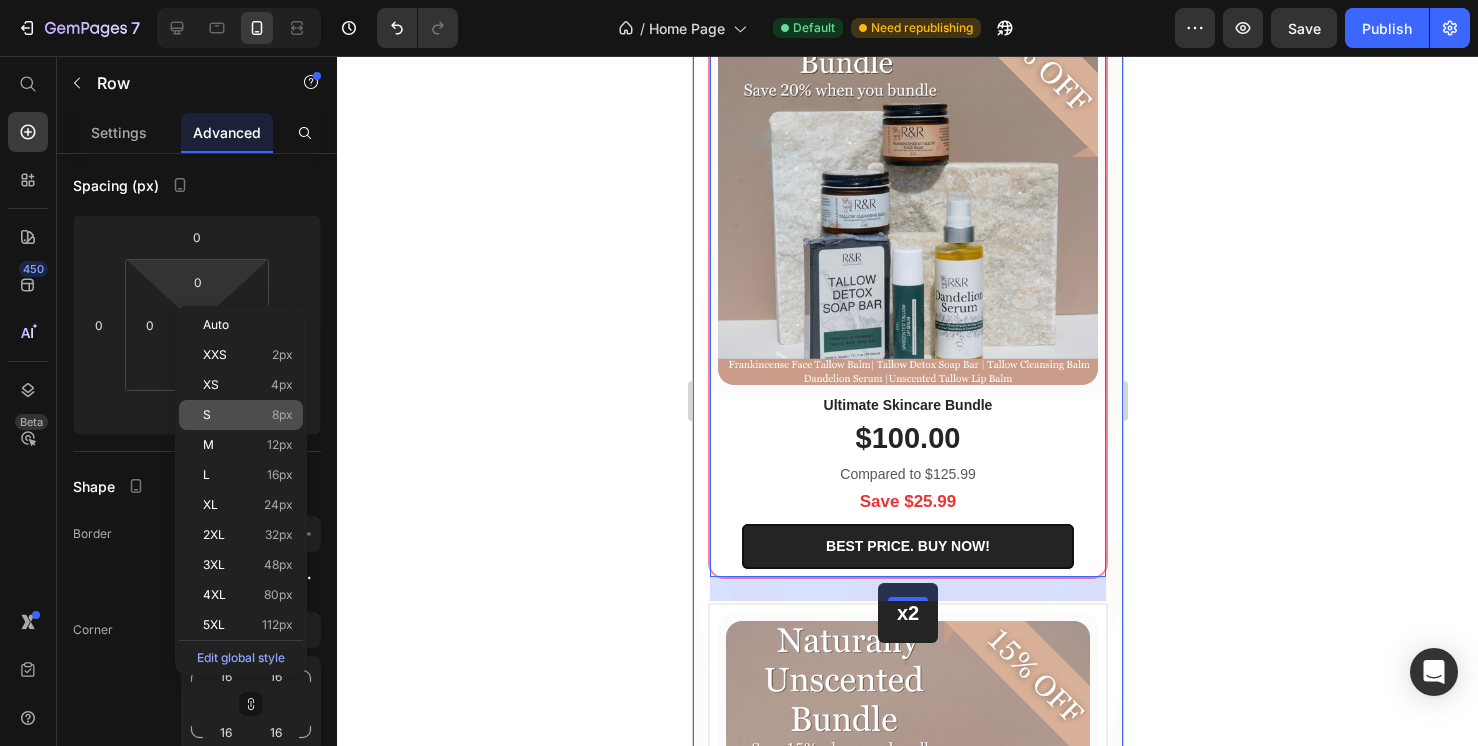 type on "8" 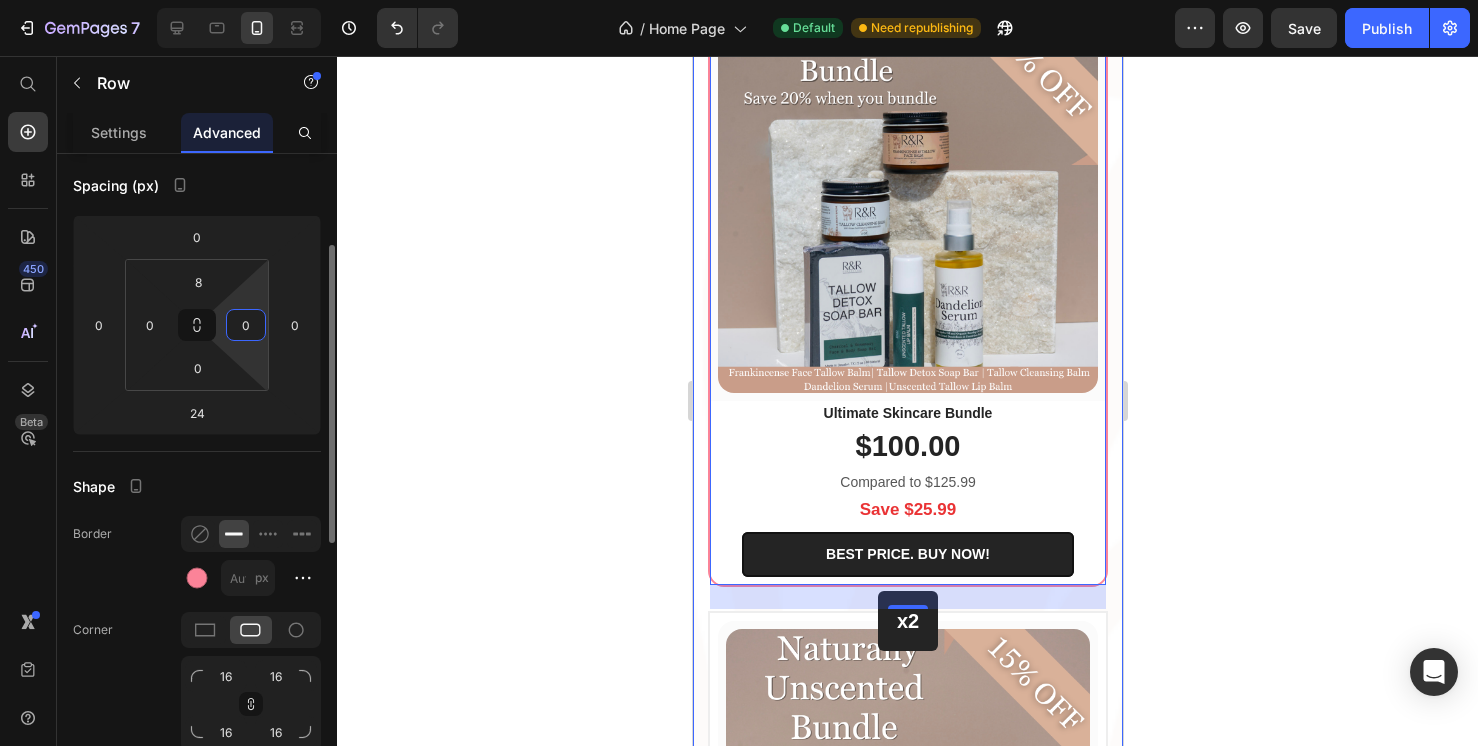 click on "0" at bounding box center [246, 325] 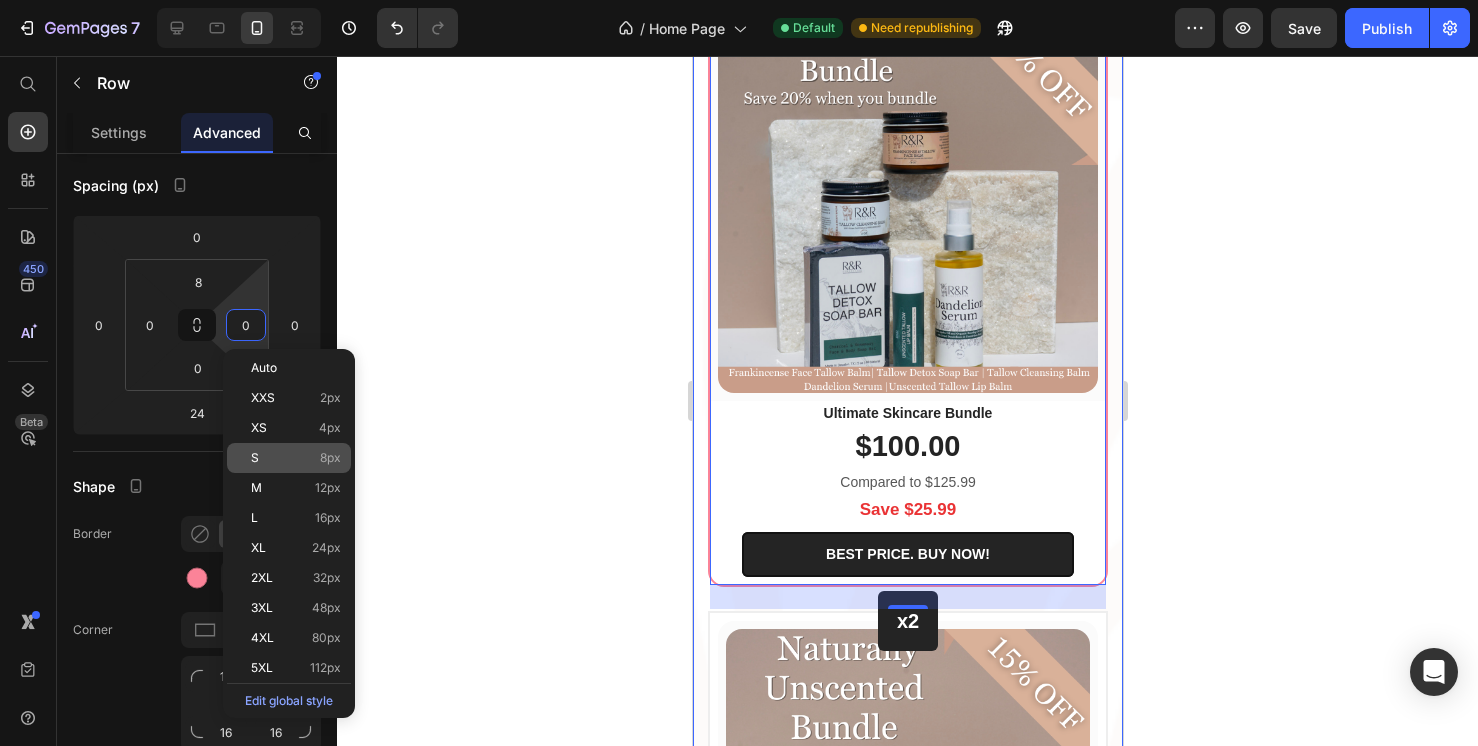 click on "S 8px" at bounding box center [296, 458] 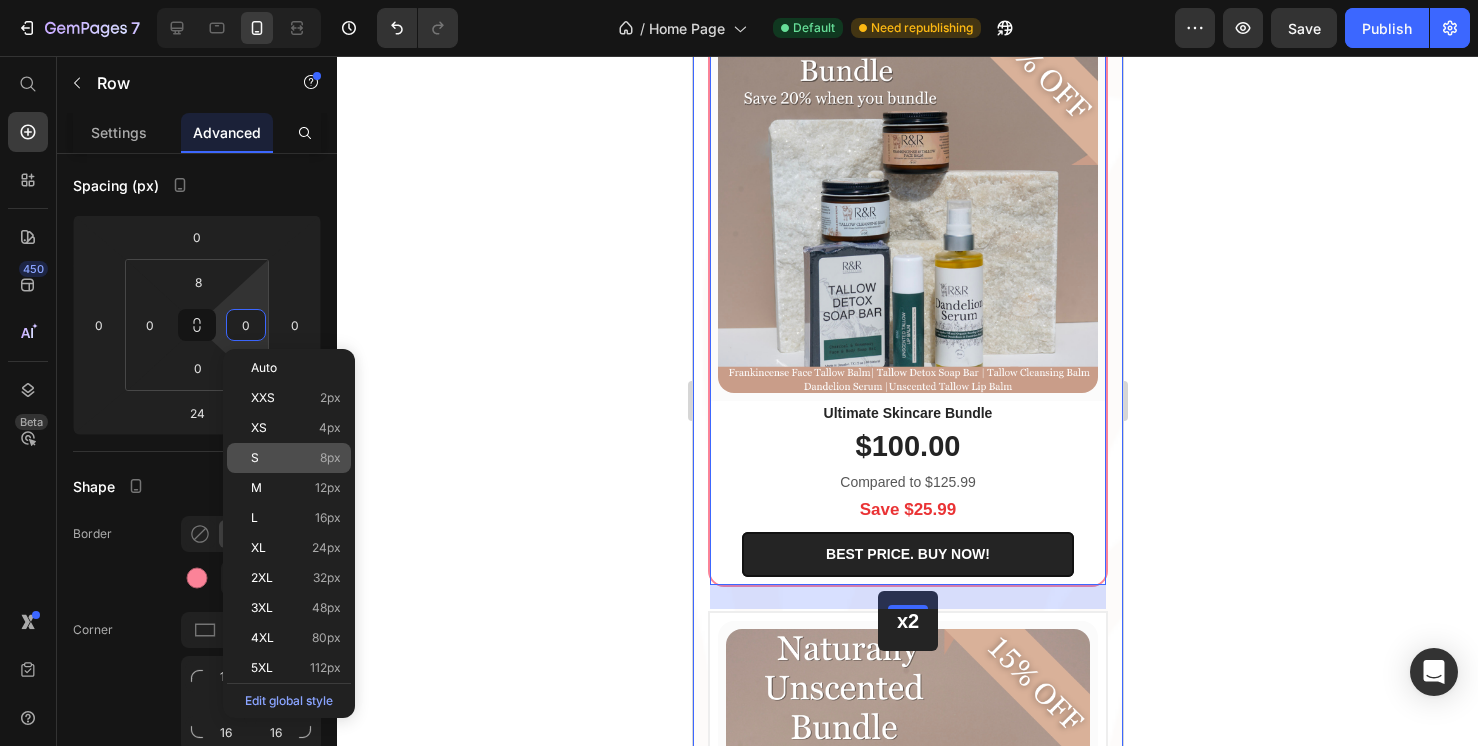 type on "8" 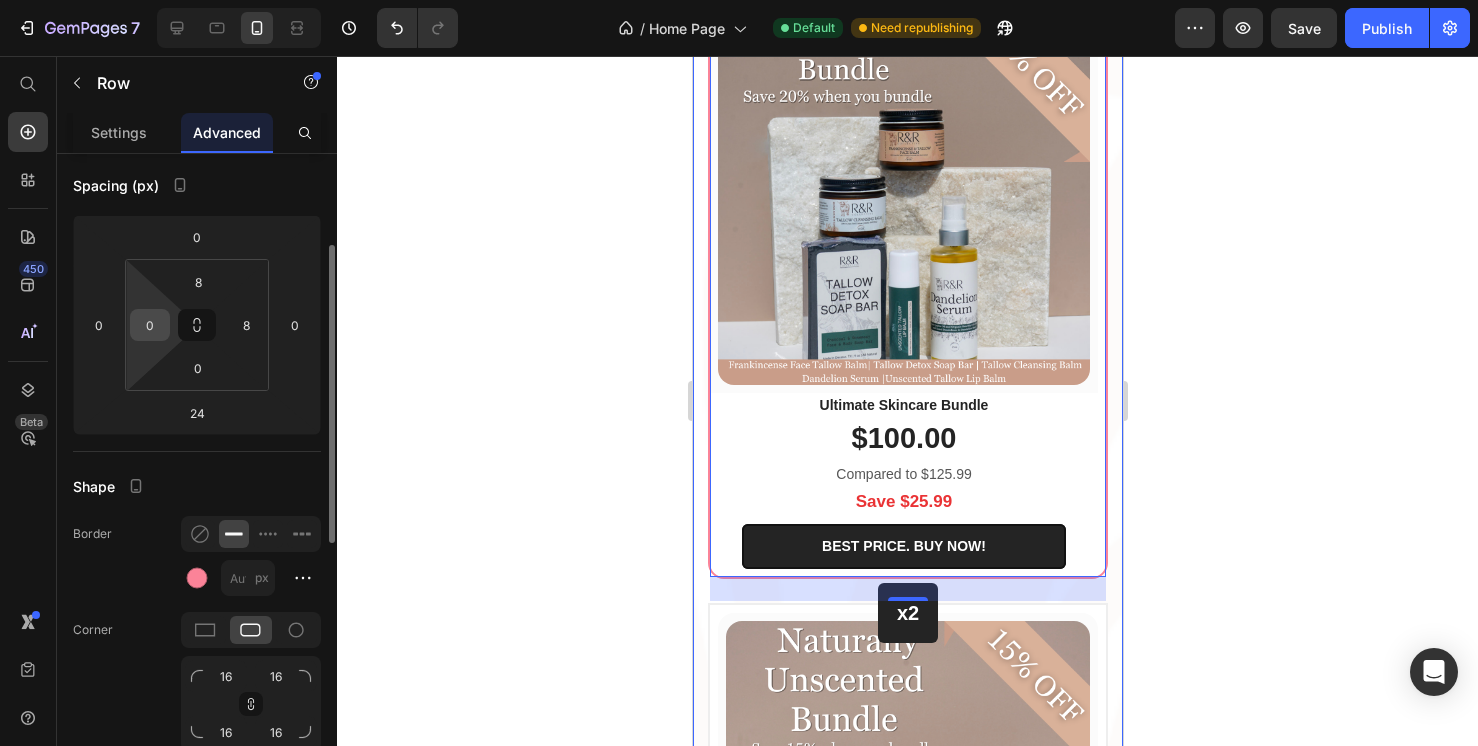 click on "0" at bounding box center [150, 325] 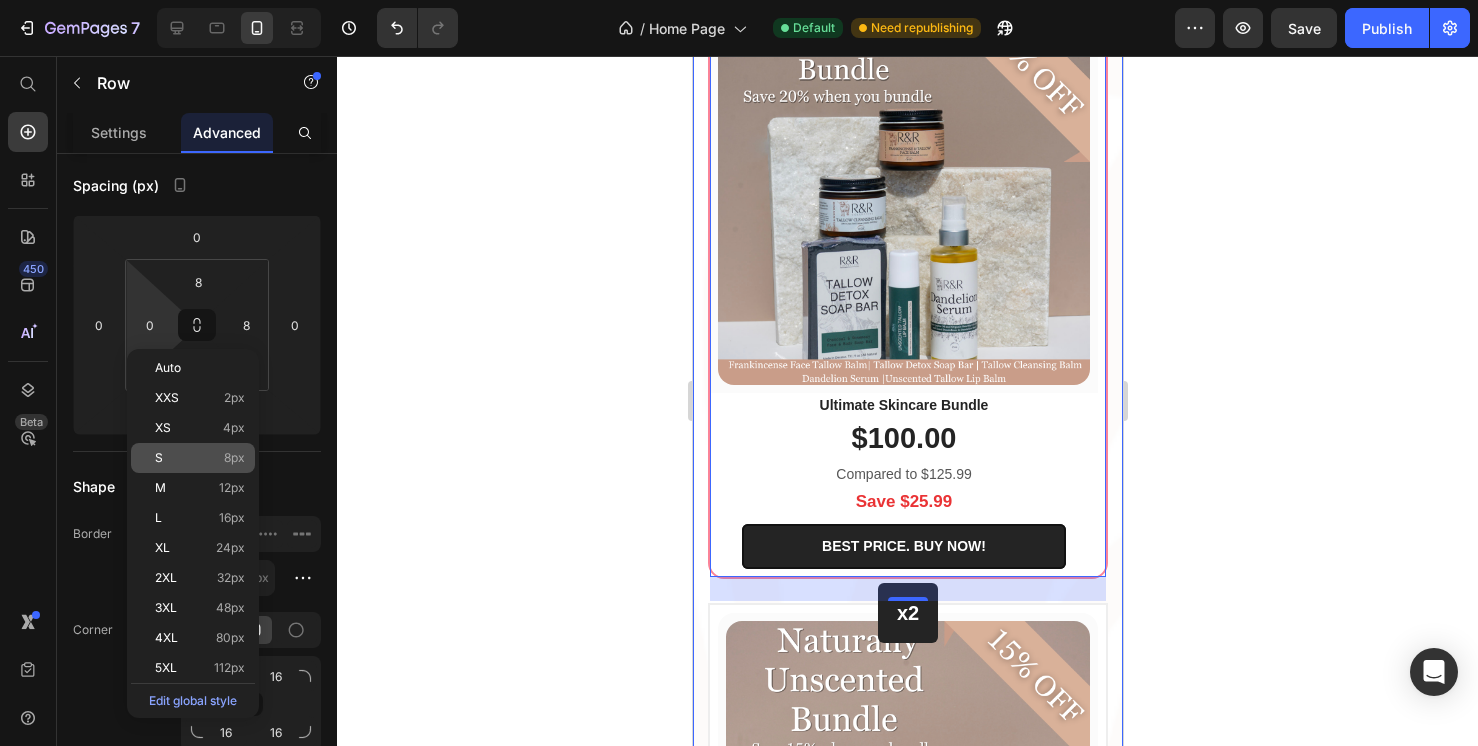 click on "S 8px" at bounding box center (200, 458) 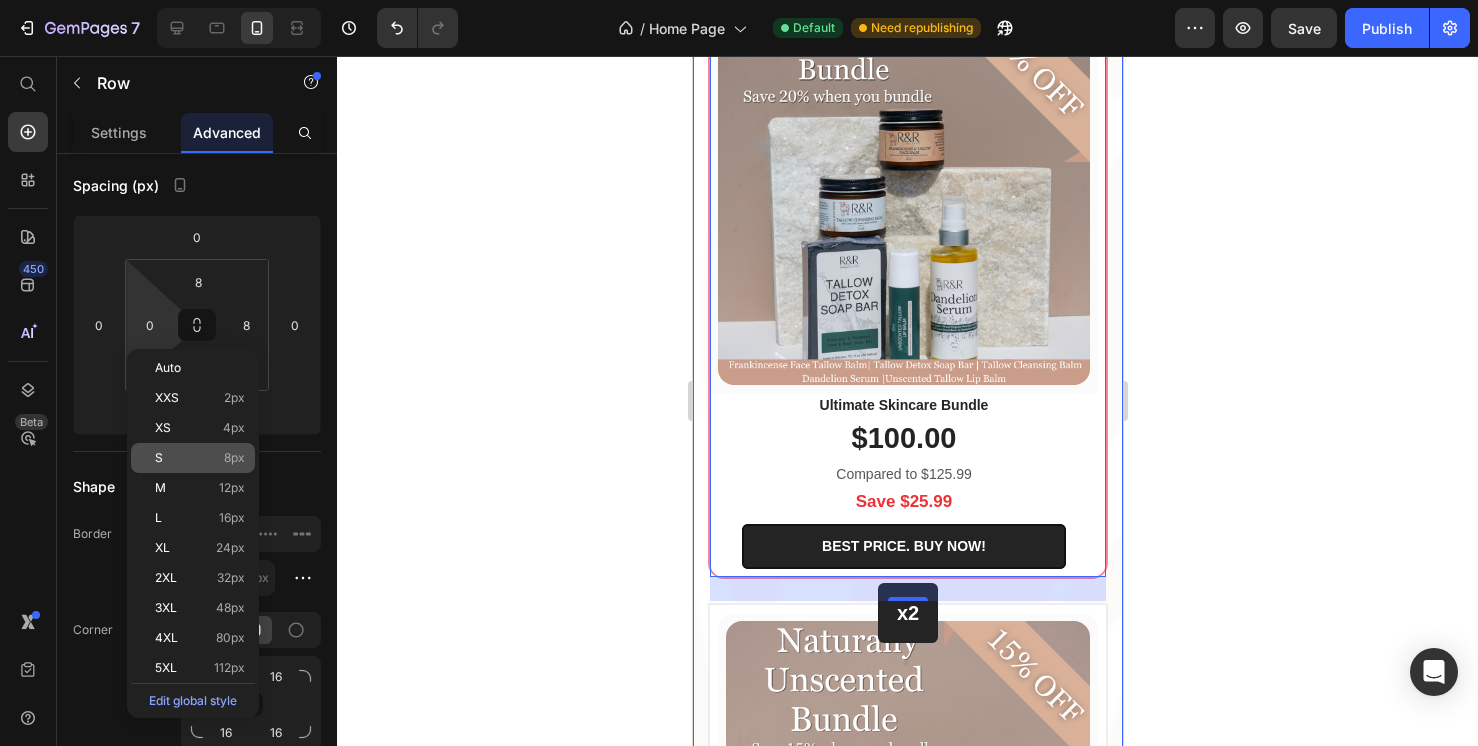 type on "8" 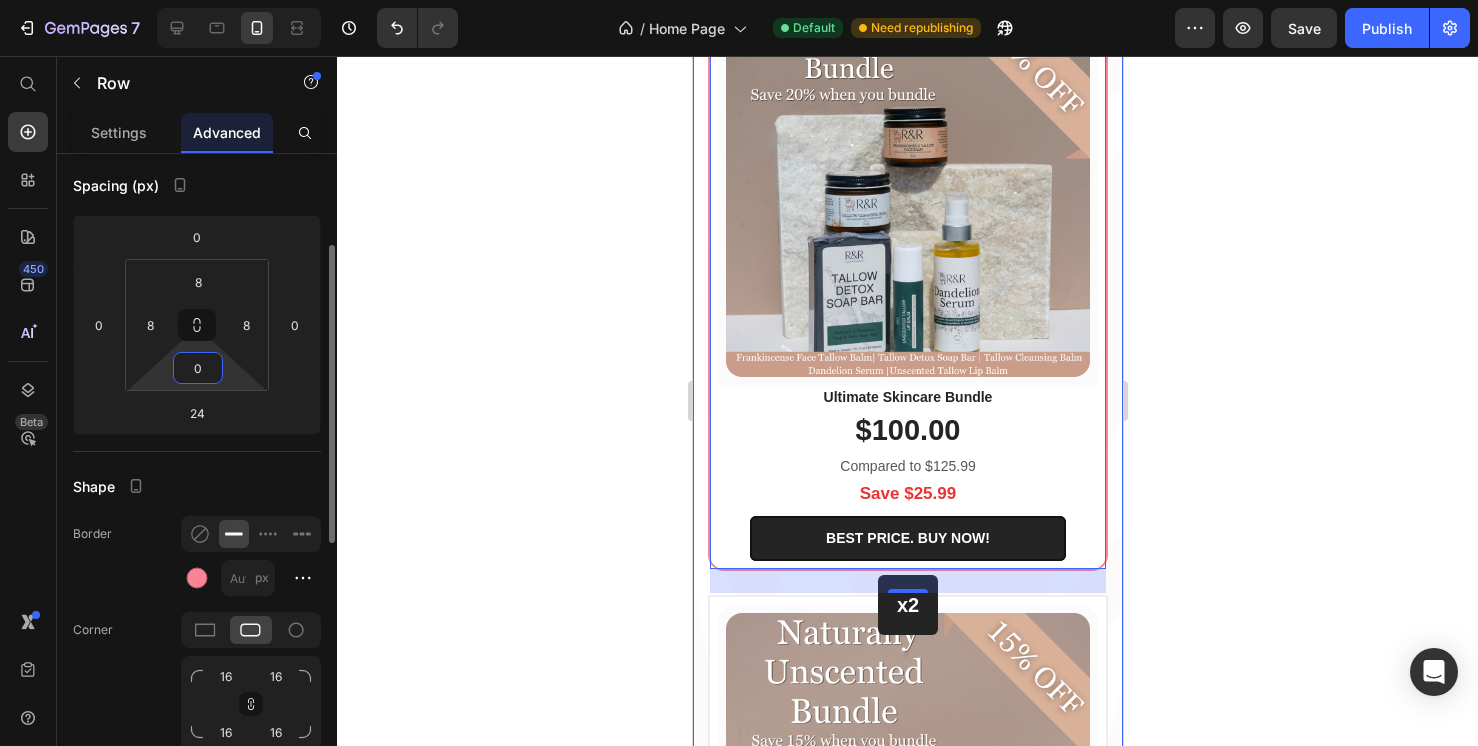 click on "0" at bounding box center (198, 368) 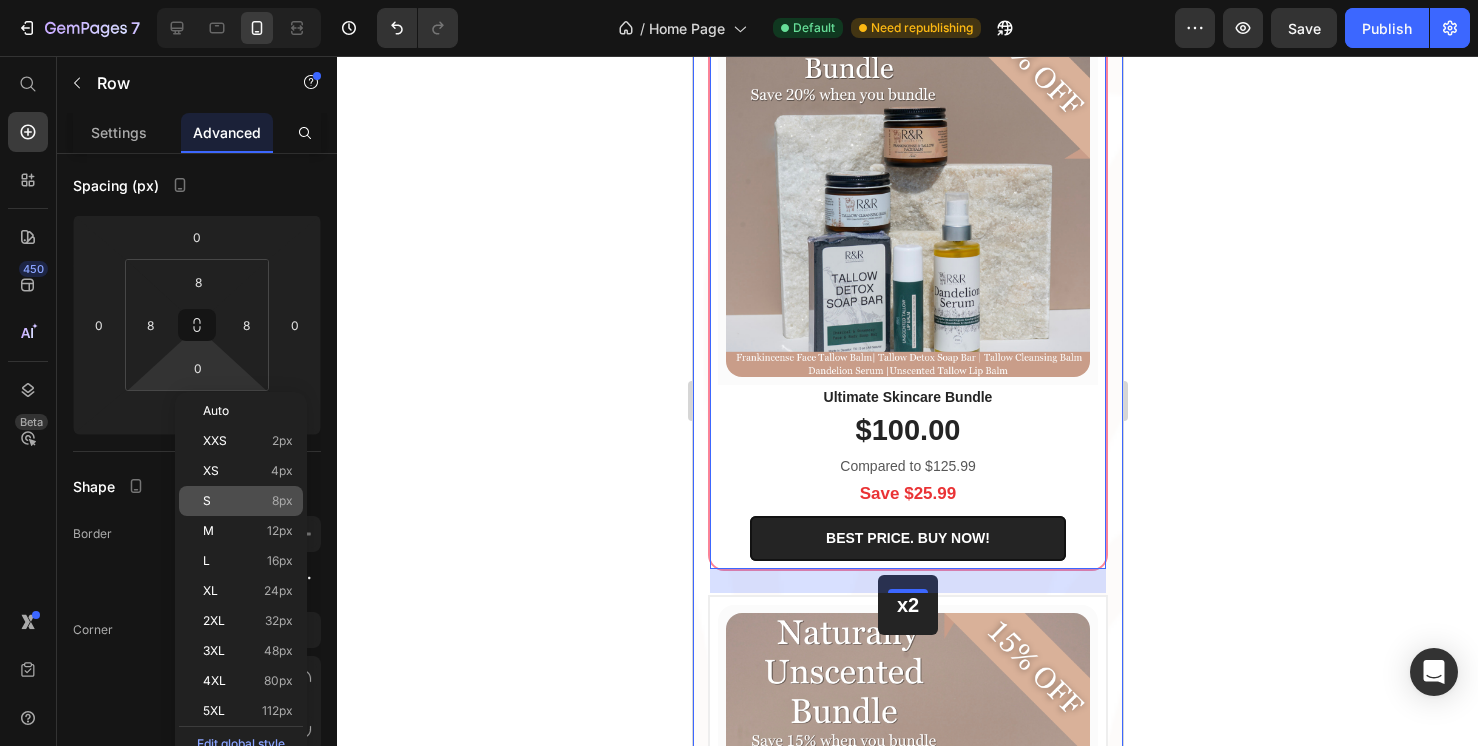click on "8px" at bounding box center (282, 501) 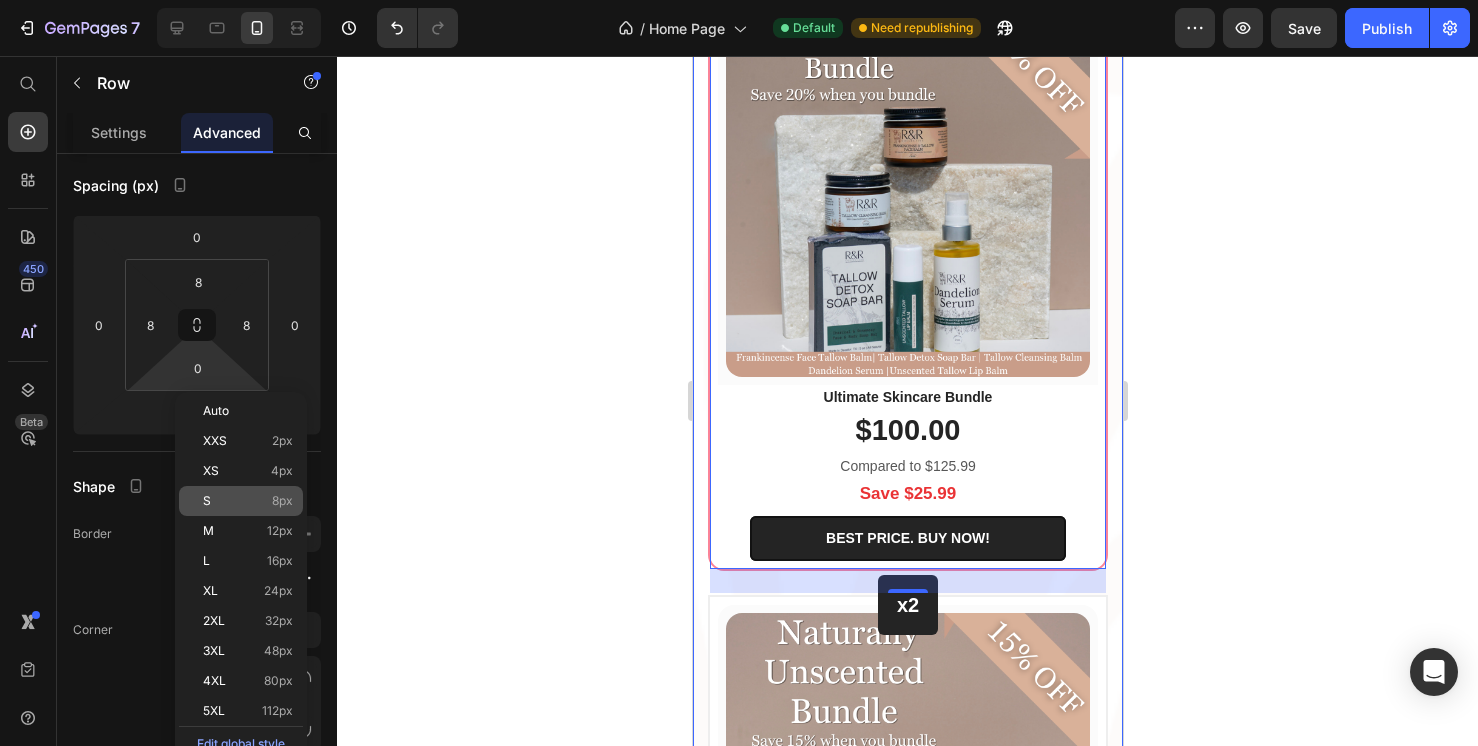 type on "8" 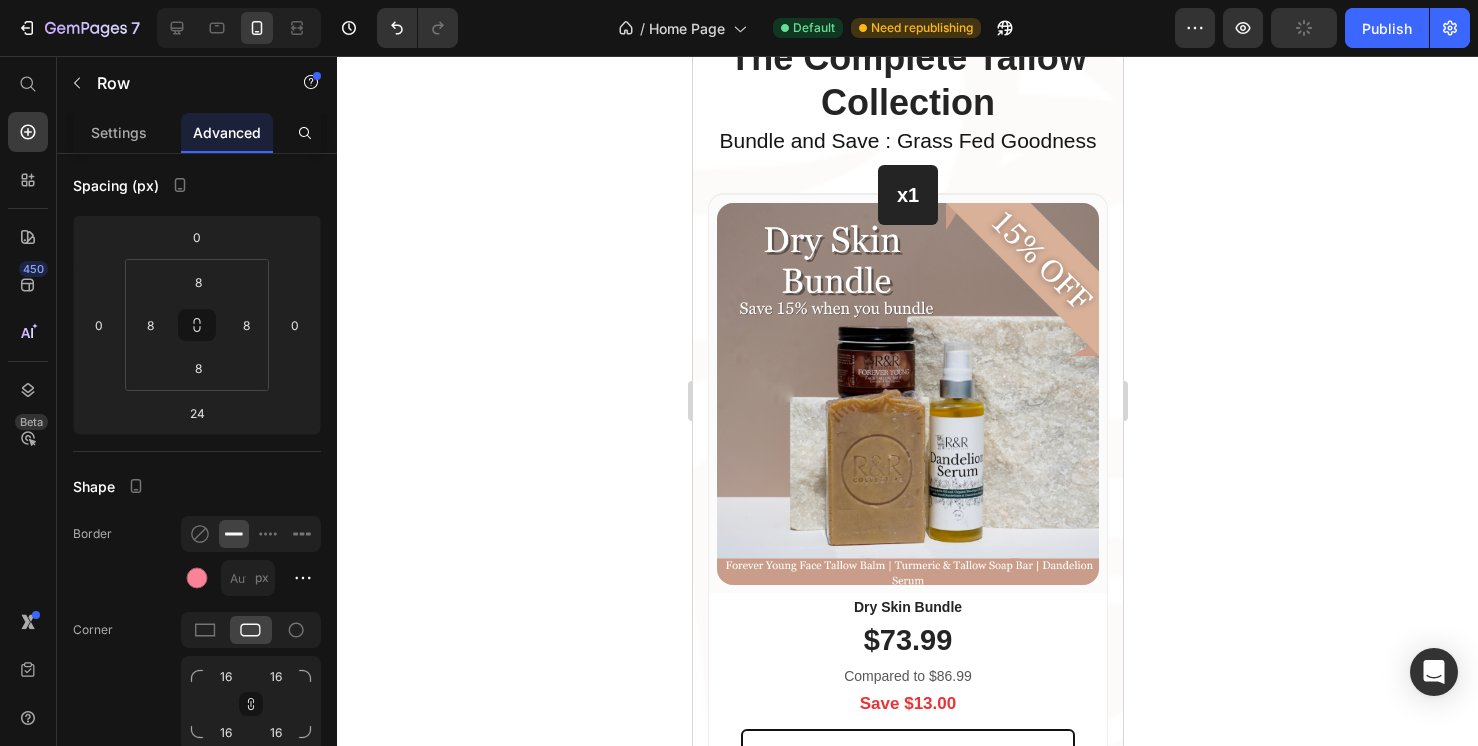 scroll, scrollTop: 1994, scrollLeft: 0, axis: vertical 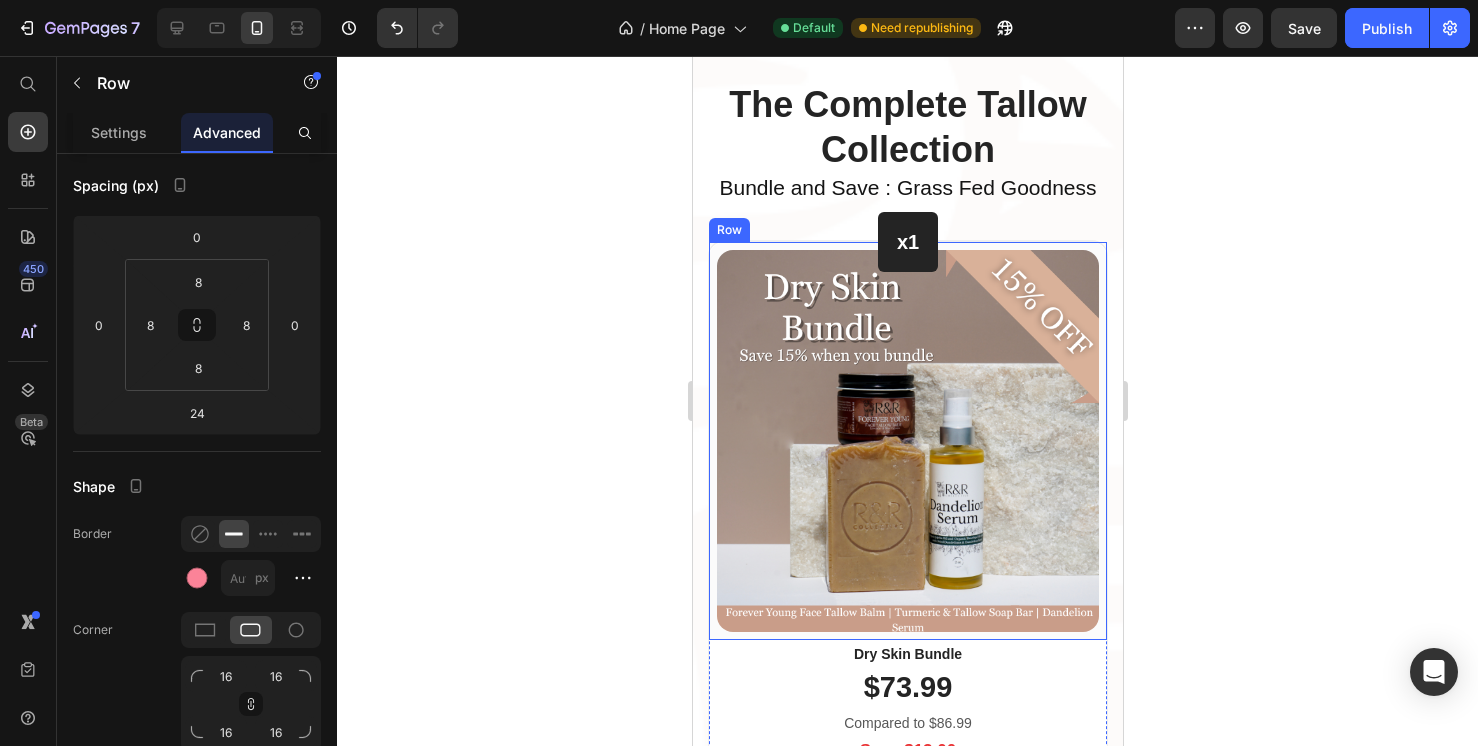 click on "(P) Images & Gallery Row" at bounding box center (907, 441) 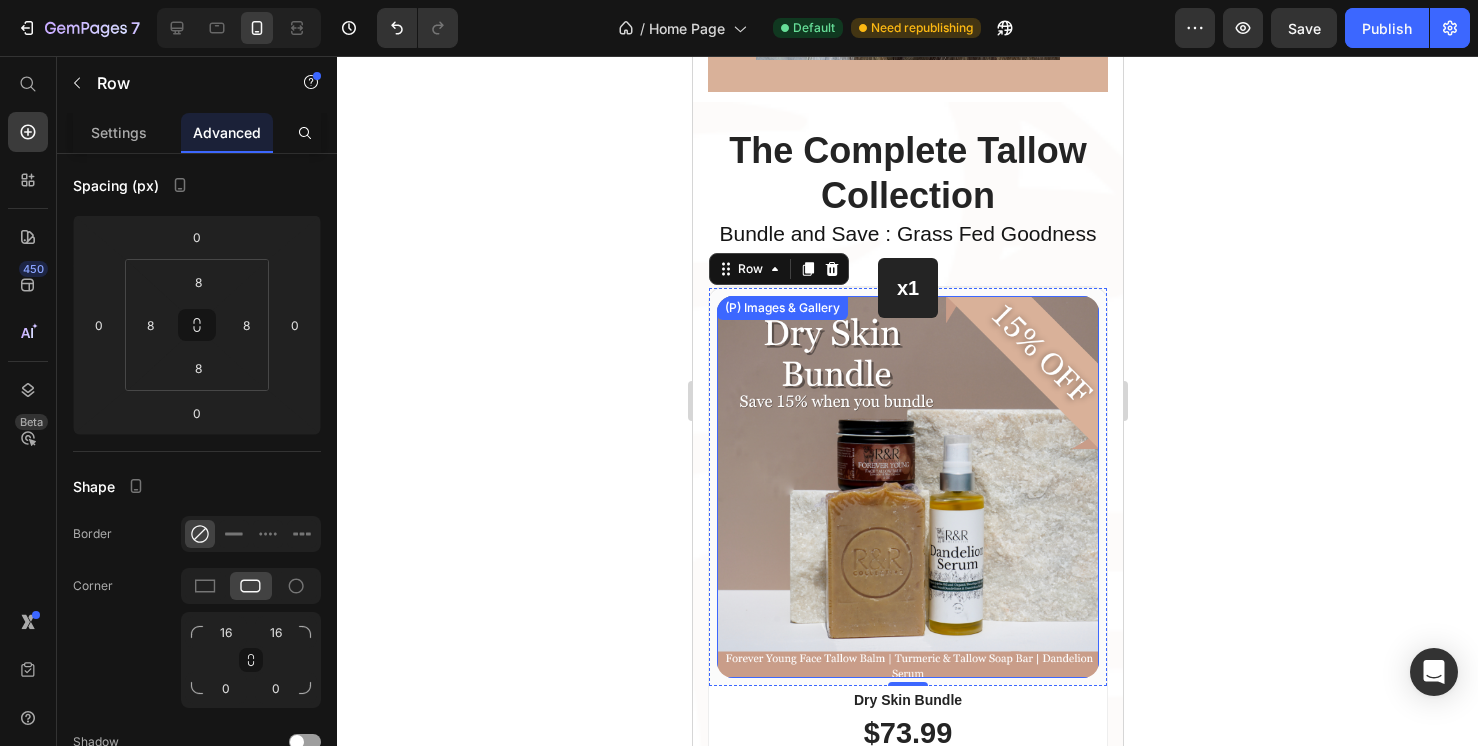 scroll, scrollTop: 1630, scrollLeft: 0, axis: vertical 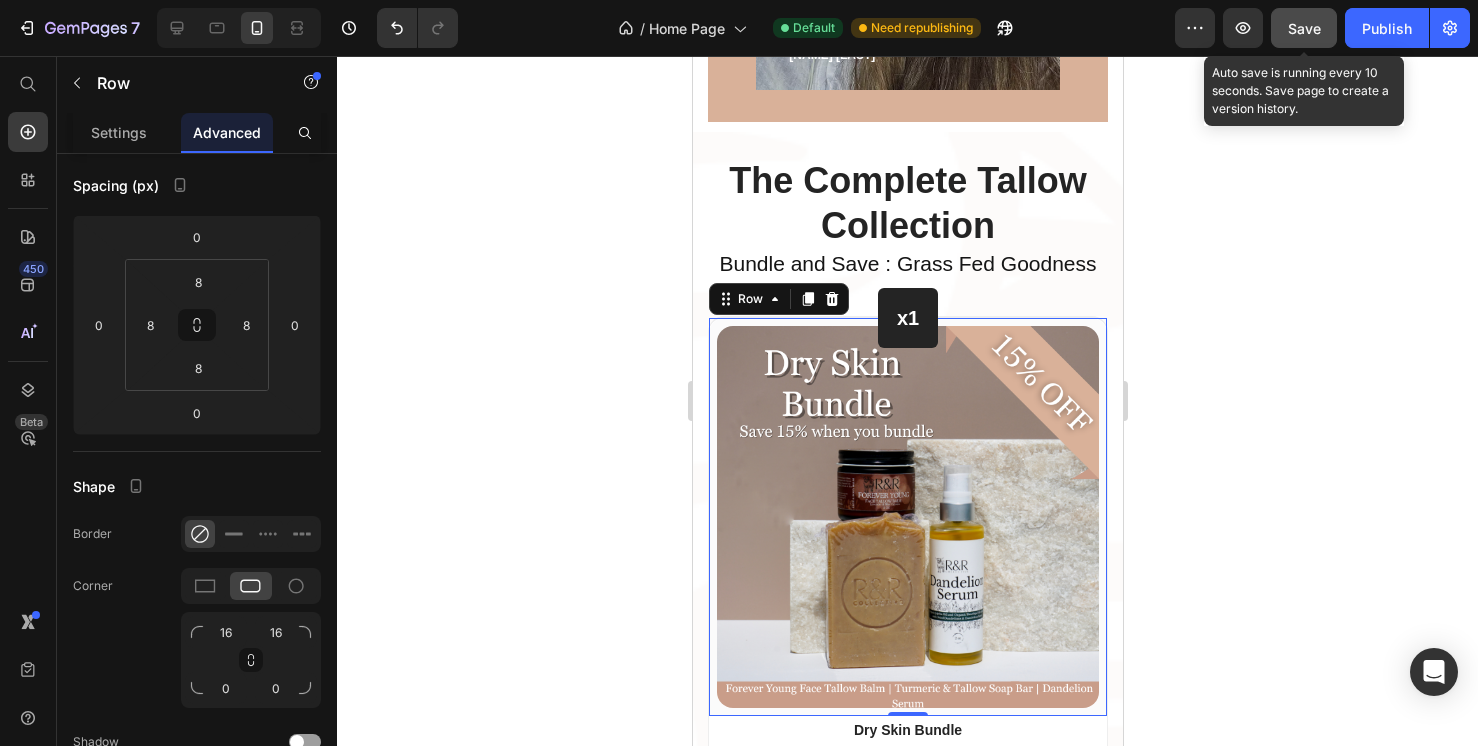 click on "Save" 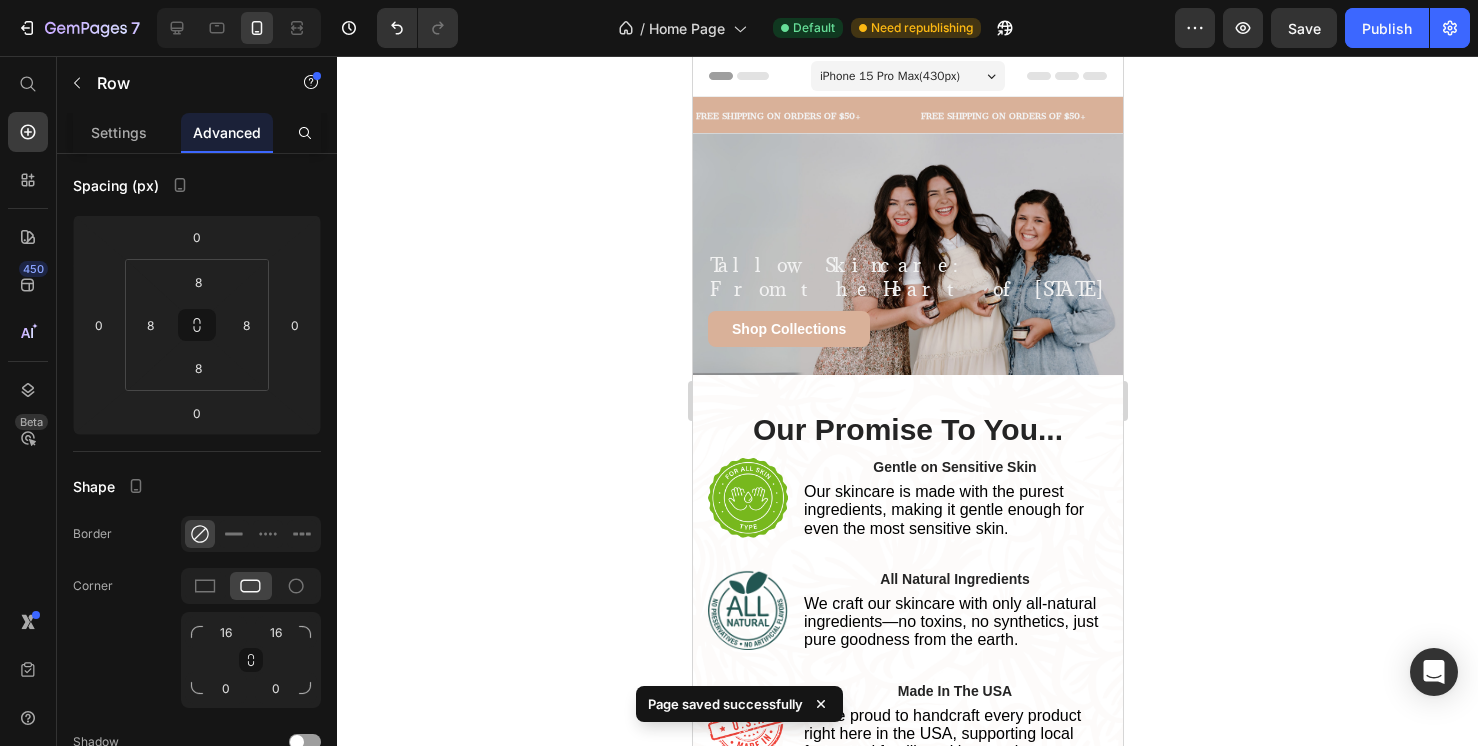 scroll, scrollTop: 0, scrollLeft: 0, axis: both 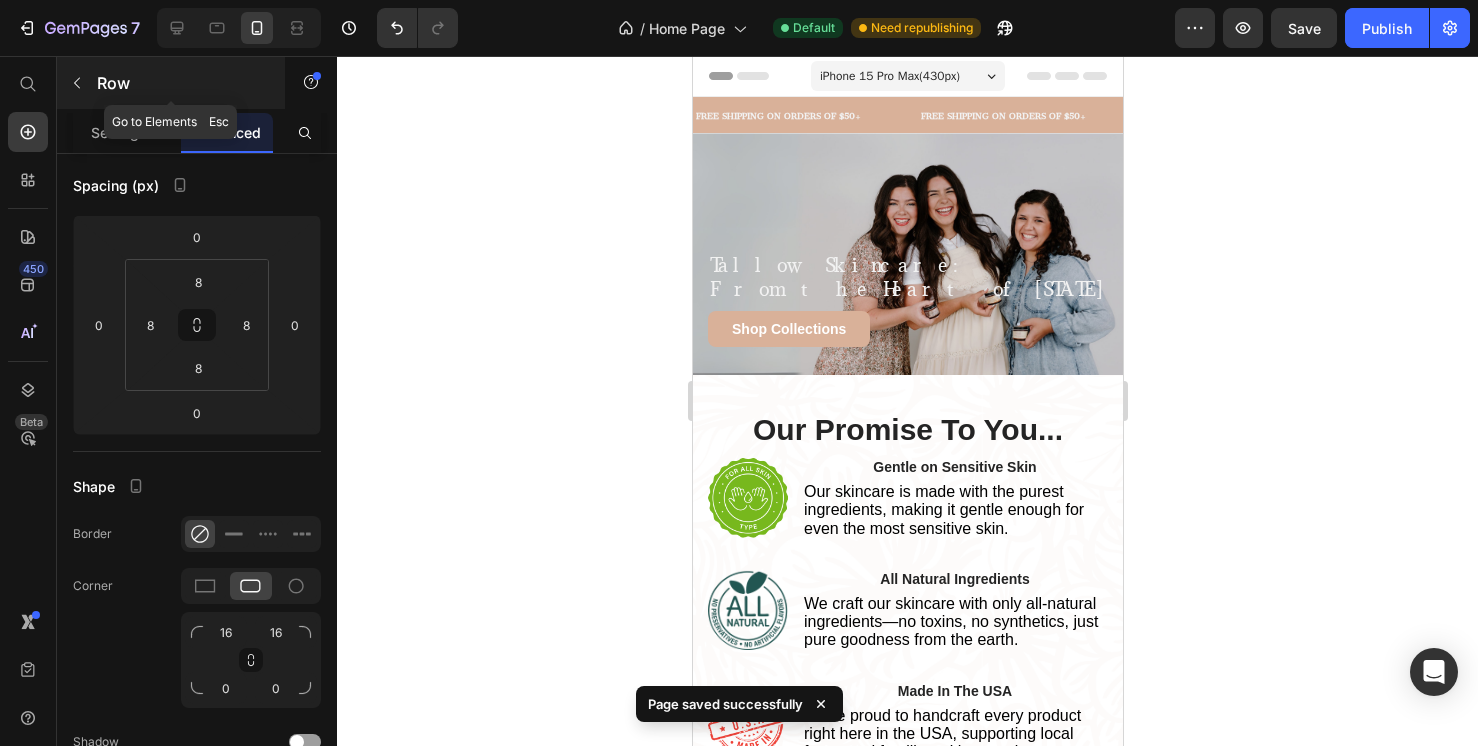 click 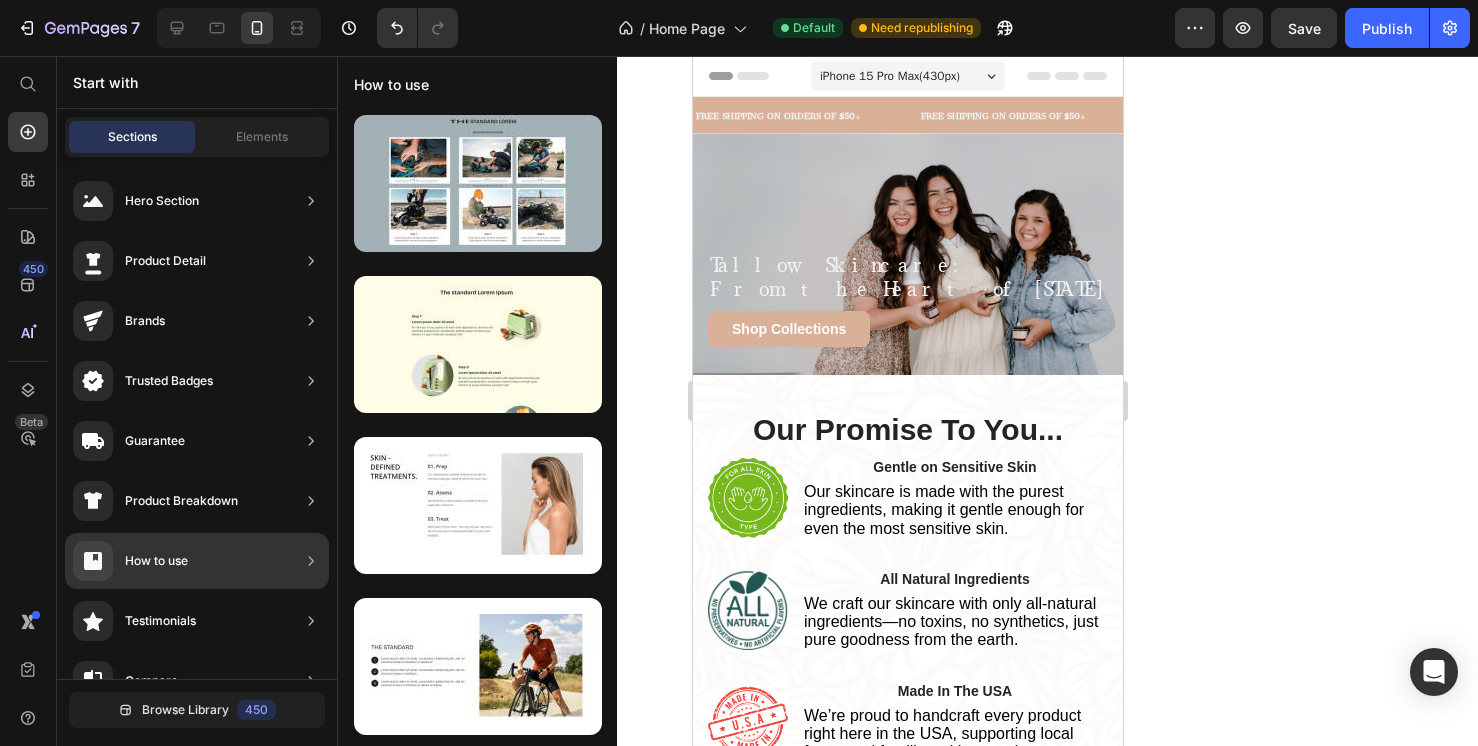 scroll, scrollTop: 0, scrollLeft: 0, axis: both 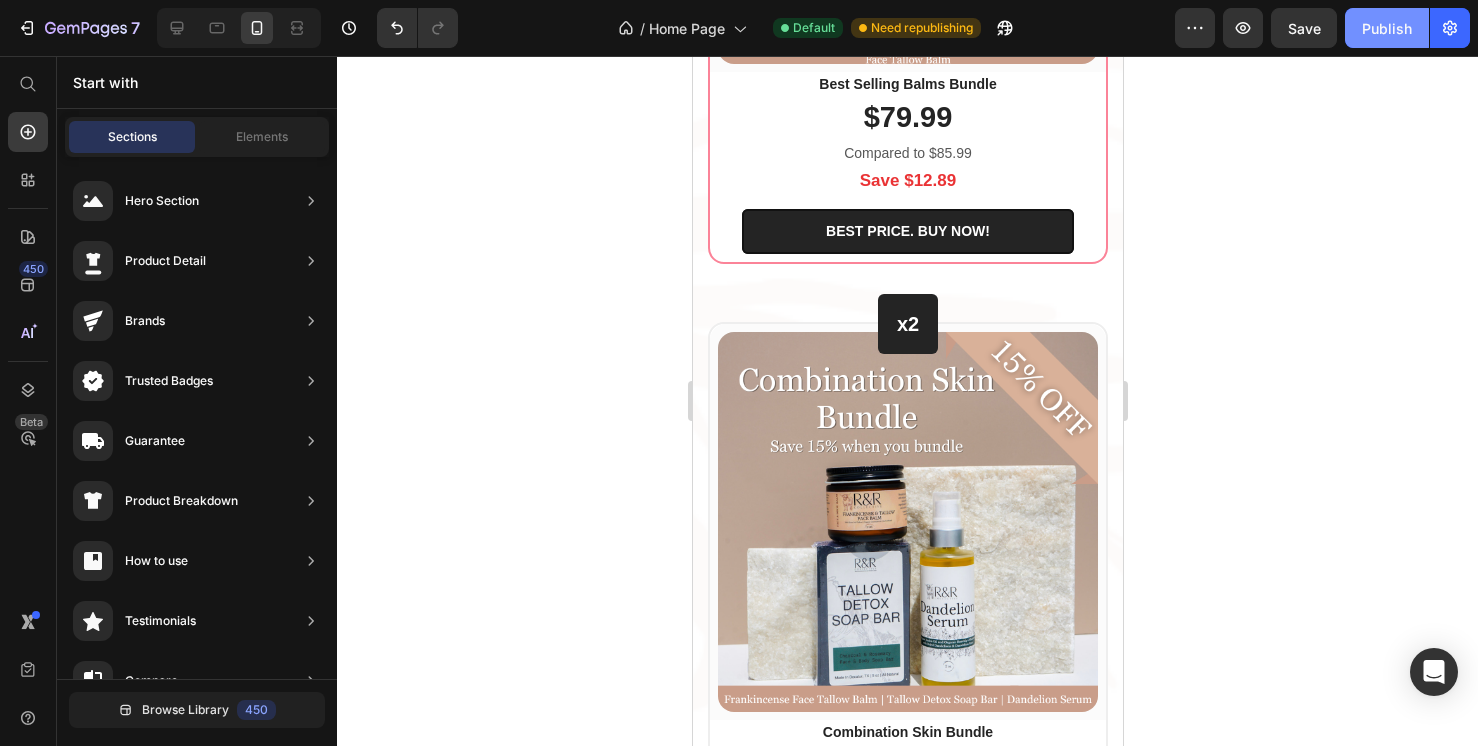 click on "Publish" at bounding box center [1387, 28] 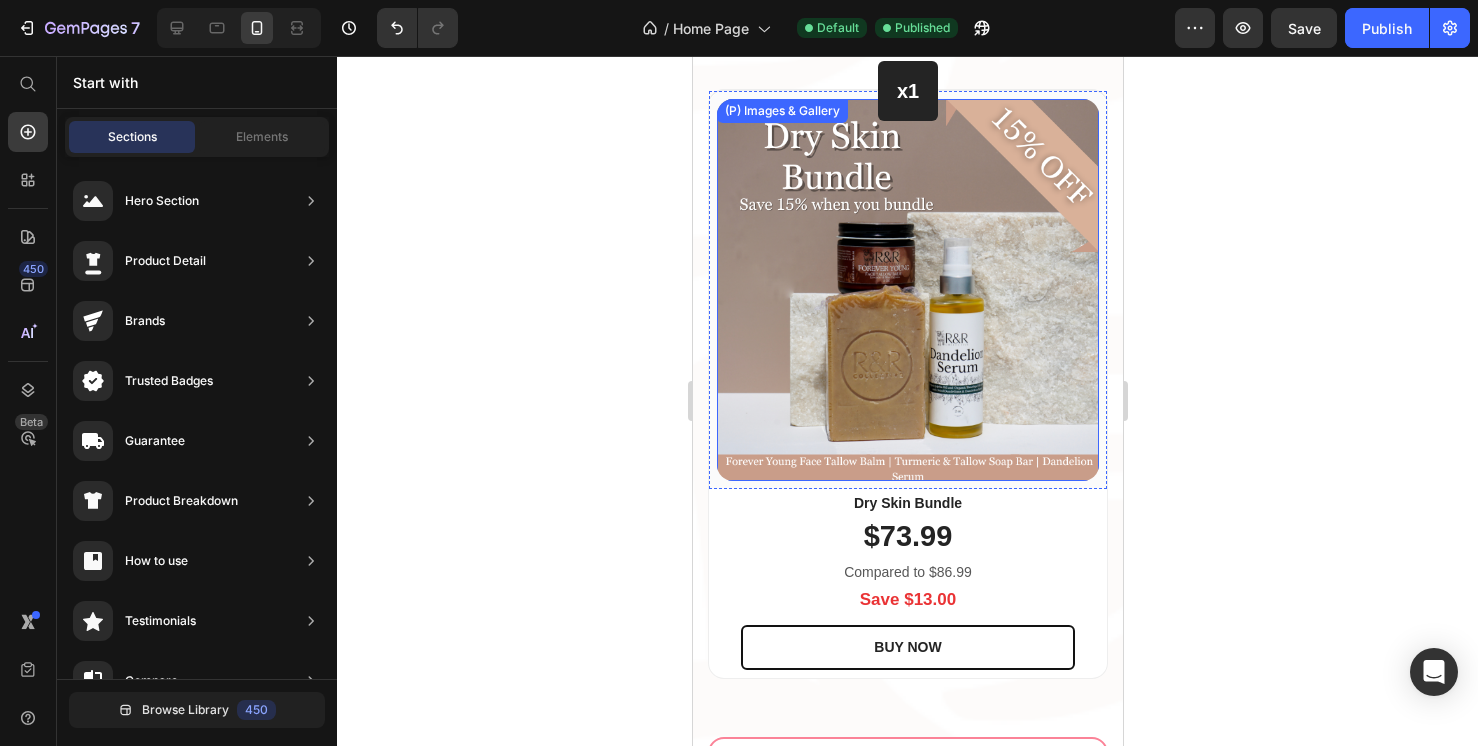 scroll, scrollTop: 2379, scrollLeft: 0, axis: vertical 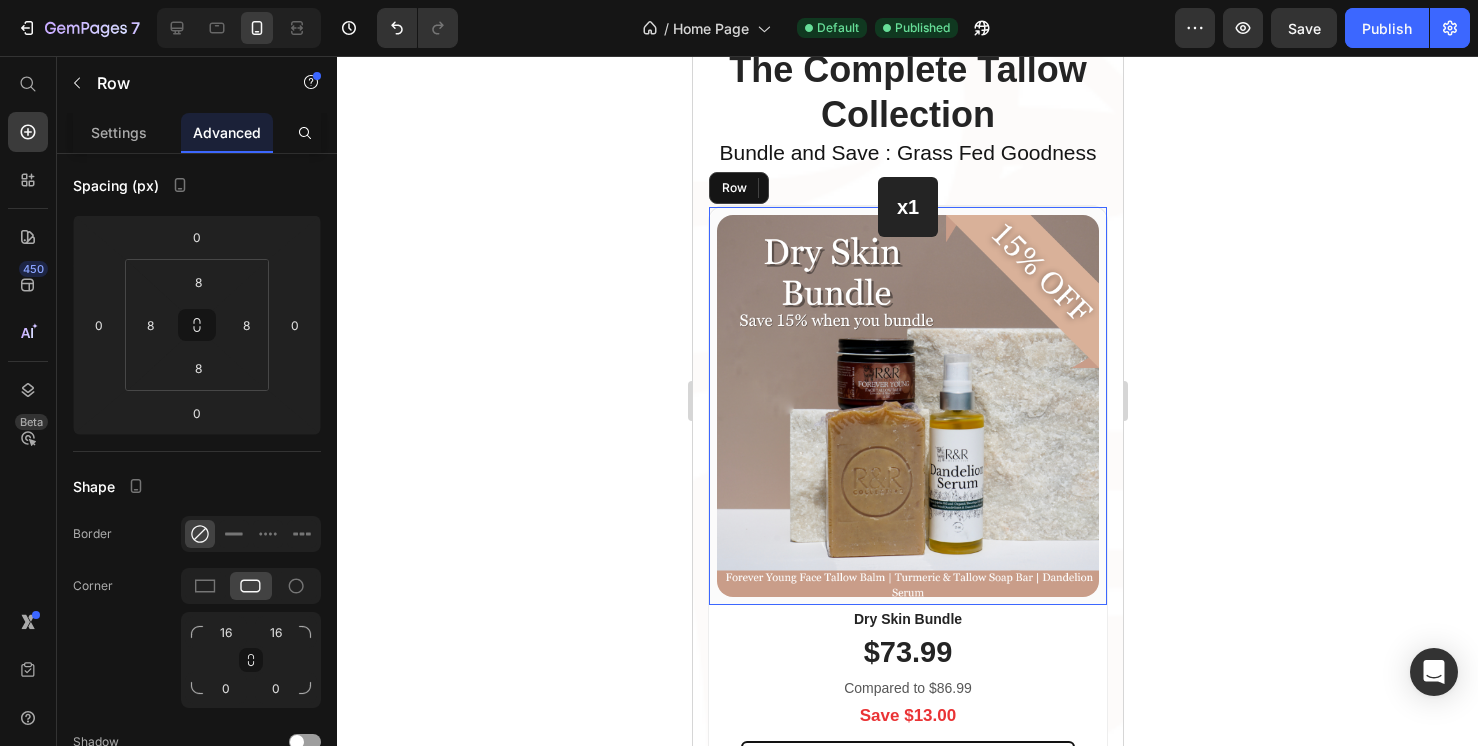 click on "(P) Images & Gallery Row" at bounding box center [907, 406] 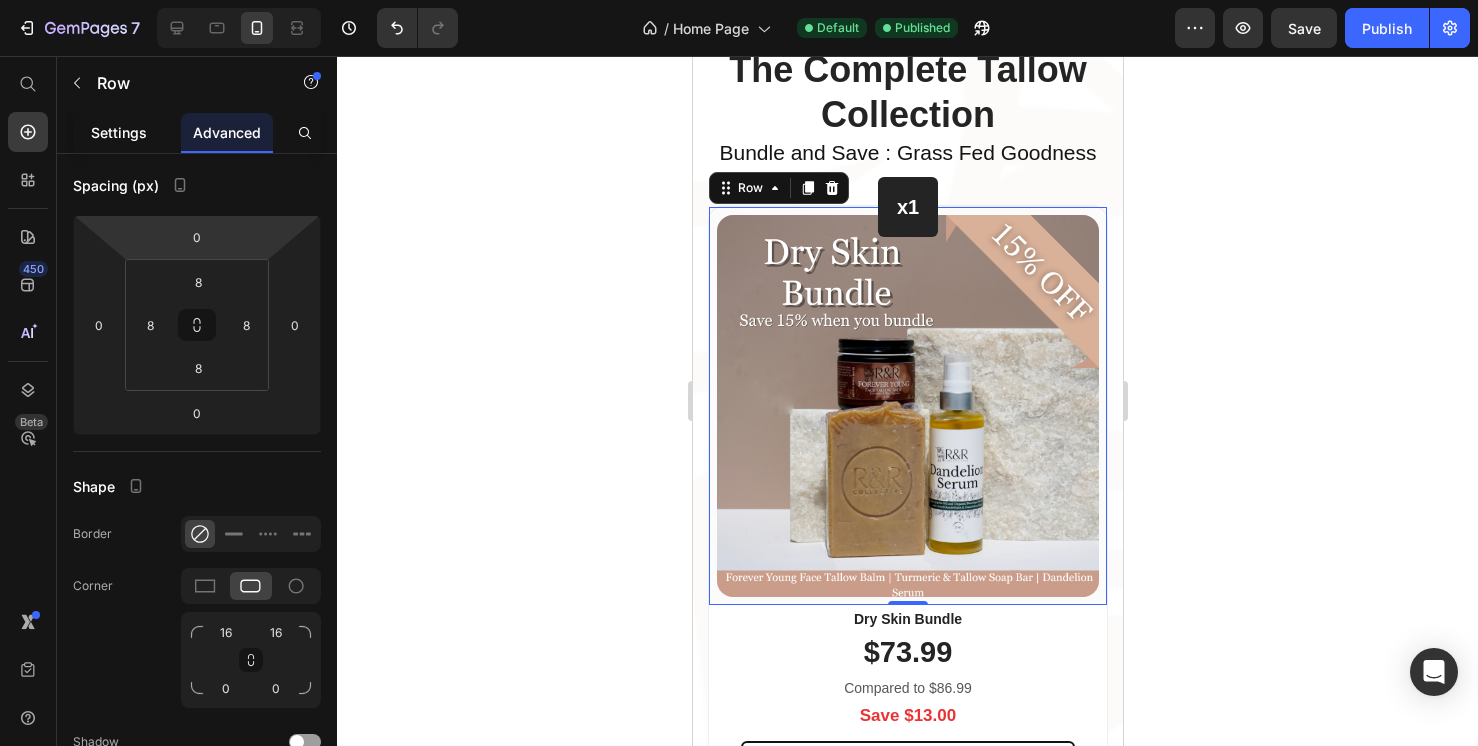 click on "Settings" at bounding box center [119, 132] 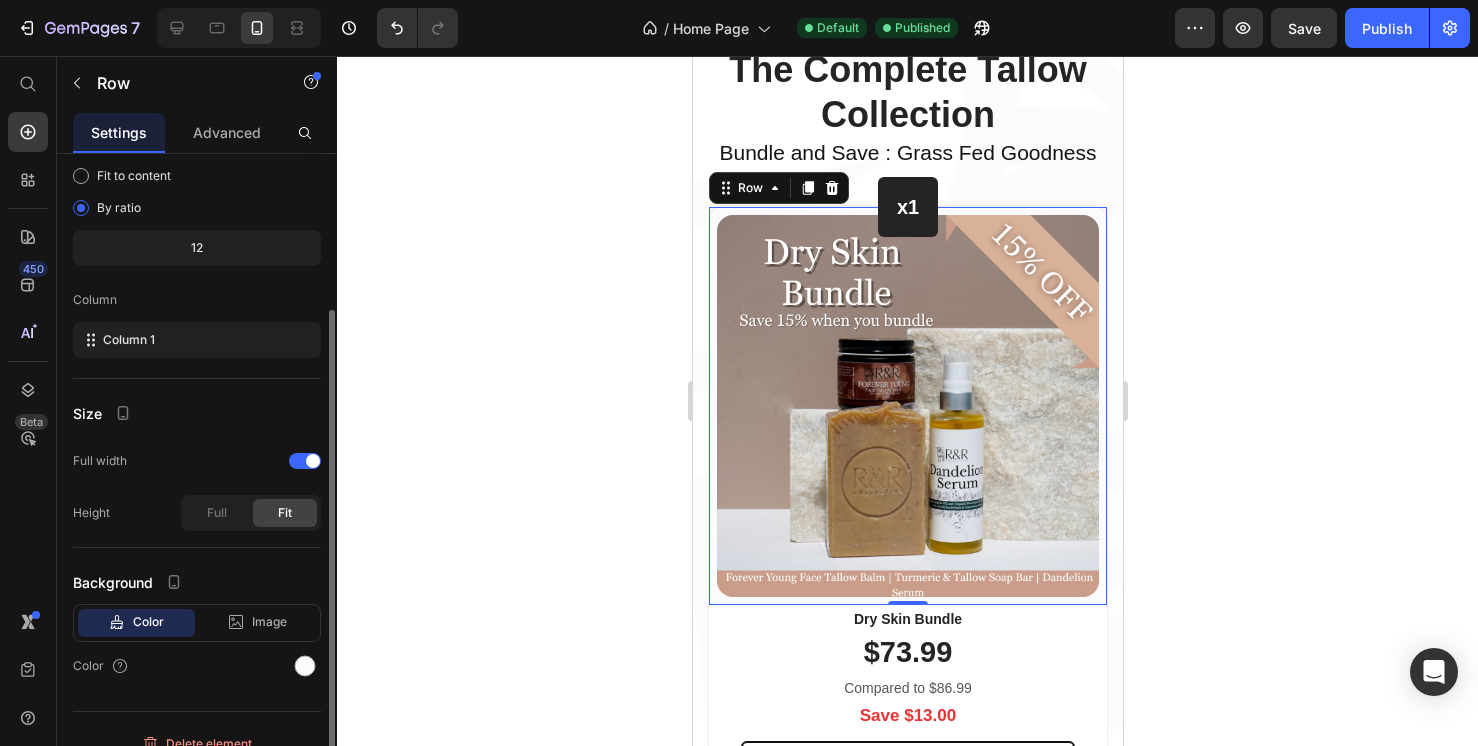 scroll, scrollTop: 167, scrollLeft: 0, axis: vertical 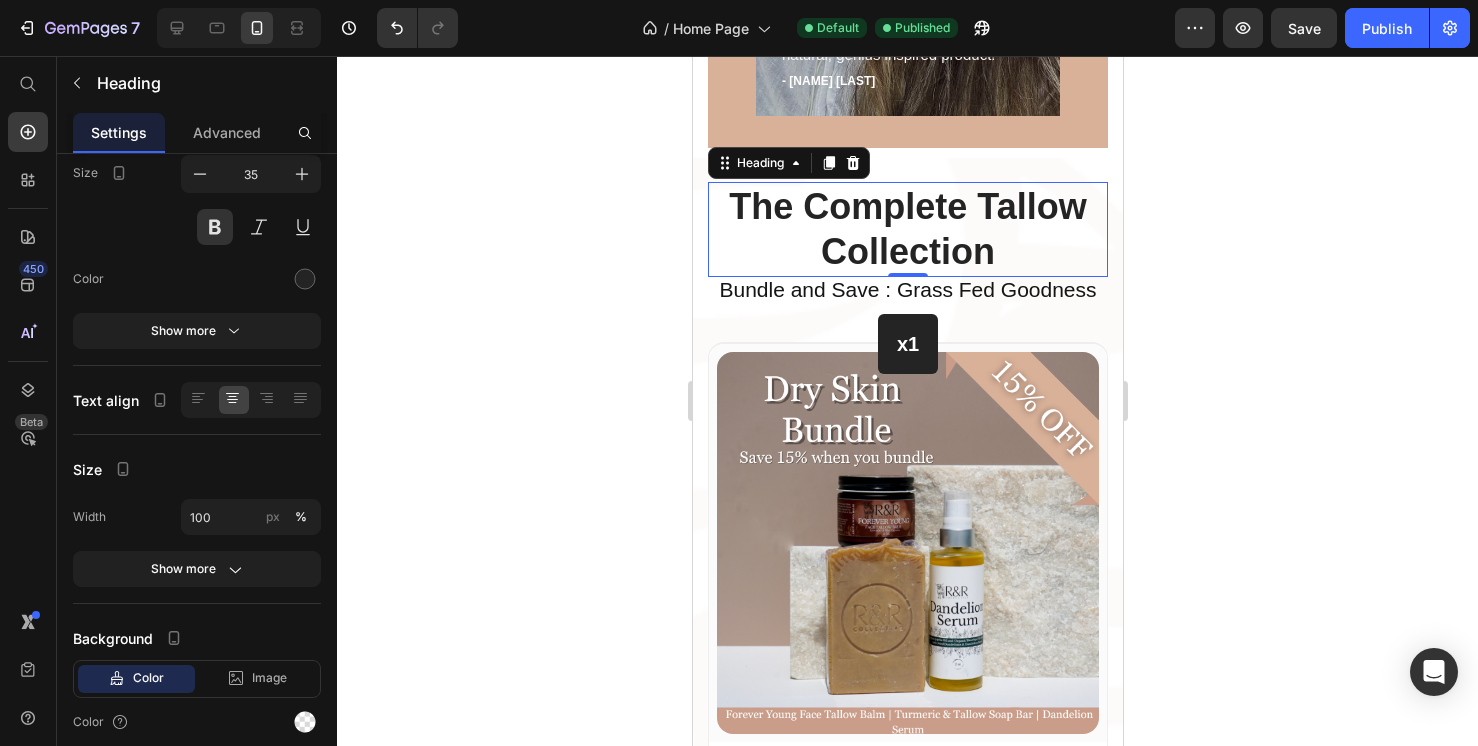 click on "The Complete Tallow Collection" at bounding box center (907, 229) 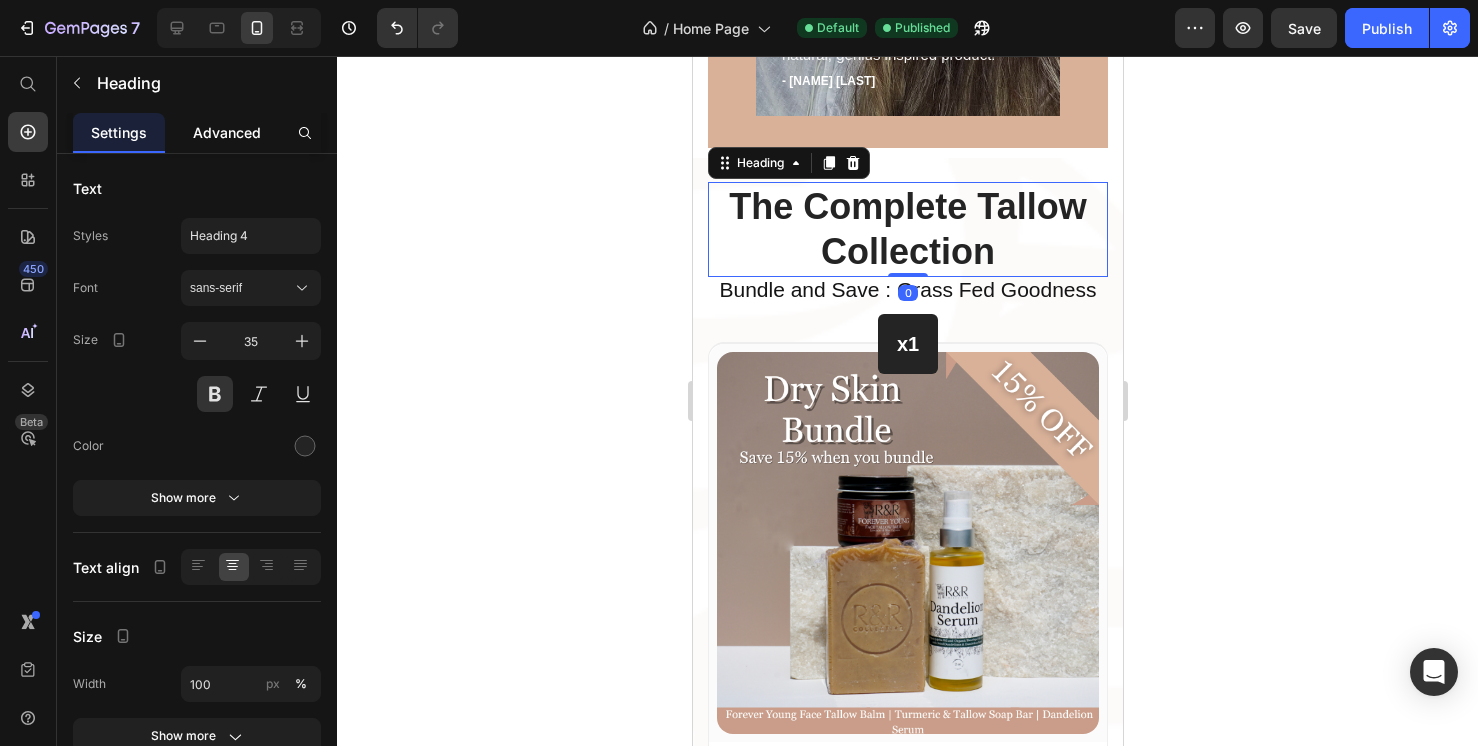 click on "Advanced" at bounding box center (227, 132) 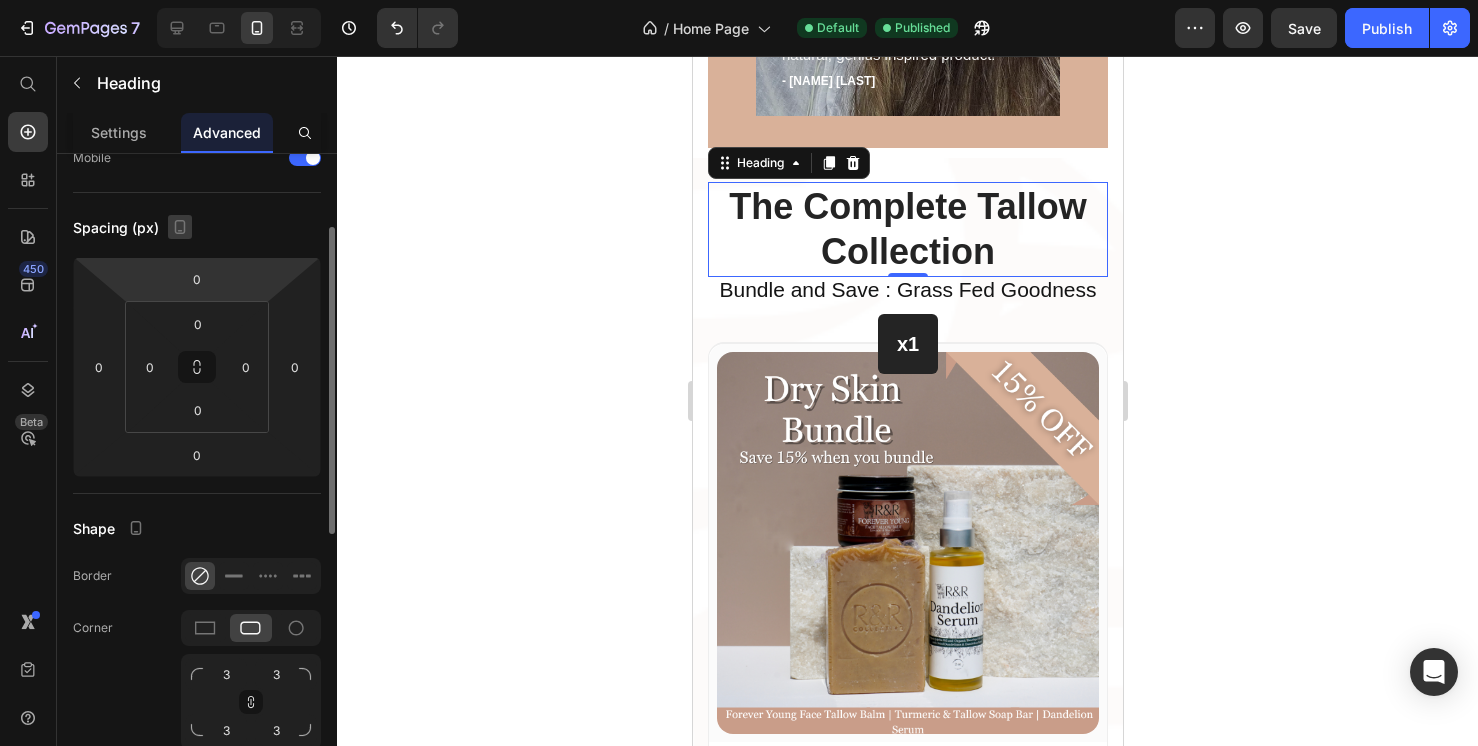 scroll, scrollTop: 0, scrollLeft: 0, axis: both 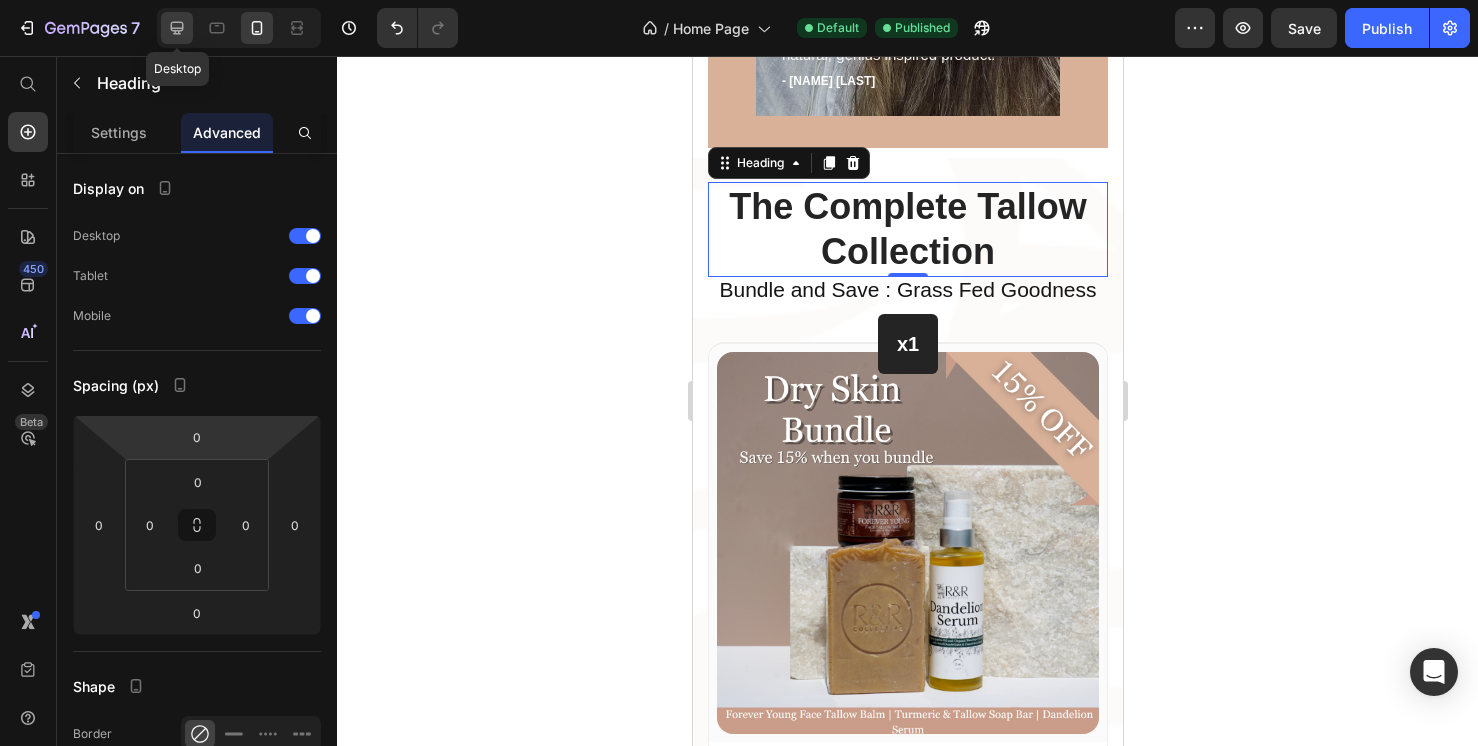 click 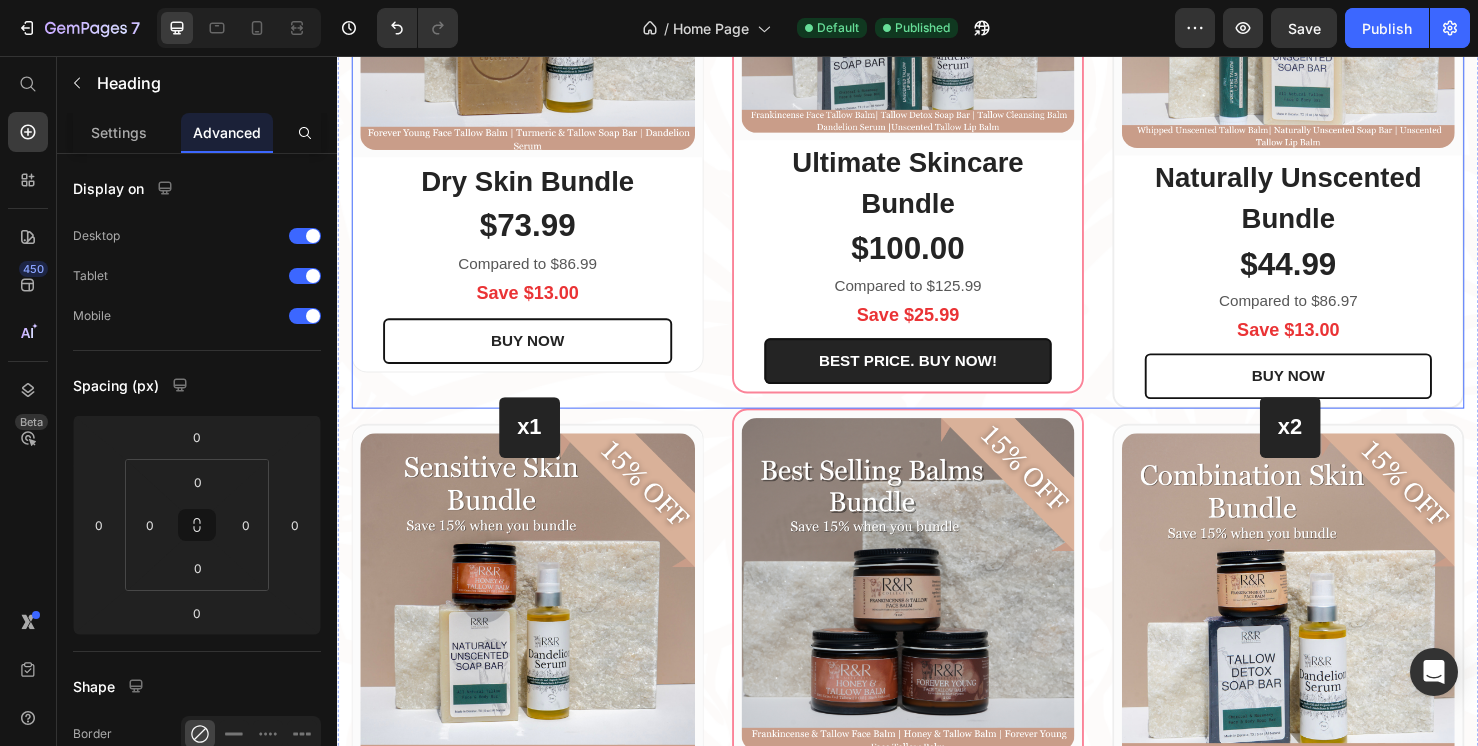 scroll, scrollTop: 2908, scrollLeft: 0, axis: vertical 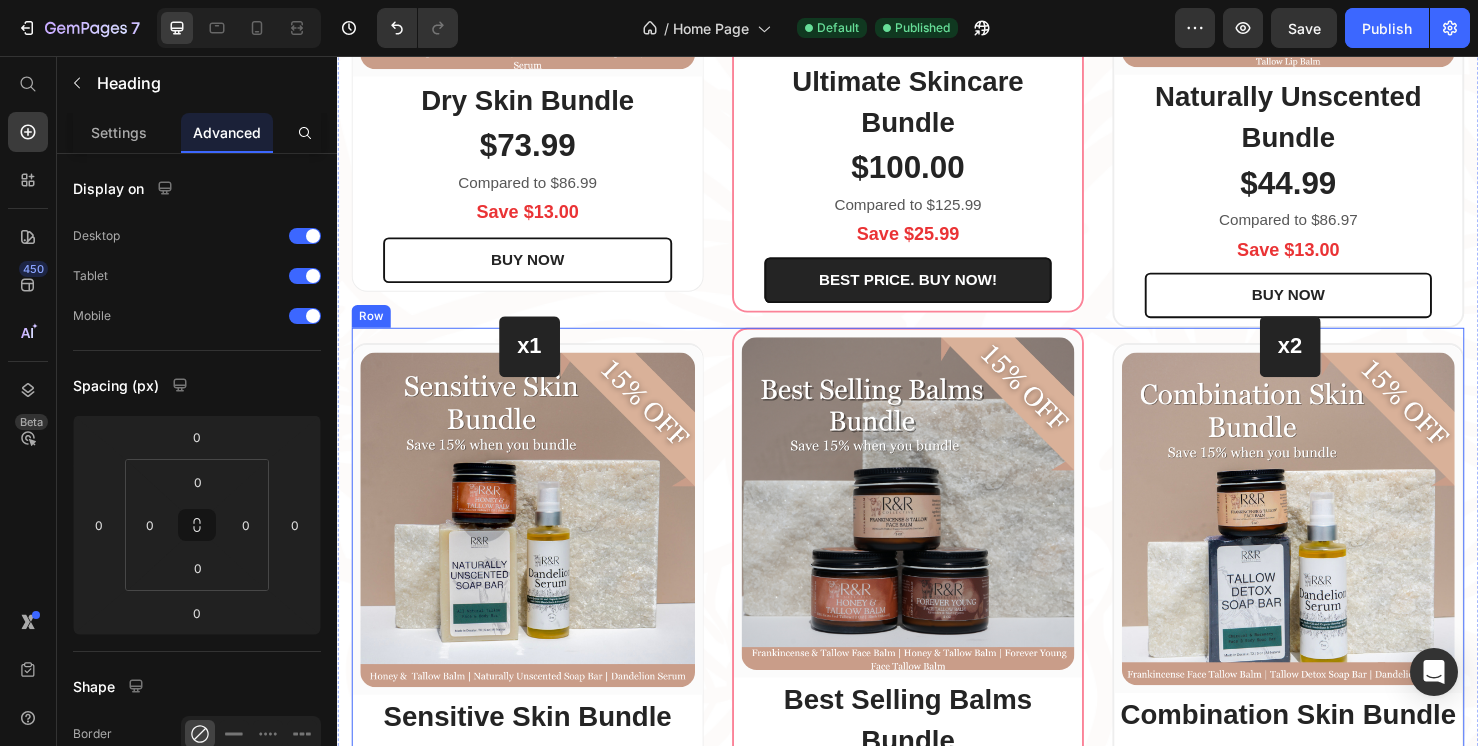 click on "x1 Heading Row (P) Images & Gallery Row Sensitive Skin Bundle (P) Title $79.99 (P) Price  Compared to $93.99 Text block Save $14.00 Text block BUY NOW (P) Cart Button Row Product Row (P) Images & Gallery Row Best Selling Balms Bundle (P) Title $79.99 (P) Price Compared to $85.99 Text block Save $12.89 Text block BEST PRICE. BUY NOW! (P) Cart Button Row Product Row x2 Heading Row (P) Images & Gallery Row Combination Skin Bundle (P) Title $73.99 (P) Price Compared to $85.99 Text block Save $12.89 Text block BUY NOW (P) Cart Button Row Product Row Row" at bounding box center (937, 662) 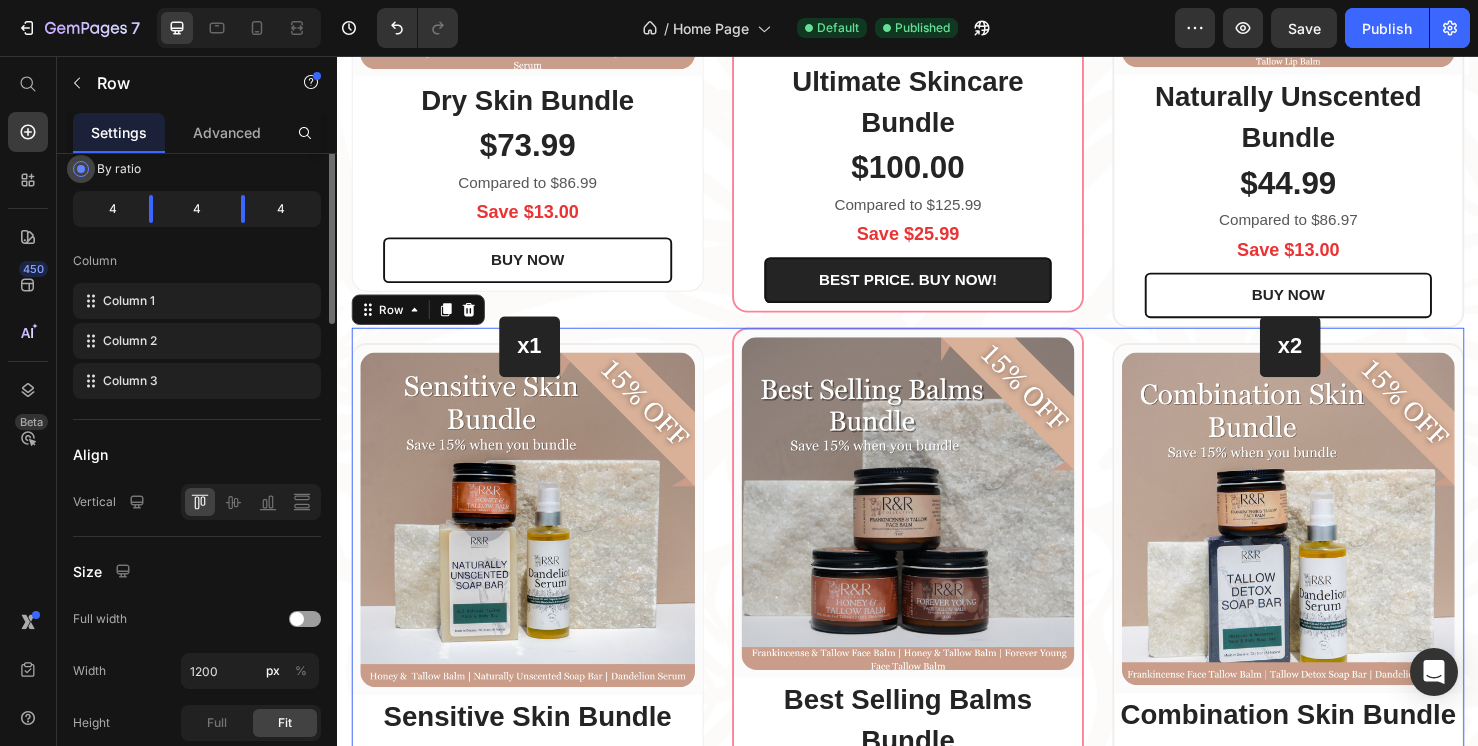 scroll, scrollTop: 23, scrollLeft: 0, axis: vertical 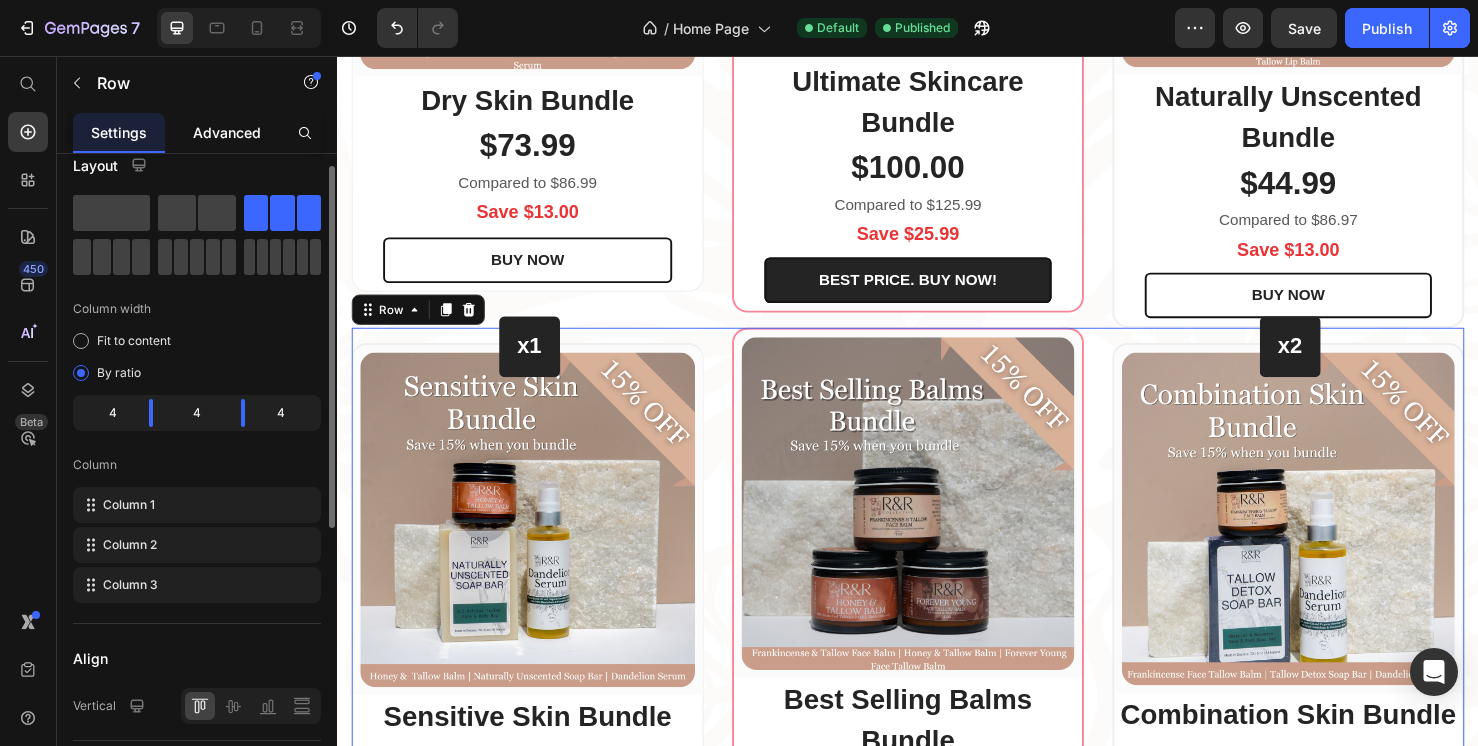 click on "Advanced" 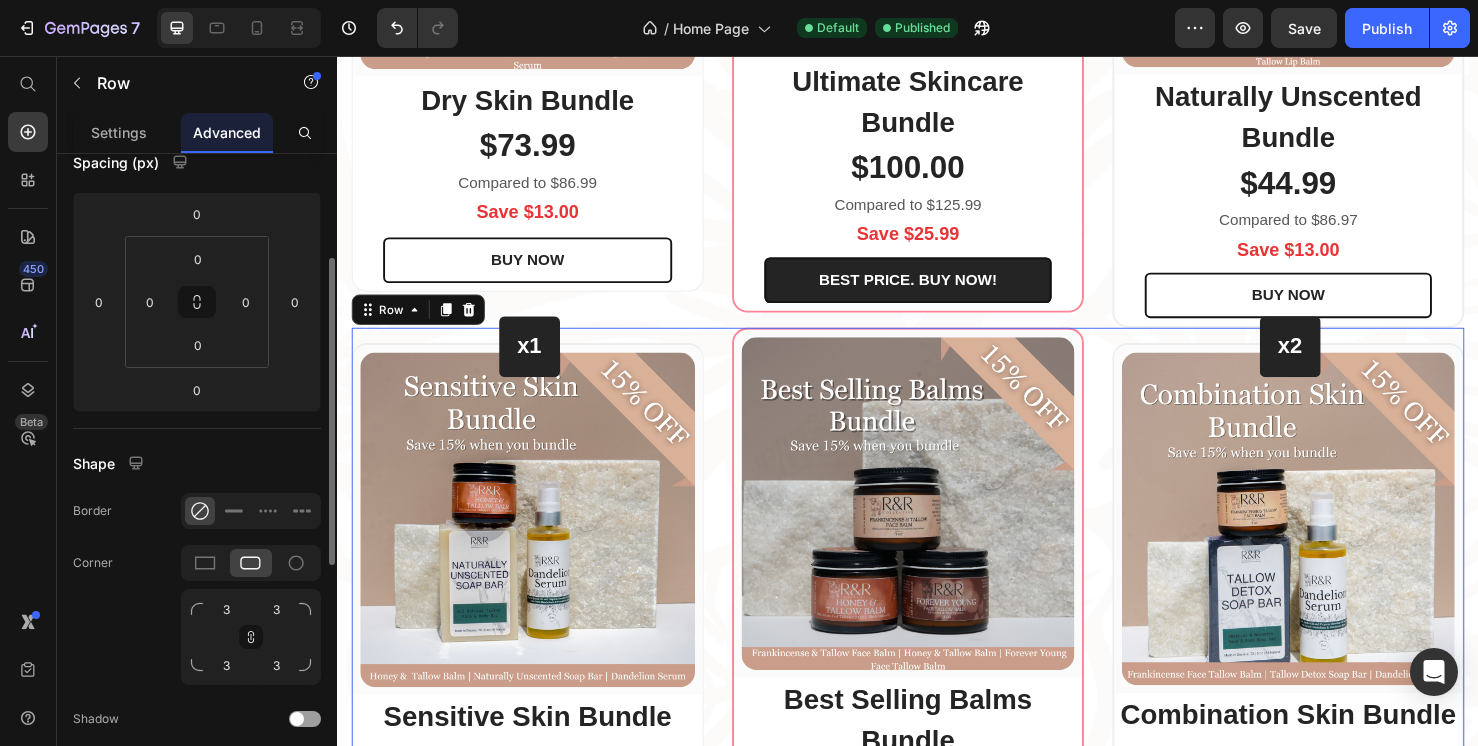 scroll, scrollTop: 222, scrollLeft: 0, axis: vertical 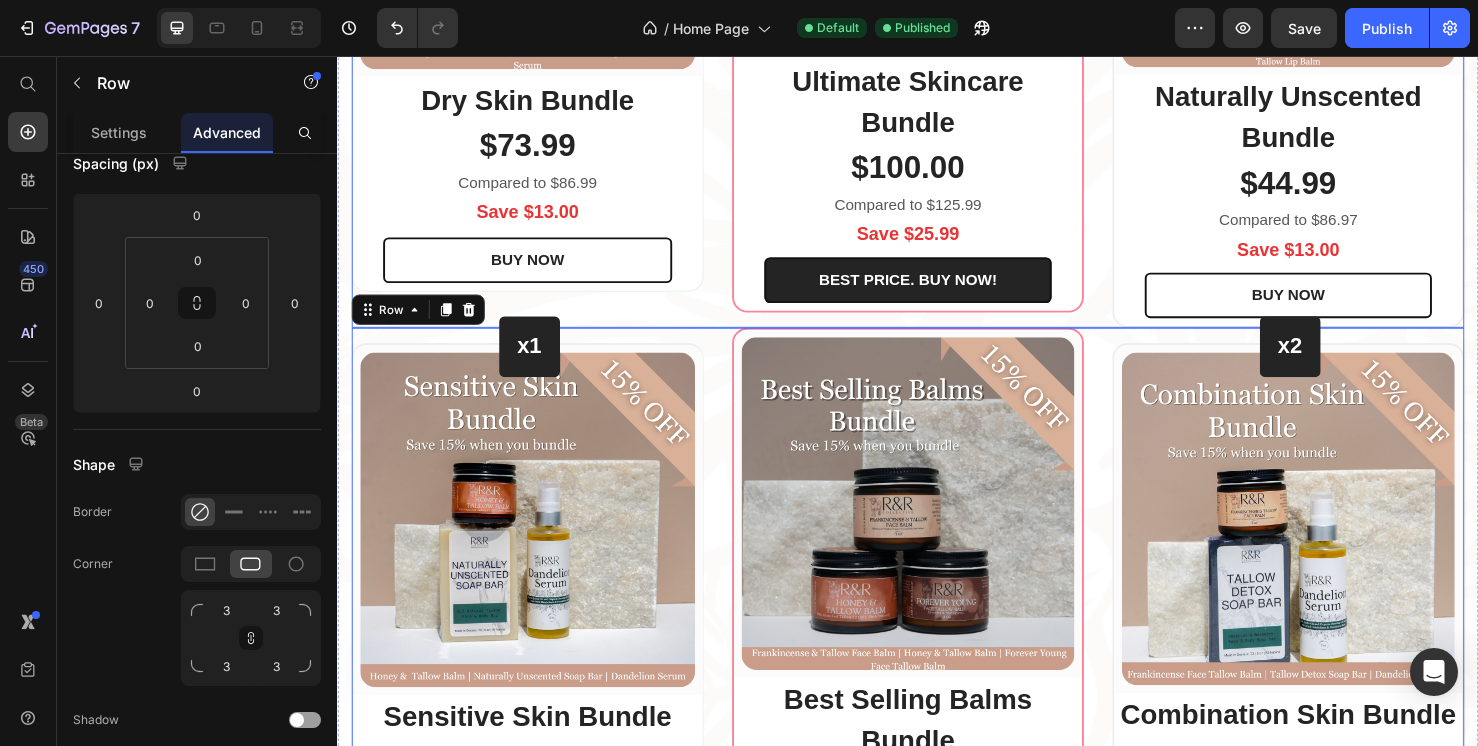 click on "x1 Heading Row (P) Images & Gallery Row Dry Skin Bundle (P) Title $73.99 (P) Price  Compared to $86.99 Text block Save $13.00 Text block BUY NOW (P) Cart Button Row Product Row (P) Images & Gallery Row Ultimate Skincare Bundle (P) Title $100.00 (P) Price Compared to $125.99 Text block Save $25.99 Text block BEST PRICE. BUY NOW! (P) Cart Button Row Product Row x2 Heading Row (P) Images & Gallery Row Naturally Unscented Bundle (P) Title $44.99 (P) Price Compared to $86.97 Text block Save $13.00 Text block BUY NOW (P) Cart Button Row Product Row Row" at bounding box center (937, 17) 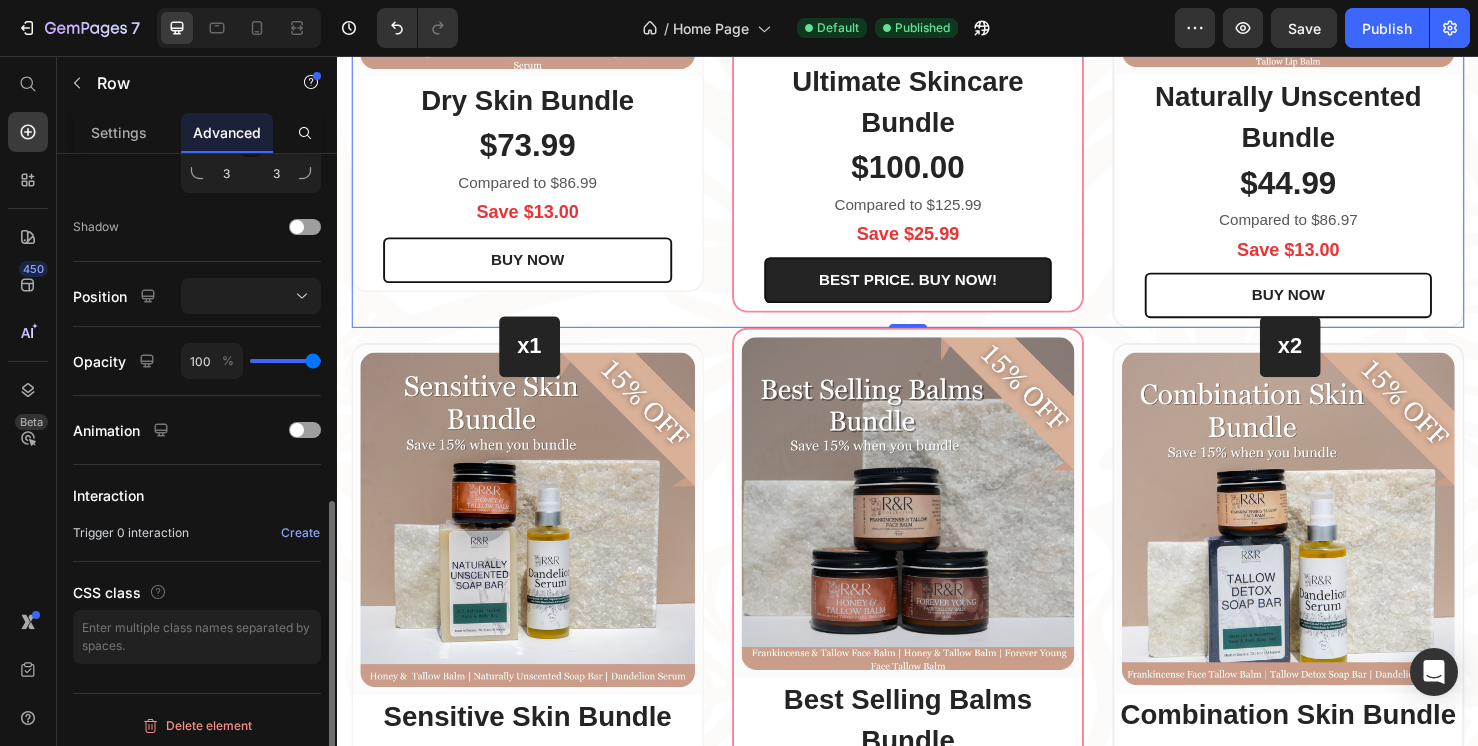scroll, scrollTop: 720, scrollLeft: 0, axis: vertical 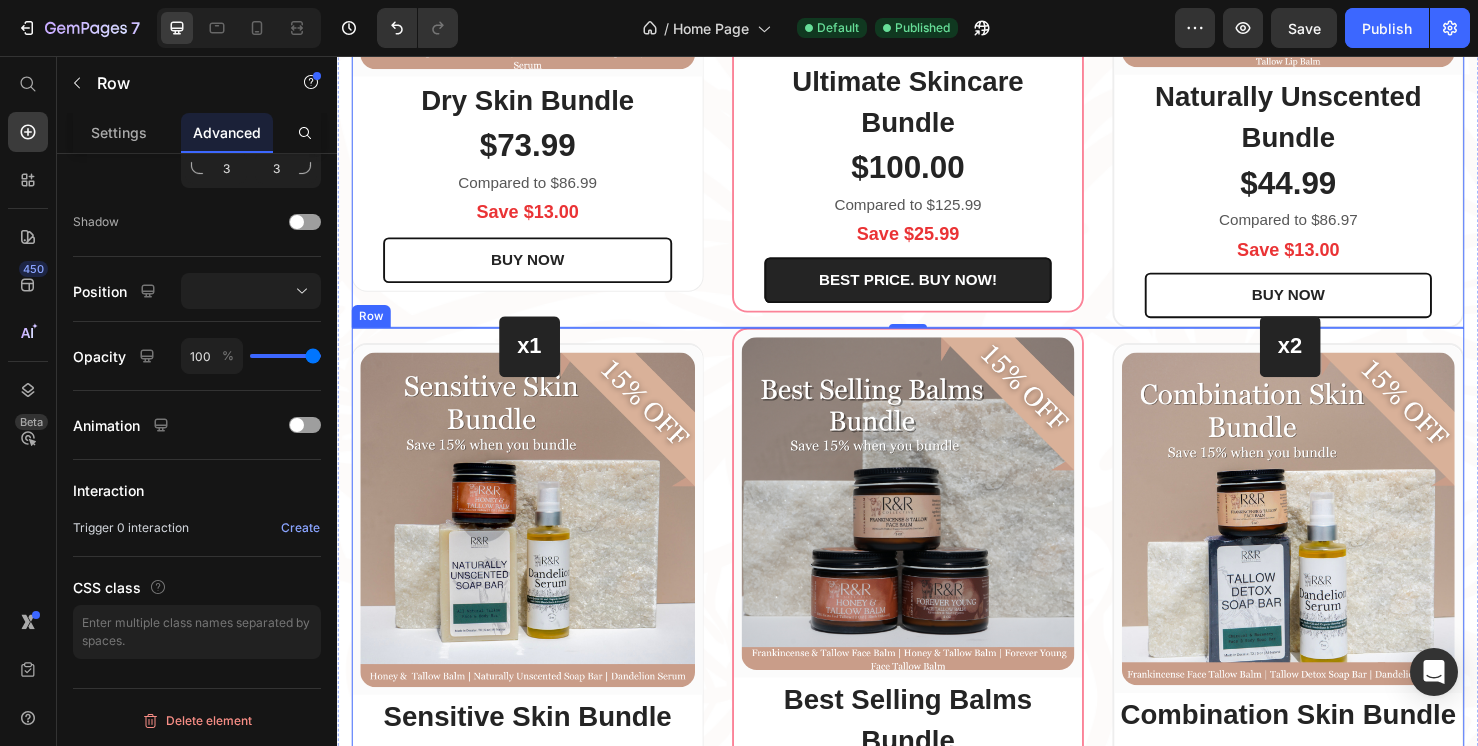 click on "x1 Heading Row (P) Images & Gallery Row Sensitive Skin Bundle (P) Title $79.99 (P) Price  Compared to $93.99 Text block Save $14.00 Text block BUY NOW (P) Cart Button Row Product Row (P) Images & Gallery Row Best Selling Balms Bundle (P) Title $79.99 (P) Price Compared to $85.99 Text block Save $12.89 Text block BEST PRICE. BUY NOW! (P) Cart Button Row Product Row x2 Heading Row (P) Images & Gallery Row Combination Skin Bundle (P) Title $73.99 (P) Price Compared to $85.99 Text block Save $12.89 Text block BUY NOW (P) Cart Button Row Product Row Row" at bounding box center (937, 662) 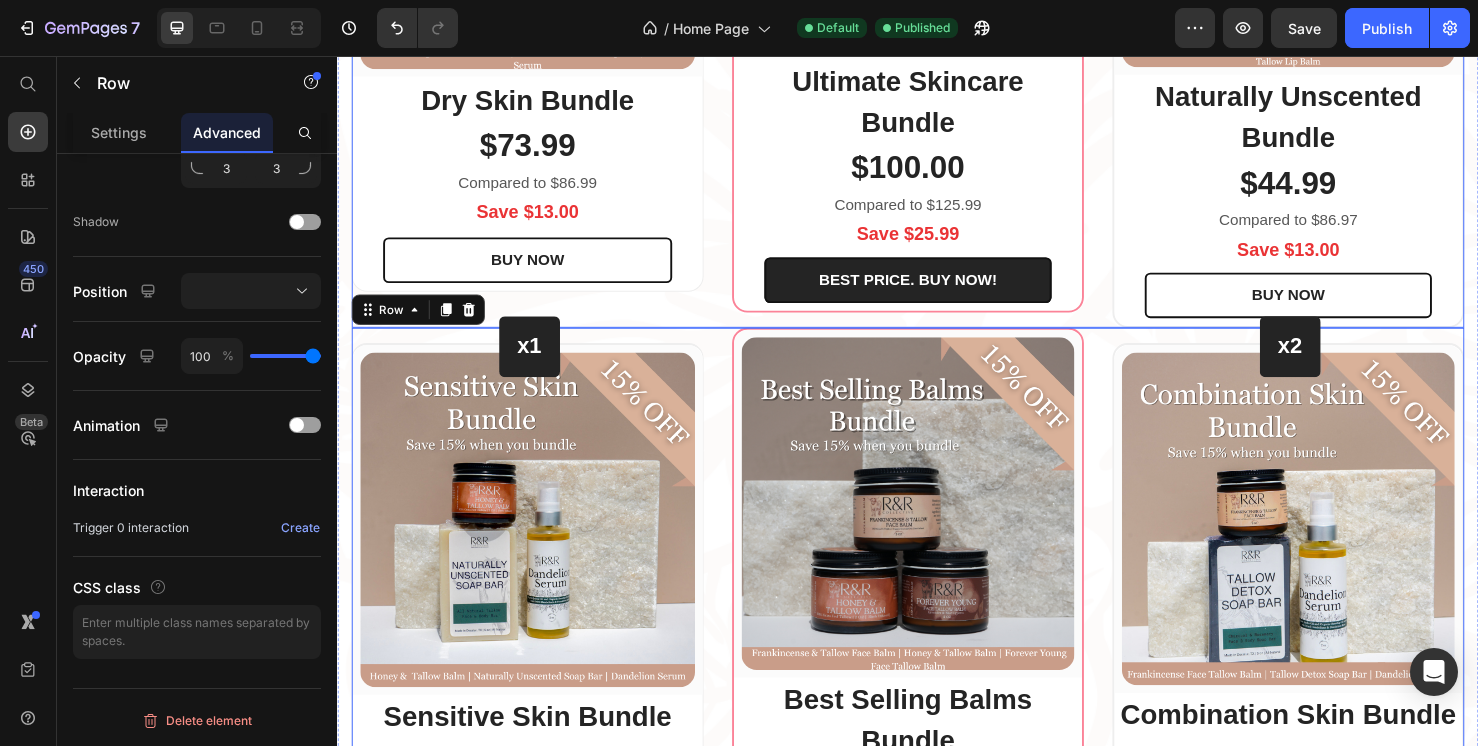 click on "x1 Heading Row (P) Images & Gallery Row Dry Skin Bundle (P) Title $73.99 (P) Price  Compared to $86.99 Text block Save $13.00 Text block BUY NOW (P) Cart Button Row Product Row (P) Images & Gallery Row Ultimate Skincare Bundle (P) Title $100.00 (P) Price Compared to $125.99 Text block Save $25.99 Text block BEST PRICE. BUY NOW! (P) Cart Button Row Product Row x2 Heading Row (P) Images & Gallery Row Naturally Unscented Bundle (P) Title $44.99 (P) Price Compared to $86.97 Text block Save $13.00 Text block BUY NOW (P) Cart Button Row Product Row Row" at bounding box center [937, 17] 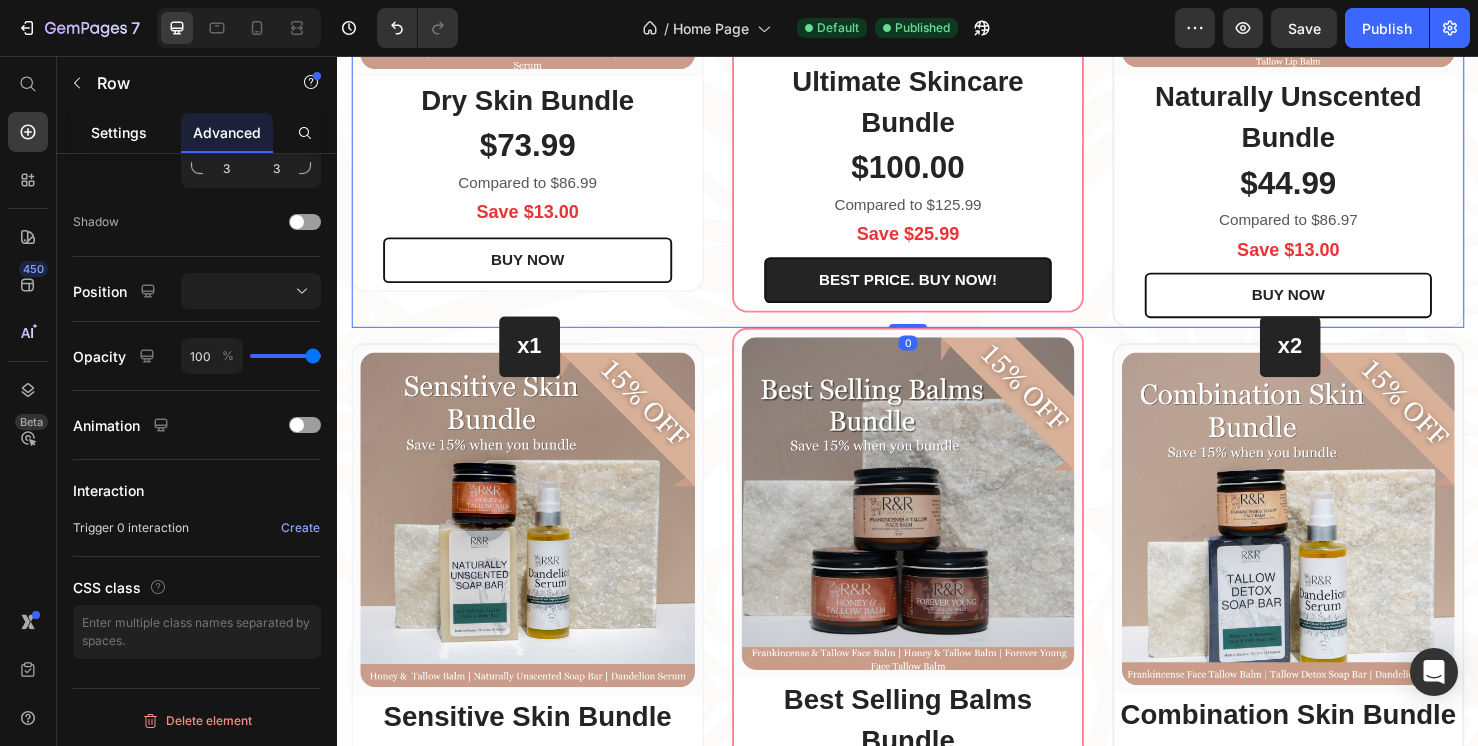 click on "Settings" 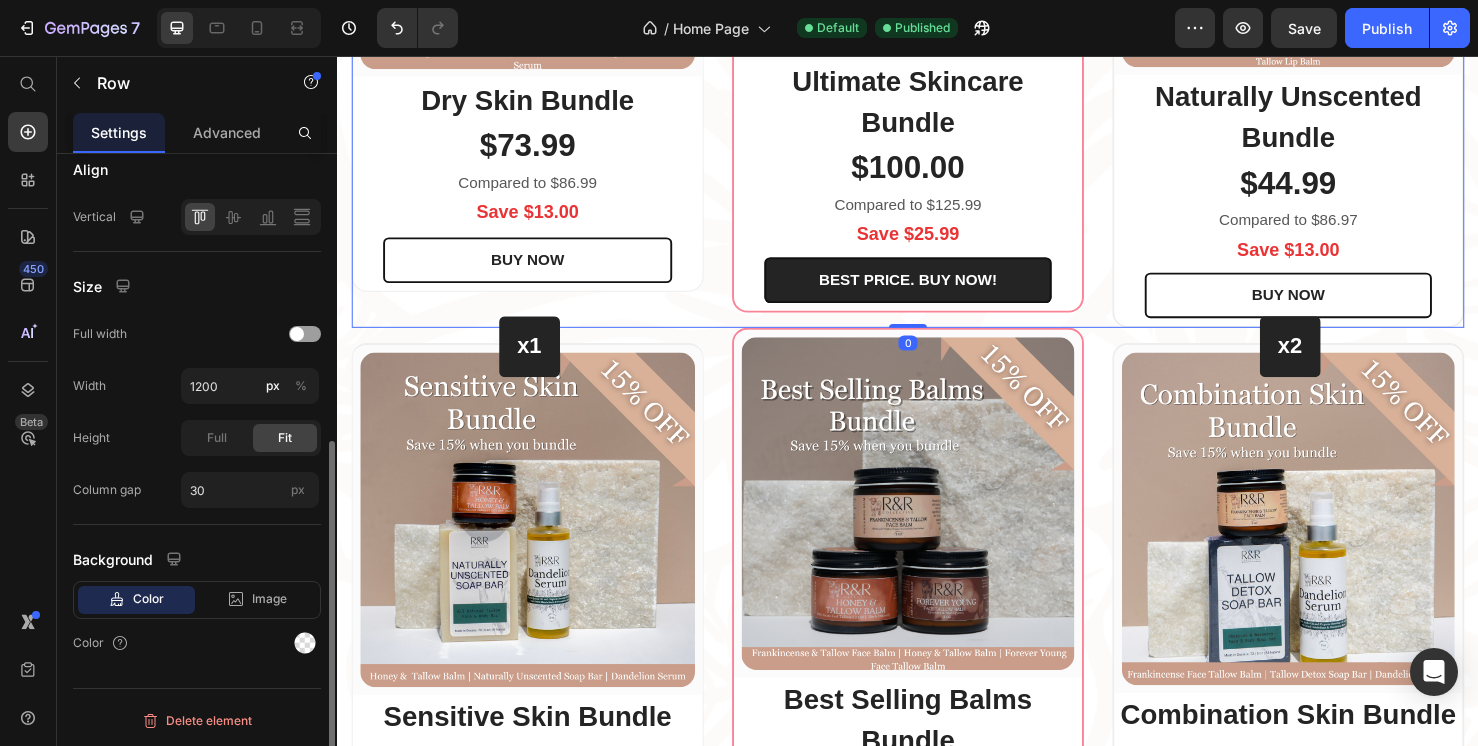 scroll, scrollTop: 0, scrollLeft: 0, axis: both 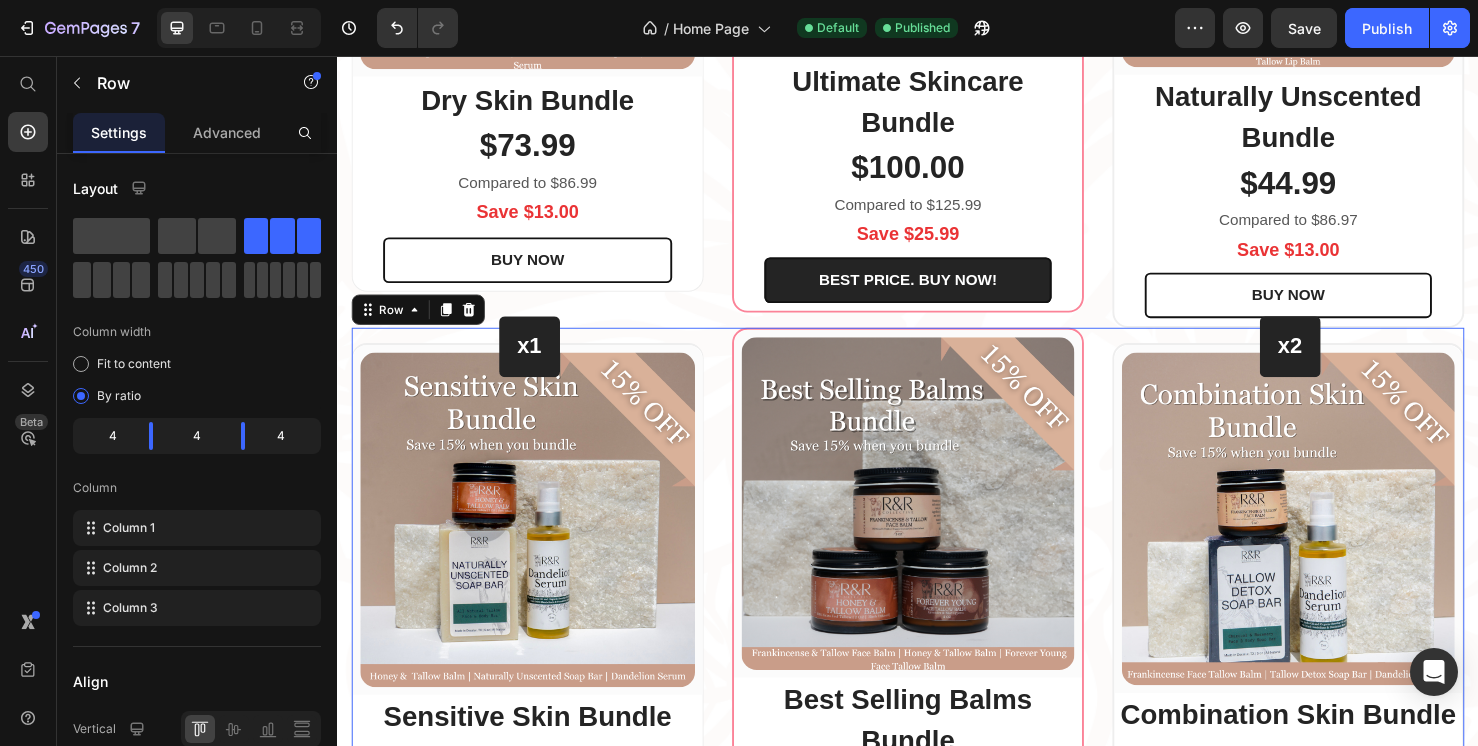 click on "x1 Heading Row (P) Images & Gallery Row Sensitive Skin Bundle (P) Title $79.99 (P) Price  Compared to $93.99 Text block Save $14.00 Text block BUY NOW (P) Cart Button Row Product Row (P) Images & Gallery Row Best Selling Balms Bundle (P) Title $79.99 (P) Price Compared to $85.99 Text block Save $12.89 Text block BEST PRICE. BUY NOW! (P) Cart Button Row Product Row x2 Heading Row (P) Images & Gallery Row Combination Skin Bundle (P) Title $73.99 (P) Price Compared to $85.99 Text block Save $12.89 Text block BUY NOW (P) Cart Button Row Product Row Row   0" at bounding box center (937, 662) 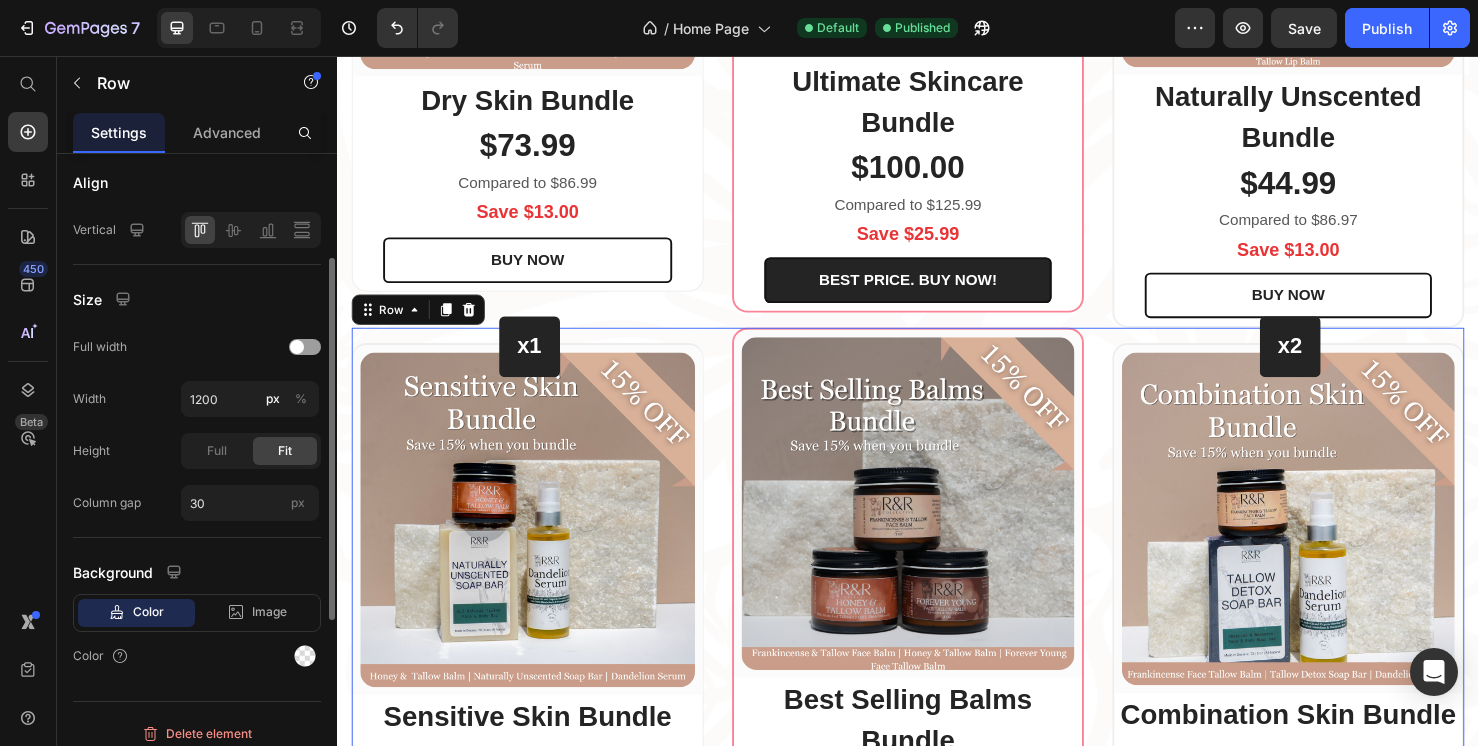 scroll, scrollTop: 507, scrollLeft: 0, axis: vertical 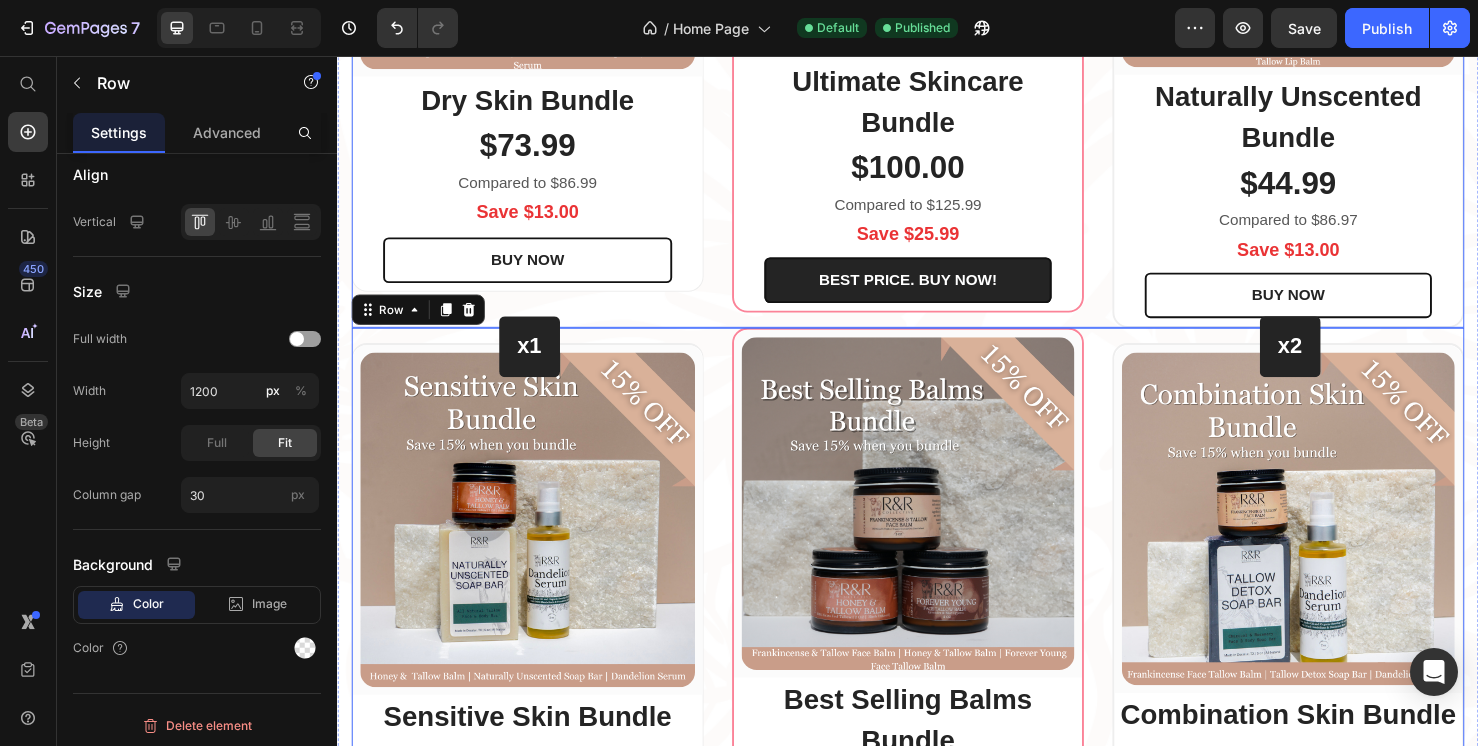 click on "x1 Heading Row (P) Images & Gallery Row Dry Skin Bundle (P) Title $73.99 (P) Price  Compared to $86.99 Text block Save $13.00 Text block BUY NOW (P) Cart Button Row Product Row (P) Images & Gallery Row Ultimate Skincare Bundle (P) Title $100.00 (P) Price Compared to $125.99 Text block Save $25.99 Text block BEST PRICE. BUY NOW! (P) Cart Button Row Product Row x2 Heading Row (P) Images & Gallery Row Naturally Unscented Bundle (P) Title $44.99 (P) Price Compared to $86.97 Text block Save $13.00 Text block BUY NOW (P) Cart Button Row Product Row Row" at bounding box center [937, 17] 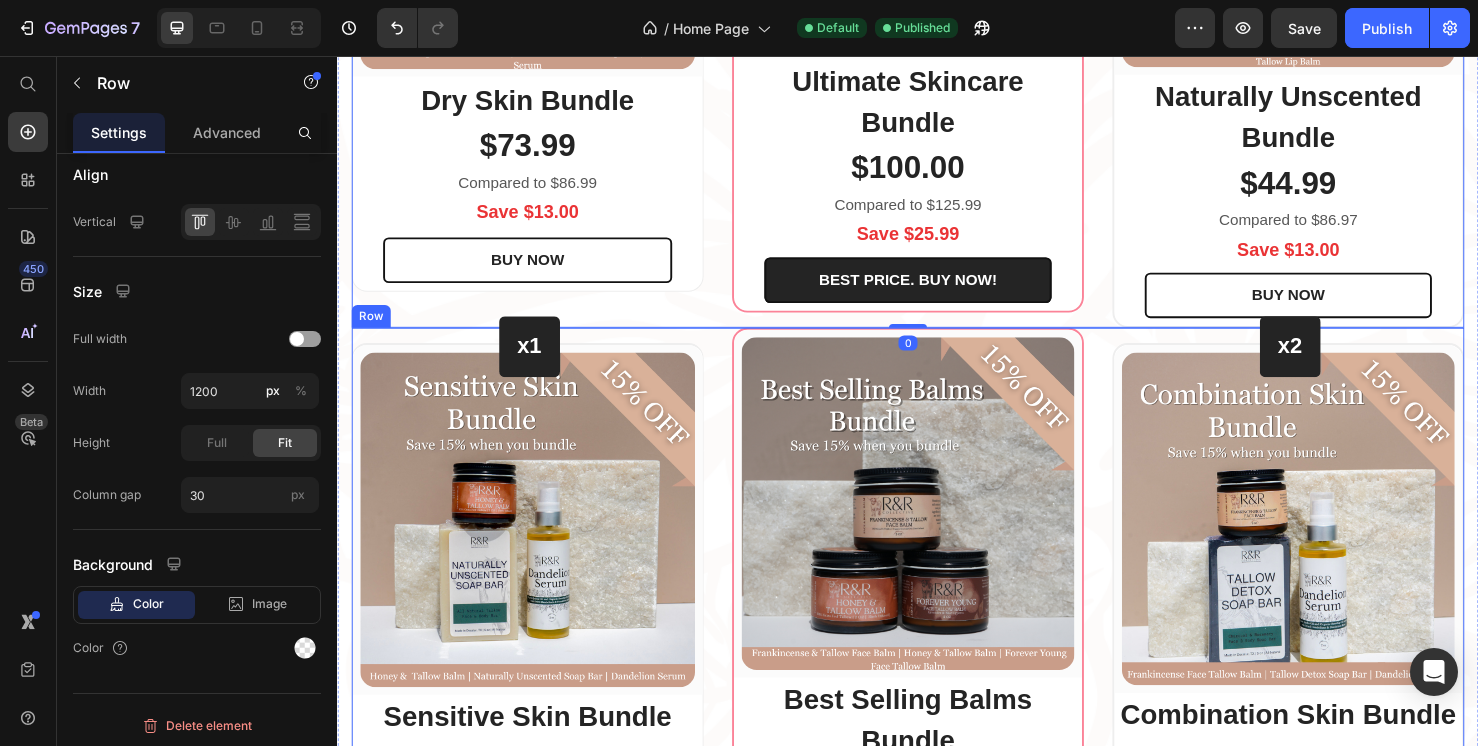 click on "x1 Heading Row (P) Images & Gallery Row Sensitive Skin Bundle (P) Title $79.99 (P) Price  Compared to $93.99 Text block Save $14.00 Text block BUY NOW (P) Cart Button Row Product Row (P) Images & Gallery Row Best Selling Balms Bundle (P) Title $79.99 (P) Price Compared to $85.99 Text block Save $12.89 Text block BEST PRICE. BUY NOW! (P) Cart Button Row Product Row x2 Heading Row (P) Images & Gallery Row Combination Skin Bundle (P) Title $73.99 (P) Price Compared to $85.99 Text block Save $12.89 Text block BUY NOW (P) Cart Button Row Product Row Row" at bounding box center [937, 662] 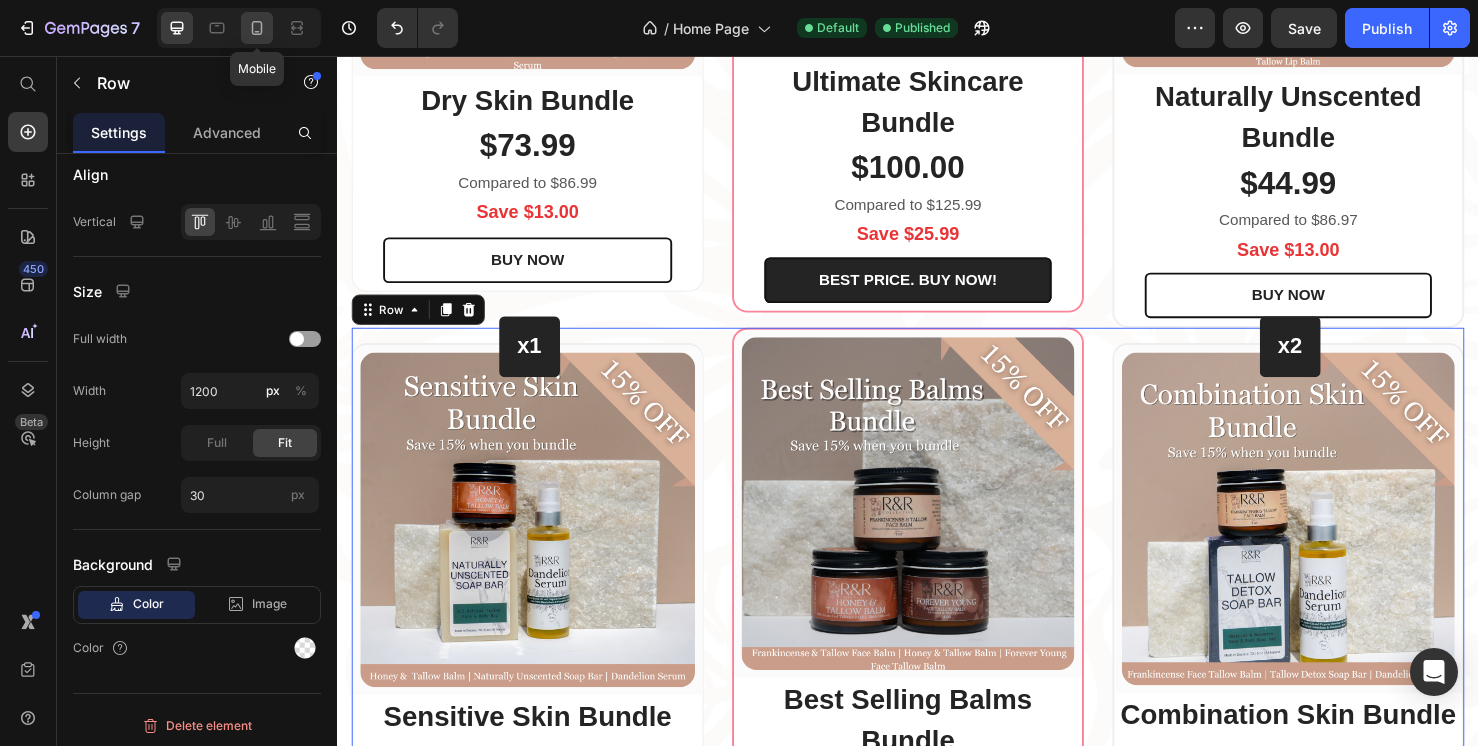 click 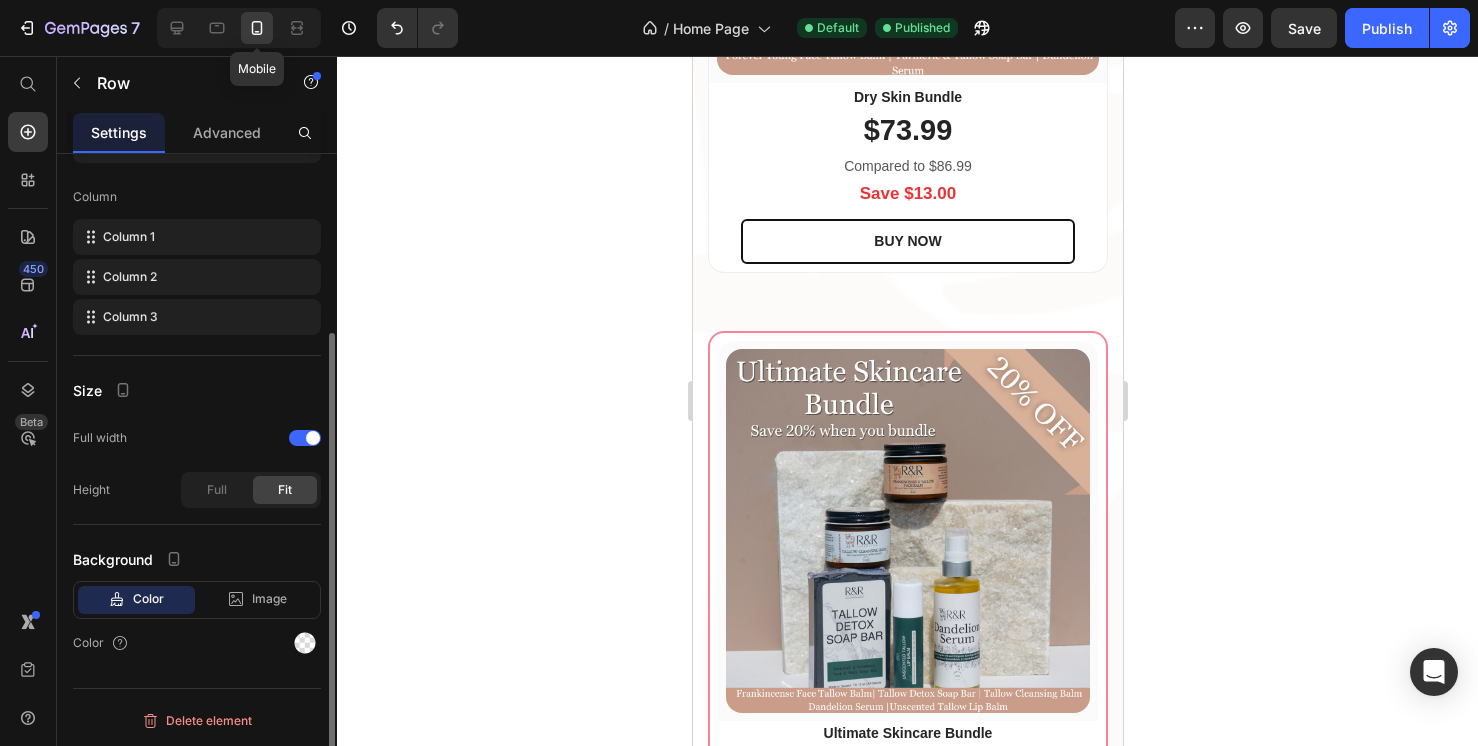 scroll, scrollTop: 247, scrollLeft: 0, axis: vertical 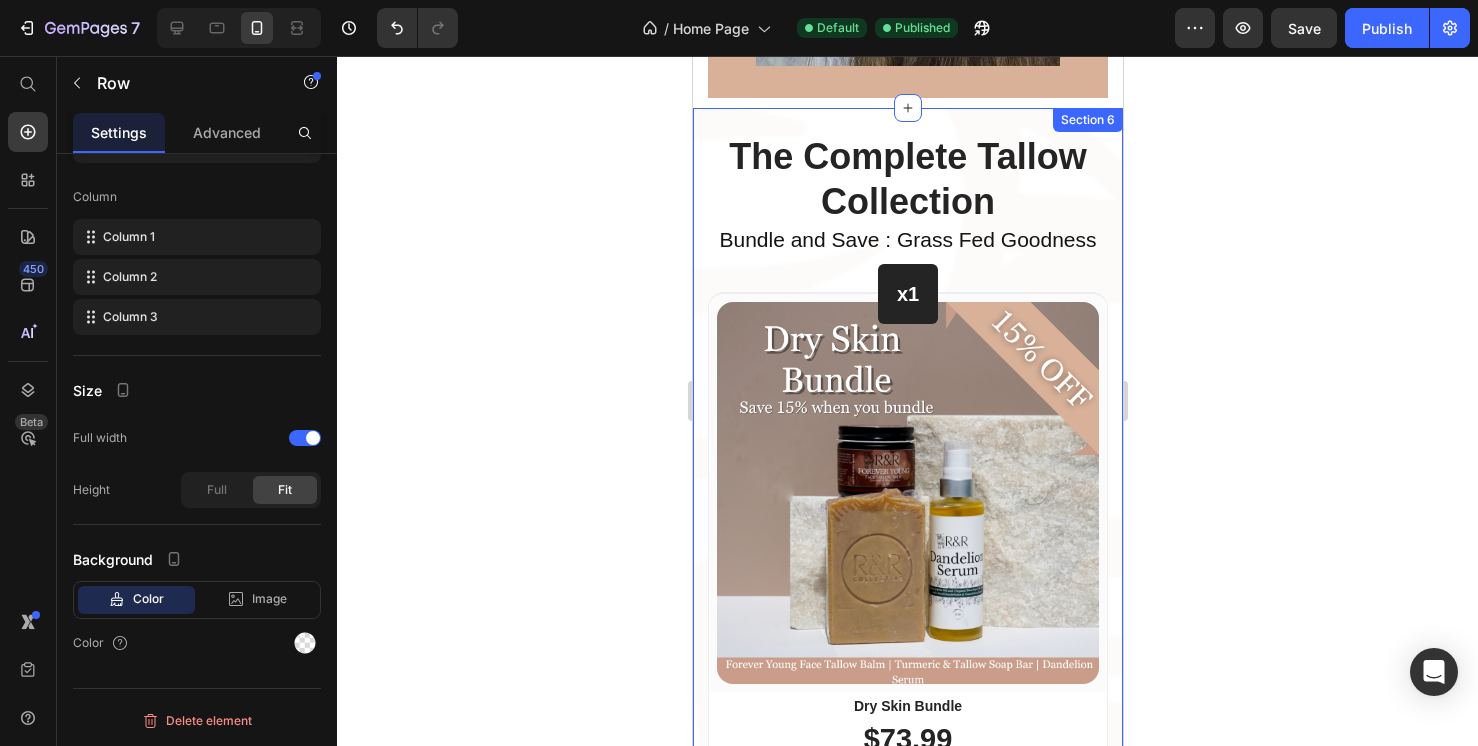 click on "The Complete Tallow Collection Heading Bundle and Save : Grass Fed Goodness  Text block Row x1 Heading Row (P) Images & Gallery Row Dry Skin Bundle (P) Title $73.99 (P) Price  Compared to $86.99 Text block Save $13.00 Text block BUY NOW (P) Cart Button Row Product Row (P) Images & Gallery Row Ultimate Skincare Bundle (P) Title $100.00 (P) Price Compared to $125.99 Text block Save $25.99 Text block BEST PRICE. BUY NOW! (P) Cart Button Row Product Row x2 Heading Row (P) Images & Gallery Row Naturally Unscented Bundle (P) Title $44.99 (P) Price Compared to $86.97 Text block Save $13.00 Text block BUY NOW (P) Cart Button Row Product Row Row x1 Heading Row (P) Images & Gallery Row Sensitive Skin Bundle (P) Title $79.99 (P) Price  Compared to $93.99 Text block Save $14.00 Text block BUY NOW (P) Cart Button Row Product Row (P) Images & Gallery Row Best Selling Balms Bundle (P) Title $79.99 (P) Price Compared to $85.99 Text block Save $12.89 Text block BEST PRICE. BUY NOW! (P) Cart Button Row Product Row x2 Row" at bounding box center [907, 2090] 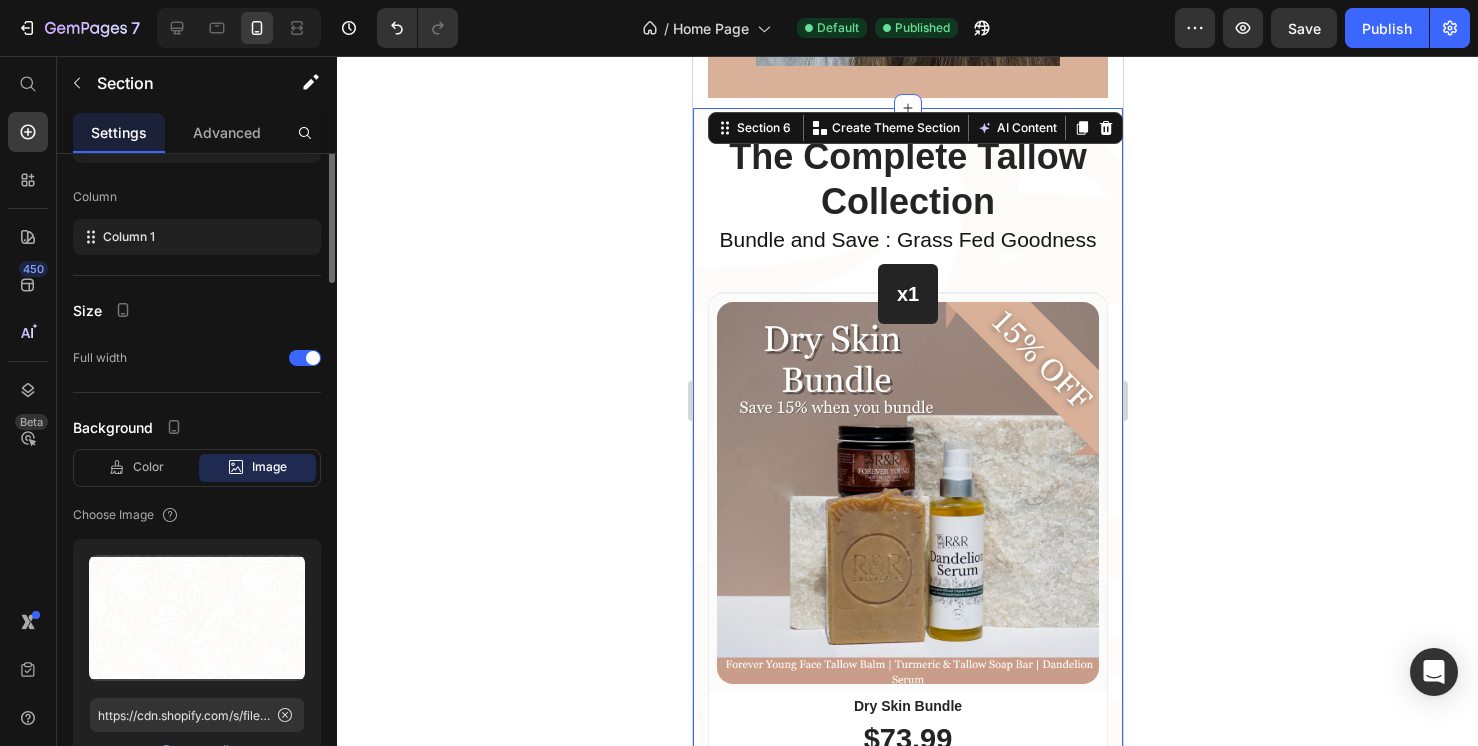 scroll, scrollTop: 0, scrollLeft: 0, axis: both 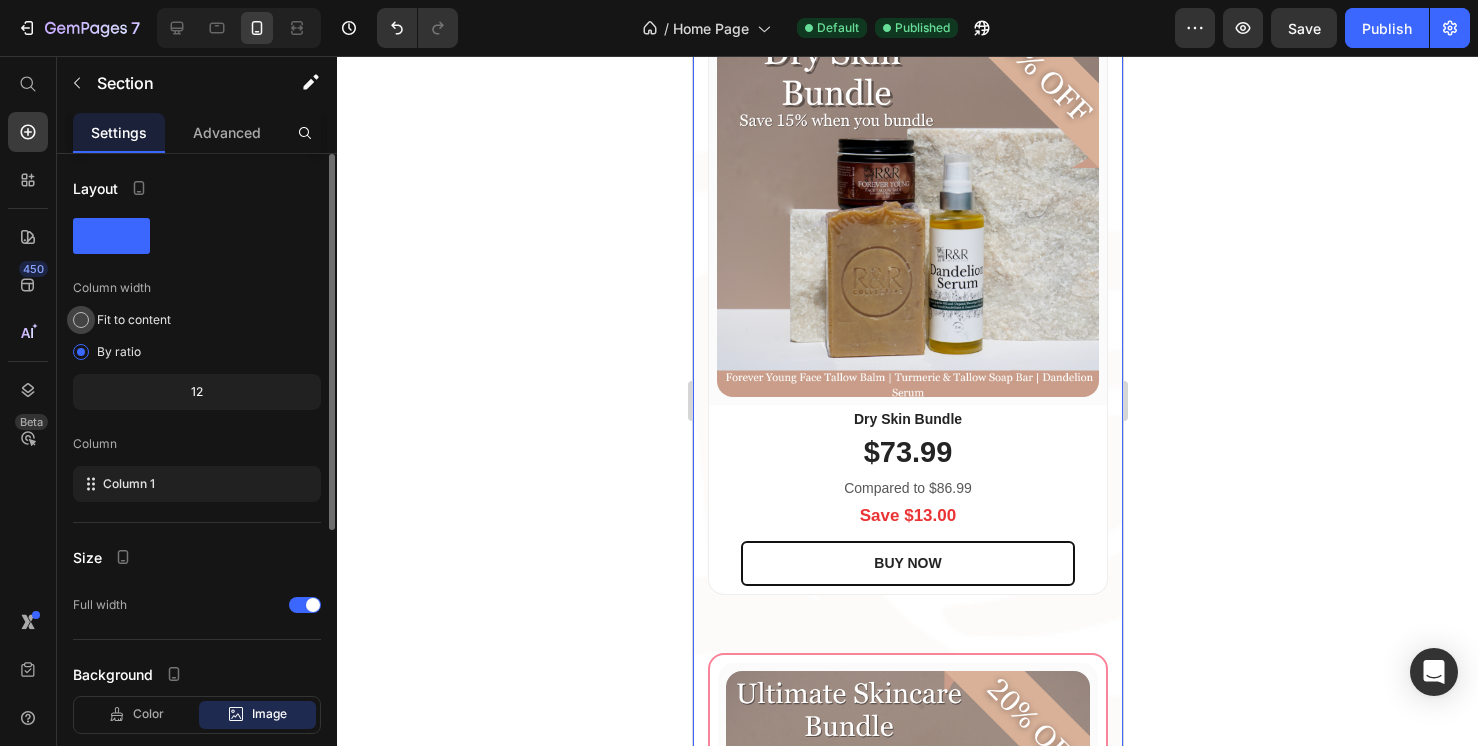 click at bounding box center [81, 320] 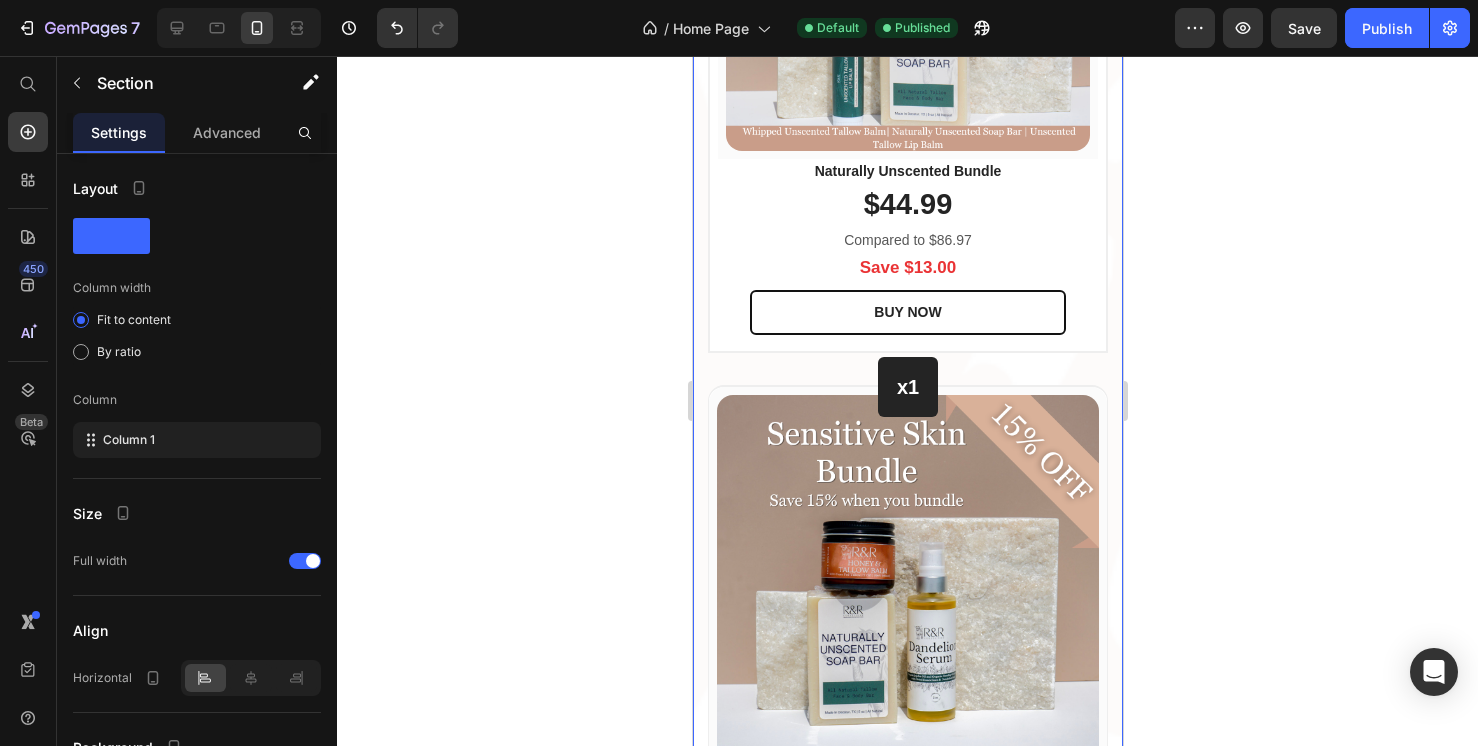 scroll, scrollTop: 4079, scrollLeft: 0, axis: vertical 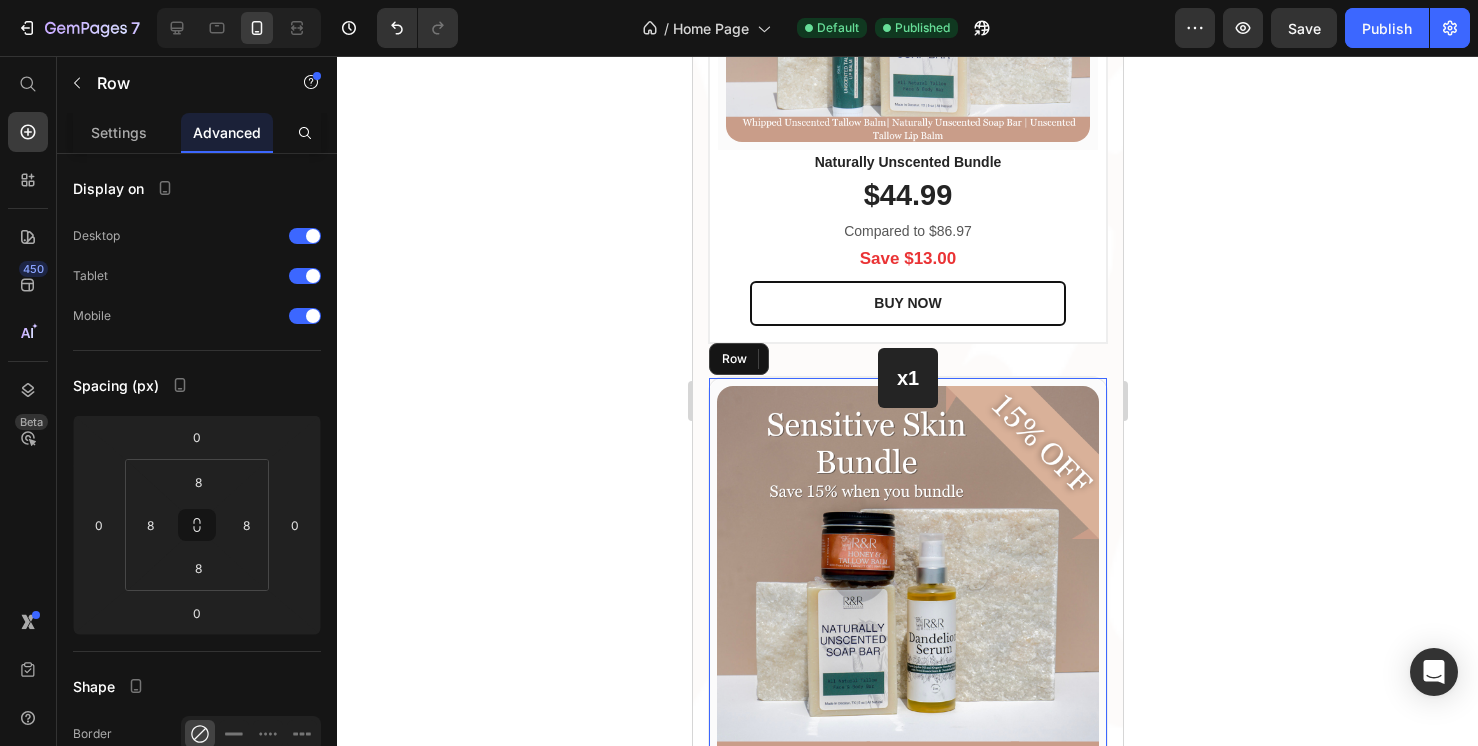 click on "(P) Images & Gallery Row" at bounding box center (907, 577) 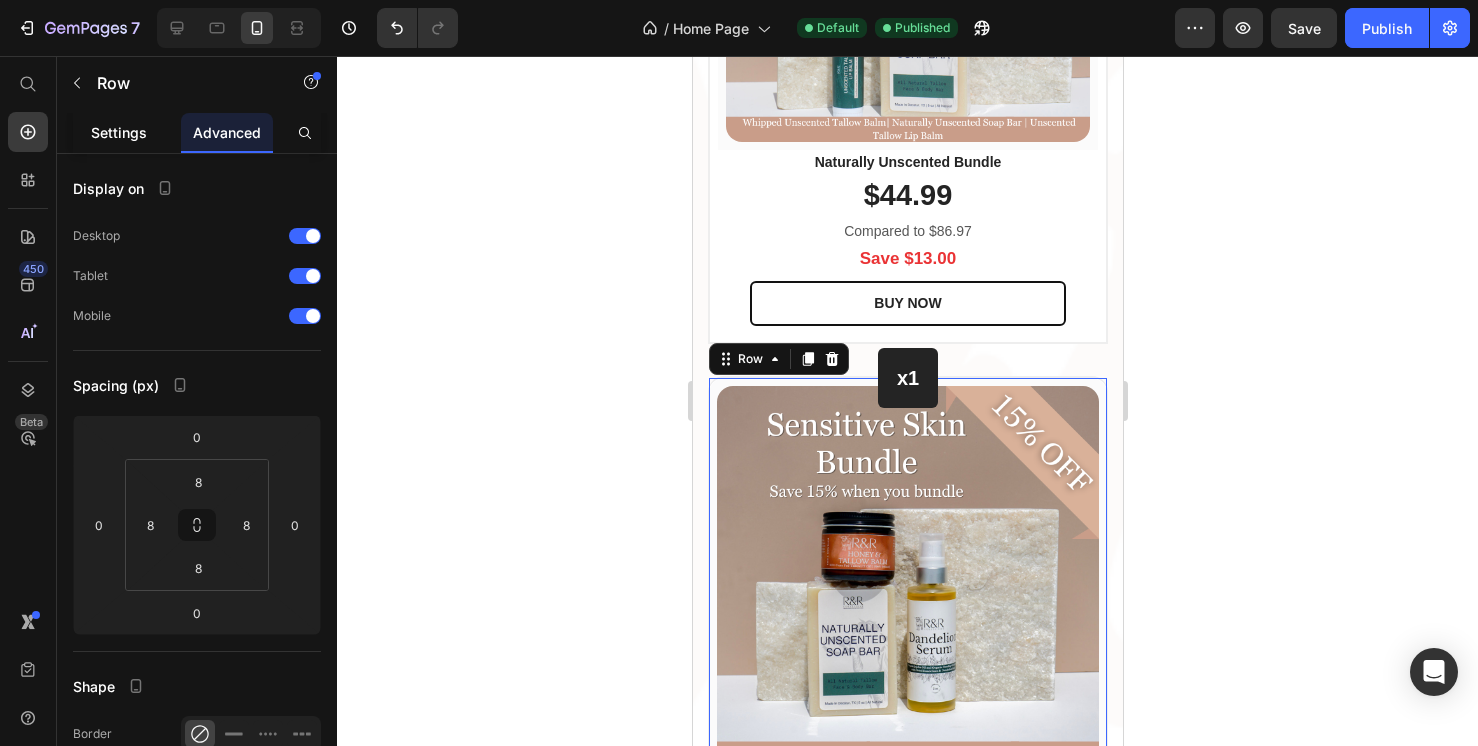 click on "Settings" at bounding box center (119, 132) 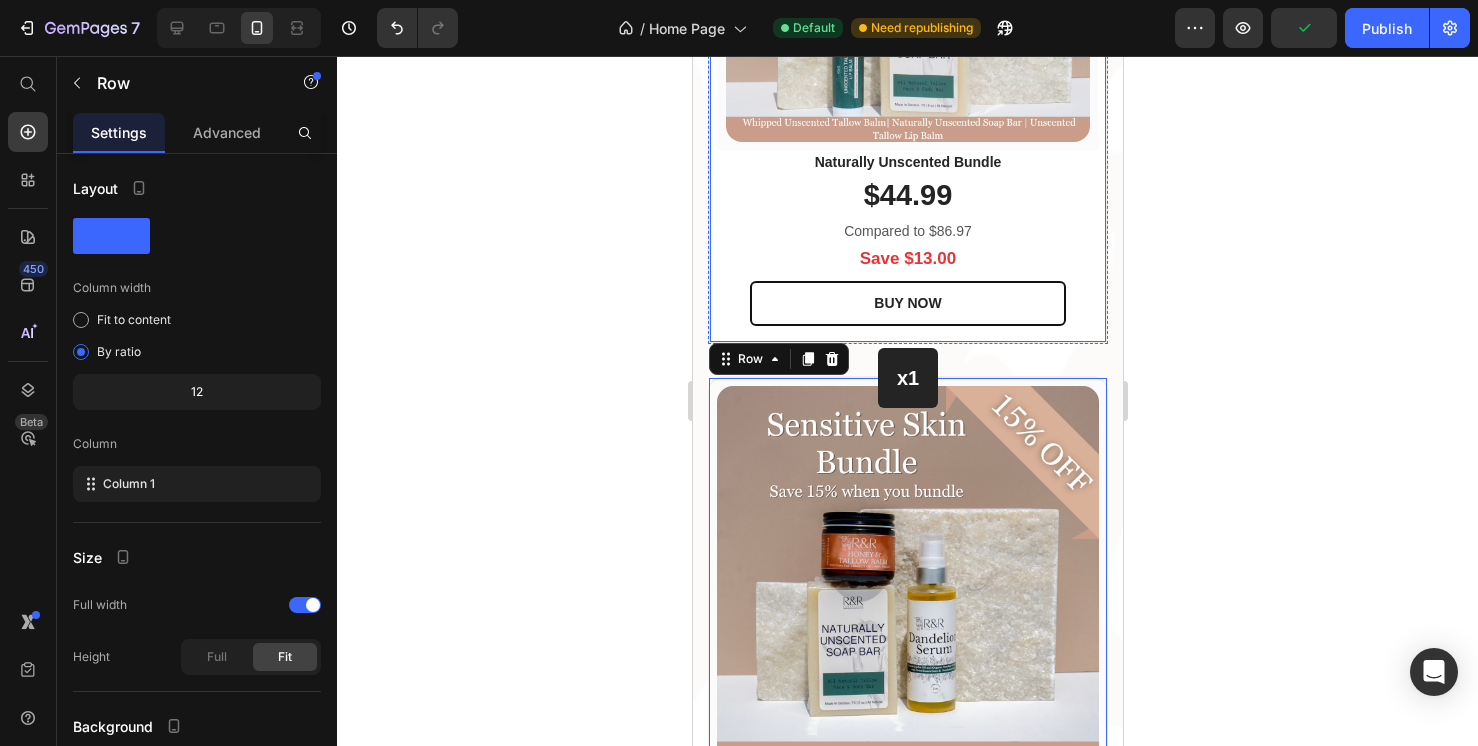 click on "x2 Heading Row (P) Images & Gallery Row Naturally Unscented Bundle (P) Title $44.99 (P) Price Compared to $86.97 Text block Save $13.00 Text block BUY NOW (P) Cart Button Row Product Row" at bounding box center (907, 52) 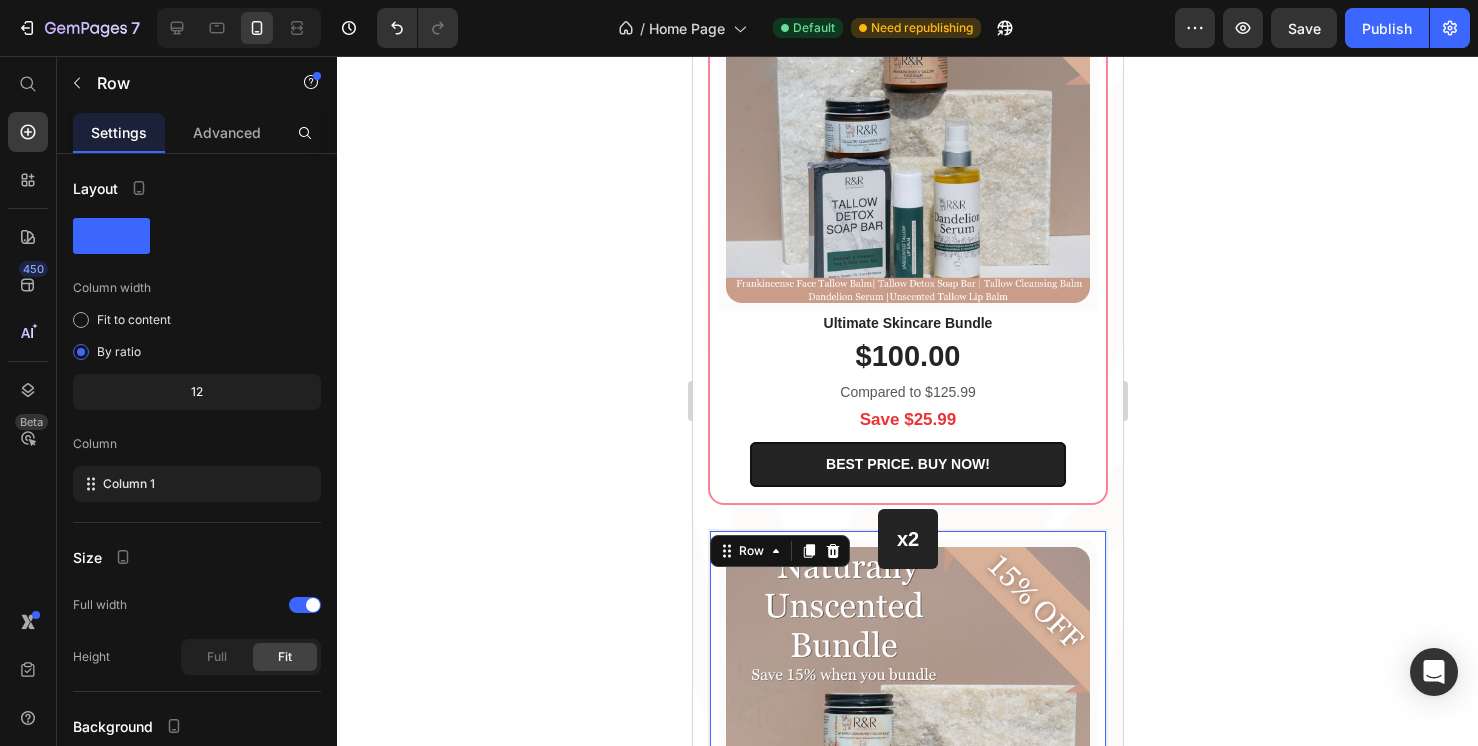 scroll, scrollTop: 3298, scrollLeft: 0, axis: vertical 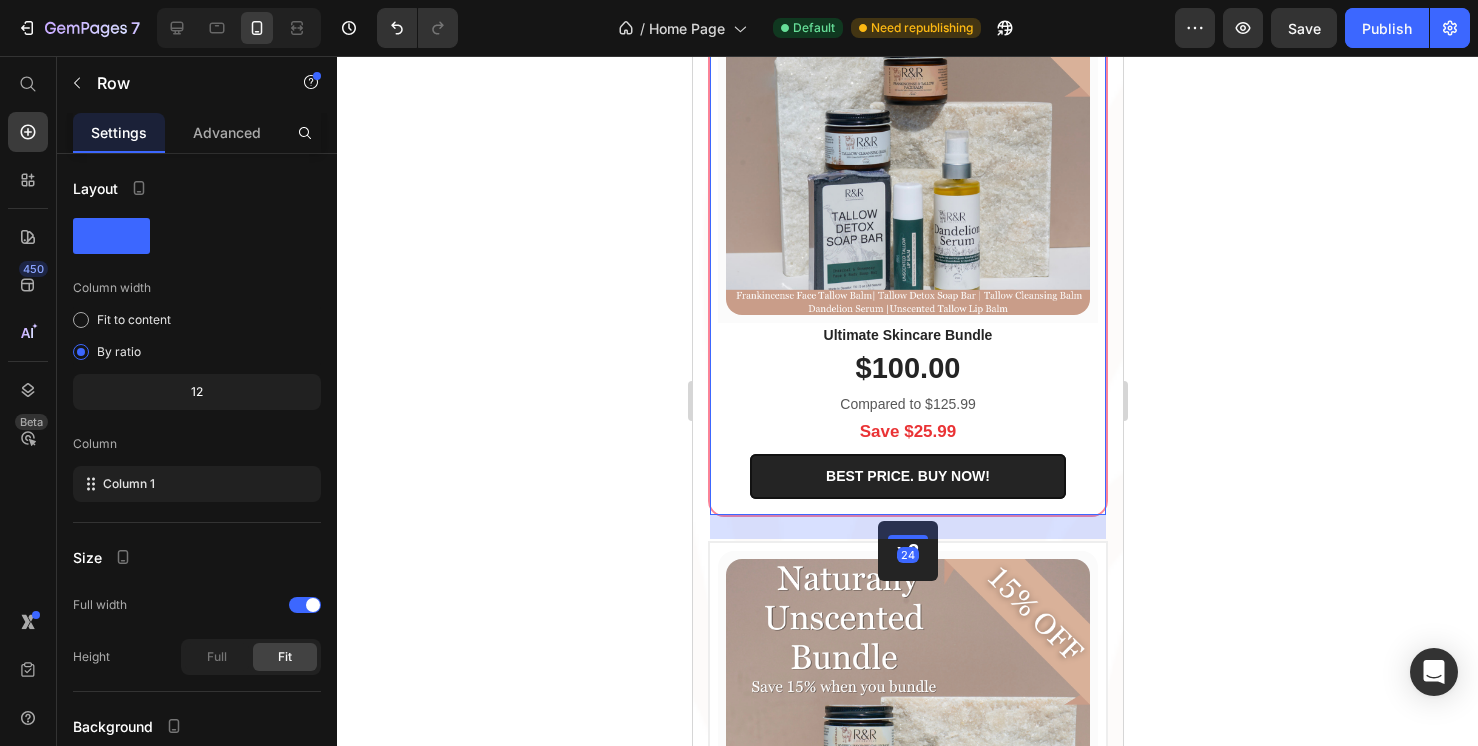 click on "(P) Images & Gallery Row Ultimate Skincare Bundle (P) Title $100.00 (P) Price Compared to $125.99 Text block Save $25.99 Text block BEST PRICE. BUY NOW! (P) Cart Button Row Product Row   24" at bounding box center (907, 225) 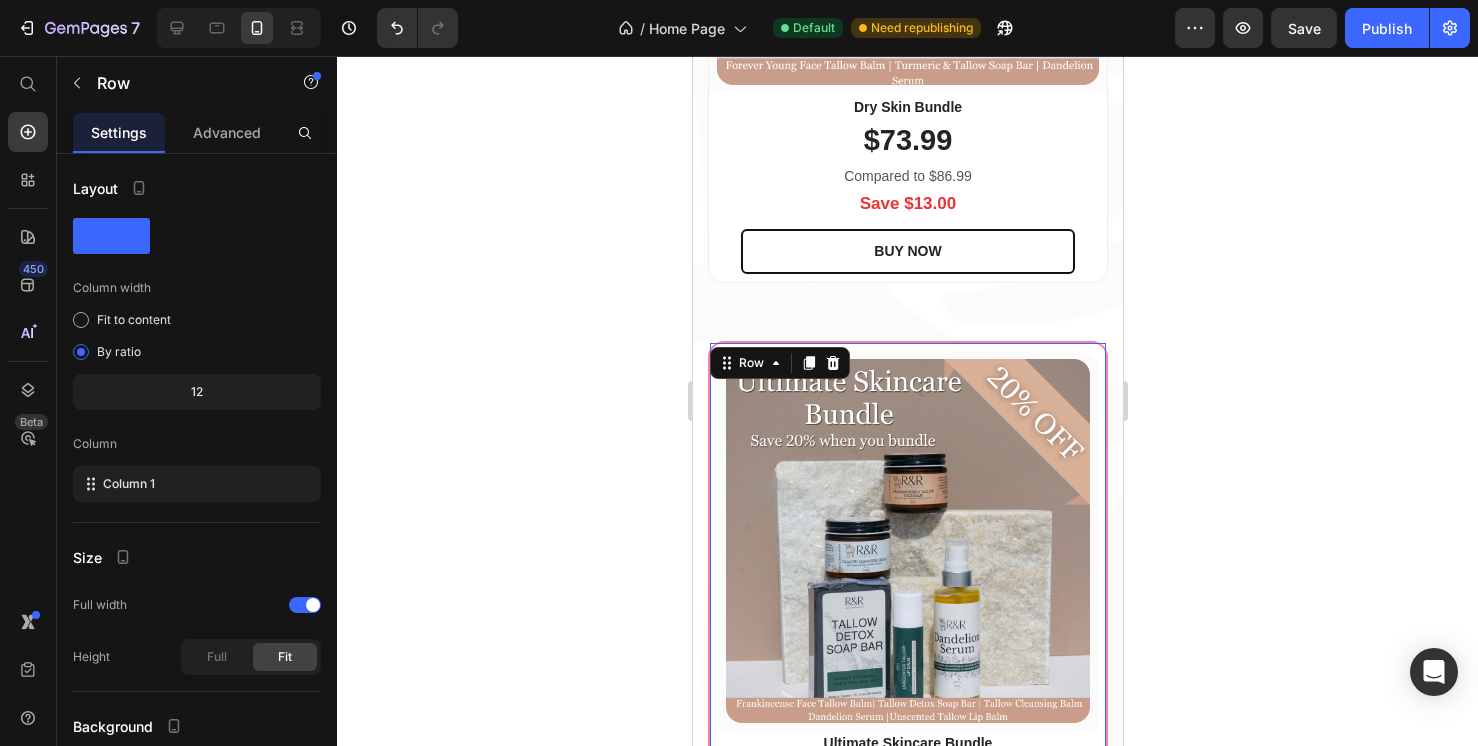 scroll, scrollTop: 2804, scrollLeft: 0, axis: vertical 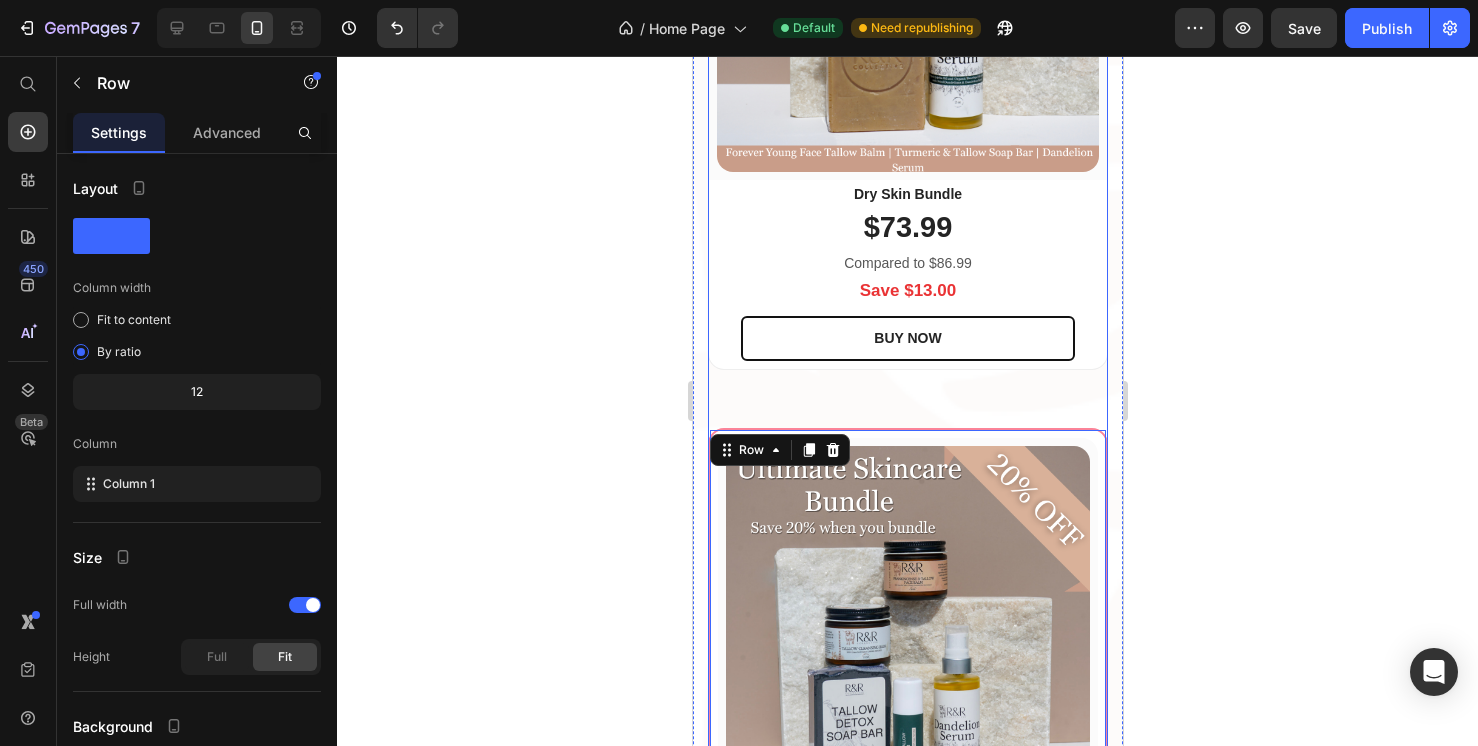 click on "x1 Heading Row (P) Images & Gallery Row Dry Skin Bundle (P) Title $73.99 (P) Price  Compared to $86.99 Text block Save $13.00 Text block BUY NOW (P) Cart Button Row Product Row" at bounding box center (907, 104) 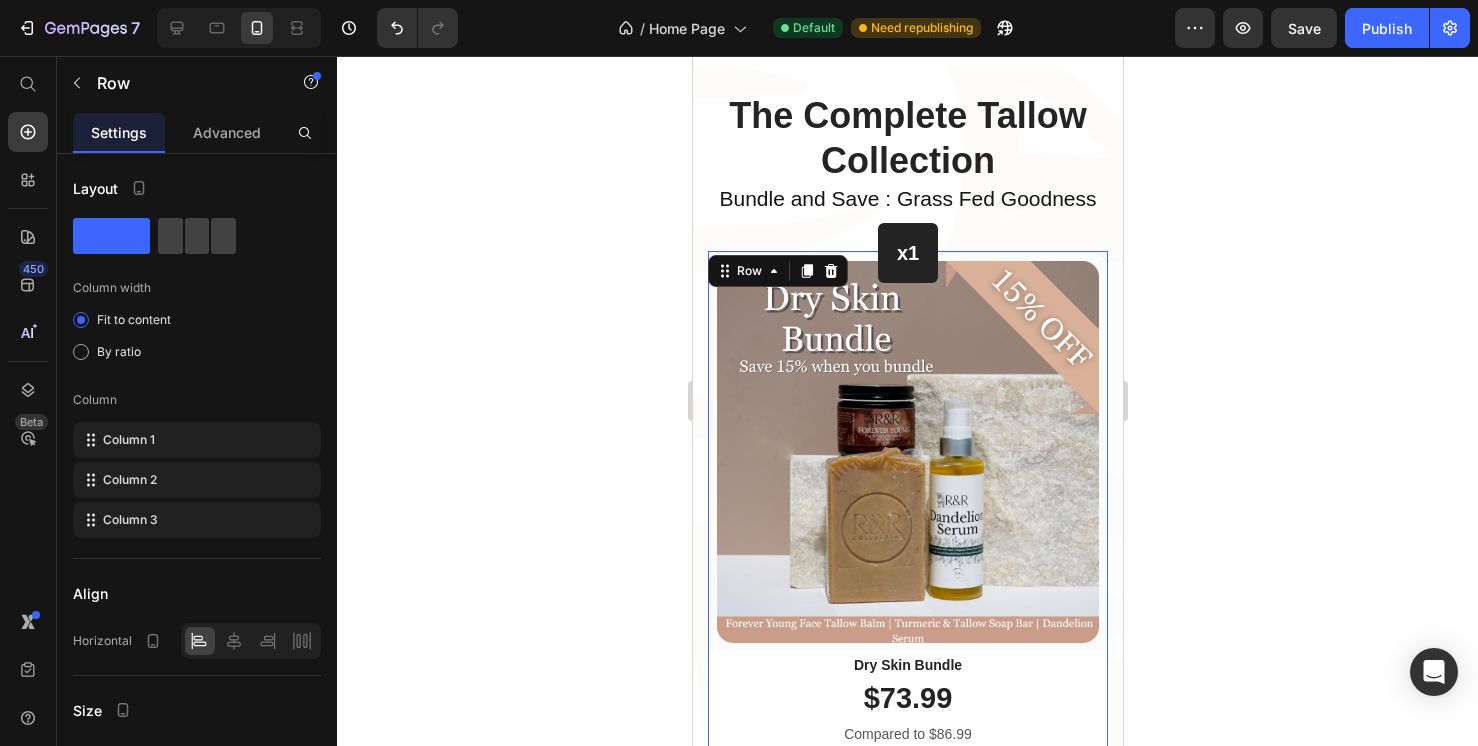 scroll, scrollTop: 2327, scrollLeft: 0, axis: vertical 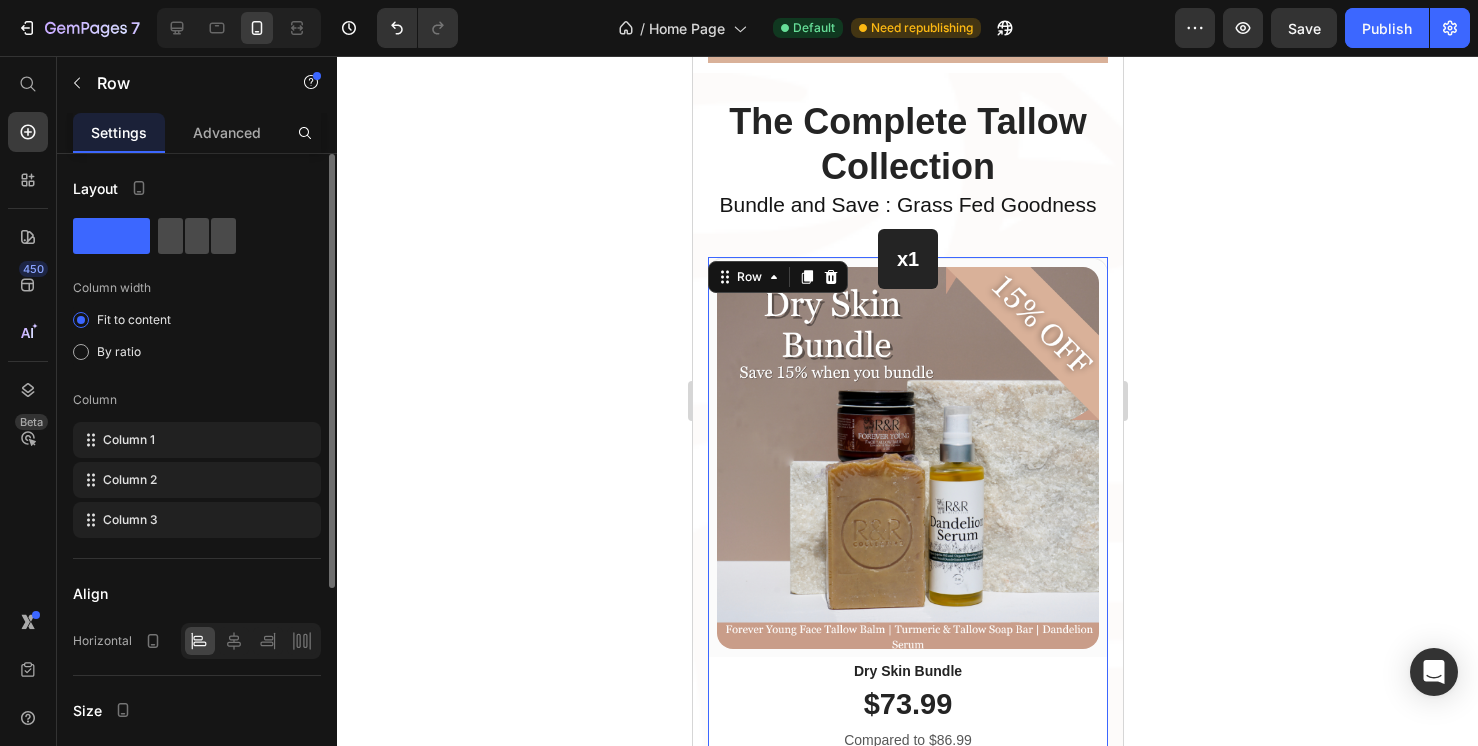 click 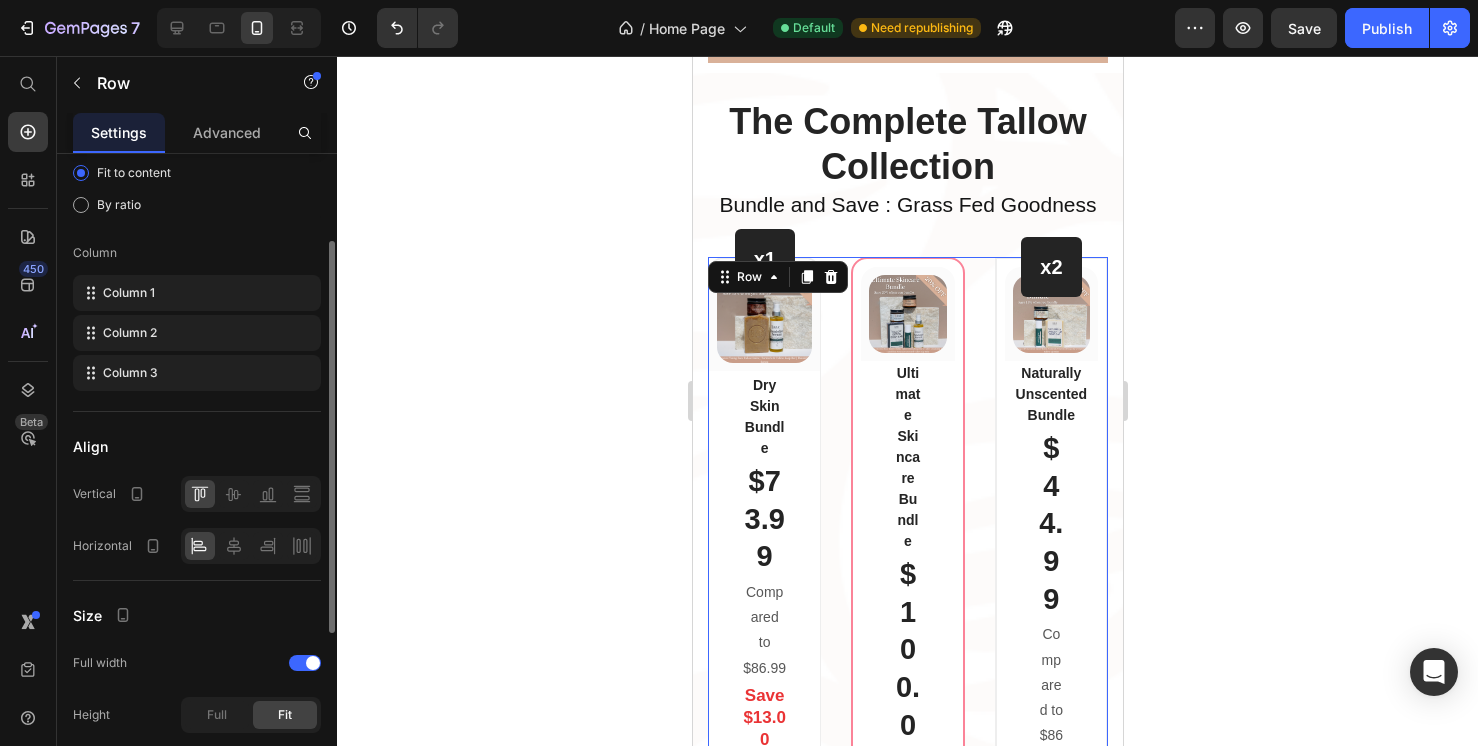 scroll, scrollTop: 146, scrollLeft: 0, axis: vertical 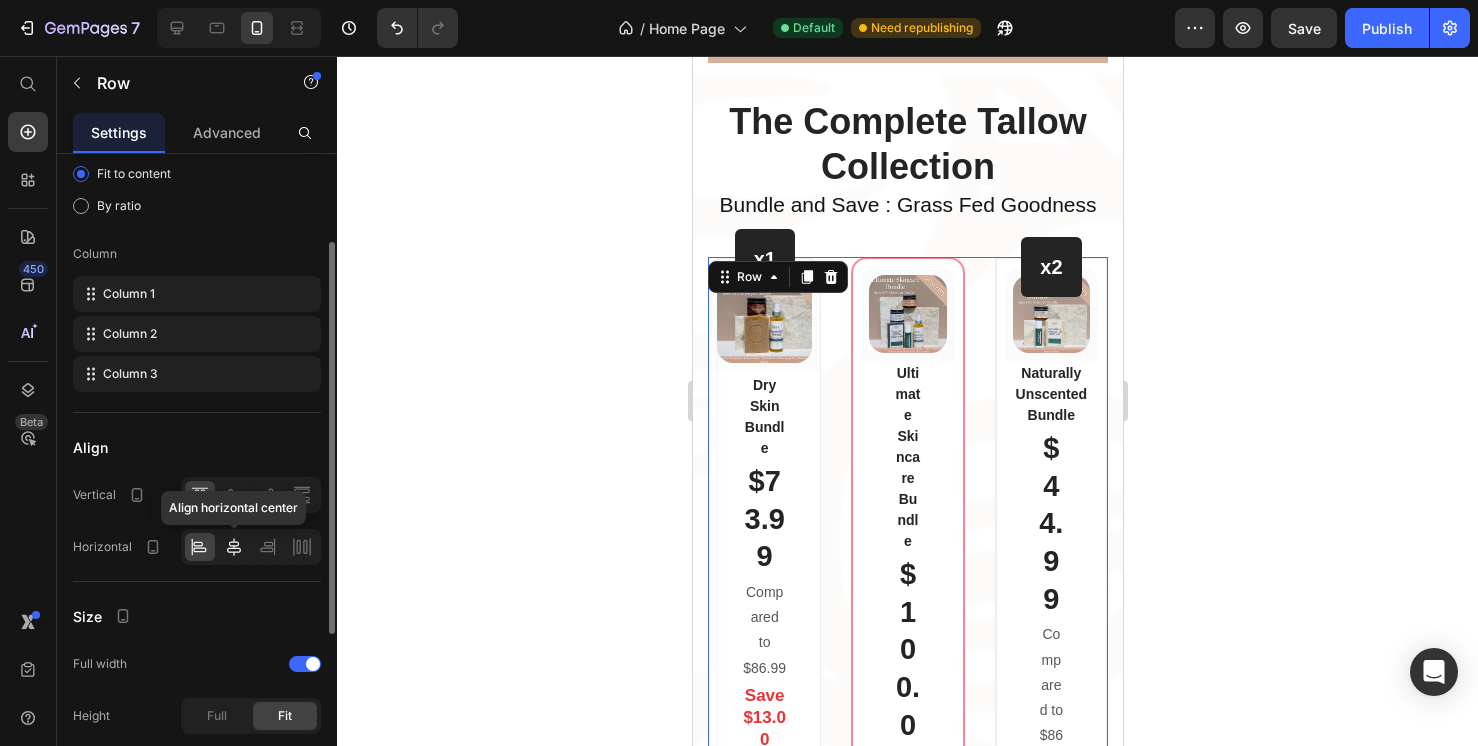 click 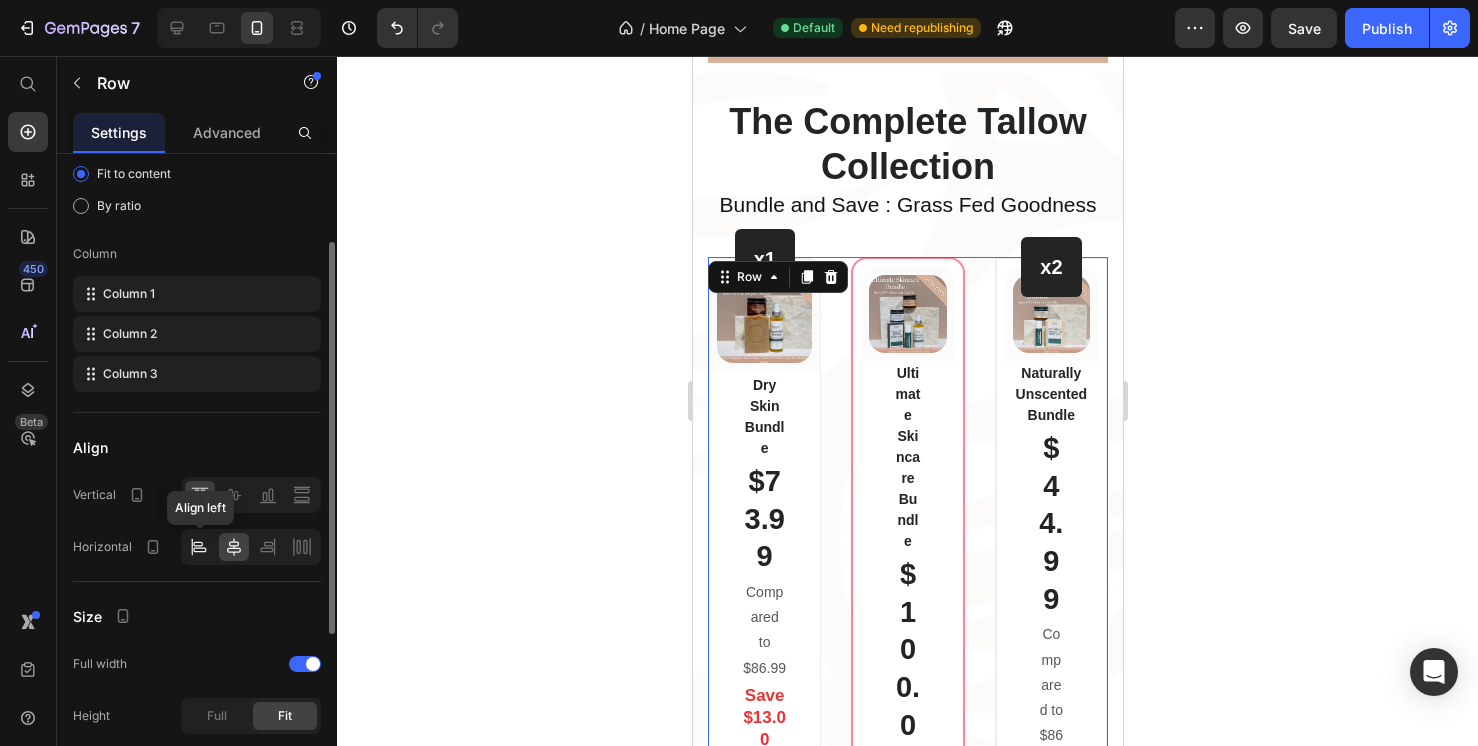 click 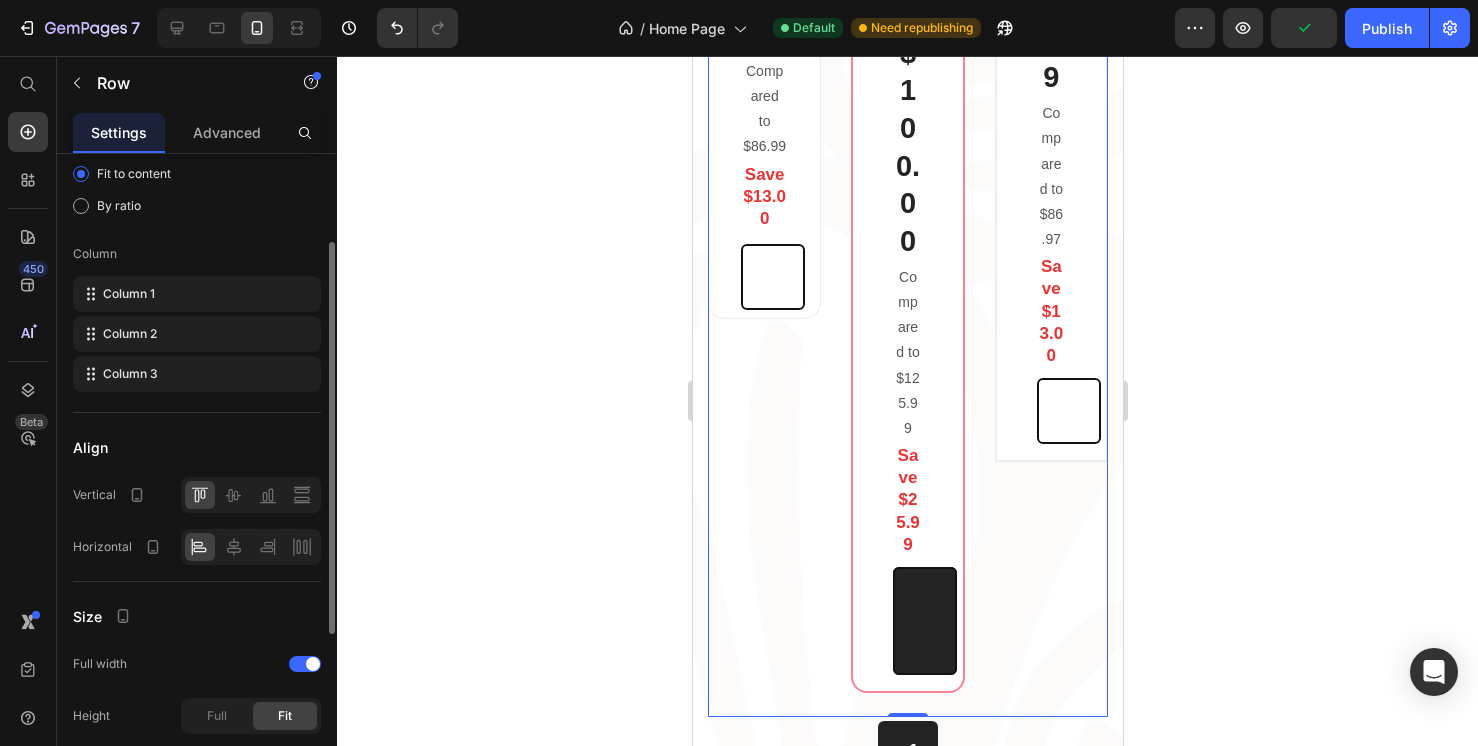 scroll, scrollTop: 2083, scrollLeft: 0, axis: vertical 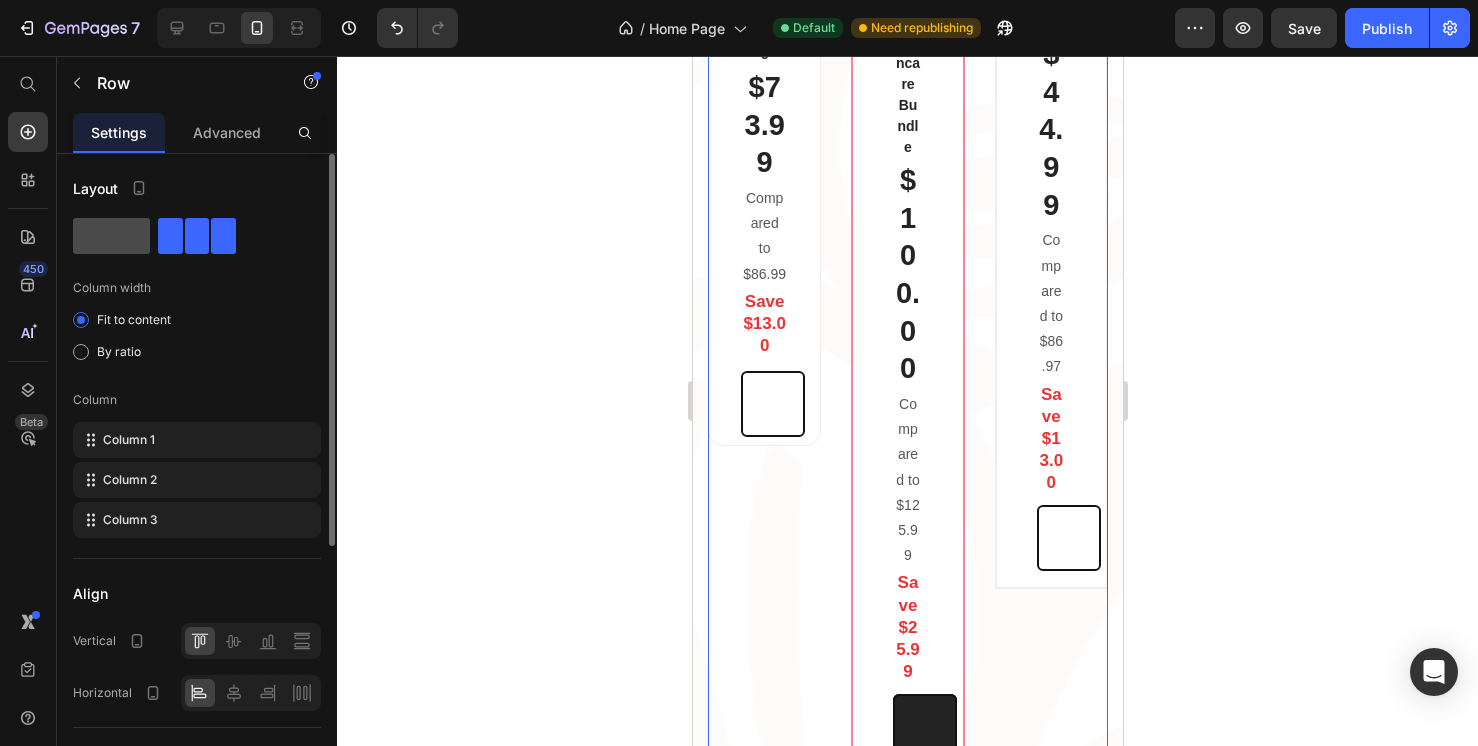 click 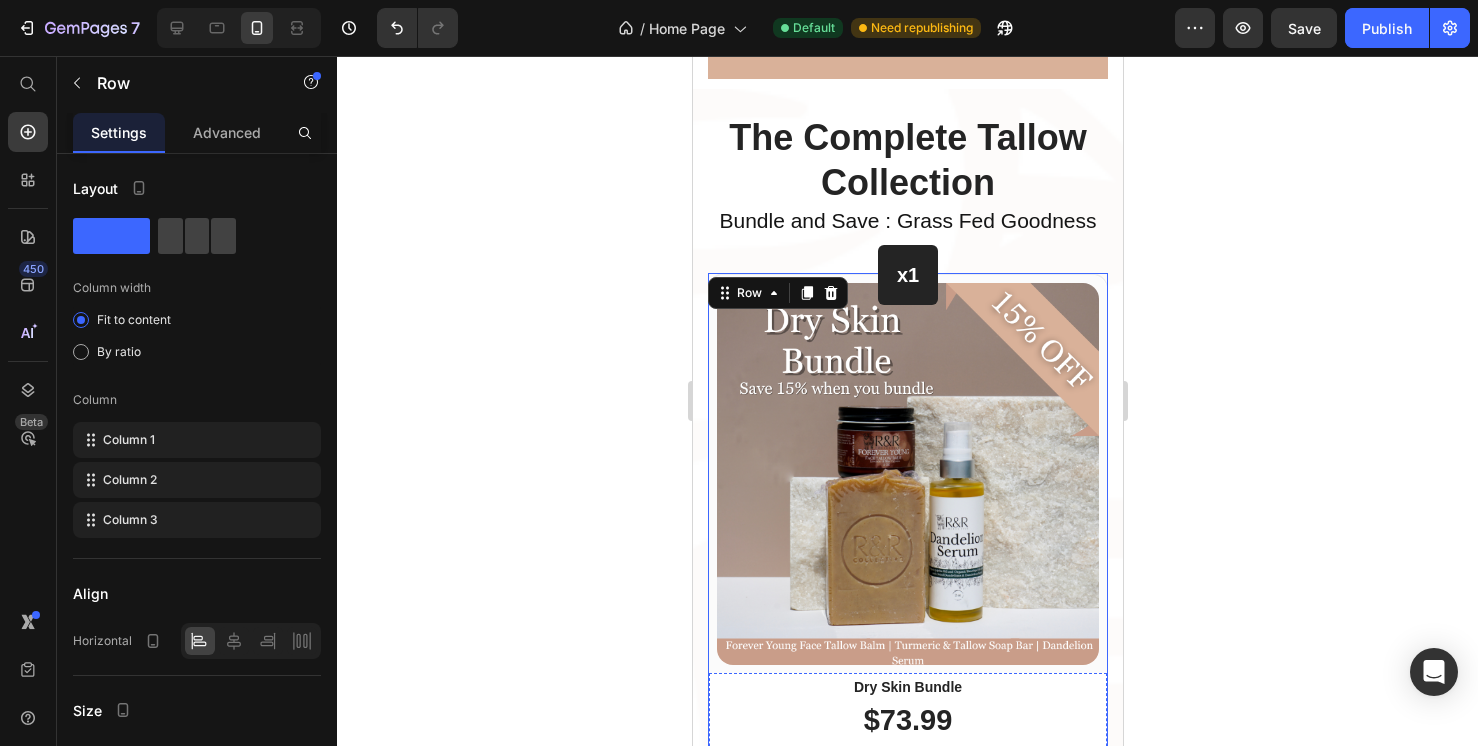 scroll, scrollTop: 1636, scrollLeft: 0, axis: vertical 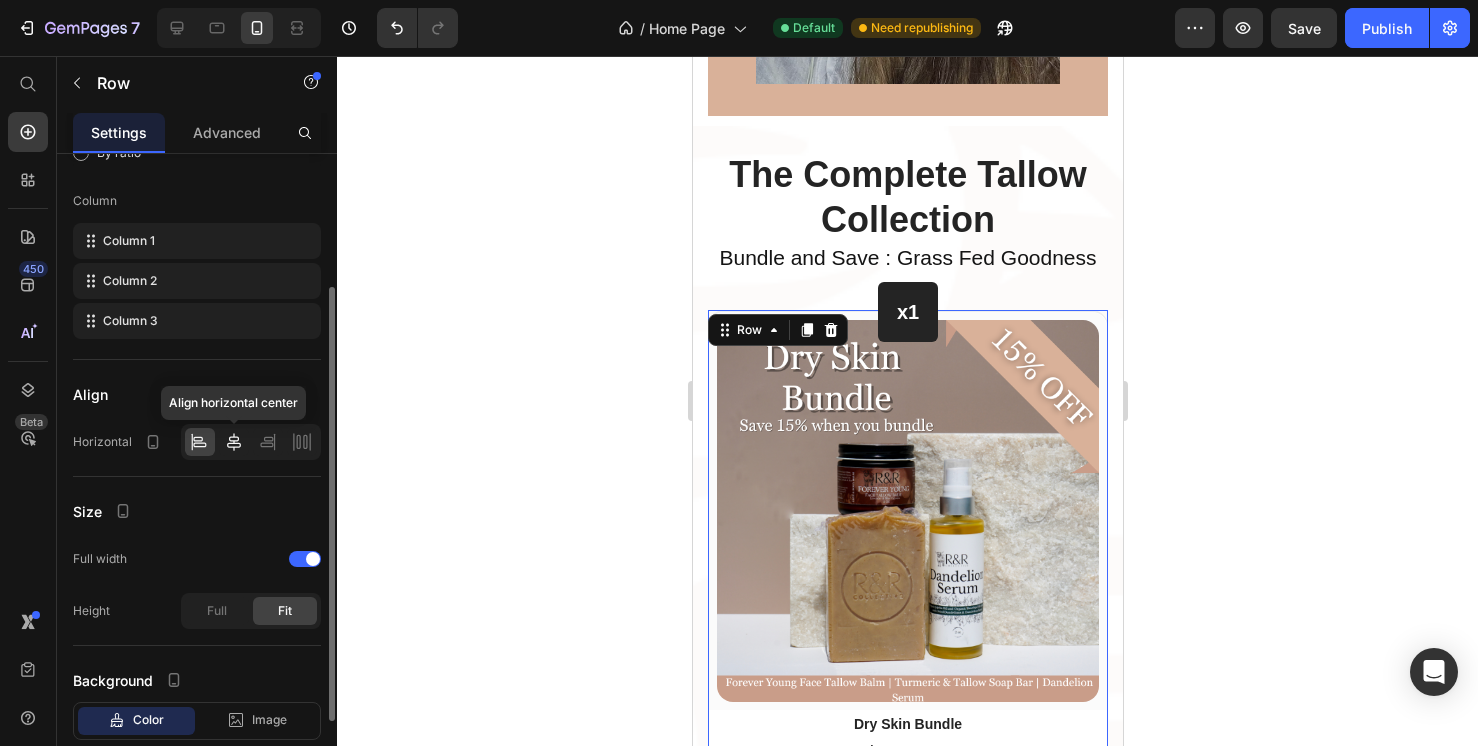 click 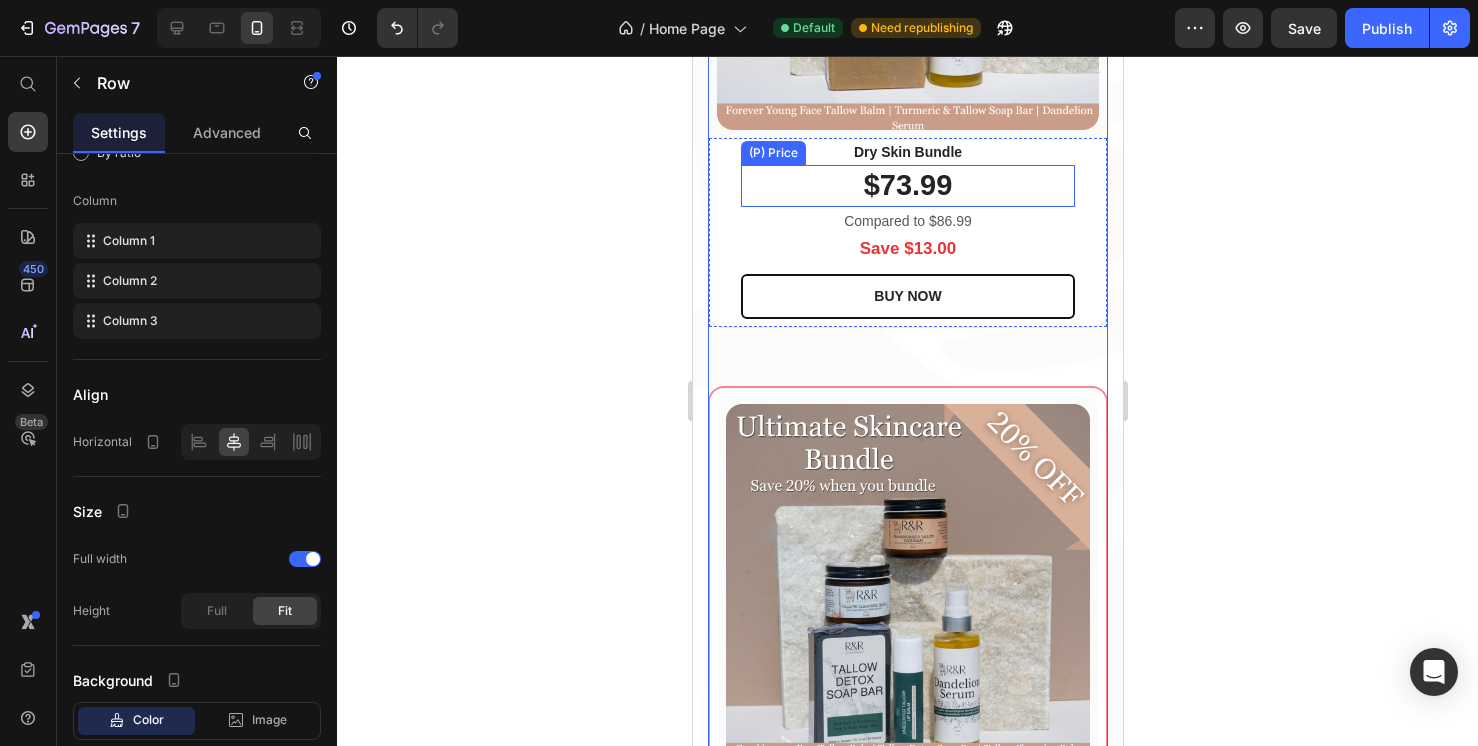 scroll, scrollTop: 2226, scrollLeft: 0, axis: vertical 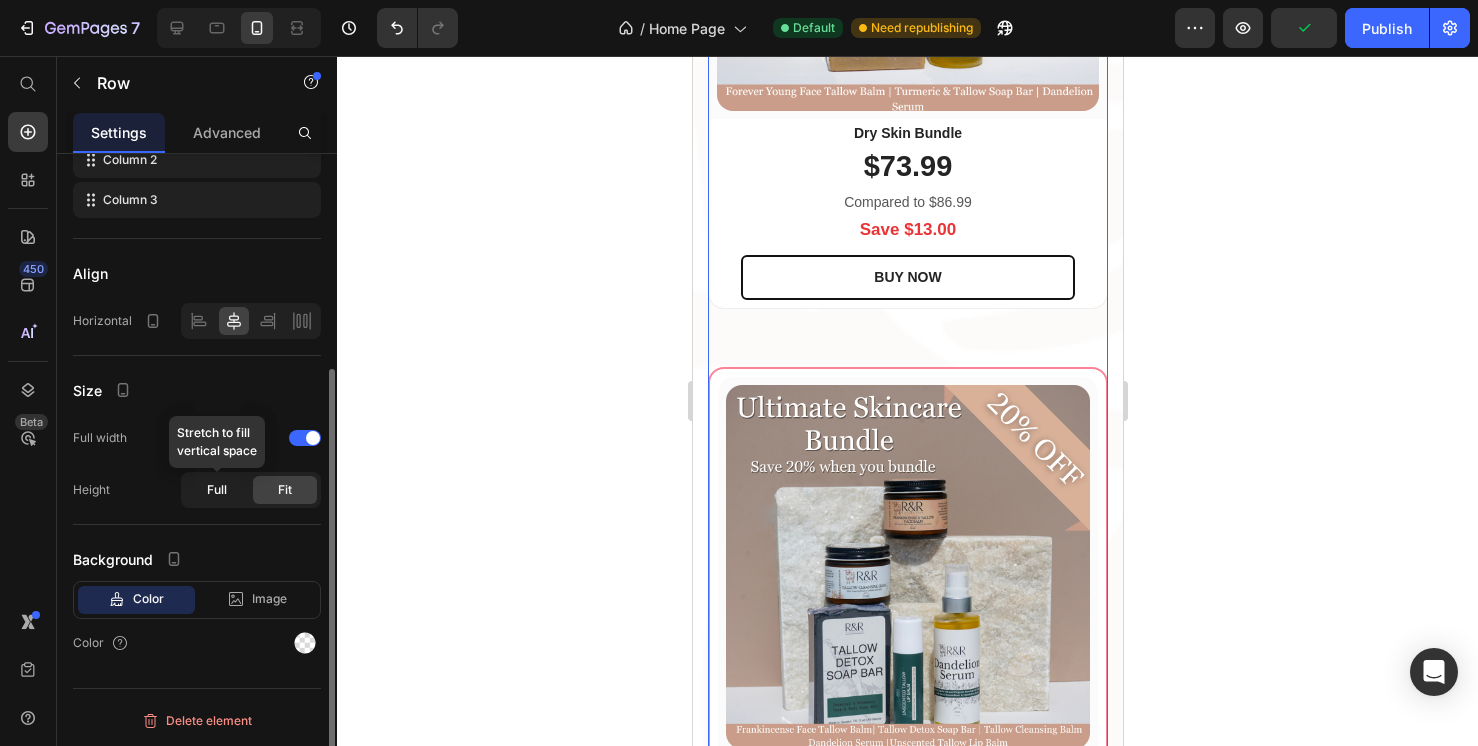 click on "Full" 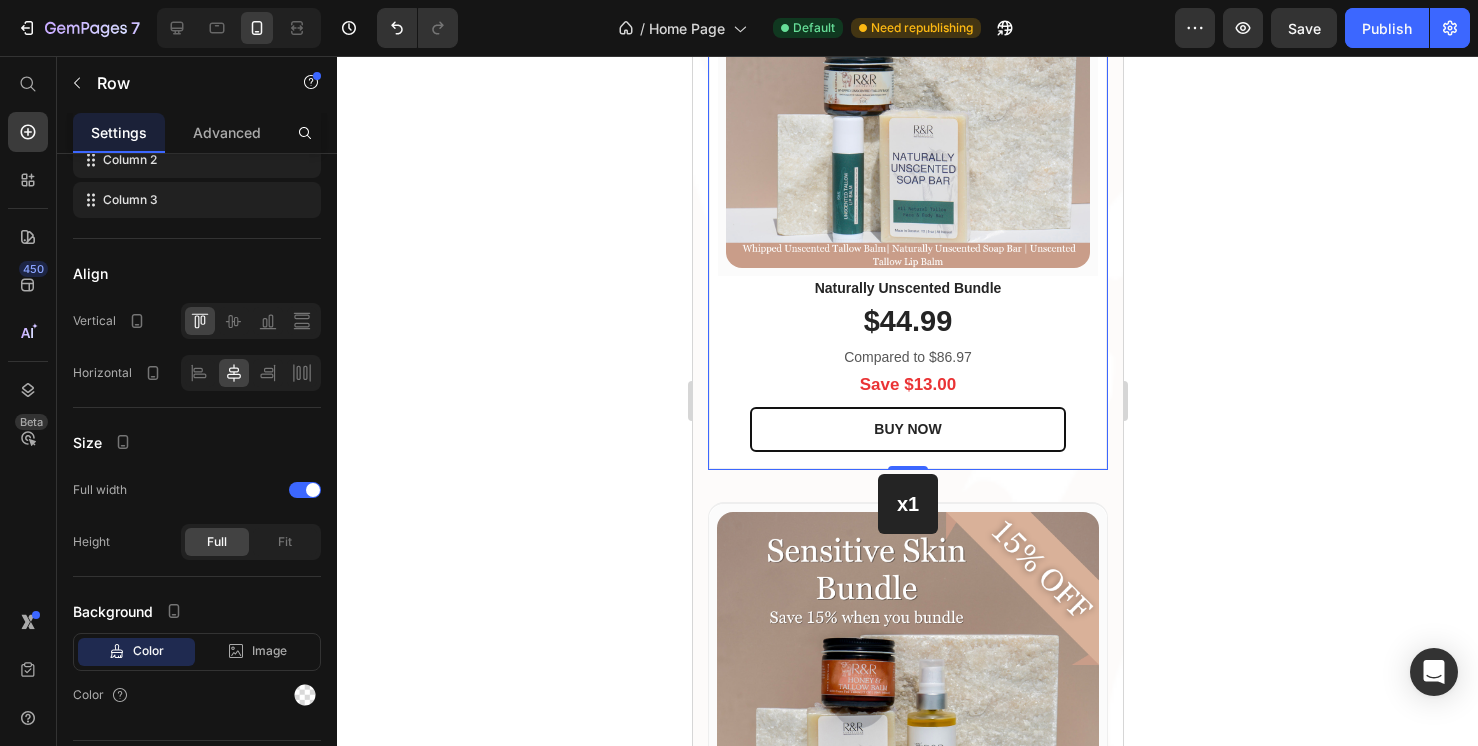 scroll, scrollTop: 3323, scrollLeft: 0, axis: vertical 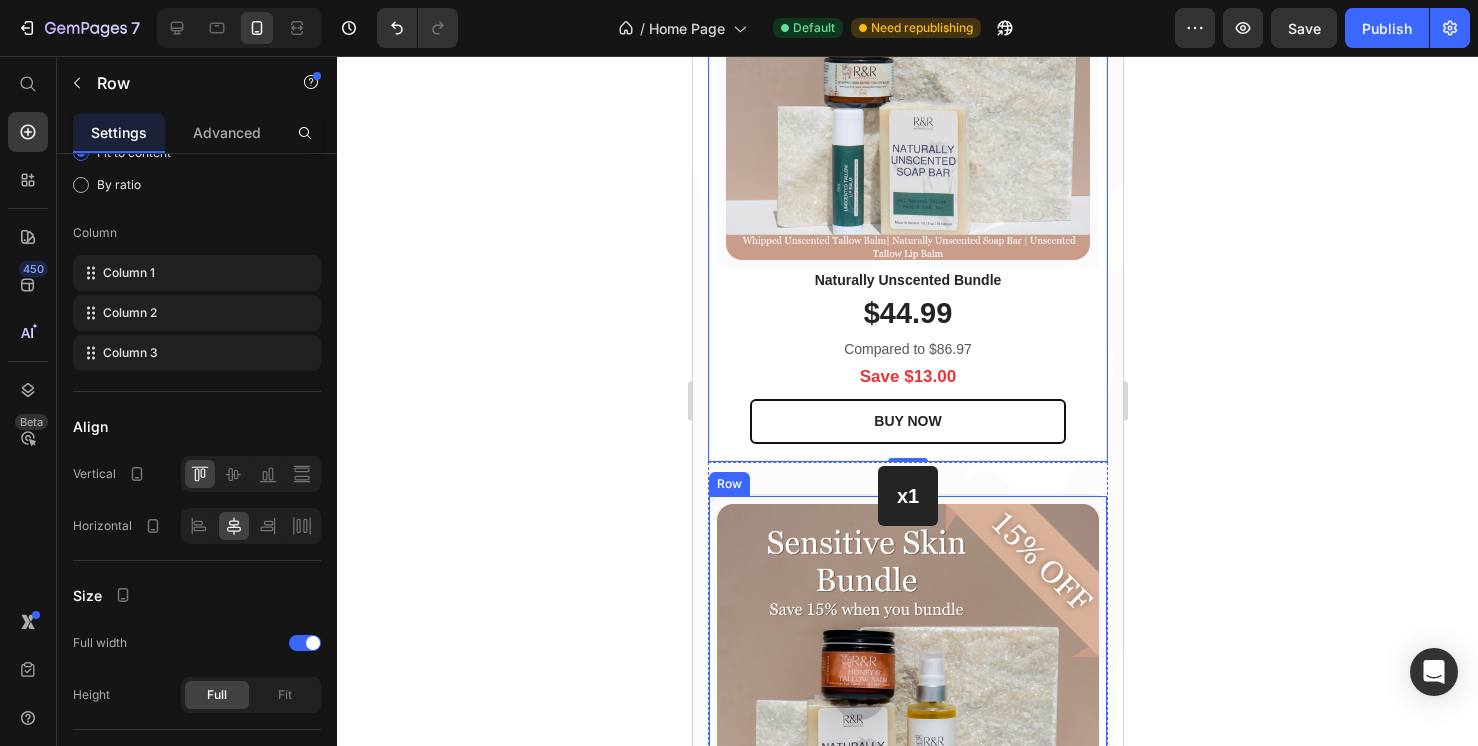 click on "x1 Heading Row (P) Images & Gallery Row Sensitive Skin Bundle (P) Title $79.99 (P) Price  Compared to $93.99 Text block Save $14.00 Text block BUY NOW (P) Cart Button Row Product Row" at bounding box center (907, 794) 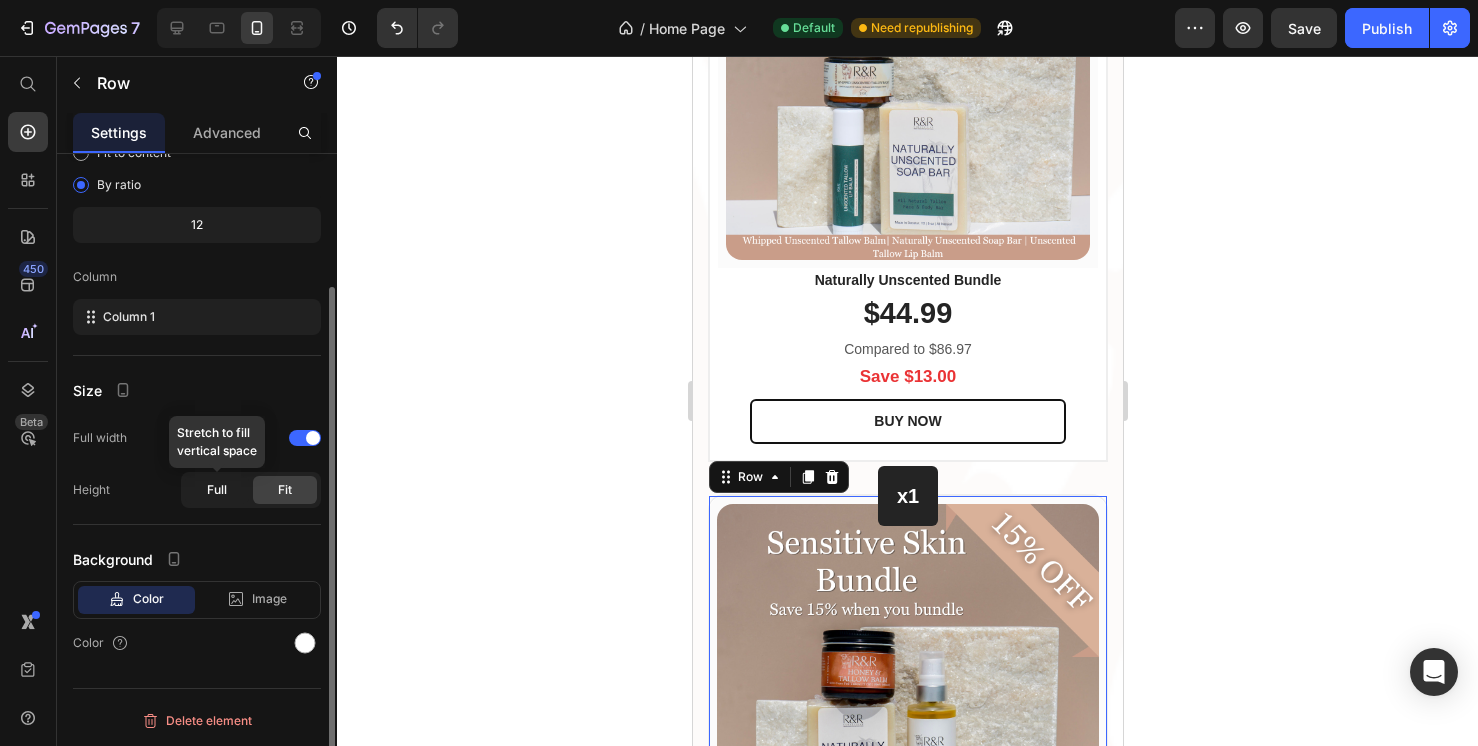 click on "Full" 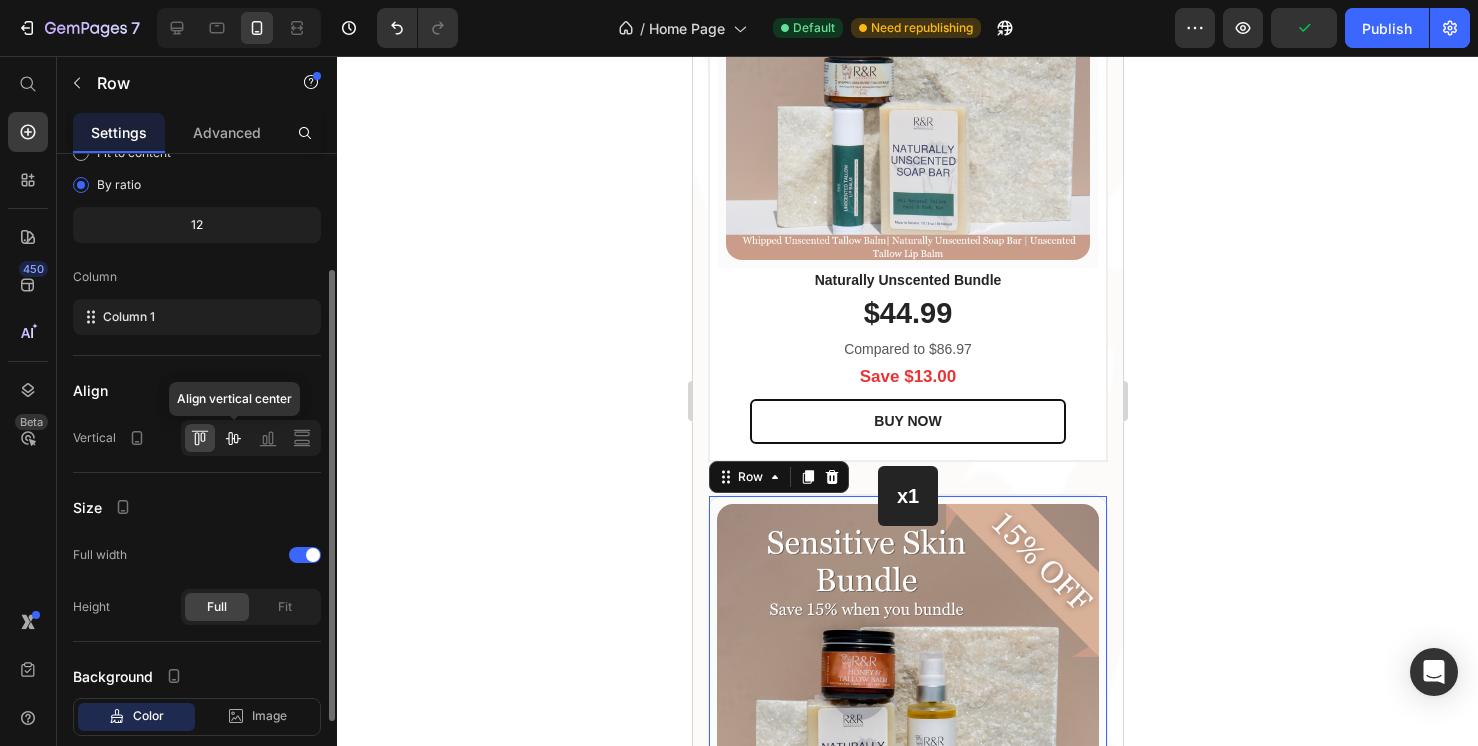 click 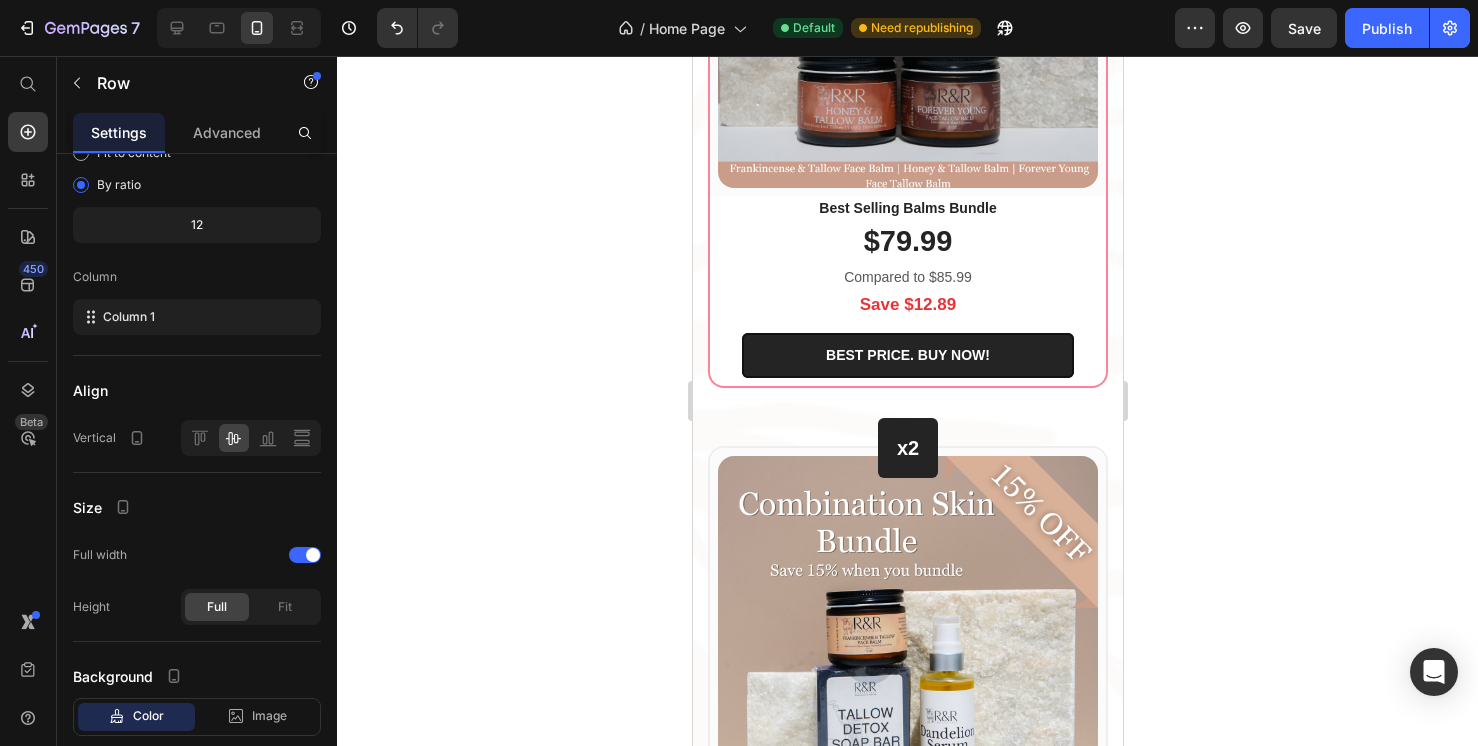 scroll, scrollTop: 4700, scrollLeft: 0, axis: vertical 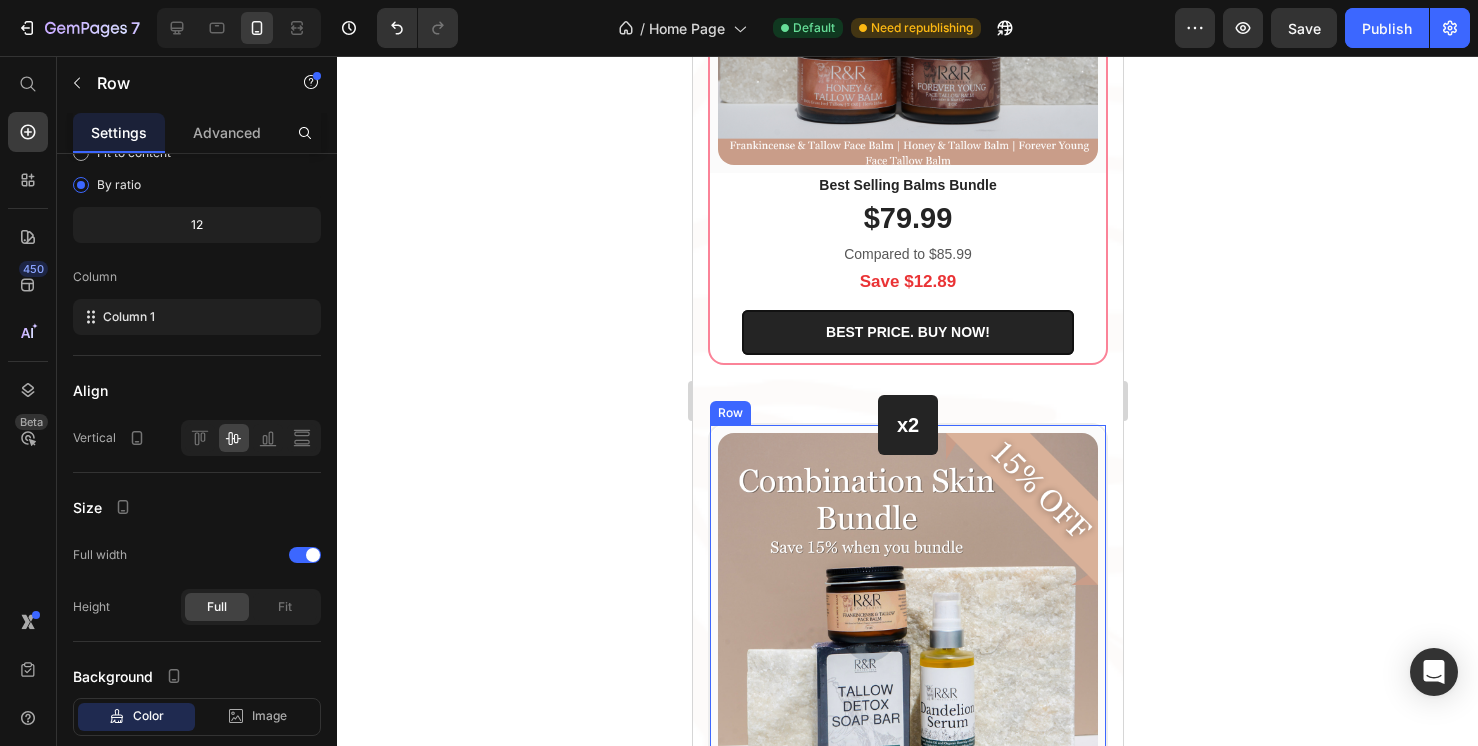 click on "(P) Images & Gallery Row" at bounding box center [907, 623] 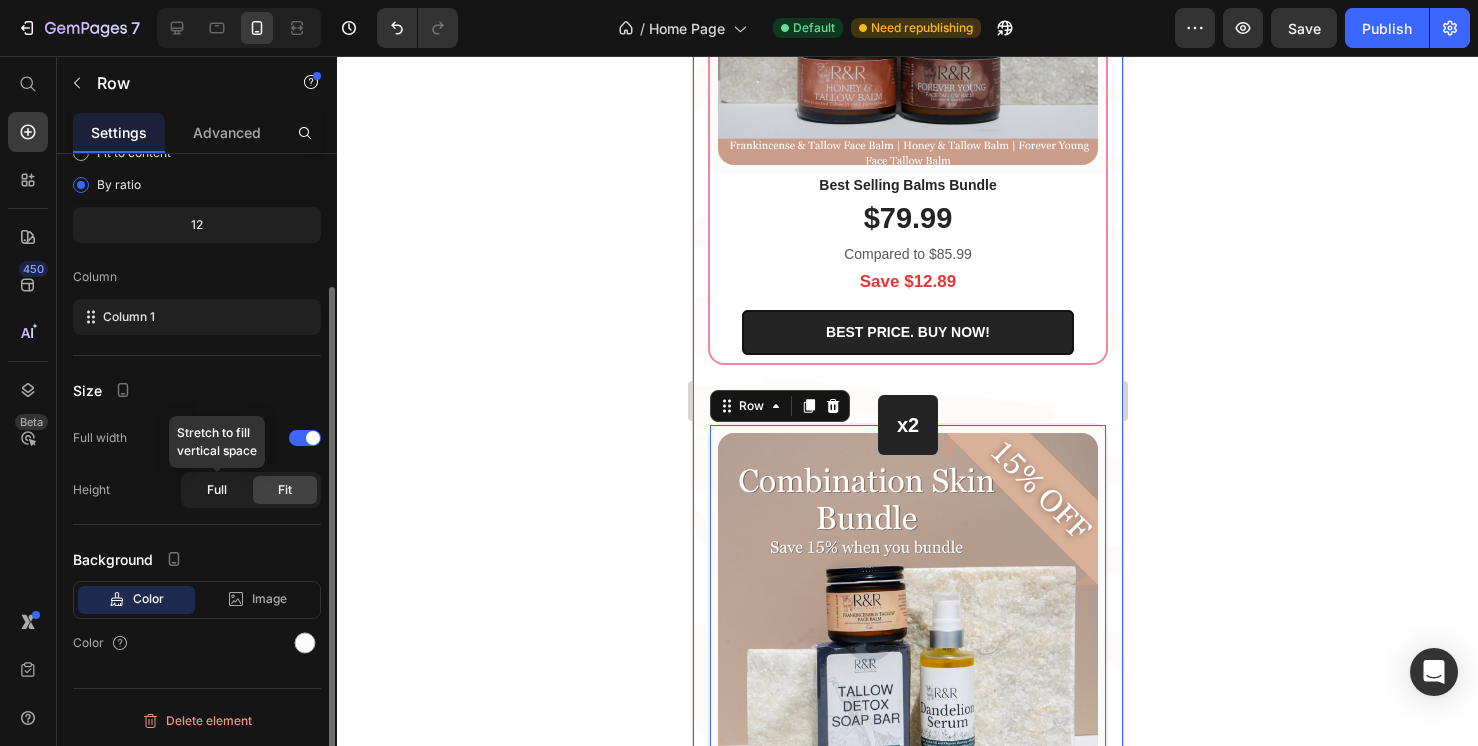 click on "Full" 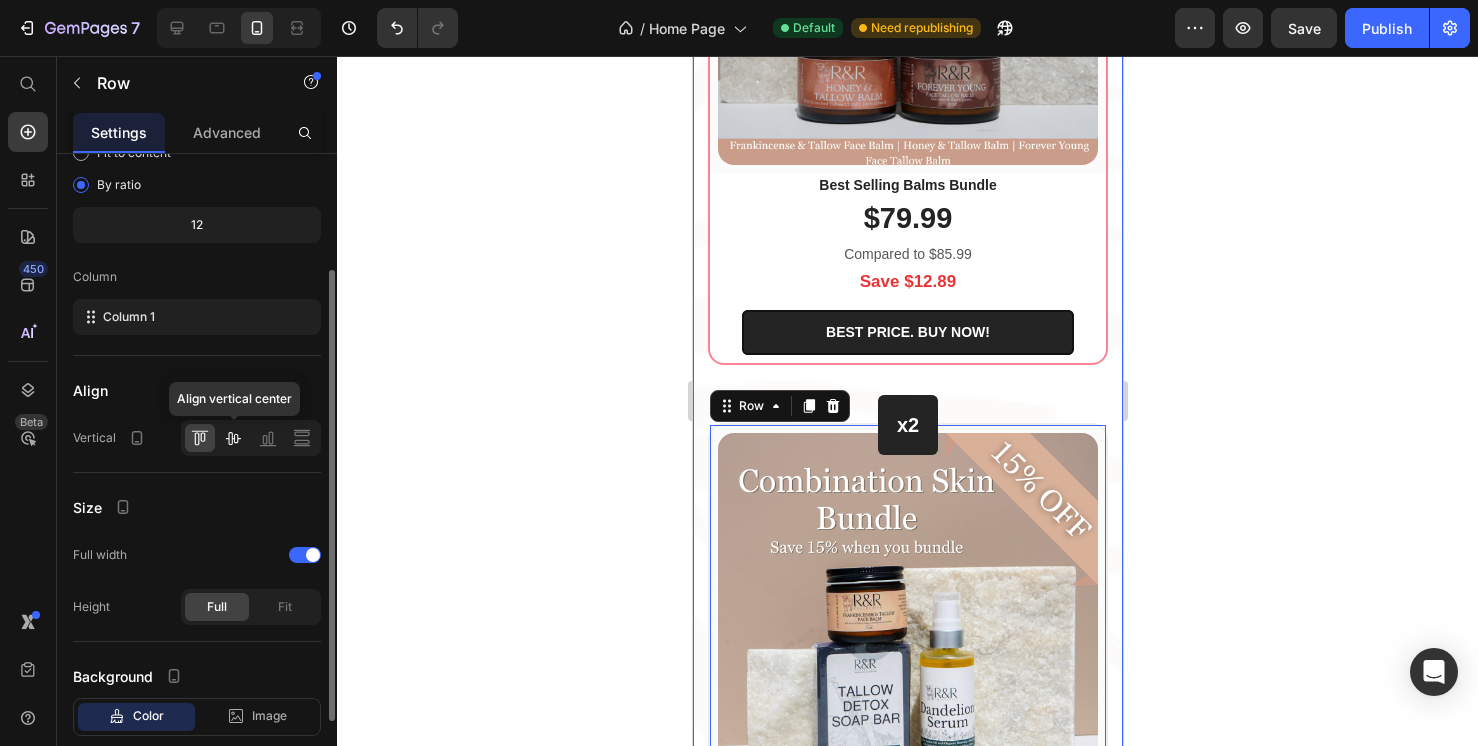 click 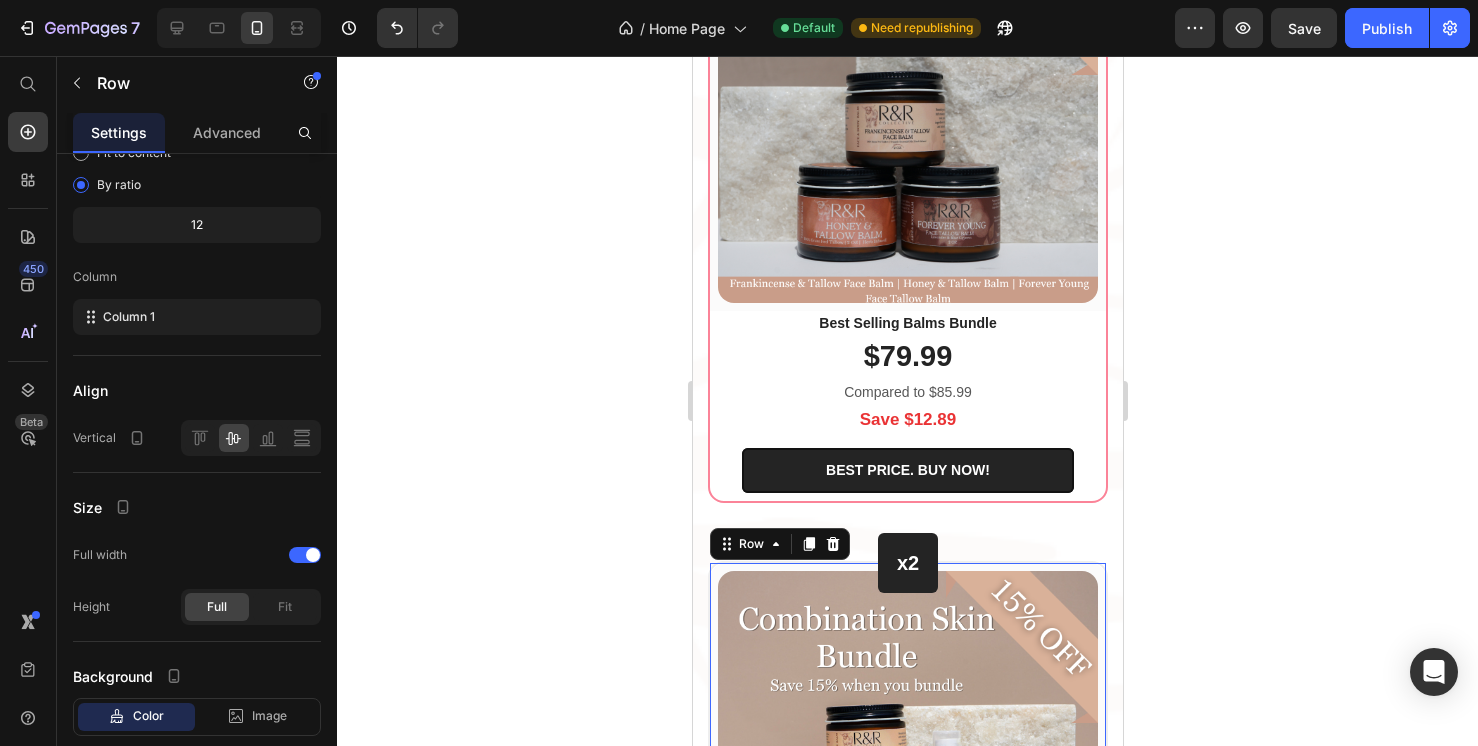 scroll, scrollTop: 4406, scrollLeft: 0, axis: vertical 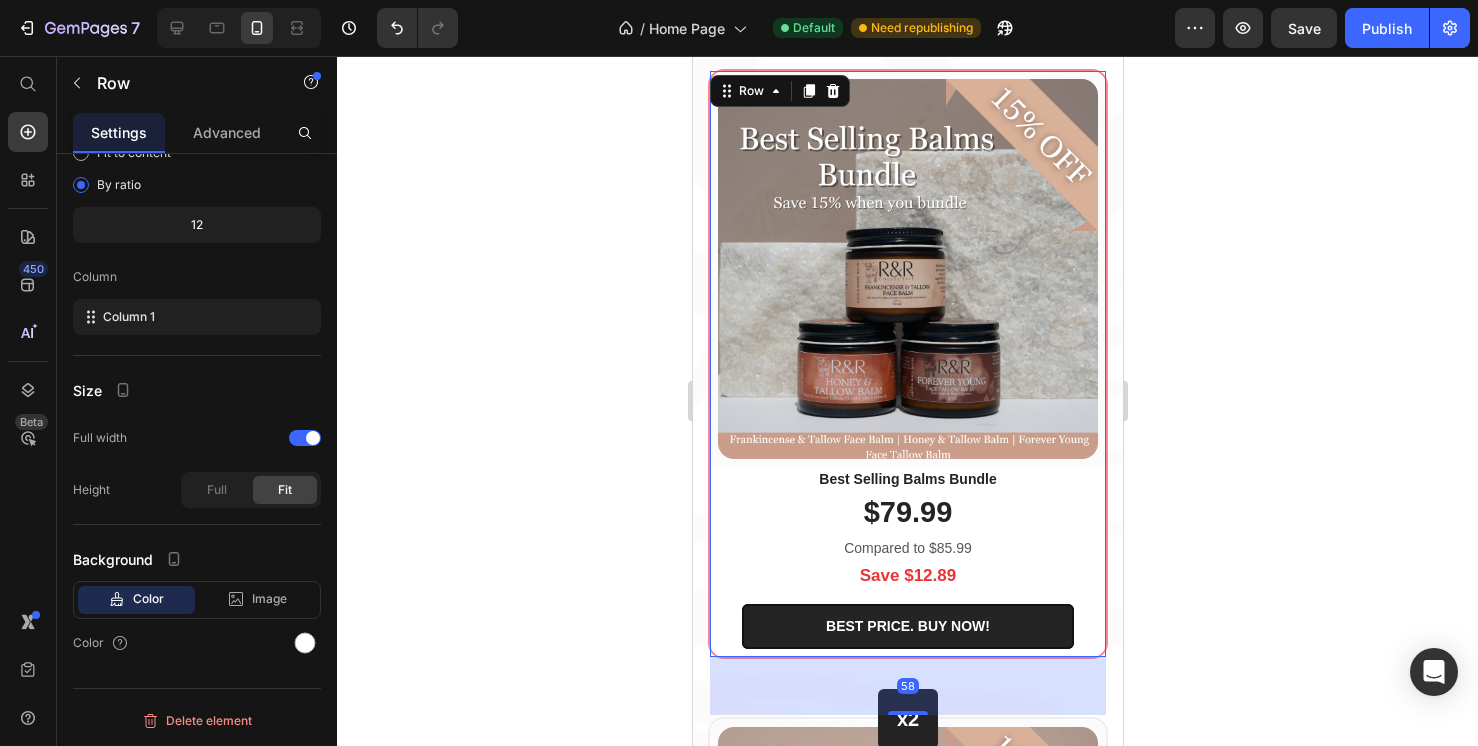 click on "(P) Images & Gallery Row Best Selling Balms Bundle (P) Title $79.99 (P) Price Compared to $85.99 Text block Save $12.89 Text block BEST PRICE. BUY NOW! (P) Cart Button Row Product Row   58" at bounding box center (907, 364) 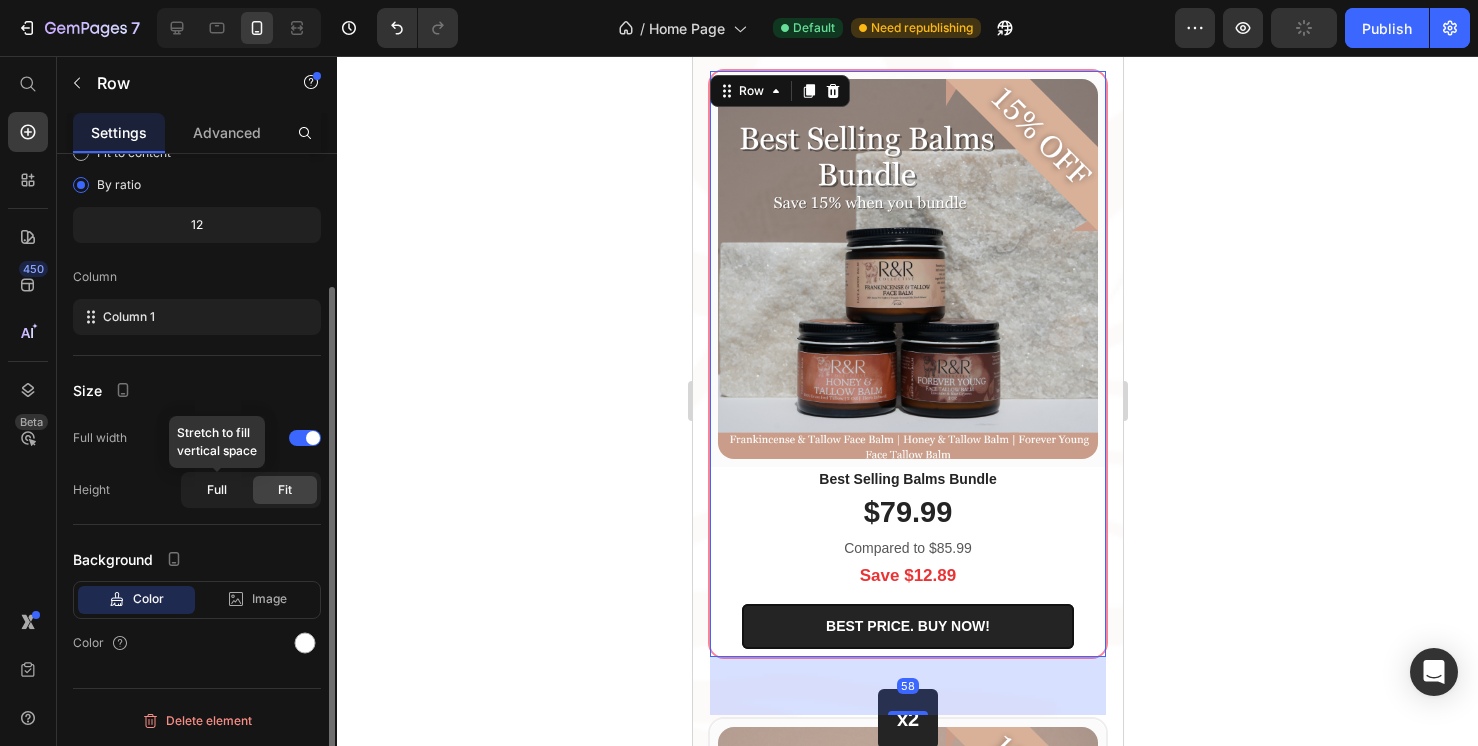 click on "Full" 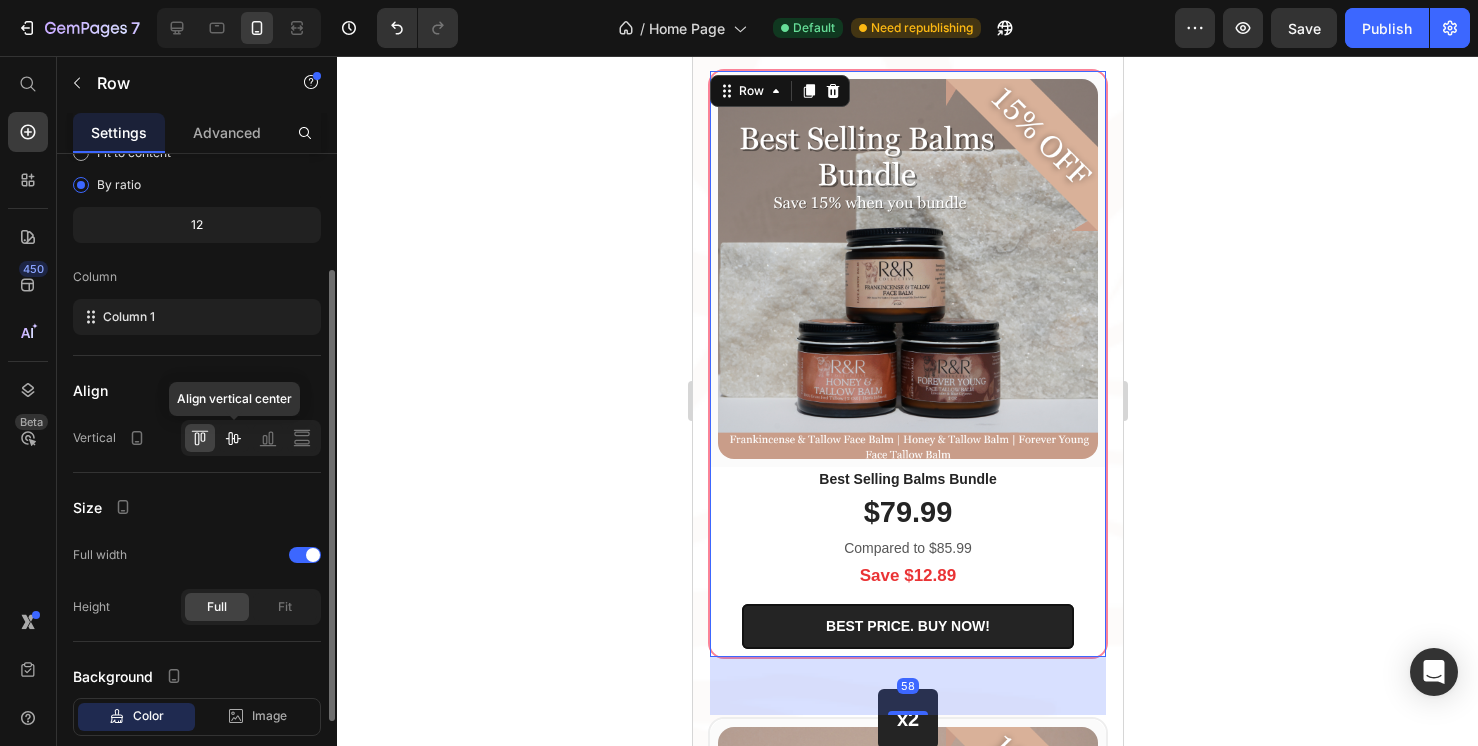 click 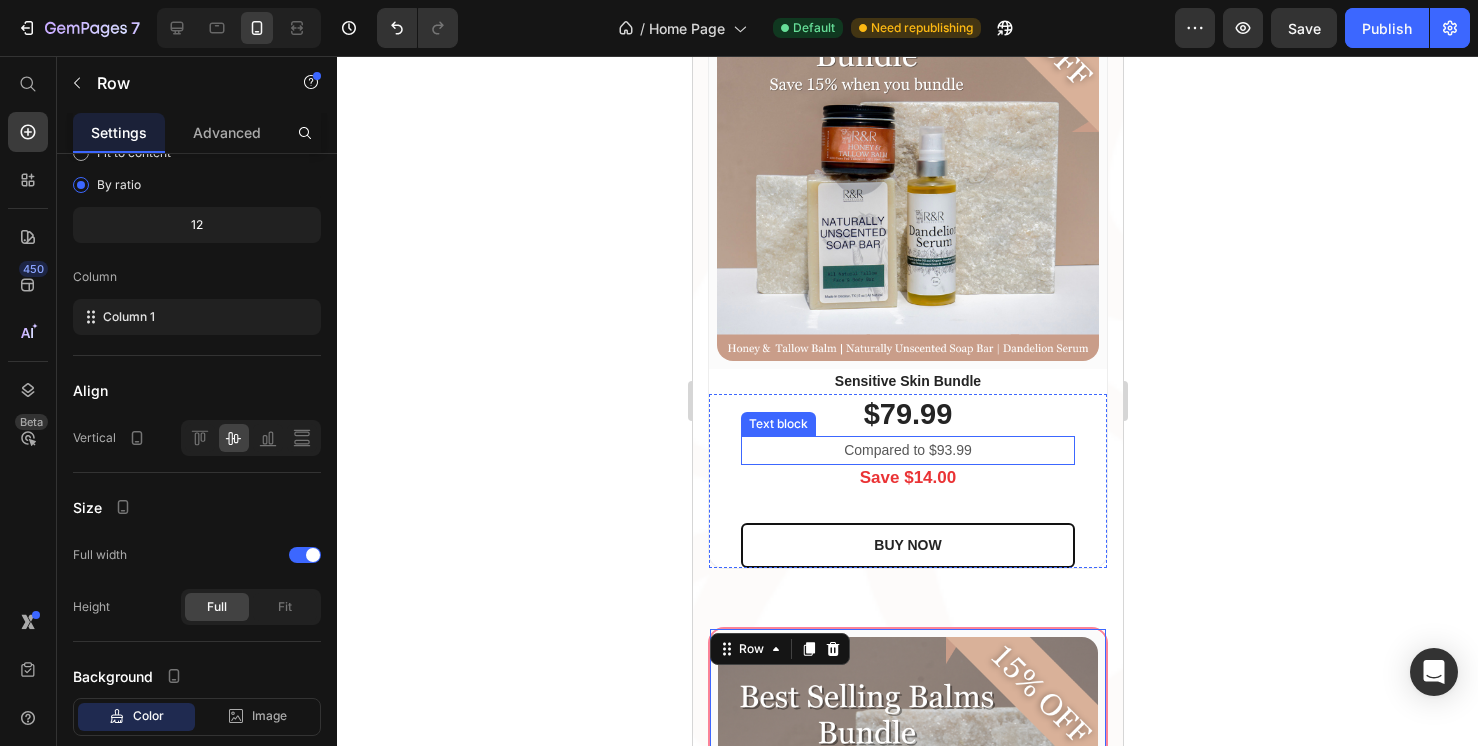 scroll, scrollTop: 3830, scrollLeft: 0, axis: vertical 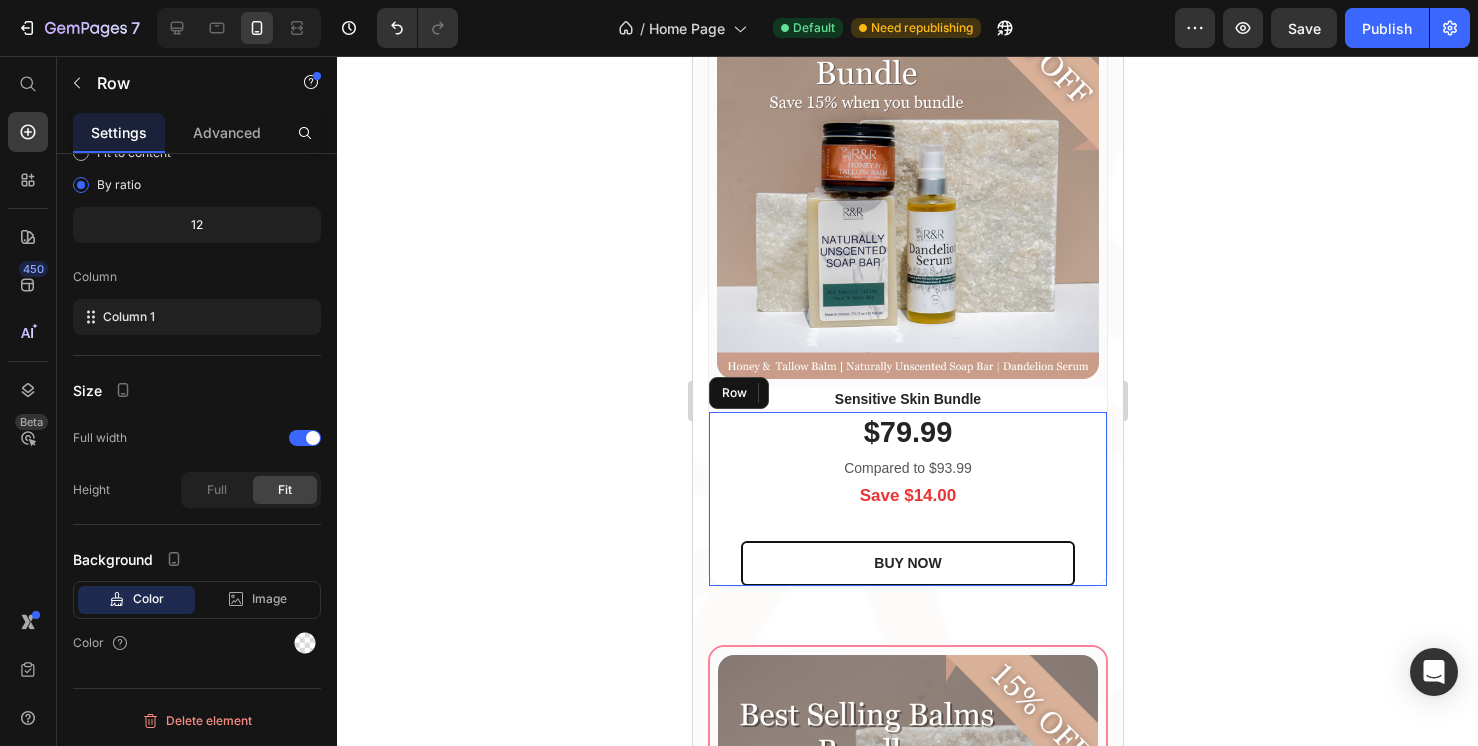 click on "$79.99 (P) Price  Compared to $93.99 Text block Save $14.00 Text block BUY NOW (P) Cart Button Row" at bounding box center [907, 499] 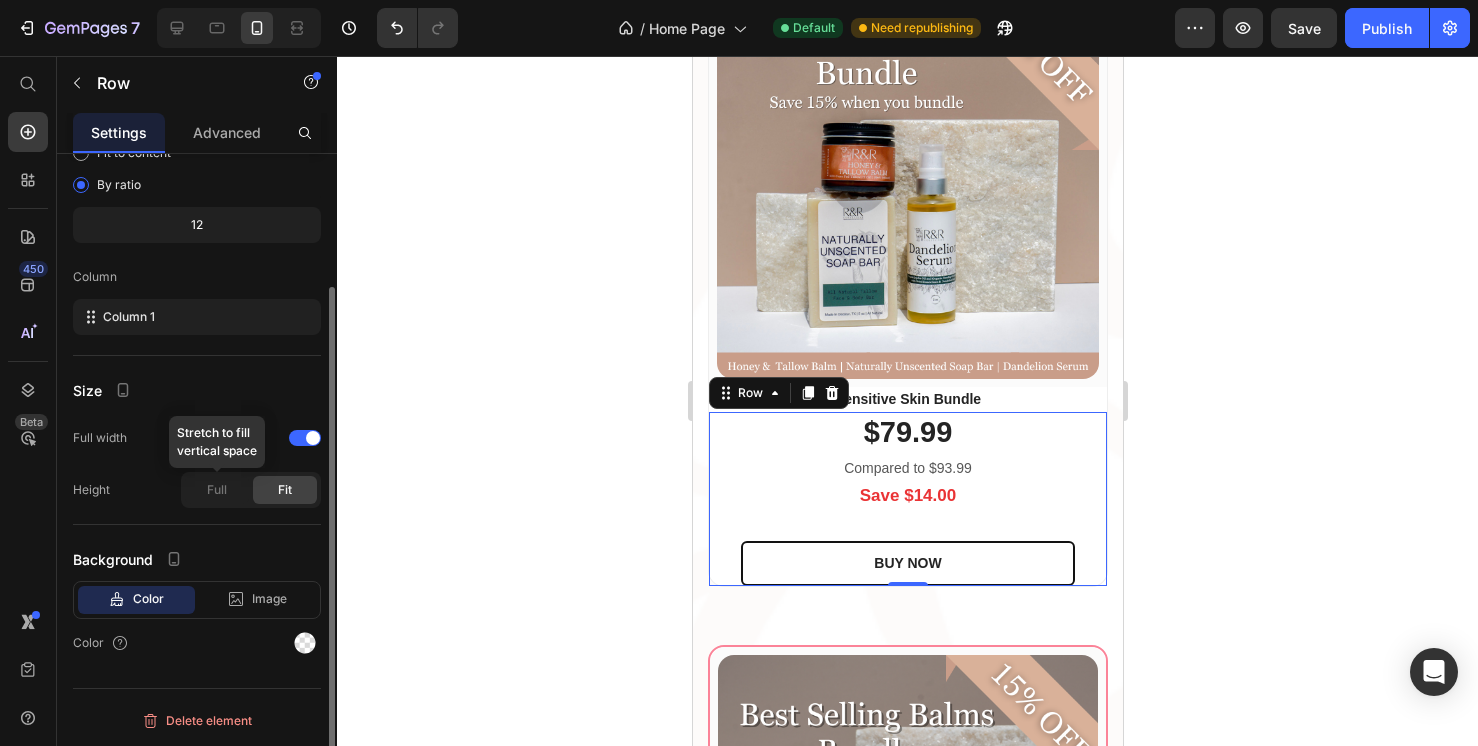 click on "Full Stretch to fill   vertical space Fit" 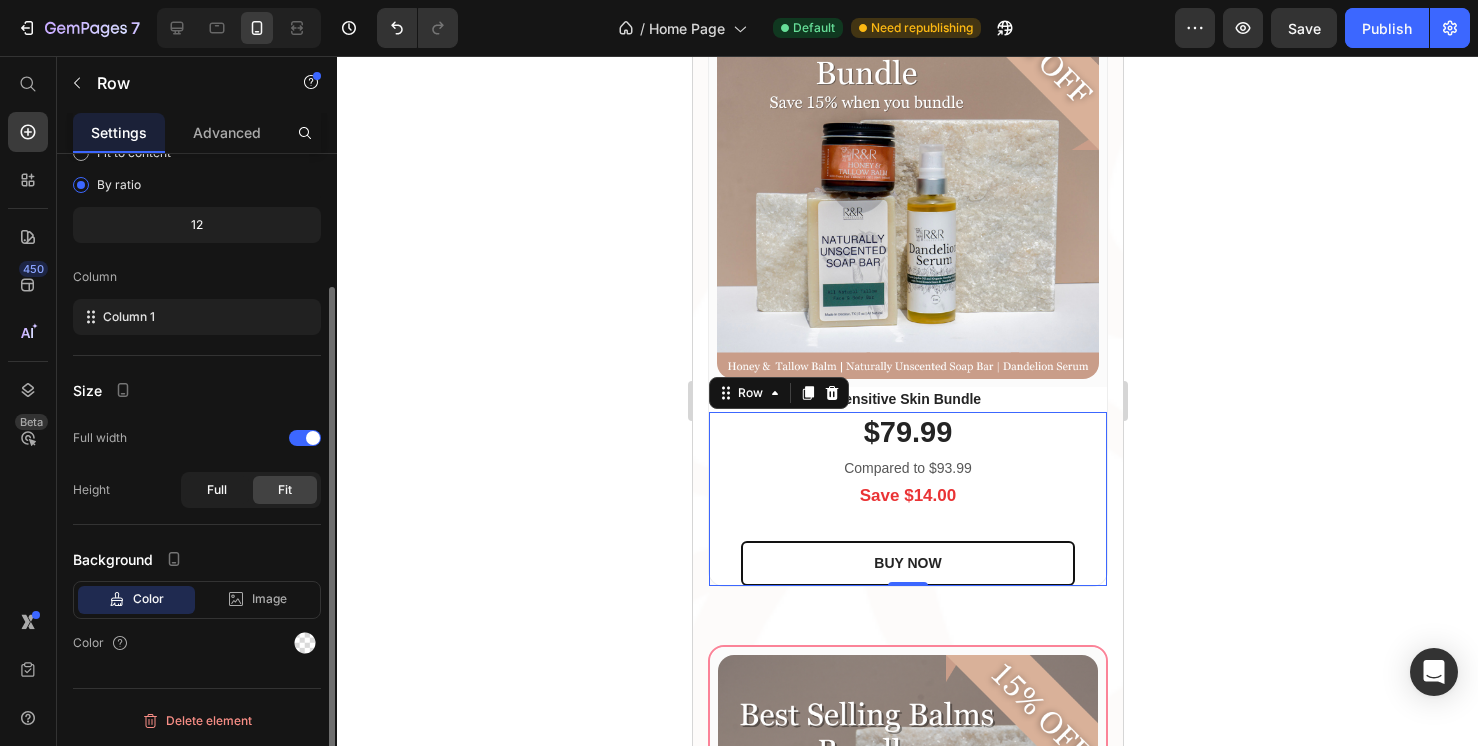 click on "Full" 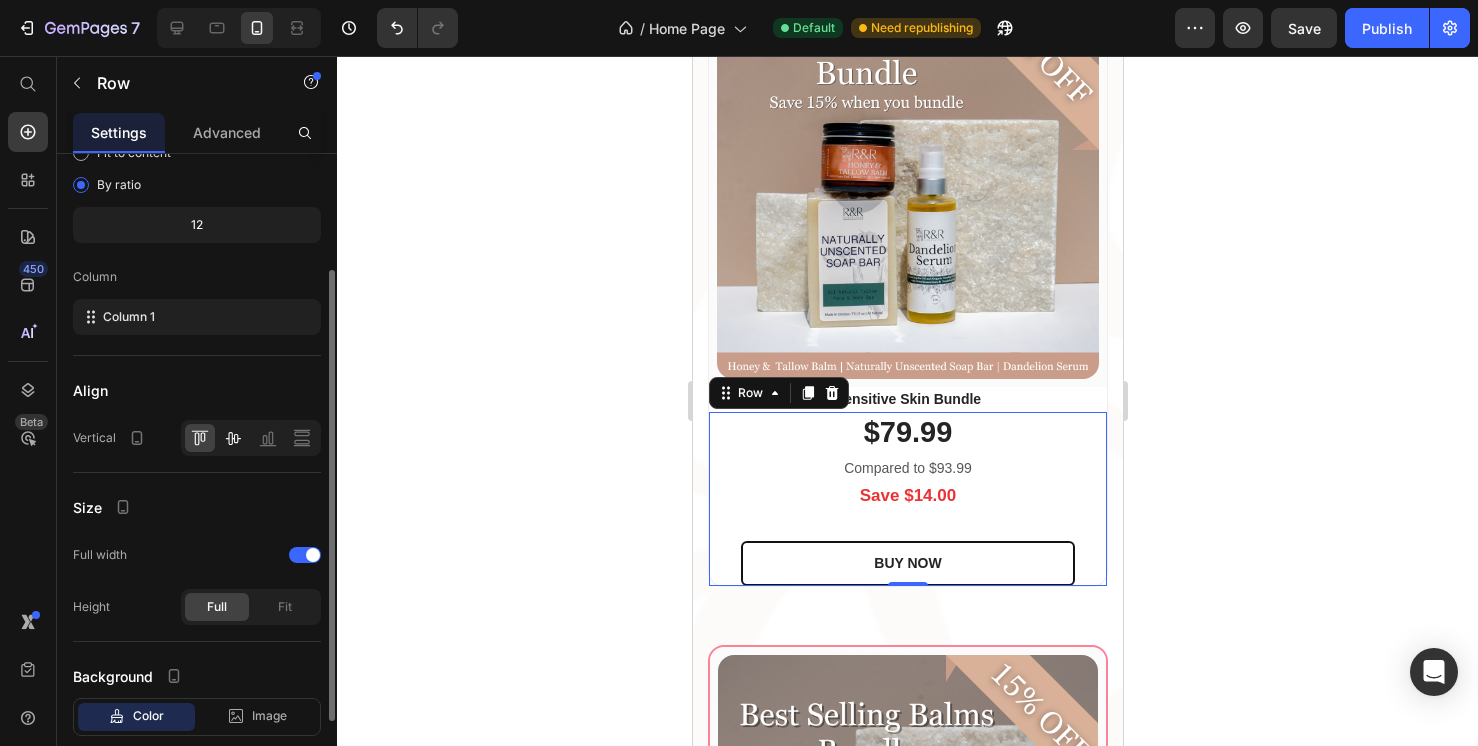 click 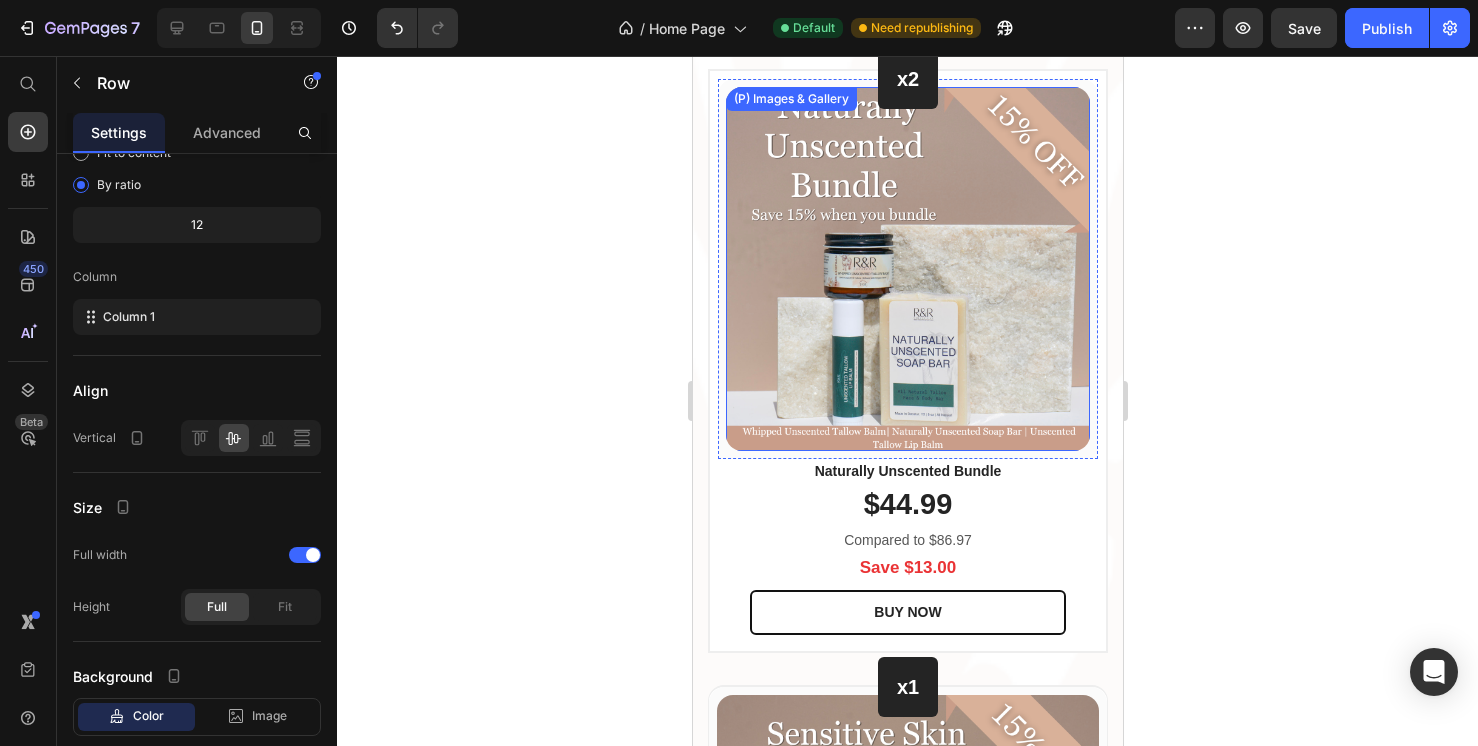 scroll, scrollTop: 3104, scrollLeft: 0, axis: vertical 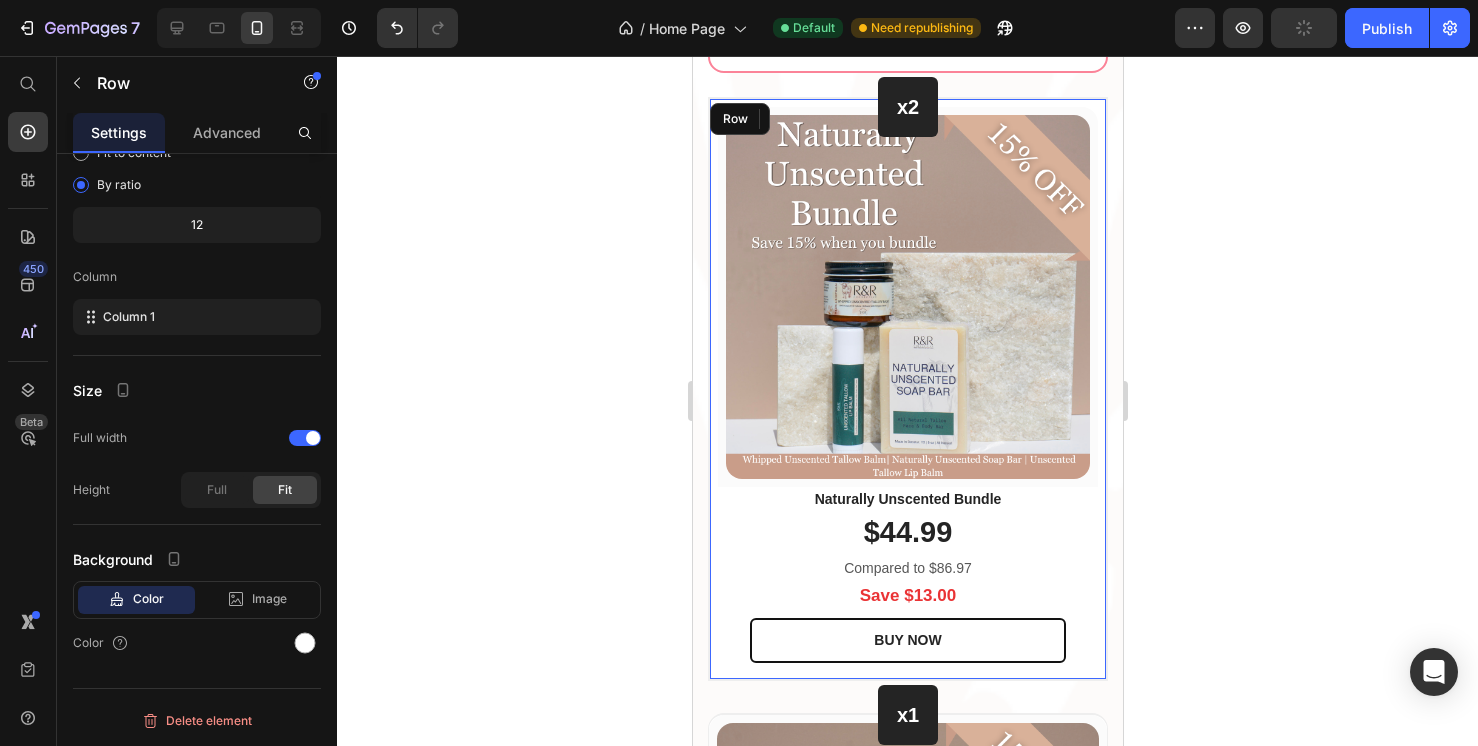 click on "x2 Heading Row (P) Images & Gallery Row Naturally Unscented Bundle (P) Title $44.99 (P) Price Compared to $86.97 Text block Save $13.00 Text block BUY NOW (P) Cart Button Row Product Row" at bounding box center [907, 389] 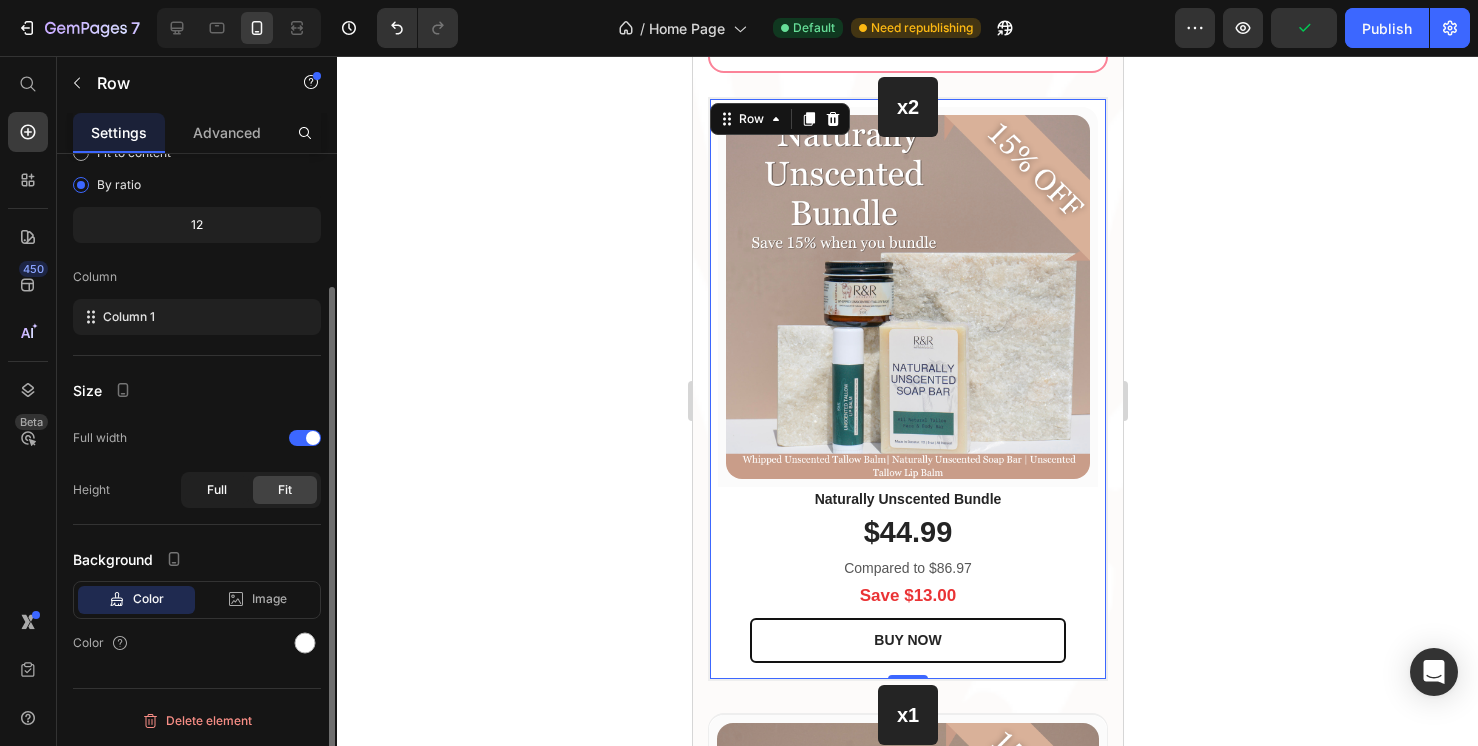 click on "Full" 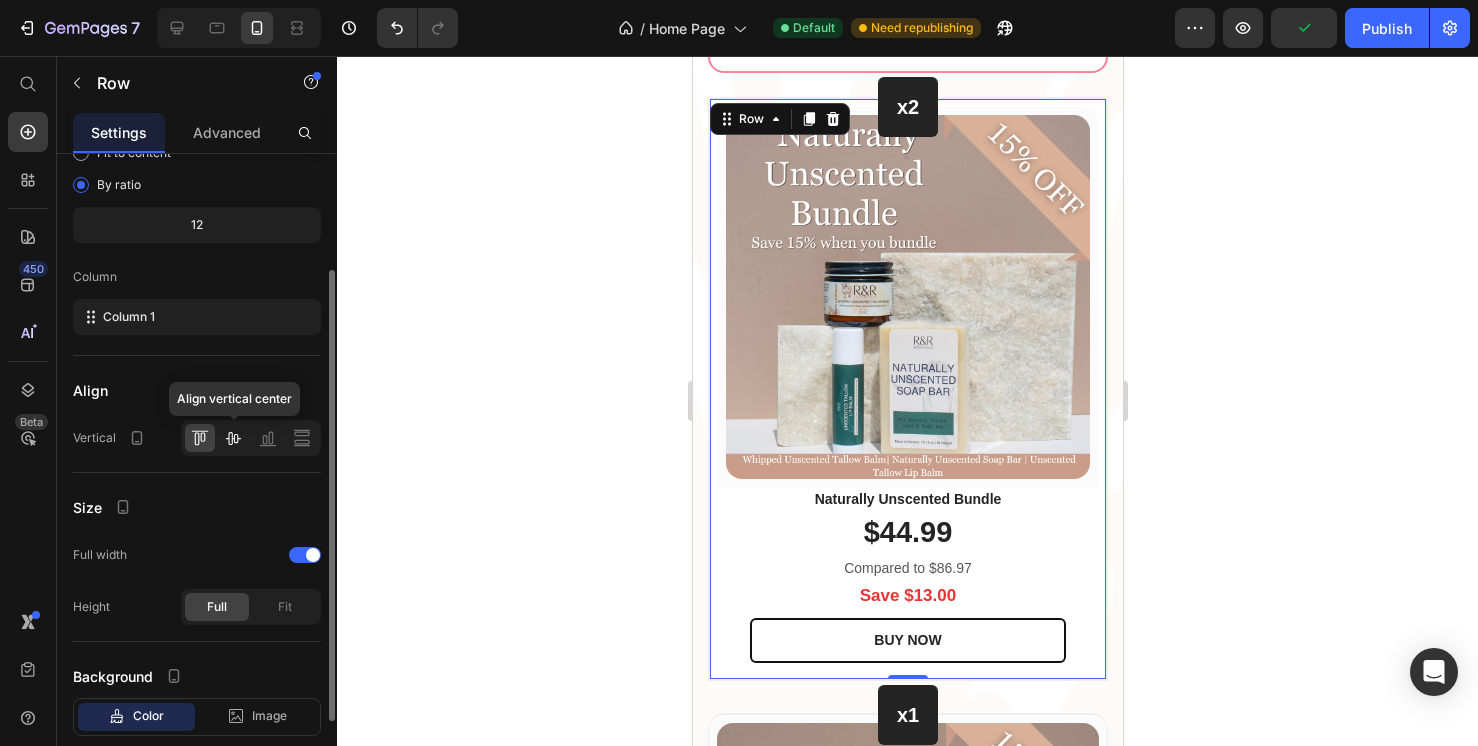 click 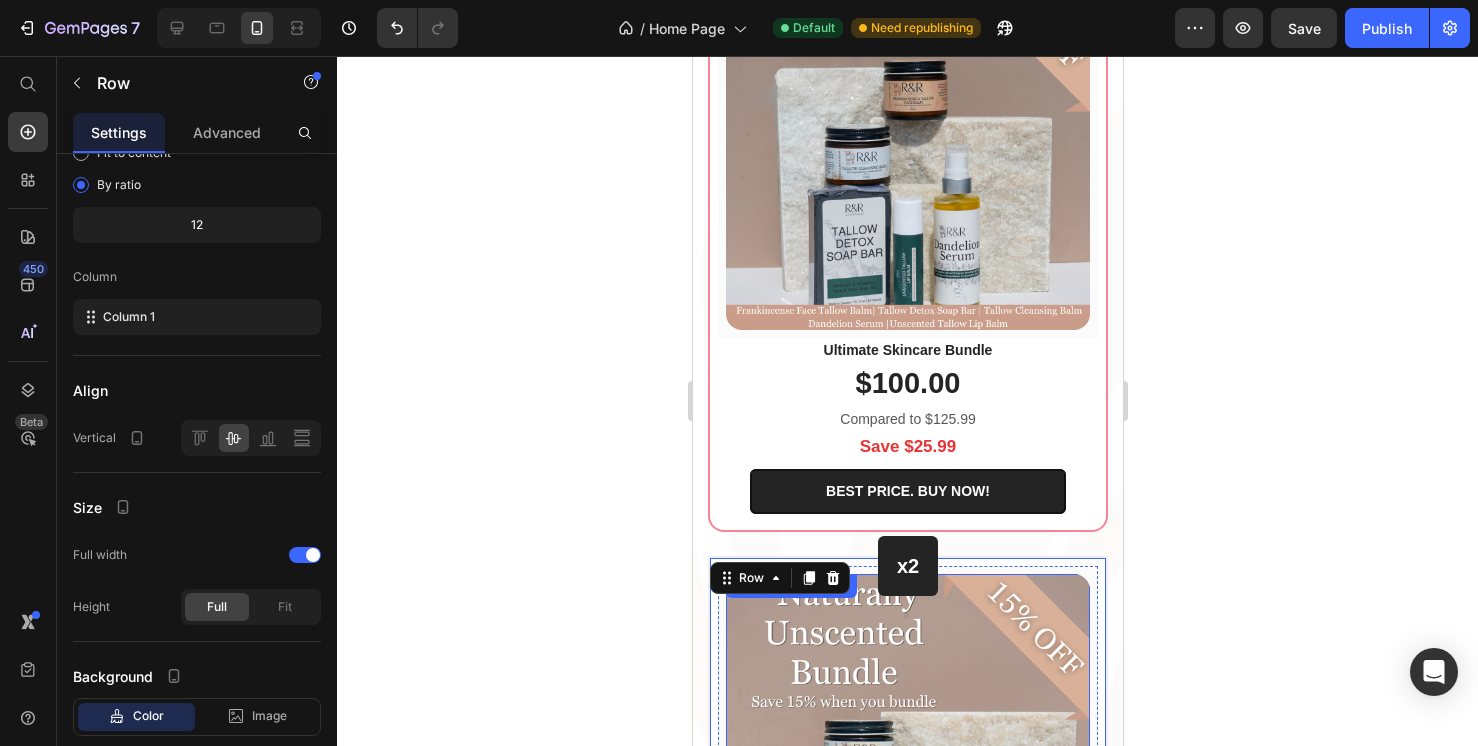 scroll, scrollTop: 2617, scrollLeft: 0, axis: vertical 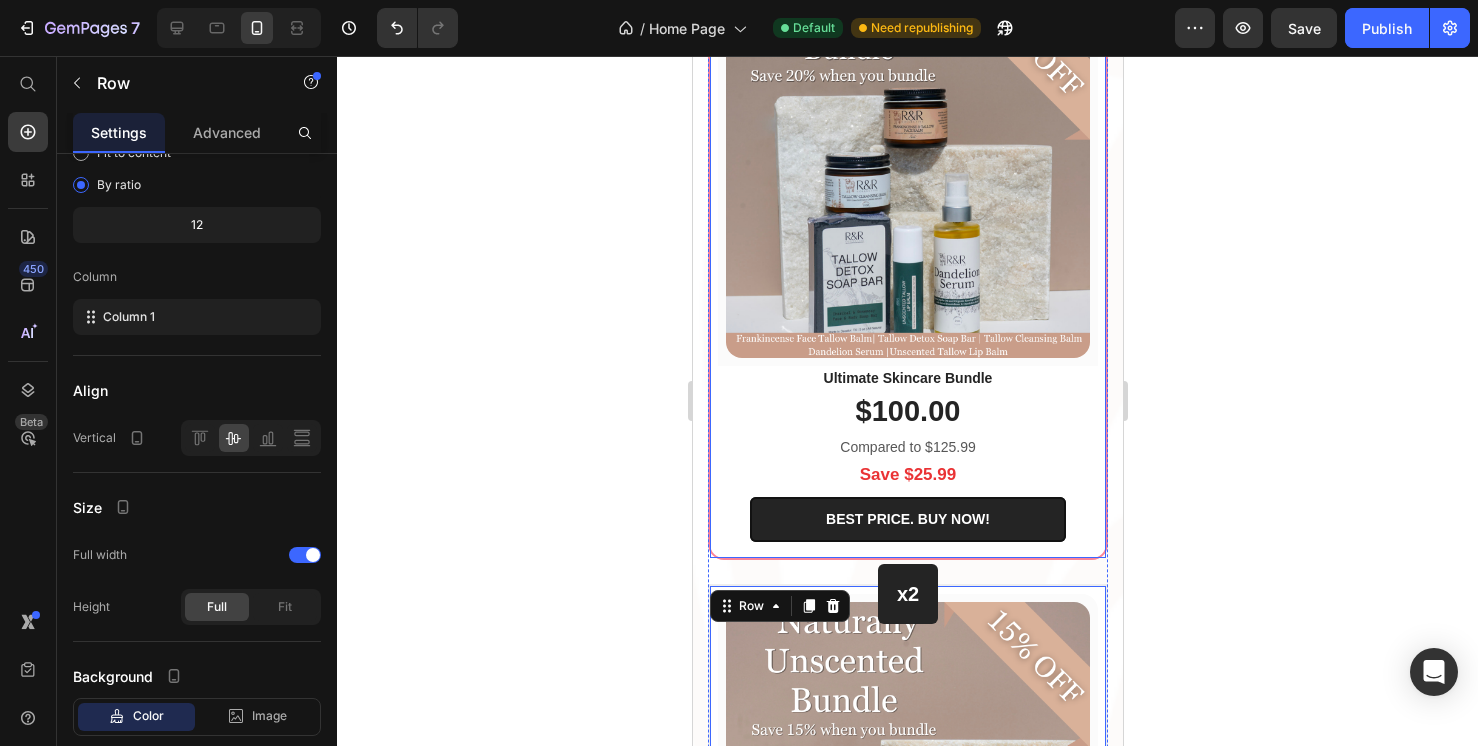 click on "(P) Images & Gallery Row Ultimate Skincare Bundle (P) Title $100.00 (P) Price Compared to $125.99 Text block Save $25.99 Text block BEST PRICE. BUY NOW! (P) Cart Button Row Product Row" at bounding box center (907, 268) 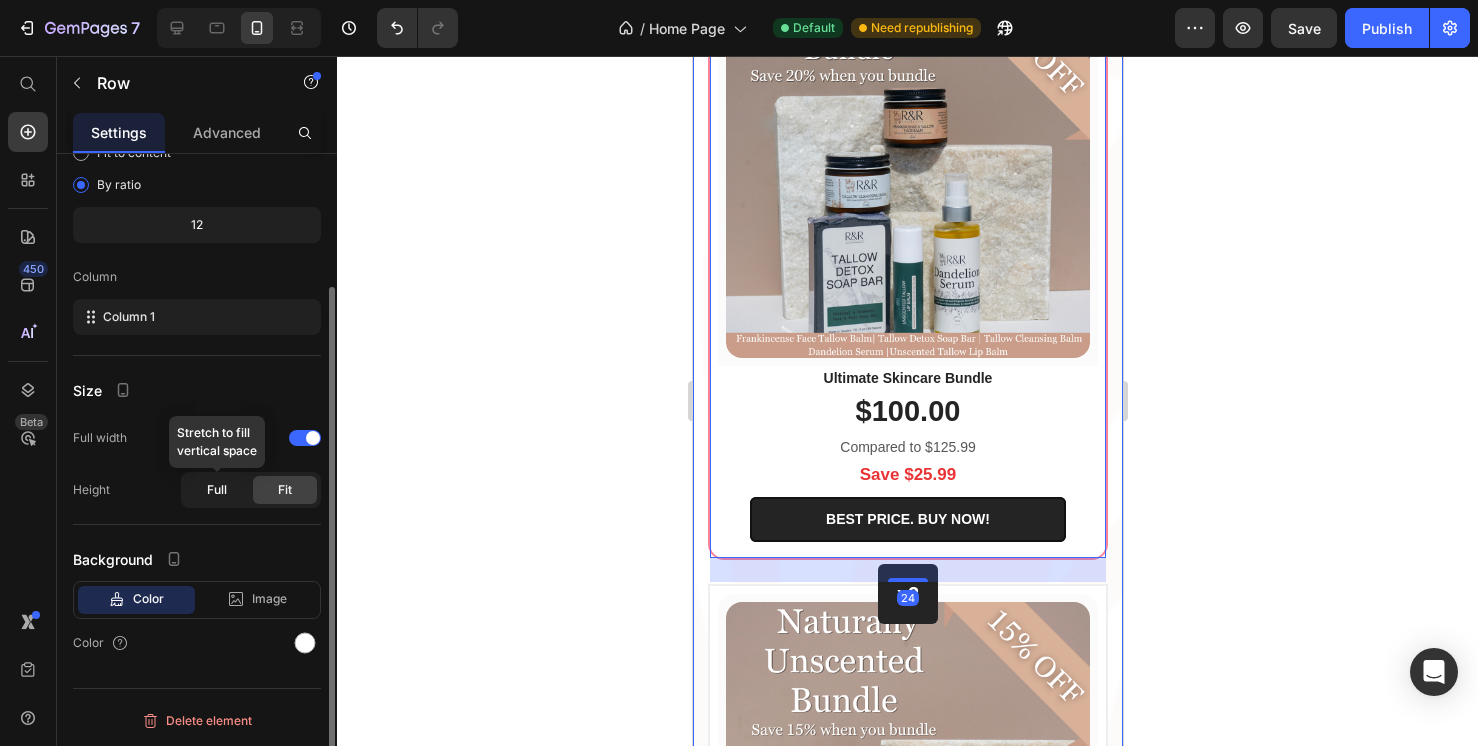 click on "Full" 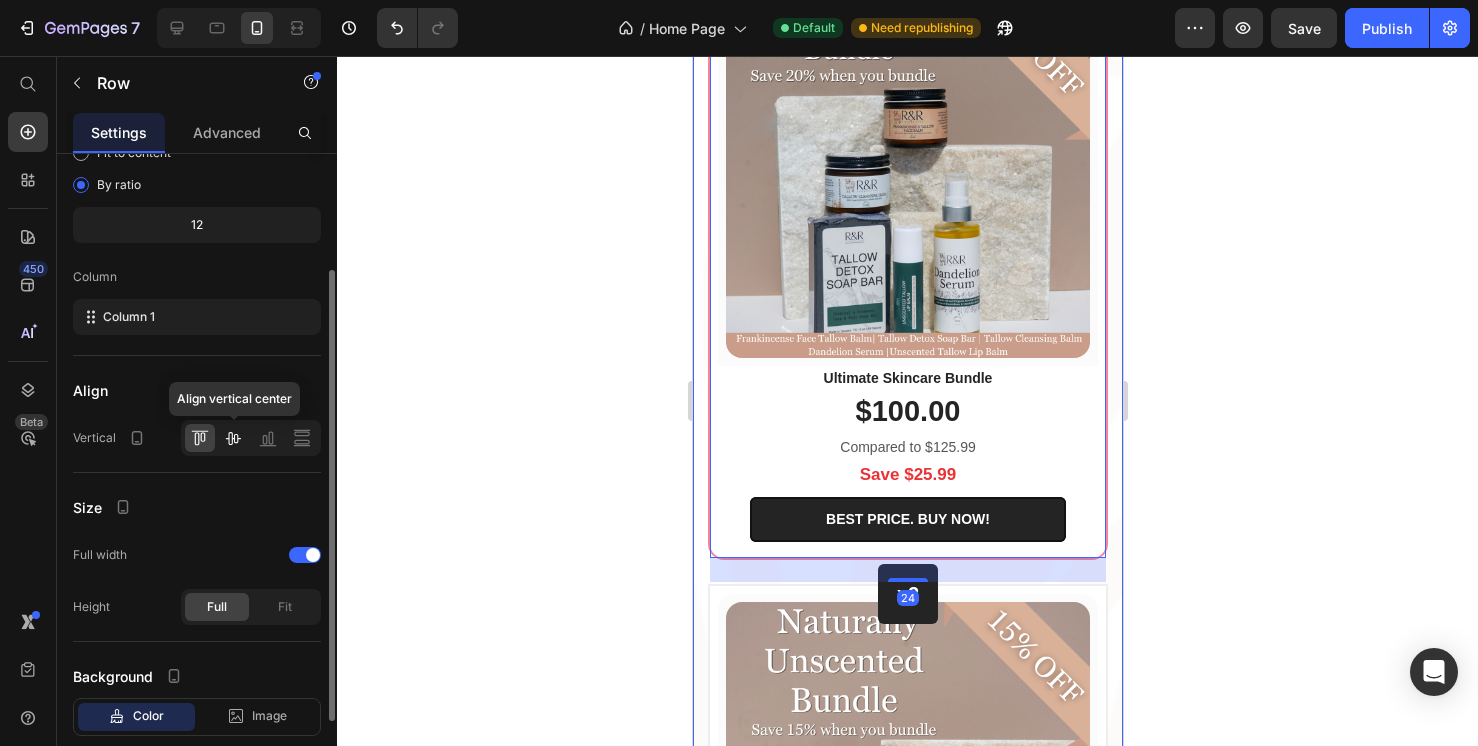 click 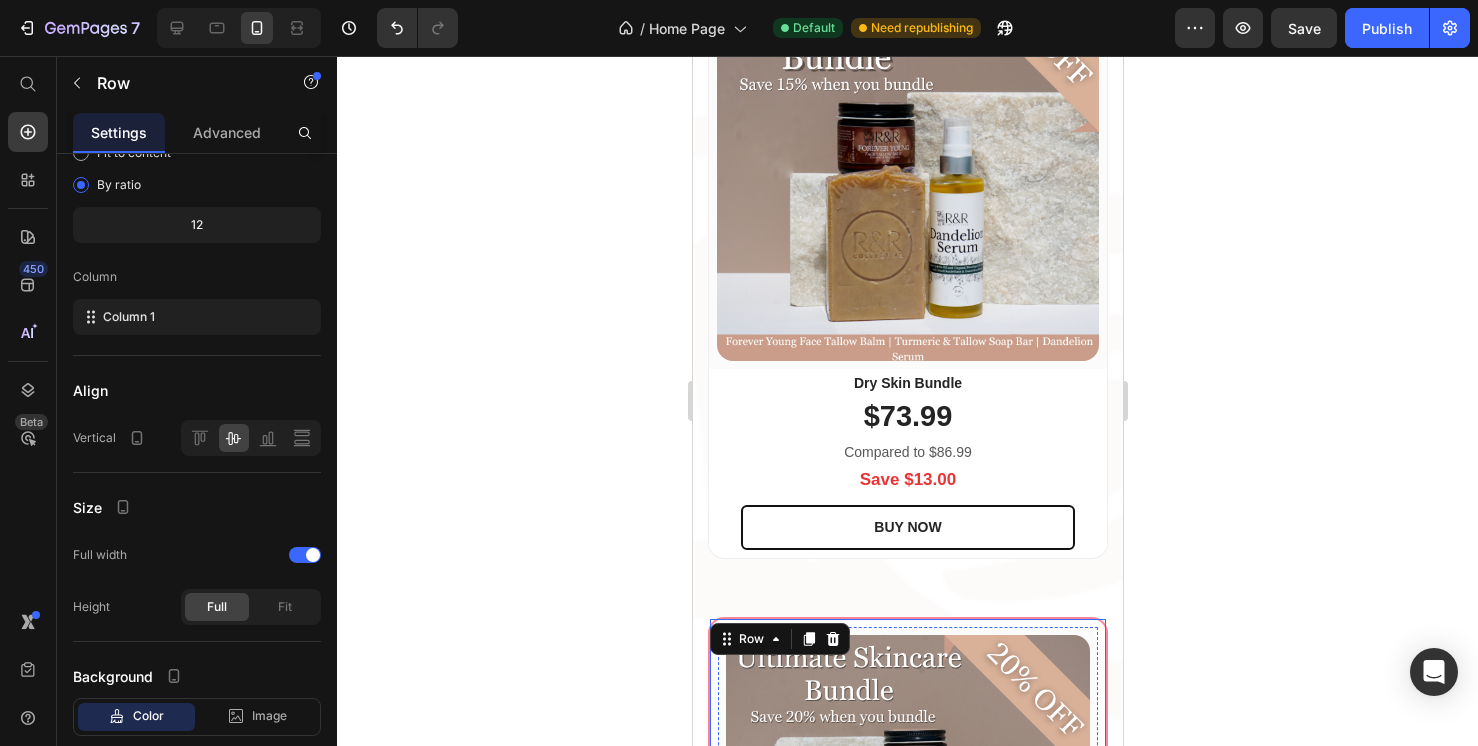 scroll, scrollTop: 1920, scrollLeft: 0, axis: vertical 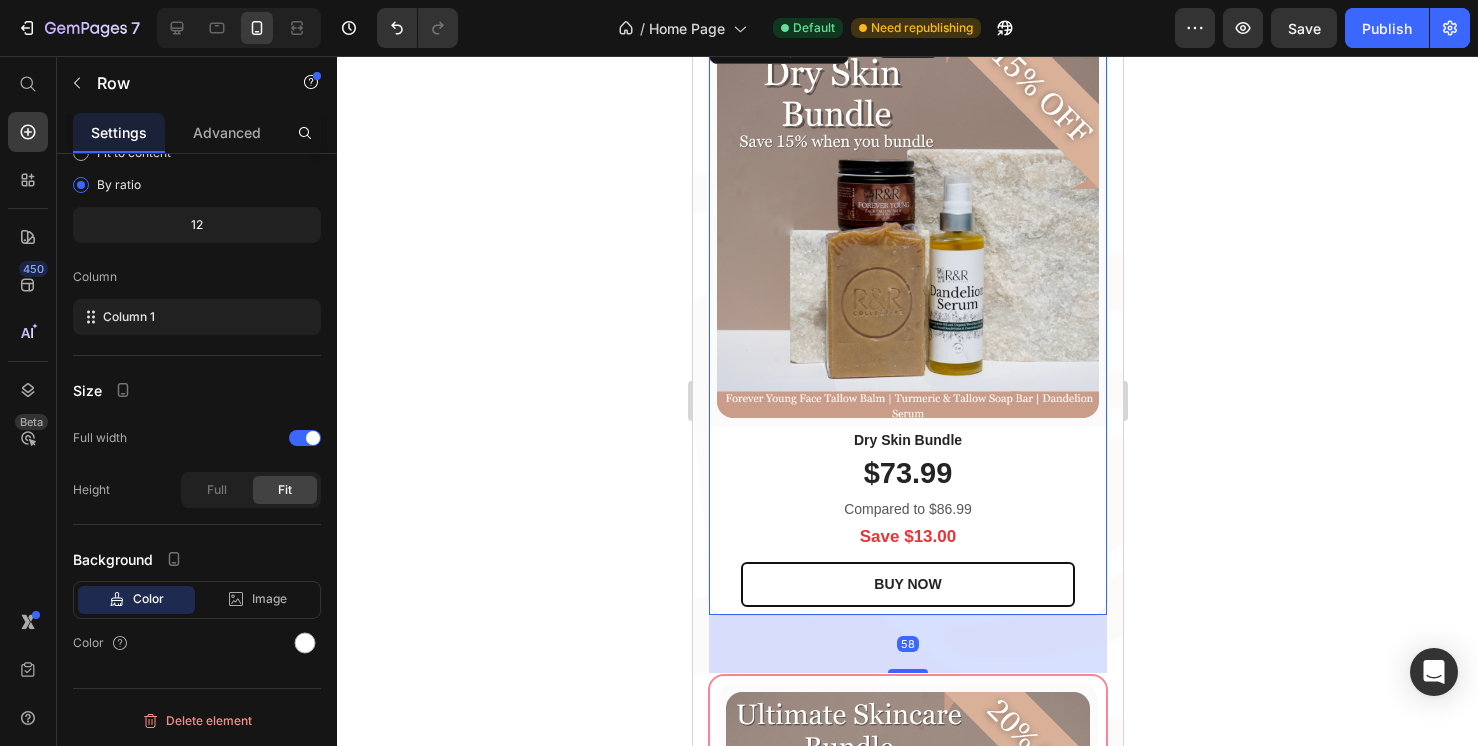 click on "x1 Heading Row (P) Images & Gallery Row Dry Skin Bundle (P) Title $73.99 (P) Price  Compared to $86.99 Text block Save $13.00 Text block BUY NOW (P) Cart Button Row Product Row   58" at bounding box center (907, 321) 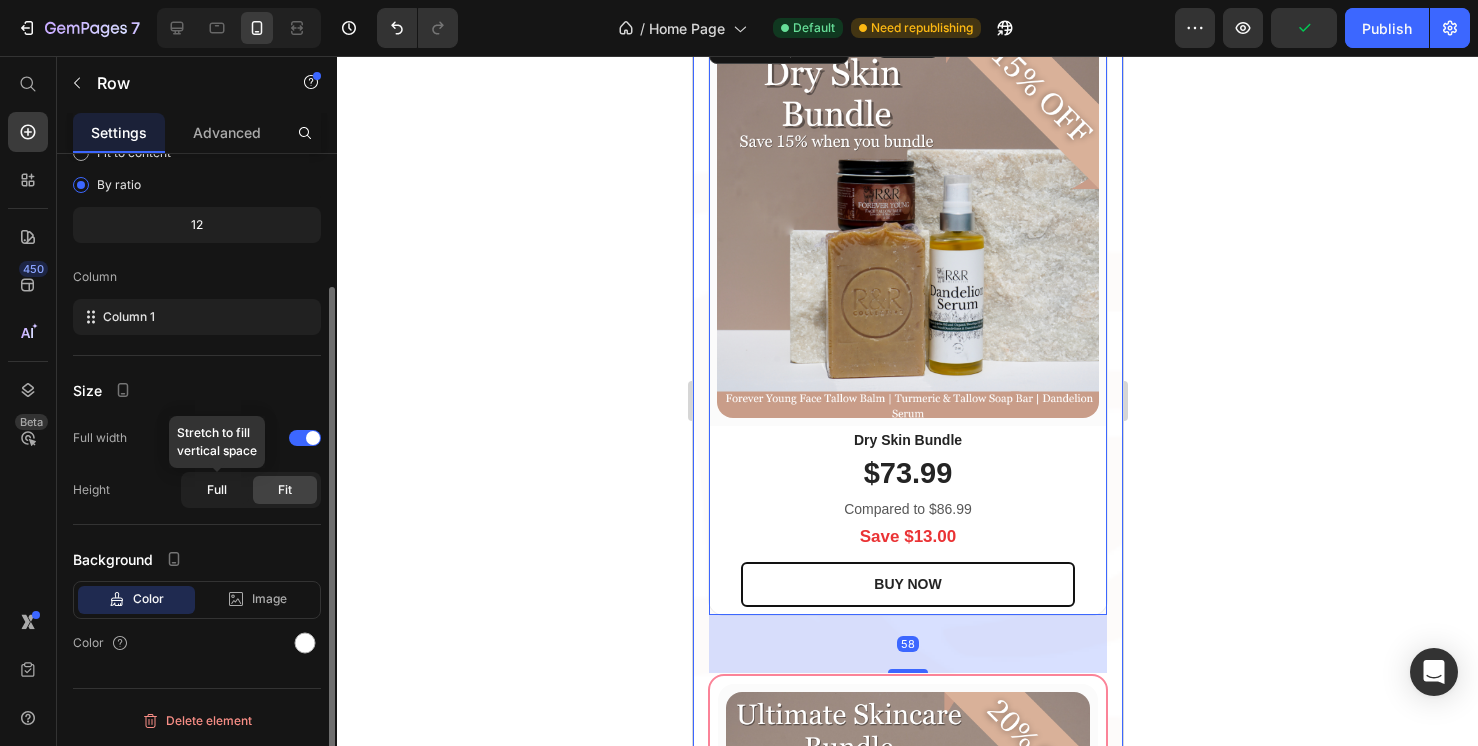 click on "Full" 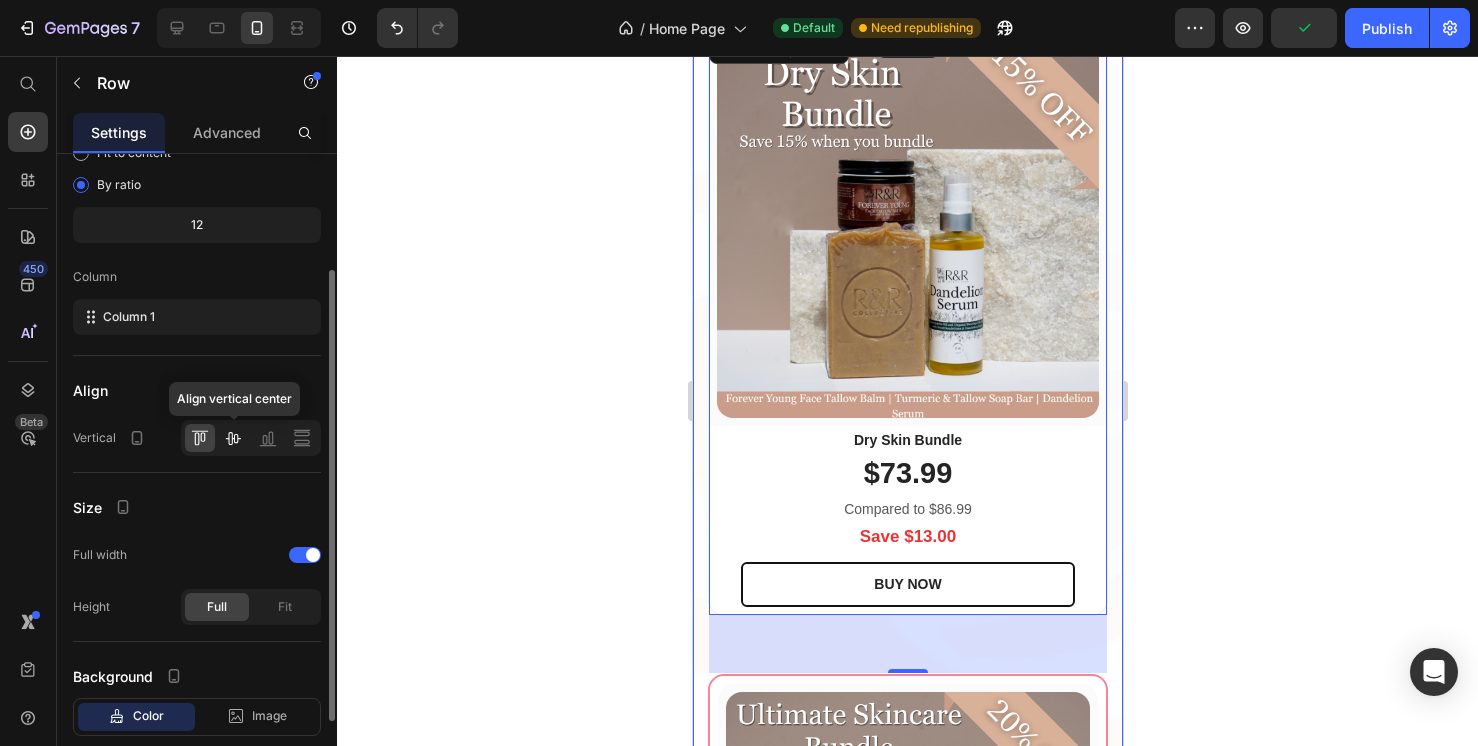 click 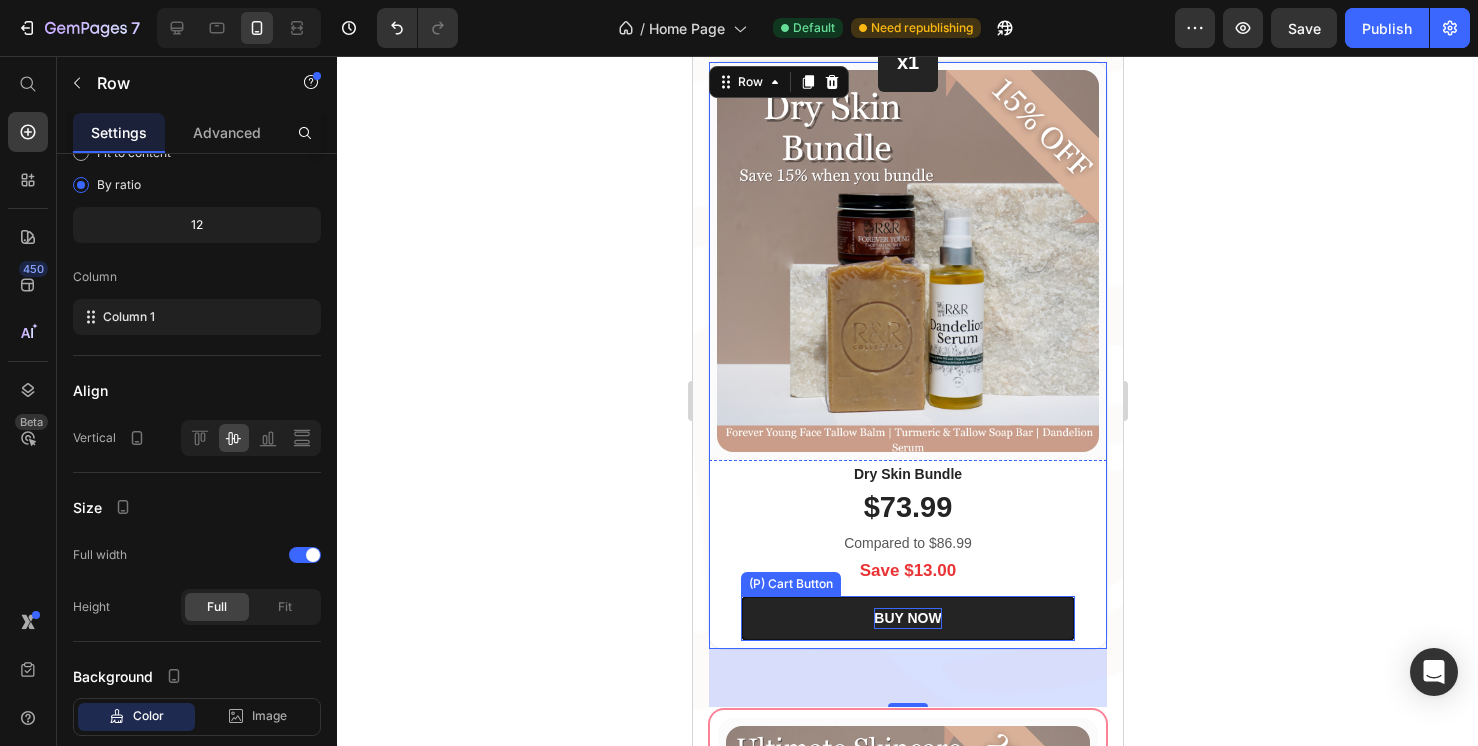 scroll, scrollTop: 1943, scrollLeft: 0, axis: vertical 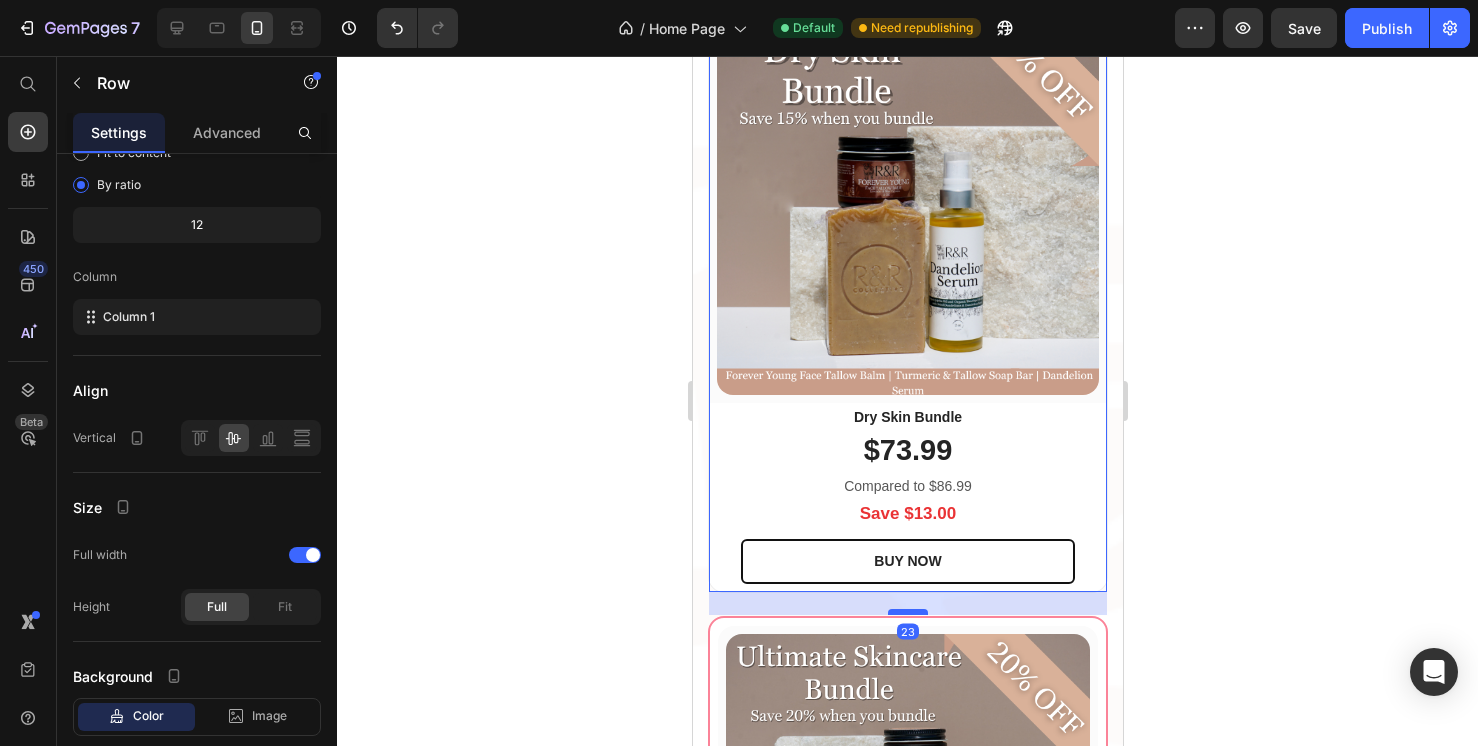 drag, startPoint x: 907, startPoint y: 646, endPoint x: 907, endPoint y: 611, distance: 35 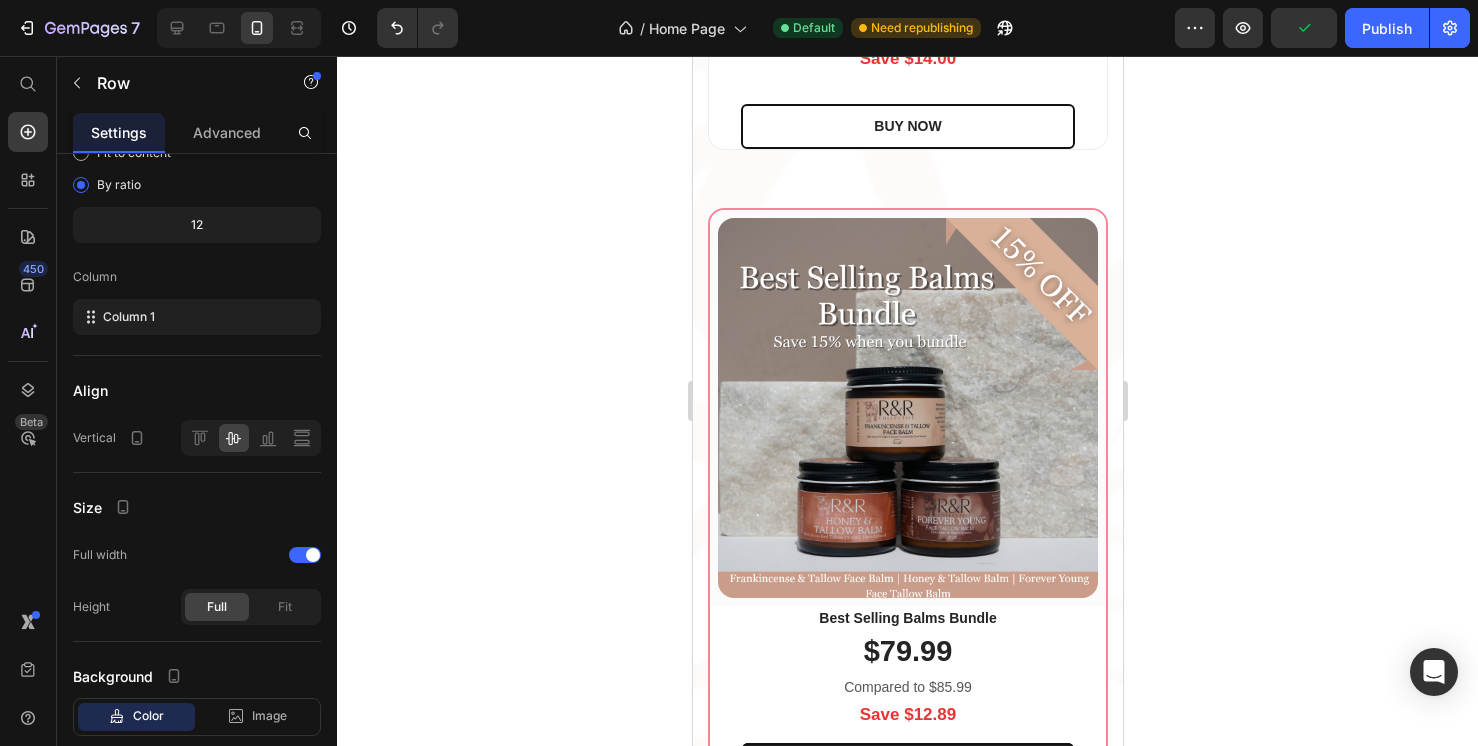scroll, scrollTop: 4879, scrollLeft: 0, axis: vertical 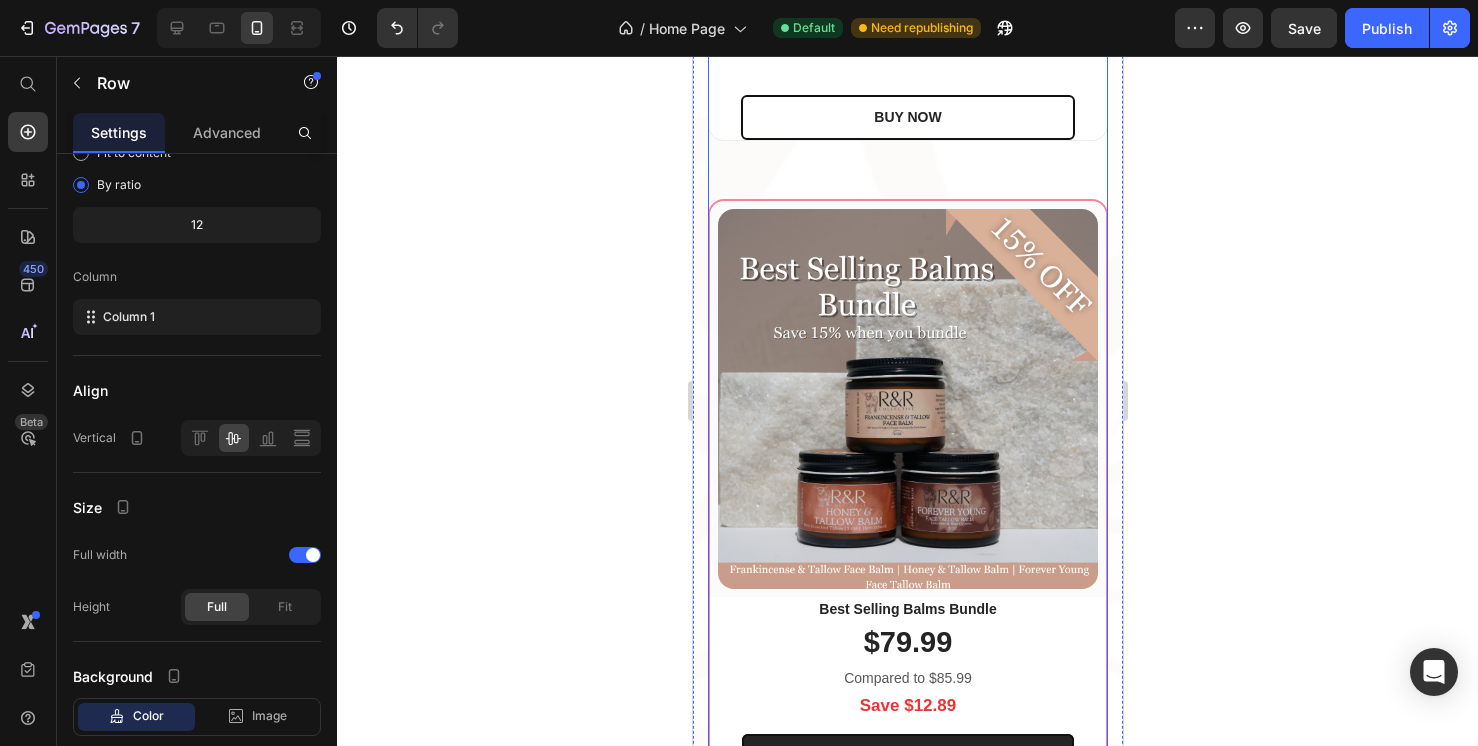 click on "x1 Heading Row (P) Images & Gallery Row Sensitive Skin Bundle (P) Title $79.99 (P) Price  Compared to $93.99 Text block Save $14.00 Text block BUY NOW (P) Cart Button Row Product Row" at bounding box center (907, -130) 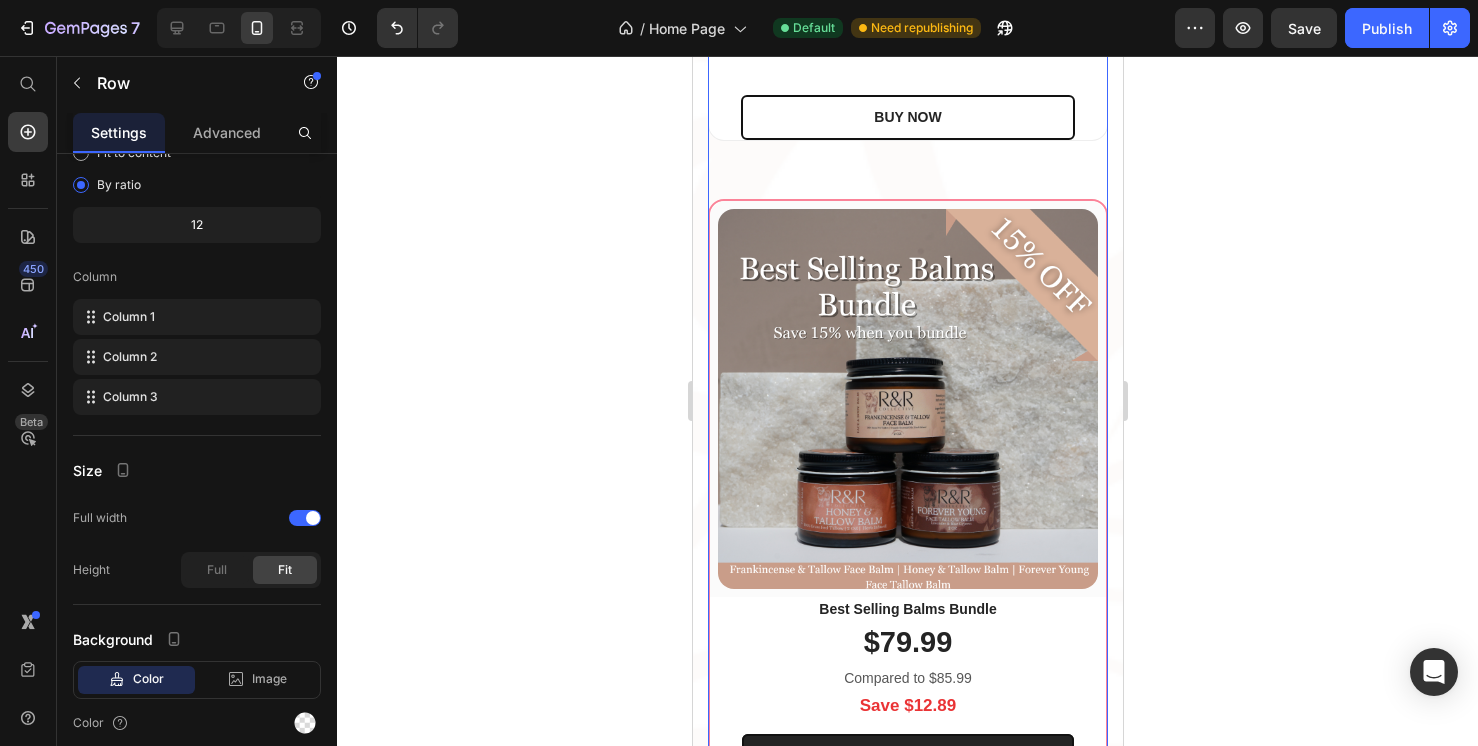 click on "x1 Heading Row (P) Images & Gallery Row Sensitive Skin Bundle (P) Title $79.99 (P) Price  Compared to $93.99 Text block Save $14.00 Text block BUY NOW (P) Cart Button Row Product Row" at bounding box center [907, -130] 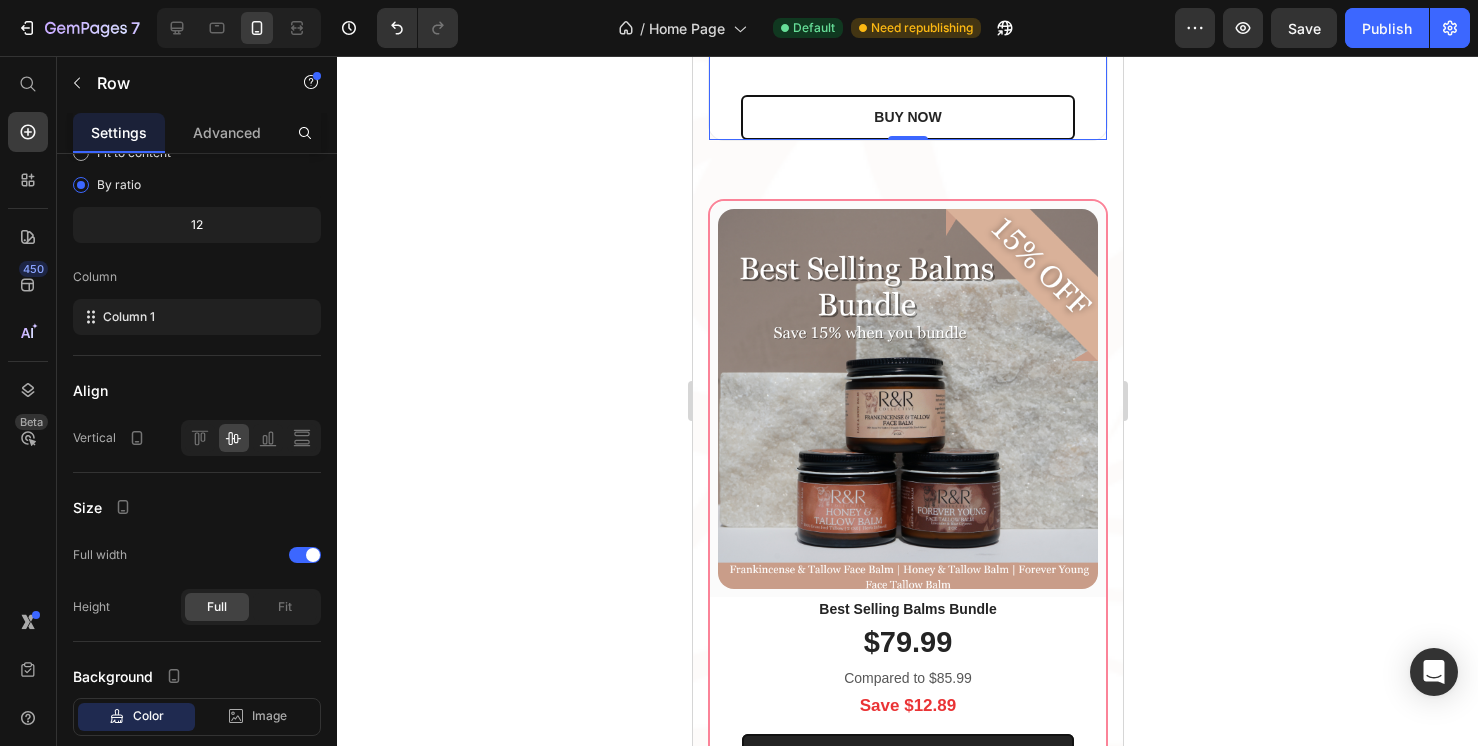 click on "$79.99 (P) Price  Compared to $93.99 Text block Save $14.00 Text block BUY NOW (P) Cart Button Row   0" at bounding box center [907, 53] 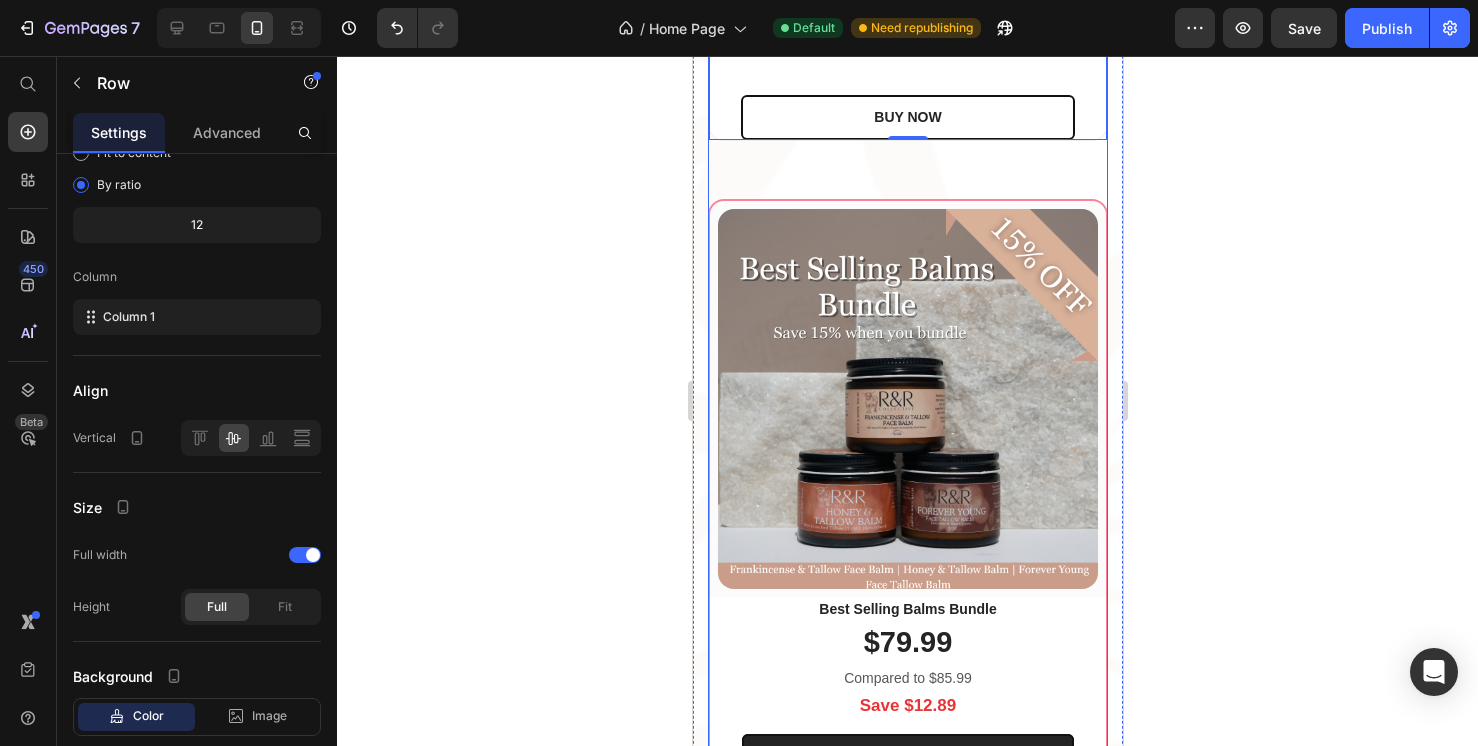 click on "x1 Heading Row (P) Images & Gallery Row Sensitive Skin Bundle (P) Title $79.99 (P) Price  Compared to $93.99 Text block Save $14.00 Text block BUY NOW (P) Cart Button Row   0 Product Row" at bounding box center (907, -130) 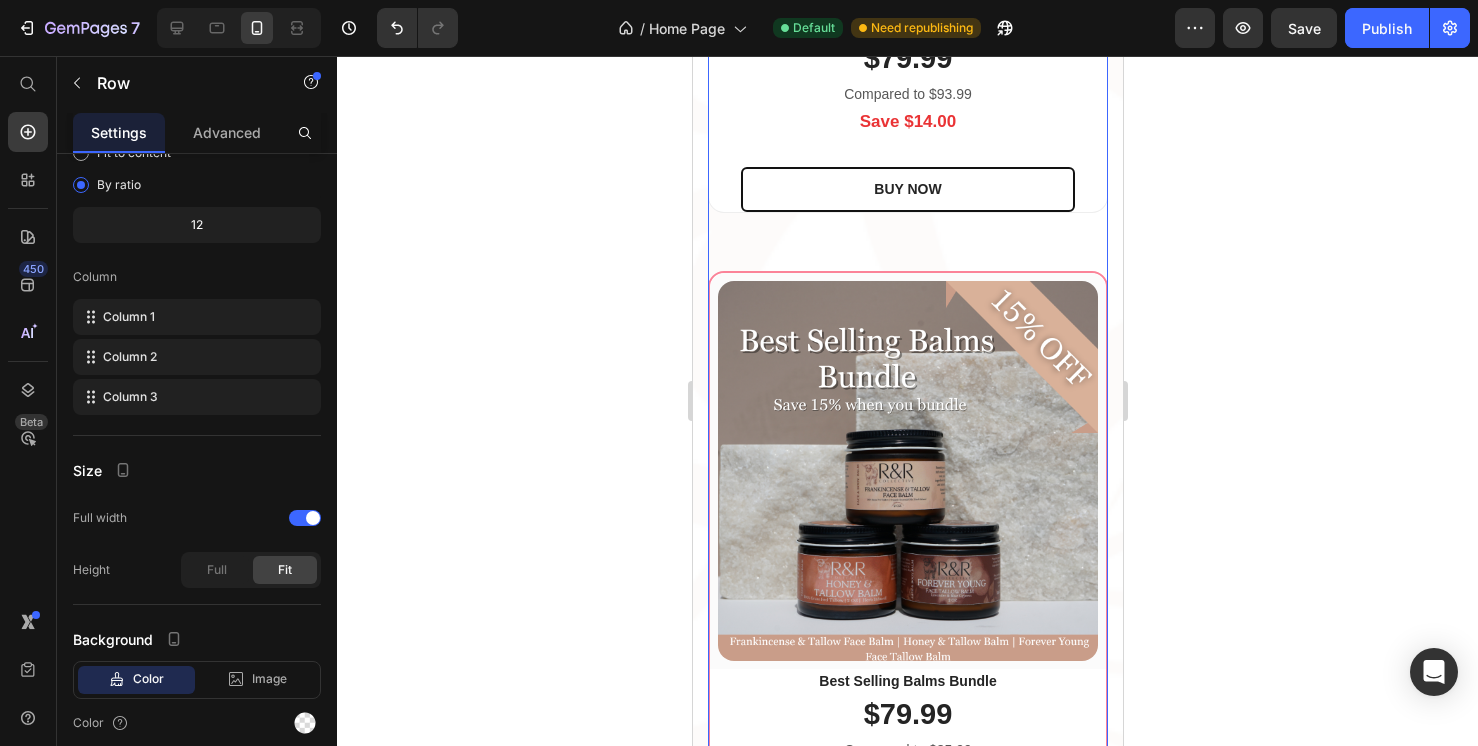 scroll, scrollTop: 4796, scrollLeft: 0, axis: vertical 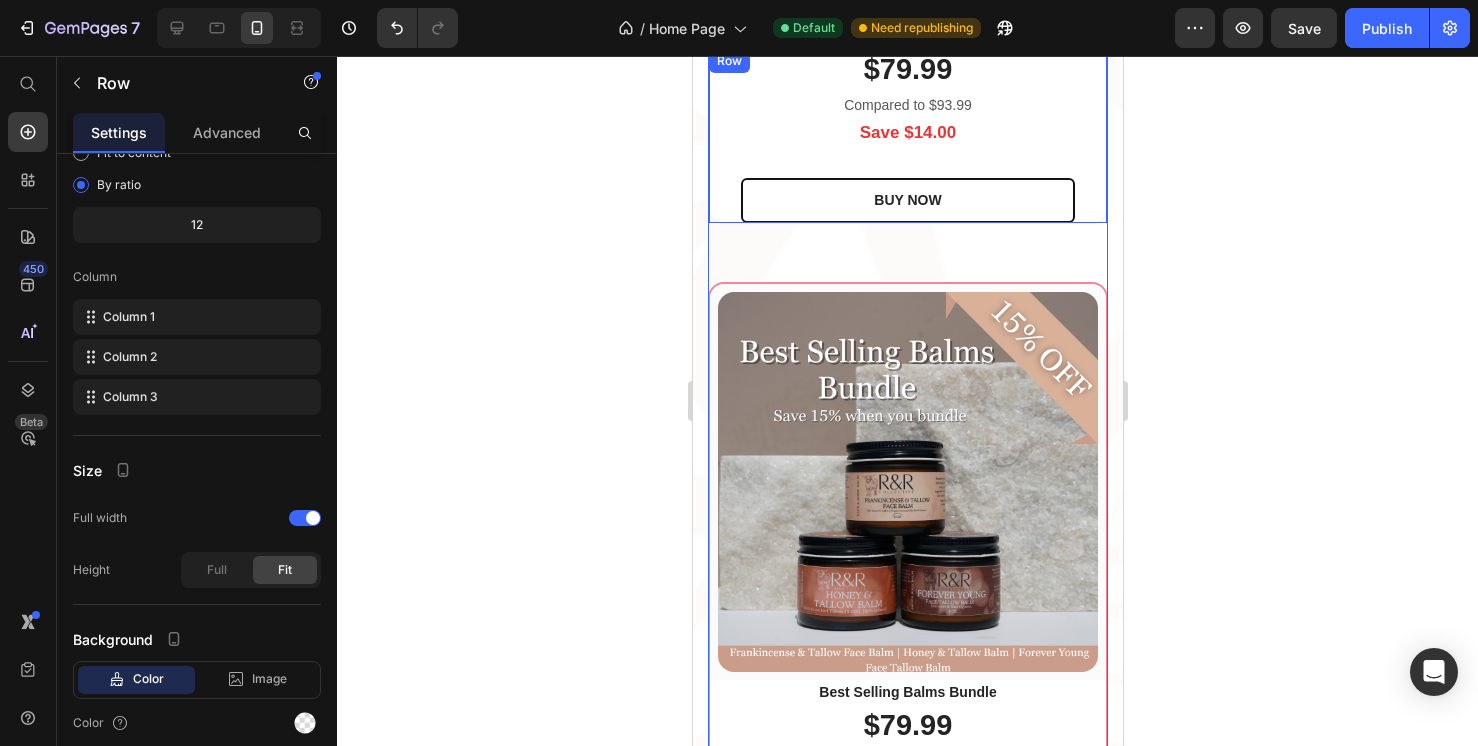 click on "$79.99 (P) Price  Compared to $93.99 Text block Save $14.00 Text block BUY NOW (P) Cart Button Row" at bounding box center (907, 136) 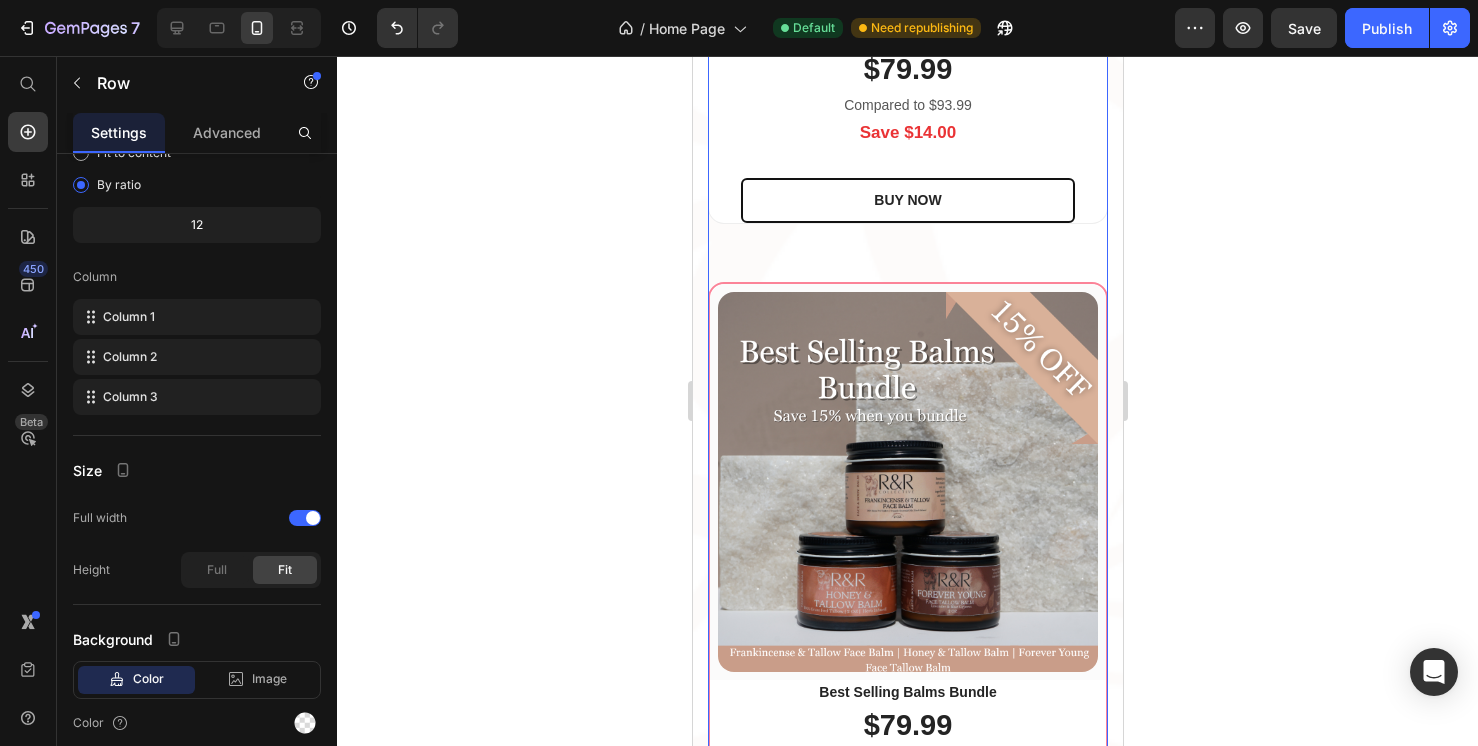 click on "x1 Heading Row (P) Images & Gallery Row Sensitive Skin Bundle (P) Title $79.99 (P) Price  Compared to $93.99 Text block Save $14.00 Text block BUY NOW (P) Cart Button Row Product Row" at bounding box center [907, -47] 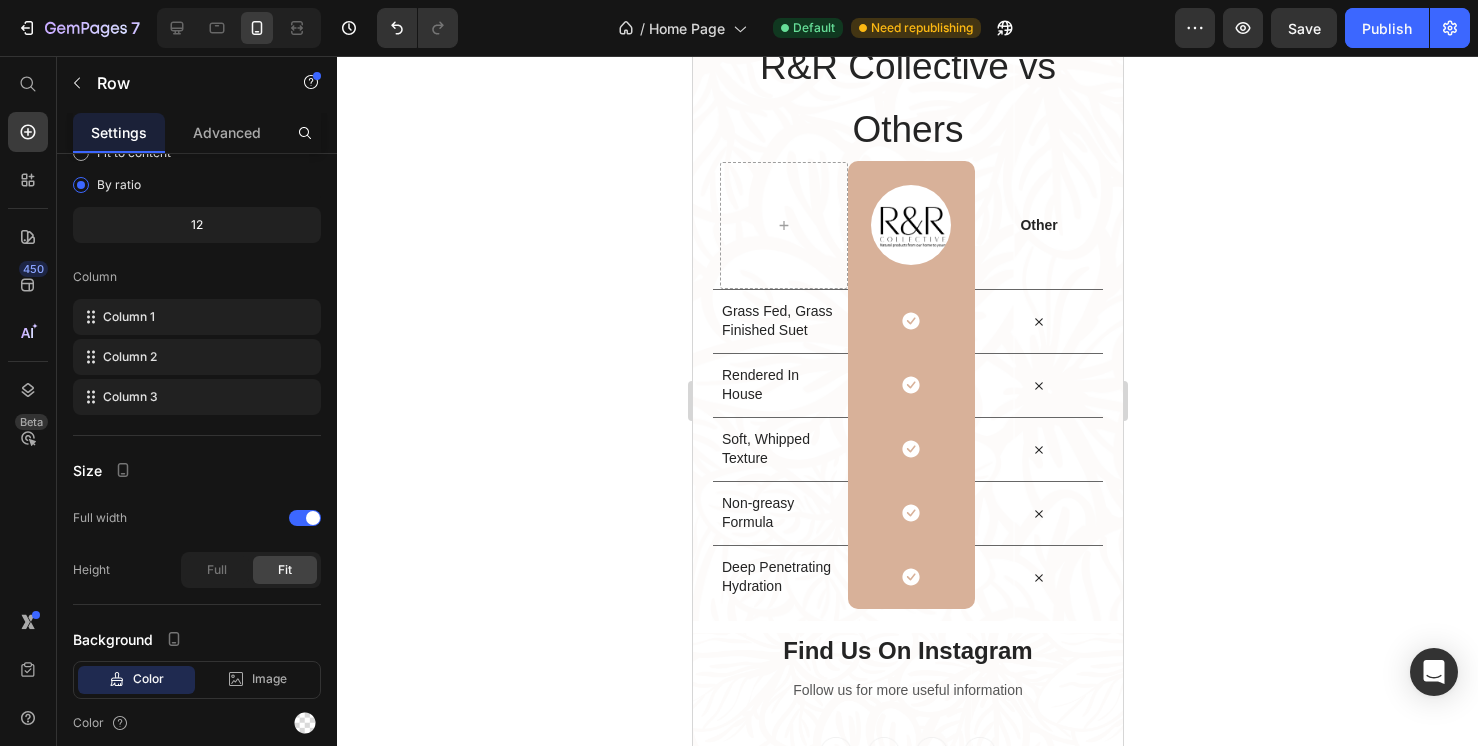 scroll, scrollTop: 6332, scrollLeft: 0, axis: vertical 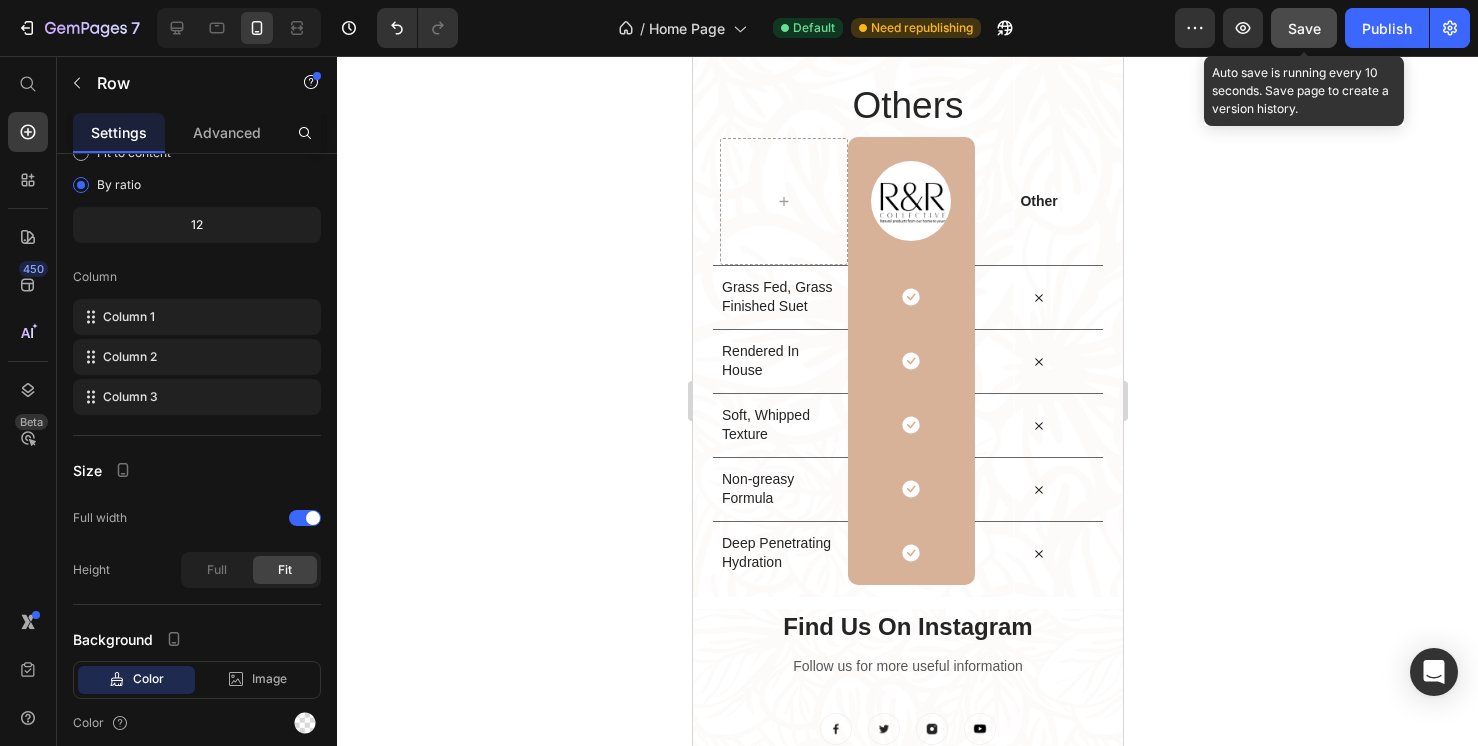 click on "Save" 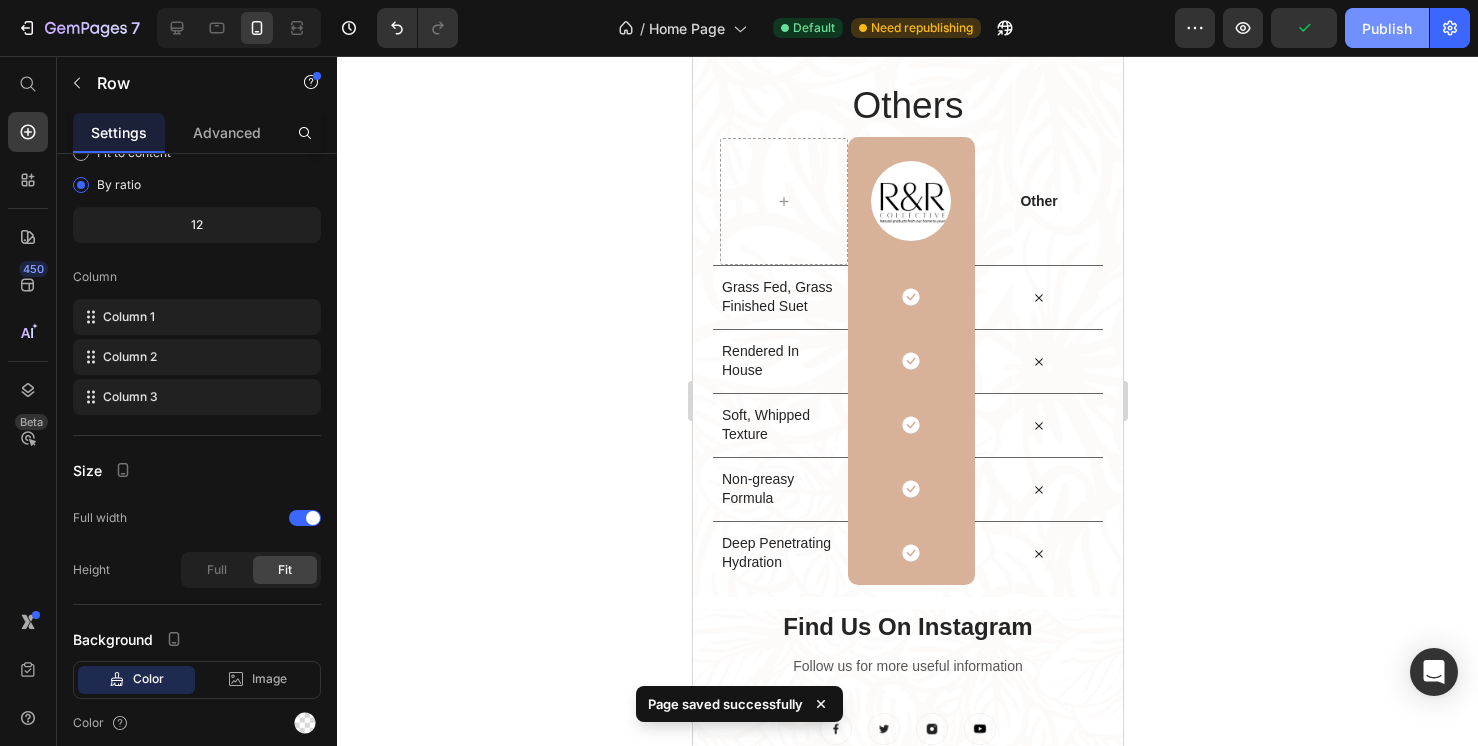 click on "Publish" at bounding box center (1387, 28) 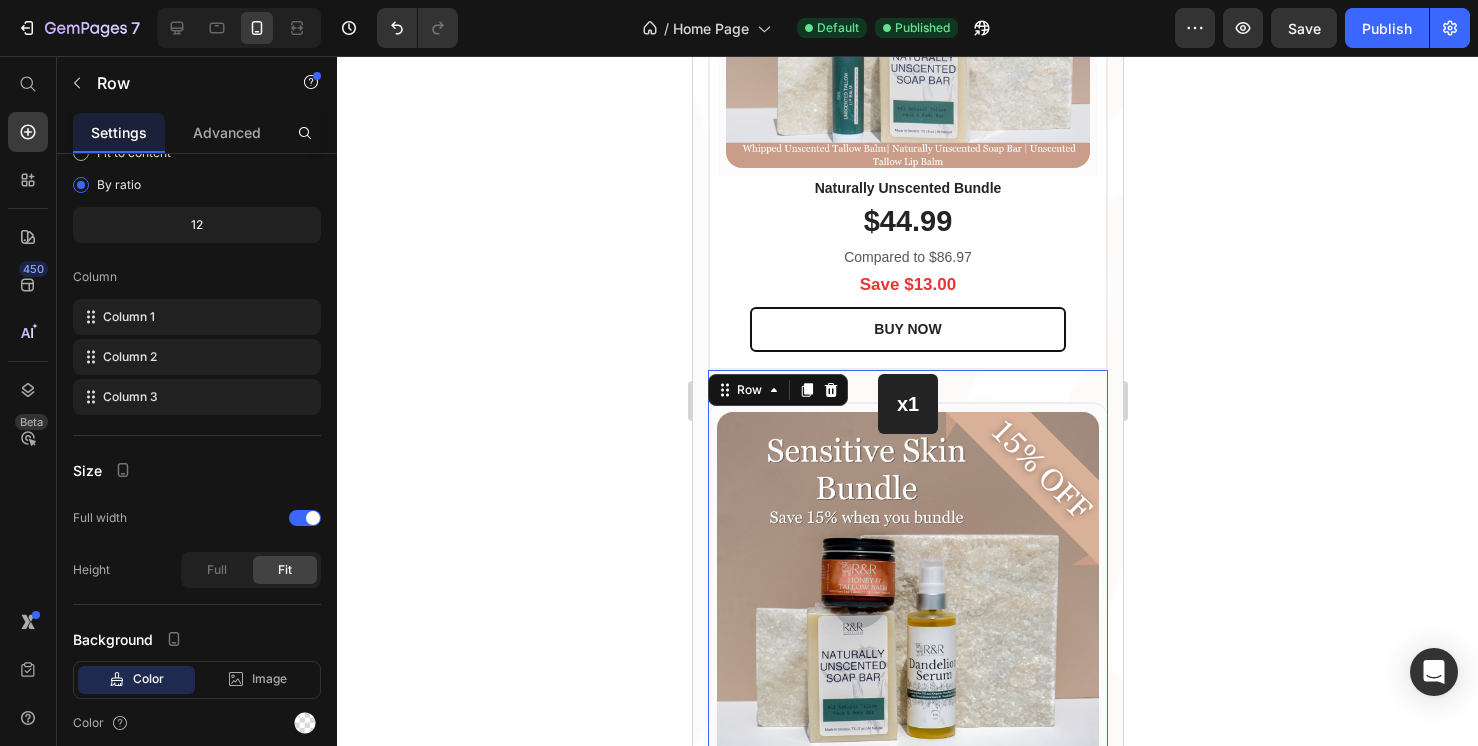 scroll, scrollTop: 4008, scrollLeft: 0, axis: vertical 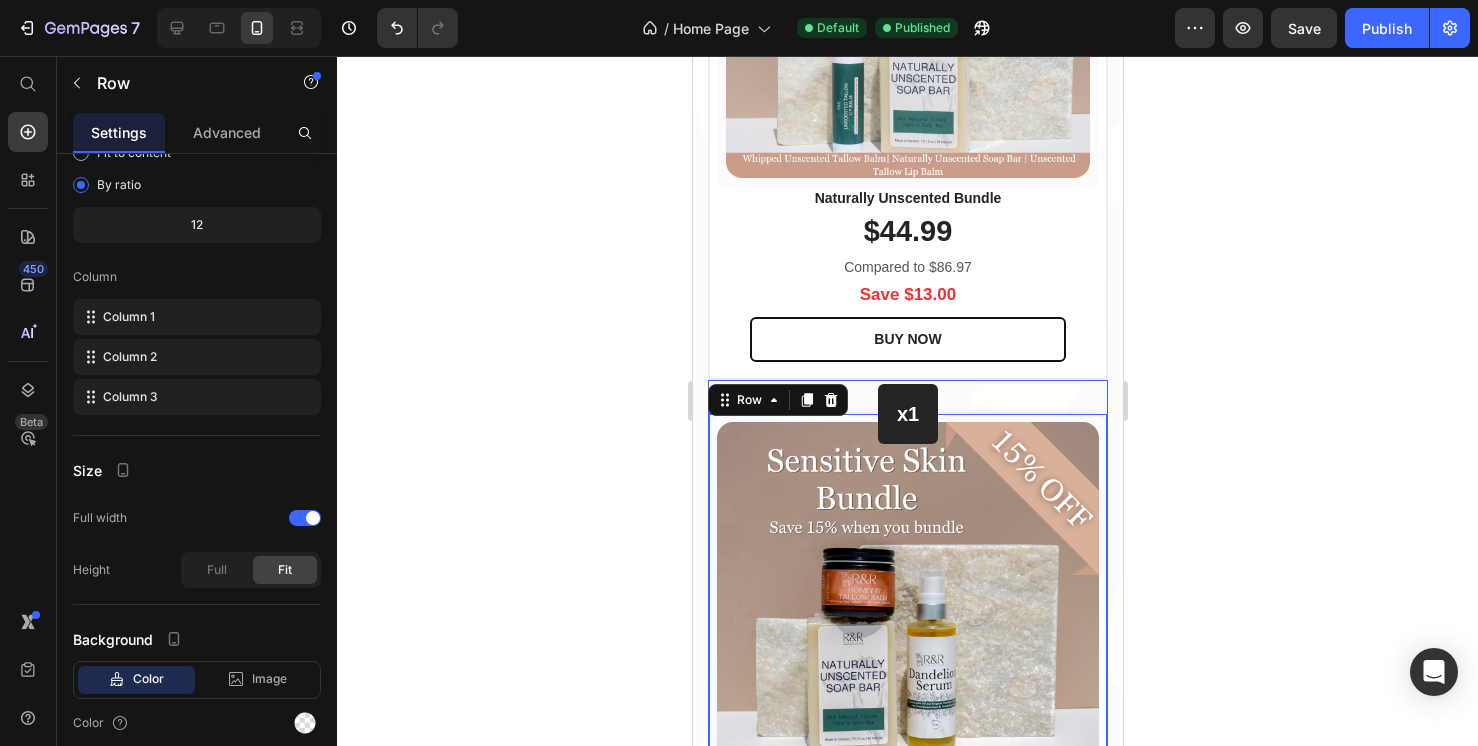 click on "(P) Images & Gallery Row" at bounding box center (907, 613) 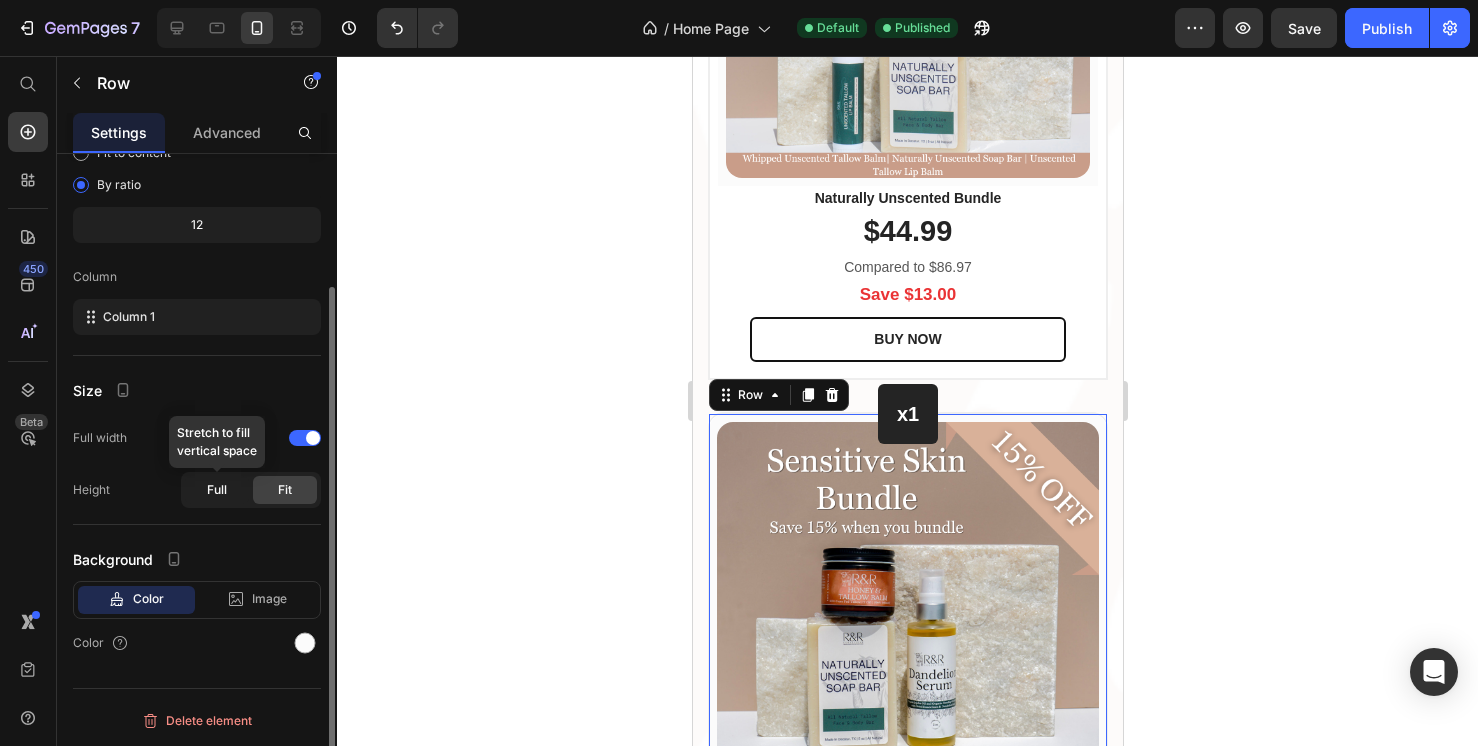 click on "Full" 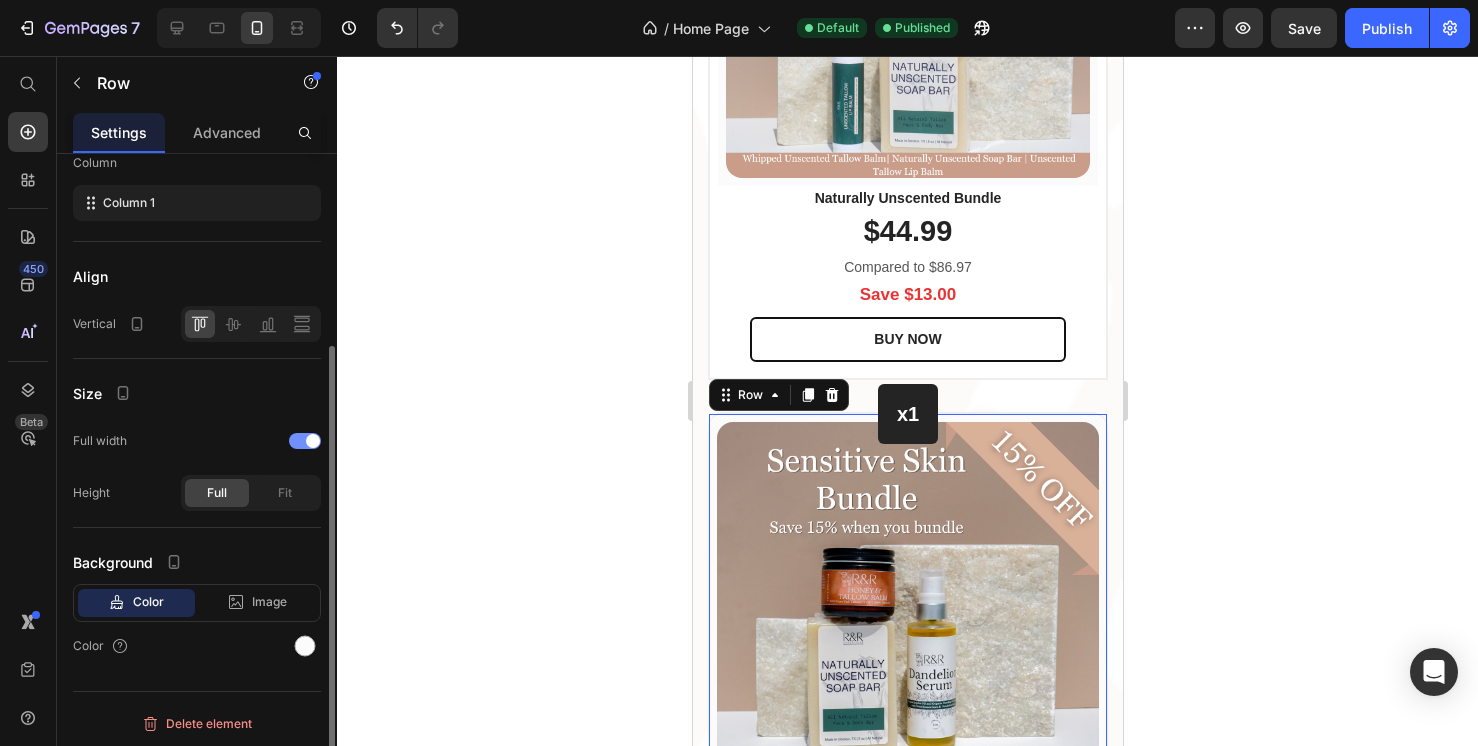scroll, scrollTop: 277, scrollLeft: 0, axis: vertical 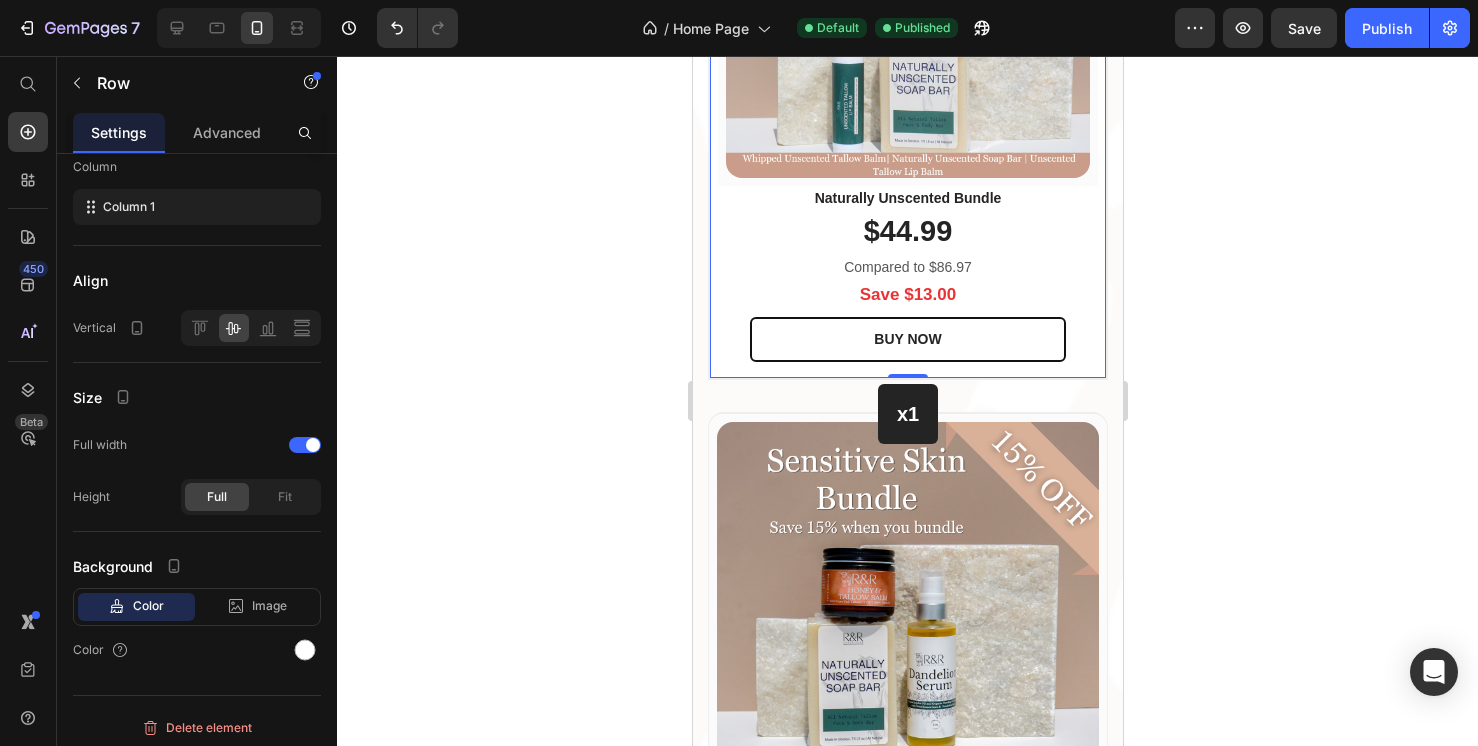 click on "x2 Heading Row (P) Images & Gallery Row Naturally Unscented Bundle (P) Title $44.99 (P) Price Compared to $86.97 Text block Save $13.00 Text block BUY NOW (P) Cart Button Row Product Row   0" at bounding box center (907, 88) 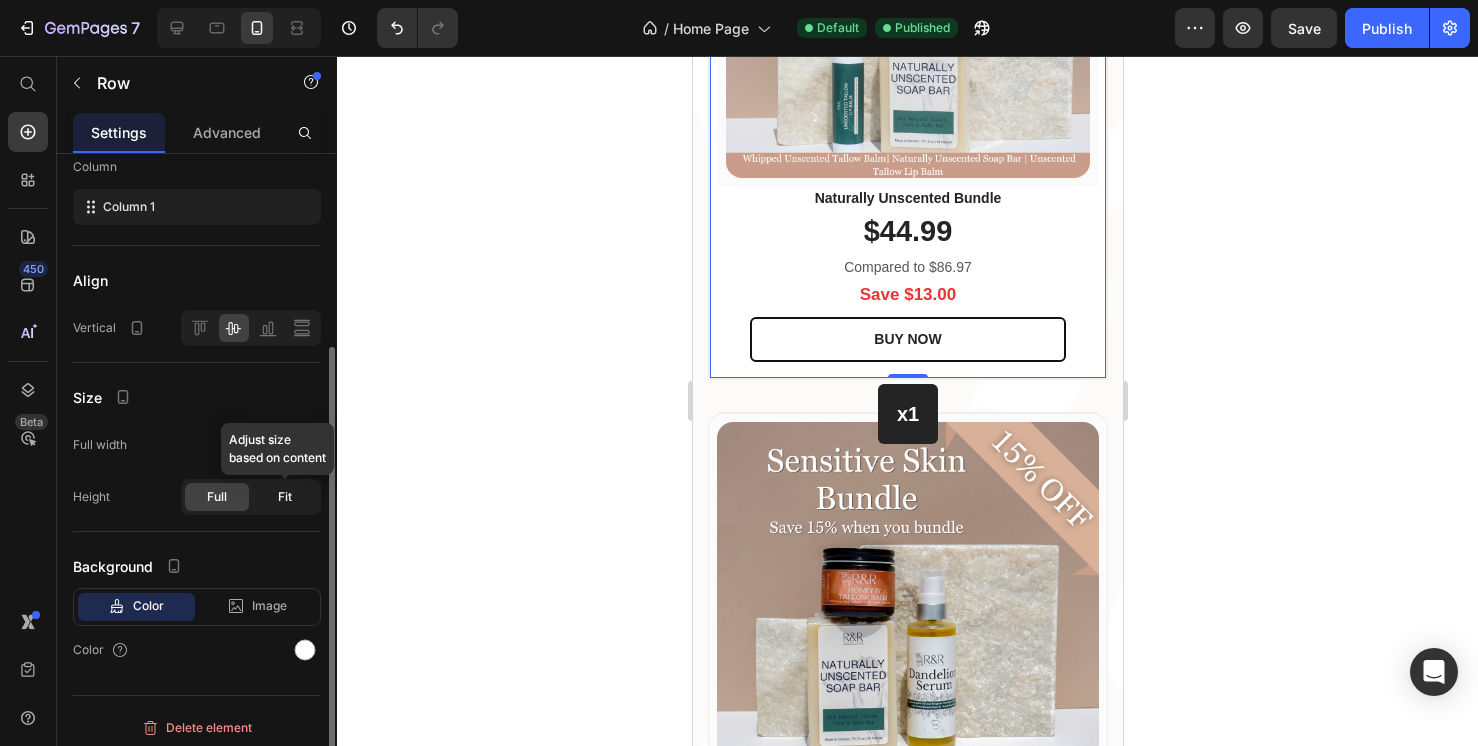 click on "Fit" 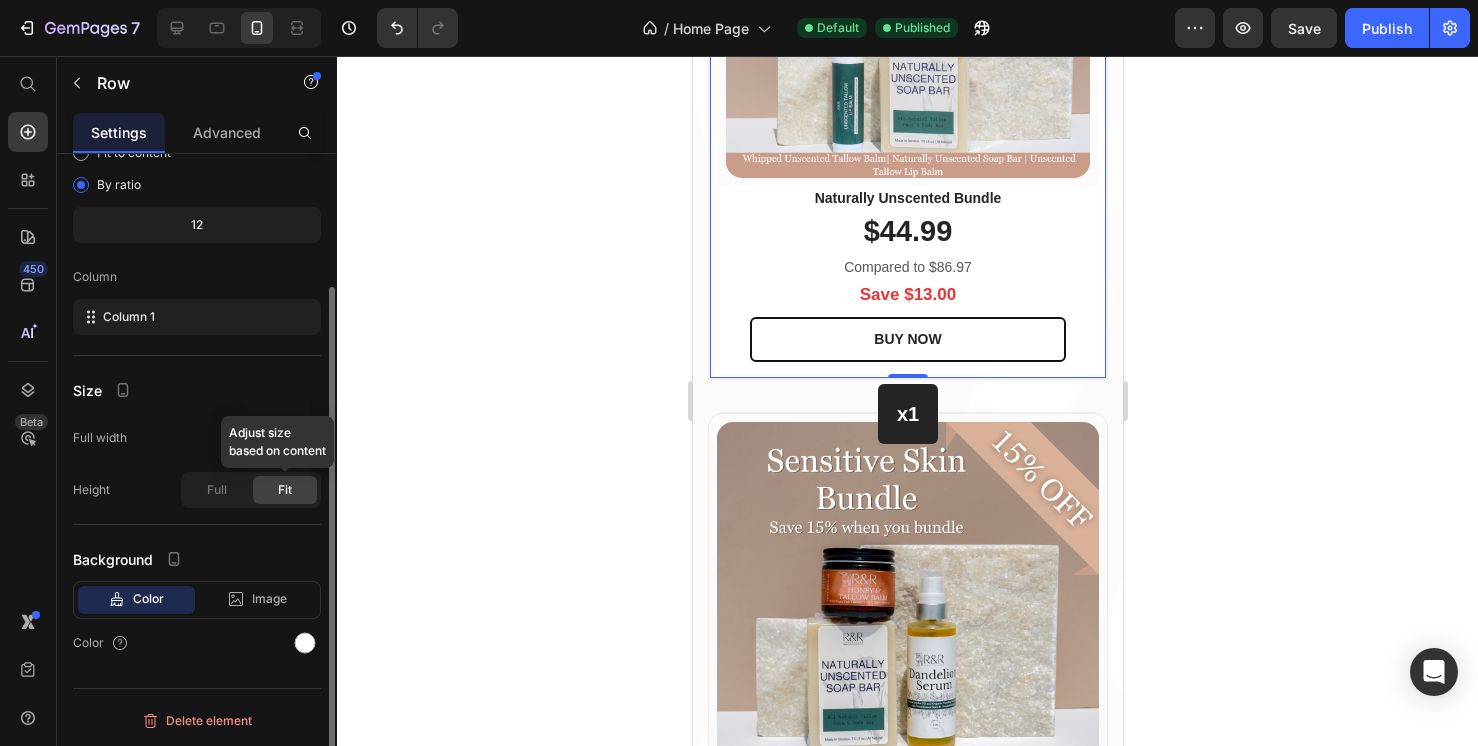 scroll, scrollTop: 167, scrollLeft: 0, axis: vertical 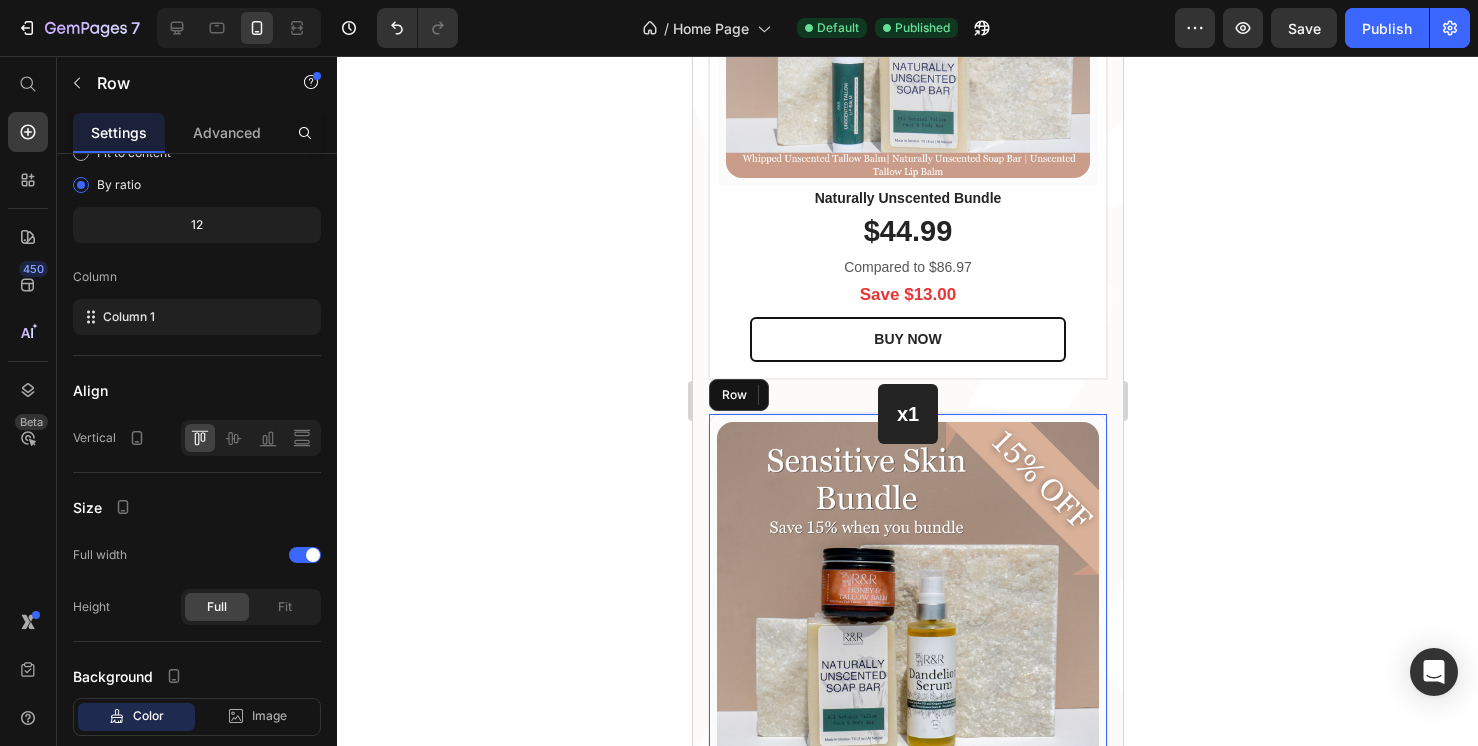 click on "(P) Images & Gallery Row" at bounding box center [907, 613] 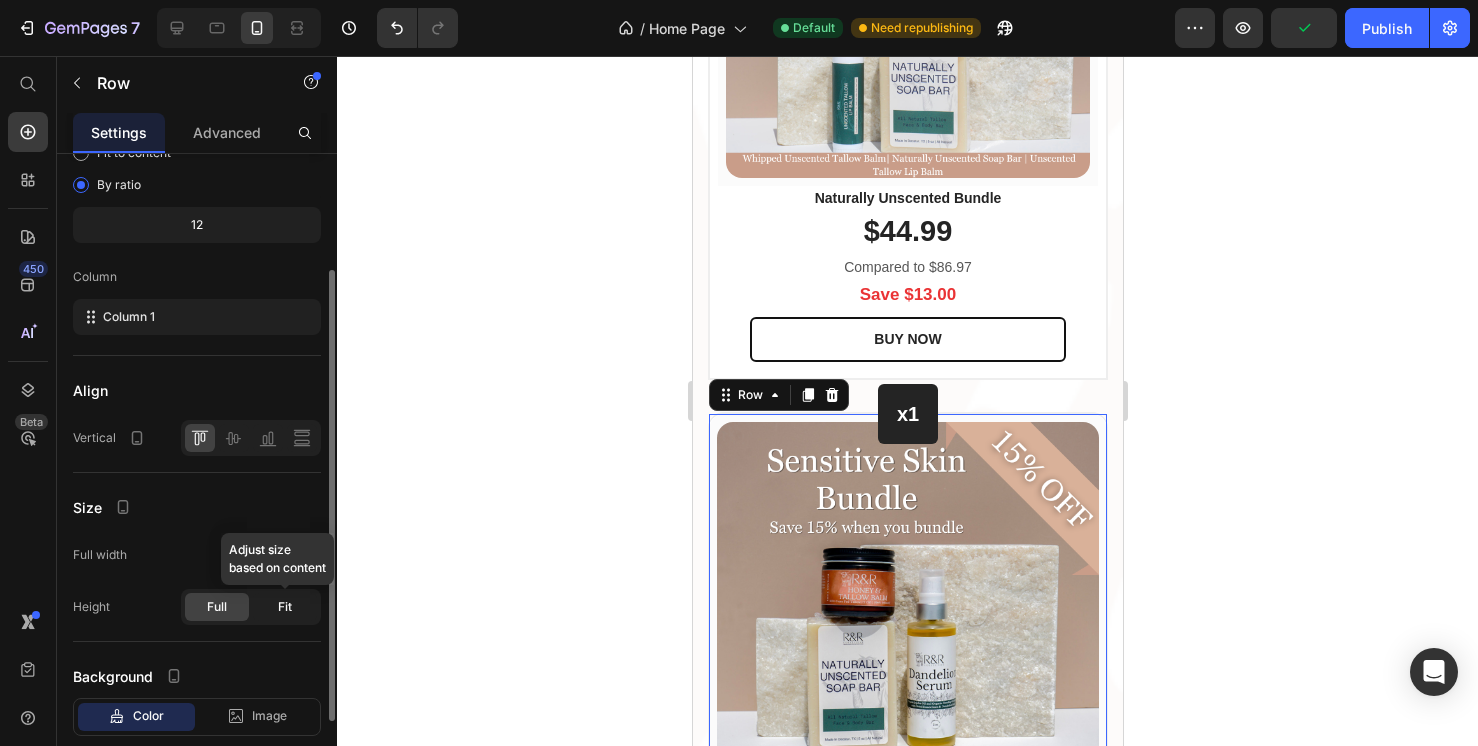 click on "Fit" 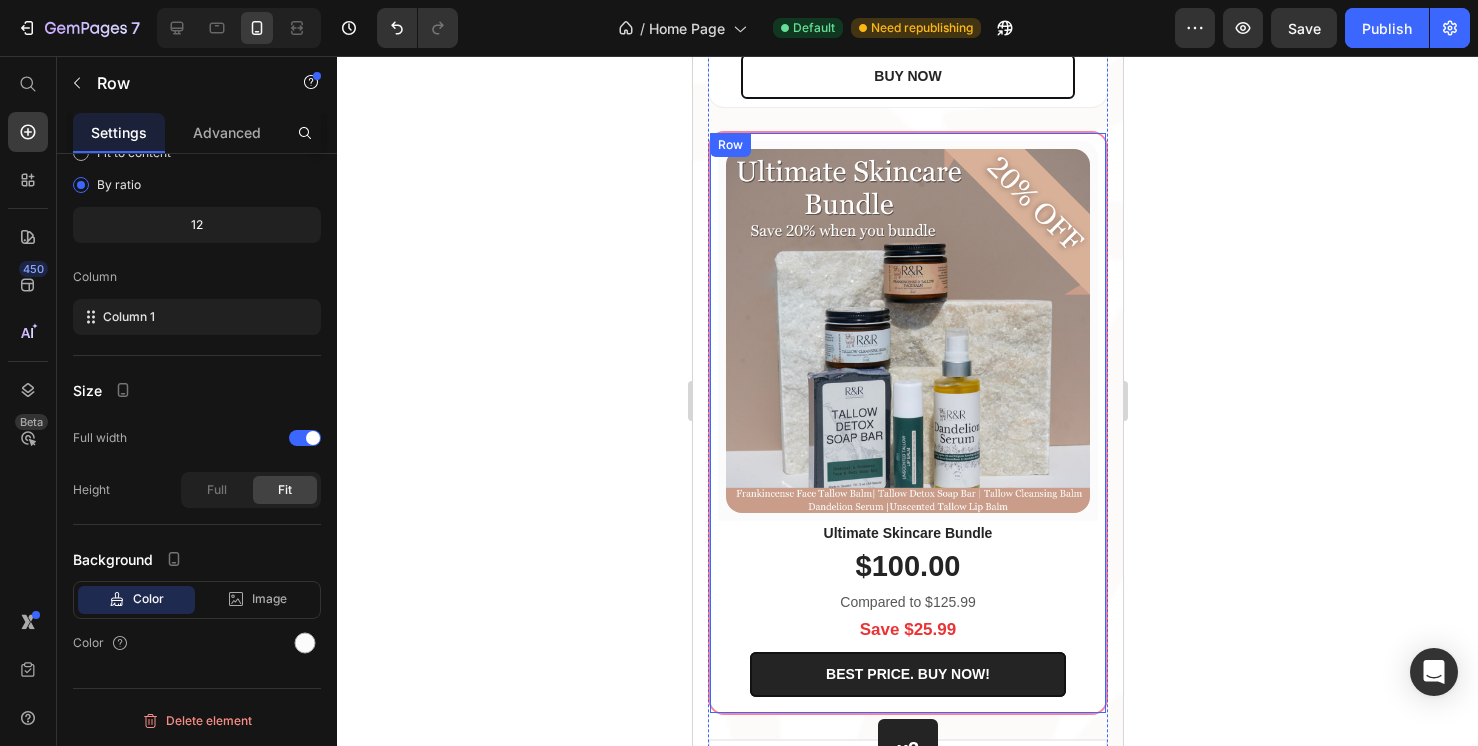 scroll, scrollTop: 3060, scrollLeft: 0, axis: vertical 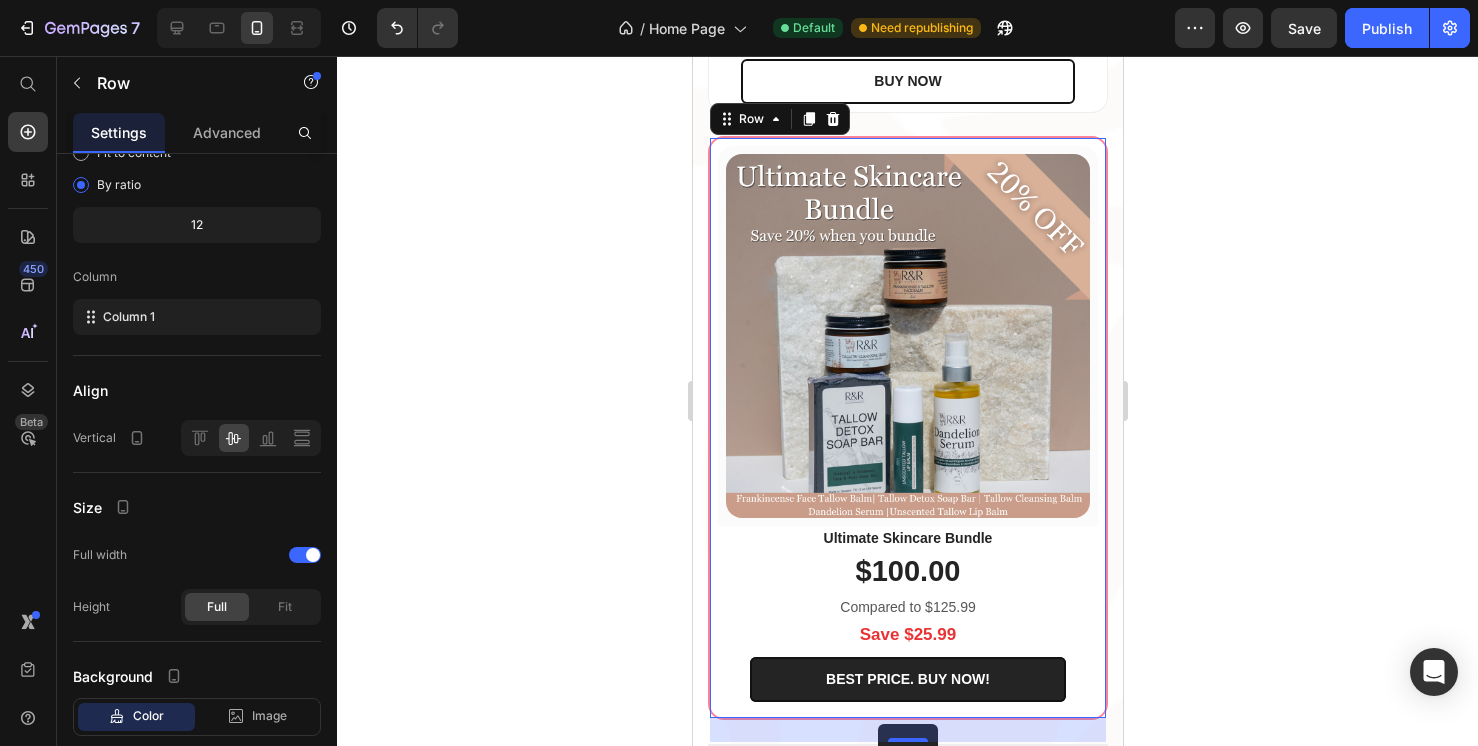 click on "(P) Images & Gallery Row Ultimate Skincare Bundle (P) Title $100.00 (P) Price Compared to $125.99 Text block Save $25.99 Text block BEST PRICE. BUY NOW! (P) Cart Button Row Product Row   24" at bounding box center (907, 428) 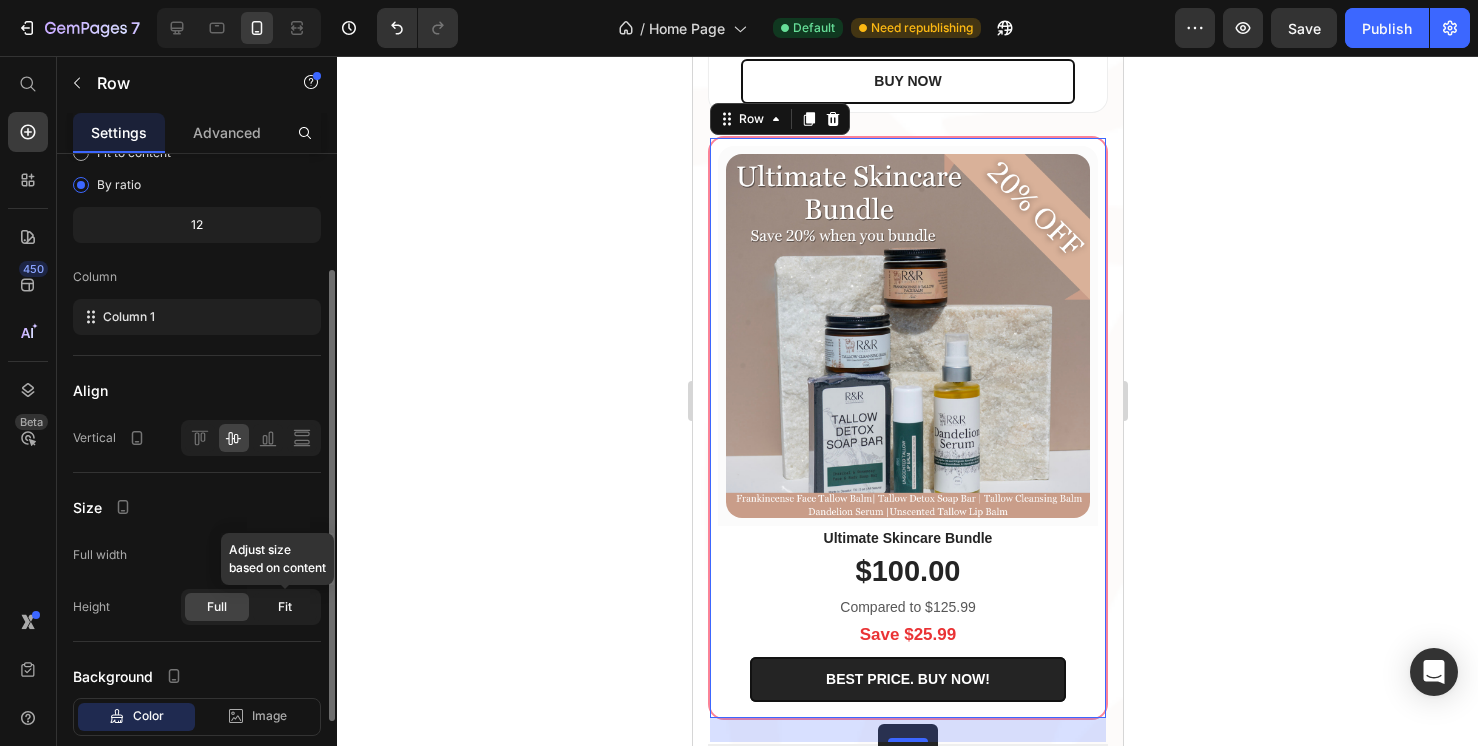 click on "Fit" 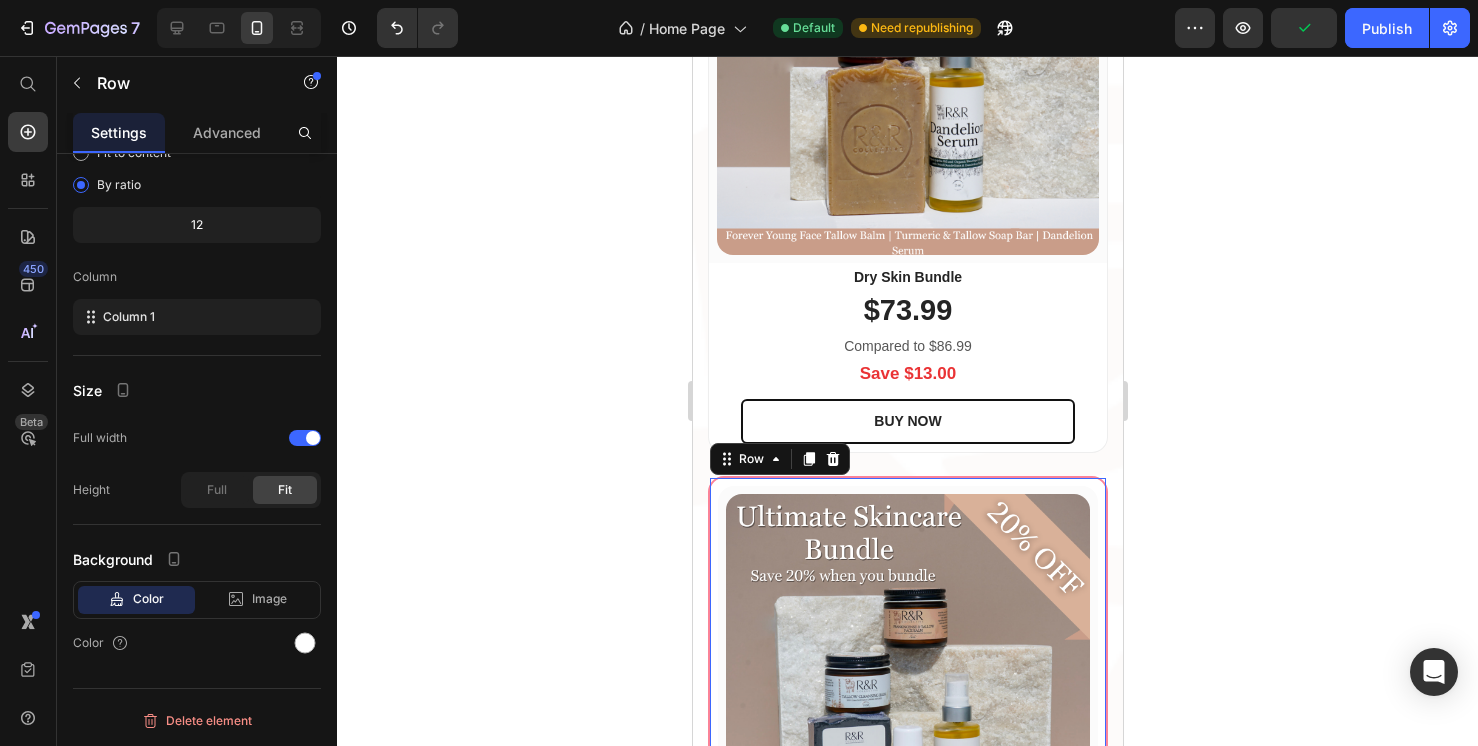 scroll, scrollTop: 2697, scrollLeft: 0, axis: vertical 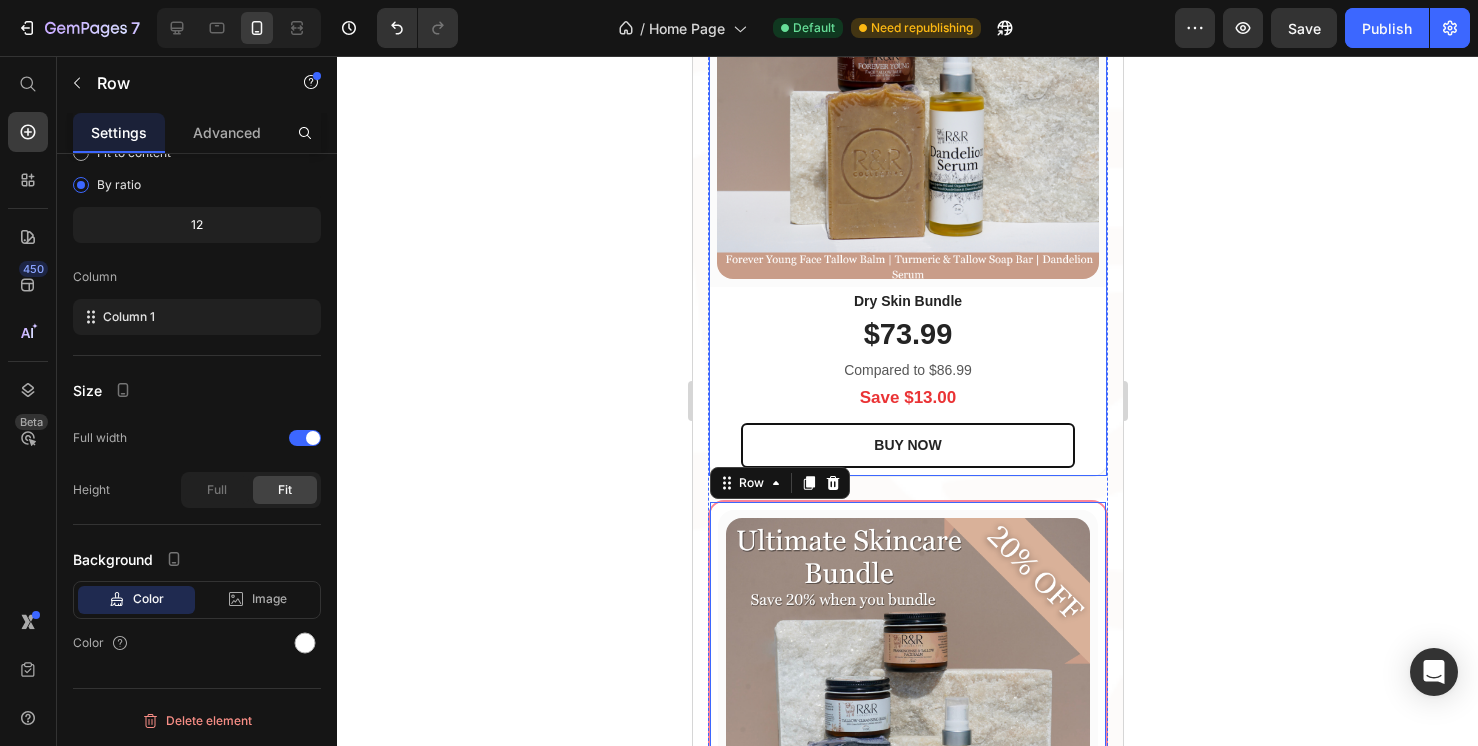 click on "x1 Heading Row (P) Images & Gallery Row Dry Skin Bundle (P) Title $73.99 (P) Price  Compared to $86.99 Text block Save $13.00 Text block BUY NOW (P) Cart Button Row Product Row" at bounding box center (907, 182) 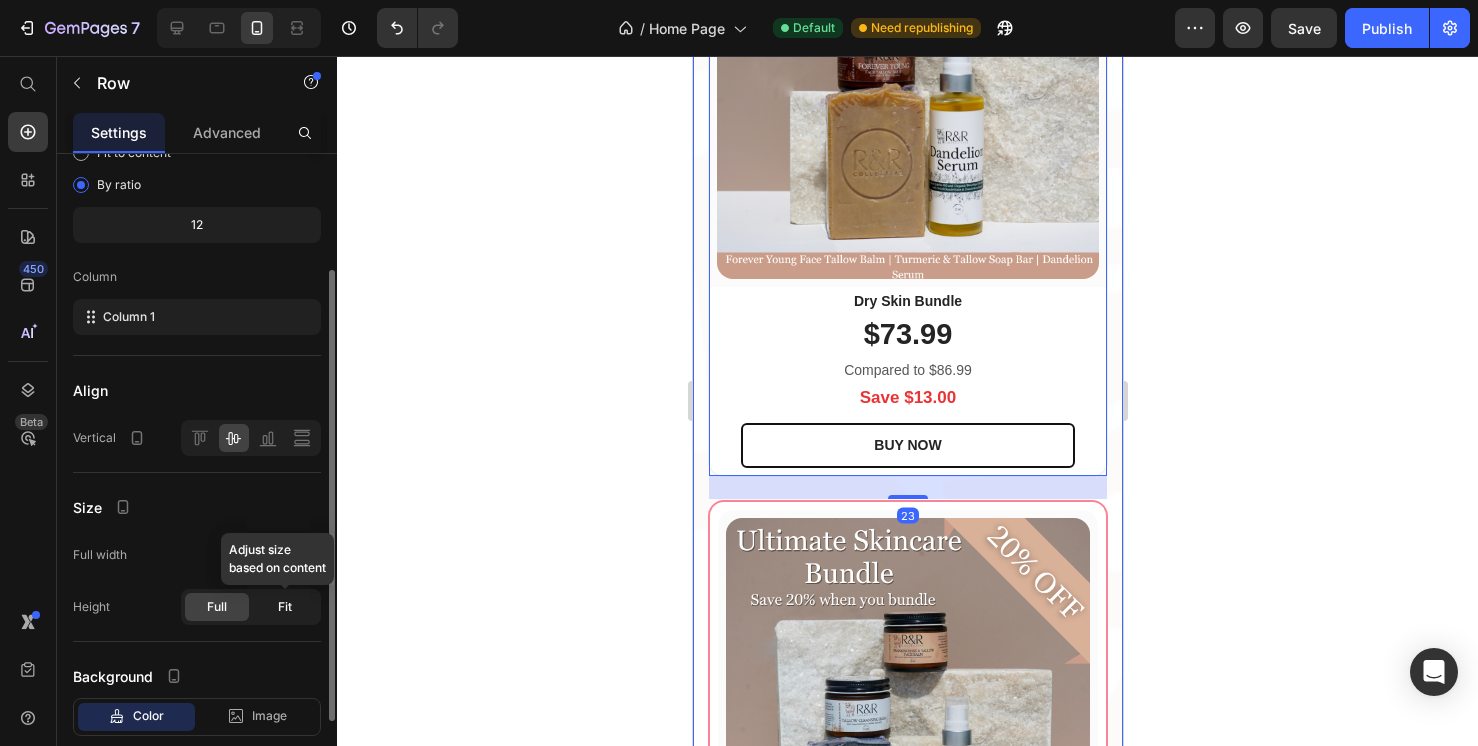 click on "Fit" 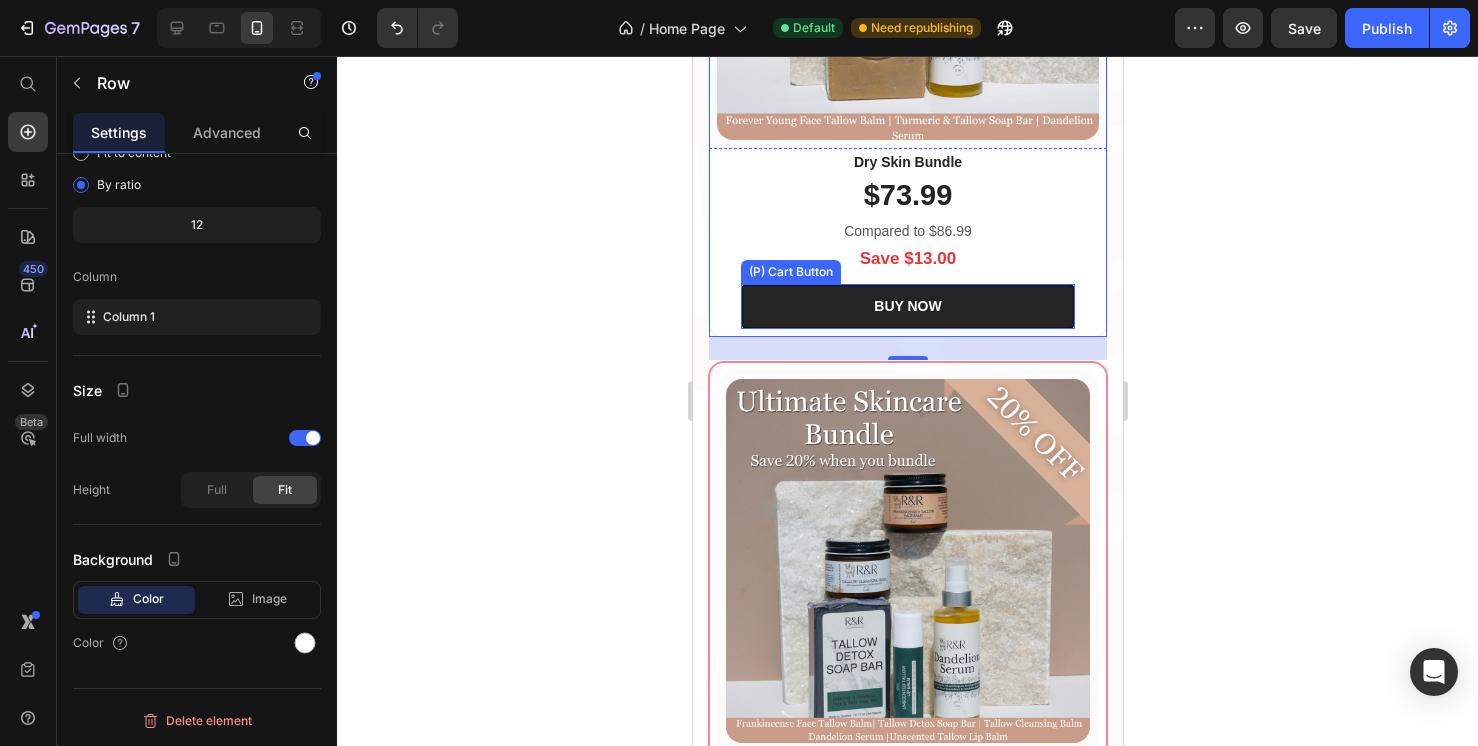 scroll, scrollTop: 2144, scrollLeft: 0, axis: vertical 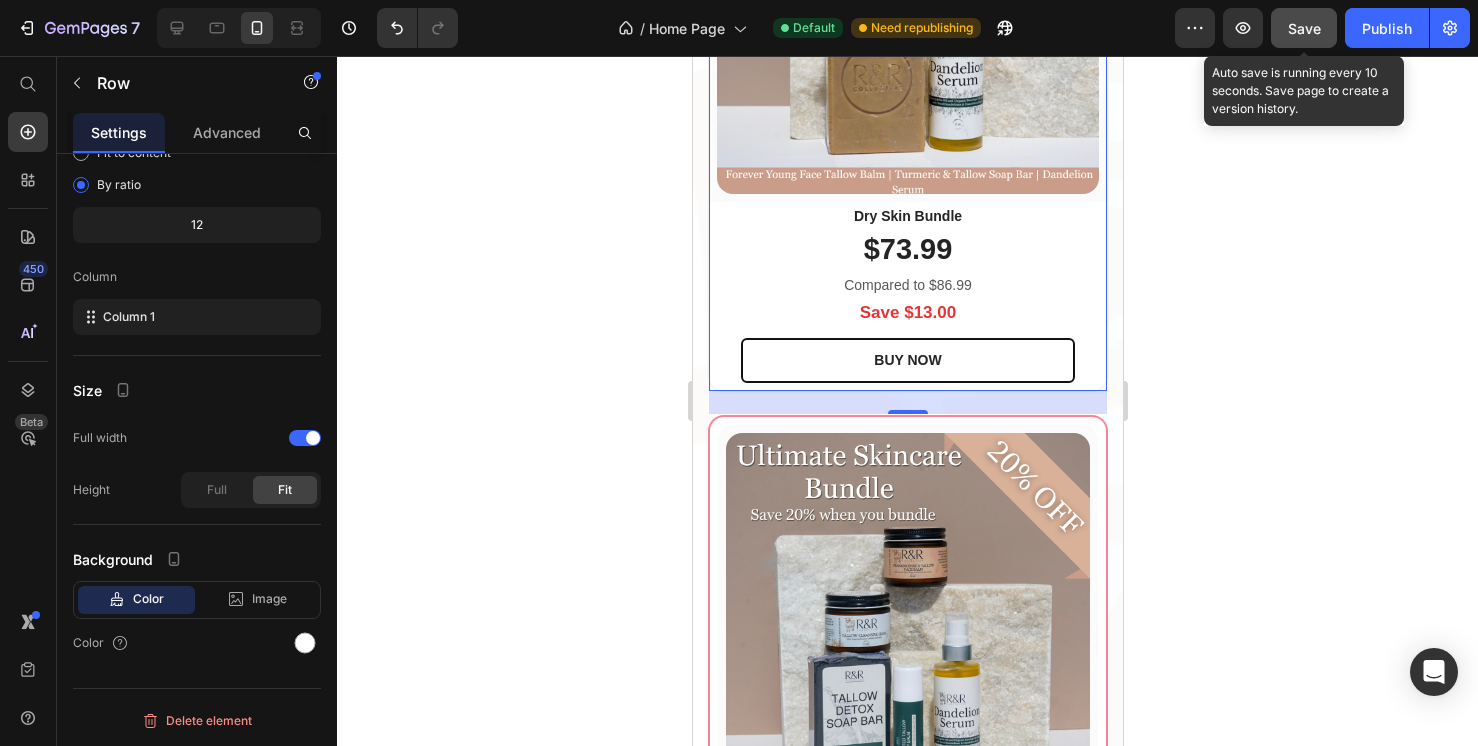 click on "Save" at bounding box center (1304, 28) 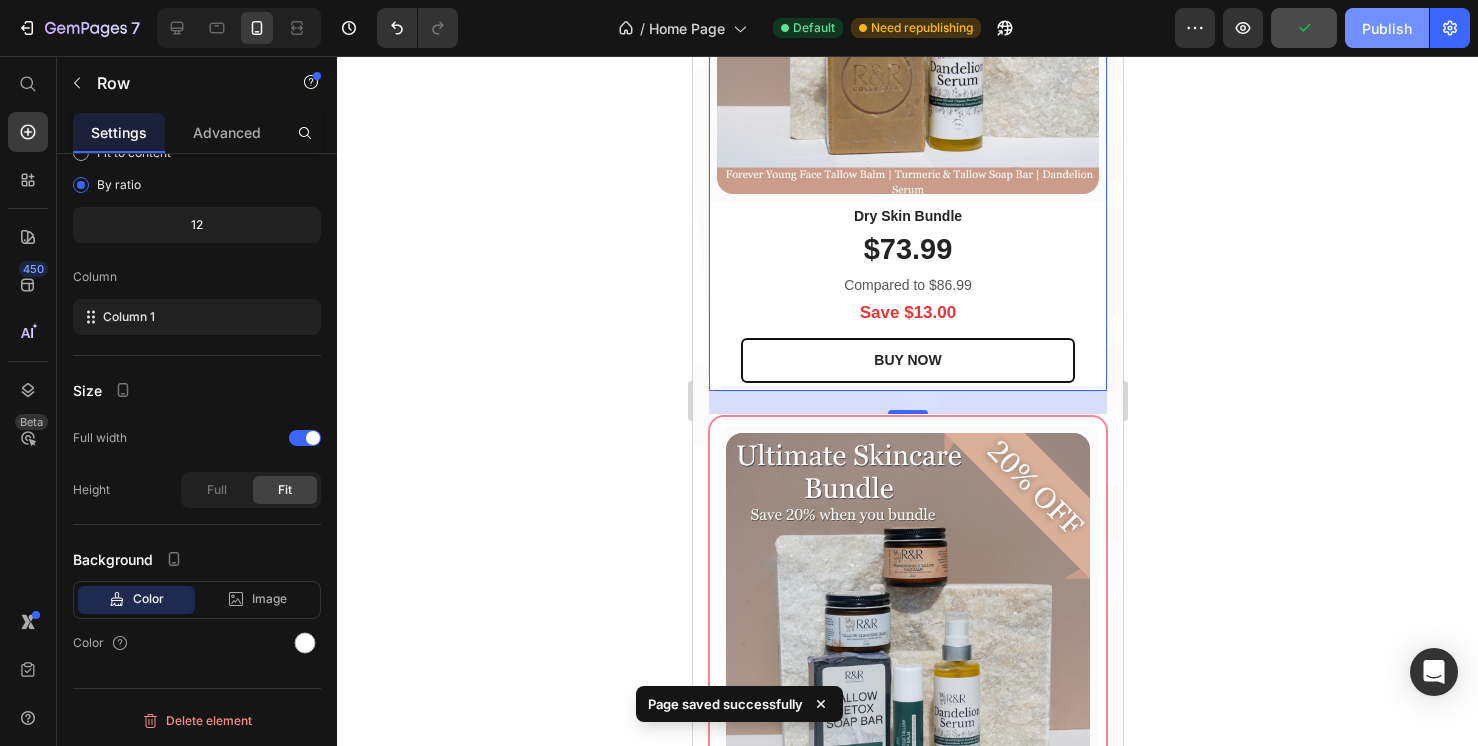 click on "Publish" at bounding box center [1387, 28] 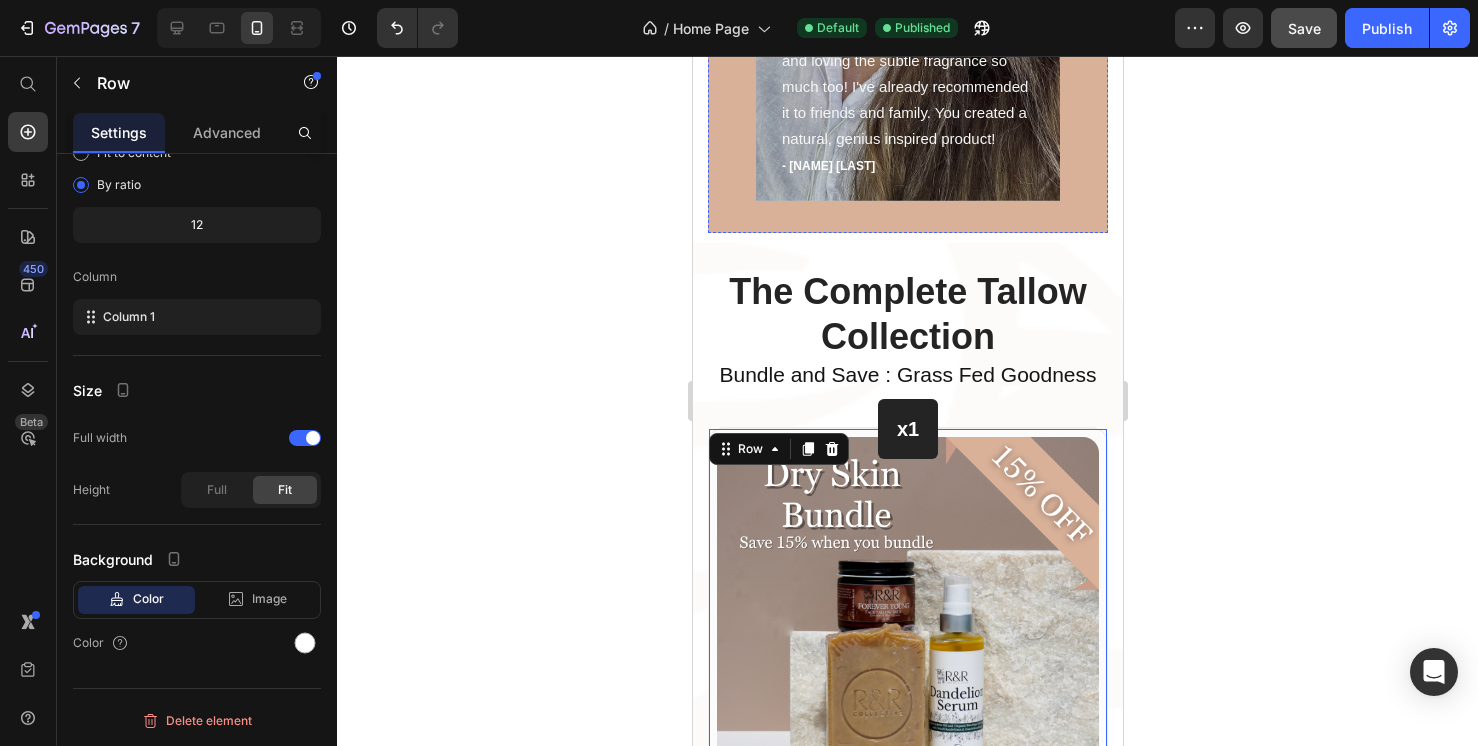 scroll, scrollTop: 2179, scrollLeft: 0, axis: vertical 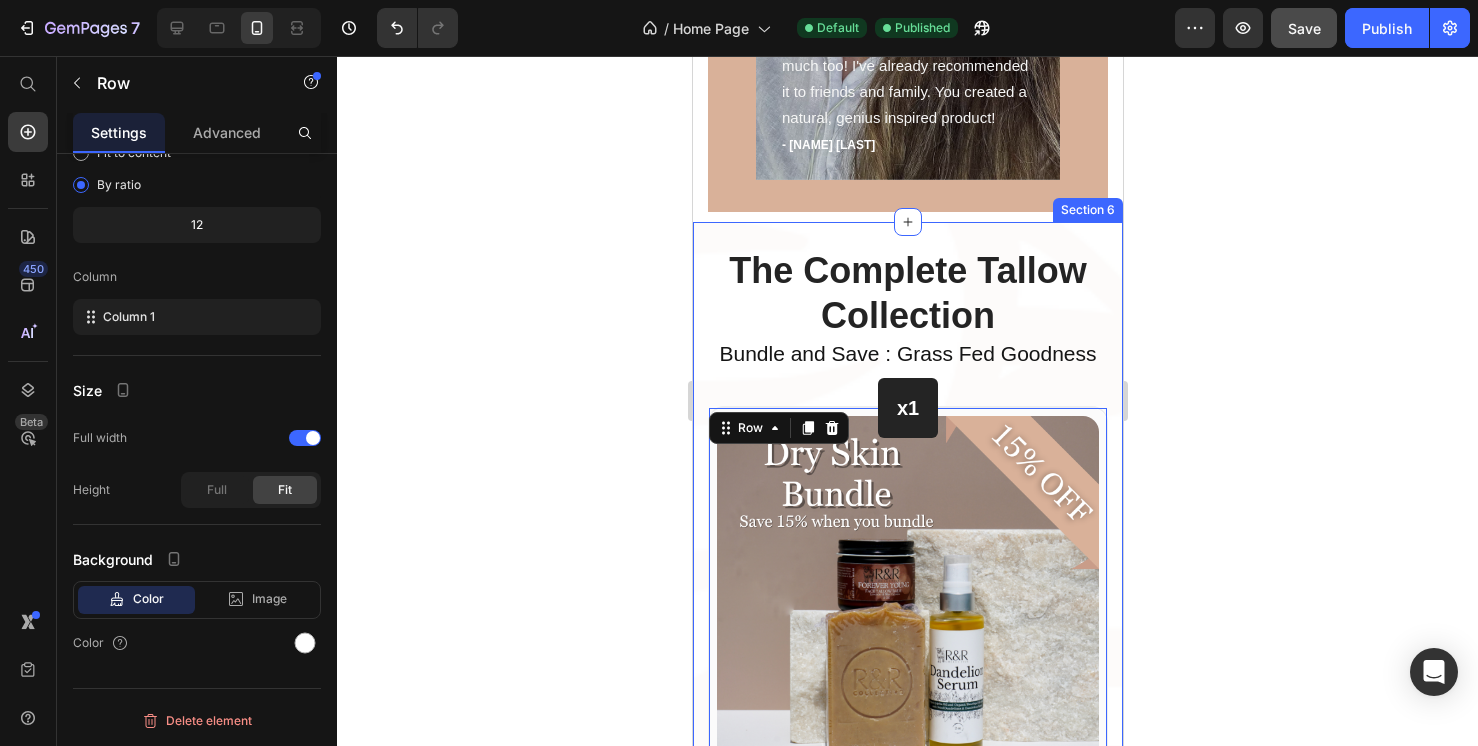 click on "The Complete Tallow Collection Heading Bundle and Save : Grass Fed Goodness  Text block Row x1 Heading Row (P) Images & Gallery Row Dry Skin Bundle (P) Title $73.99 (P) Price  Compared to $86.99 Text block Save $13.00 Text block BUY NOW (P) Cart Button Row Product Row   23 (P) Images & Gallery Row Ultimate Skincare Bundle (P) Title $100.00 (P) Price Compared to $125.99 Text block Save $25.99 Text block BEST PRICE. BUY NOW! (P) Cart Button Row Product Row x2 Heading Row (P) Images & Gallery Row Naturally Unscented Bundle (P) Title $44.99 (P) Price Compared to $86.97 Text block Save $13.00 Text block BUY NOW (P) Cart Button Row Product Row Row x1 Heading Row (P) Images & Gallery Row Sensitive Skin Bundle (P) Title $79.99 (P) Price  Compared to $93.99 Text block Save $14.00 Text block BUY NOW (P) Cart Button Row Product Row (P) Images & Gallery Row Best Selling Balms Bundle (P) Title $79.99 (P) Price Compared to $85.99 Text block Save $12.89 Text block BEST PRICE. BUY NOW! (P) Cart Button Row Product Row x2" at bounding box center (907, 2187) 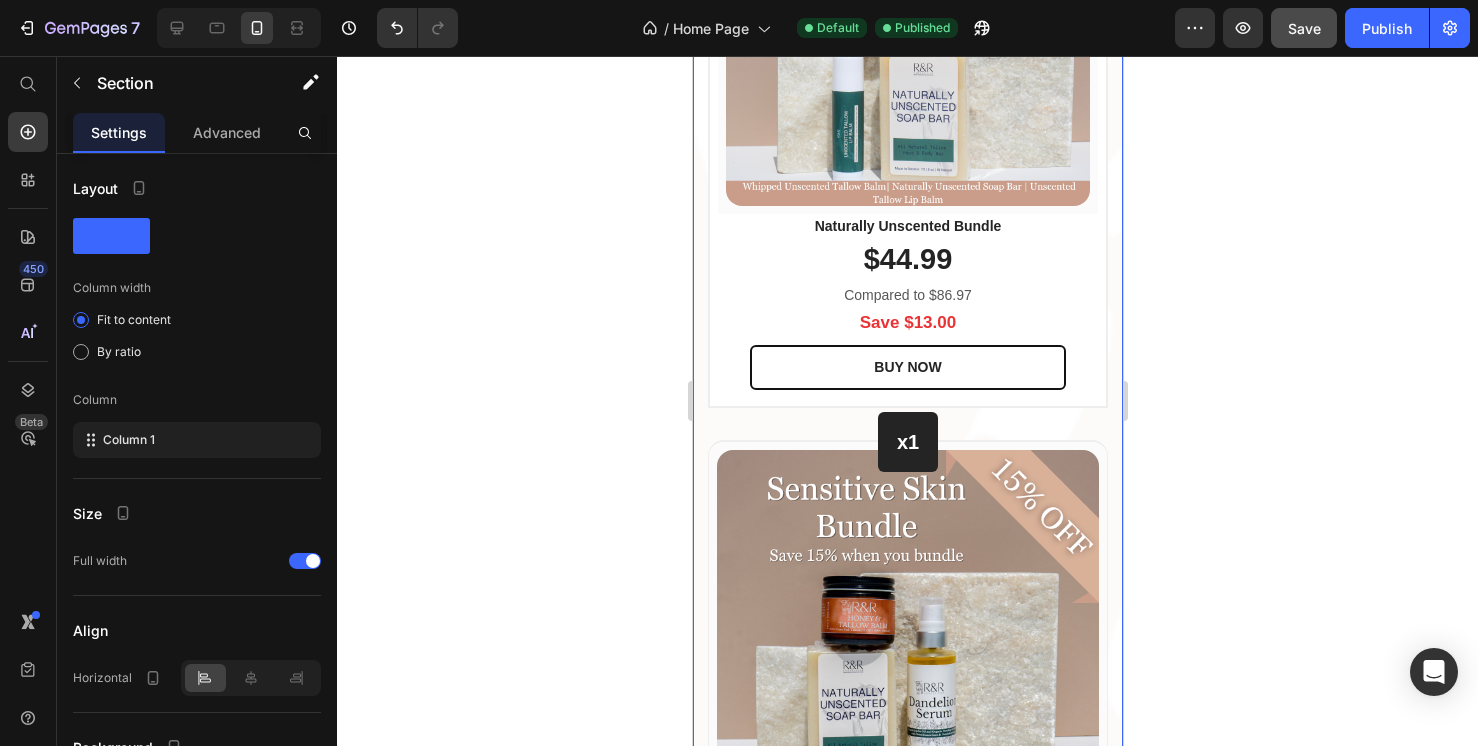scroll, scrollTop: 3919, scrollLeft: 0, axis: vertical 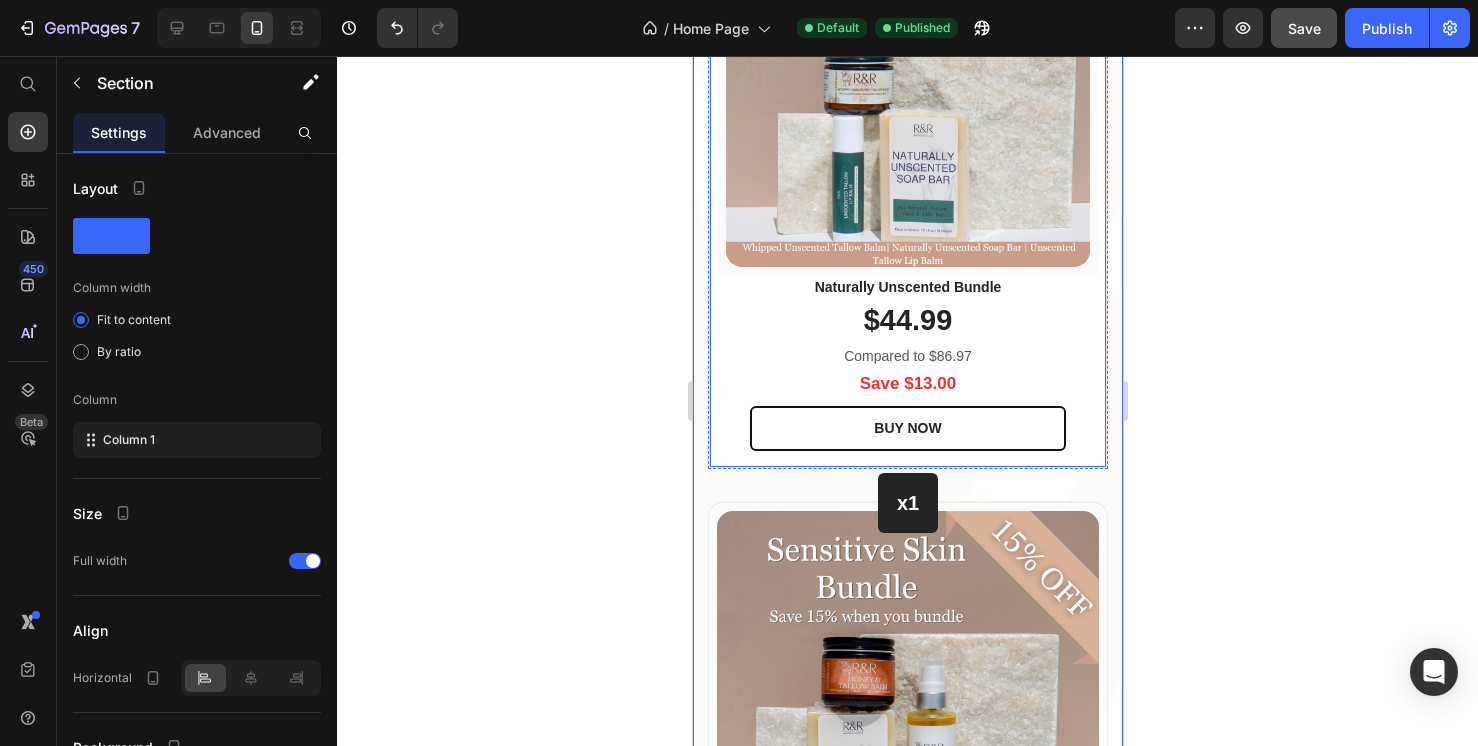 click on "x2 Heading Row (P) Images & Gallery Row Naturally Unscented Bundle (P) Title $44.99 (P) Price Compared to $86.97 Text block Save $13.00 Text block BUY NOW (P) Cart Button Row Product Row" at bounding box center [907, 177] 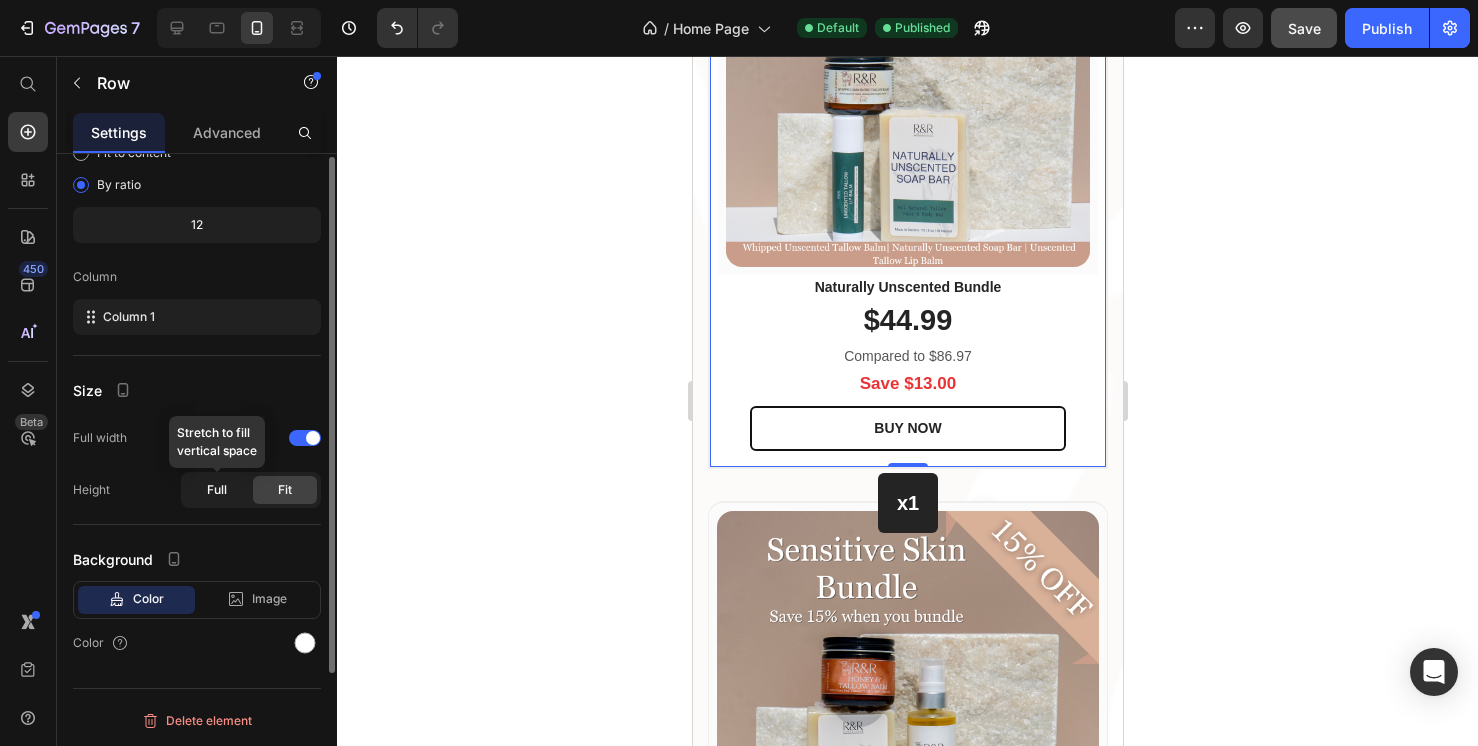 scroll, scrollTop: 0, scrollLeft: 0, axis: both 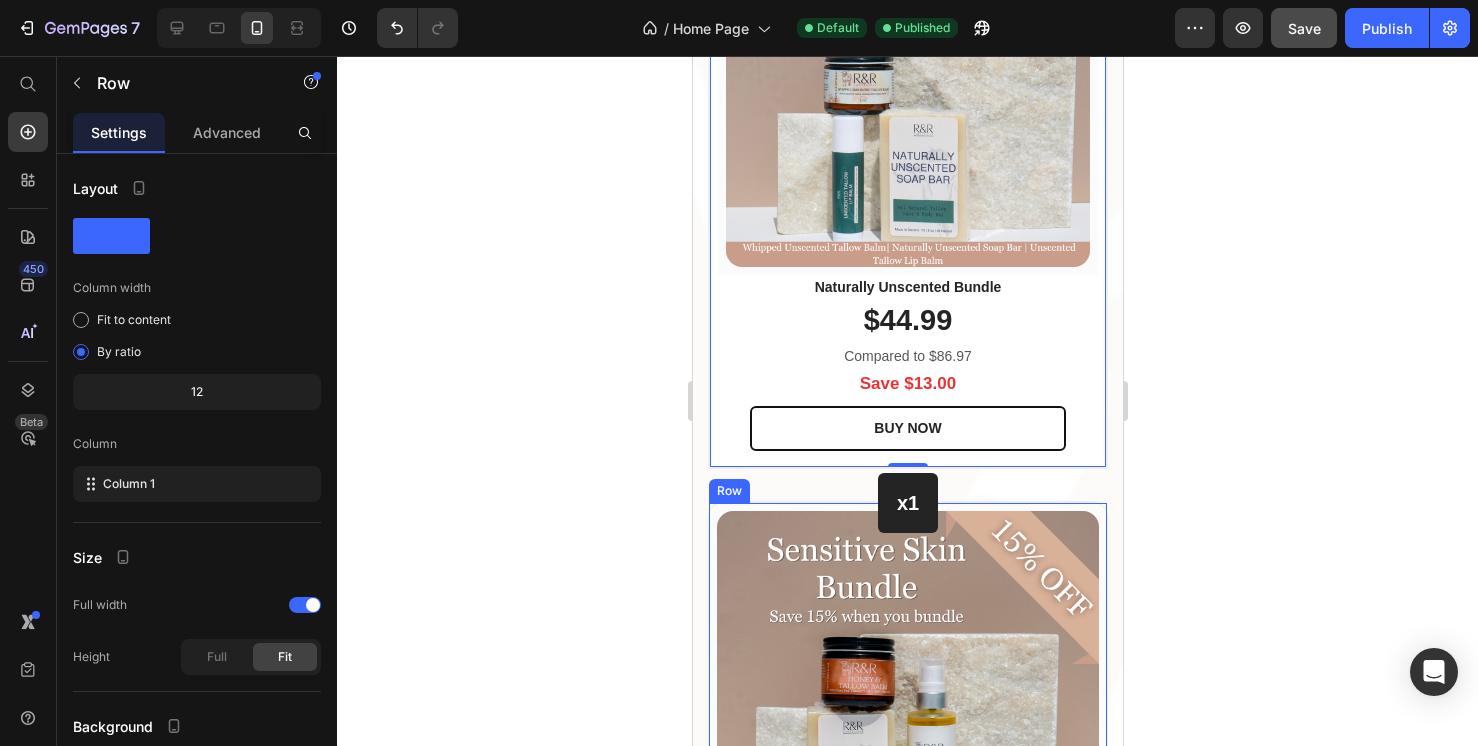 click on "(P) Images & Gallery Row" at bounding box center [907, 702] 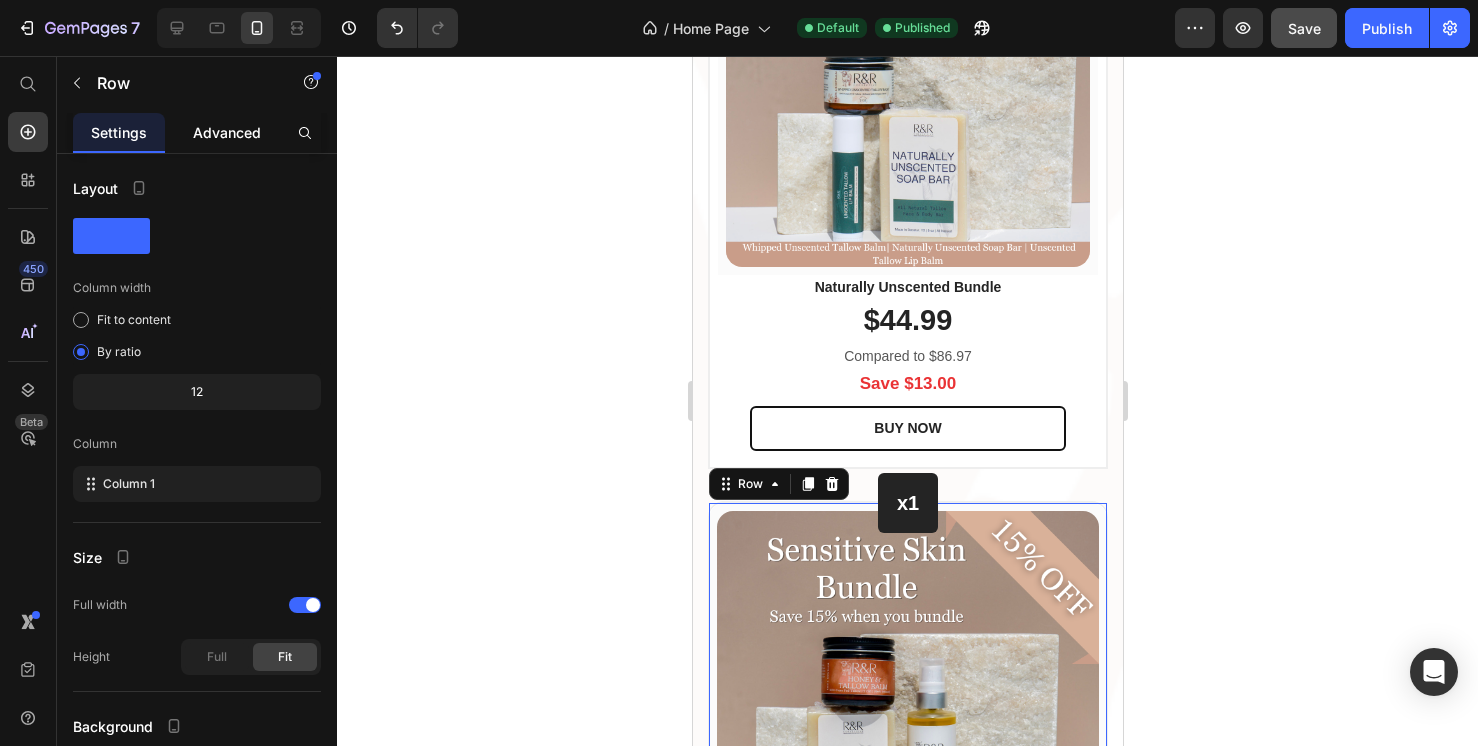 click on "Advanced" at bounding box center (227, 132) 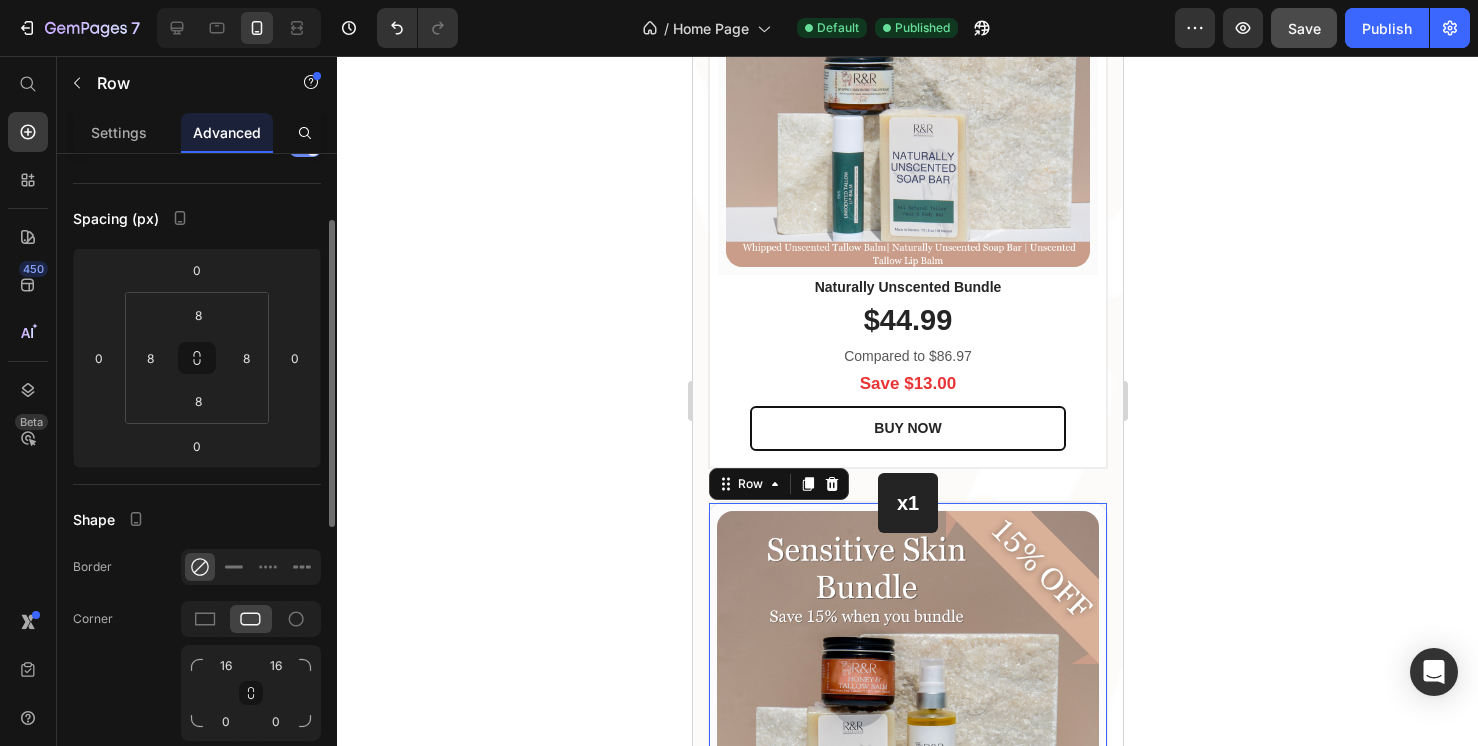 scroll, scrollTop: 213, scrollLeft: 0, axis: vertical 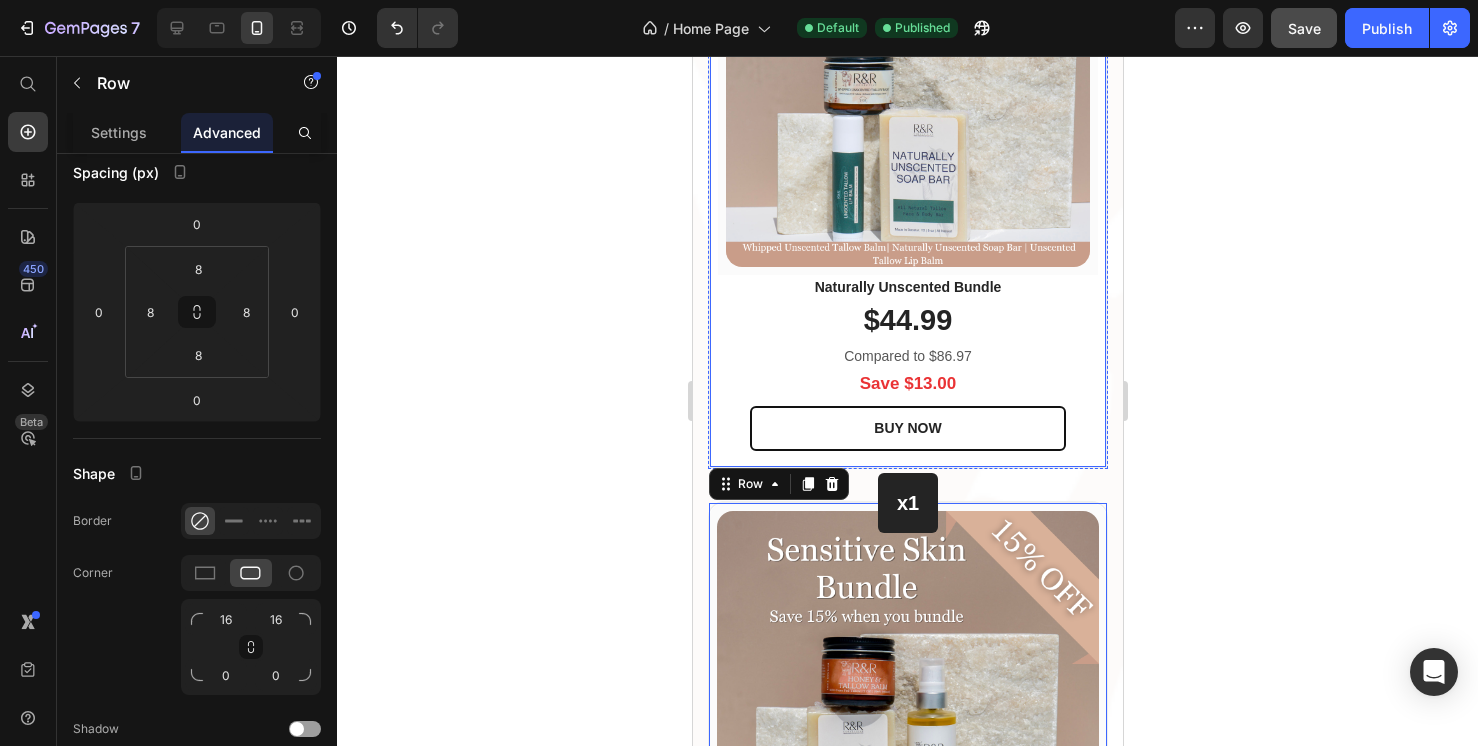 click on "x2 Heading Row (P) Images & Gallery Row Naturally Unscented Bundle (P) Title $44.99 (P) Price Compared to $86.97 Text block Save $13.00 Text block BUY NOW (P) Cart Button Row Product Row" at bounding box center [907, 177] 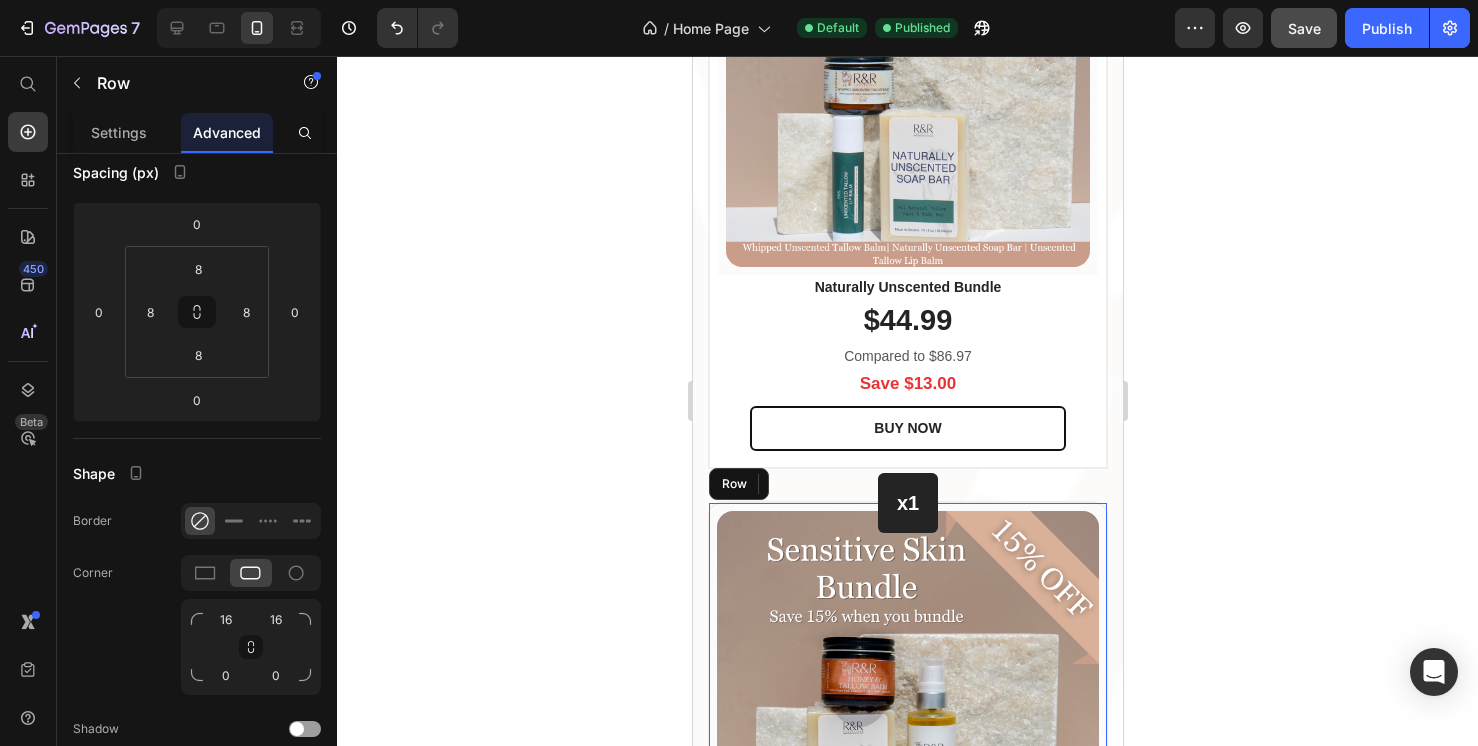 click on "(P) Images & Gallery Row" at bounding box center [907, 702] 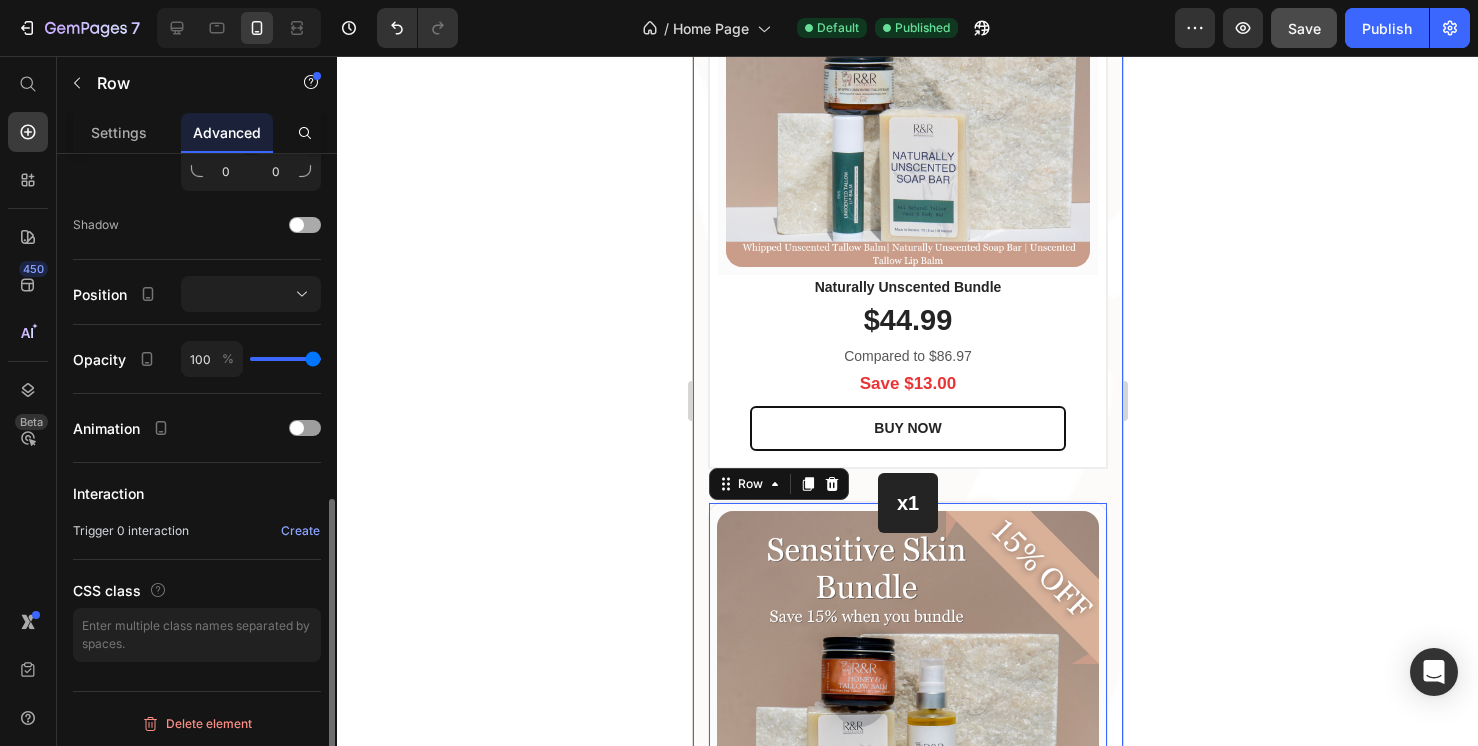 scroll, scrollTop: 720, scrollLeft: 0, axis: vertical 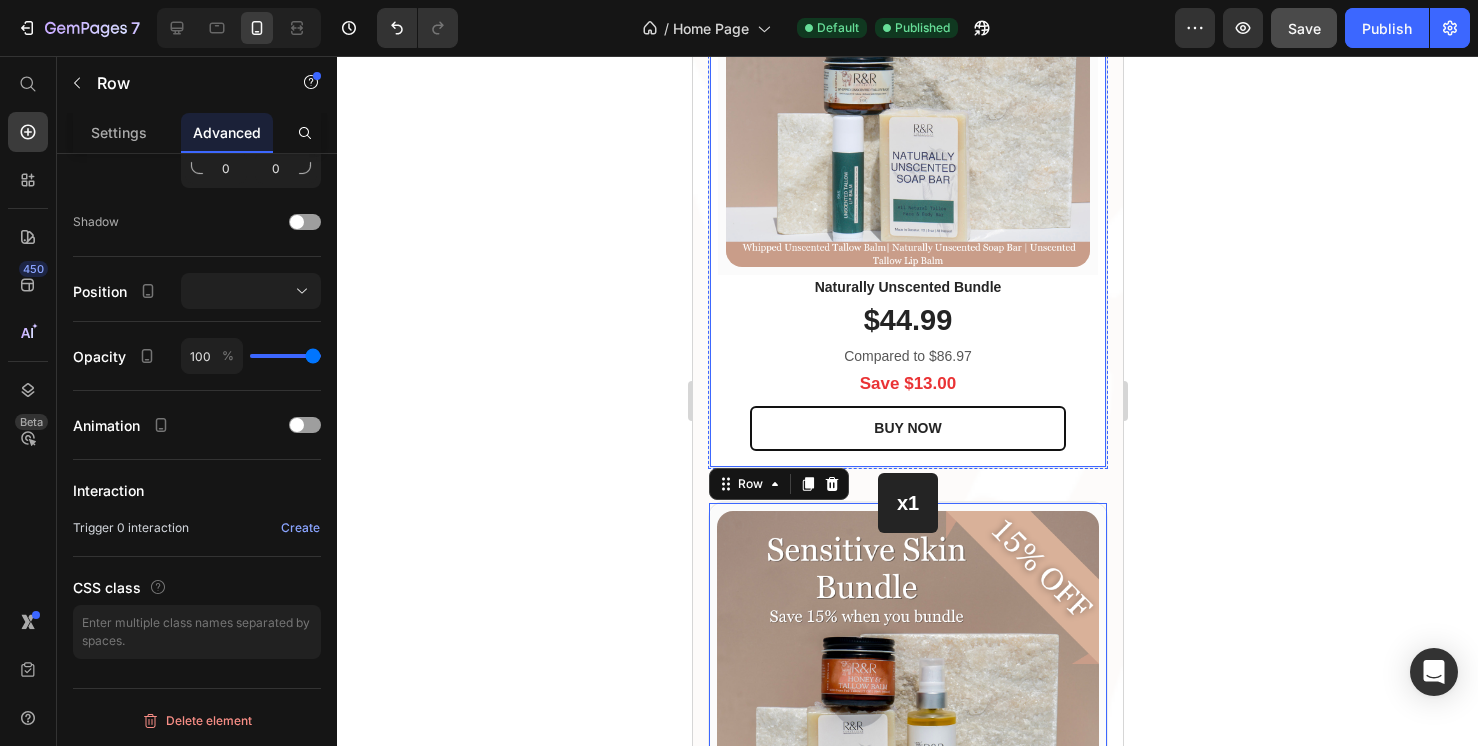 click on "x2 Heading Row (P) Images & Gallery Row Naturally Unscented Bundle (P) Title $44.99 (P) Price Compared to $86.97 Text block Save $13.00 Text block BUY NOW (P) Cart Button Row Product Row" at bounding box center [907, 177] 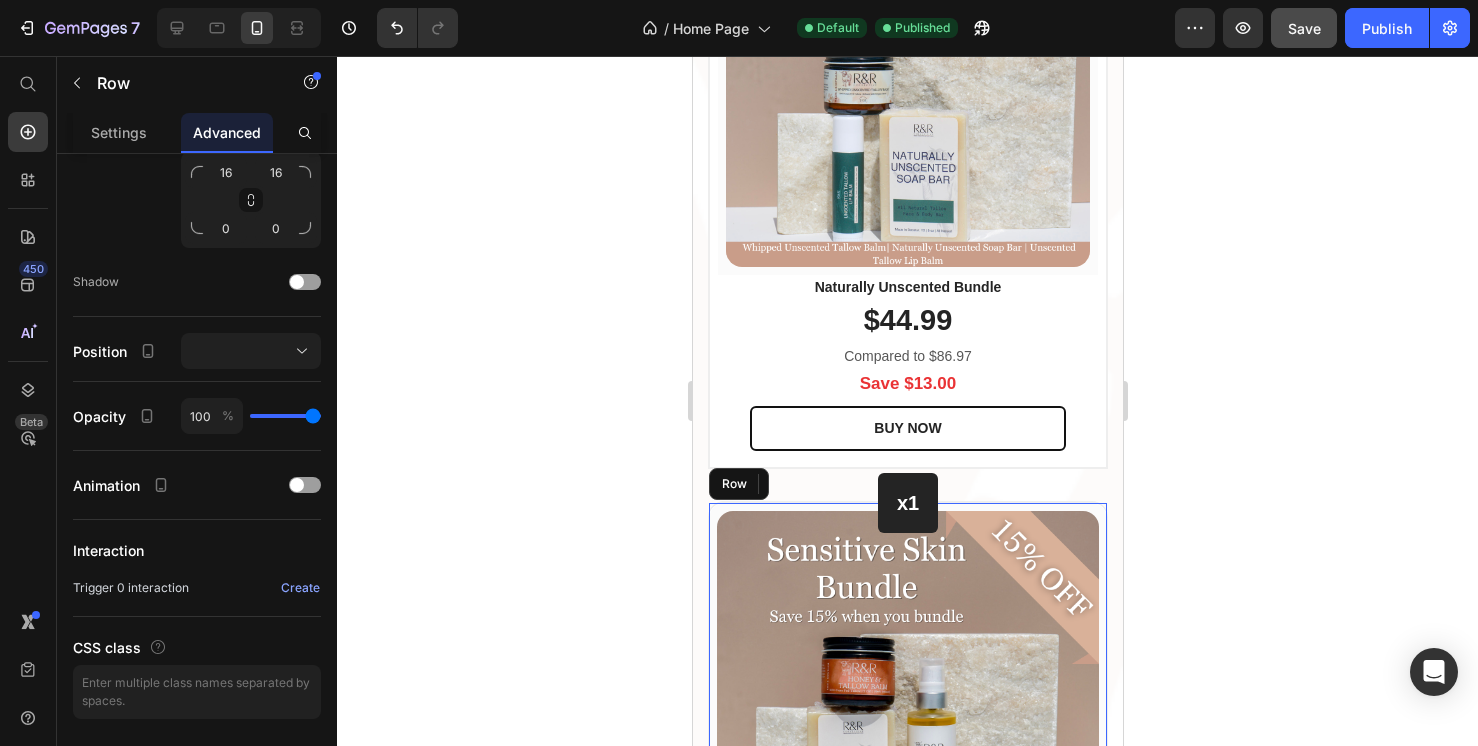 click on "(P) Images & Gallery Row" at bounding box center (907, 702) 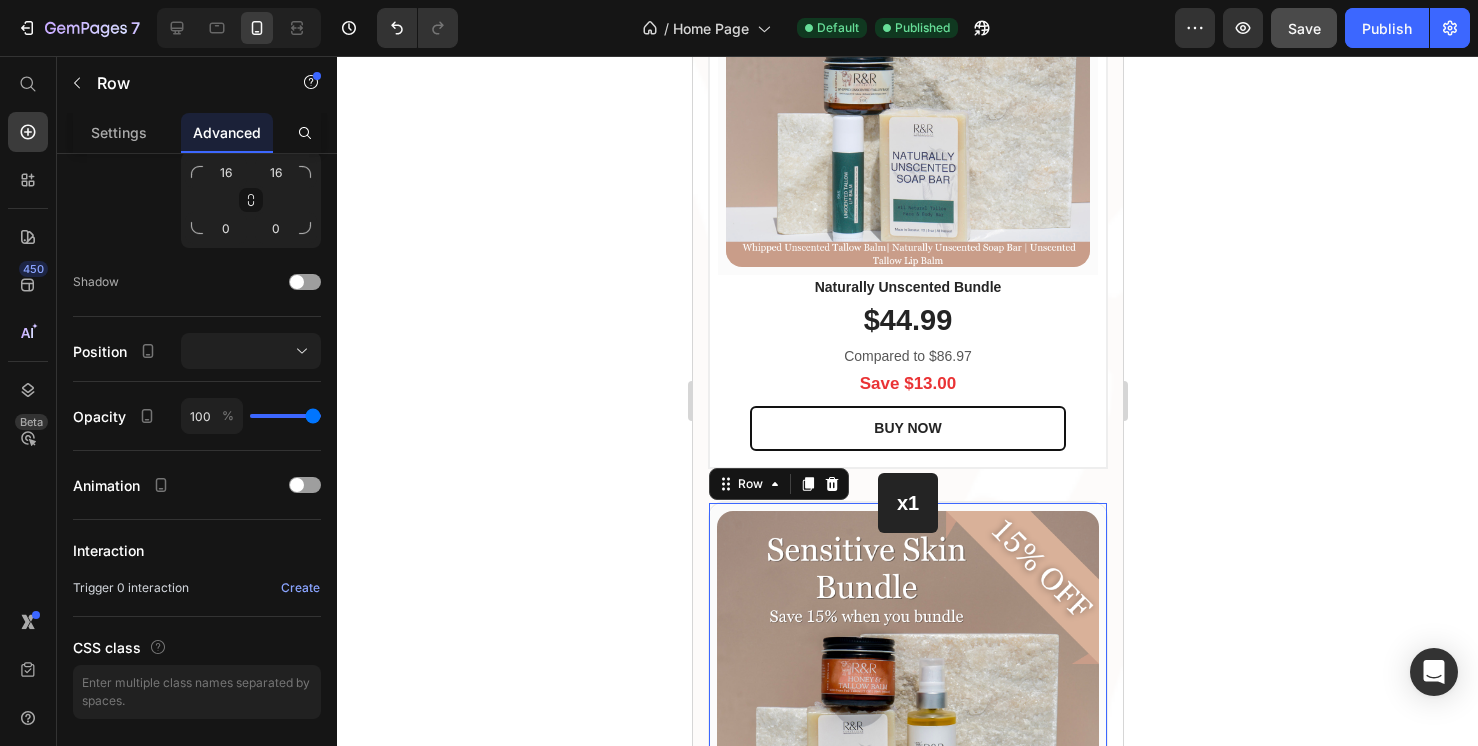 scroll, scrollTop: 3902, scrollLeft: 0, axis: vertical 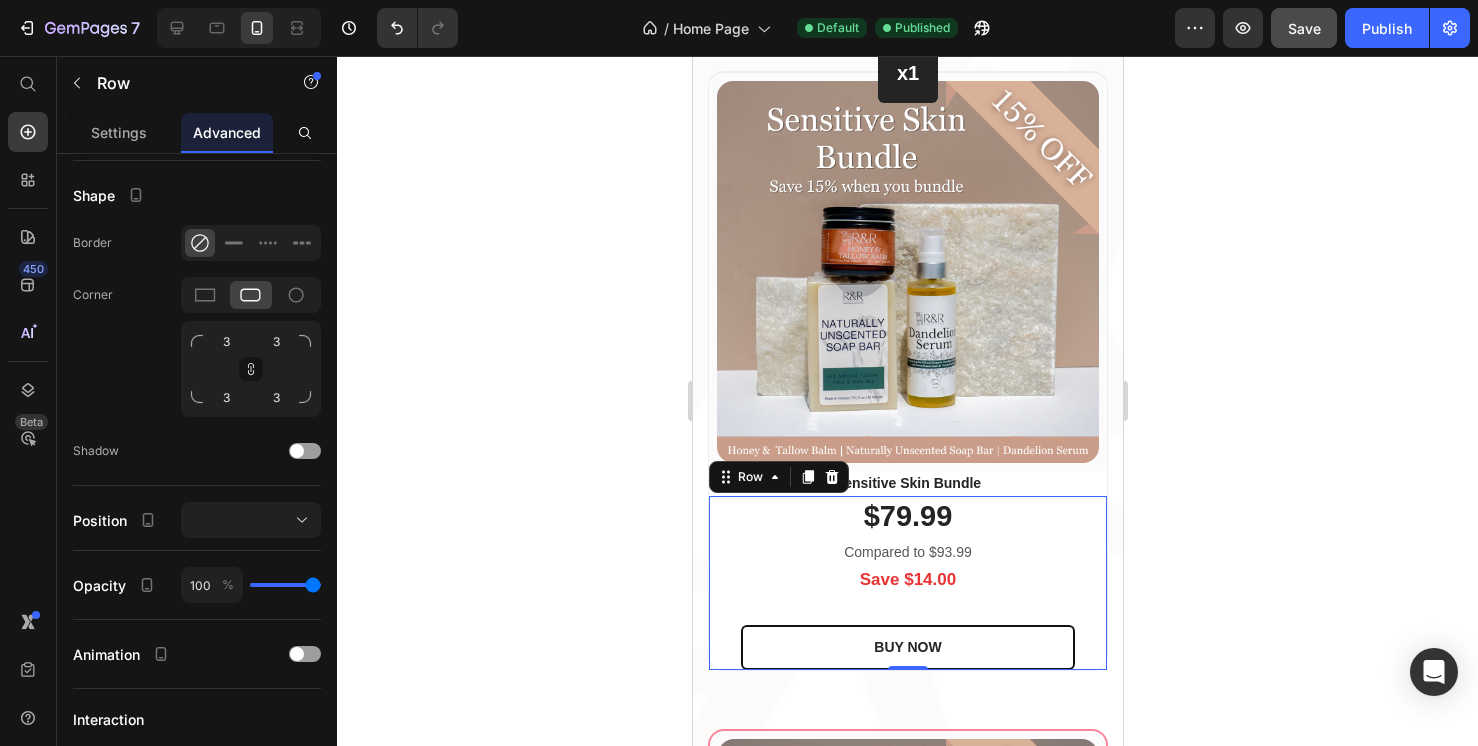 click on "$79.99 (P) Price  Compared to $93.99 Text block Save $14.00 Text block BUY NOW (P) Cart Button Row   0" at bounding box center (907, 583) 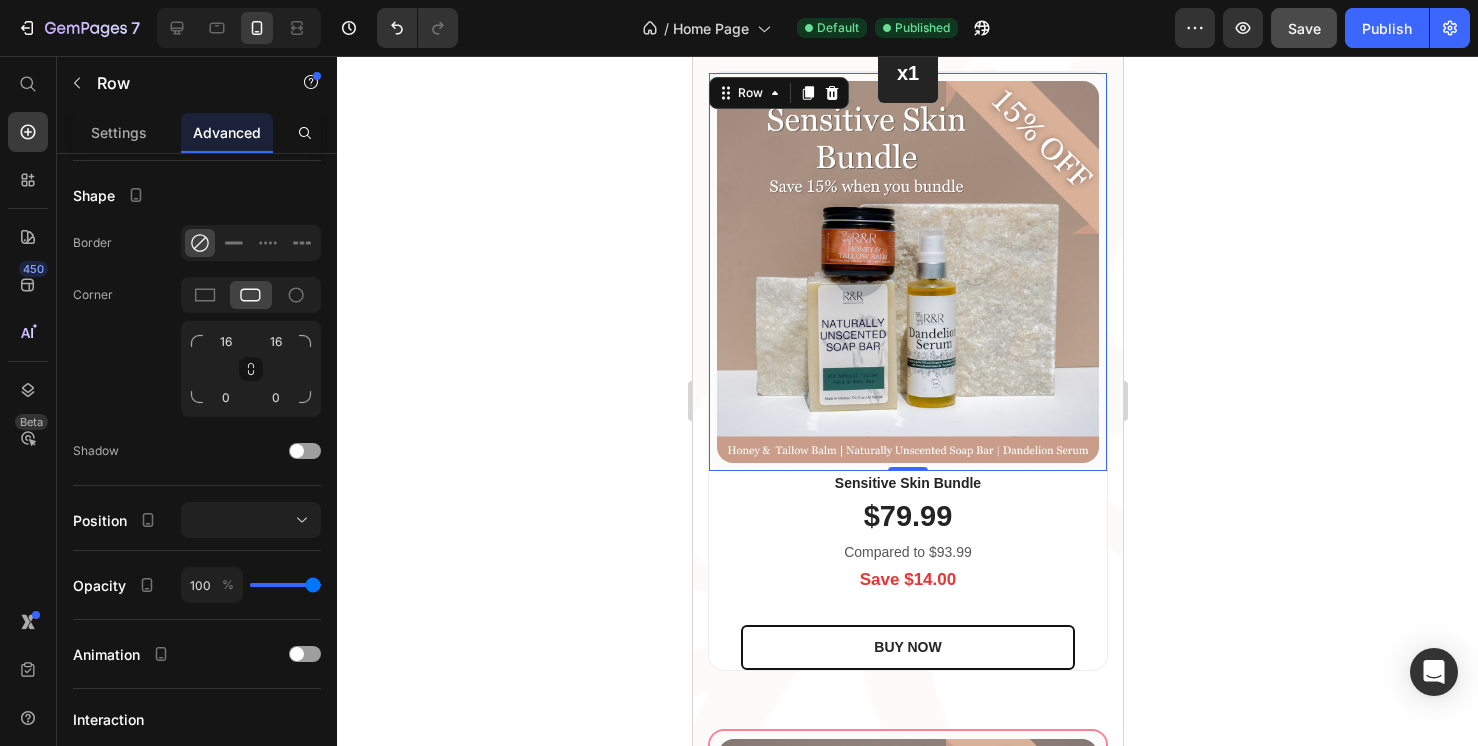 click on "(P) Images & Gallery Row   0" at bounding box center (907, 272) 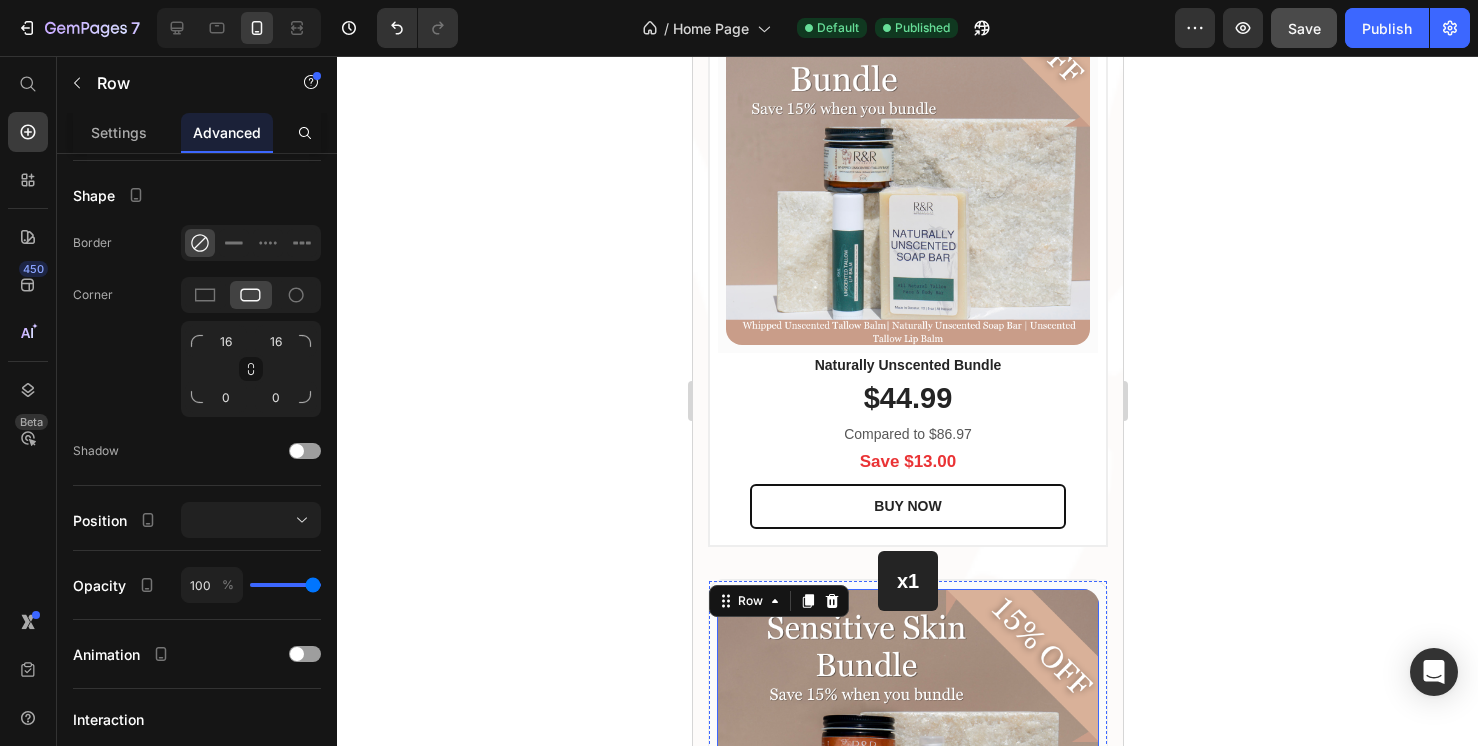 scroll, scrollTop: 3837, scrollLeft: 0, axis: vertical 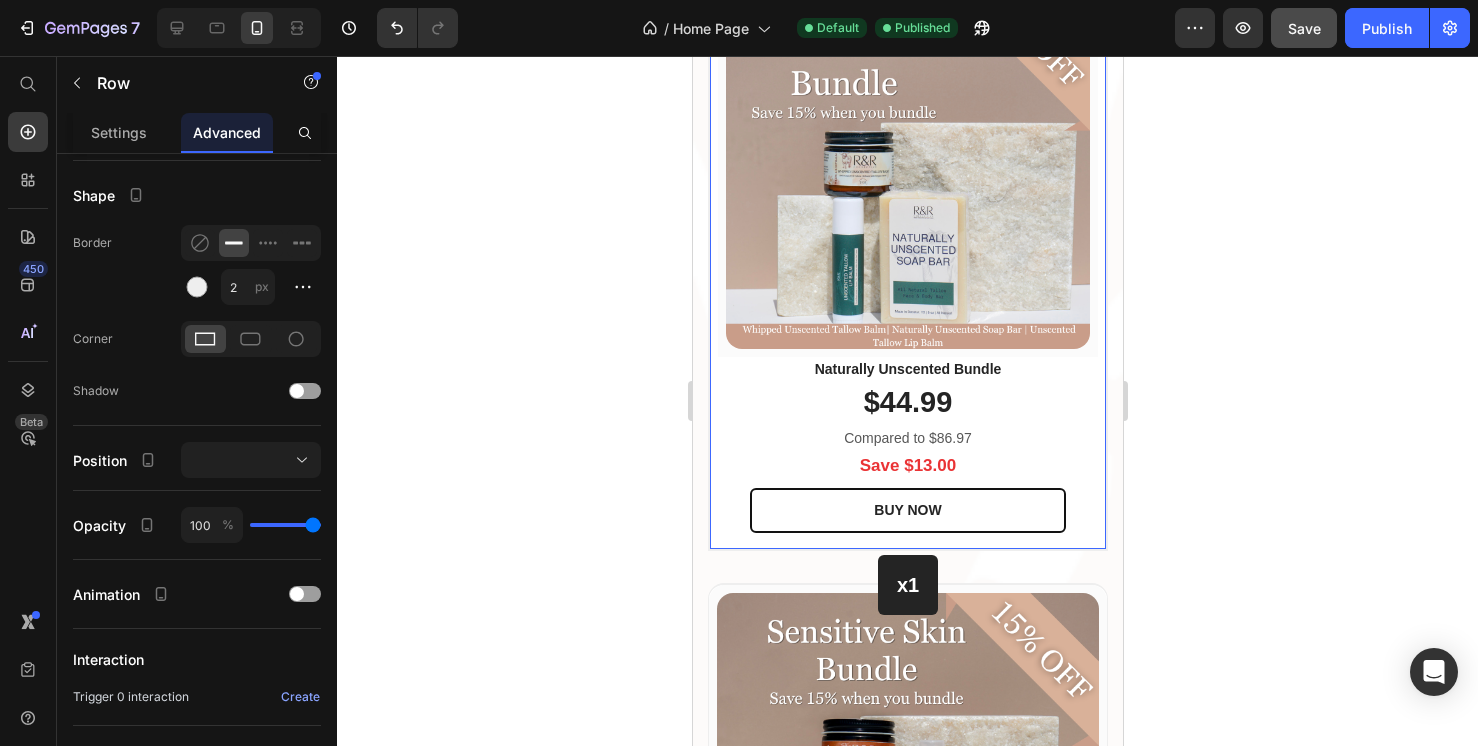 click on "x2 Heading Row (P) Images & Gallery Row Naturally Unscented Bundle (P) Title $44.99 (P) Price Compared to $86.97 Text block Save $13.00 Text block BUY NOW (P) Cart Button Row Product Row" at bounding box center [907, 259] 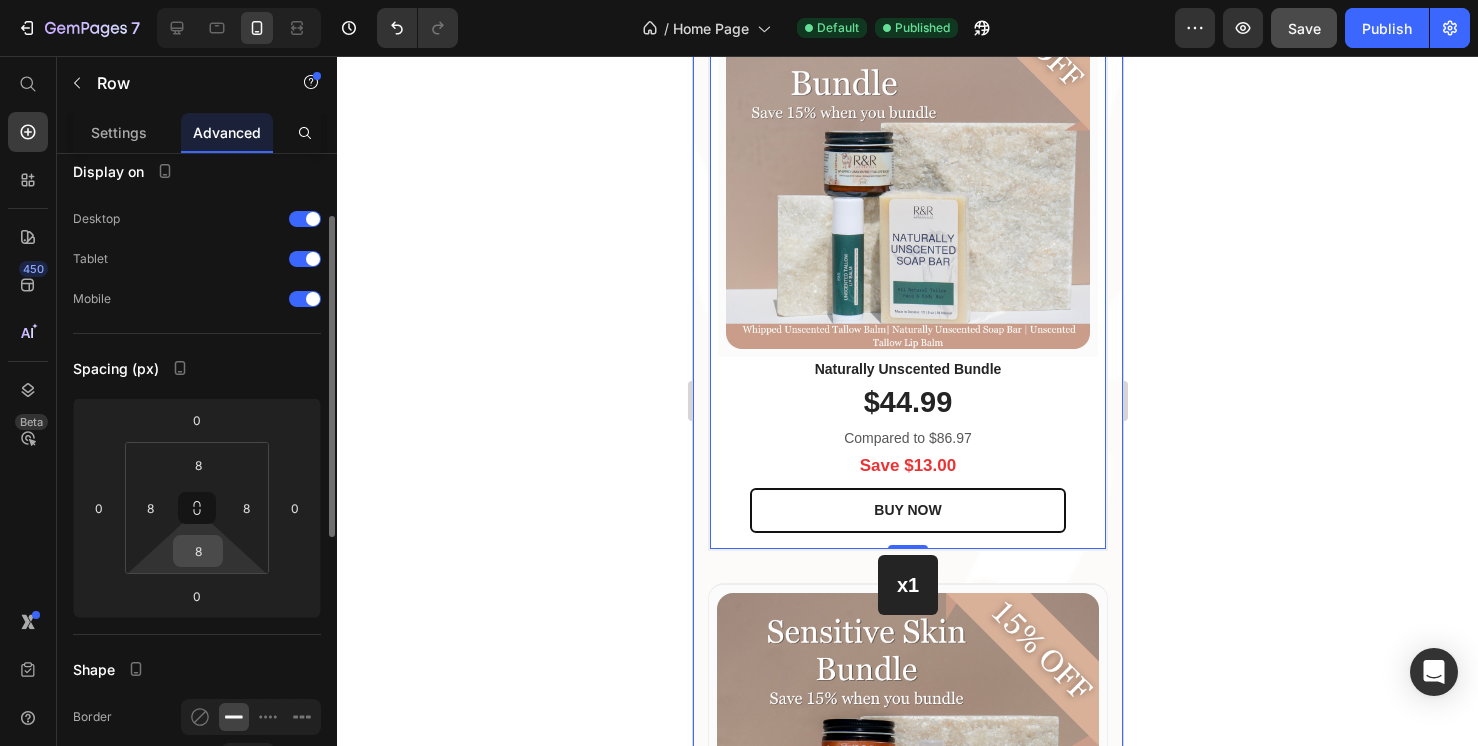 scroll, scrollTop: 0, scrollLeft: 0, axis: both 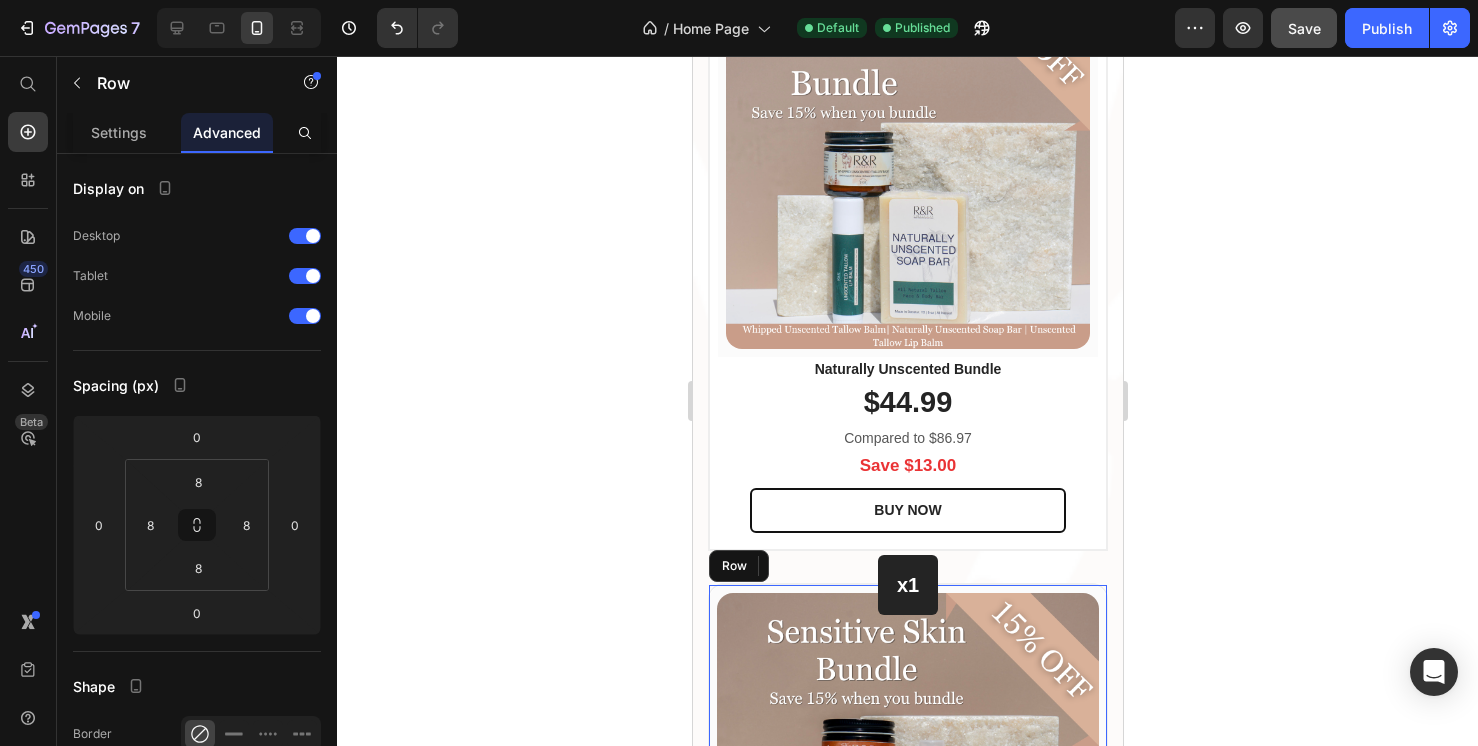 click on "(P) Images & Gallery Row" at bounding box center [907, 784] 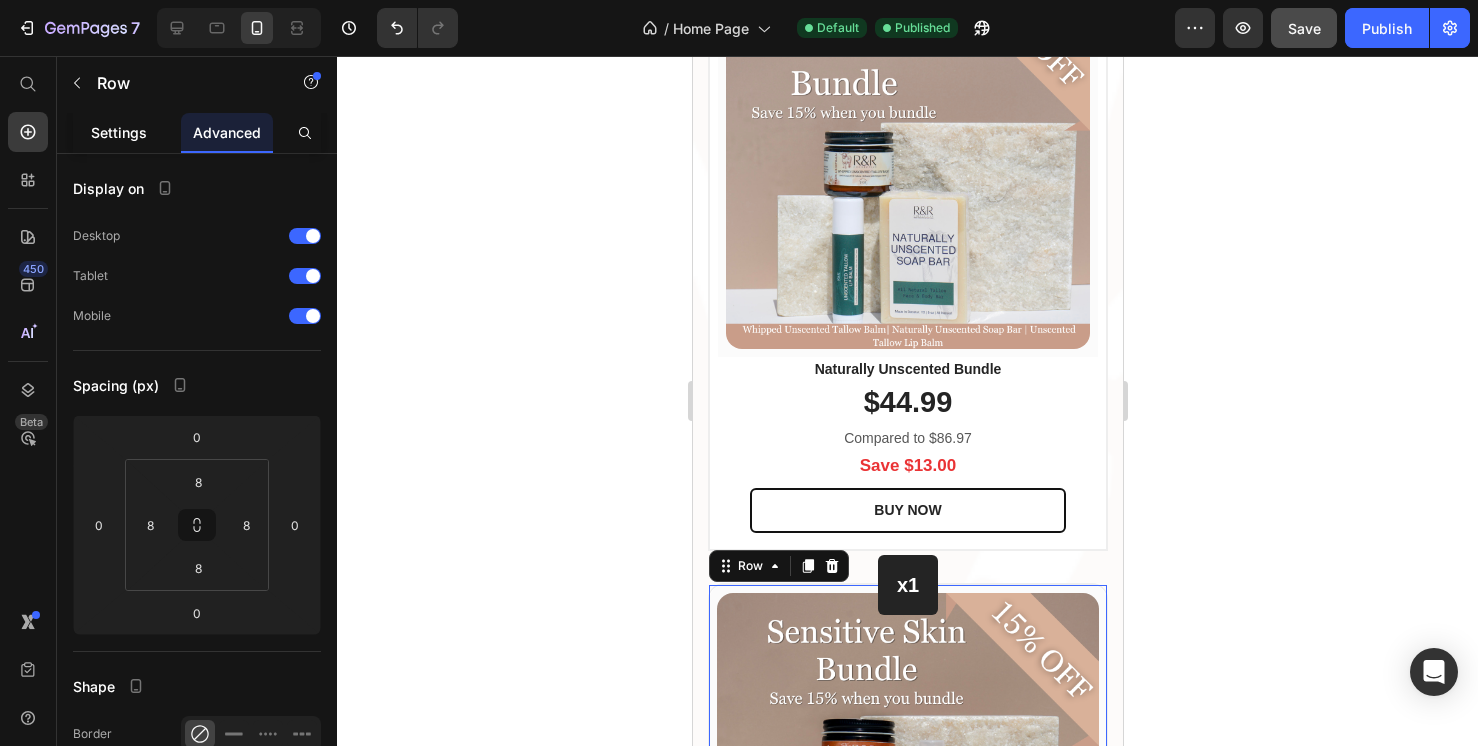 click on "Settings" 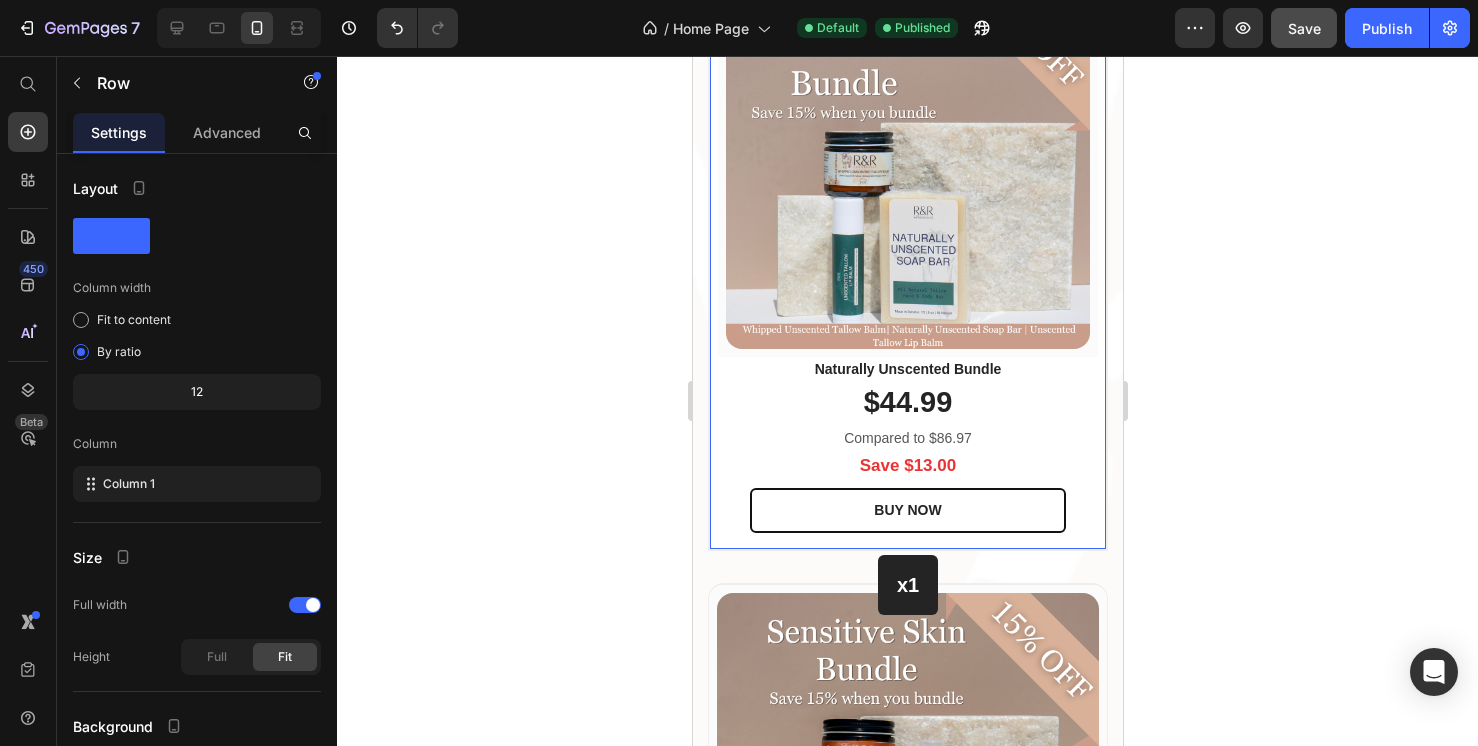click on "x2 Heading Row (P) Images & Gallery Row Naturally Unscented Bundle (P) Title $44.99 (P) Price Compared to $86.97 Text block Save $13.00 Text block BUY NOW (P) Cart Button Row Product Row" at bounding box center (907, 259) 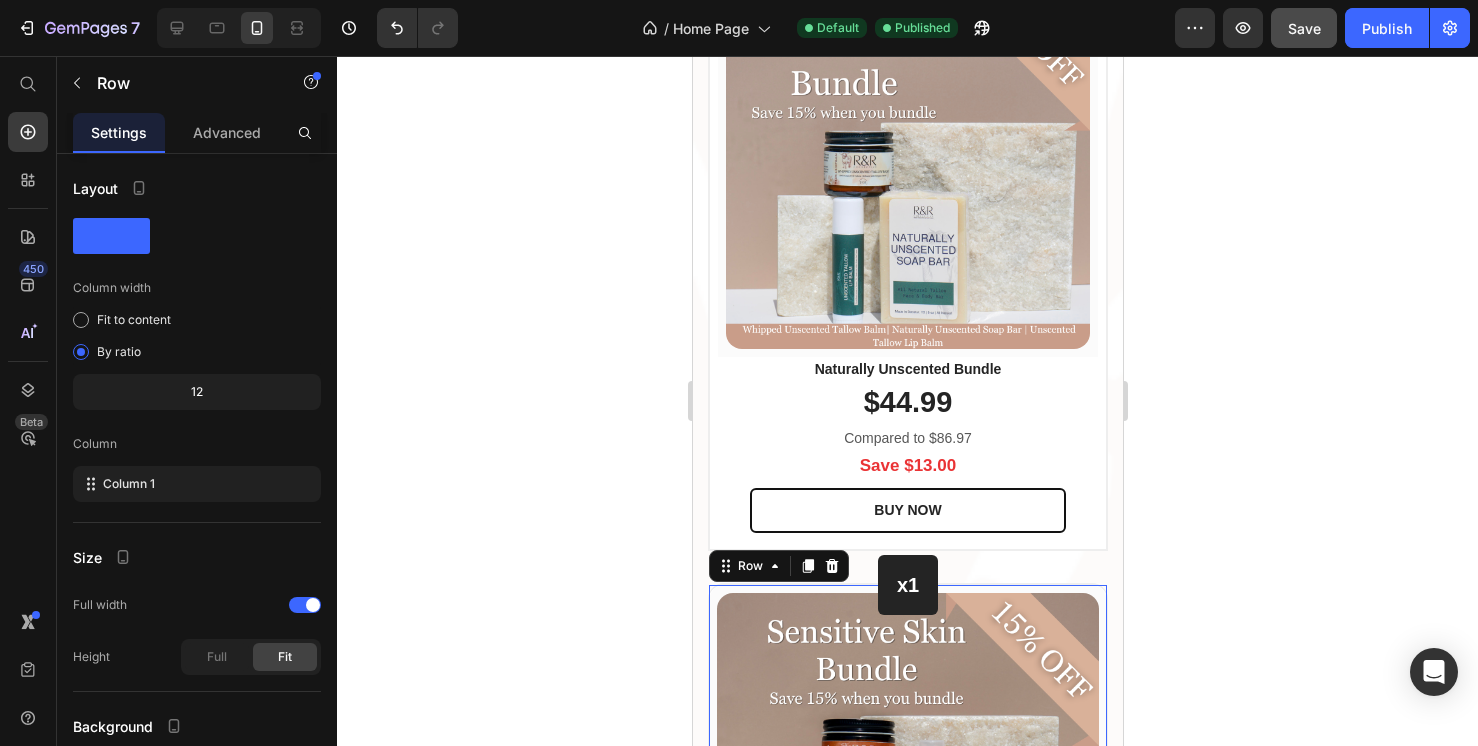 click on "(P) Images & Gallery Row   0" at bounding box center [907, 784] 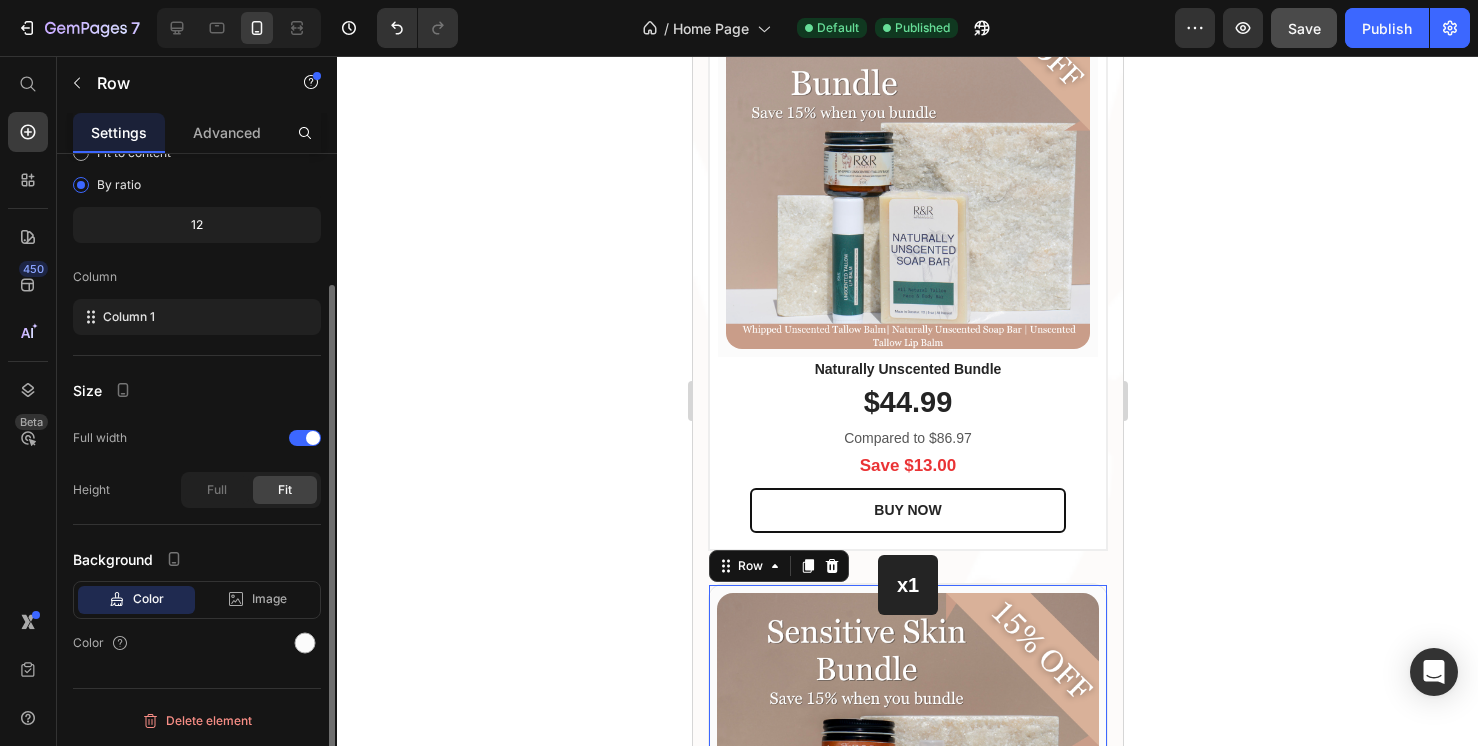 scroll, scrollTop: 0, scrollLeft: 0, axis: both 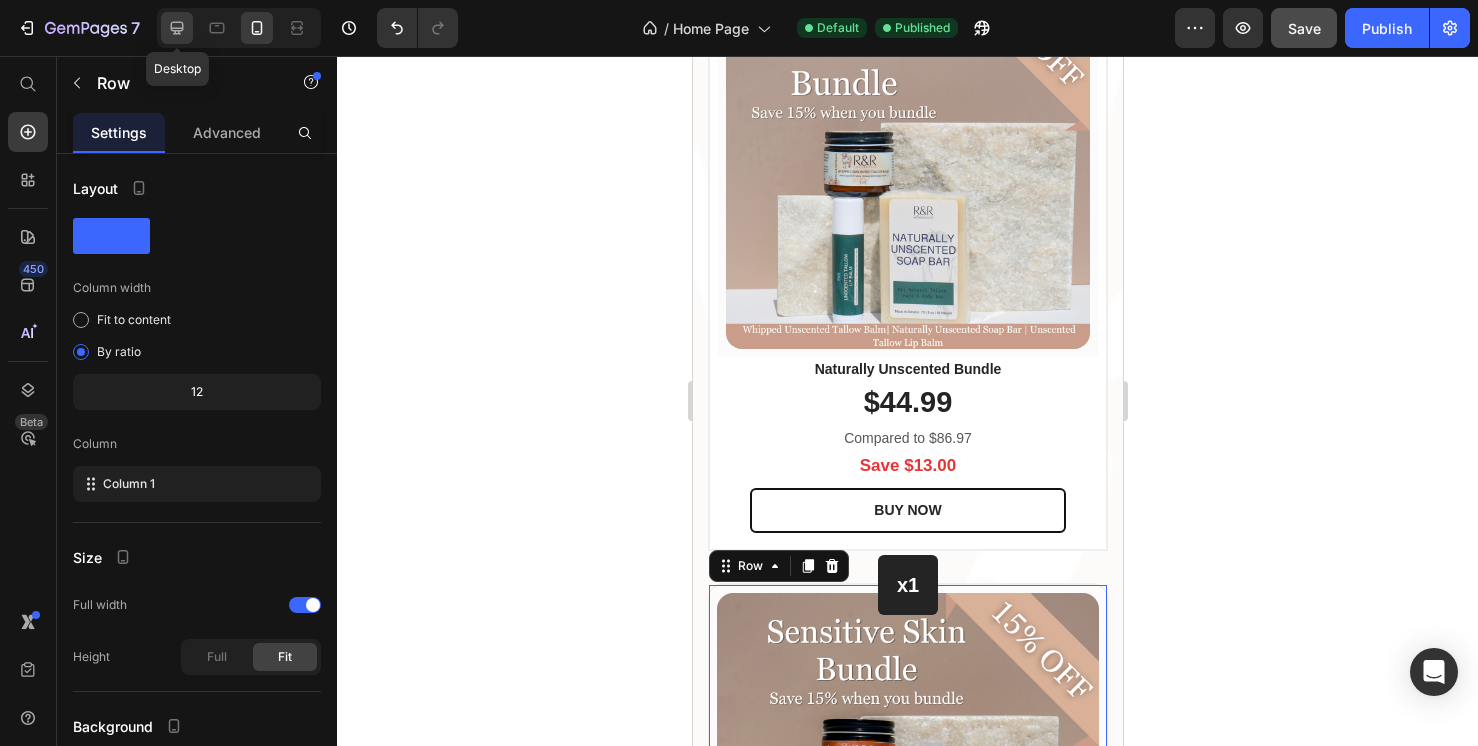 click 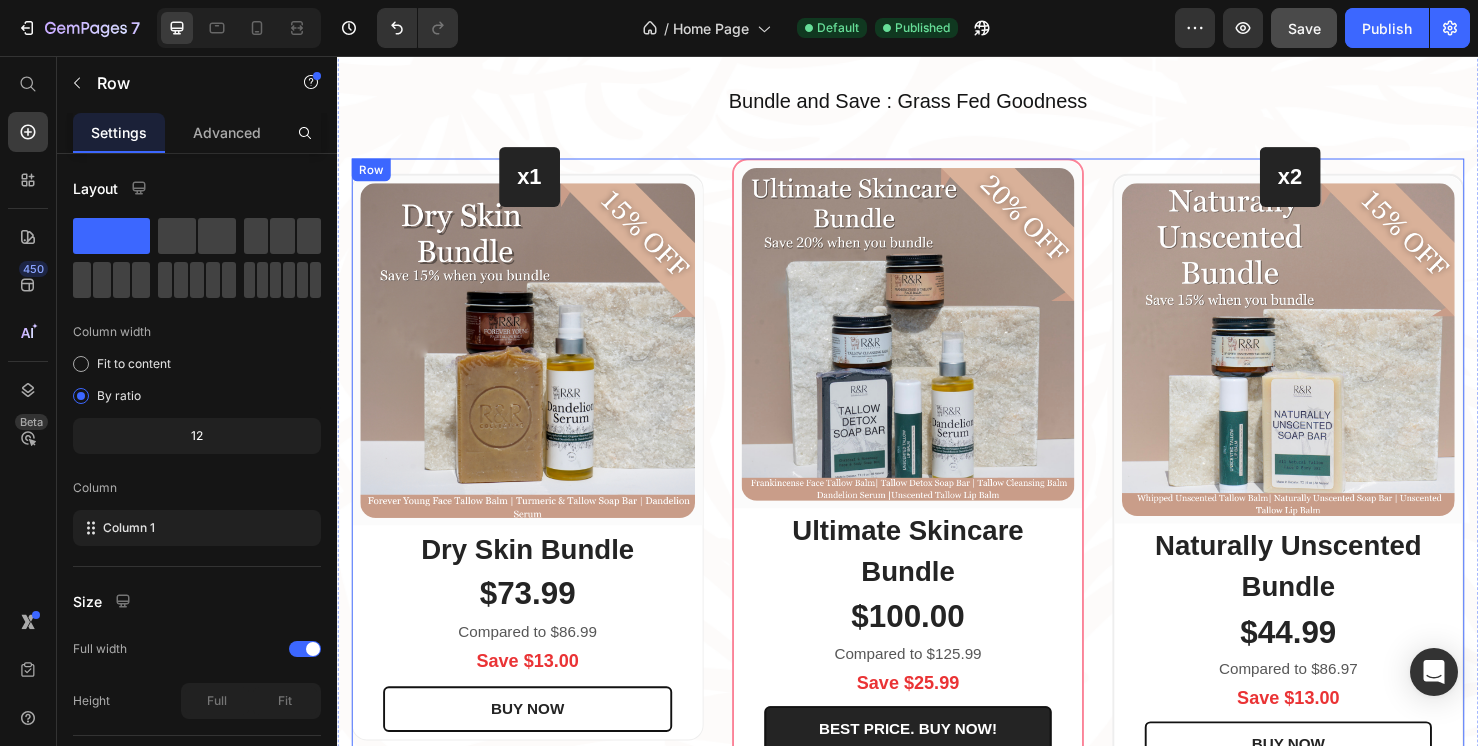 scroll, scrollTop: 1756, scrollLeft: 0, axis: vertical 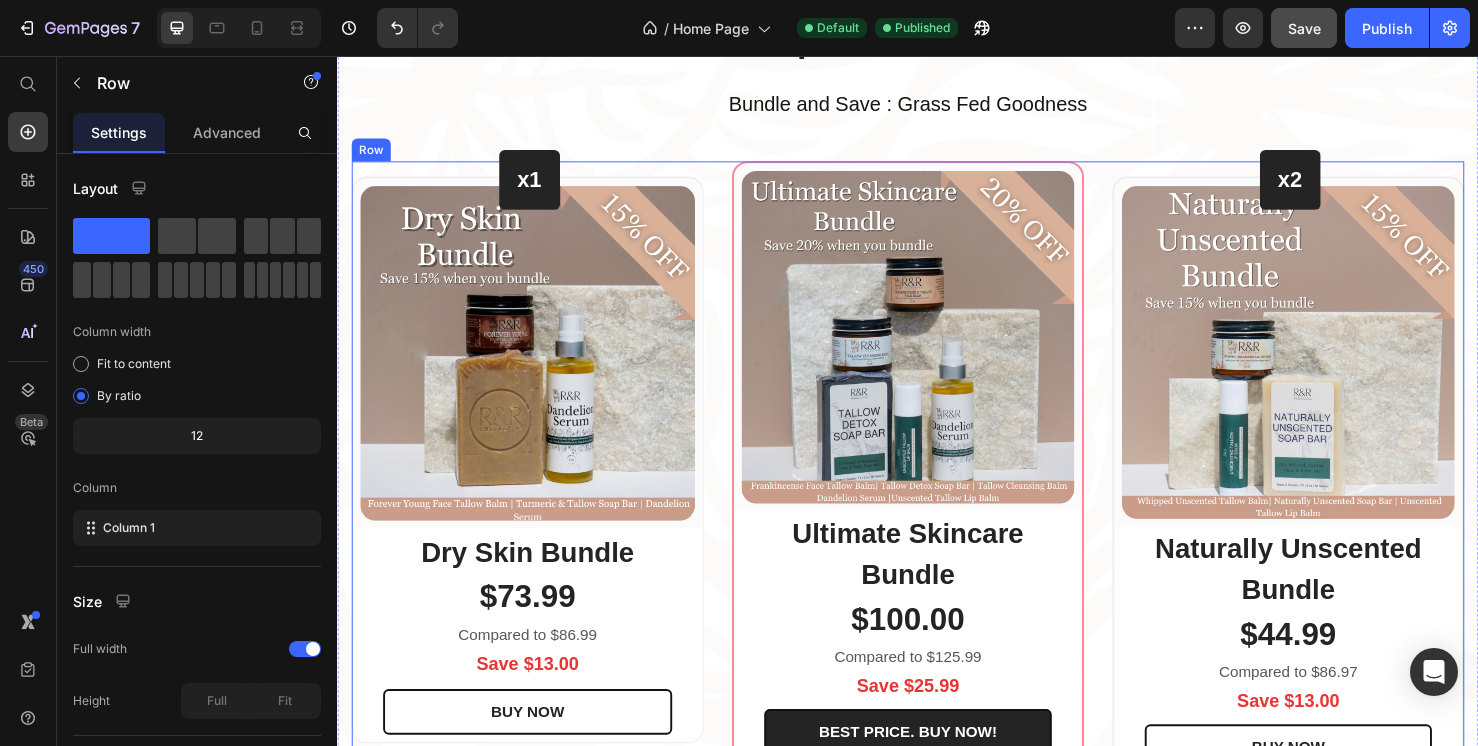 click on "x1 Heading Row (P) Images & Gallery Row Dry Skin Bundle (P) Title $73.99 (P) Price  Compared to $86.99 Text block Save $13.00 Text block BUY NOW (P) Cart Button Row Product Row (P) Images & Gallery Row Ultimate Skincare Bundle (P) Title $100.00 (P) Price Compared to $125.99 Text block Save $25.99 Text block BEST PRICE. BUY NOW! (P) Cart Button Row Product Row x2 Heading Row (P) Images & Gallery Row Naturally Unscented Bundle (P) Title $44.99 (P) Price Compared to $86.97 Text block Save $13.00 Text block BUY NOW (P) Cart Button Row Product Row Row" at bounding box center [937, 492] 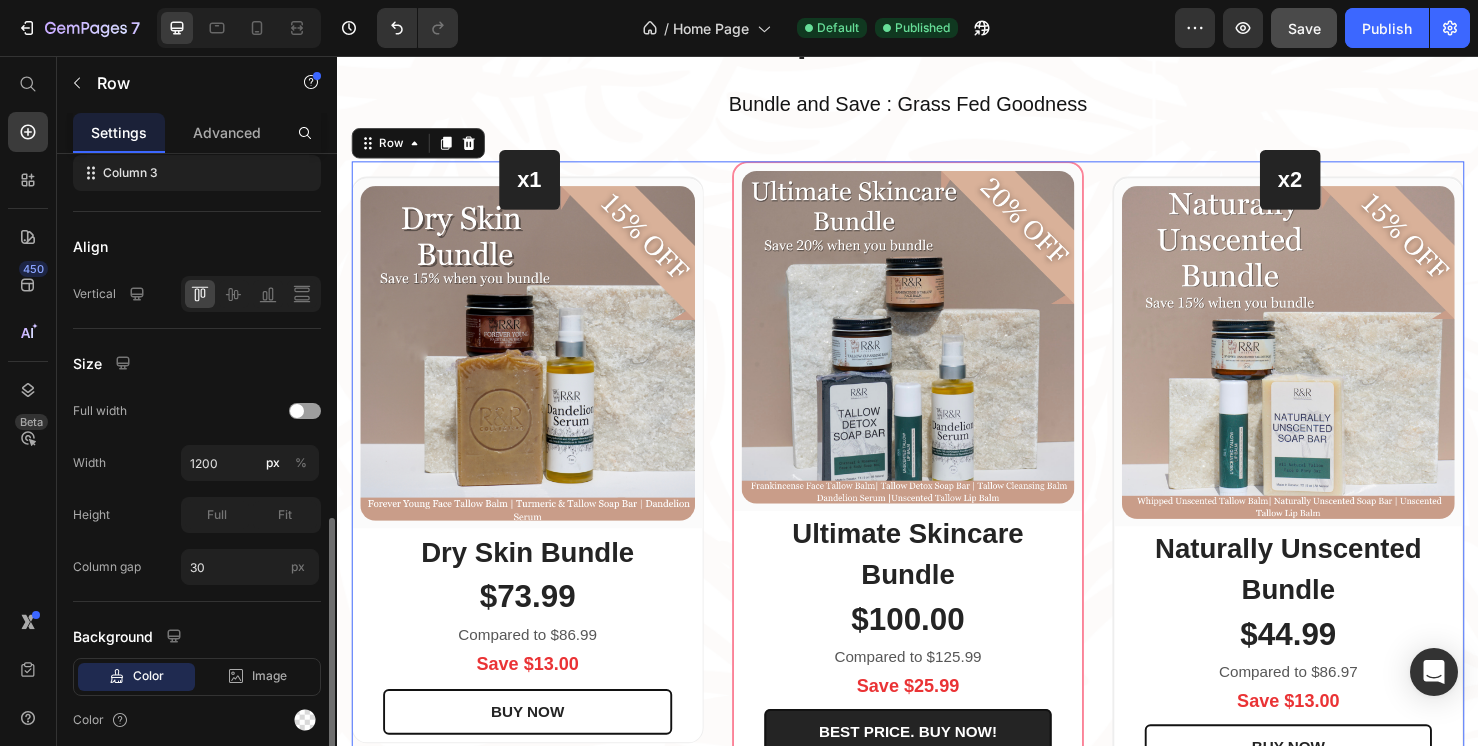 scroll, scrollTop: 512, scrollLeft: 0, axis: vertical 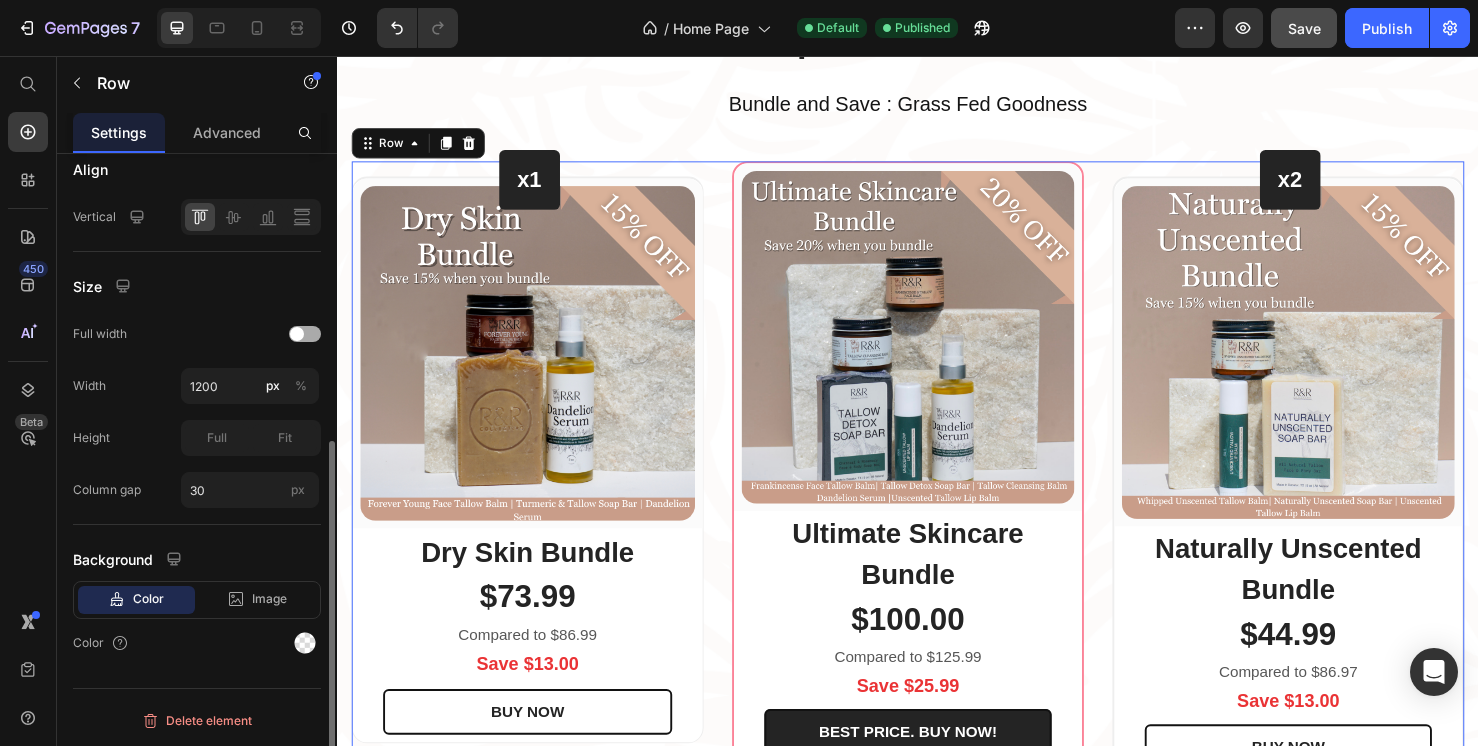 click at bounding box center (305, 334) 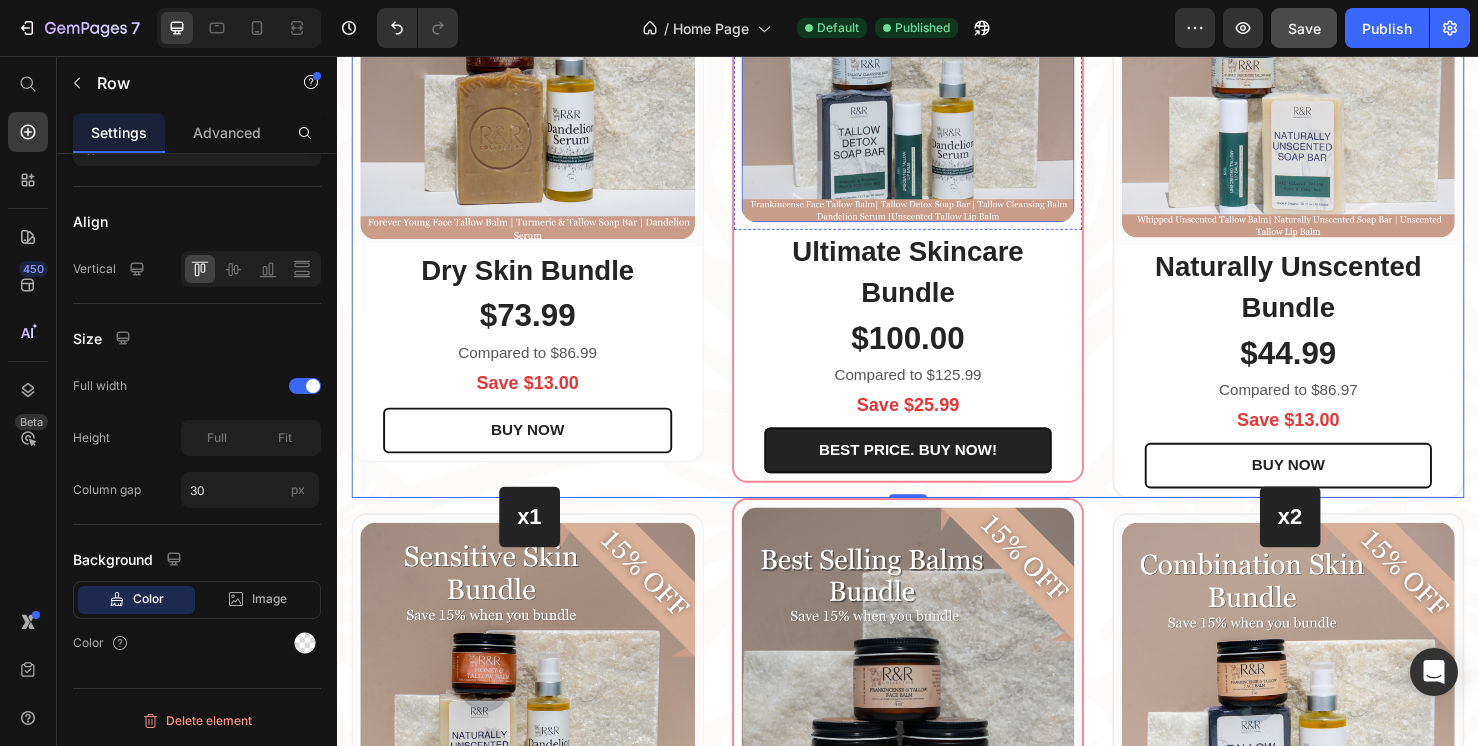 scroll, scrollTop: 2089, scrollLeft: 0, axis: vertical 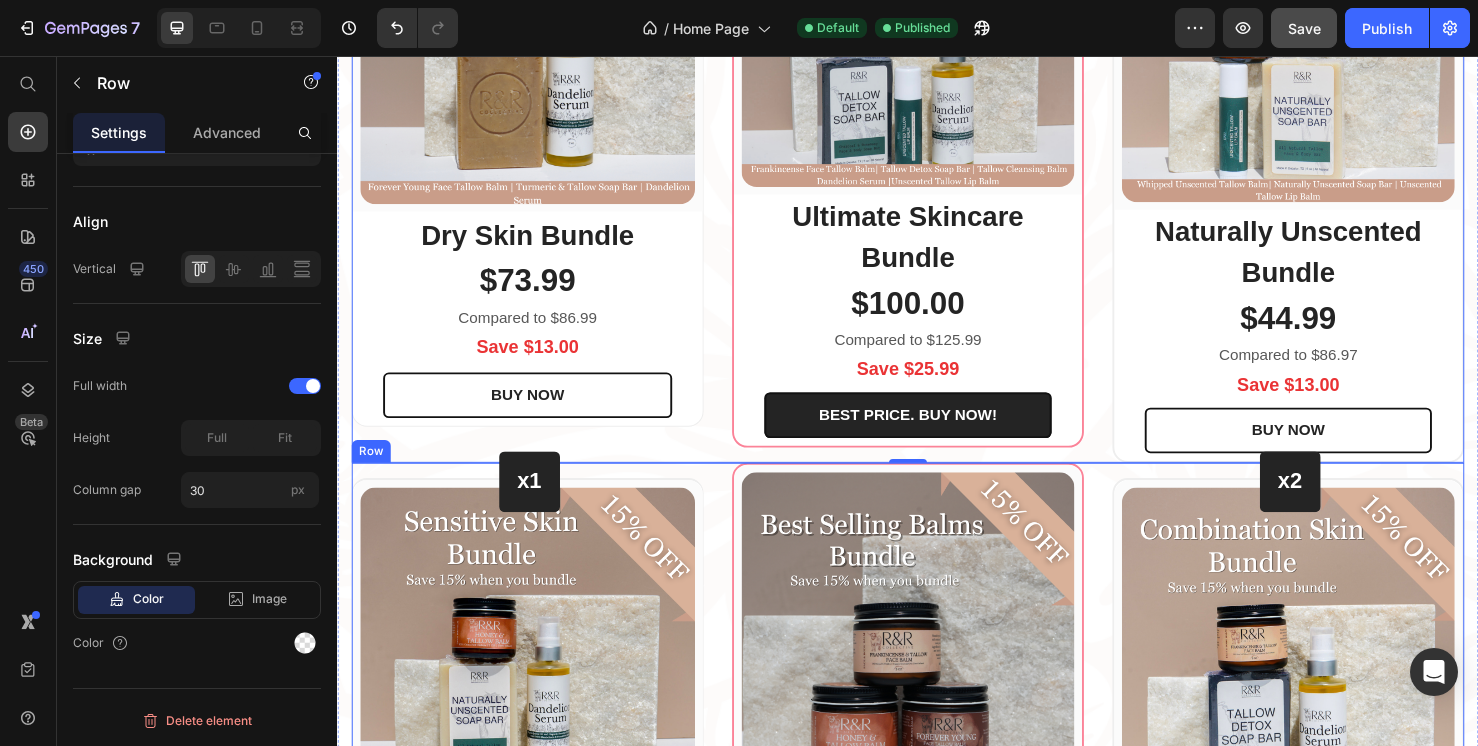 click on "x1 Heading Row (P) Images & Gallery Row Sensitive Skin Bundle (P) Title $79.99 (P) Price  Compared to $93.99 Text block Save $14.00 Text block BUY NOW (P) Cart Button Row Product Row (P) Images & Gallery Row Best Selling Balms Bundle (P) Title $79.99 (P) Price Compared to $85.99 Text block Save $12.89 Text block BEST PRICE. BUY NOW! (P) Cart Button Row Product Row x2 Heading Row (P) Images & Gallery Row Combination Skin Bundle (P) Title $73.99 (P) Price Compared to $85.99 Text block Save $12.89 Text block BUY NOW (P) Cart Button Row Product Row Row" at bounding box center [937, 804] 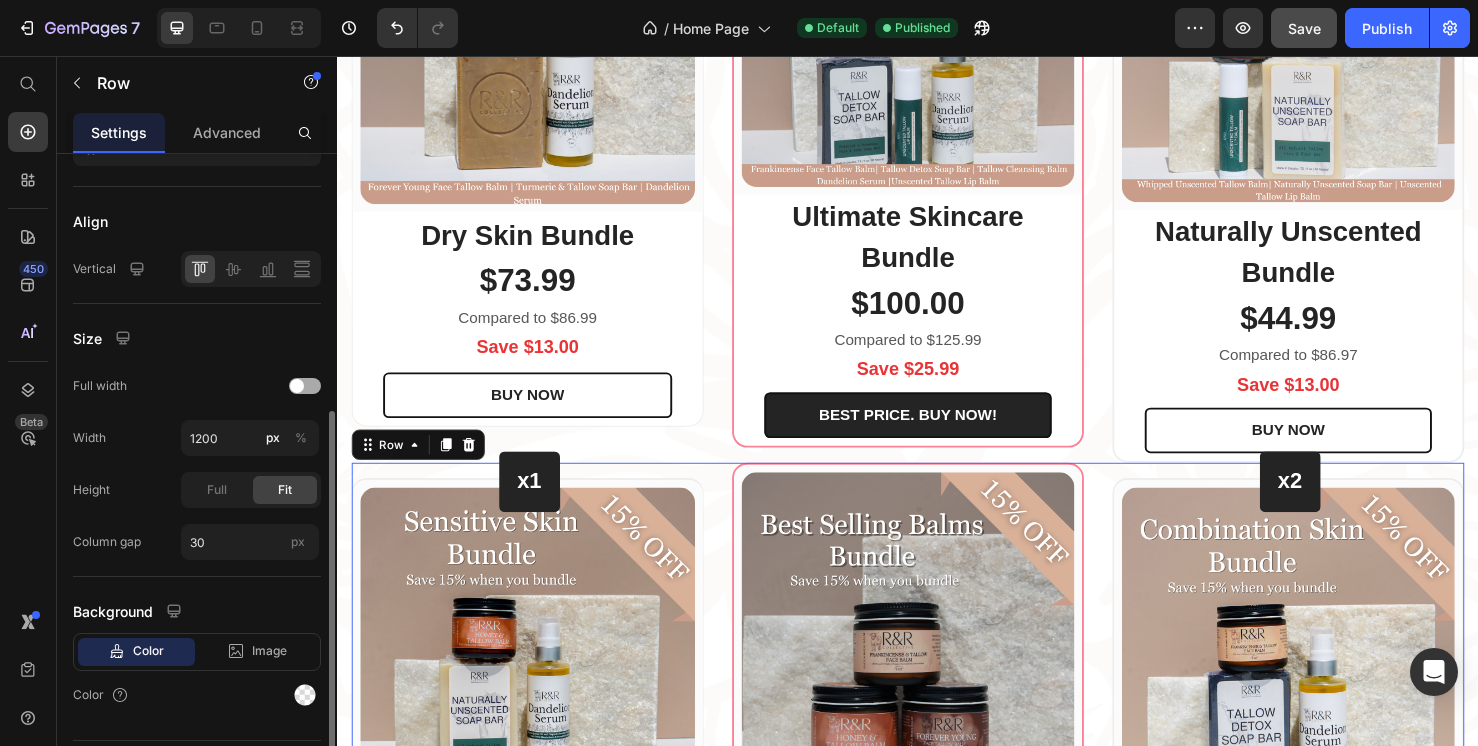 click at bounding box center (297, 386) 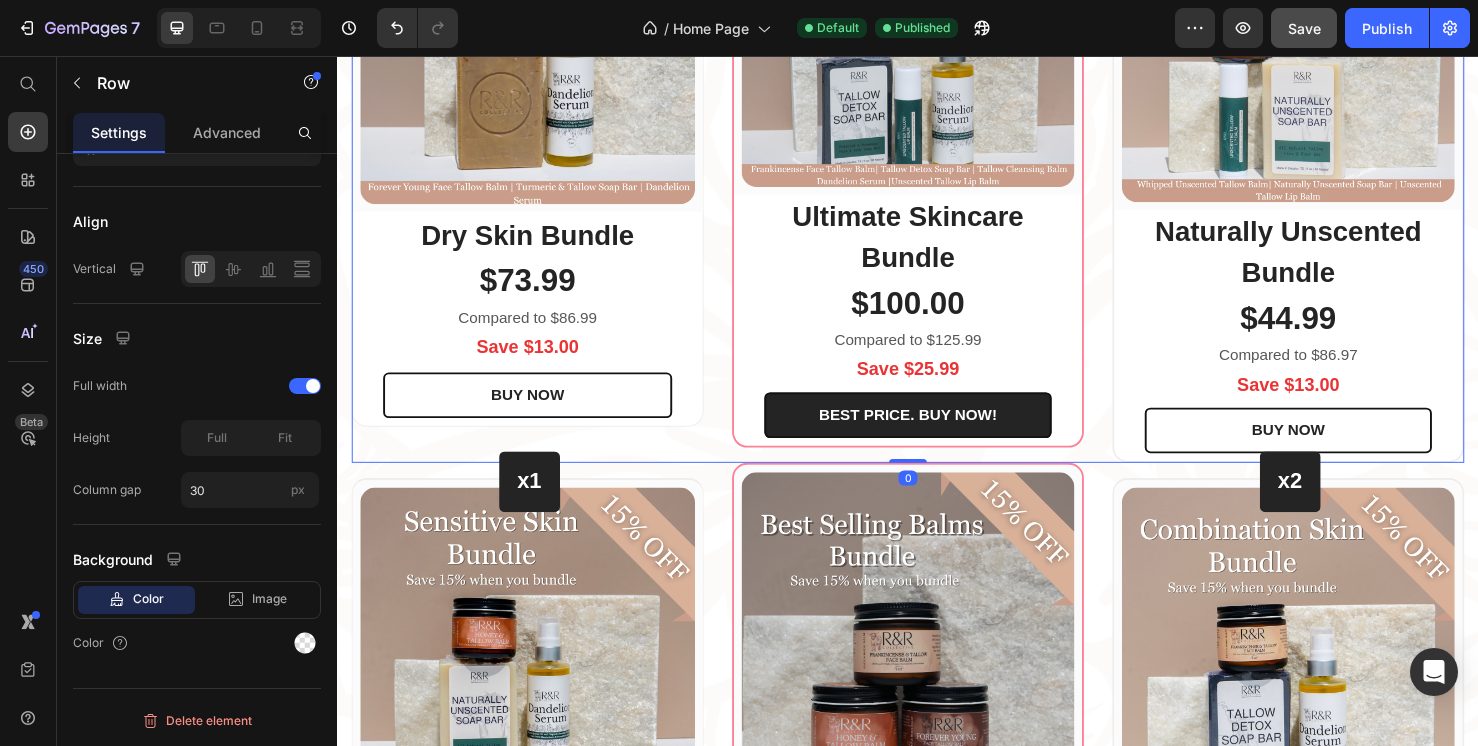 click on "x1 Heading Row (P) Images & Gallery Row Dry Skin Bundle (P) Title $73.99 (P) Price  Compared to $86.99 Text block Save $13.00 Text block BUY NOW (P) Cart Button Row Product Row (P) Images & Gallery Row Ultimate Skincare Bundle (P) Title $100.00 (P) Price Compared to $125.99 Text block Save $25.99 Text block BEST PRICE. BUY NOW! (P) Cart Button Row Product Row x2 Heading Row (P) Images & Gallery Row Naturally Unscented Bundle (P) Title $44.99 (P) Price Compared to $86.97 Text block Save $13.00 Text block BUY NOW (P) Cart Button Row Product Row Row   0" at bounding box center [937, 159] 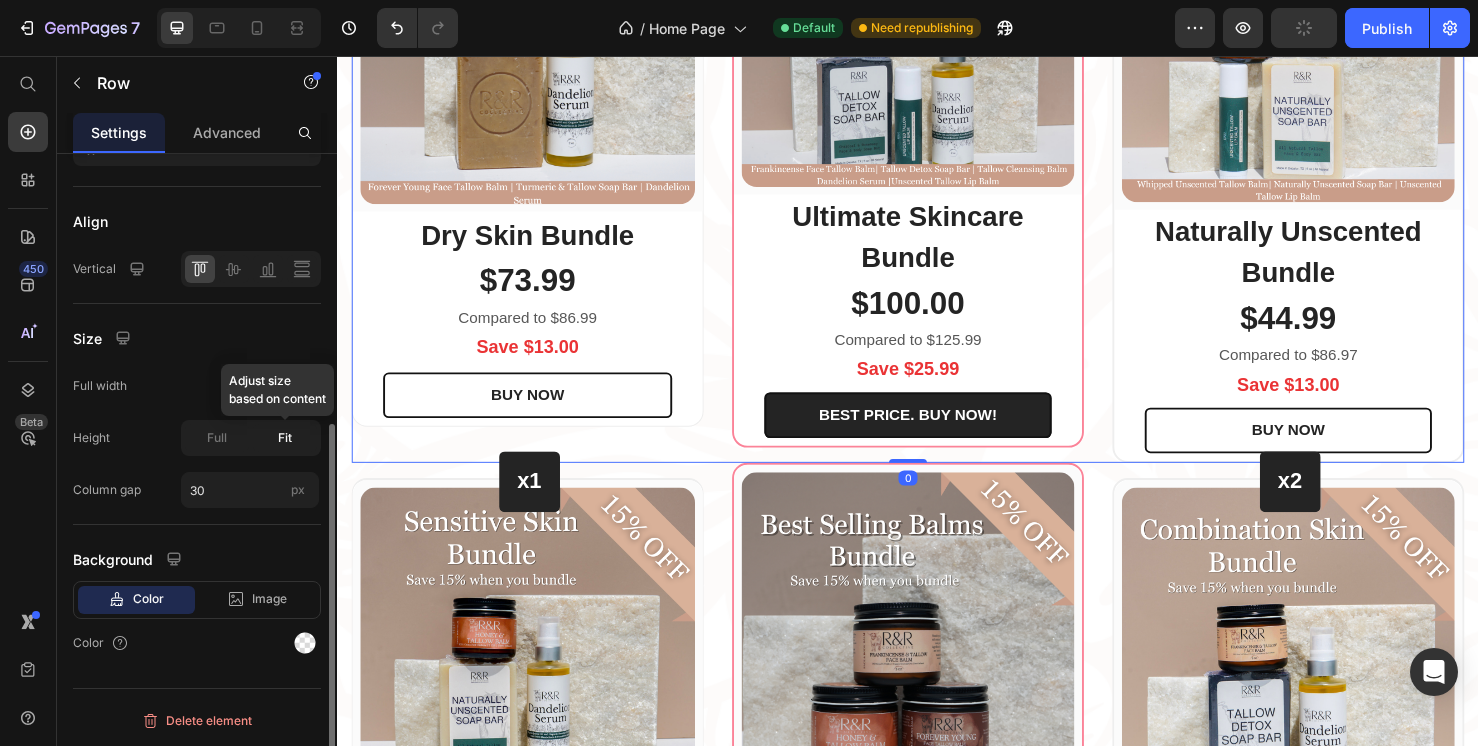 click on "Fit" 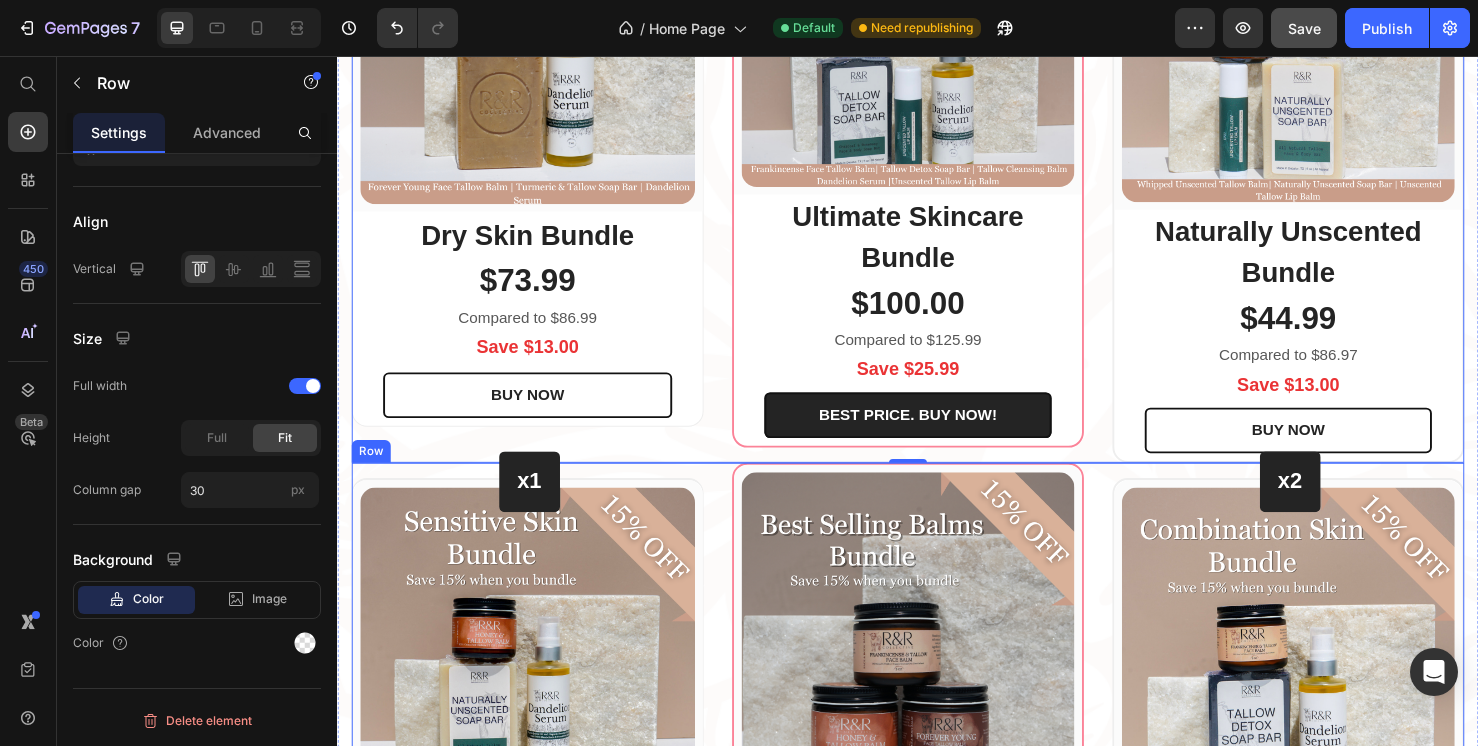 click on "x1 Heading Row (P) Images & Gallery Row Sensitive Skin Bundle (P) Title $79.99 (P) Price  Compared to $93.99 Text block Save $14.00 Text block BUY NOW (P) Cart Button Row Product Row (P) Images & Gallery Row Best Selling Balms Bundle (P) Title $79.99 (P) Price Compared to $85.99 Text block Save $12.89 Text block BEST PRICE. BUY NOW! (P) Cart Button Row Product Row x2 Heading Row (P) Images & Gallery Row Combination Skin Bundle (P) Title $73.99 (P) Price Compared to $85.99 Text block Save $12.89 Text block BUY NOW (P) Cart Button Row Product Row Row" at bounding box center (937, 804) 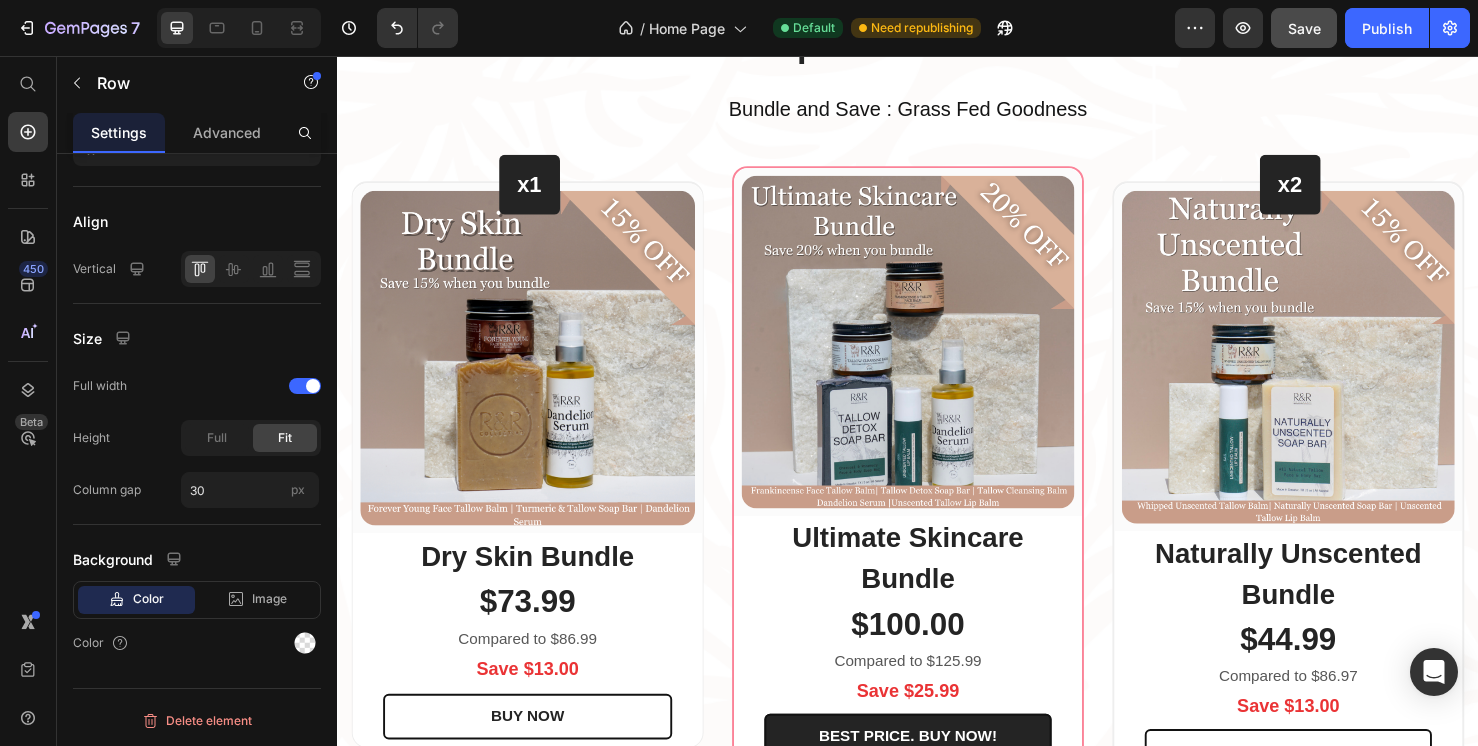 scroll, scrollTop: 1732, scrollLeft: 0, axis: vertical 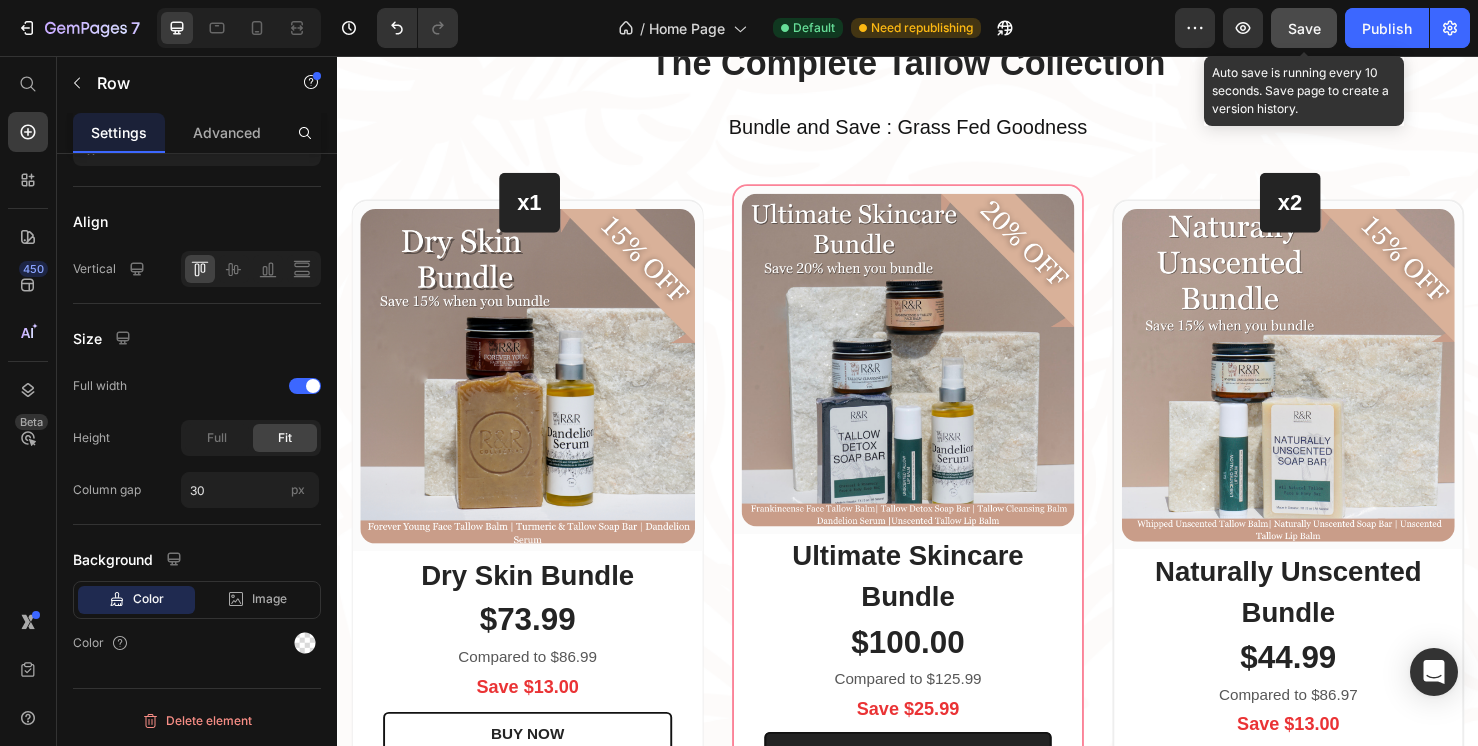 click on "Save" 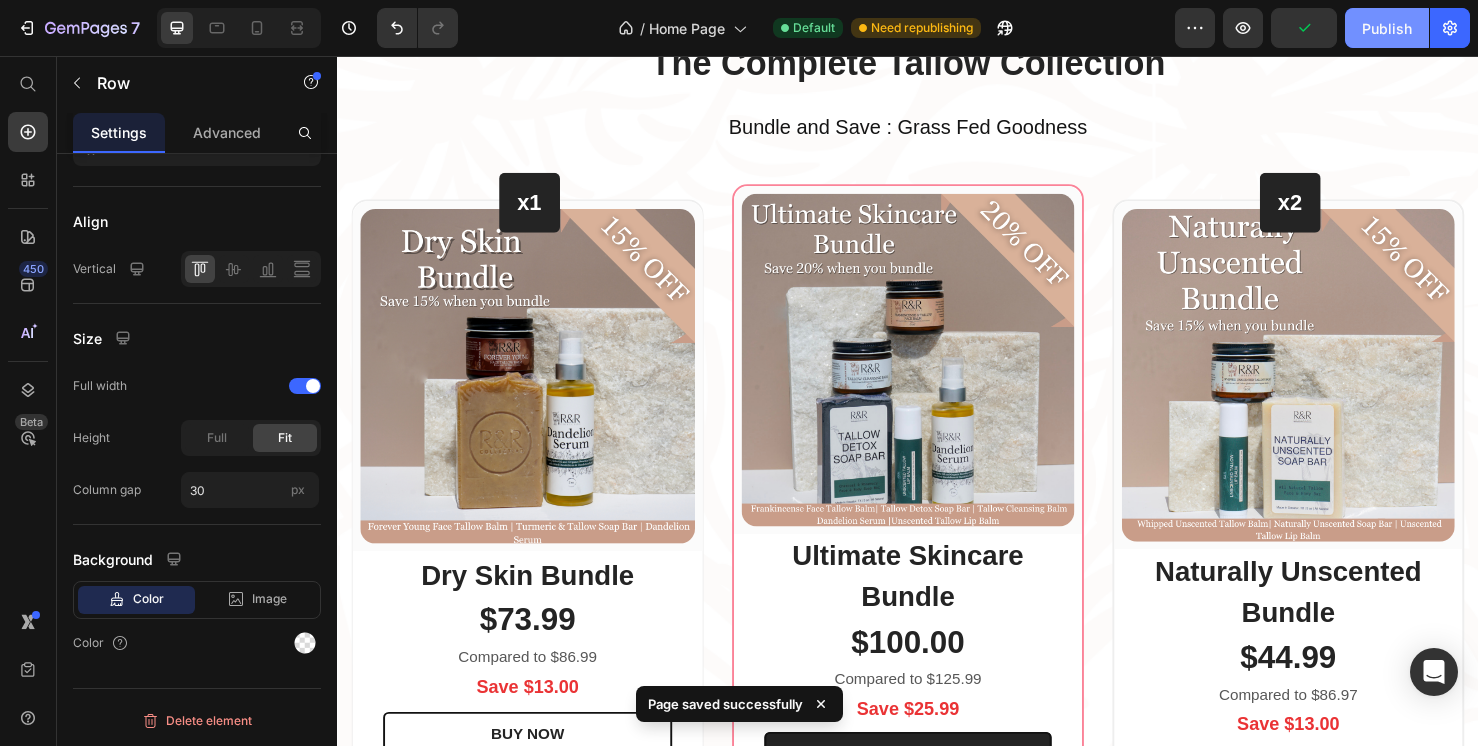 click on "Publish" at bounding box center [1387, 28] 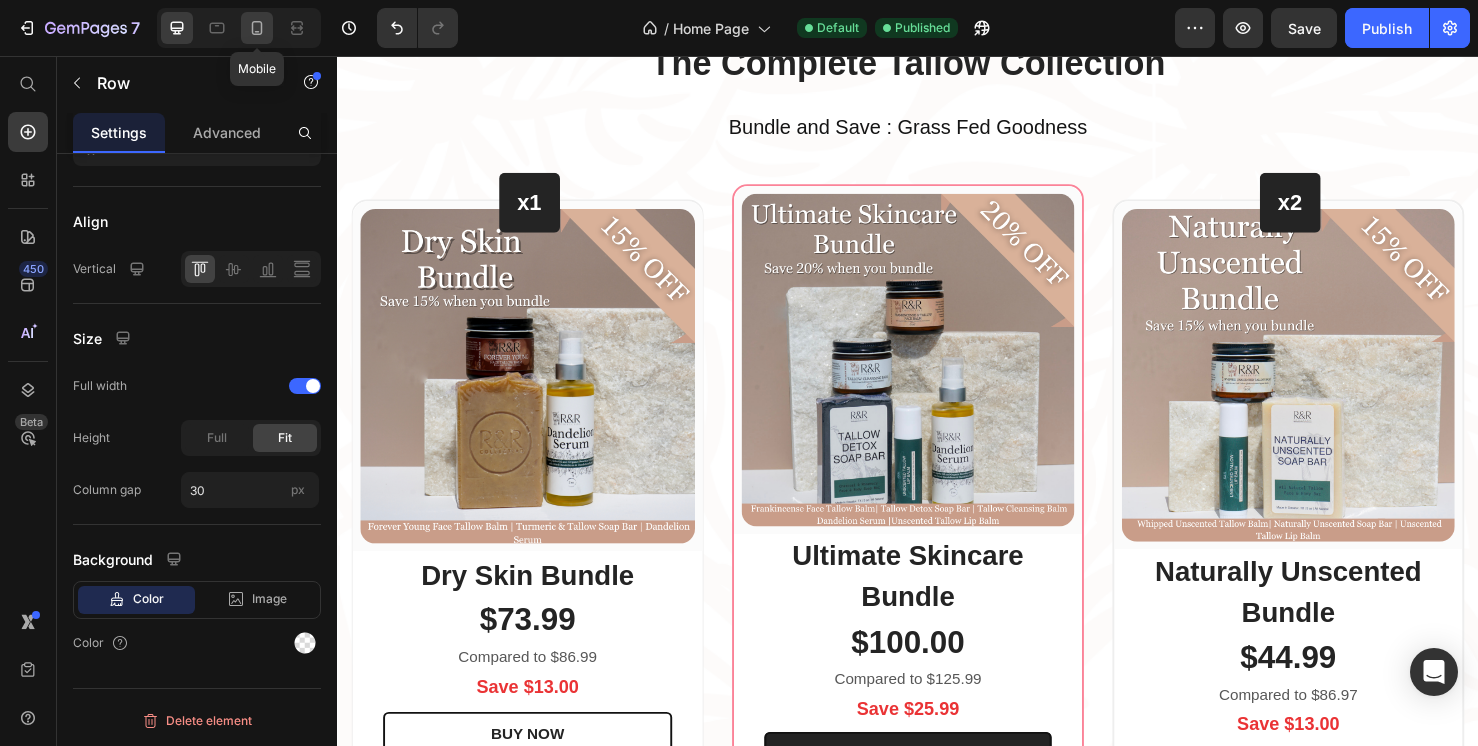 click 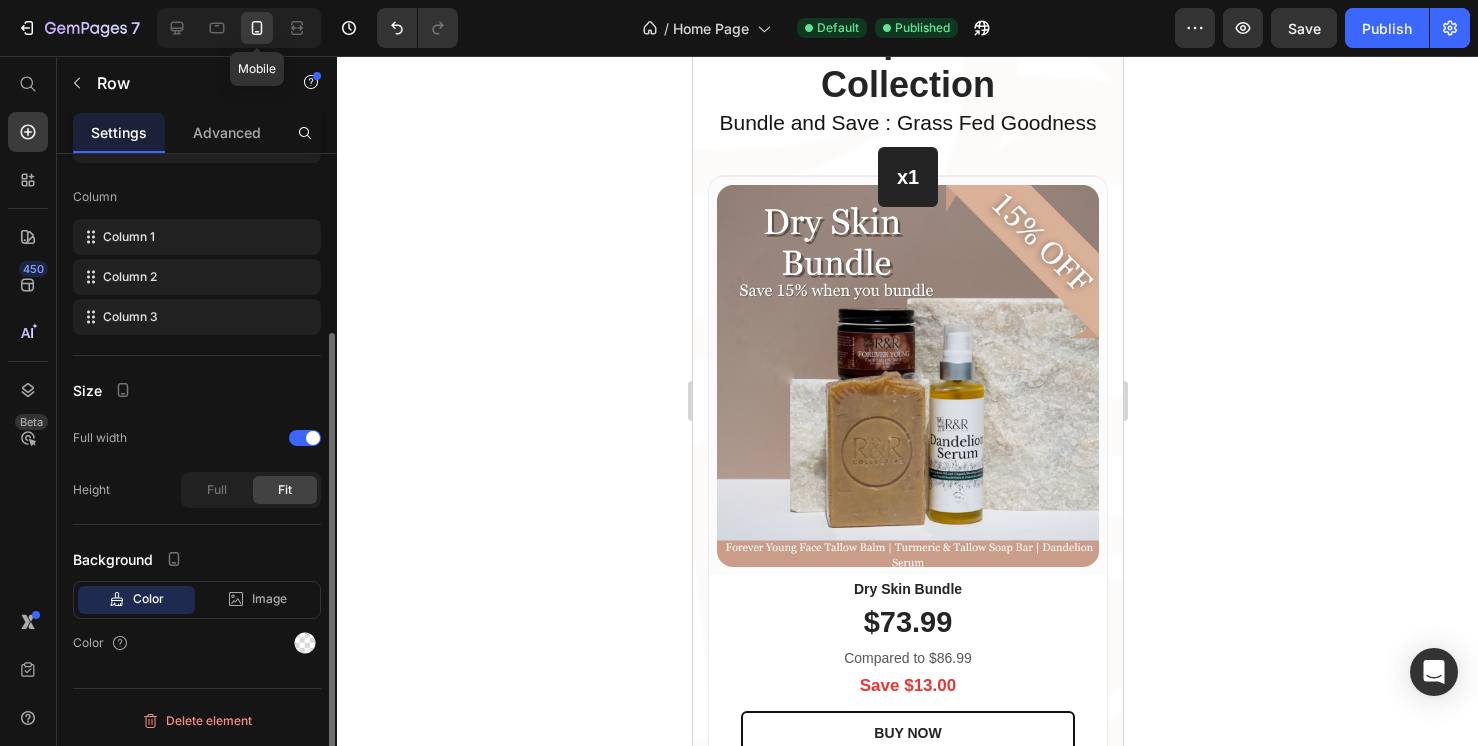 scroll, scrollTop: 247, scrollLeft: 0, axis: vertical 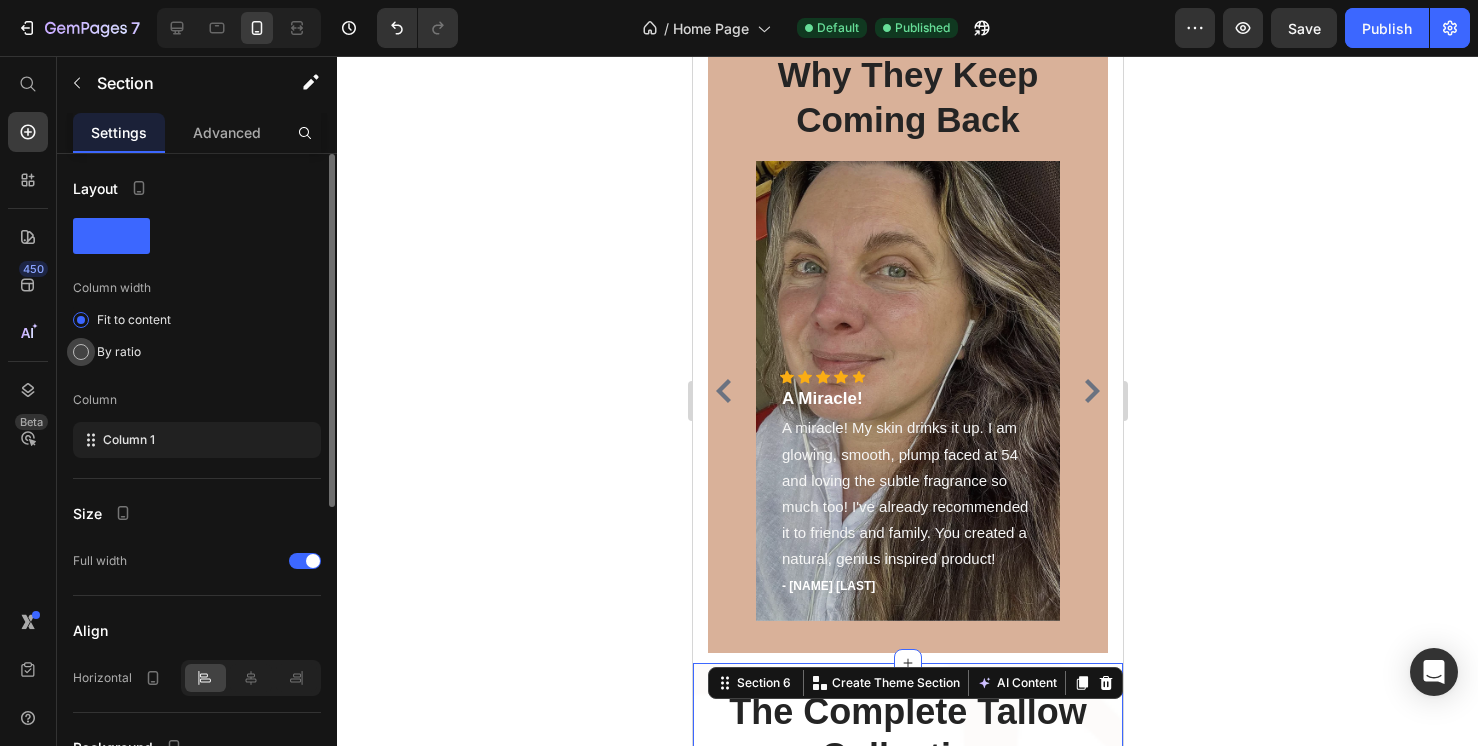 click at bounding box center [81, 352] 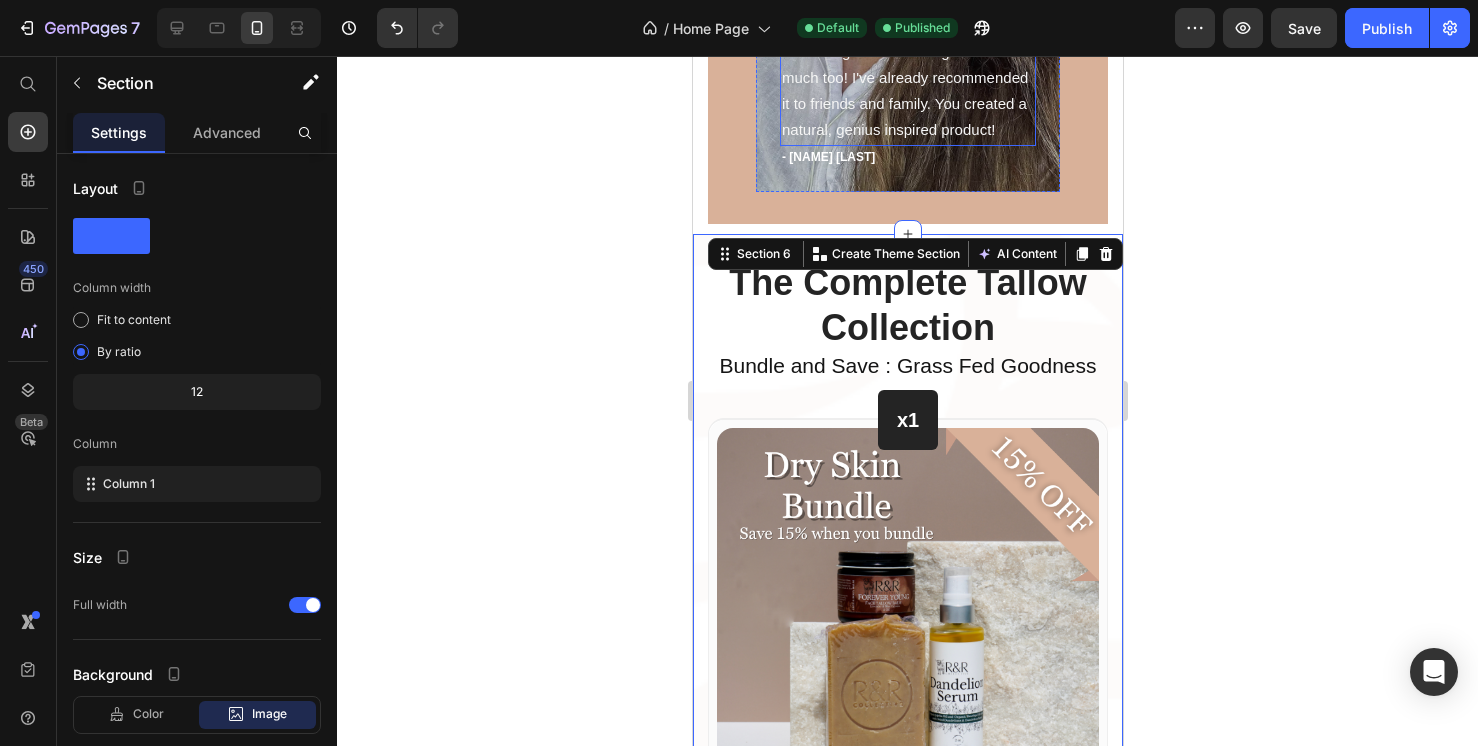 scroll, scrollTop: 2177, scrollLeft: 0, axis: vertical 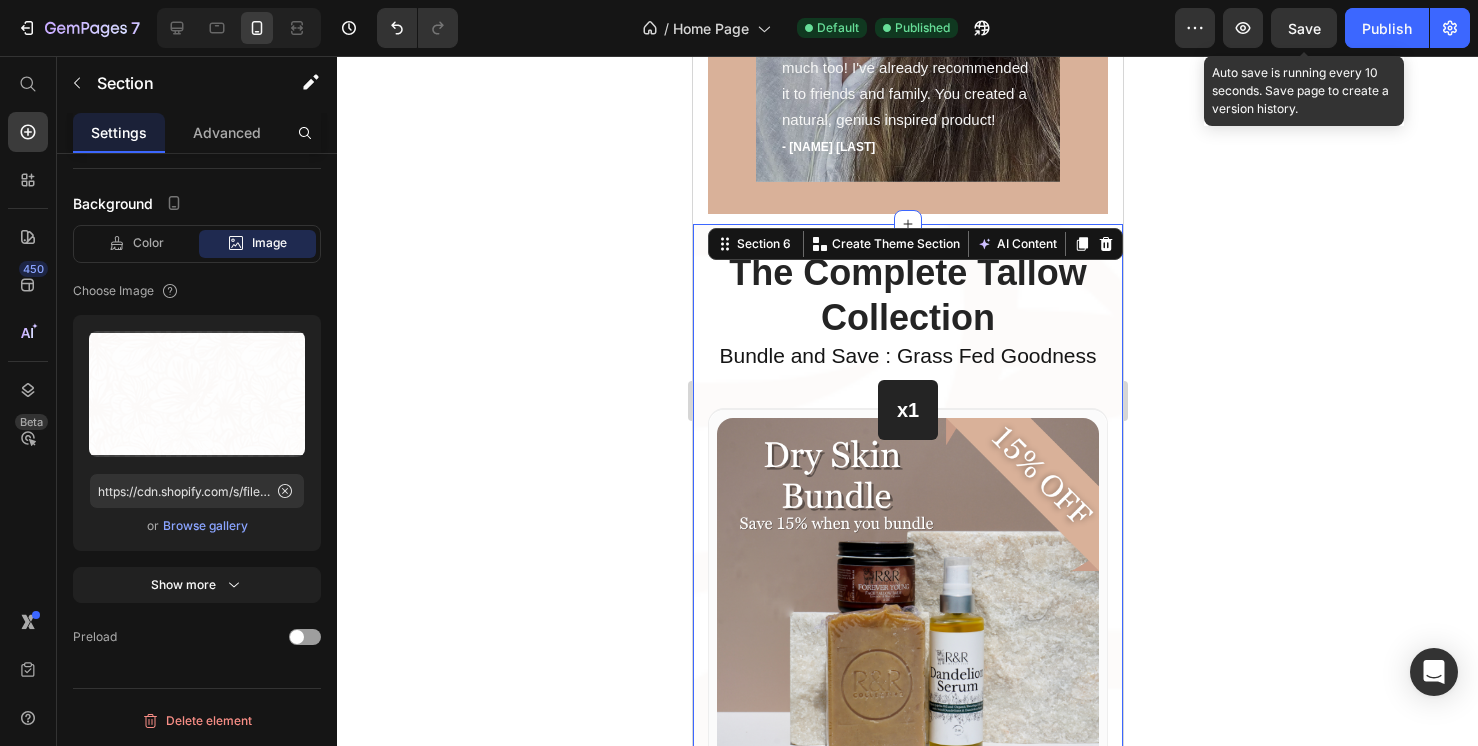 click on "Save" at bounding box center [1304, 28] 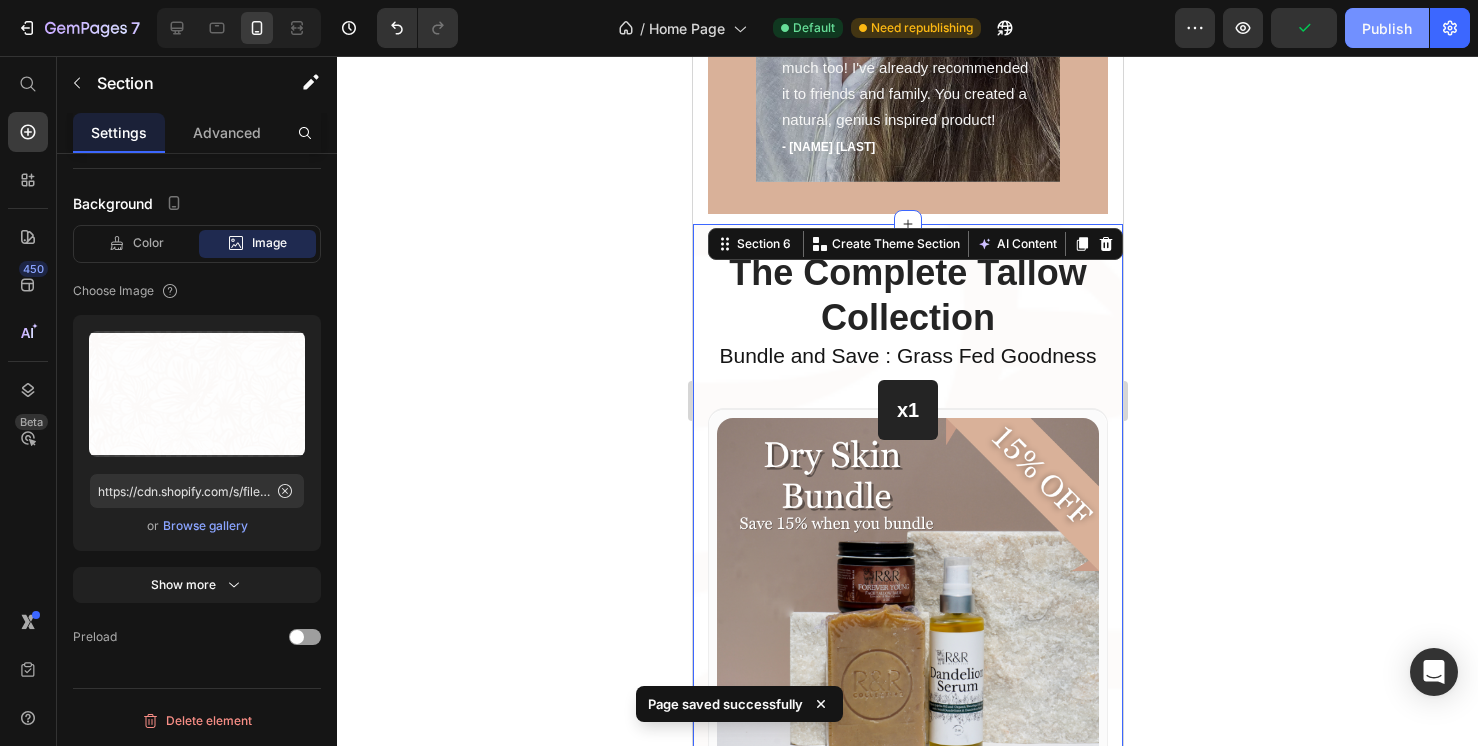 click on "Publish" at bounding box center [1387, 28] 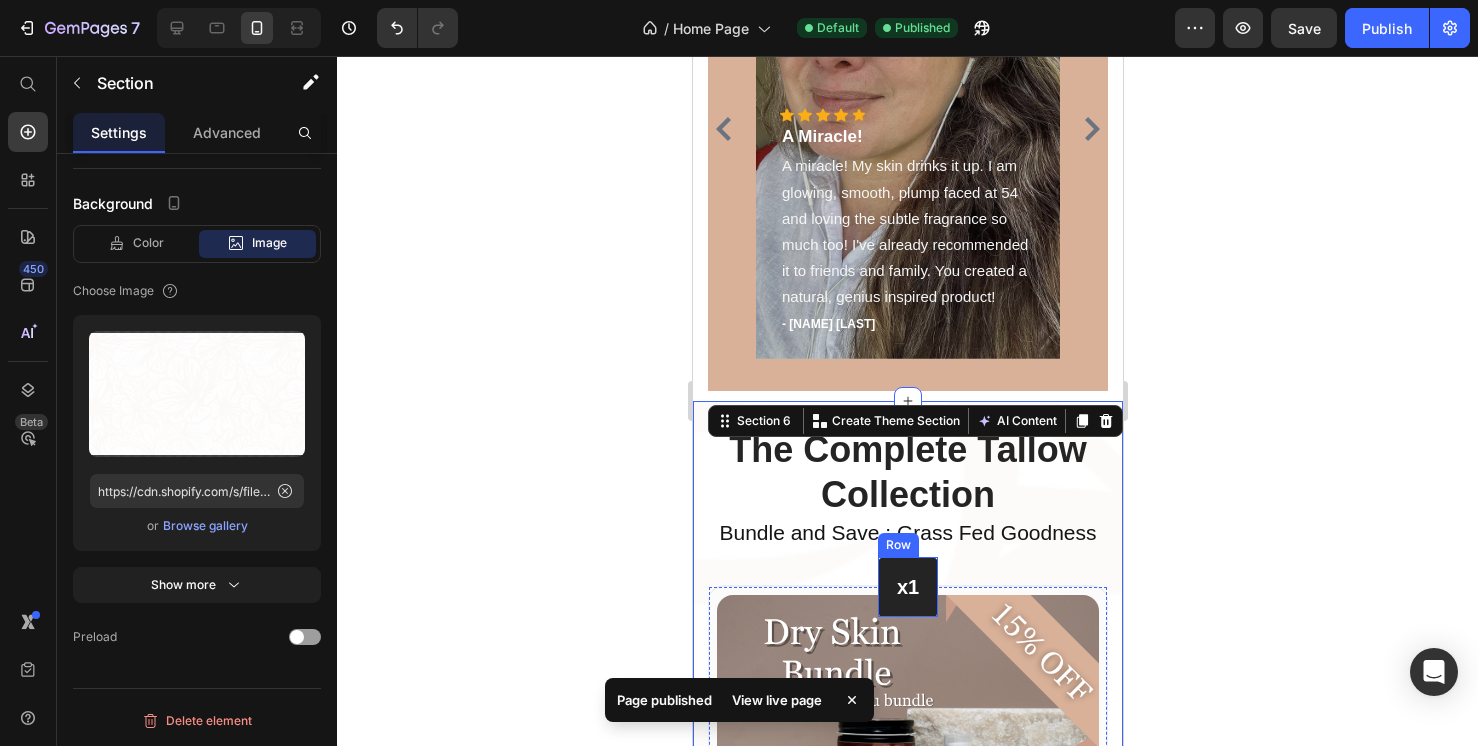 scroll, scrollTop: 2435, scrollLeft: 0, axis: vertical 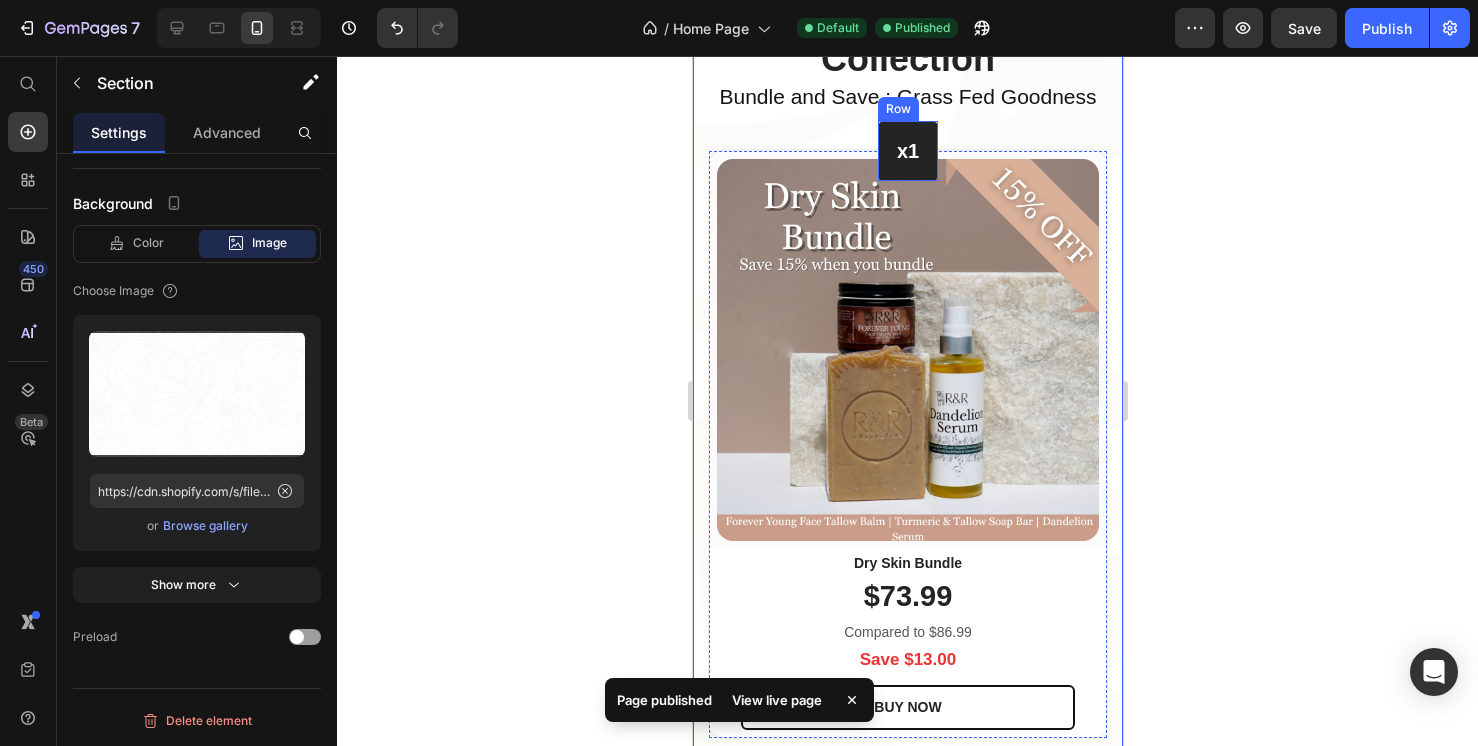 click on "x1 Heading Row" at bounding box center (907, 151) 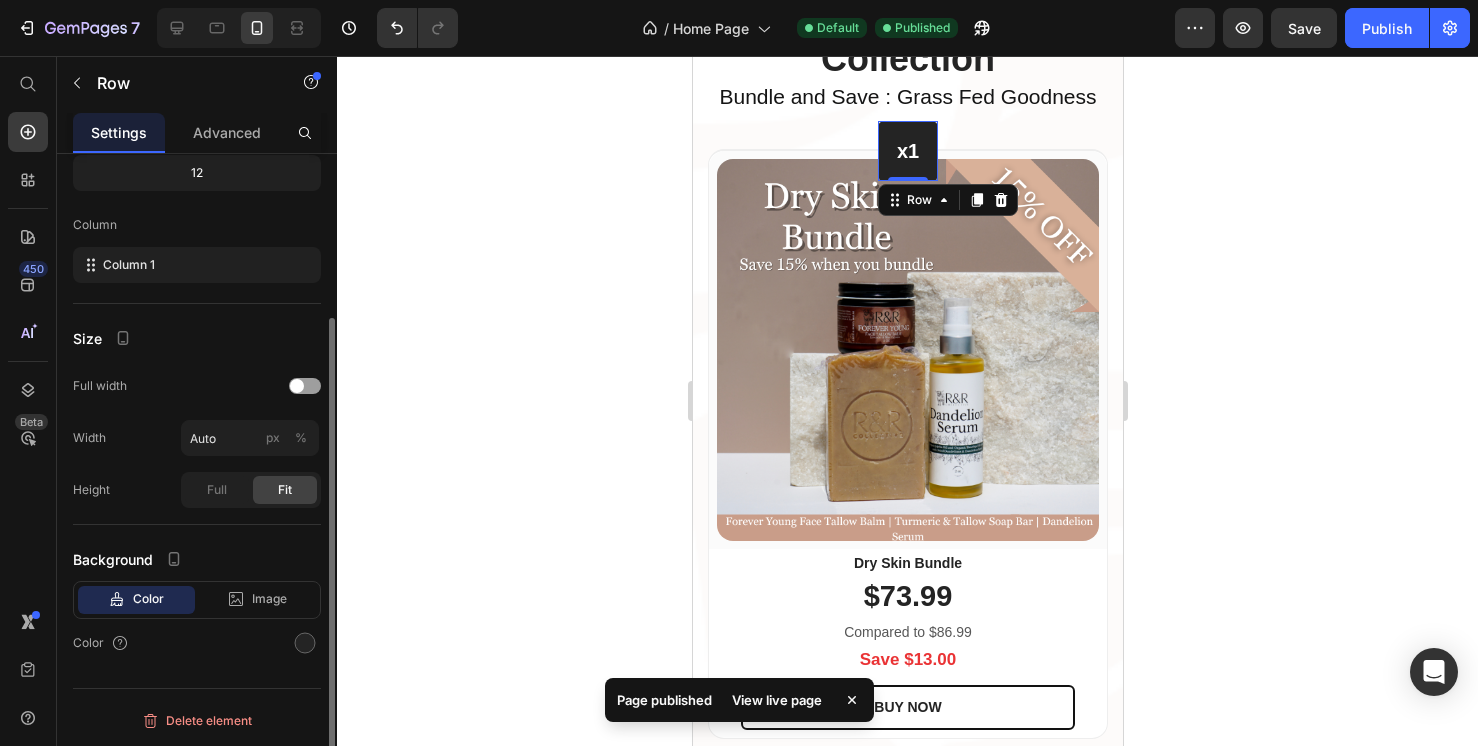 scroll, scrollTop: 0, scrollLeft: 0, axis: both 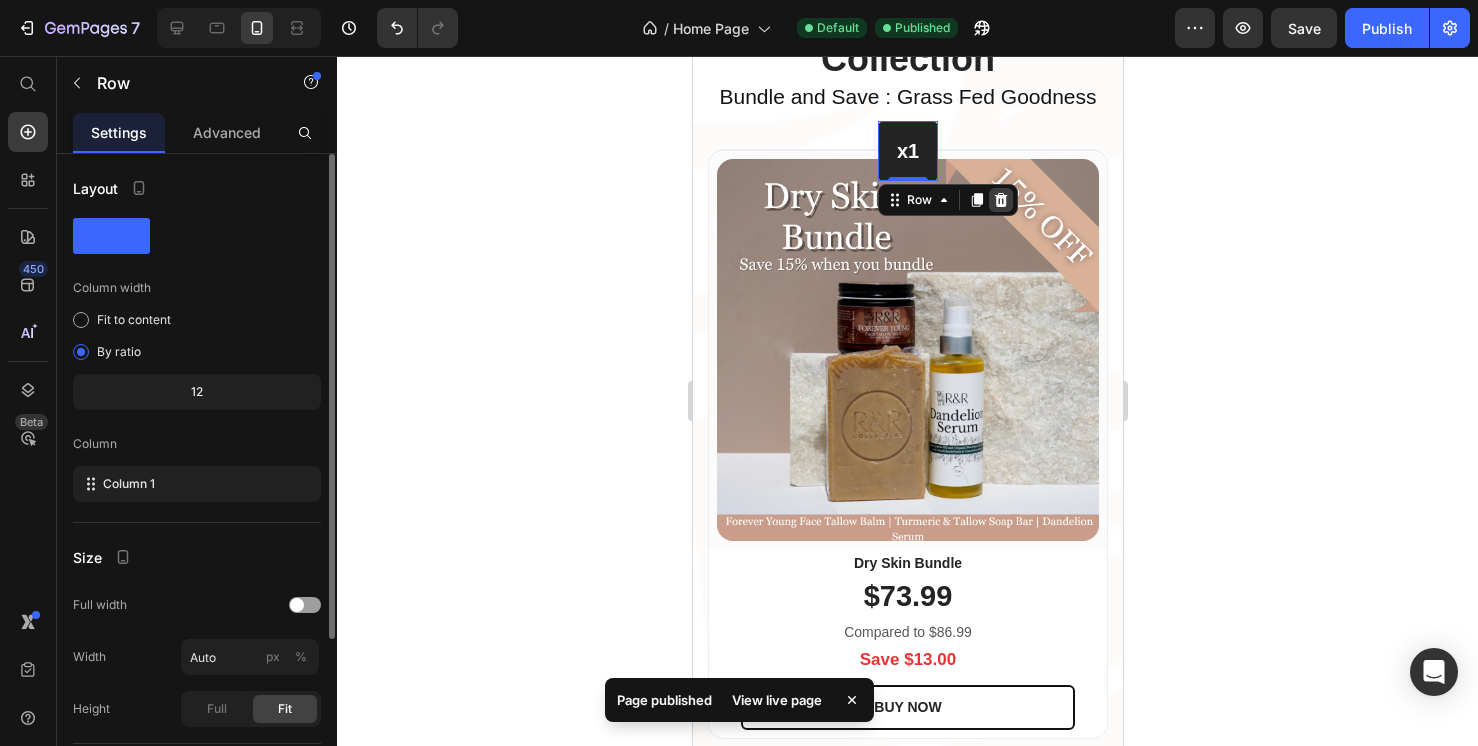 click at bounding box center [1000, 200] 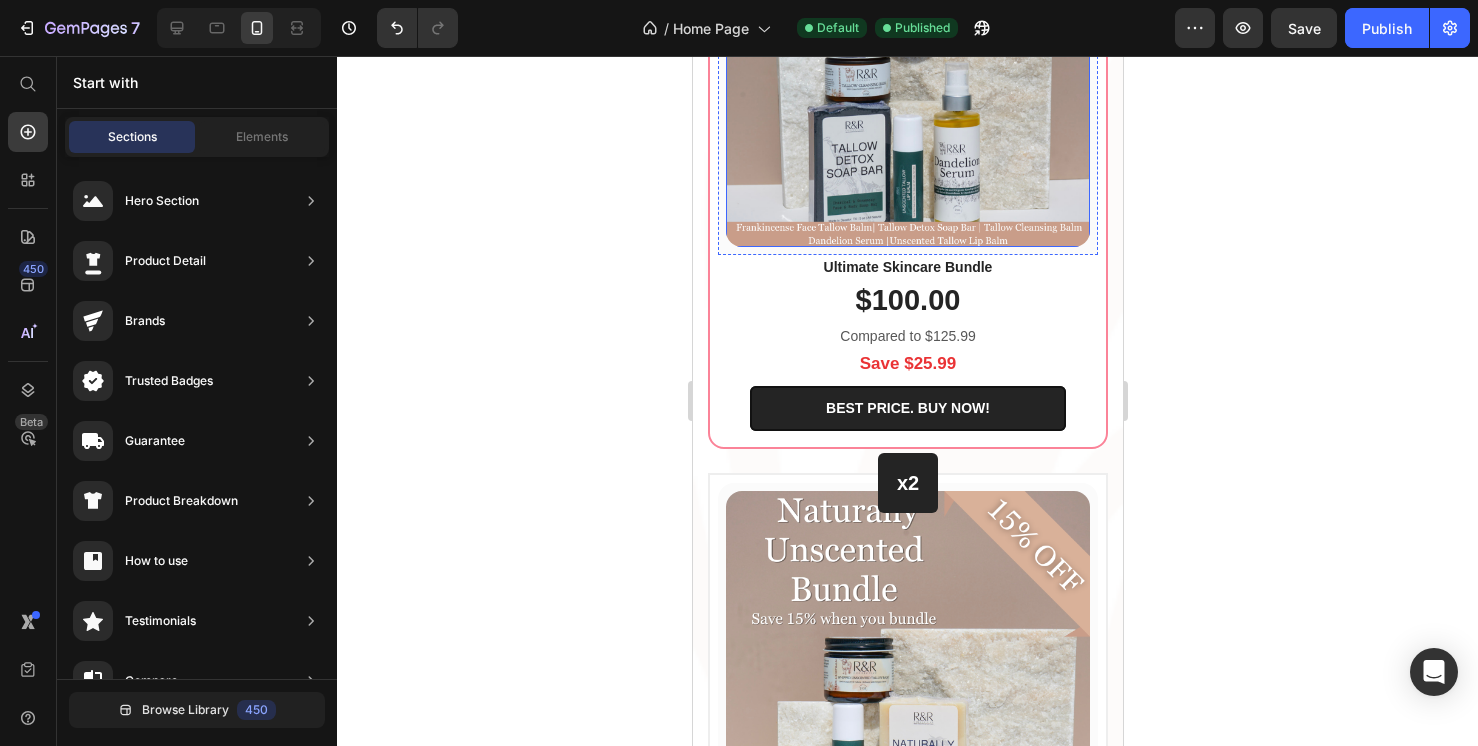scroll, scrollTop: 3333, scrollLeft: 0, axis: vertical 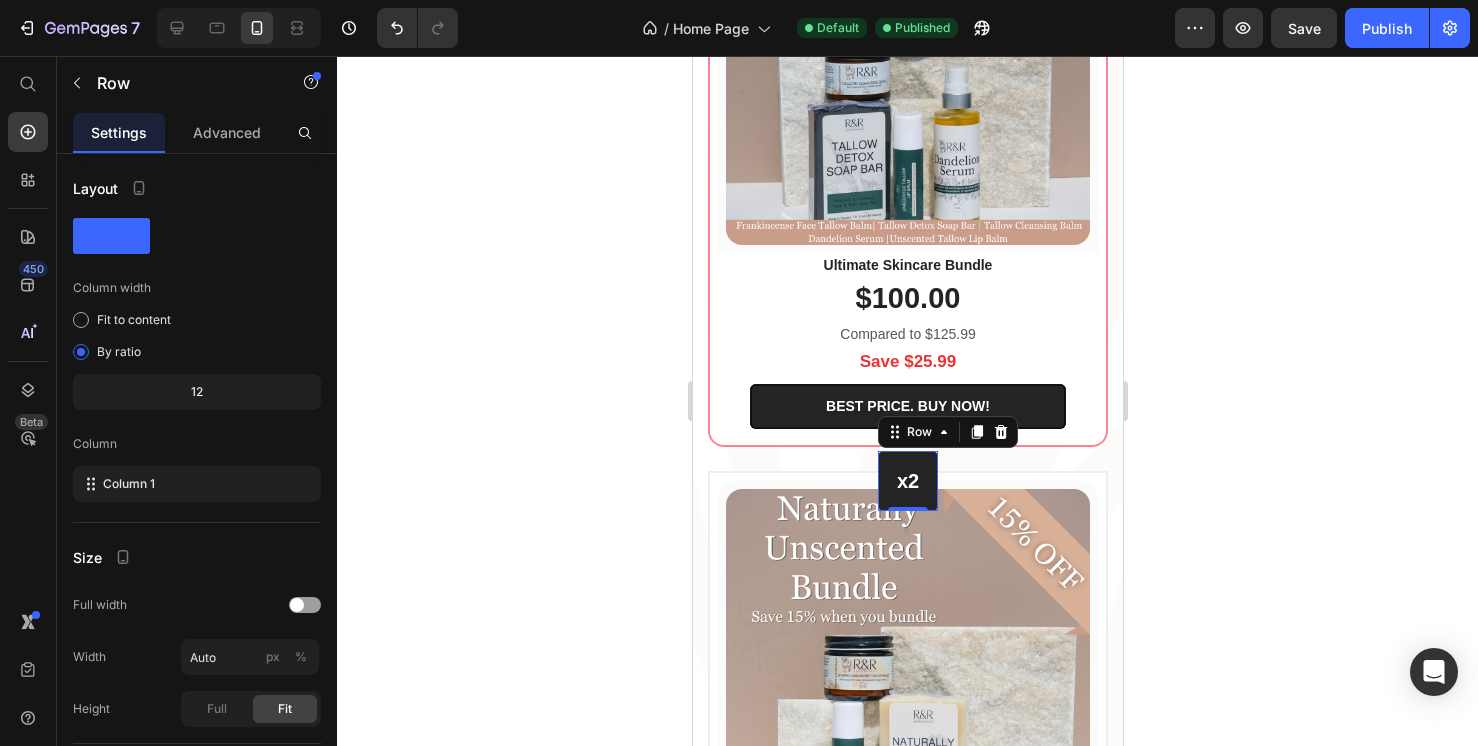 click on "x2 Heading Row   0" at bounding box center [907, 481] 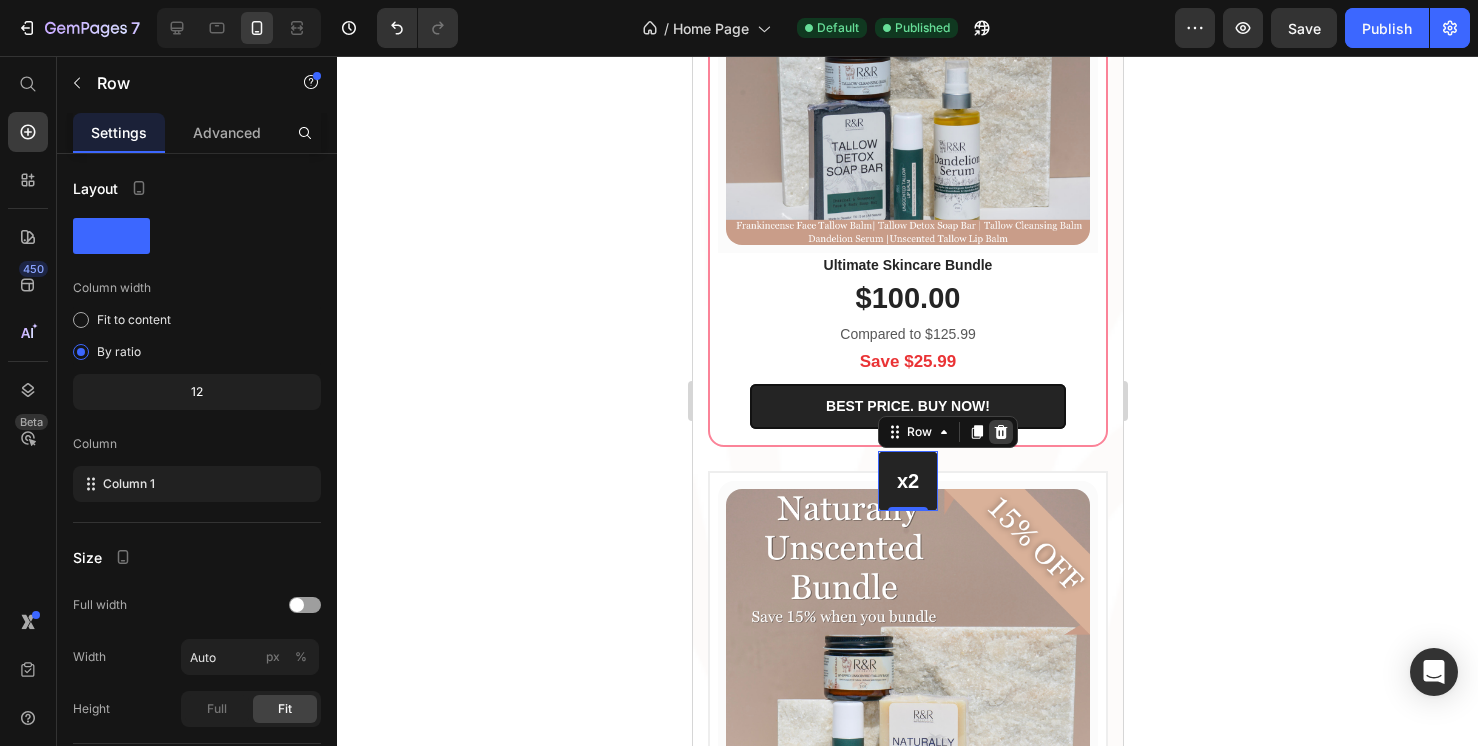 click 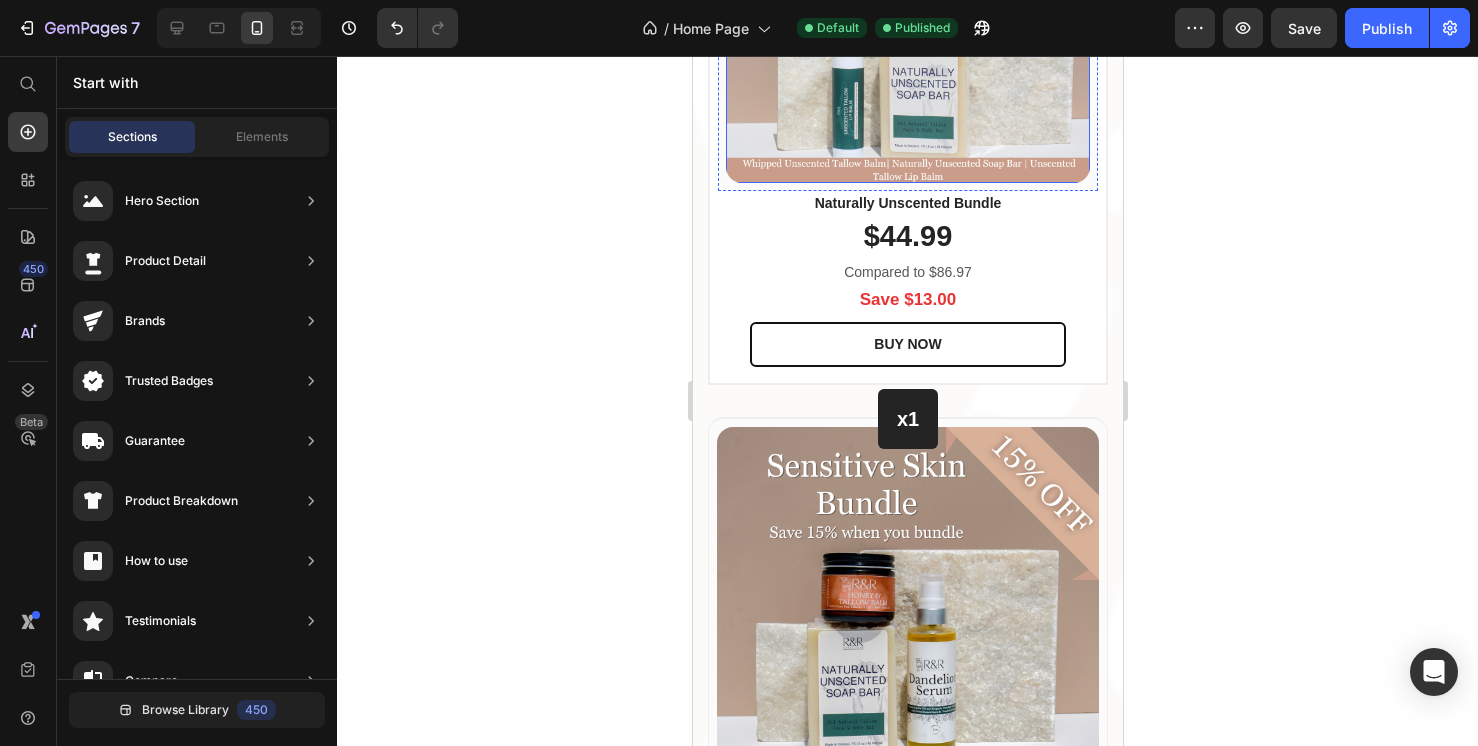 scroll, scrollTop: 4031, scrollLeft: 0, axis: vertical 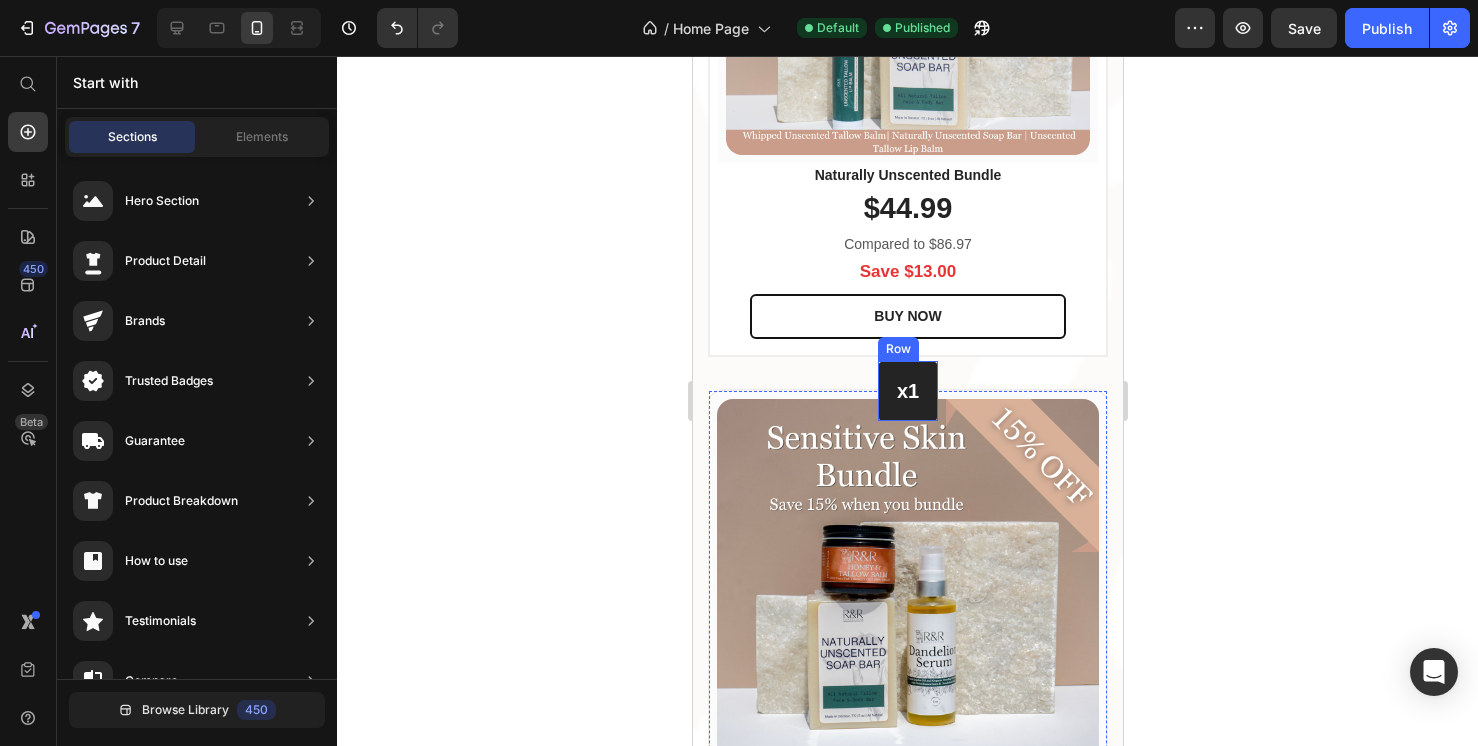 click on "x1 Heading Row" at bounding box center (907, 391) 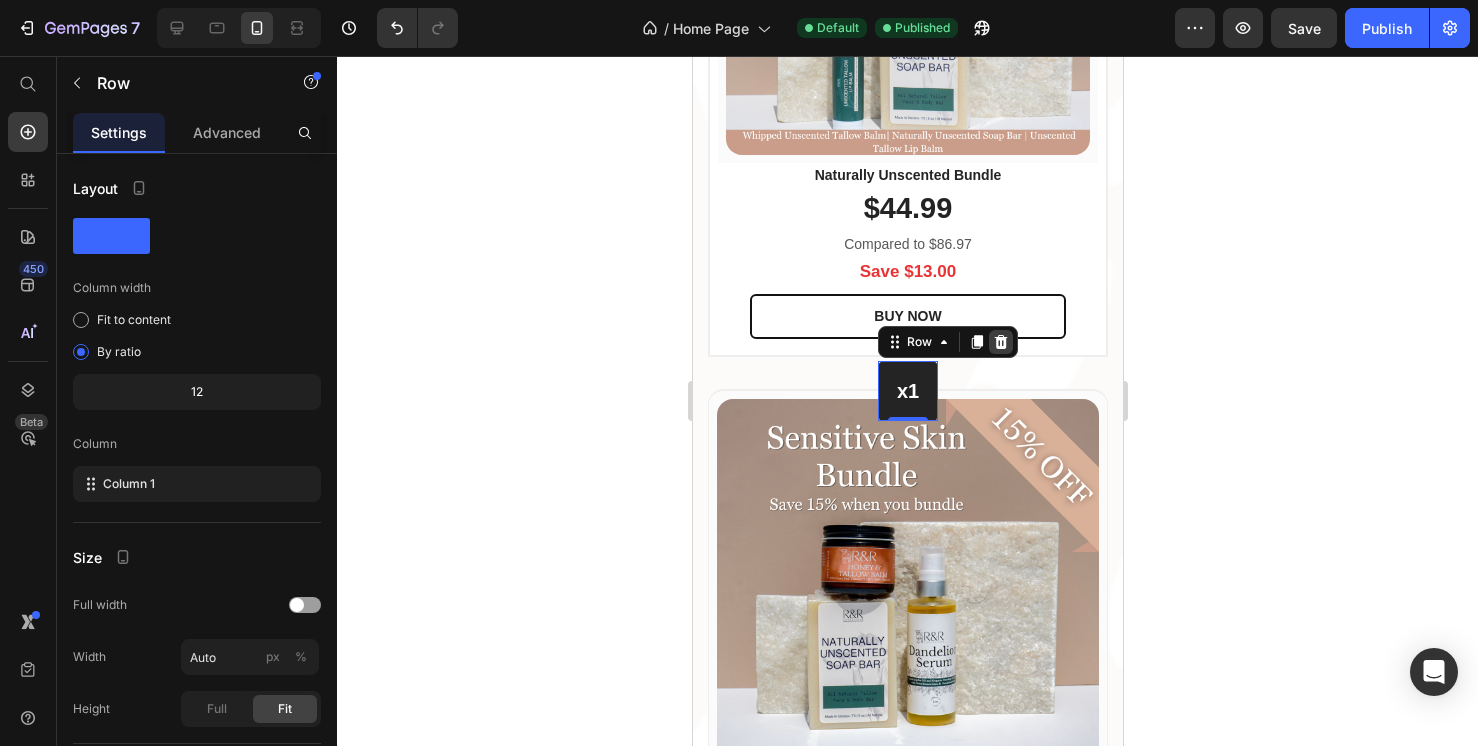 click 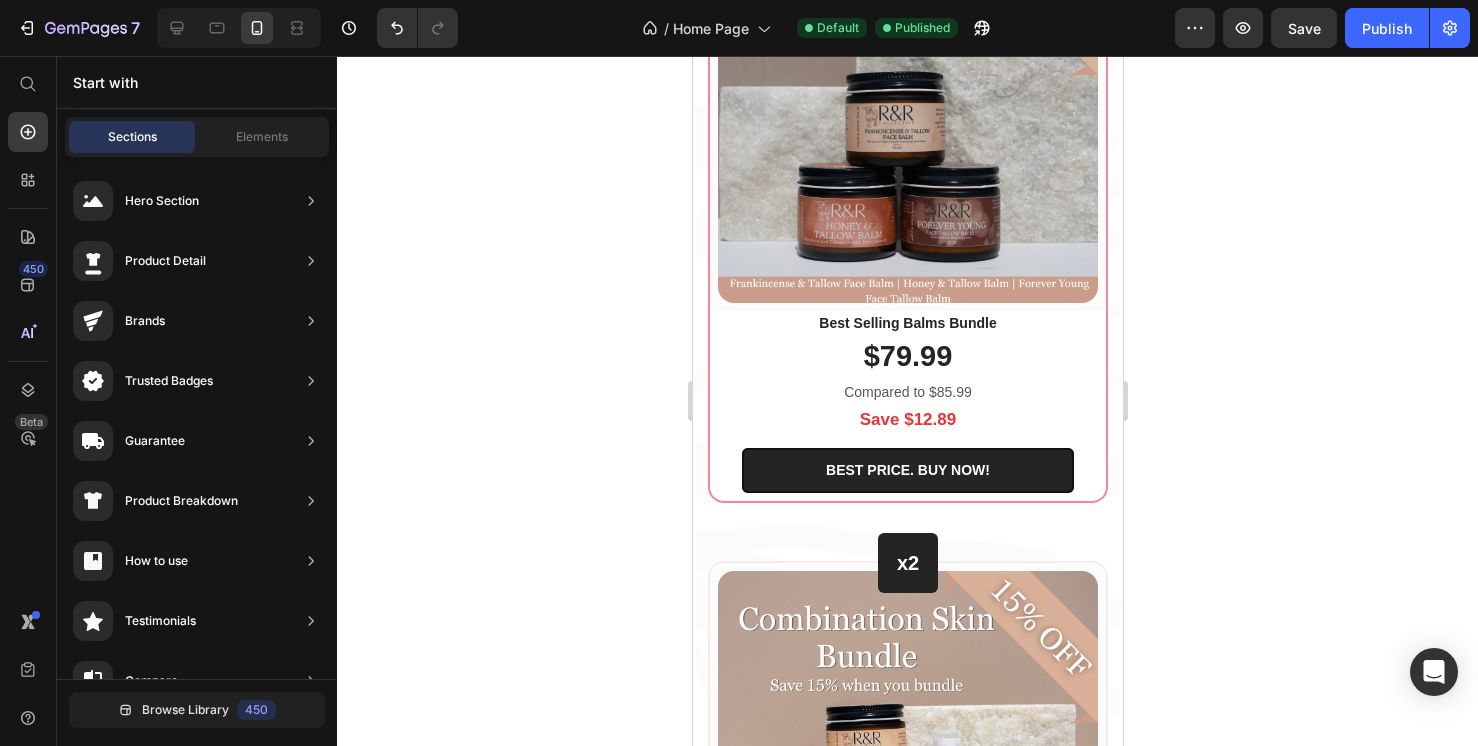 scroll, scrollTop: 5199, scrollLeft: 0, axis: vertical 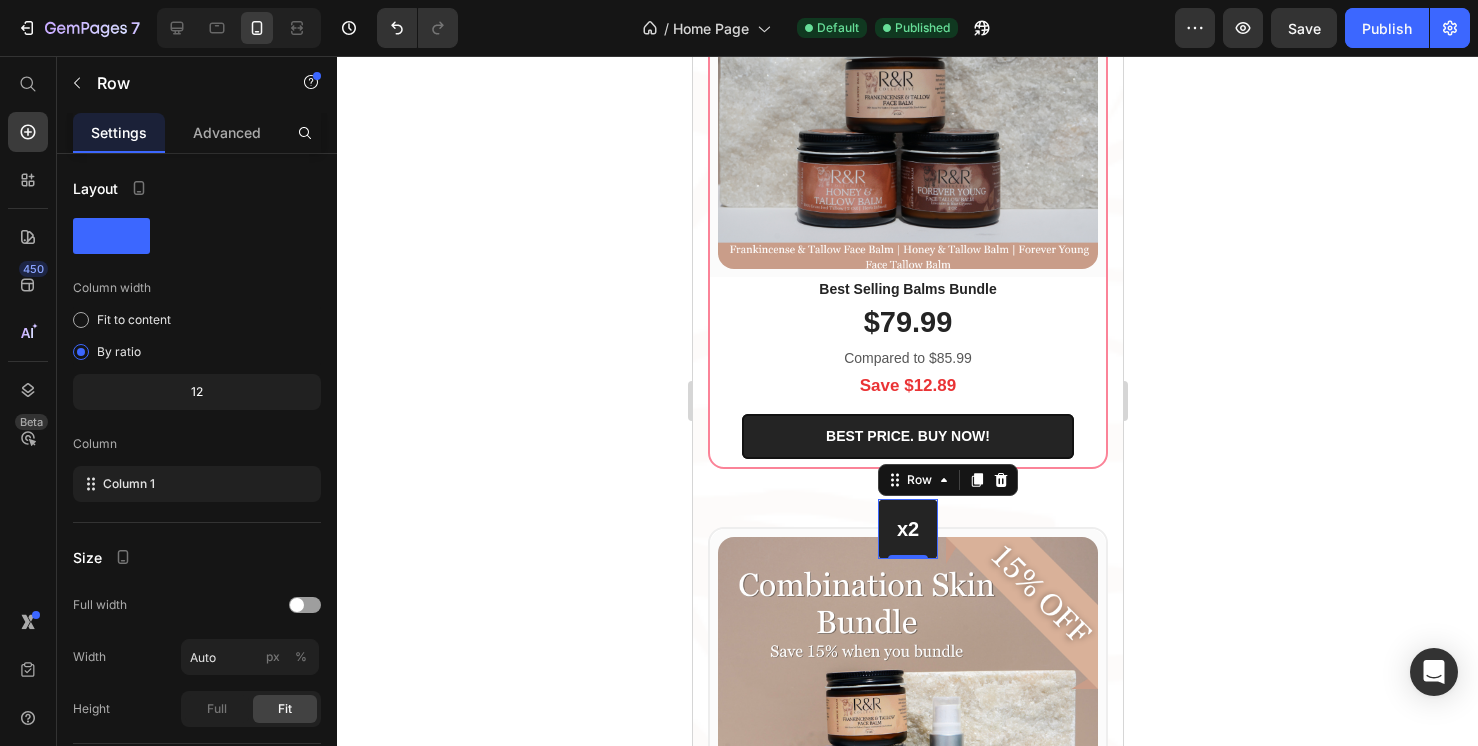 click on "x2 Heading Row   0" at bounding box center [907, 529] 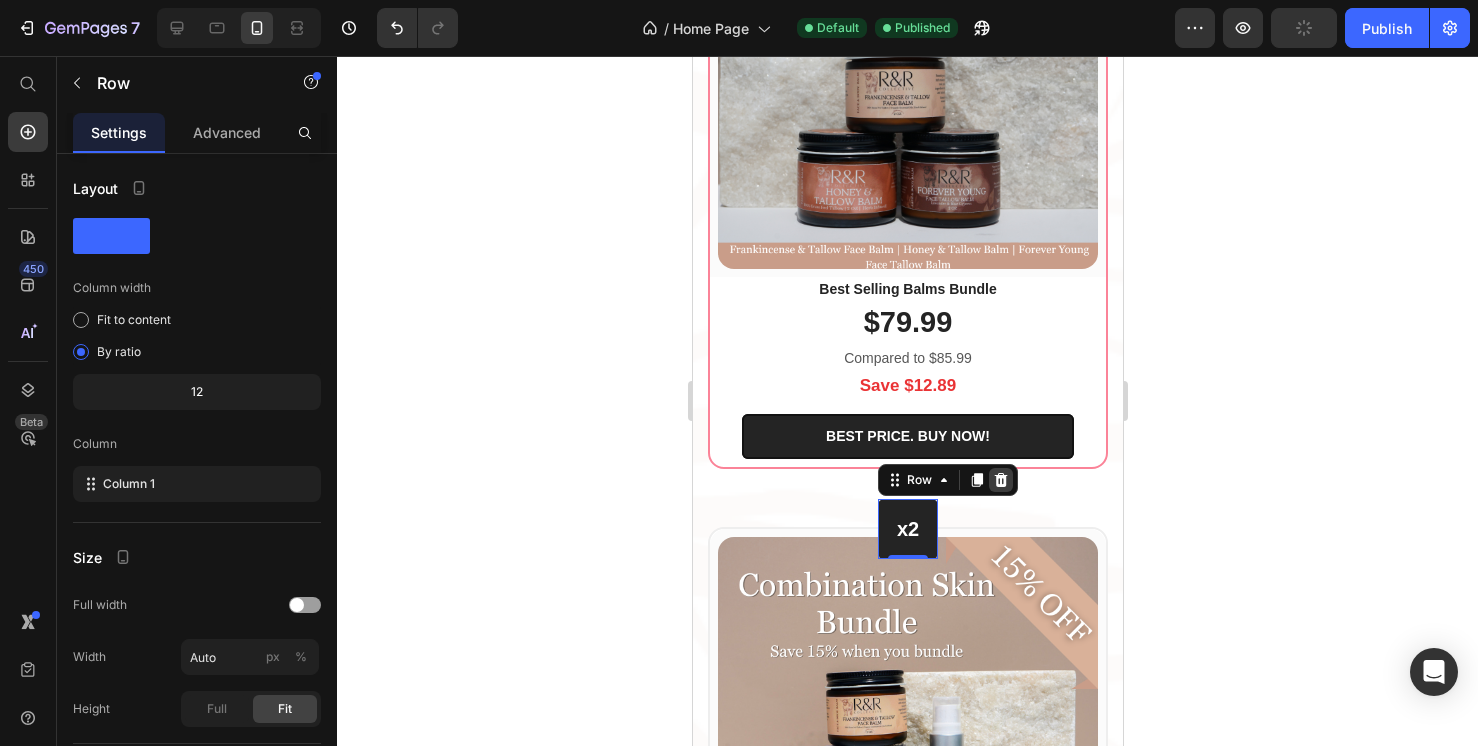 click 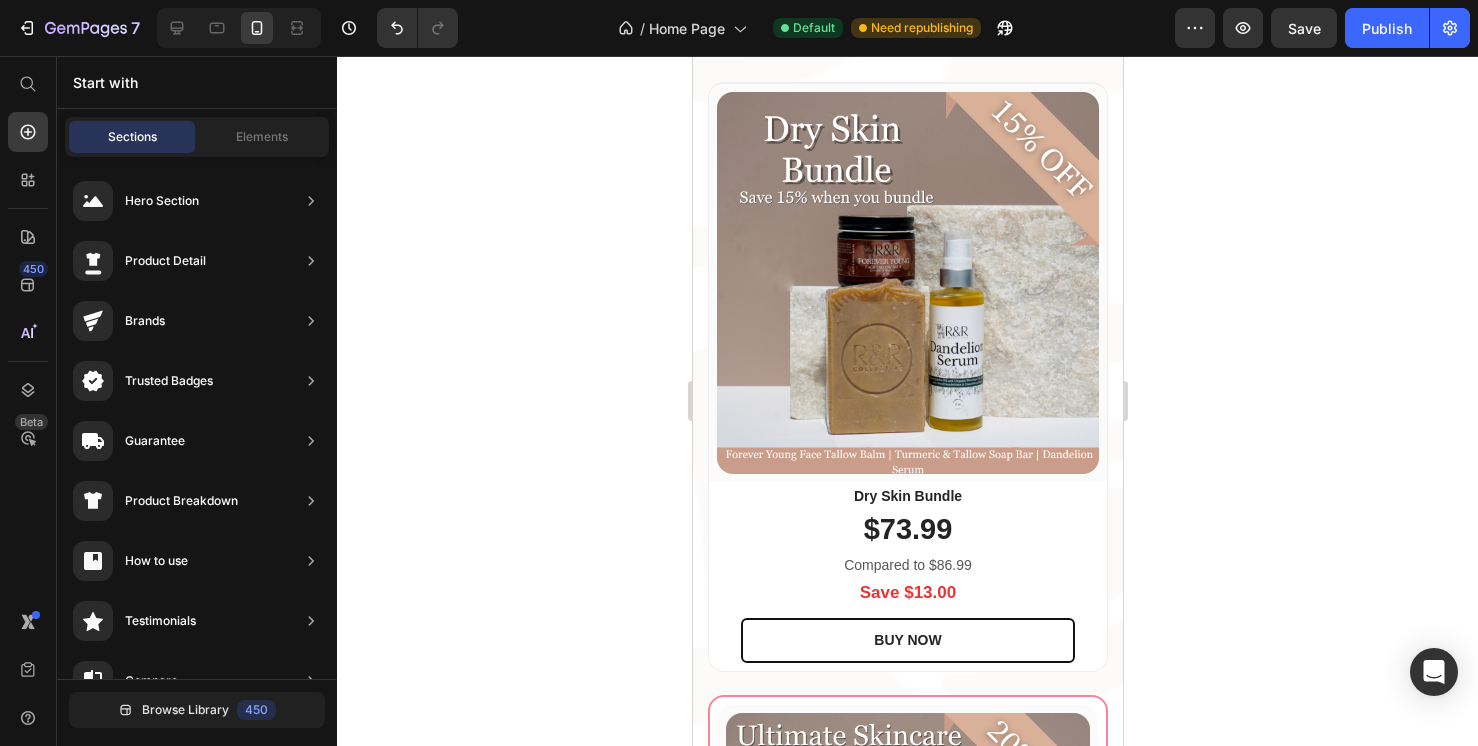 scroll, scrollTop: 2439, scrollLeft: 0, axis: vertical 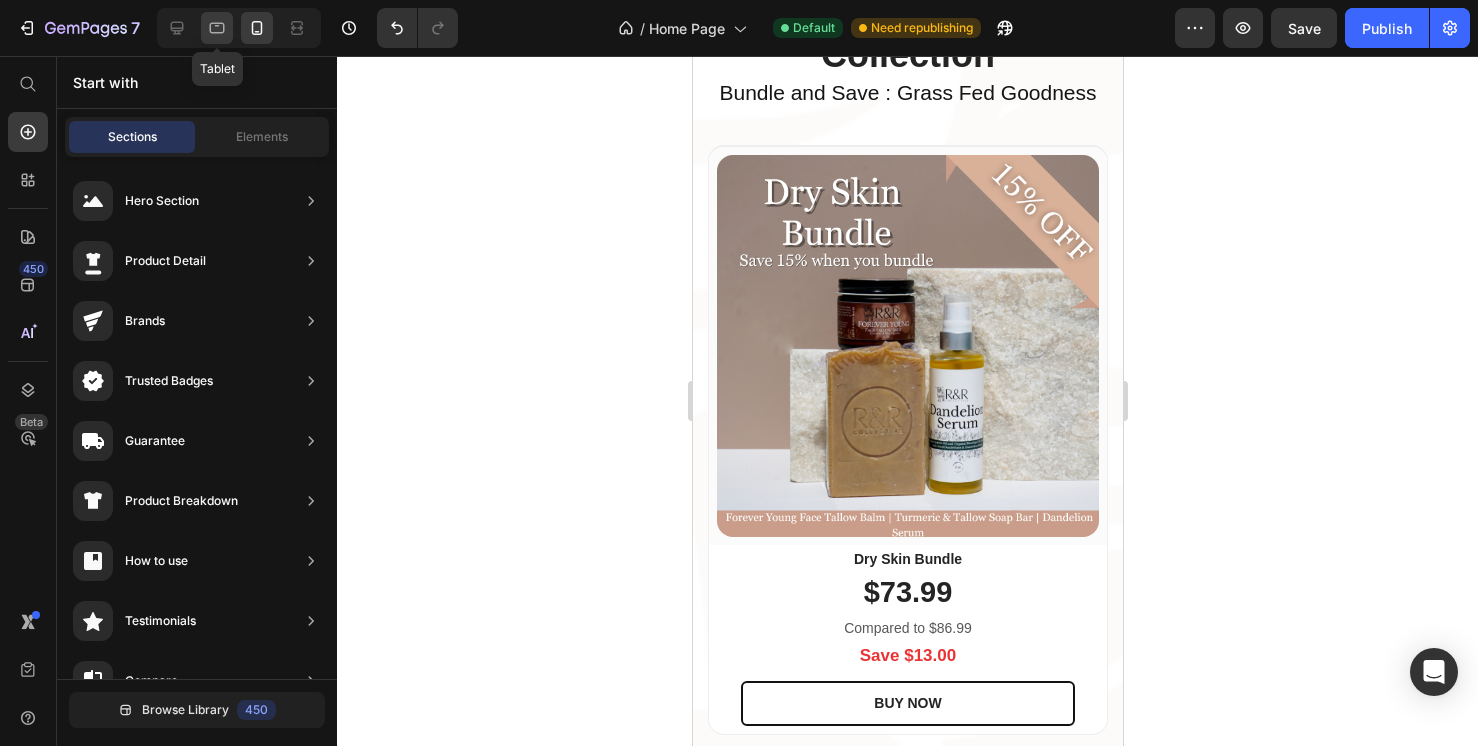 click 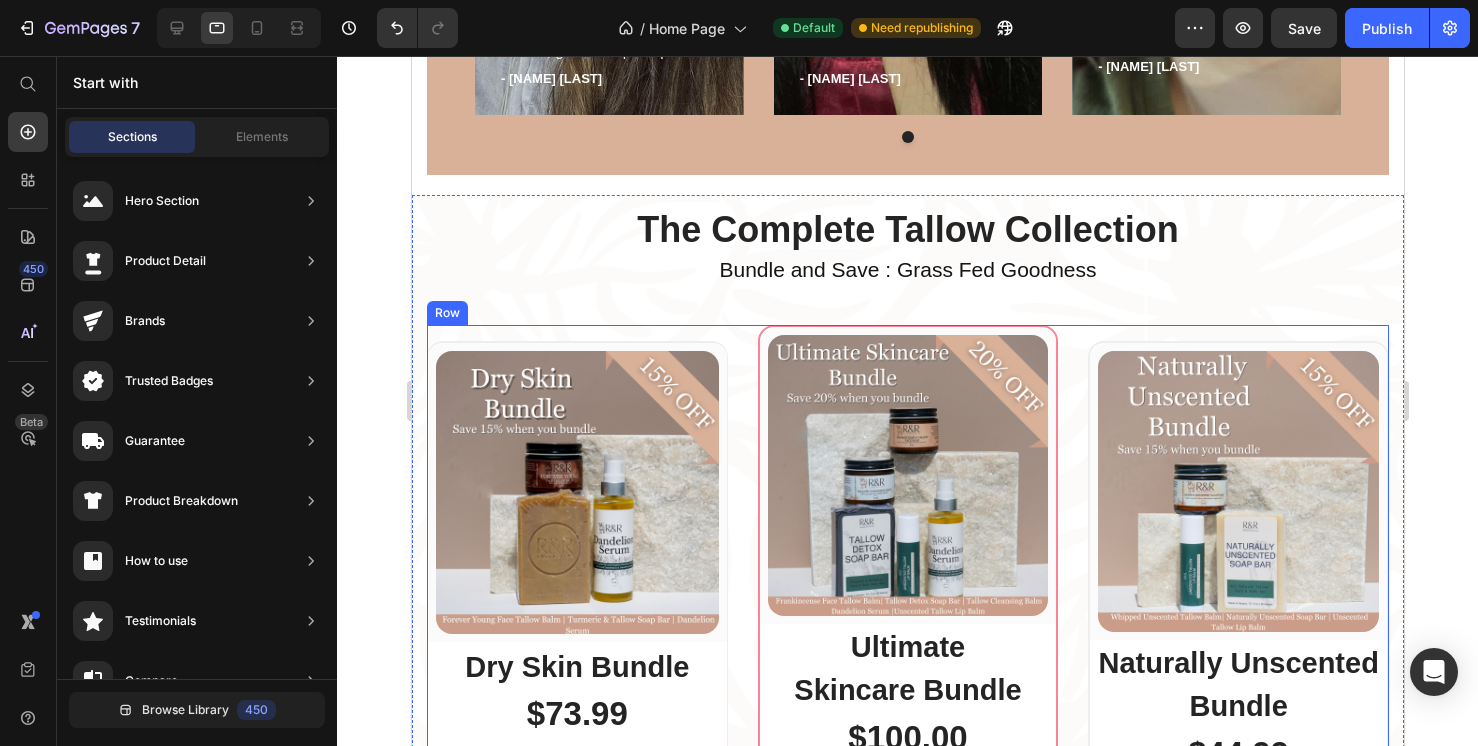 scroll, scrollTop: 2245, scrollLeft: 0, axis: vertical 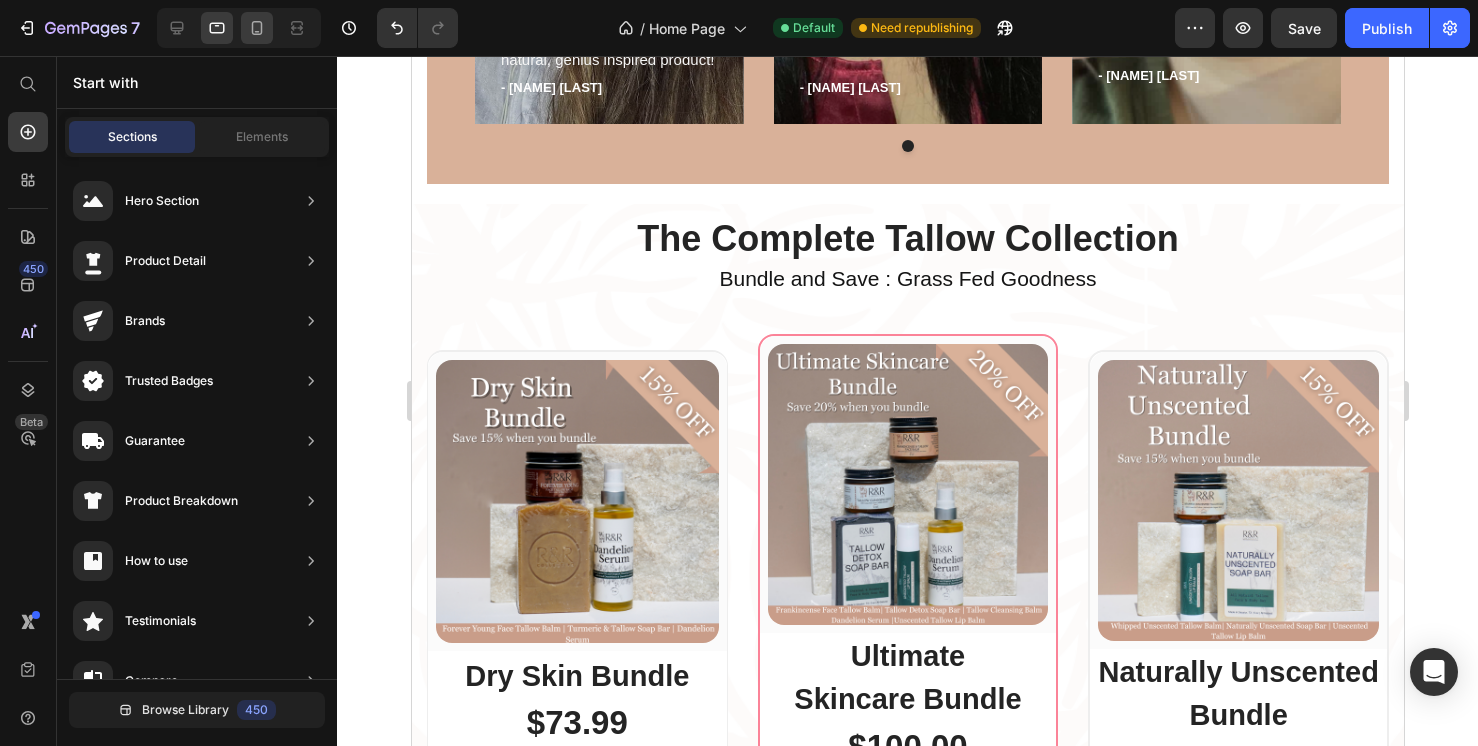 click 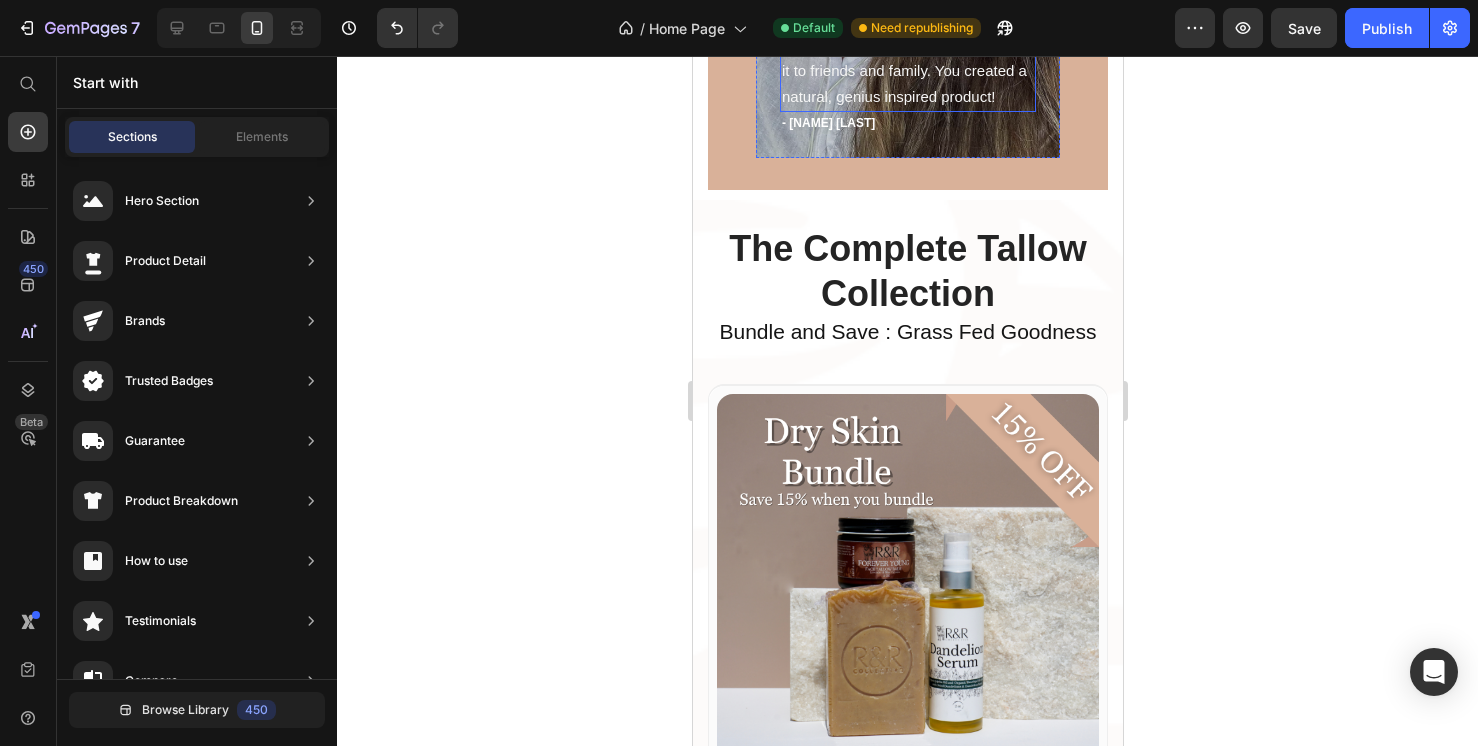 scroll, scrollTop: 2227, scrollLeft: 0, axis: vertical 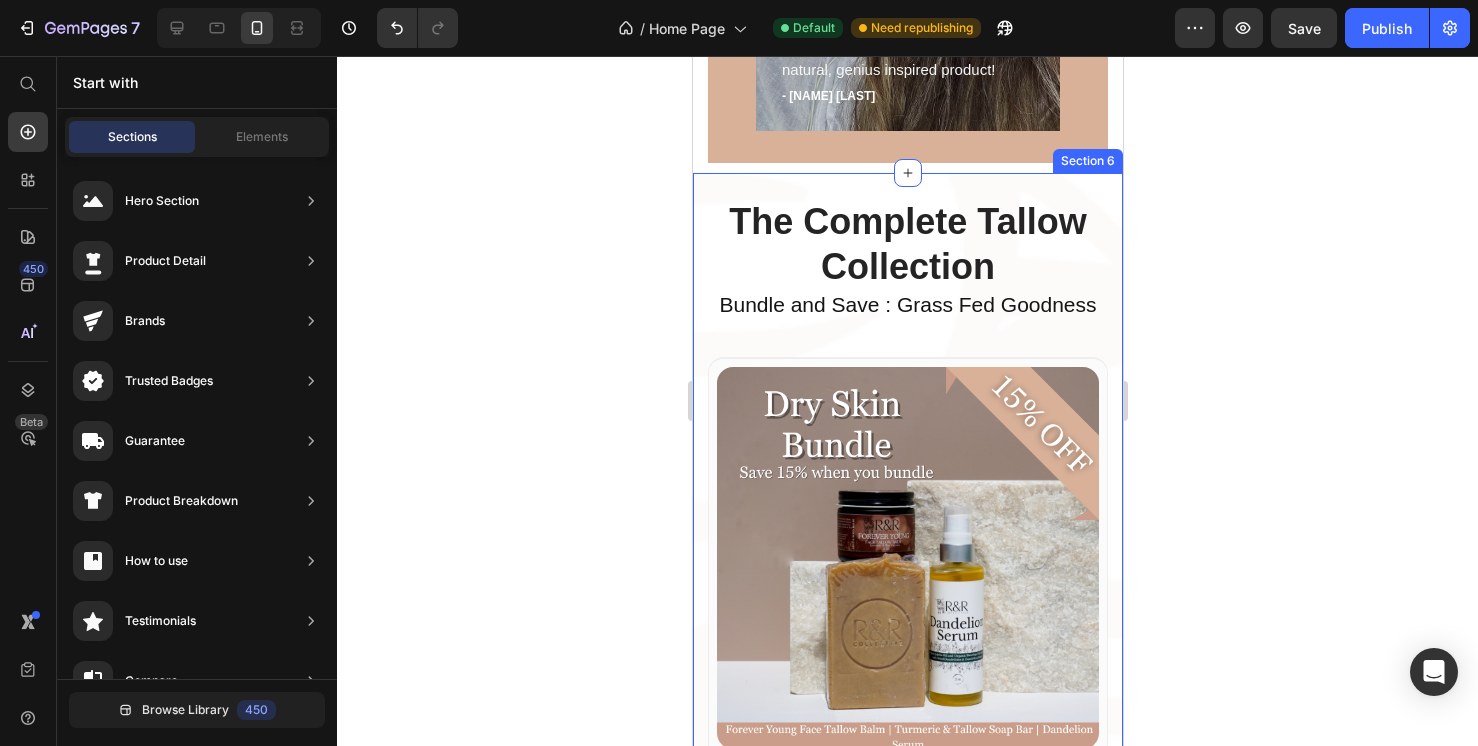 click on "The Complete Tallow Collection Heading Bundle and Save : Grass Fed Goodness  Text block Row (P) Images & Gallery Row Dry Skin Bundle (P) Title $73.99 (P) Price  Compared to $86.99 Text block Save $13.00 Text block BUY NOW (P) Cart Button Row Product Row (P) Images & Gallery Row Ultimate Skincare Bundle (P) Title $100.00 (P) Price Compared to $125.99 Text block Save $25.99 Text block BEST PRICE. BUY NOW! (P) Cart Button Row Product Row (P) Images & Gallery Row Naturally Unscented Bundle (P) Title $44.99 (P) Price Compared to $86.97 Text block Save $13.00 Text block BUY NOW (P) Cart Button Row Product Row Row (P) Images & Gallery Row Sensitive Skin Bundle (P) Title $79.99 (P) Price  Compared to $93.99 Text block Save $14.00 Text block BUY NOW (P) Cart Button Row Product Row (P) Images & Gallery Row Best Selling Balms Bundle (P) Title $79.99 (P) Price Compared to $85.99 Text block Save $12.89 Text block BEST PRICE. BUY NOW! (P) Cart Button Row Product Row (P) Images & Gallery Row Combination Skin Bundle Row" at bounding box center (907, 2138) 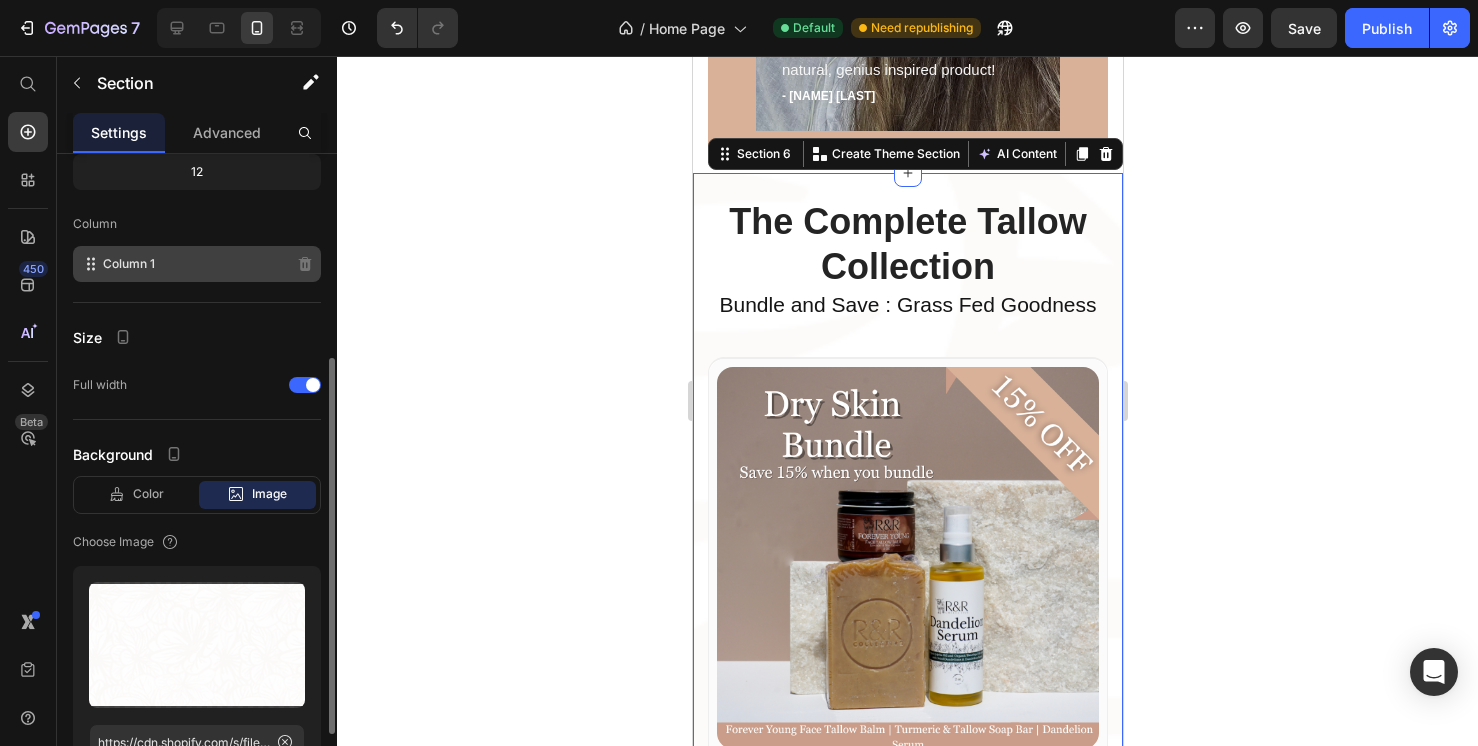 scroll, scrollTop: 315, scrollLeft: 0, axis: vertical 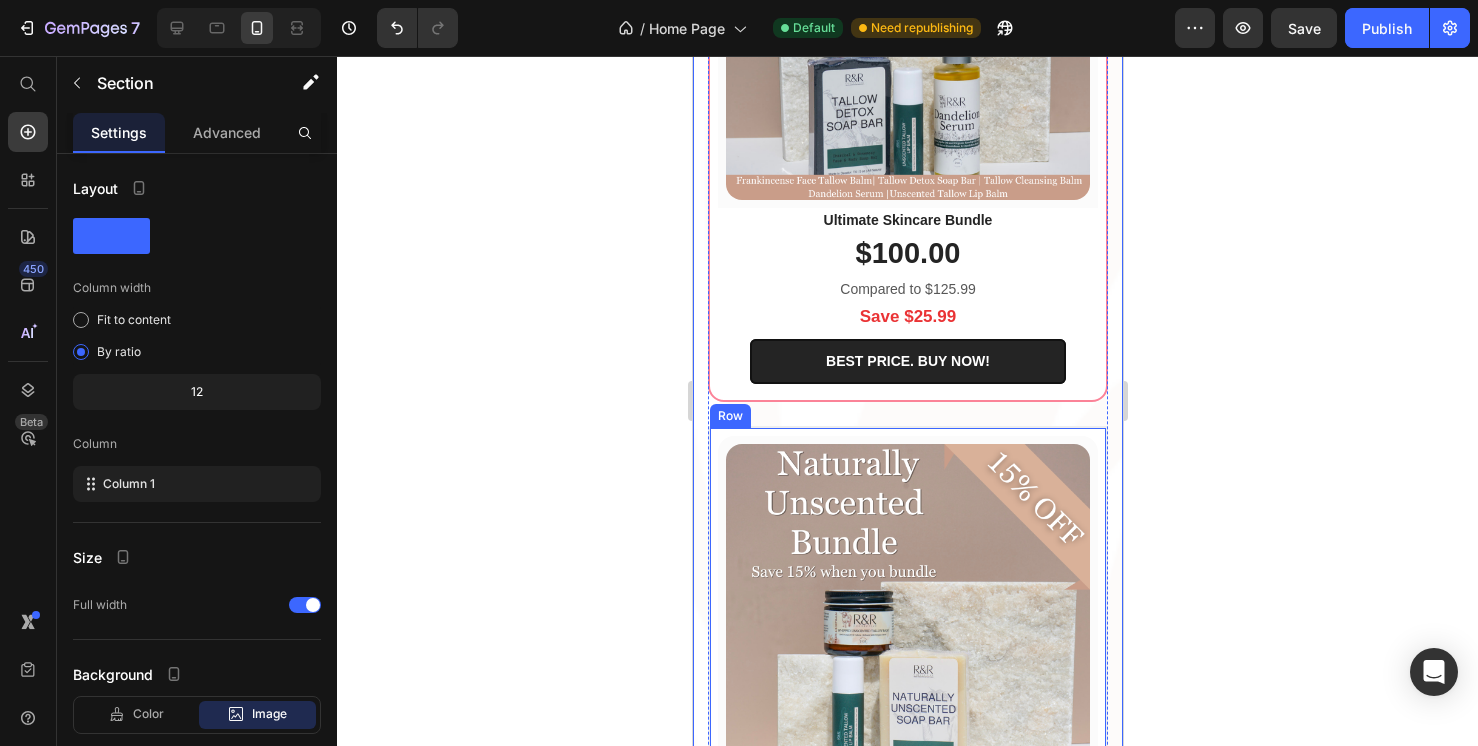 click on "(P) Images & Gallery Row Naturally Unscented Bundle (P) Title $44.99 (P) Price Compared to $86.97 Text block Save $13.00 Text block BUY NOW (P) Cart Button Row Product Row" at bounding box center [907, 718] 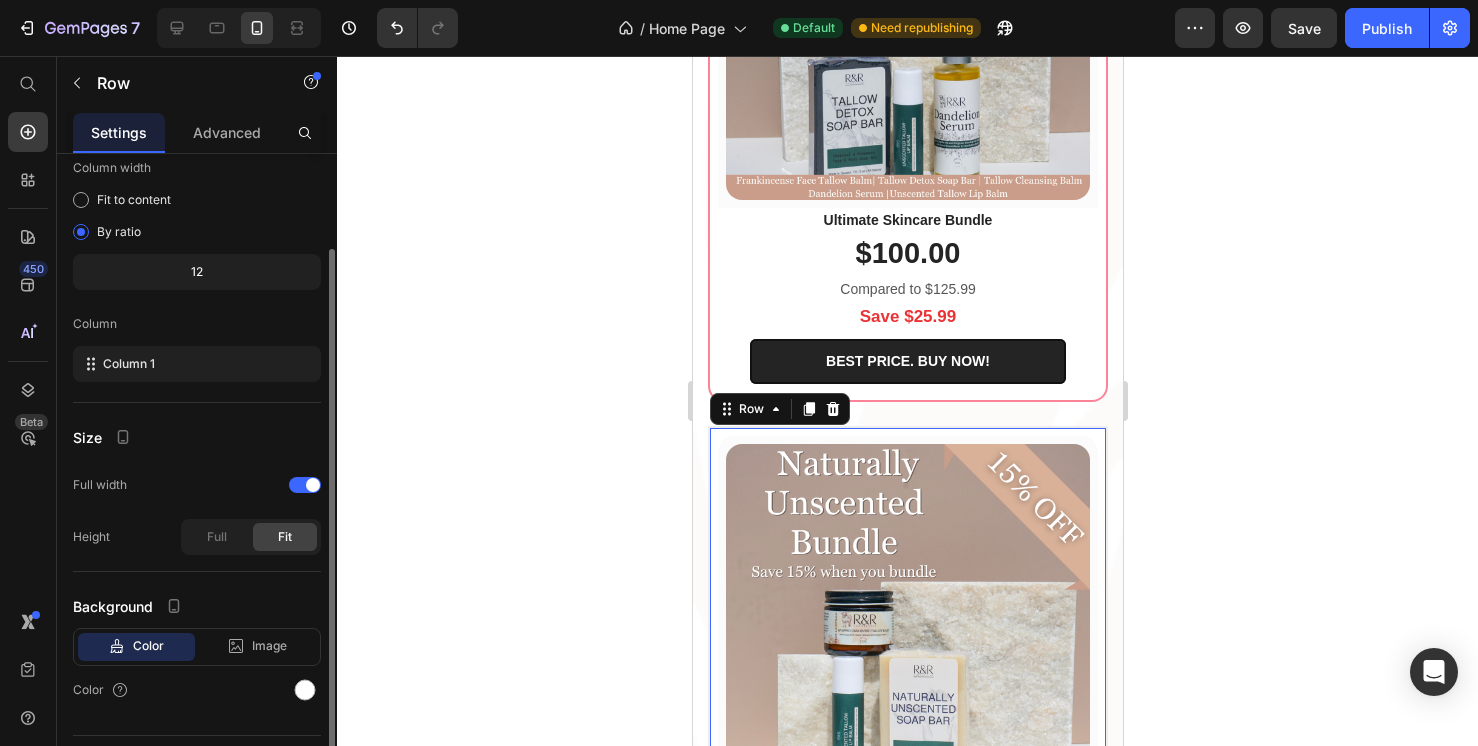 scroll, scrollTop: 167, scrollLeft: 0, axis: vertical 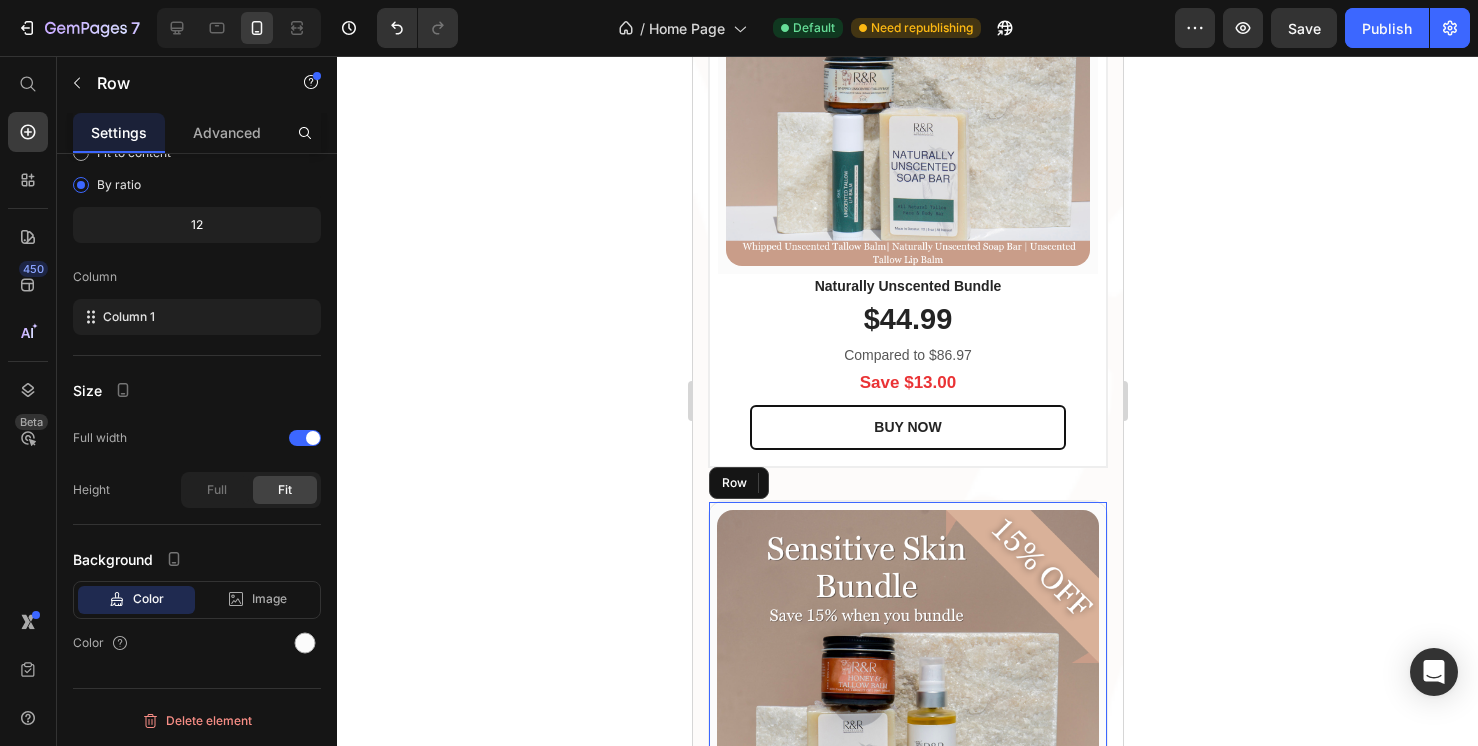 click on "(P) Images & Gallery Row" at bounding box center (907, 701) 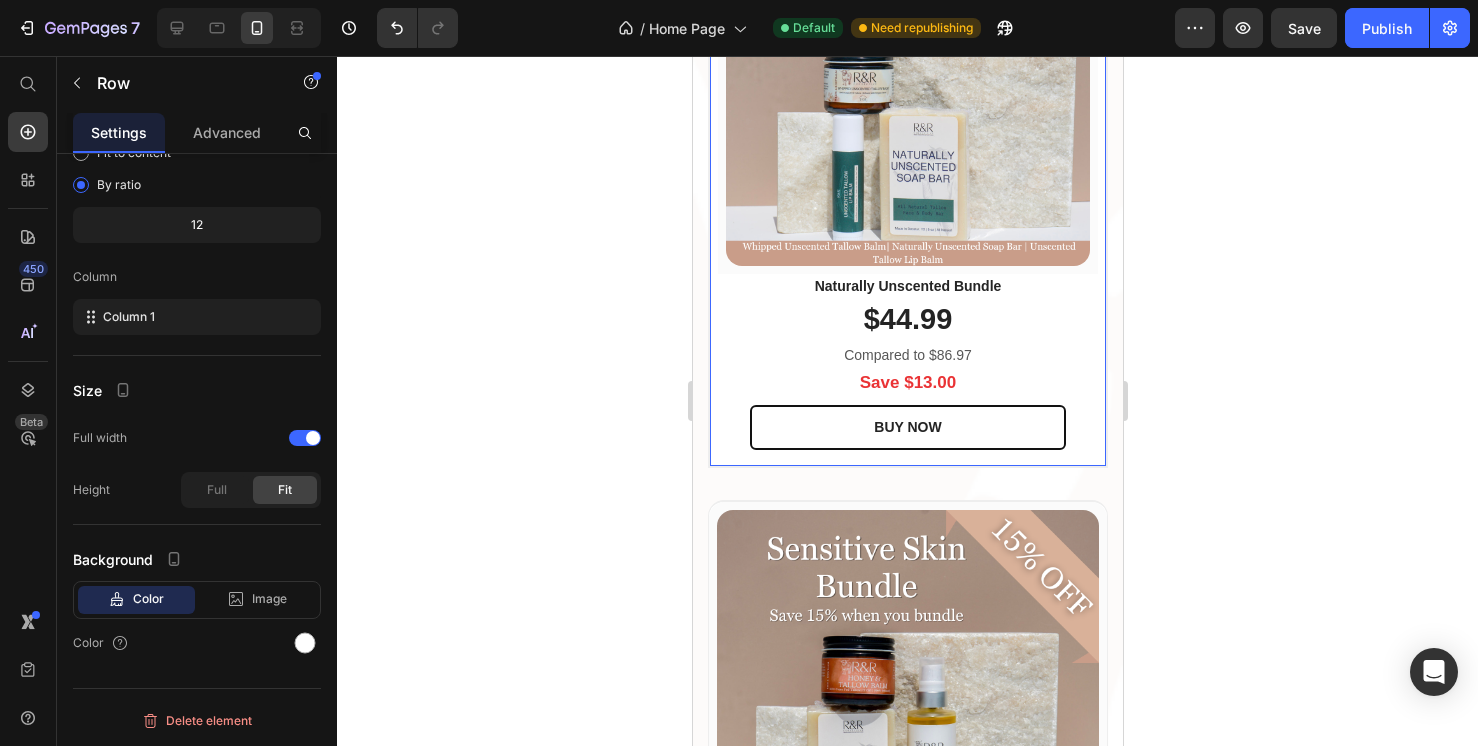 click on "(P) Images & Gallery Row Naturally Unscented Bundle (P) Title $44.99 (P) Price Compared to $86.97 Text block Save $13.00 Text block BUY NOW (P) Cart Button Row Product Row" at bounding box center (907, 176) 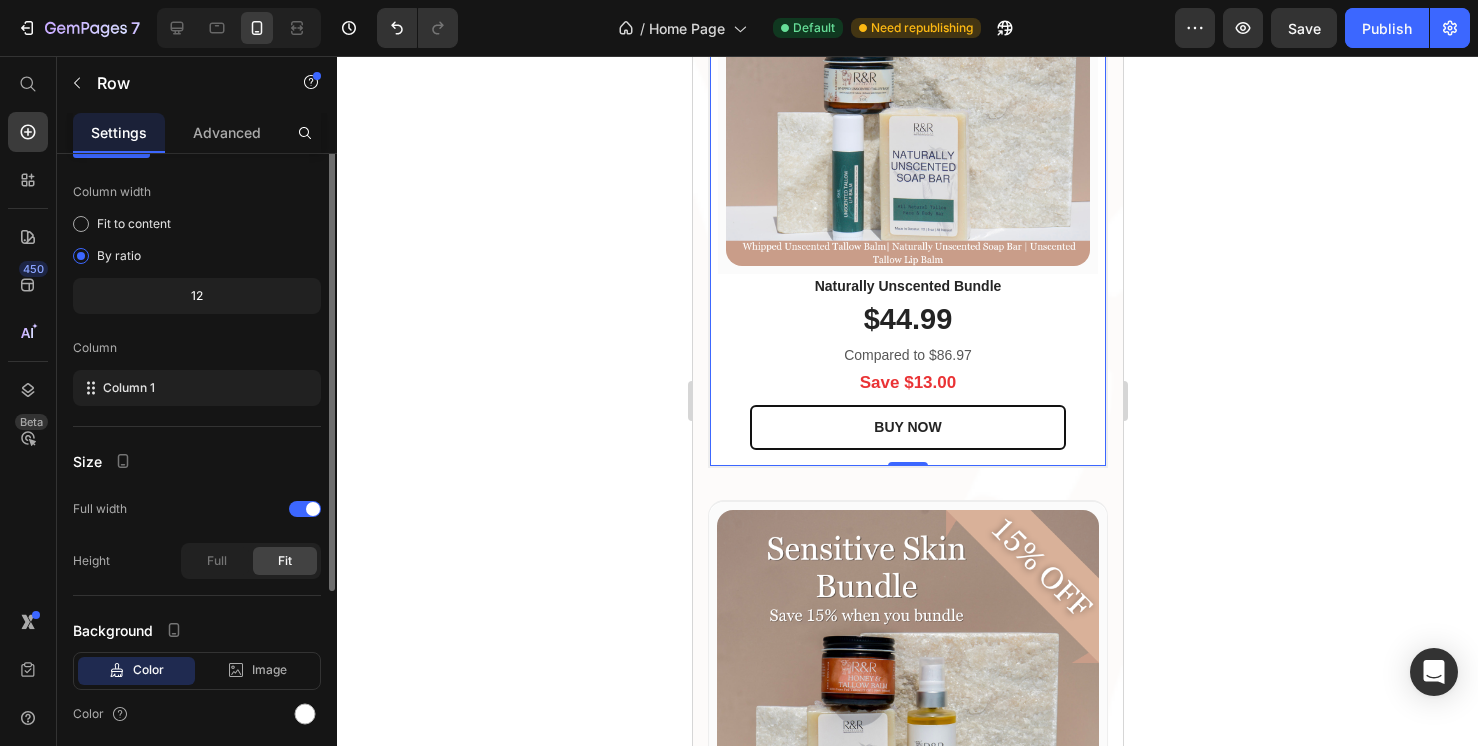 scroll, scrollTop: 0, scrollLeft: 0, axis: both 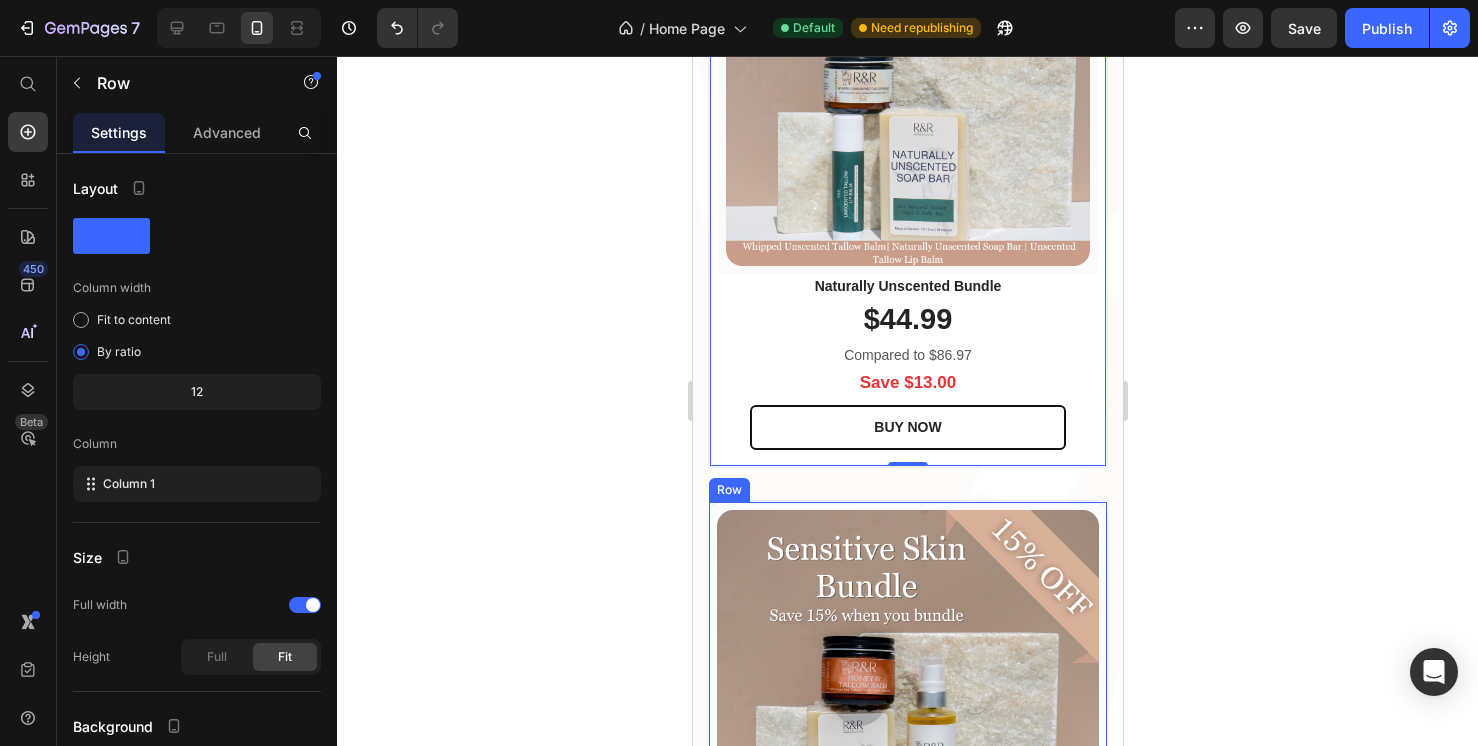click on "(P) Images & Gallery Row" at bounding box center (907, 701) 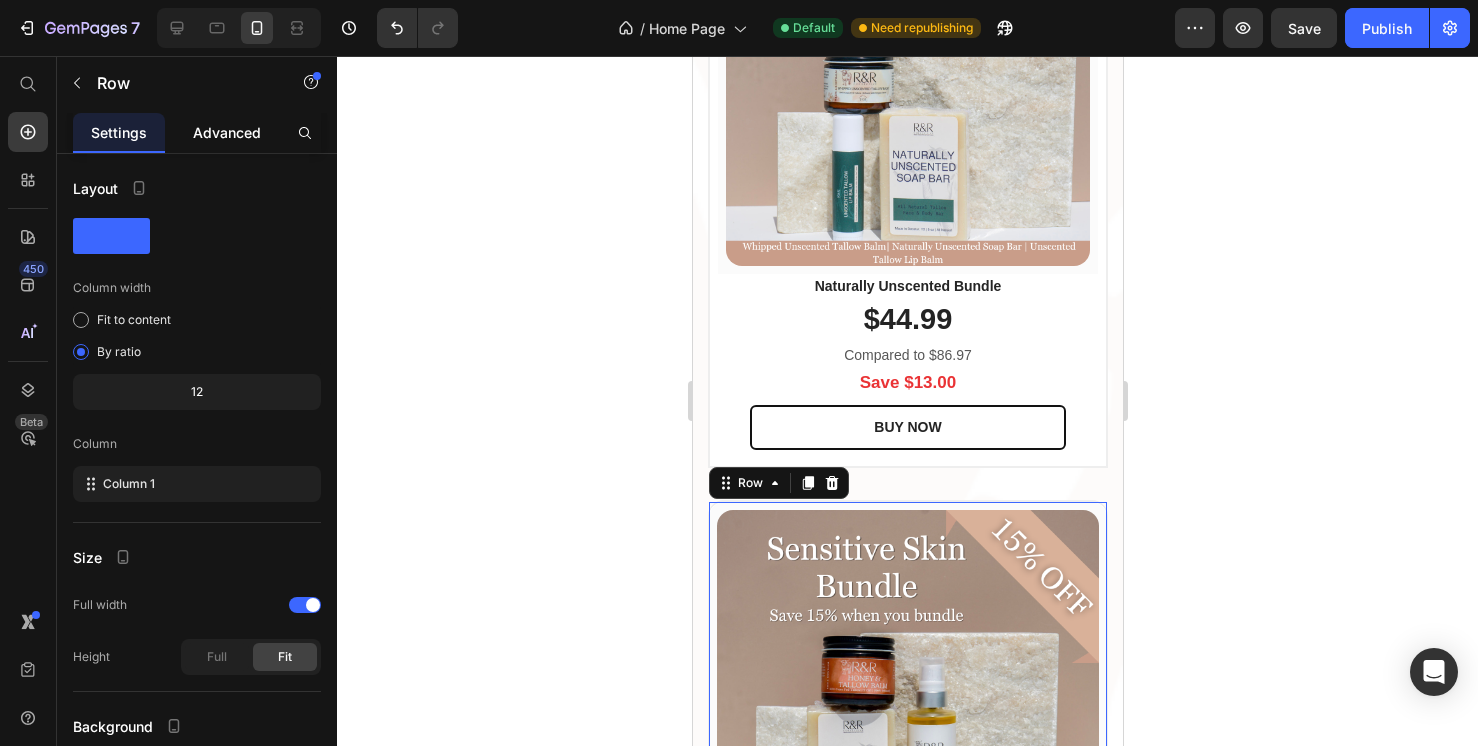 click on "Advanced" at bounding box center [227, 132] 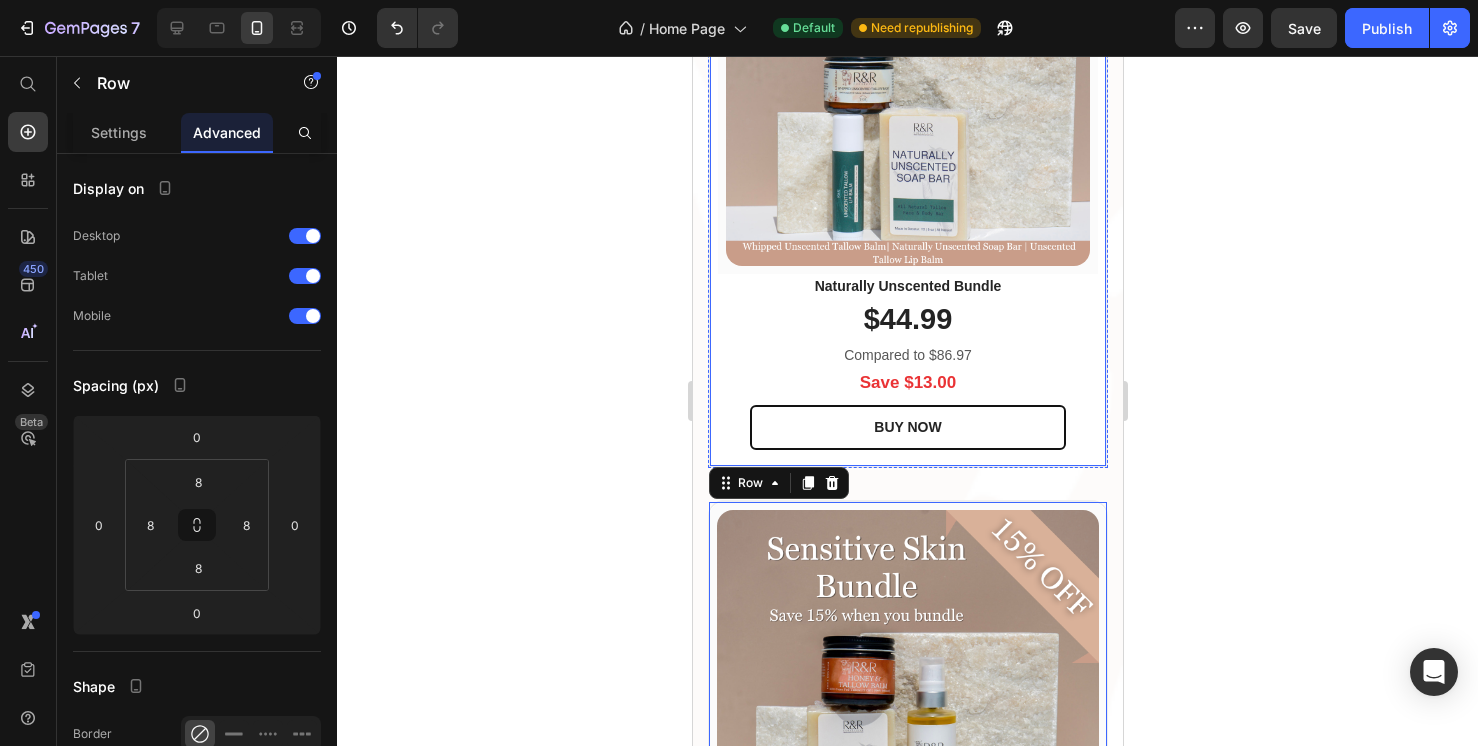 click on "(P) Images & Gallery Row Naturally Unscented Bundle (P) Title $44.99 (P) Price Compared to $86.97 Text block Save $13.00 Text block BUY NOW (P) Cart Button Row Product Row" at bounding box center [907, 176] 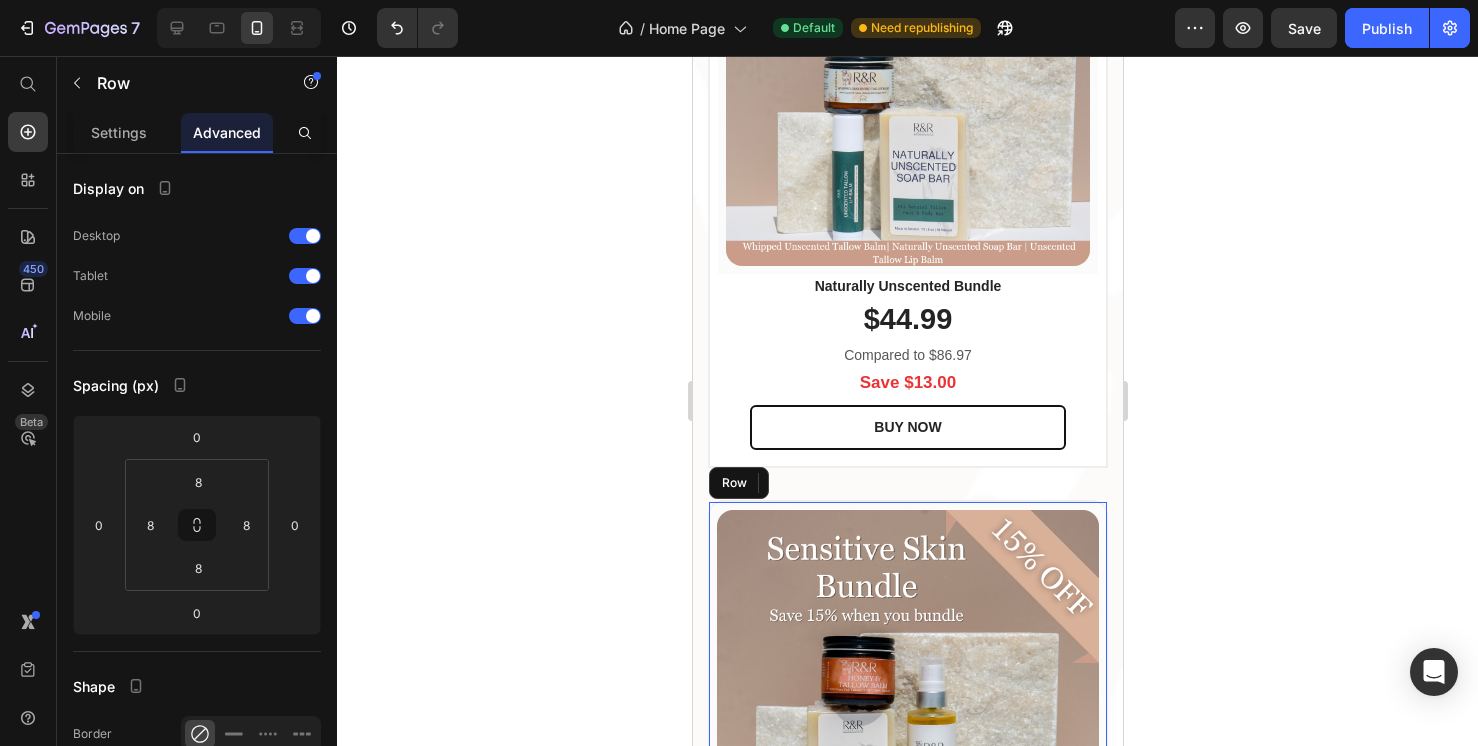 click on "(P) Images & Gallery Row" at bounding box center (907, 701) 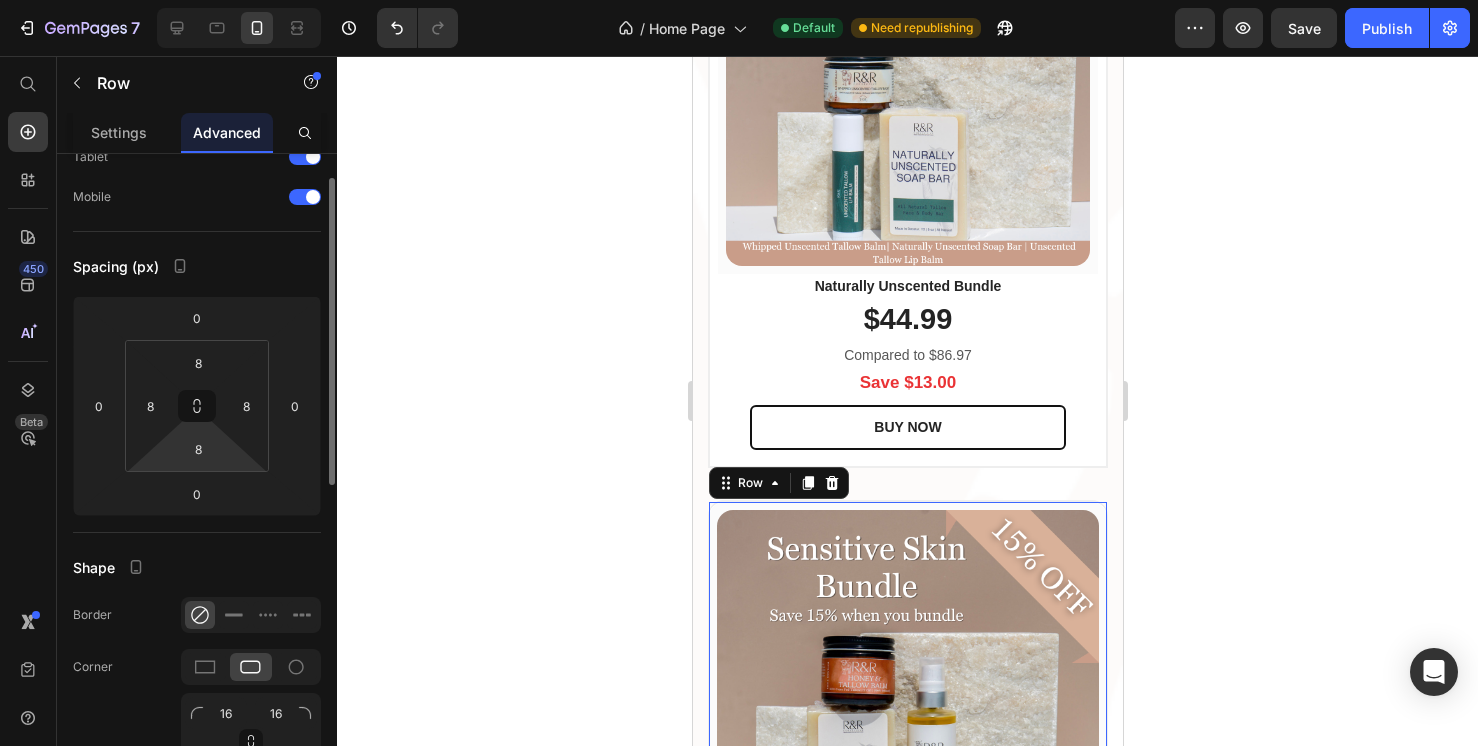 scroll, scrollTop: 137, scrollLeft: 0, axis: vertical 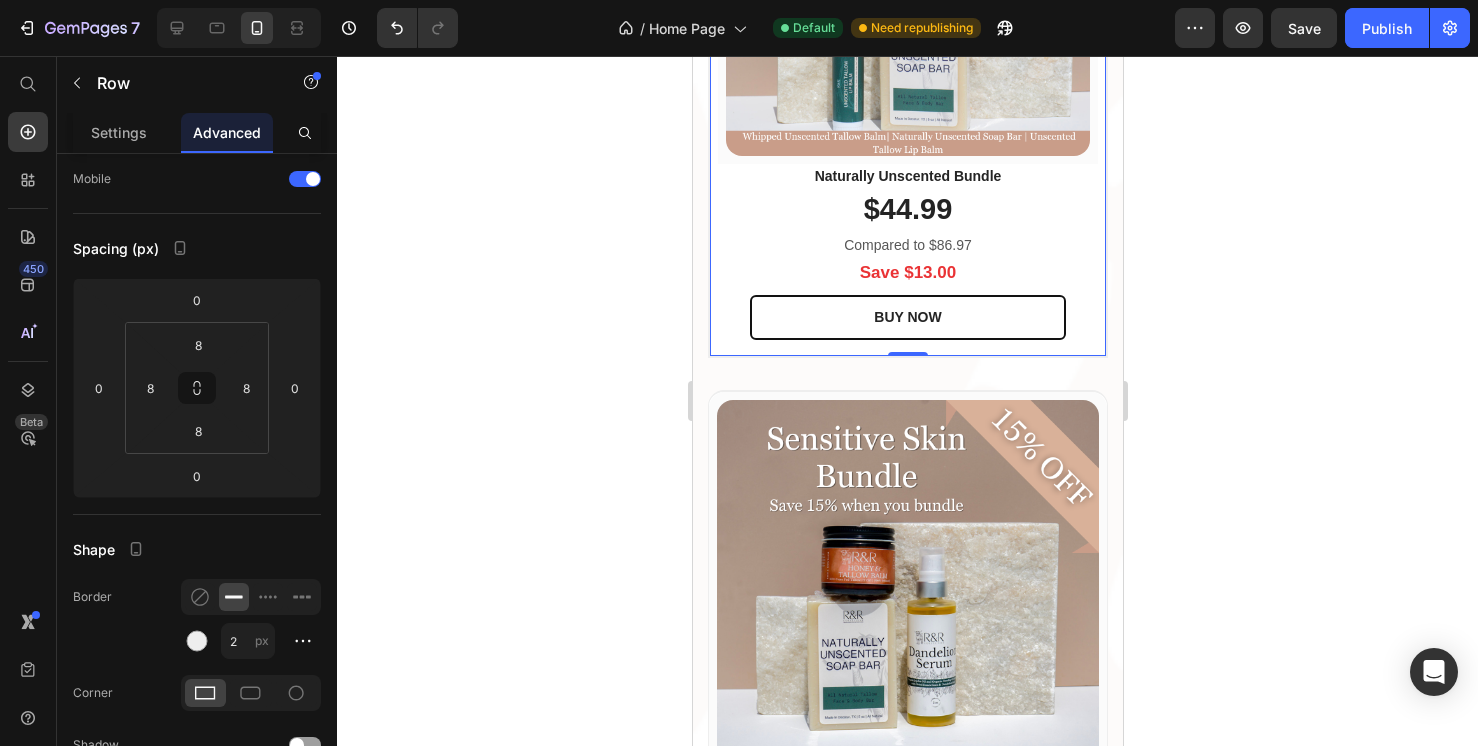 click on "(P) Images & Gallery Row Naturally Unscented Bundle (P) Title $44.99 (P) Price Compared to $86.97 Text block Save $13.00 Text block BUY NOW (P) Cart Button Row Product Row   0" at bounding box center [907, 66] 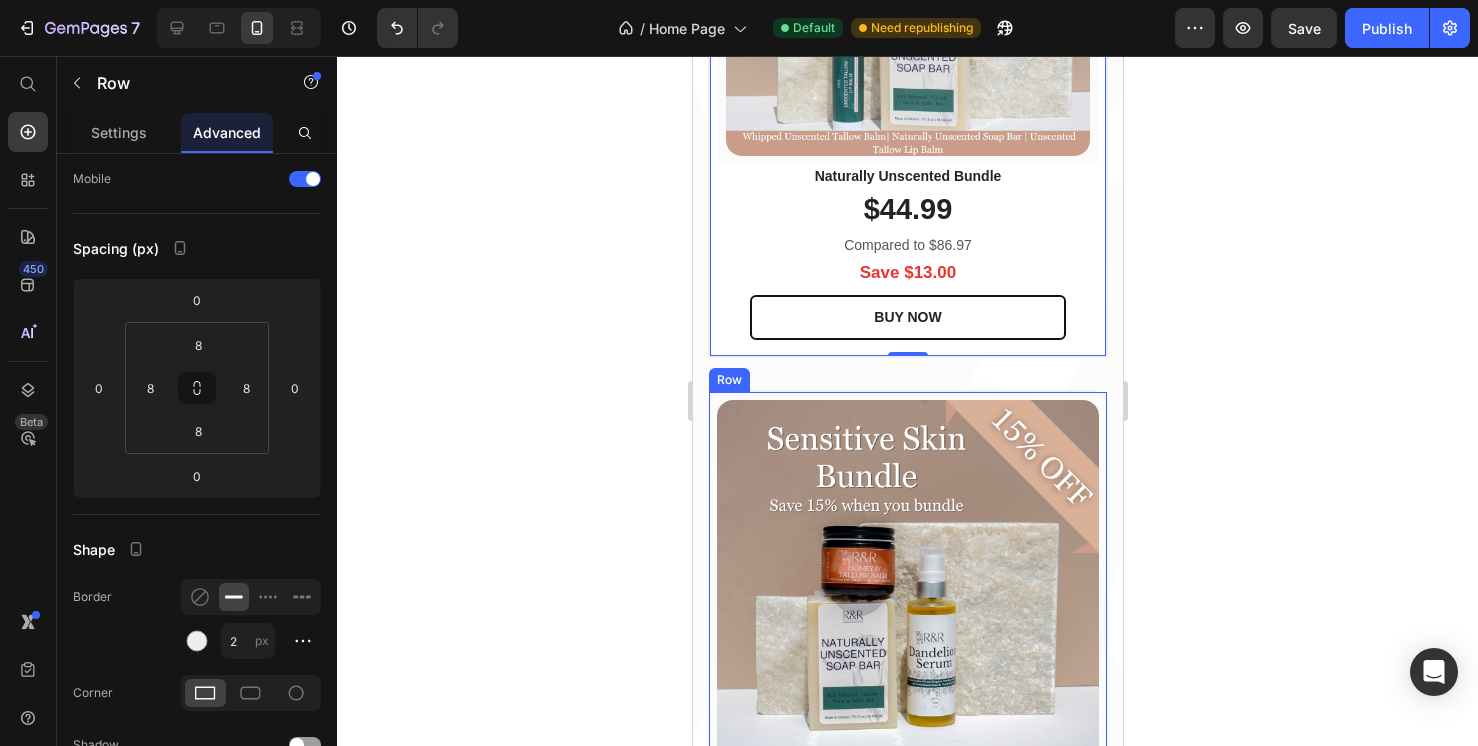 click on "(P) Images & Gallery Row" at bounding box center [907, 591] 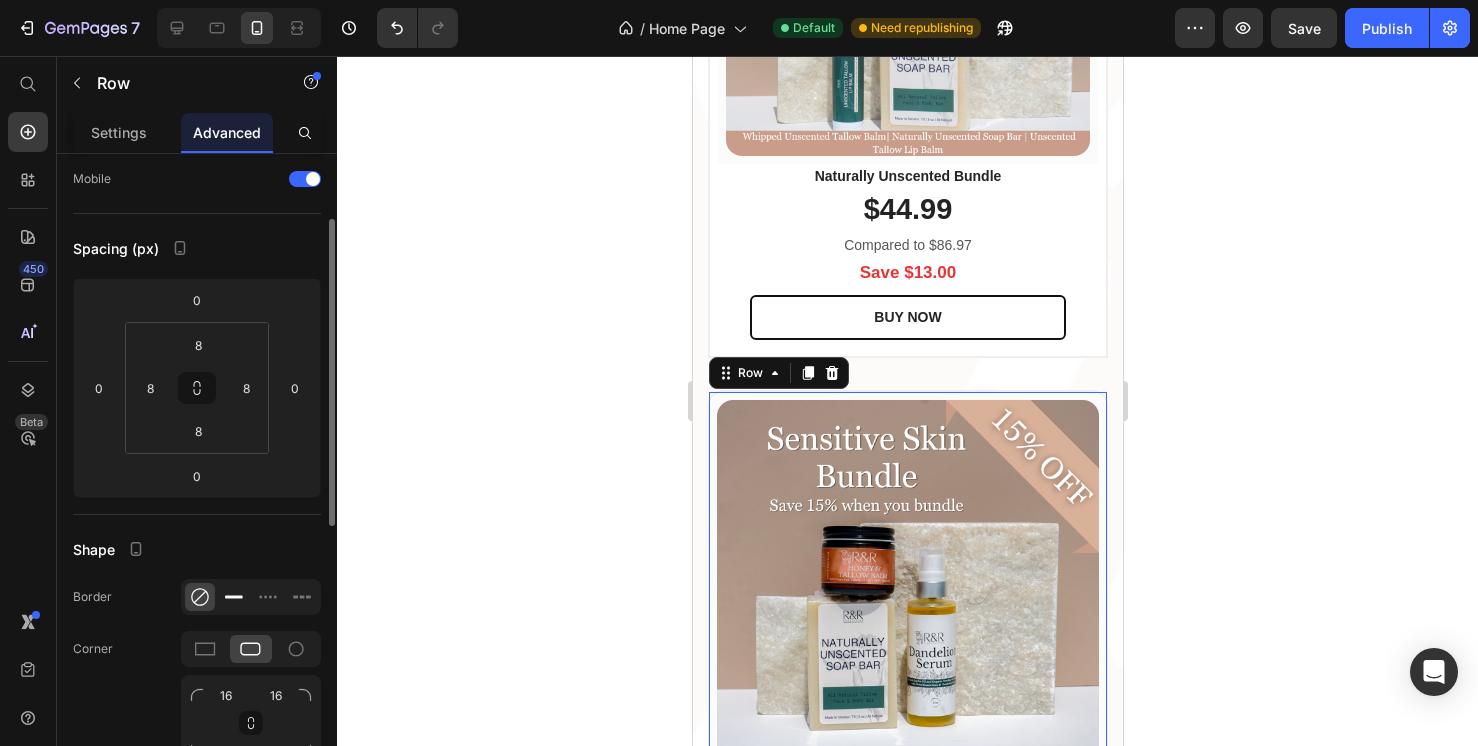 click 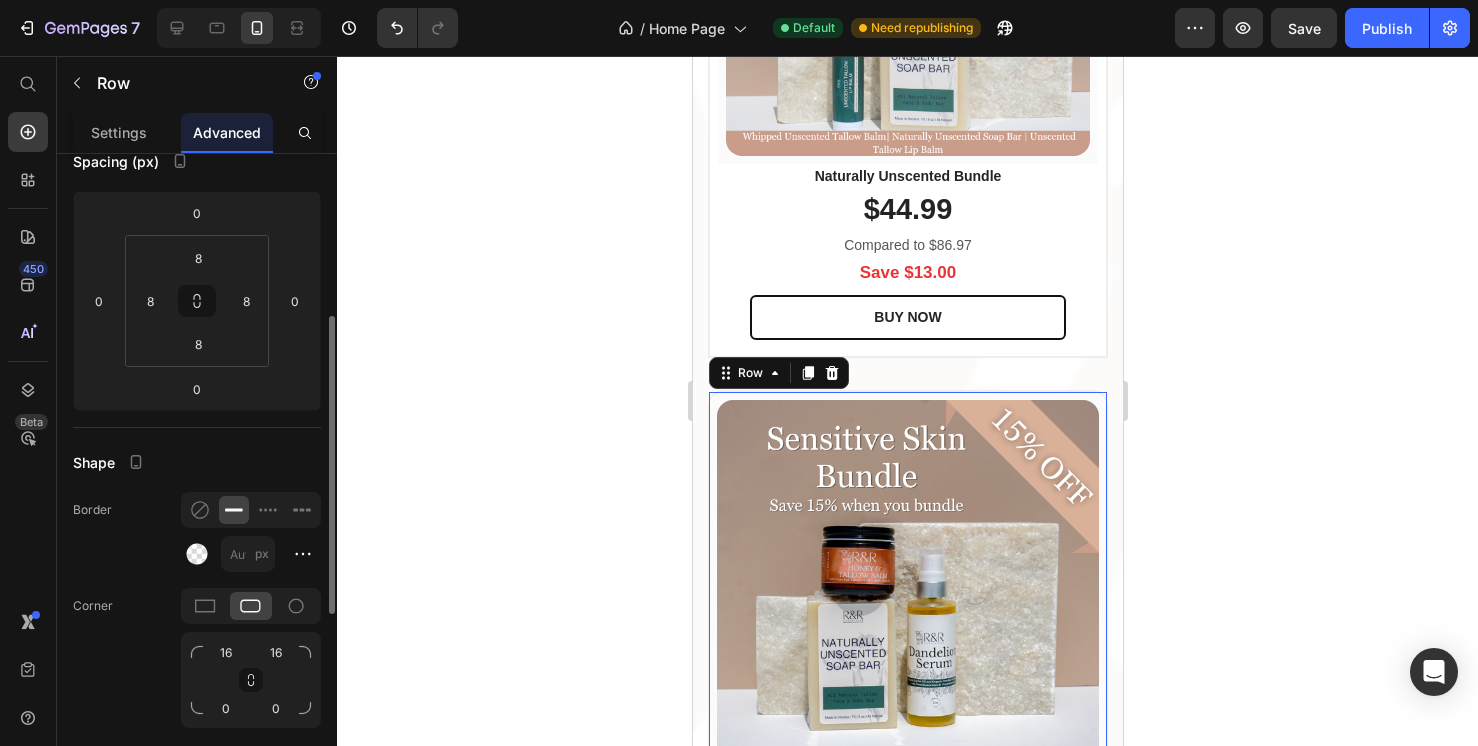 scroll, scrollTop: 266, scrollLeft: 0, axis: vertical 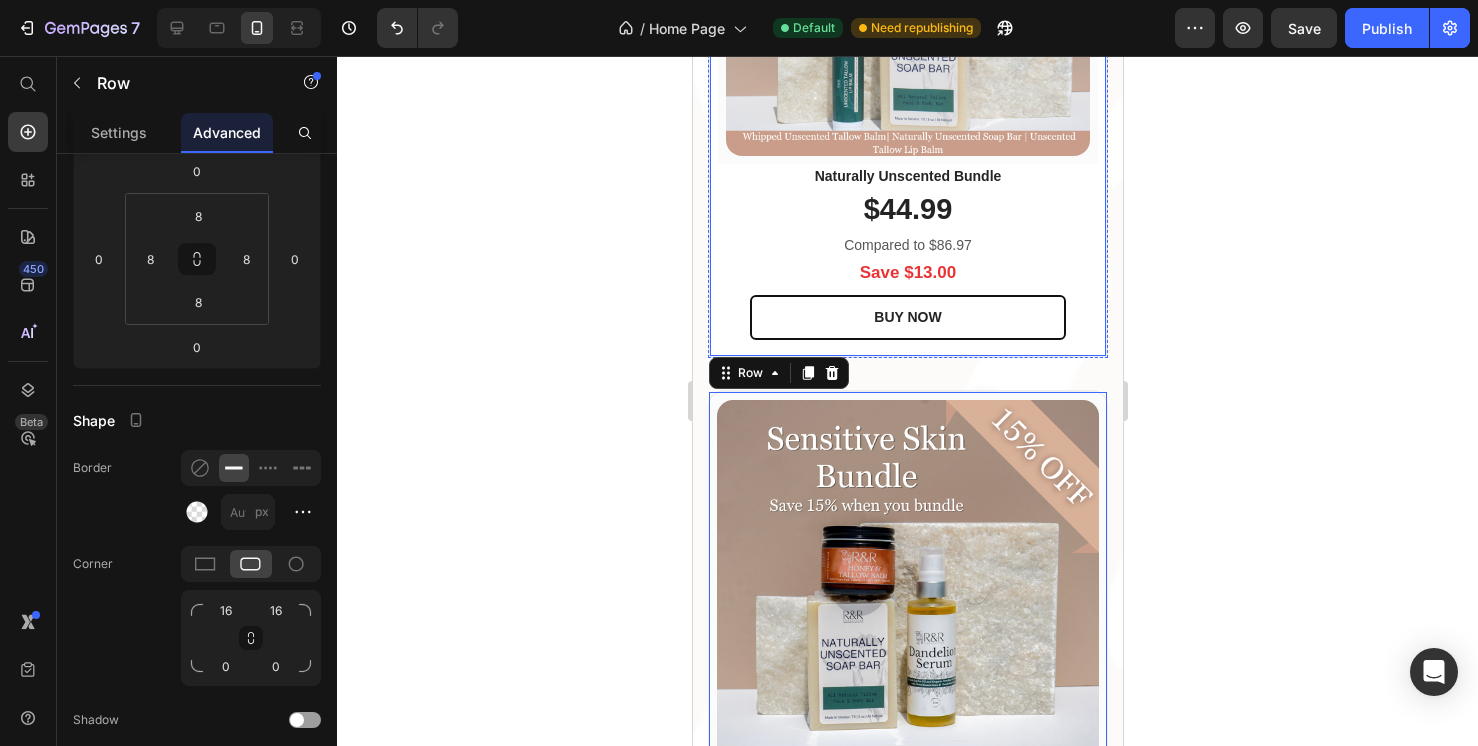 click on "(P) Images & Gallery Row Naturally Unscented Bundle (P) Title $44.99 (P) Price Compared to $86.97 Text block Save $13.00 Text block BUY NOW (P) Cart Button Row Product Row" at bounding box center [907, 66] 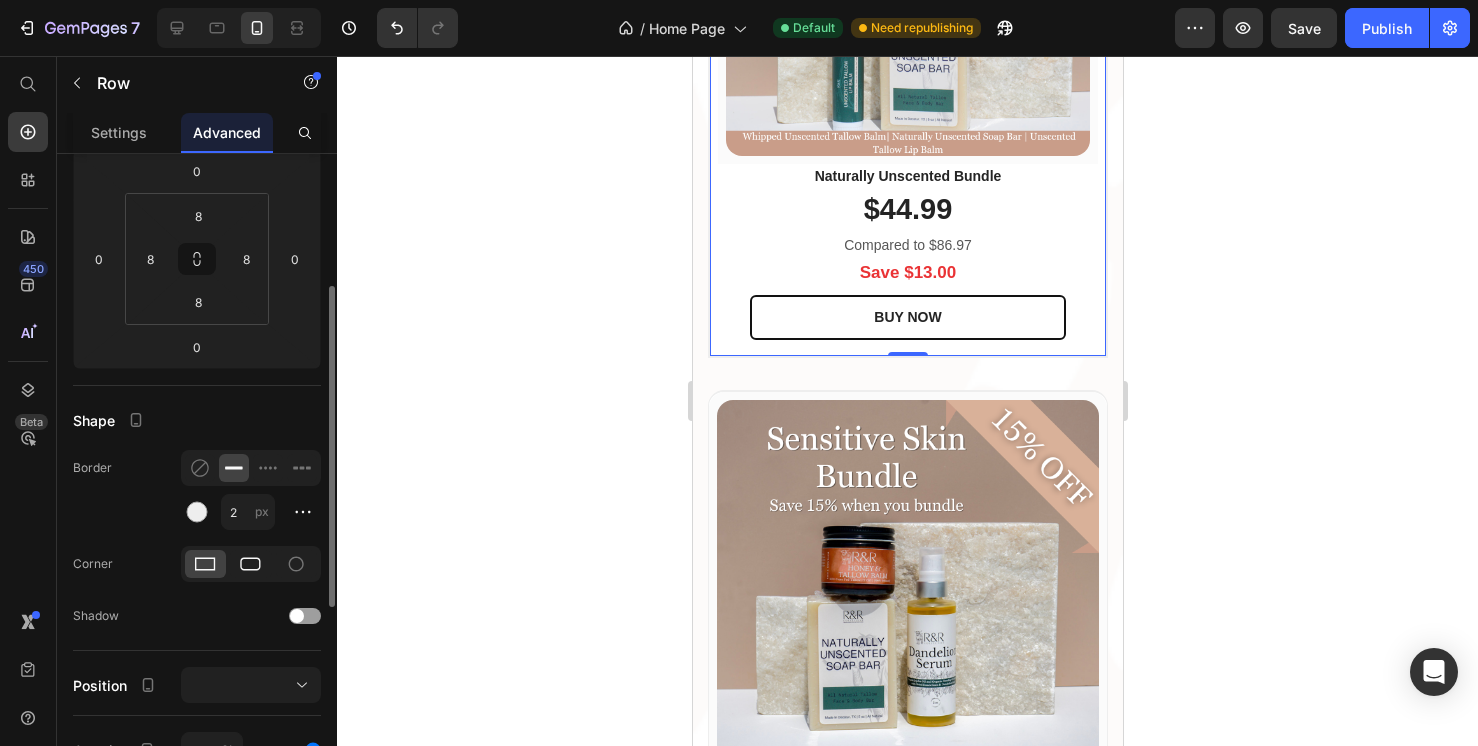 click 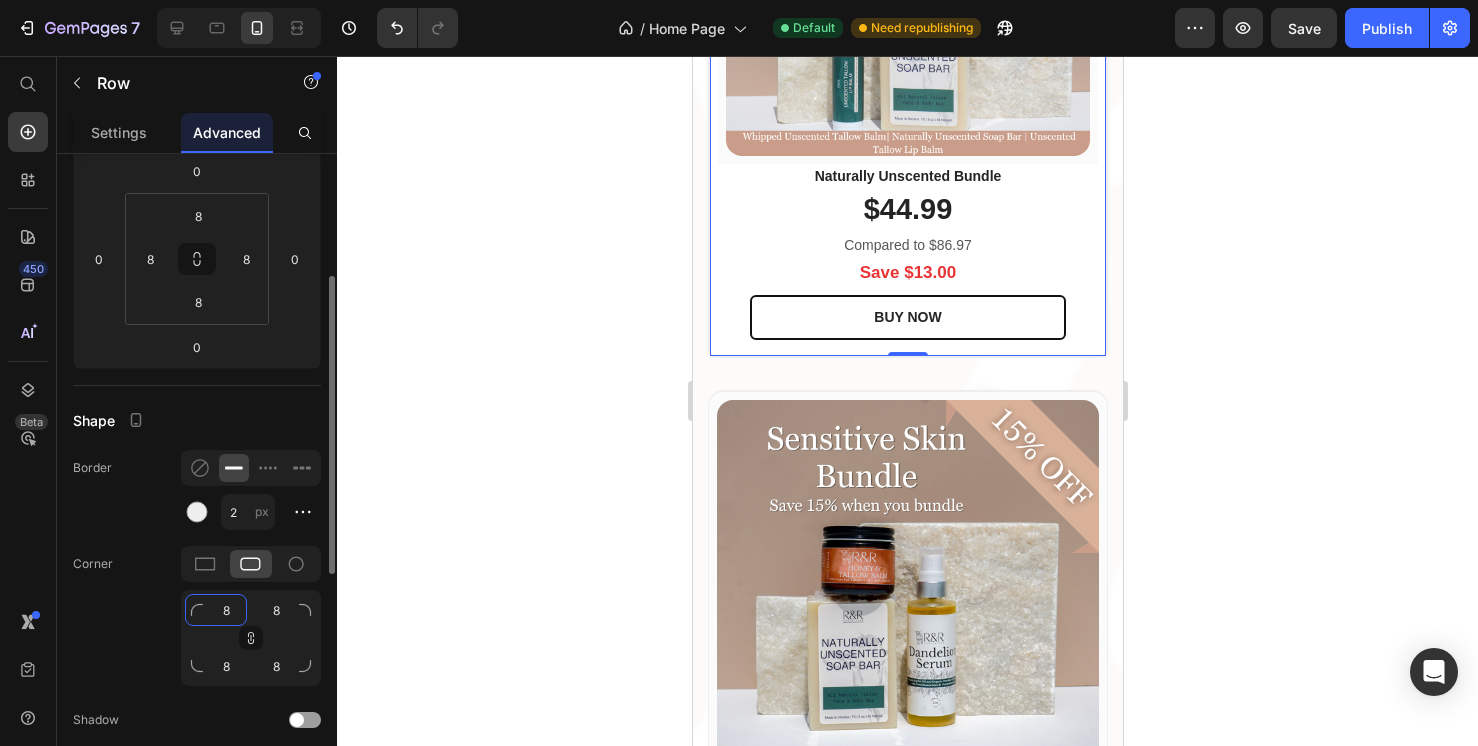 click on "8" 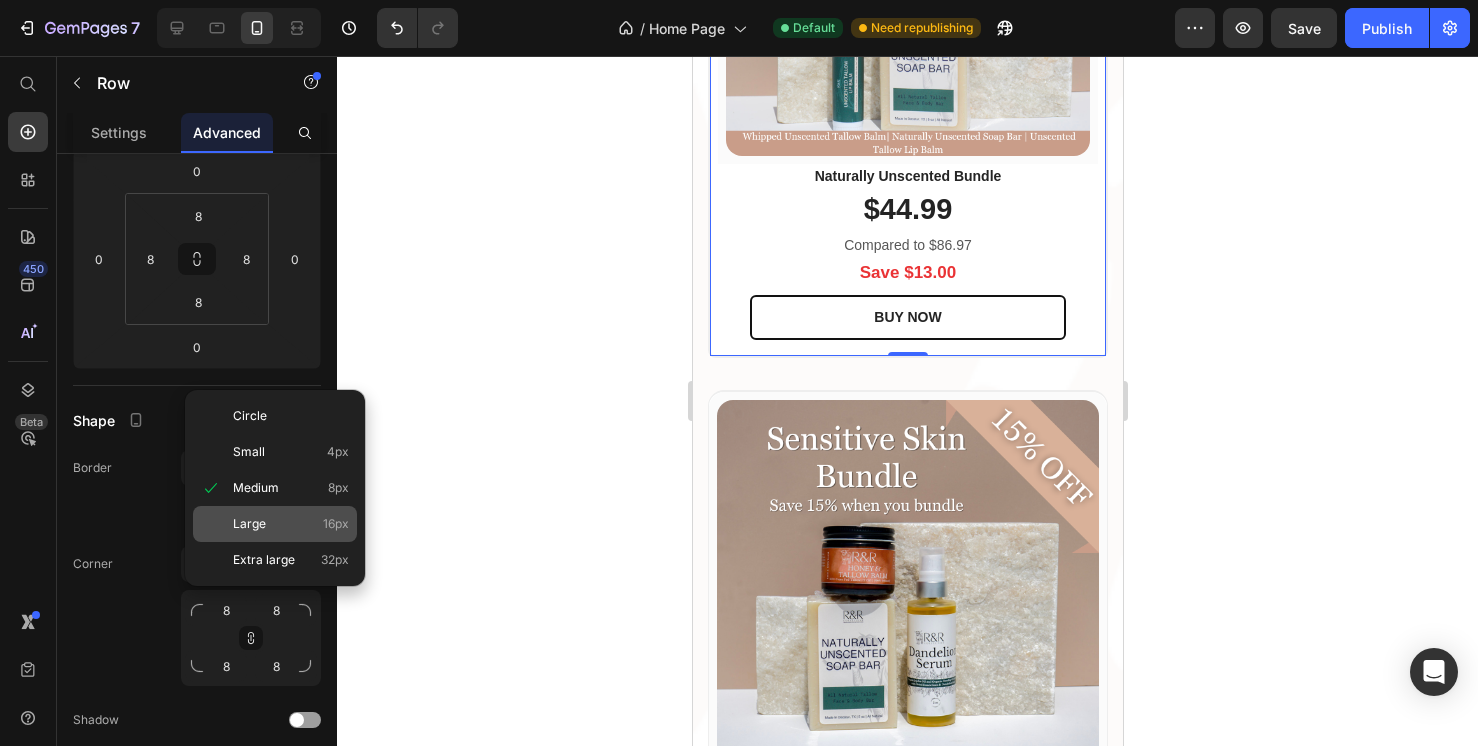 click on "Large 16px" 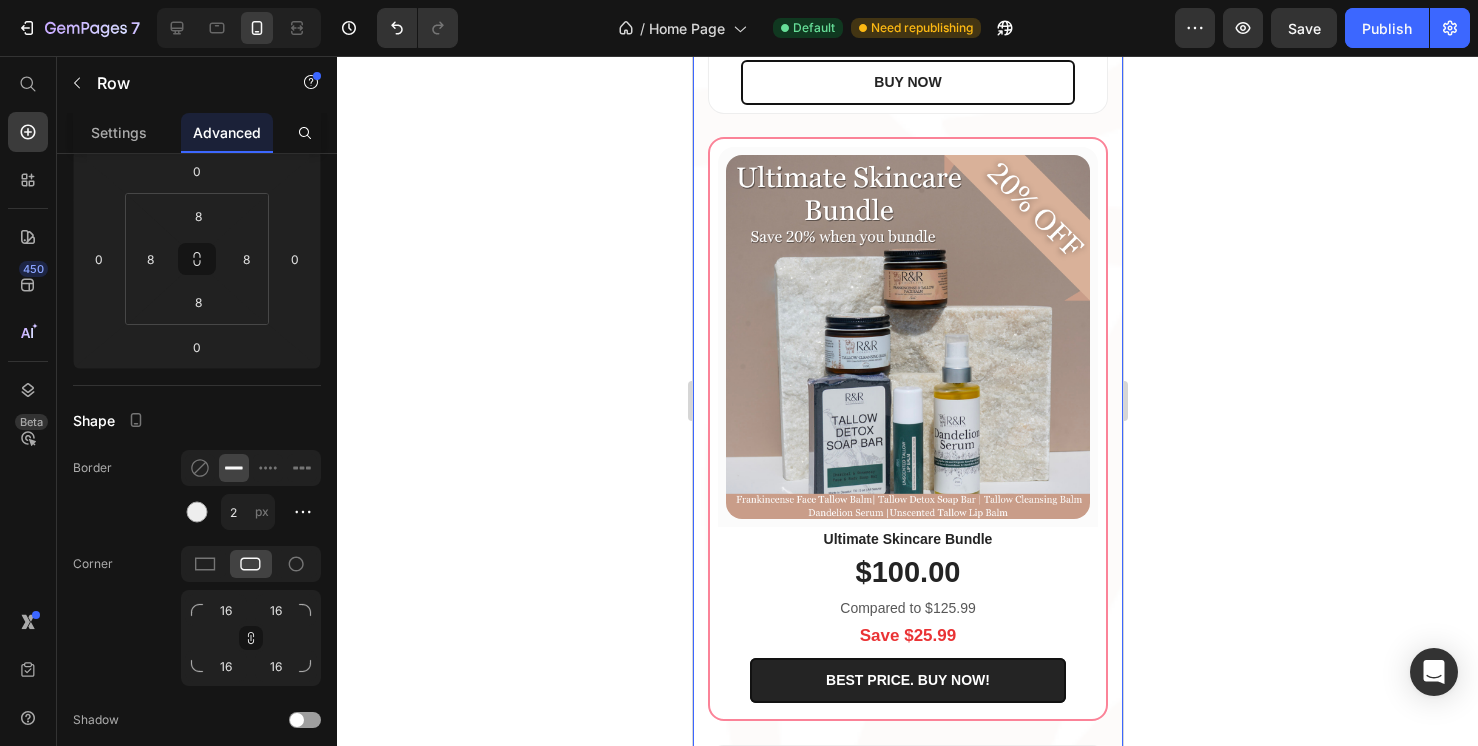 scroll, scrollTop: 3050, scrollLeft: 0, axis: vertical 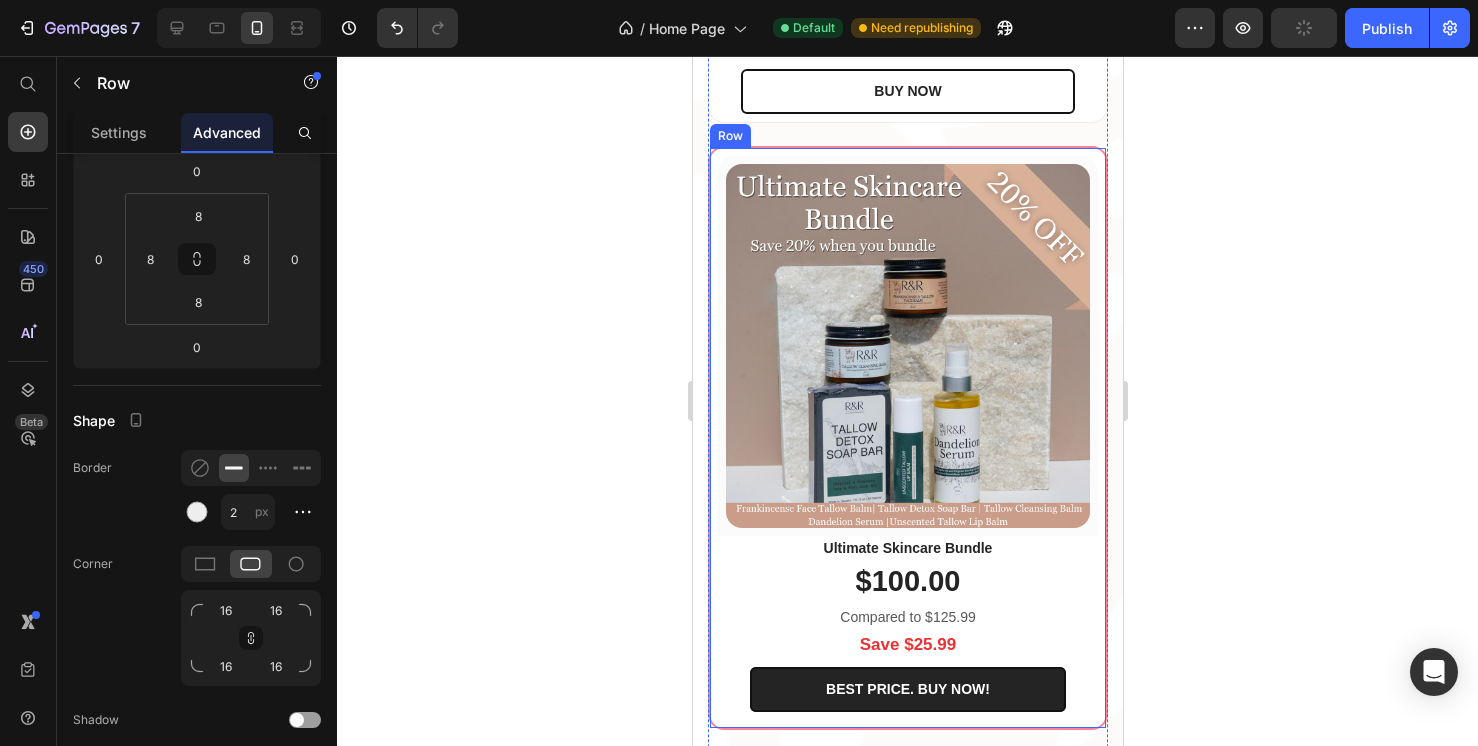 click on "(P) Images & Gallery Row Ultimate Skincare Bundle (P) Title $100.00 (P) Price Compared to $125.99 Text block Save $25.99 Text block BEST PRICE. BUY NOW! (P) Cart Button Row Product Row" at bounding box center (907, 438) 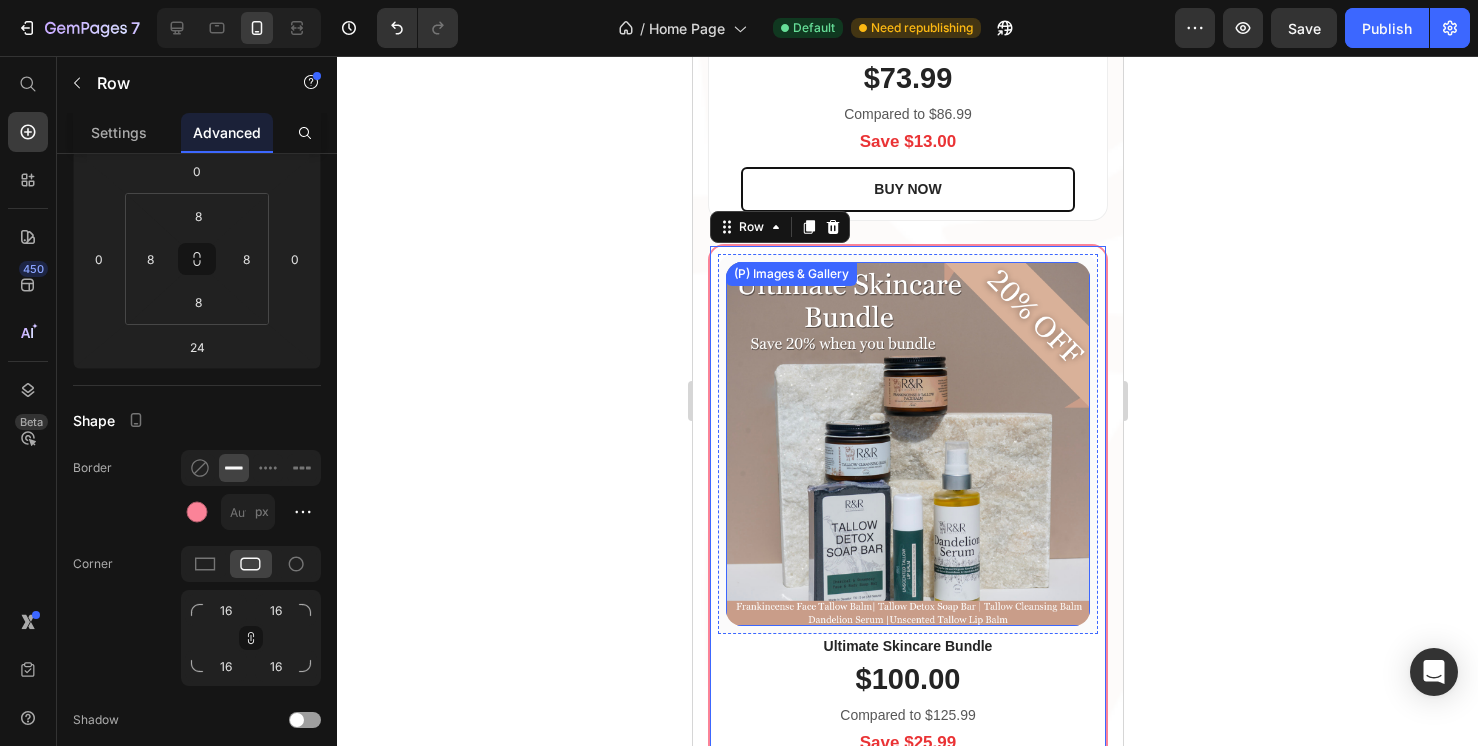 scroll, scrollTop: 2683, scrollLeft: 0, axis: vertical 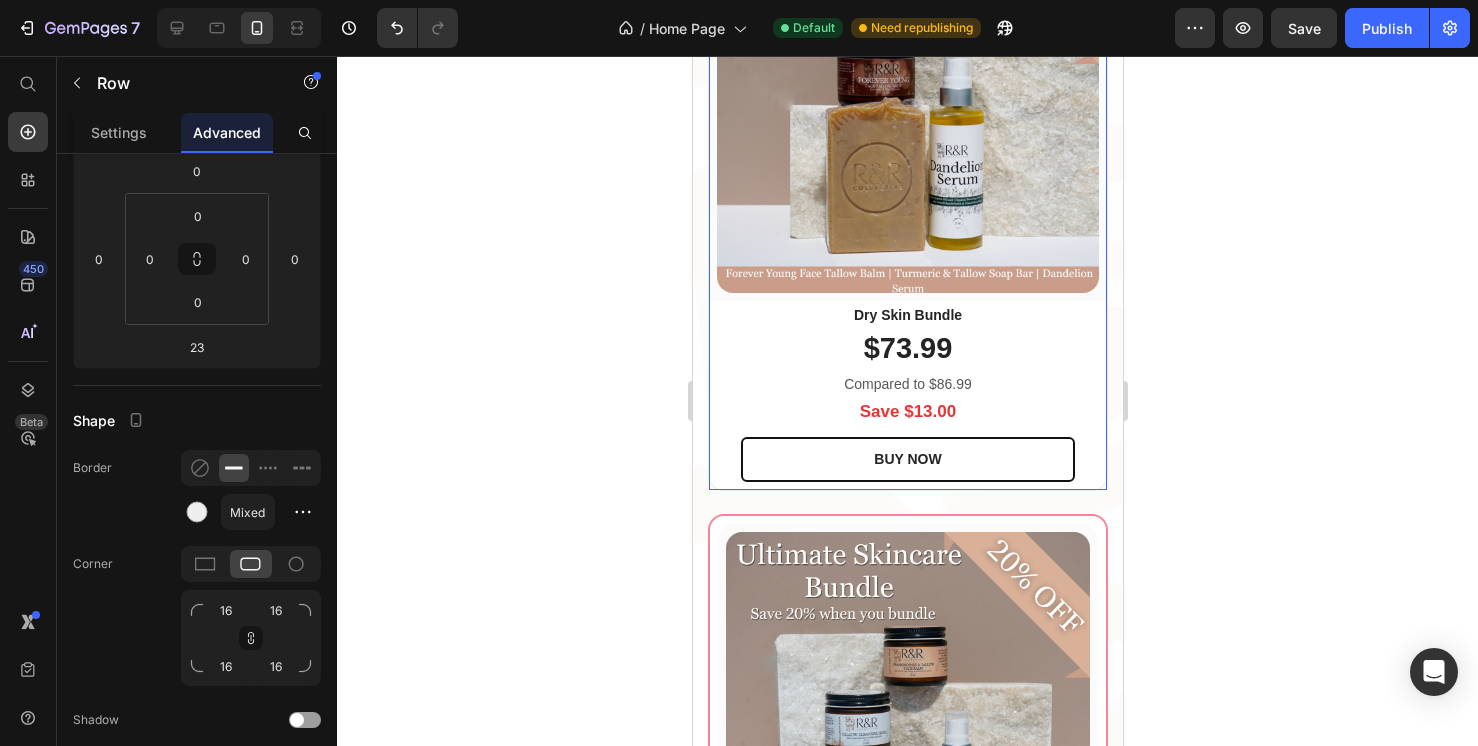 click on "(P) Images & Gallery Row Dry Skin Bundle (P) Title $73.99 (P) Price  Compared to $86.99 Text block Save $13.00 Text block BUY NOW (P) Cart Button Row Product Row" at bounding box center (907, 196) 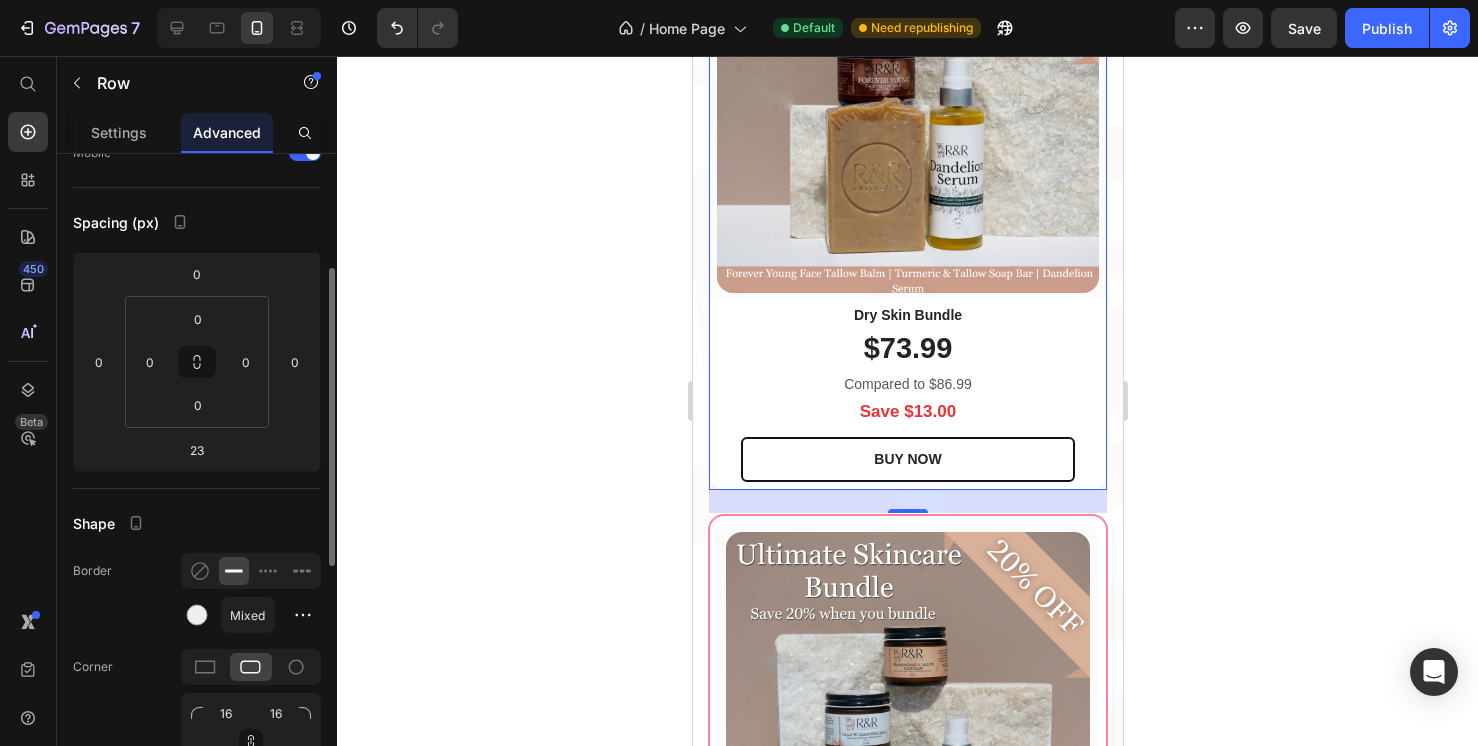 scroll, scrollTop: 126, scrollLeft: 0, axis: vertical 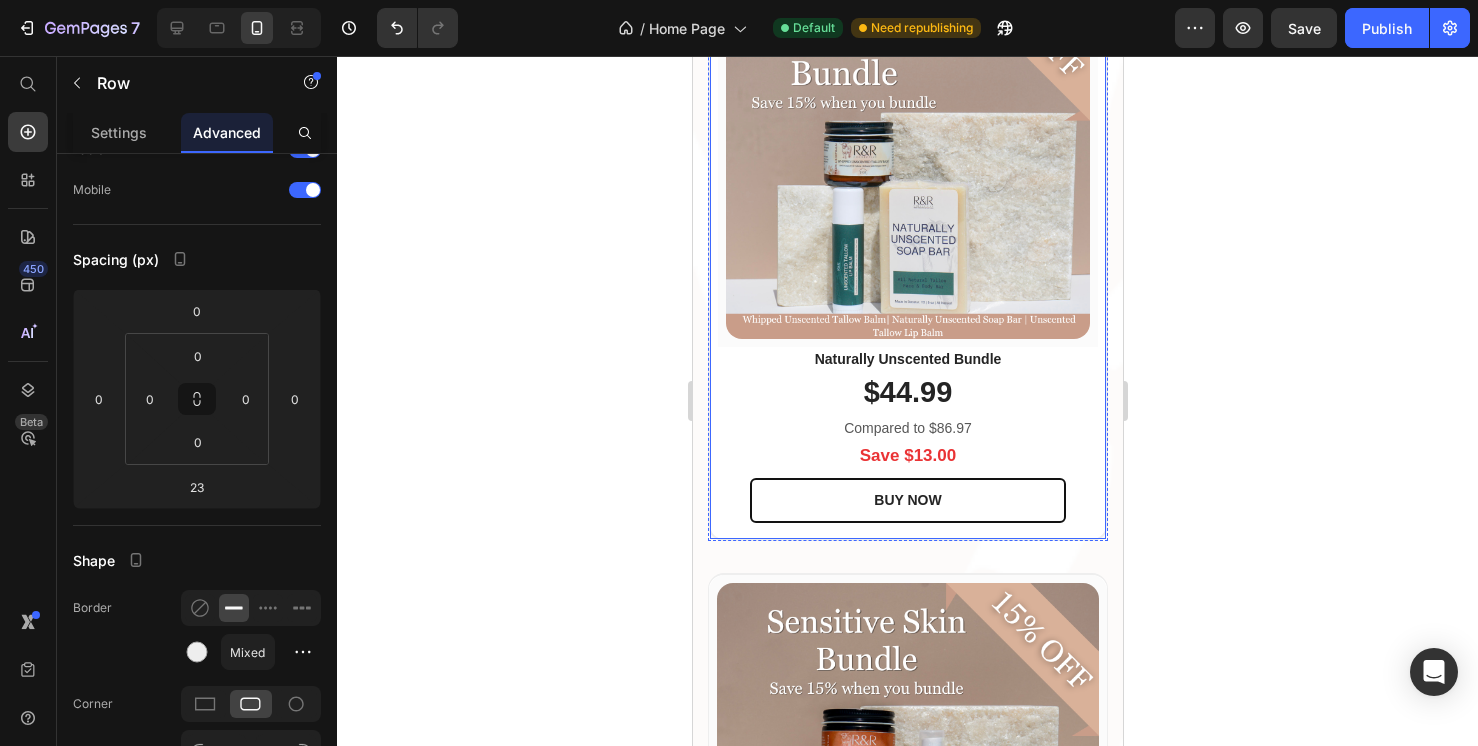 click on "(P) Images & Gallery Row Naturally Unscented Bundle (P) Title $44.99 (P) Price Compared to $86.97 Text block Save $13.00 Text block BUY NOW (P) Cart Button Row Product Row" at bounding box center (907, 249) 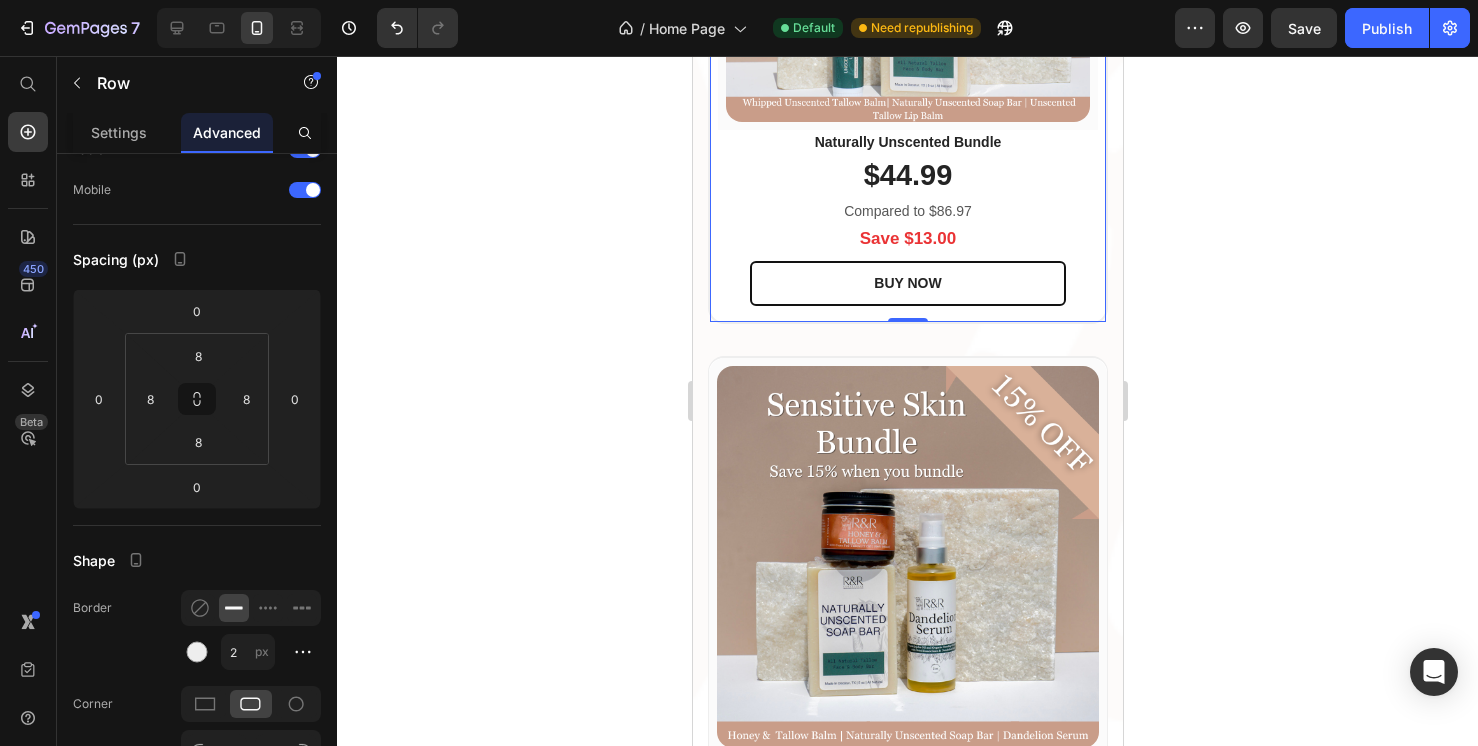 scroll, scrollTop: 4070, scrollLeft: 0, axis: vertical 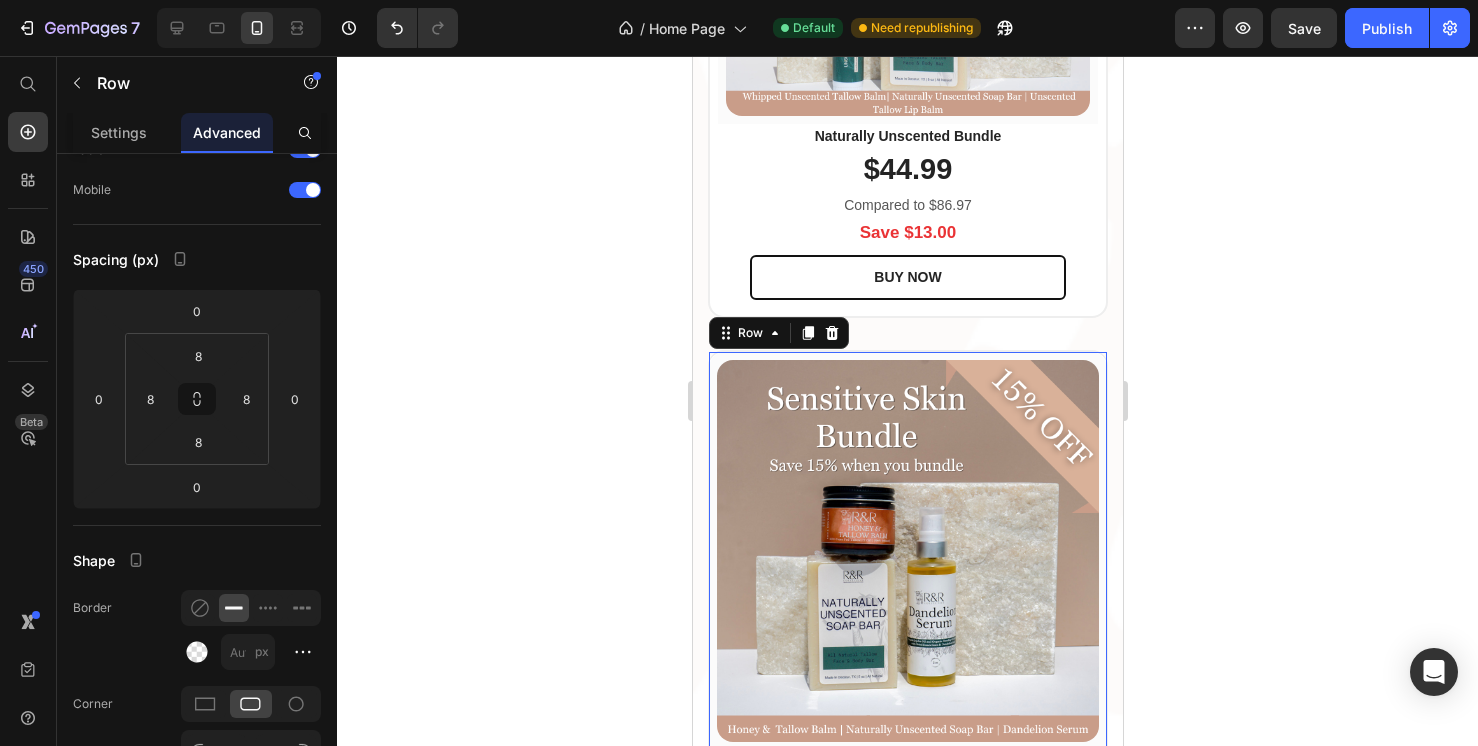 click on "(P) Images & Gallery Row   0" at bounding box center [907, 551] 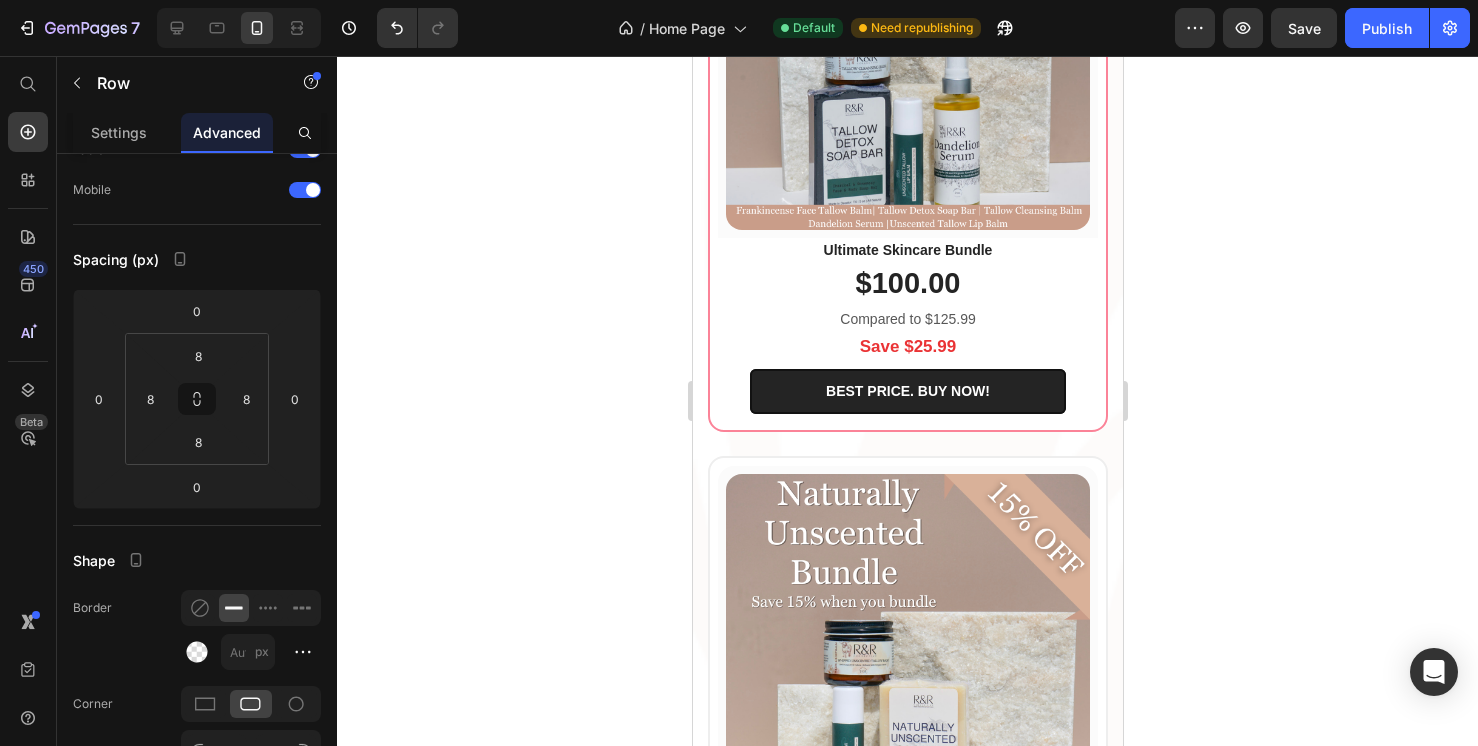 scroll, scrollTop: 3339, scrollLeft: 0, axis: vertical 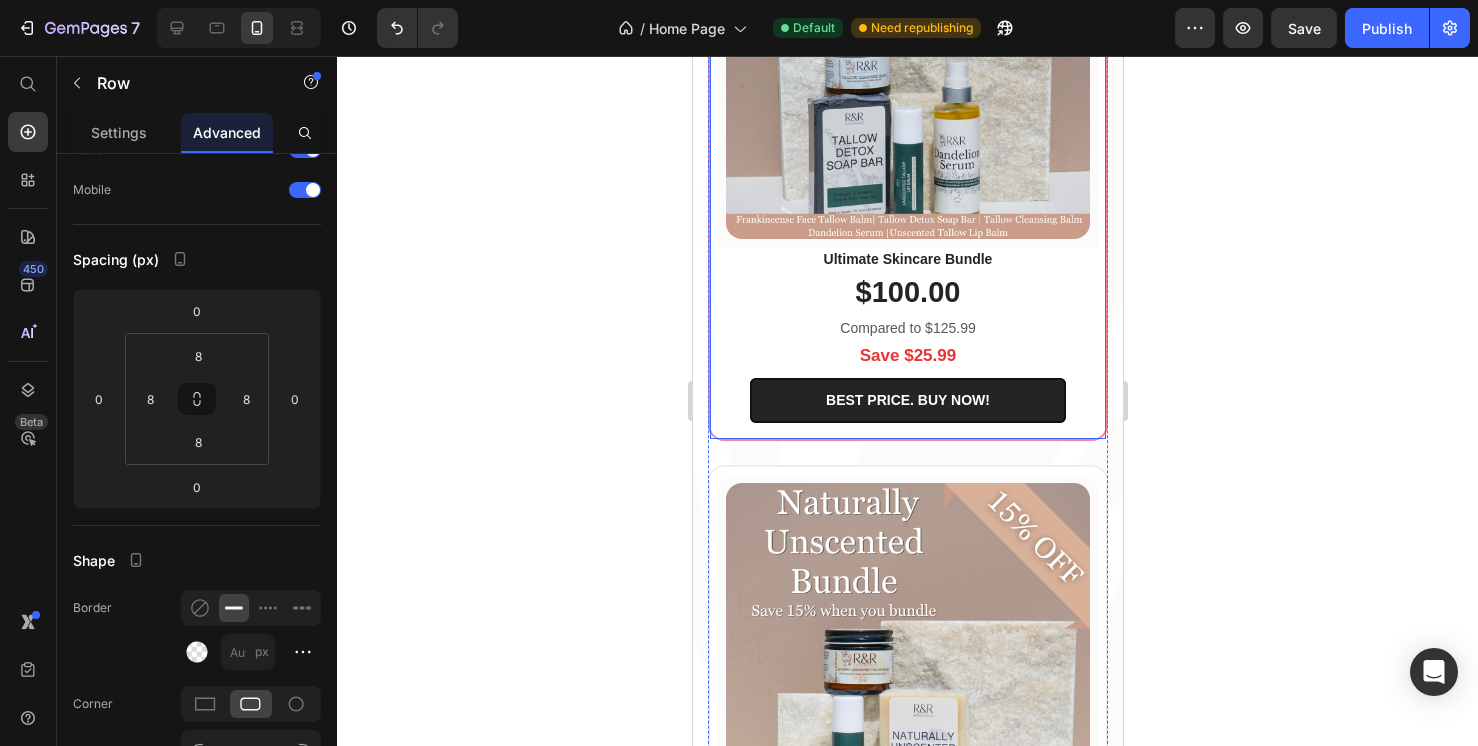 click on "(P) Images & Gallery Row Ultimate Skincare Bundle (P) Title $100.00 (P) Price Compared to $125.99 Text block Save $25.99 Text block BEST PRICE. BUY NOW! (P) Cart Button Row Product Row" at bounding box center (907, 149) 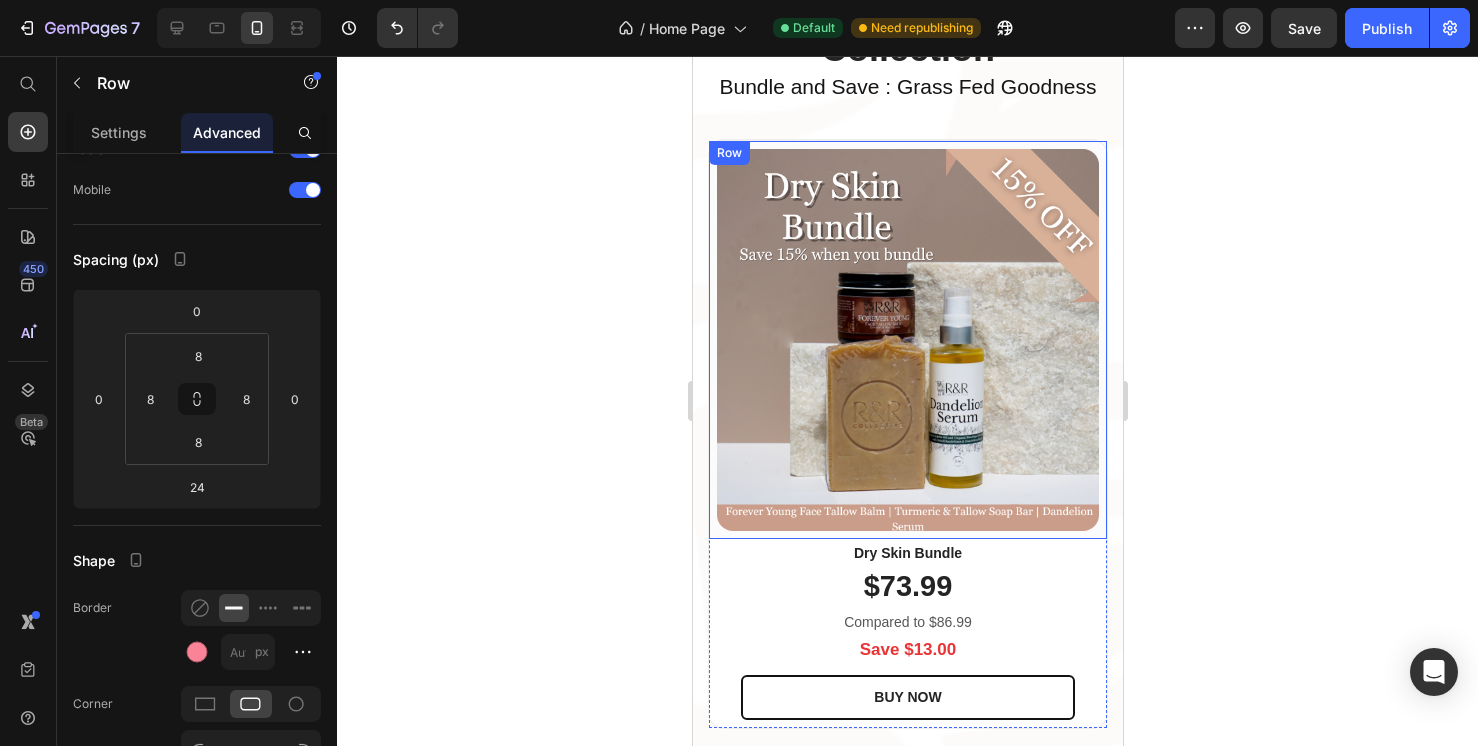 scroll, scrollTop: 2444, scrollLeft: 0, axis: vertical 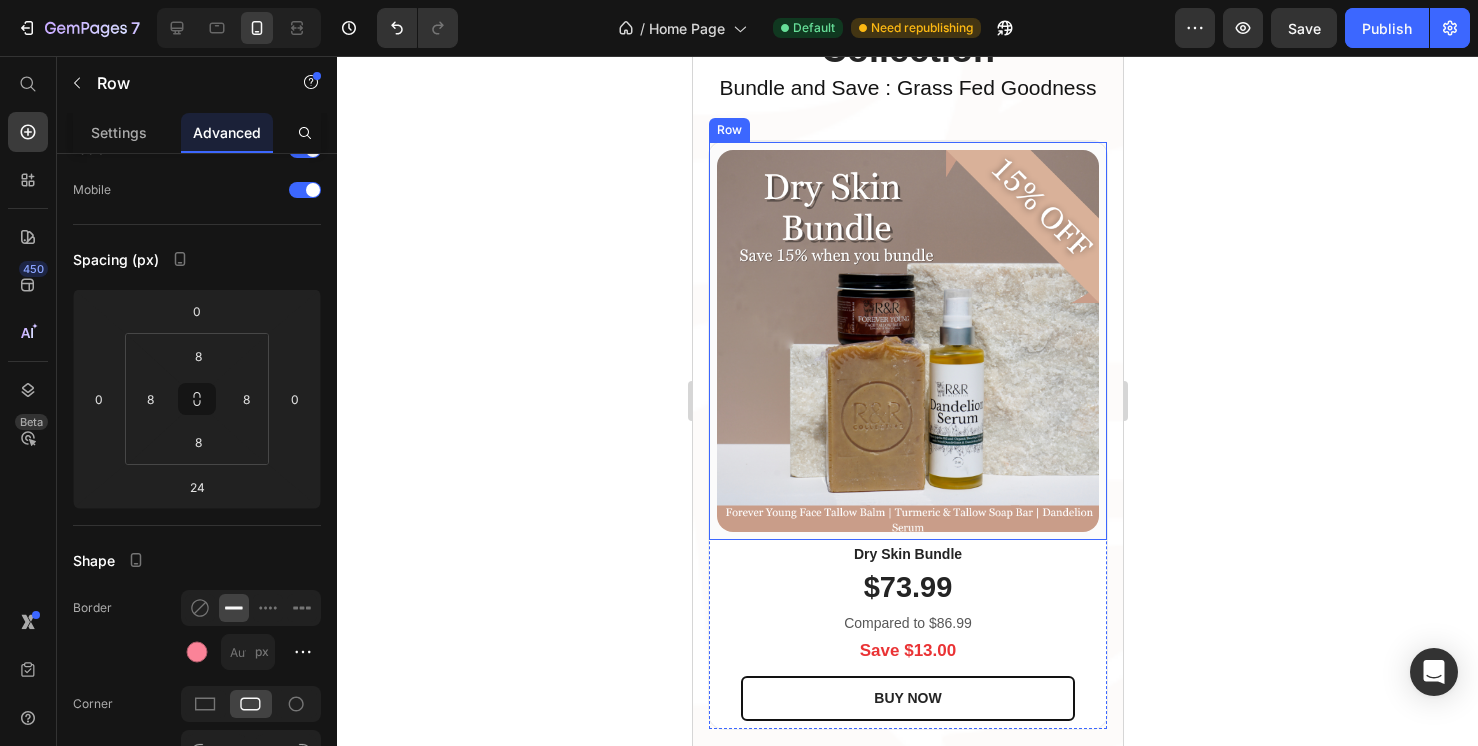 click on "(P) Images & Gallery Row" at bounding box center (907, 341) 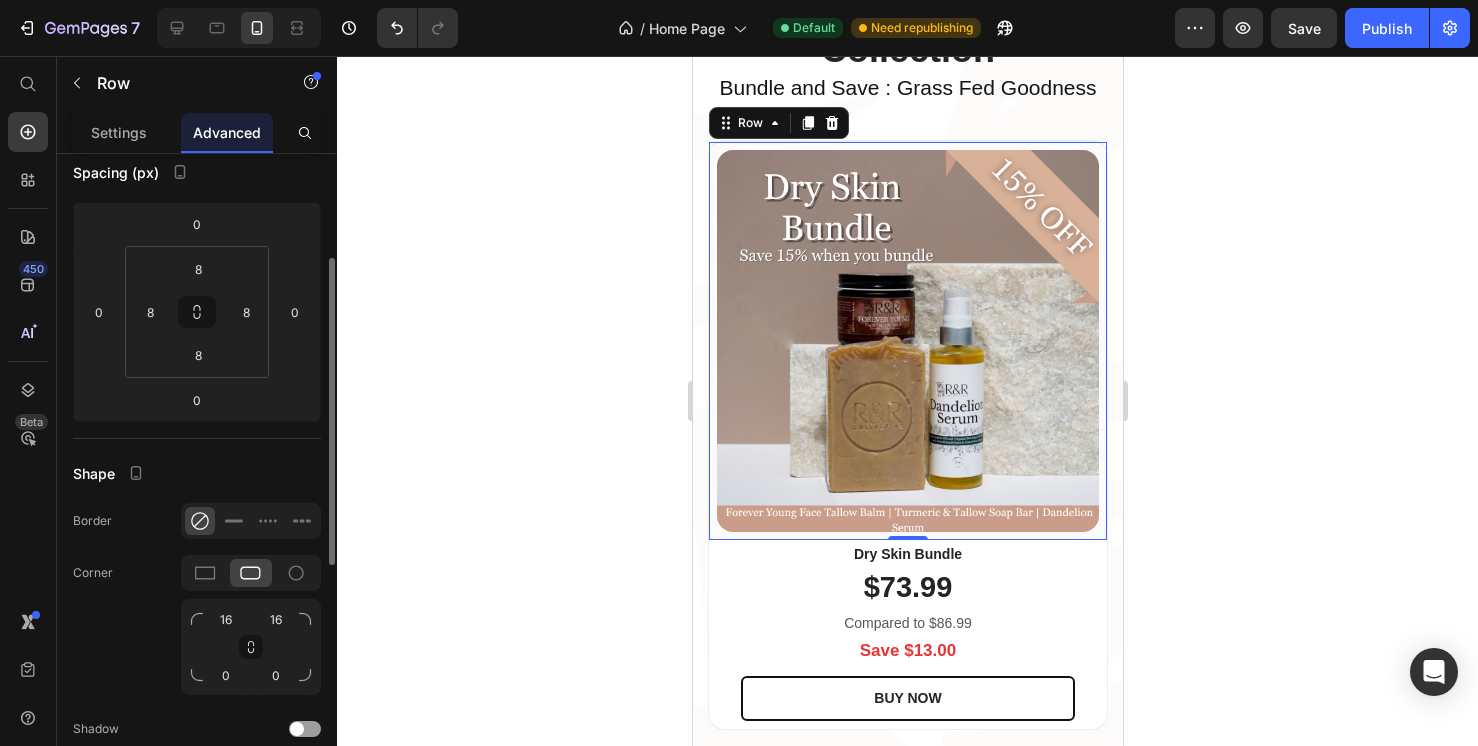scroll, scrollTop: 228, scrollLeft: 0, axis: vertical 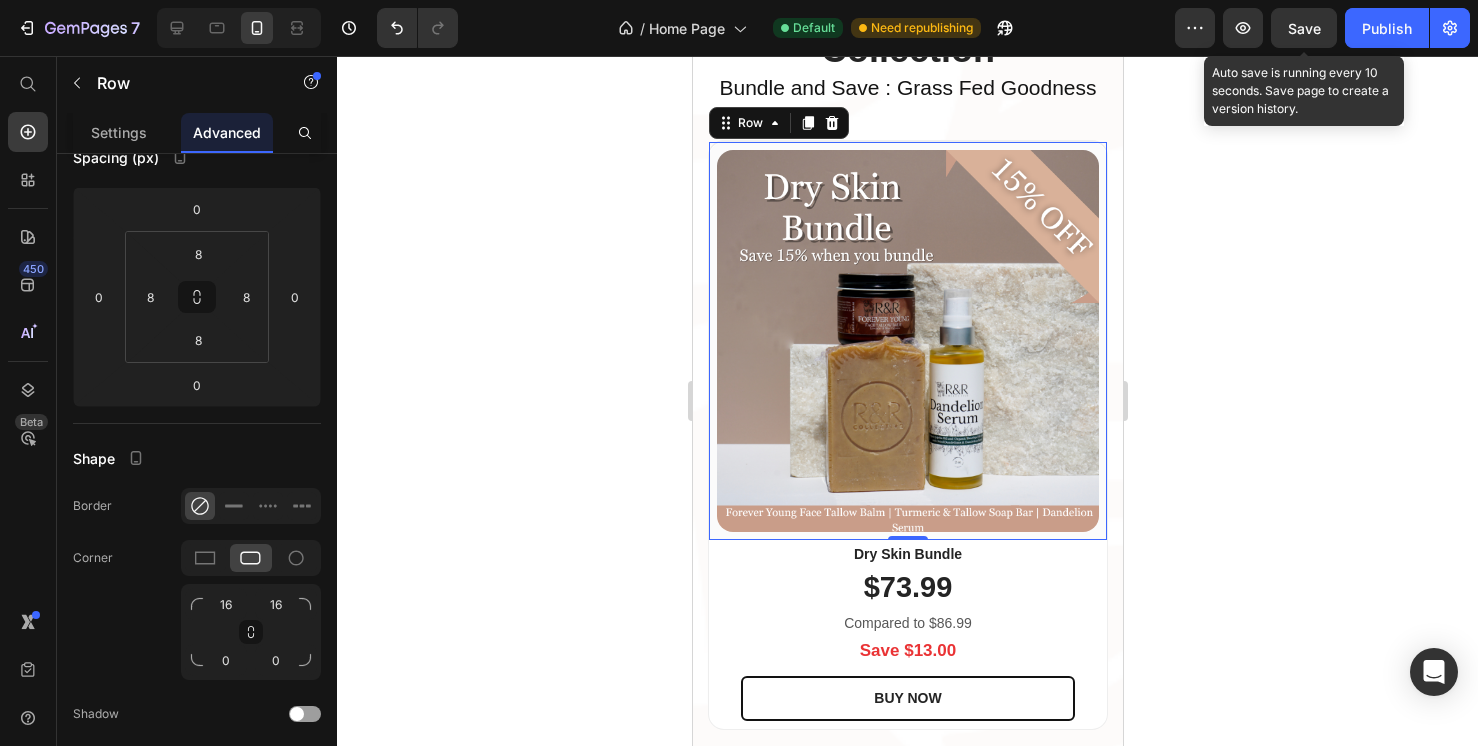 click on "Save" at bounding box center (1304, 28) 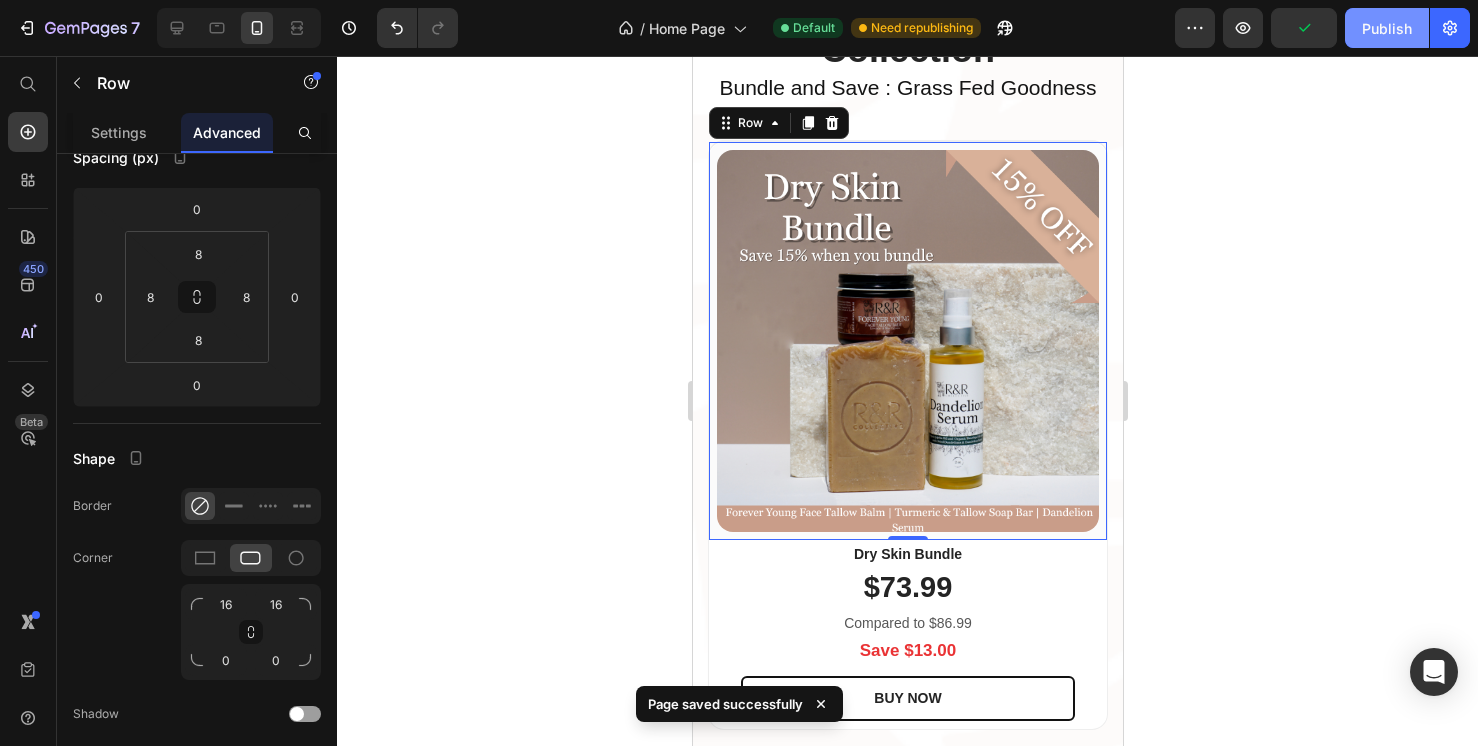 click on "Publish" at bounding box center [1387, 28] 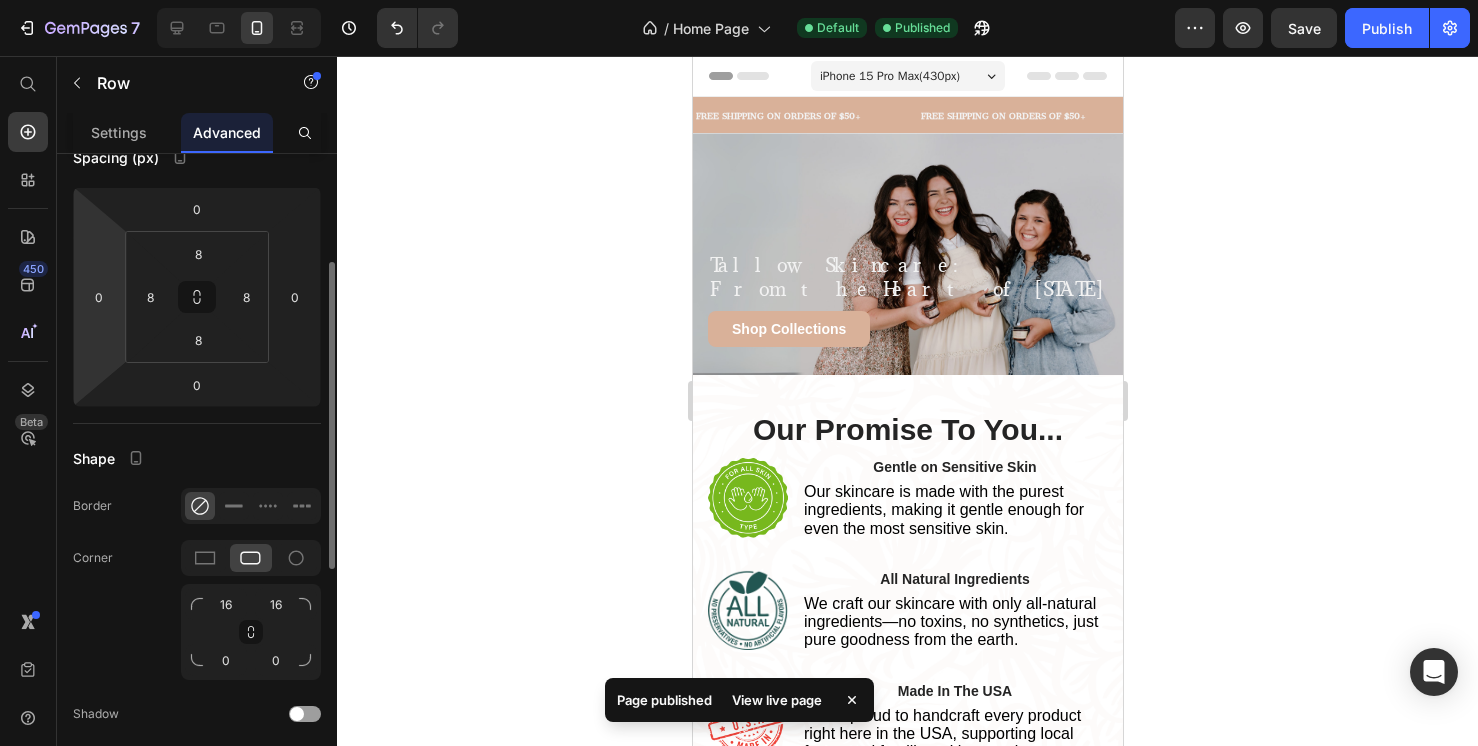 scroll, scrollTop: 0, scrollLeft: 0, axis: both 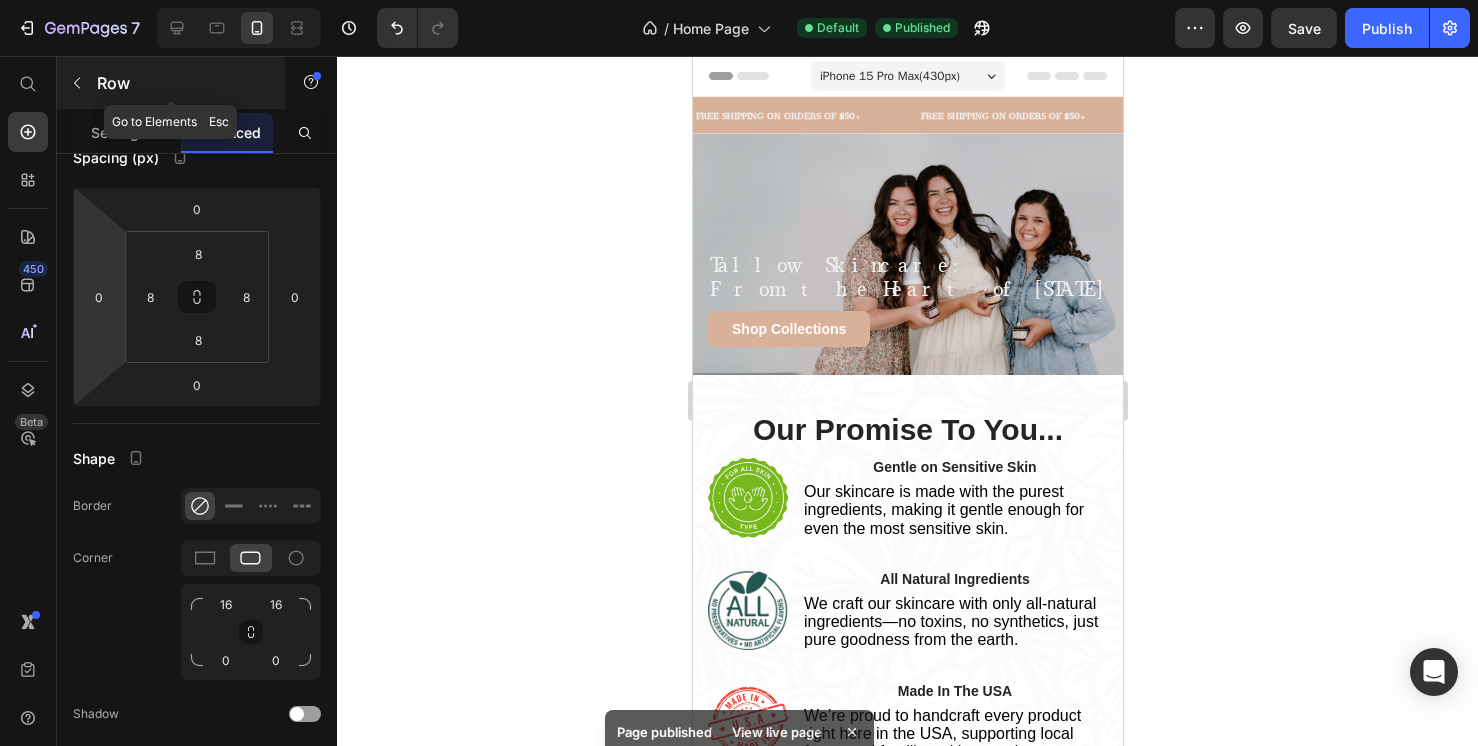 click 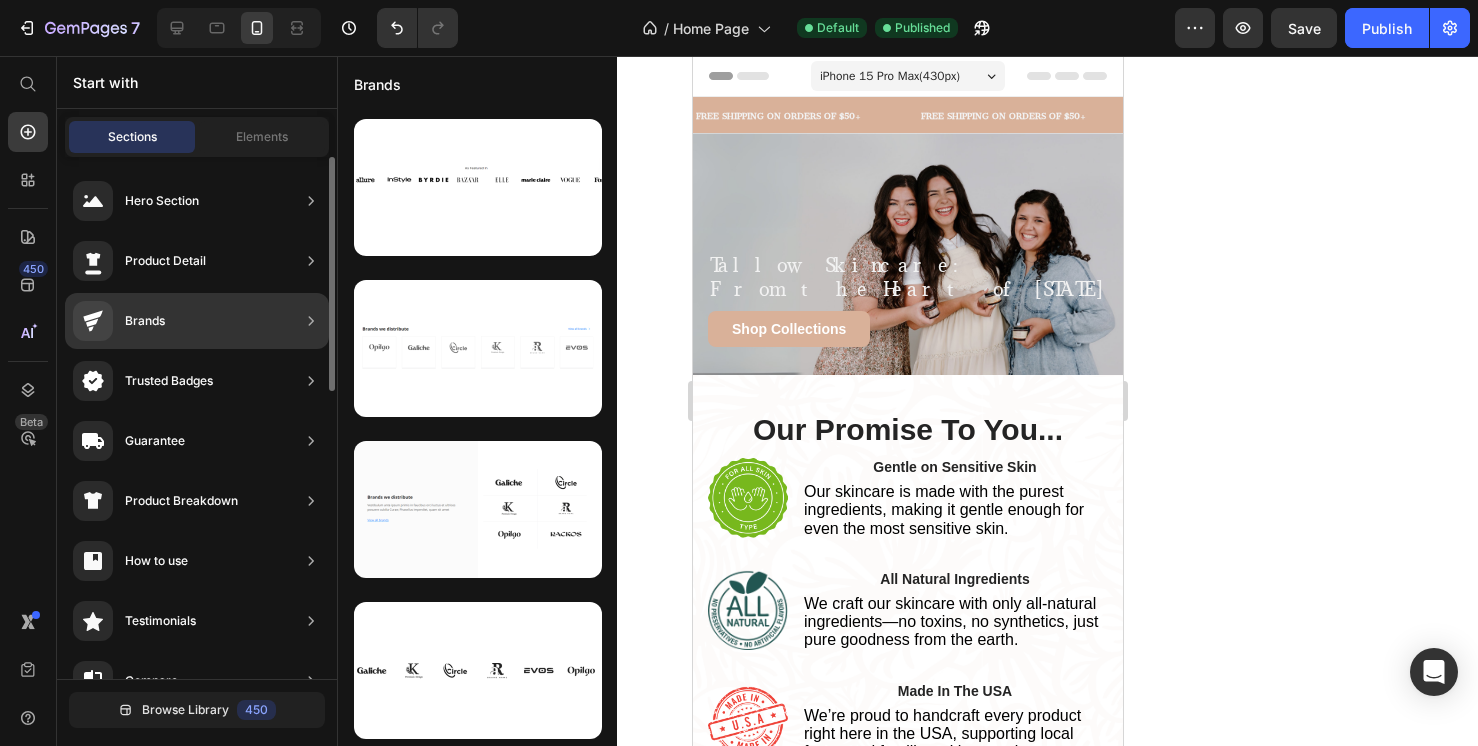 scroll, scrollTop: 318, scrollLeft: 0, axis: vertical 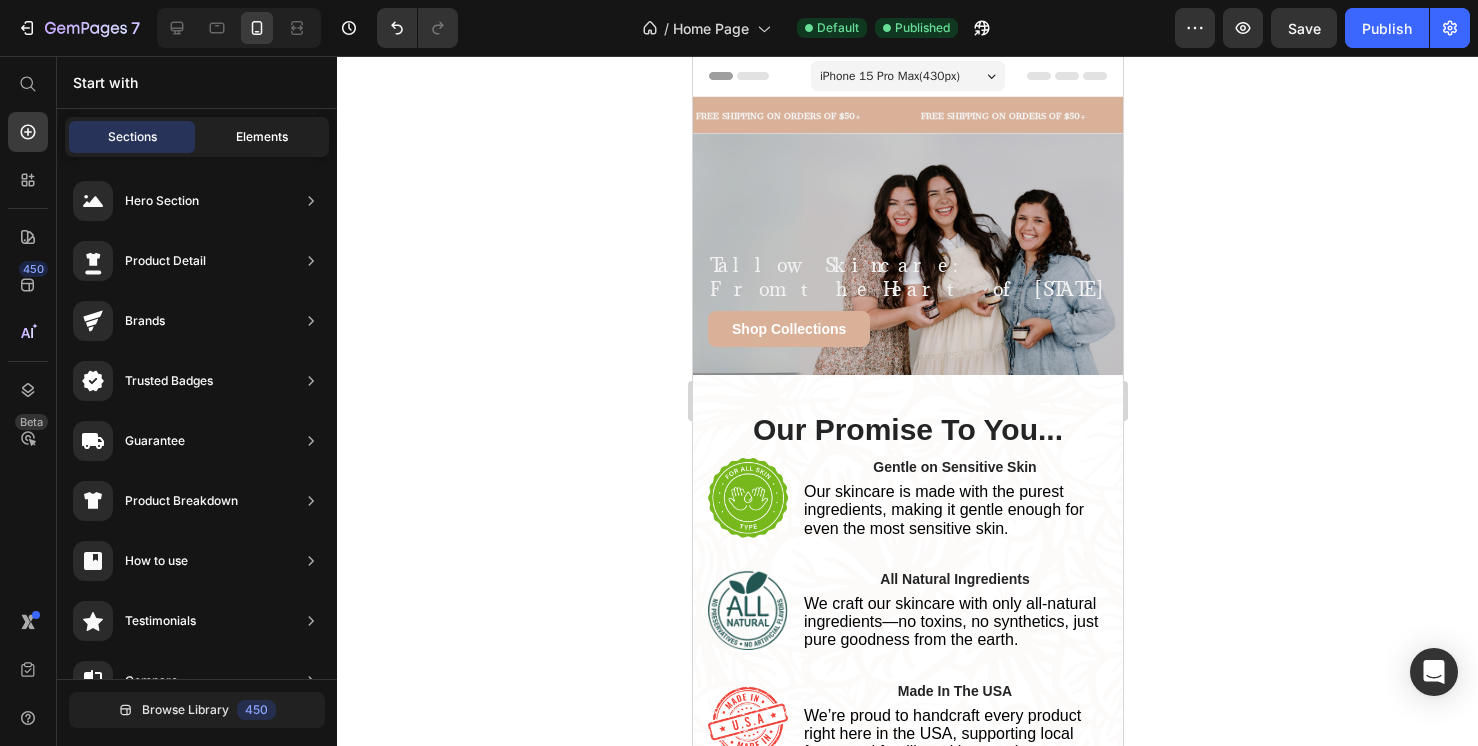 click on "Elements" at bounding box center (262, 137) 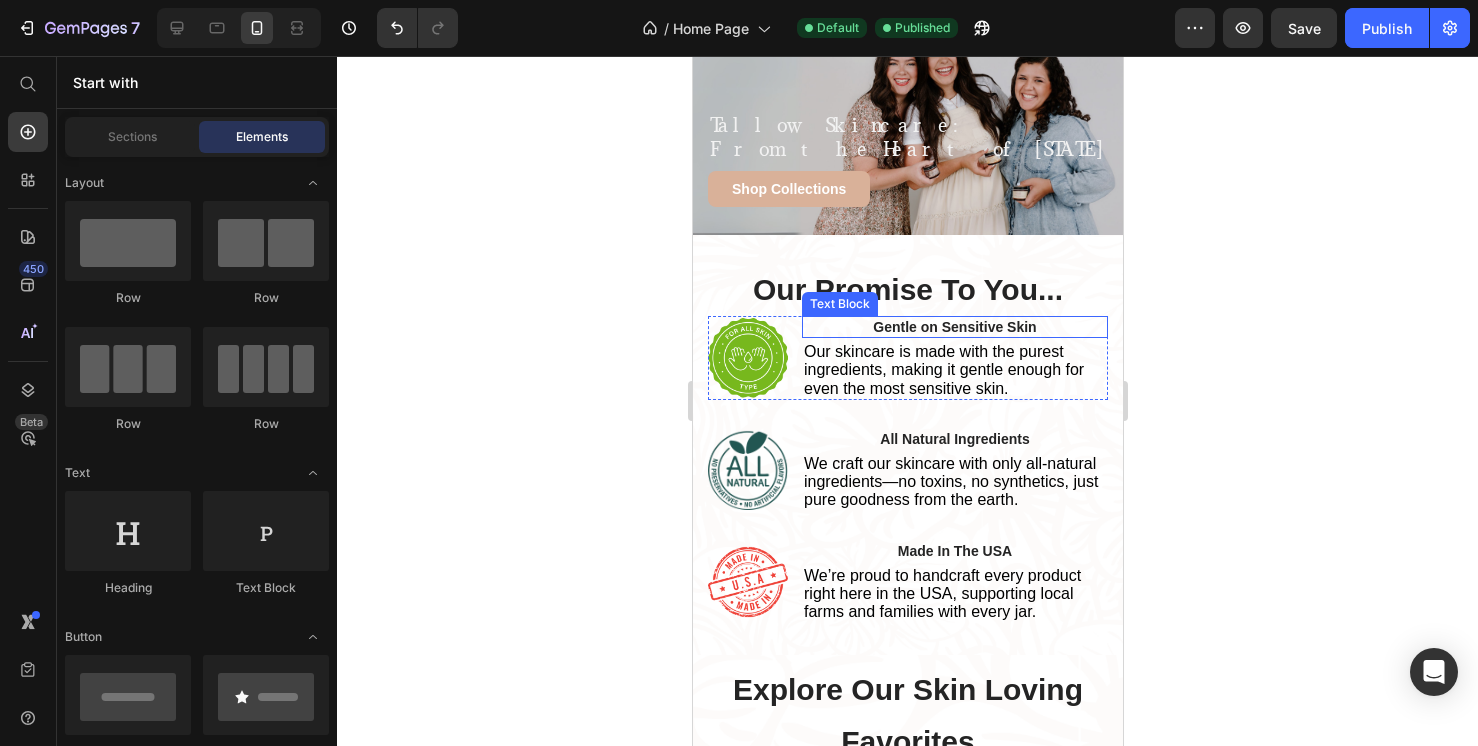 scroll, scrollTop: 162, scrollLeft: 0, axis: vertical 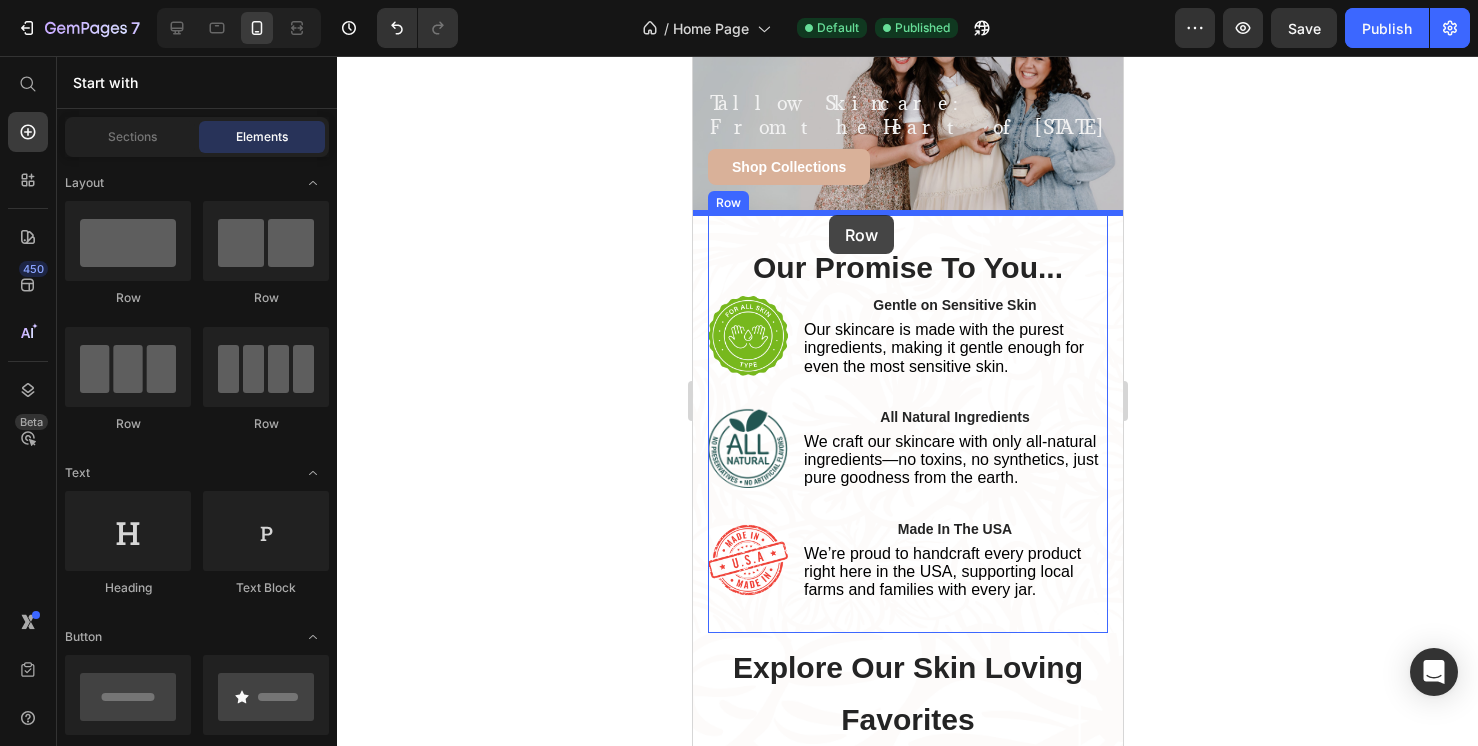 drag, startPoint x: 831, startPoint y: 290, endPoint x: 828, endPoint y: 215, distance: 75.059975 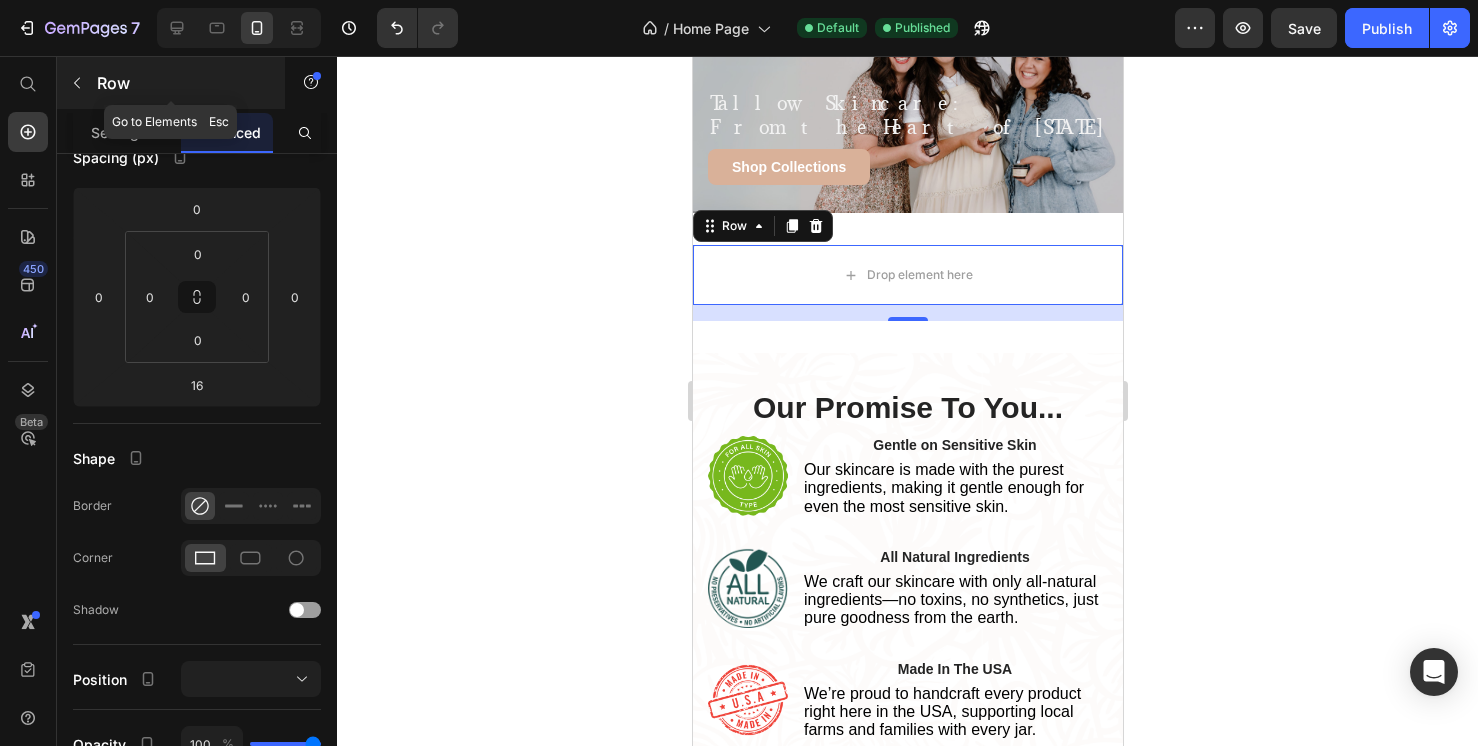 click 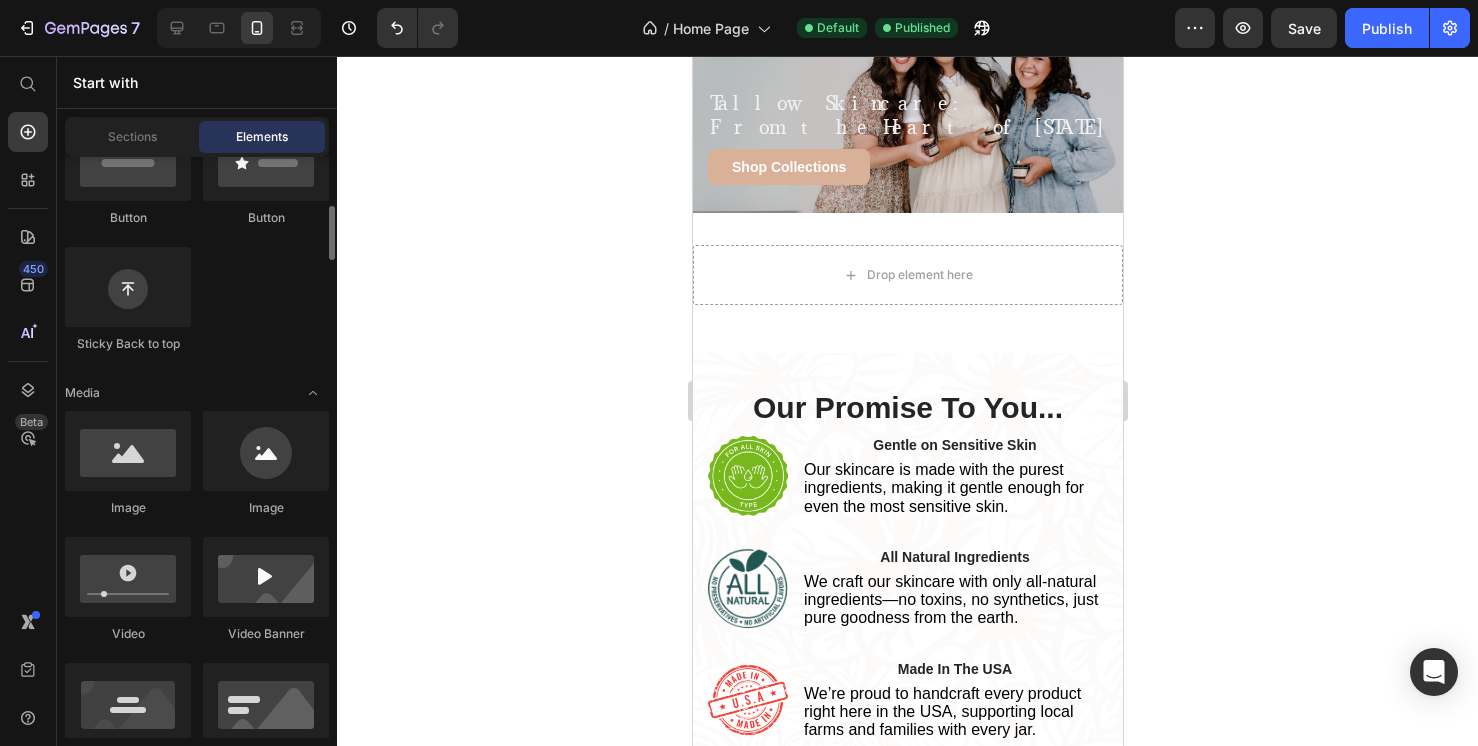 scroll, scrollTop: 533, scrollLeft: 0, axis: vertical 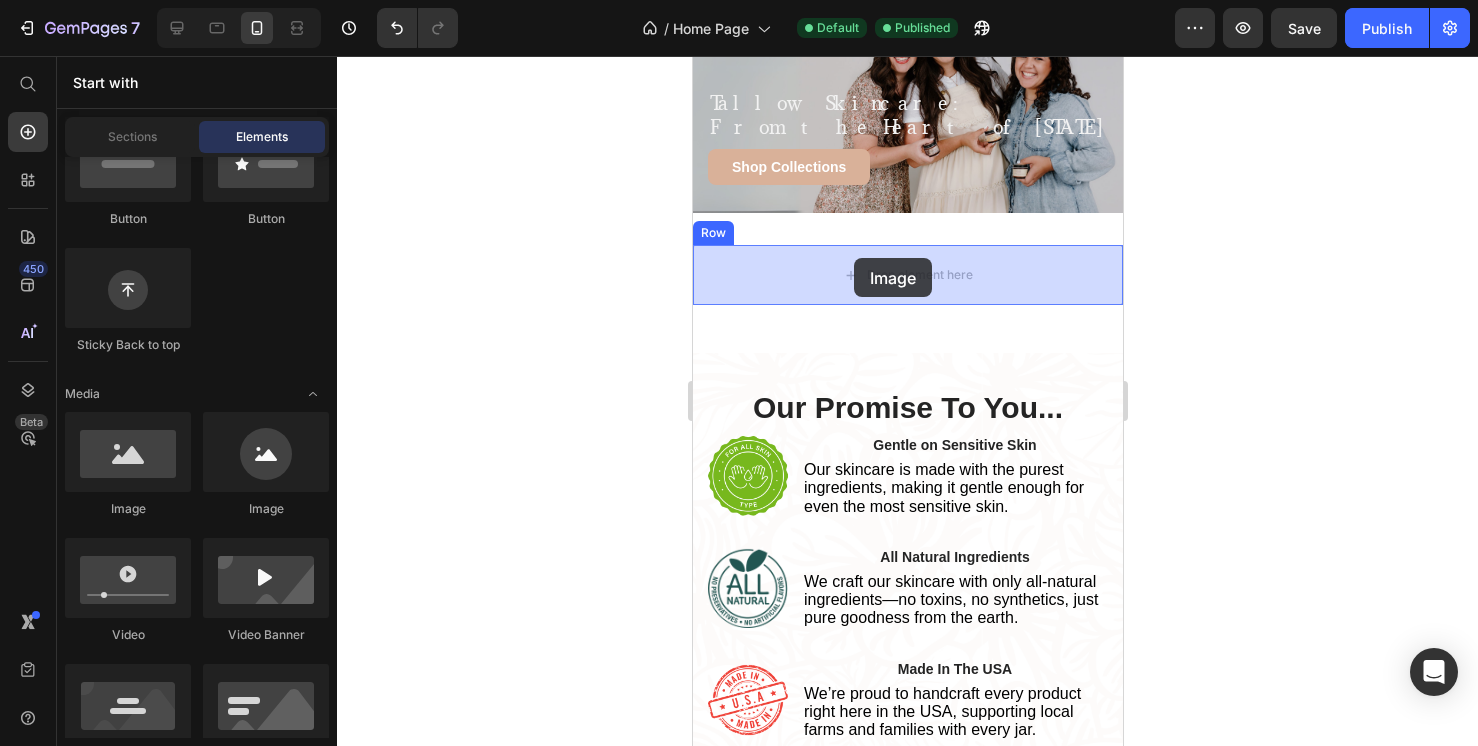 drag, startPoint x: 828, startPoint y: 525, endPoint x: 851, endPoint y: 259, distance: 266.99252 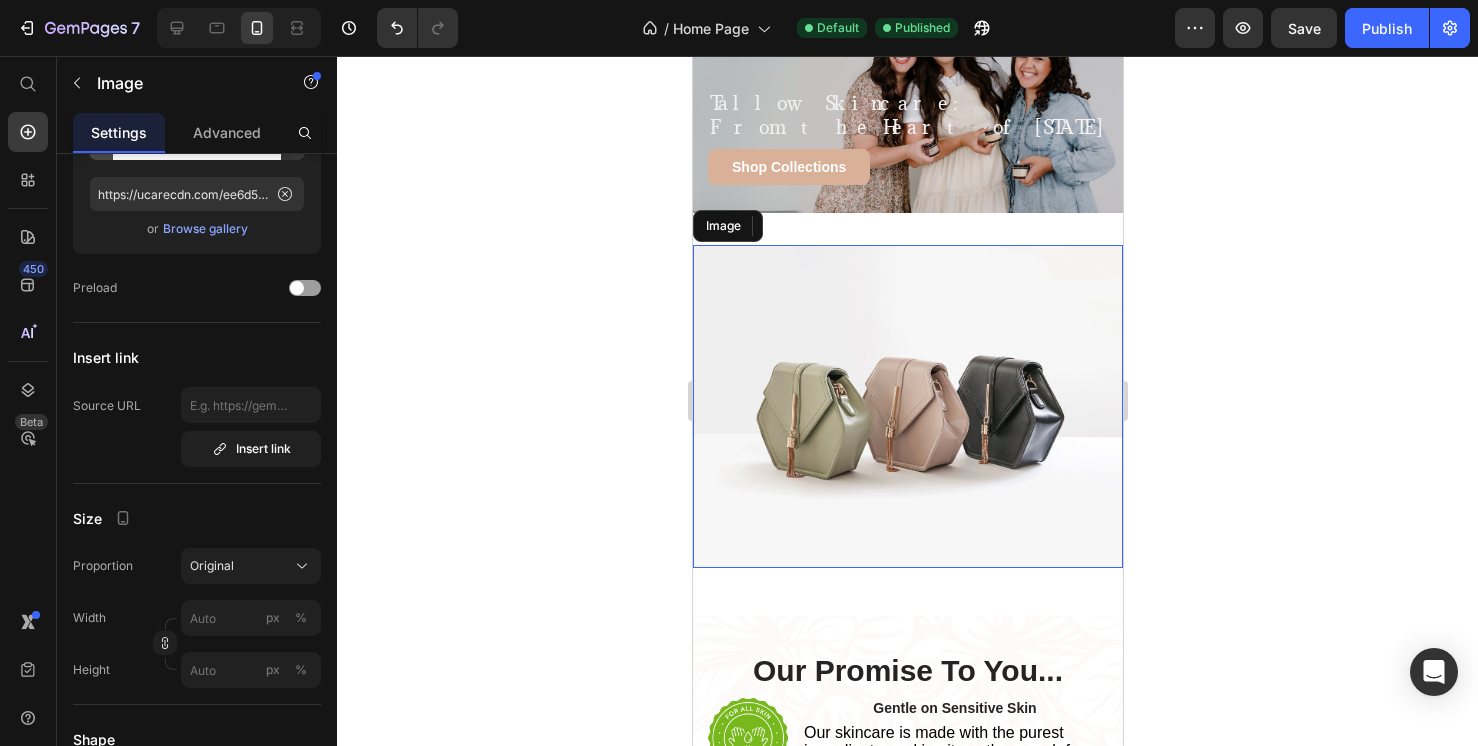 scroll, scrollTop: 0, scrollLeft: 0, axis: both 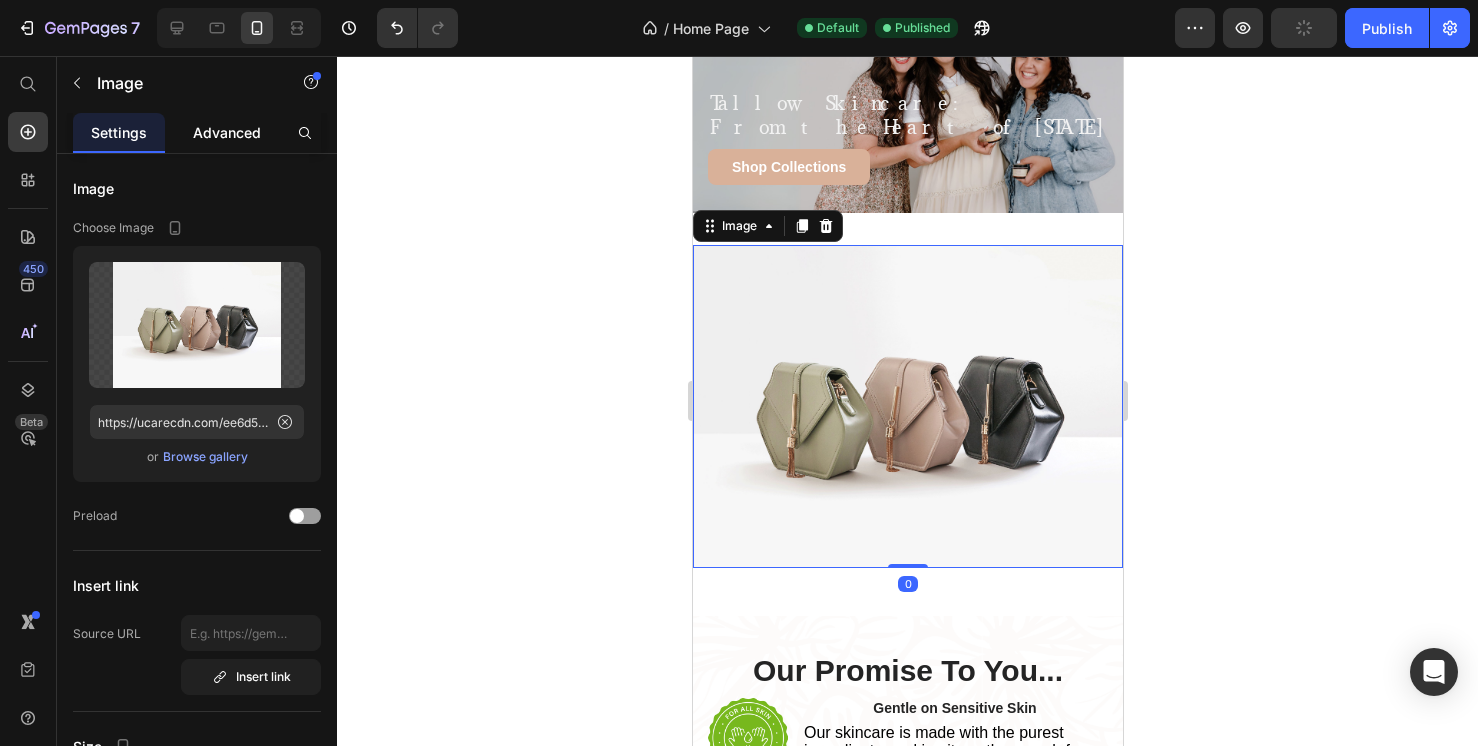 click on "Advanced" at bounding box center (227, 132) 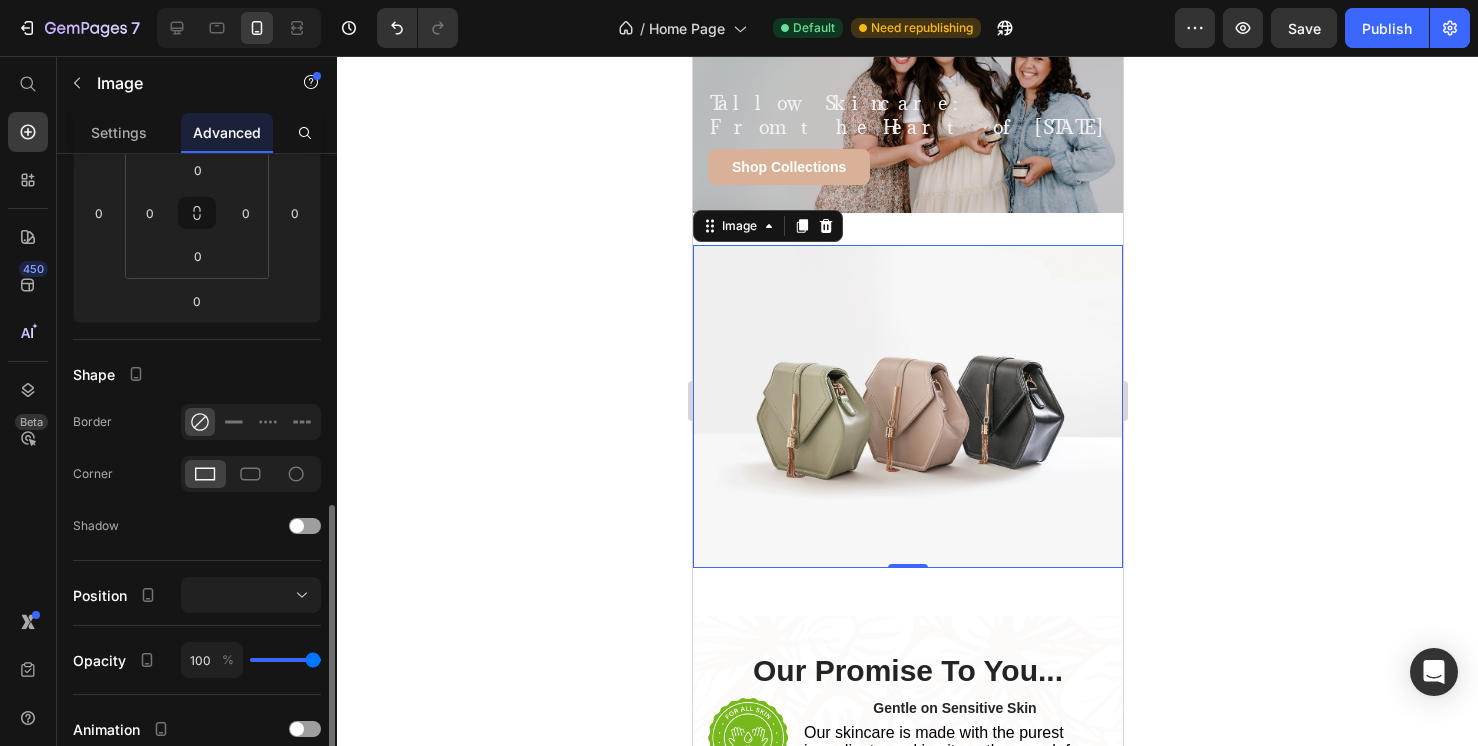 scroll, scrollTop: 482, scrollLeft: 0, axis: vertical 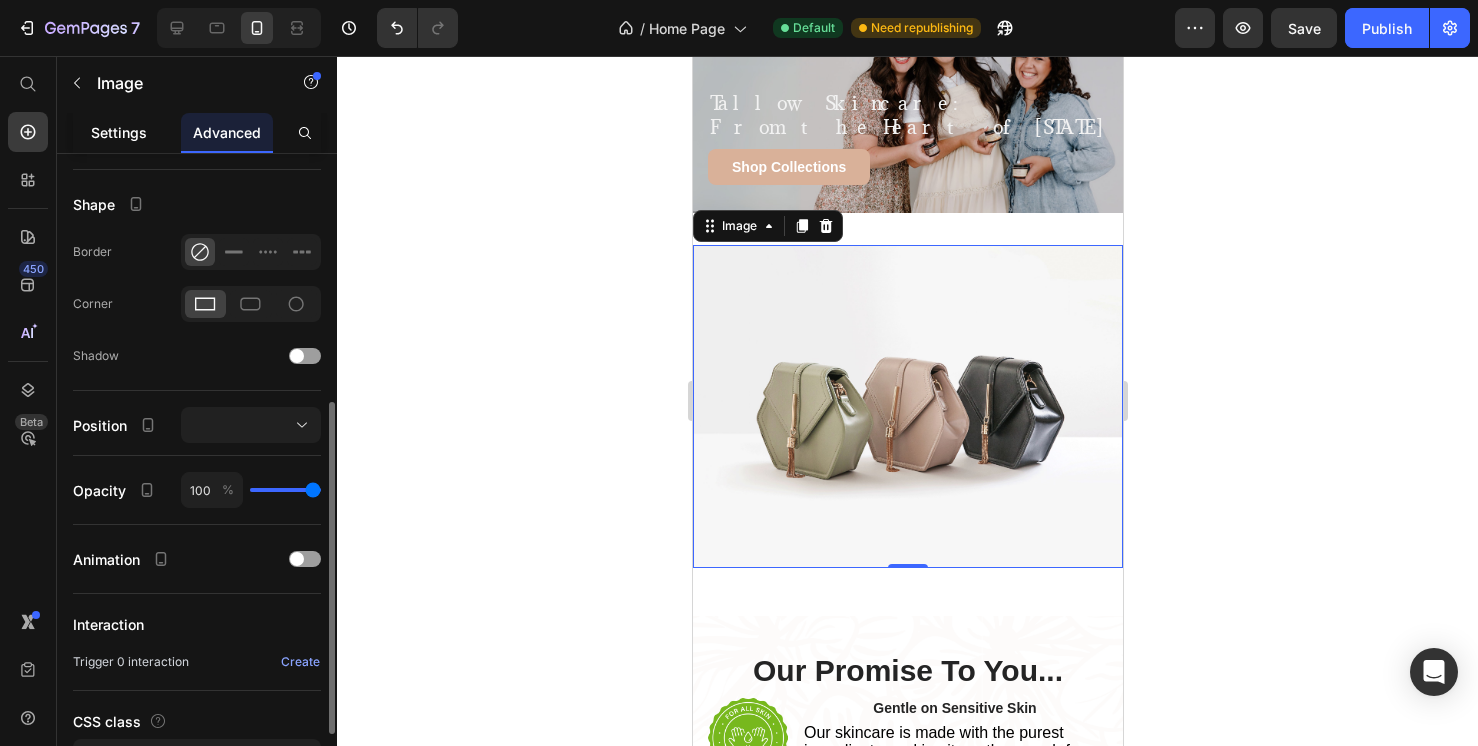 click on "Settings" at bounding box center [119, 132] 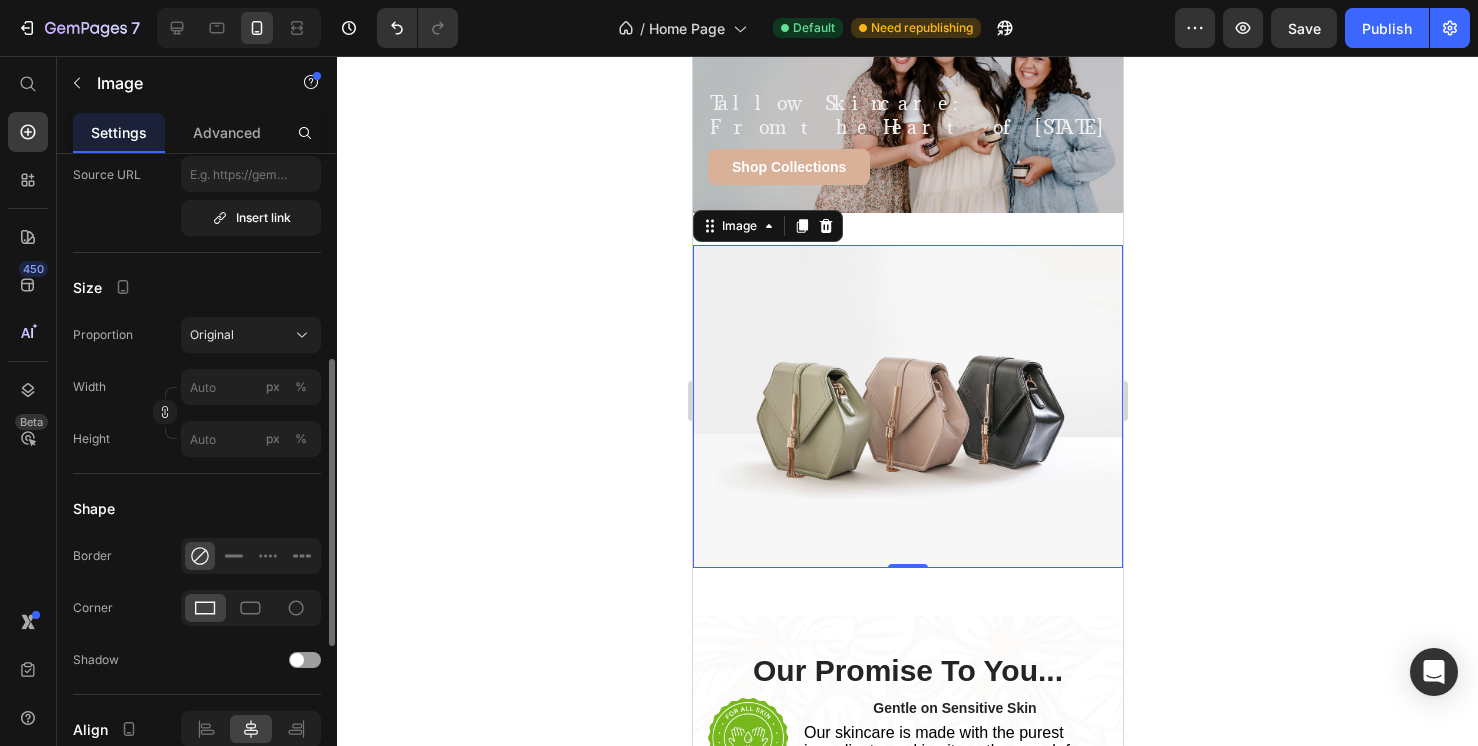 scroll, scrollTop: 460, scrollLeft: 0, axis: vertical 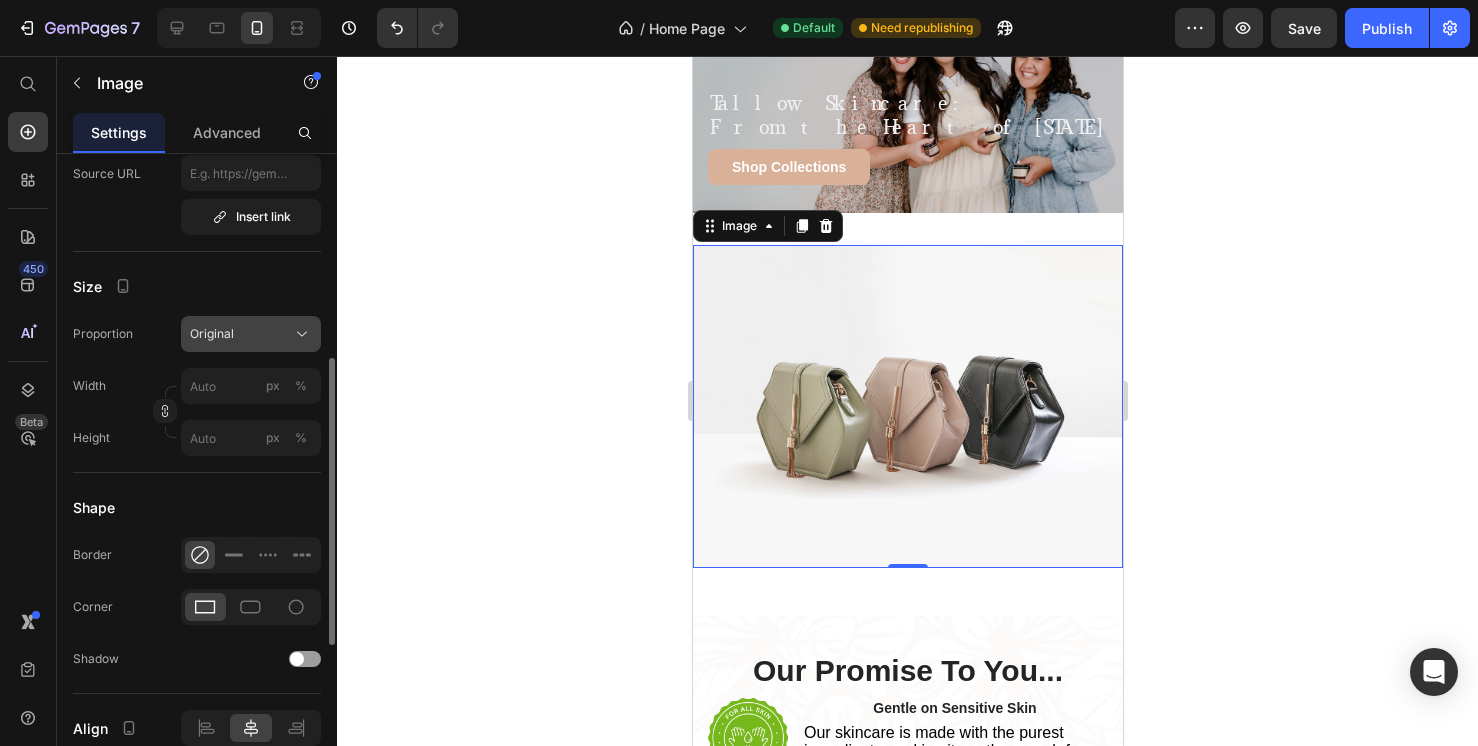 click on "Original" 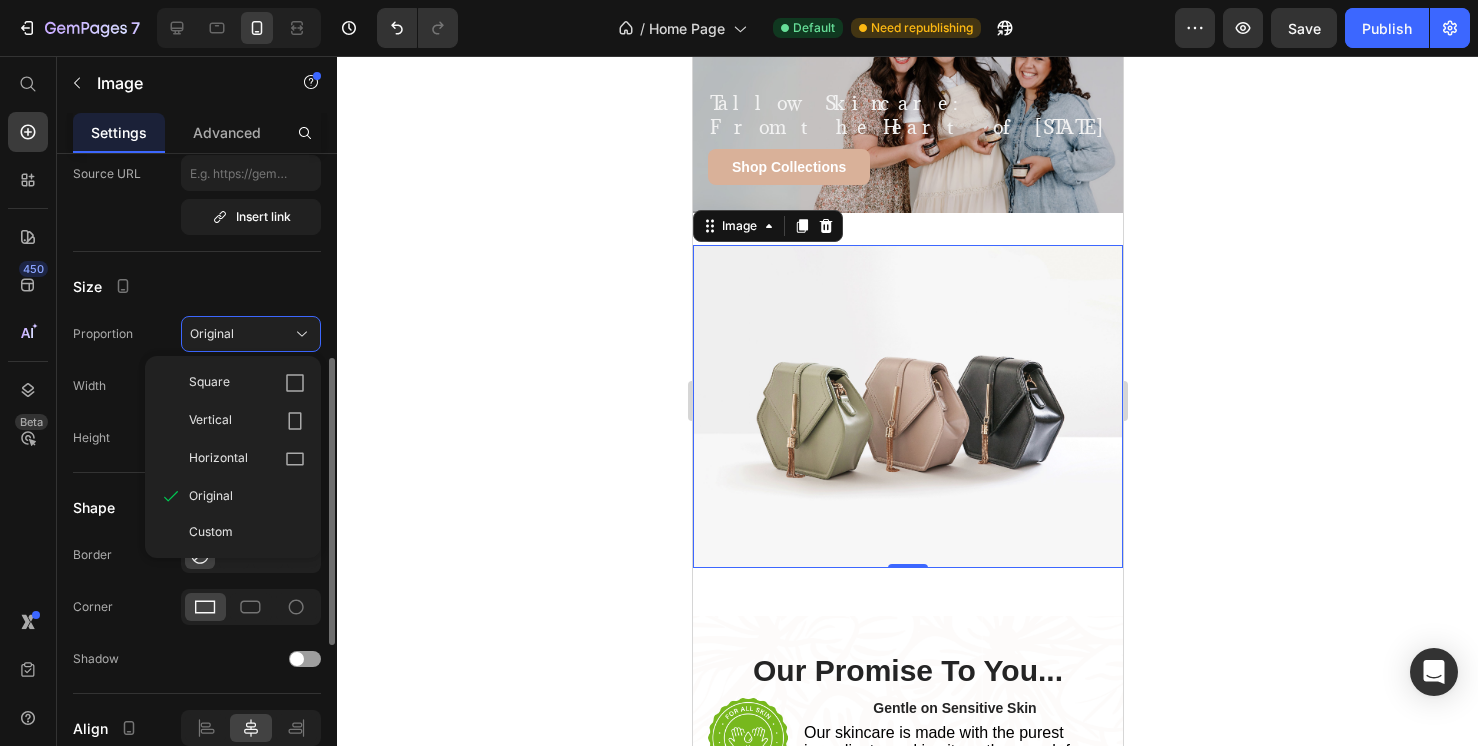 click on "Width" at bounding box center (89, 386) 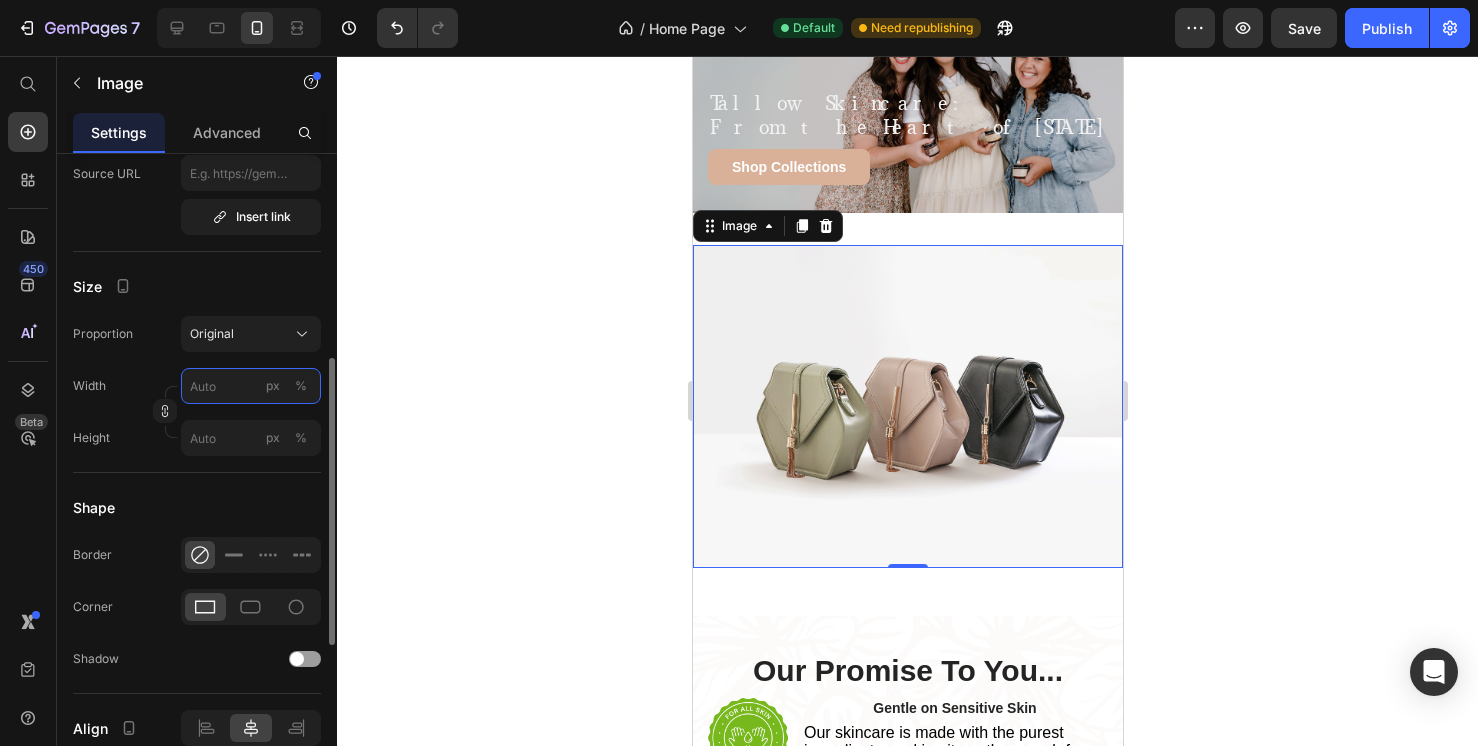 click on "px %" at bounding box center (251, 386) 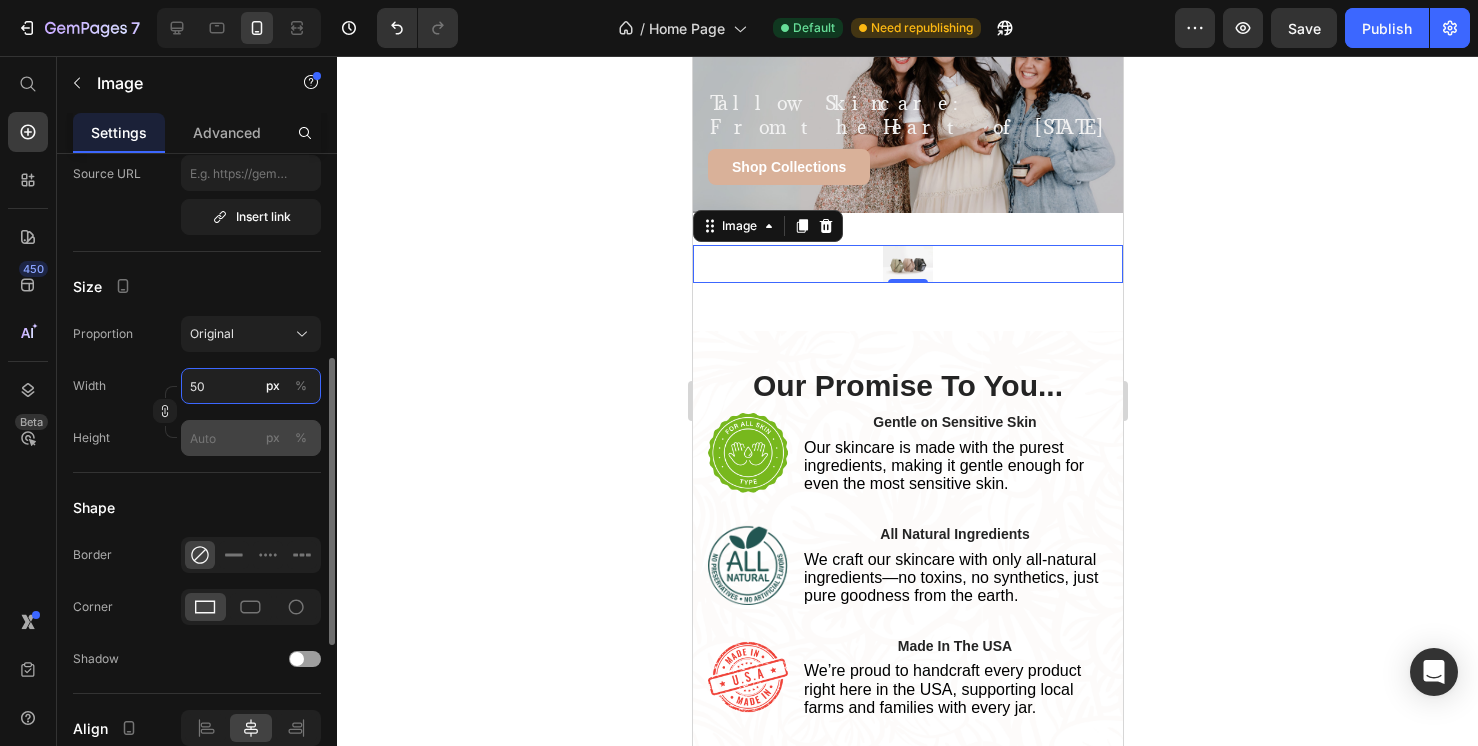 type on "50" 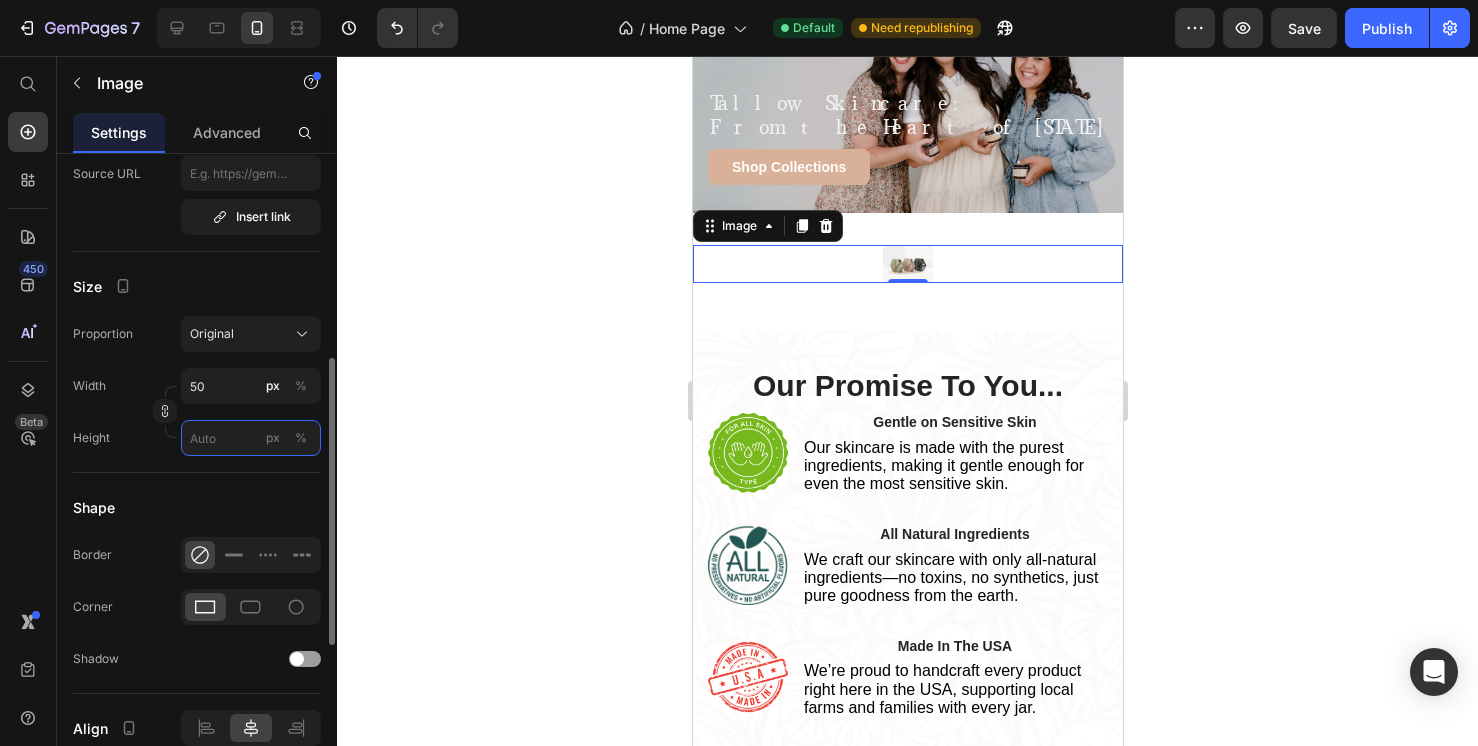click on "px %" at bounding box center [251, 438] 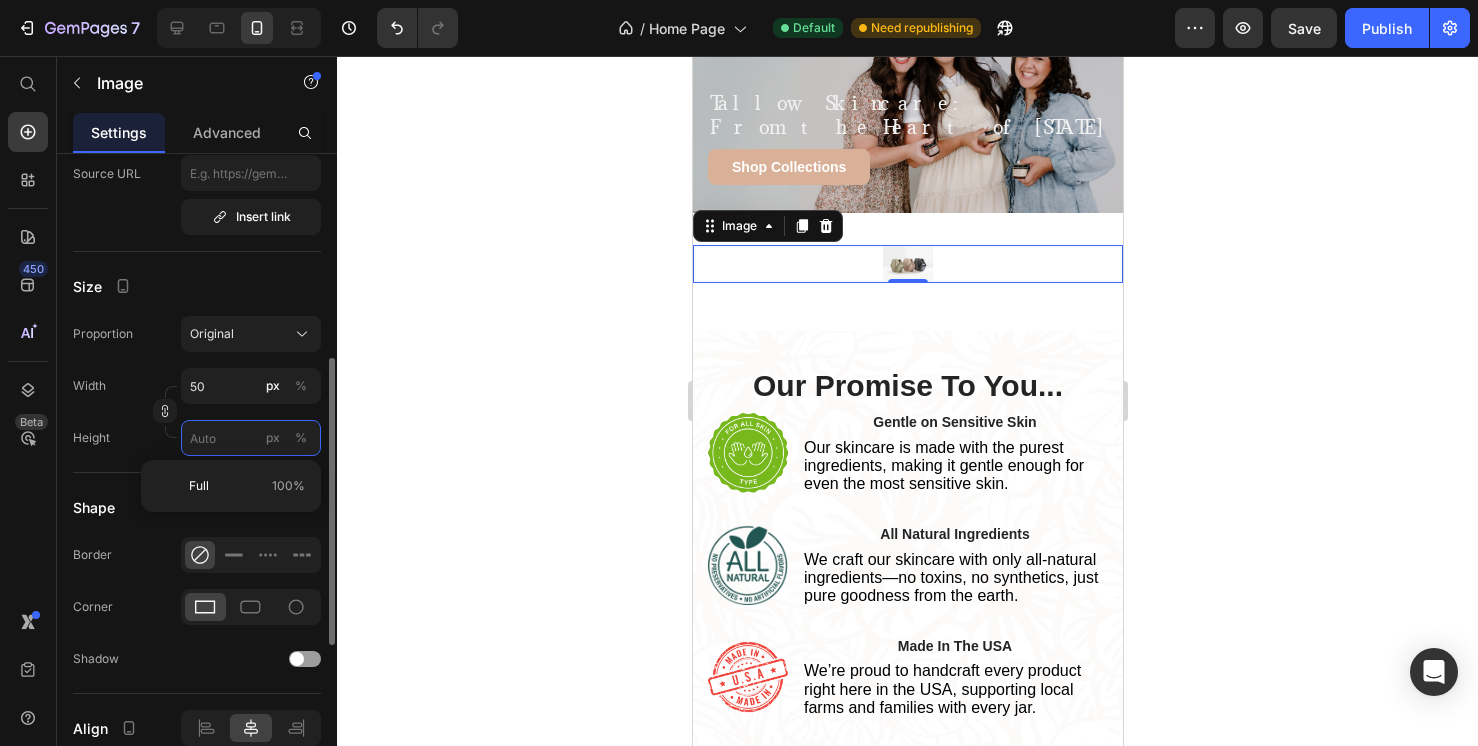 type 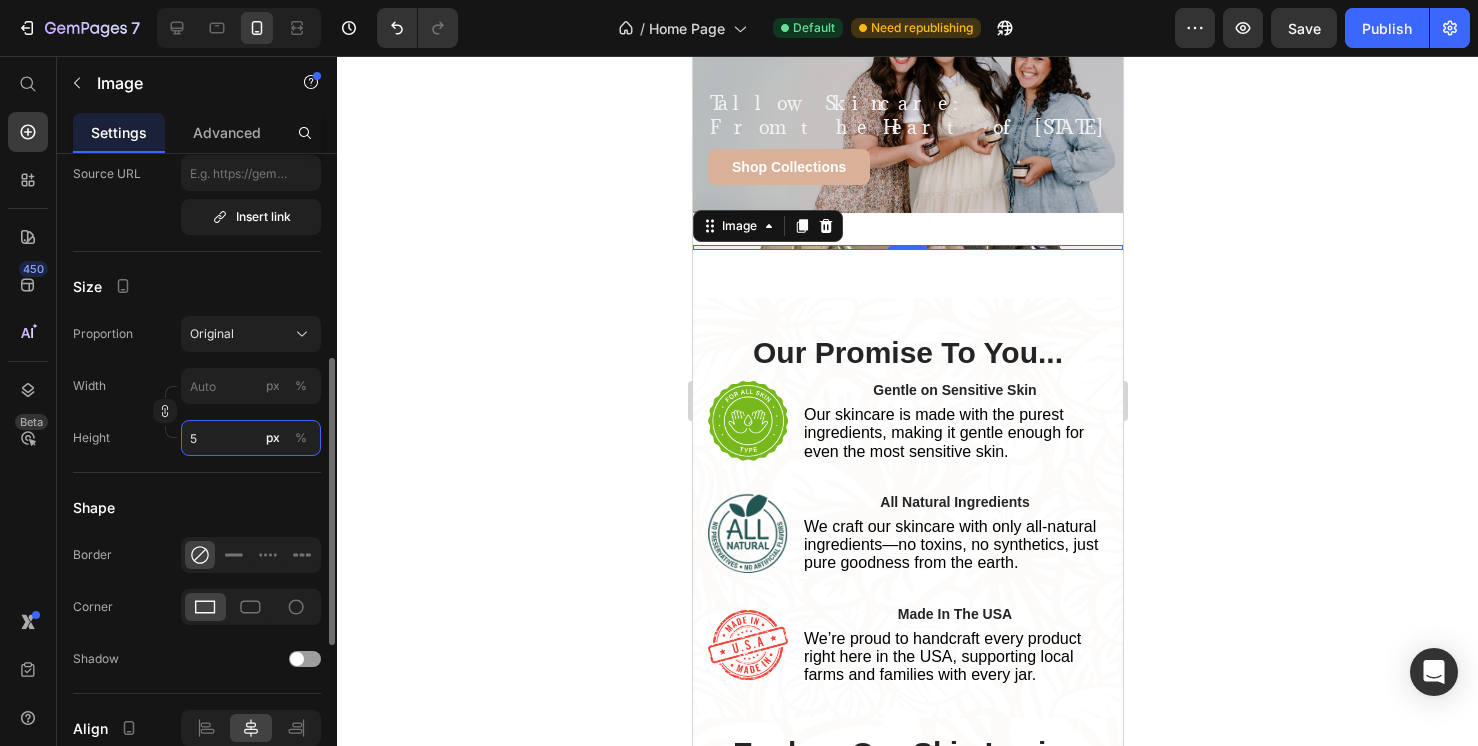 type on "50" 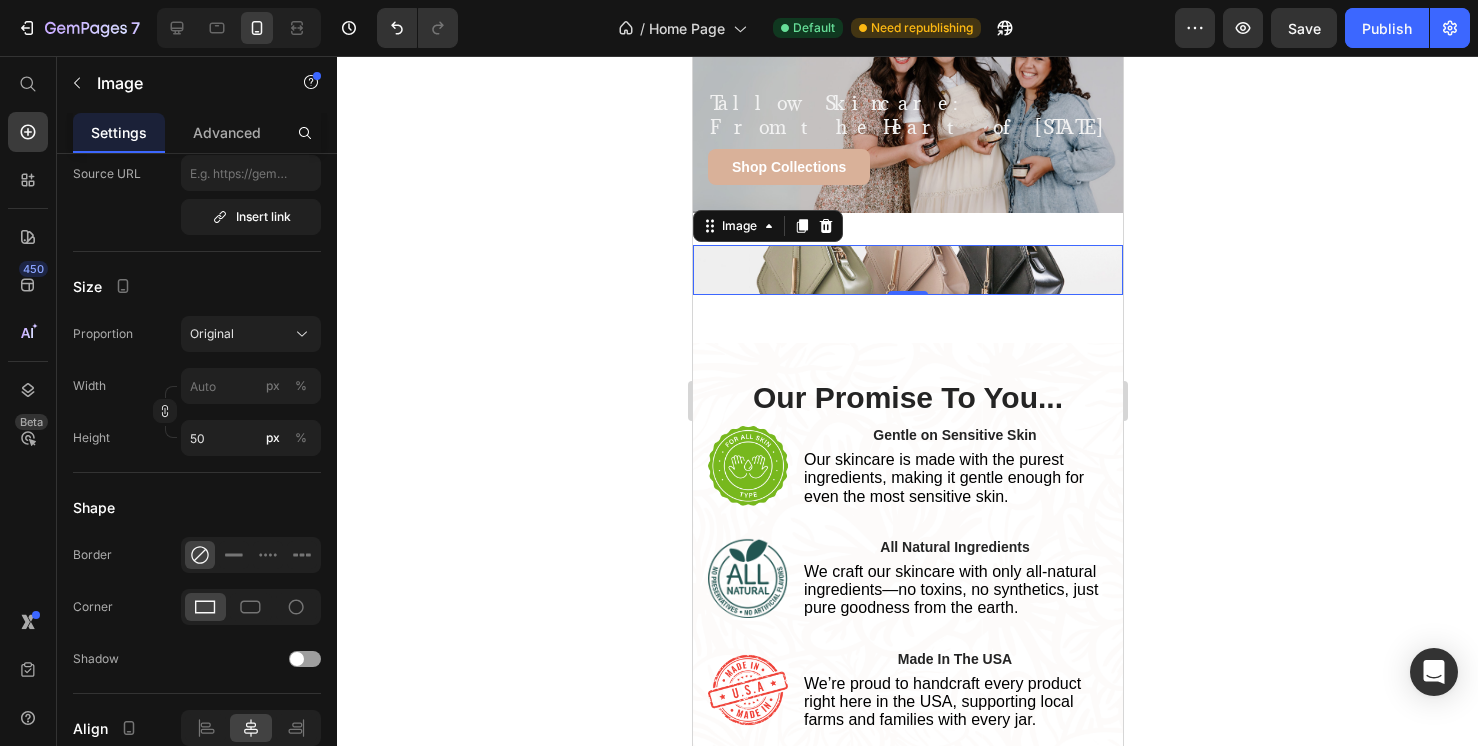 click 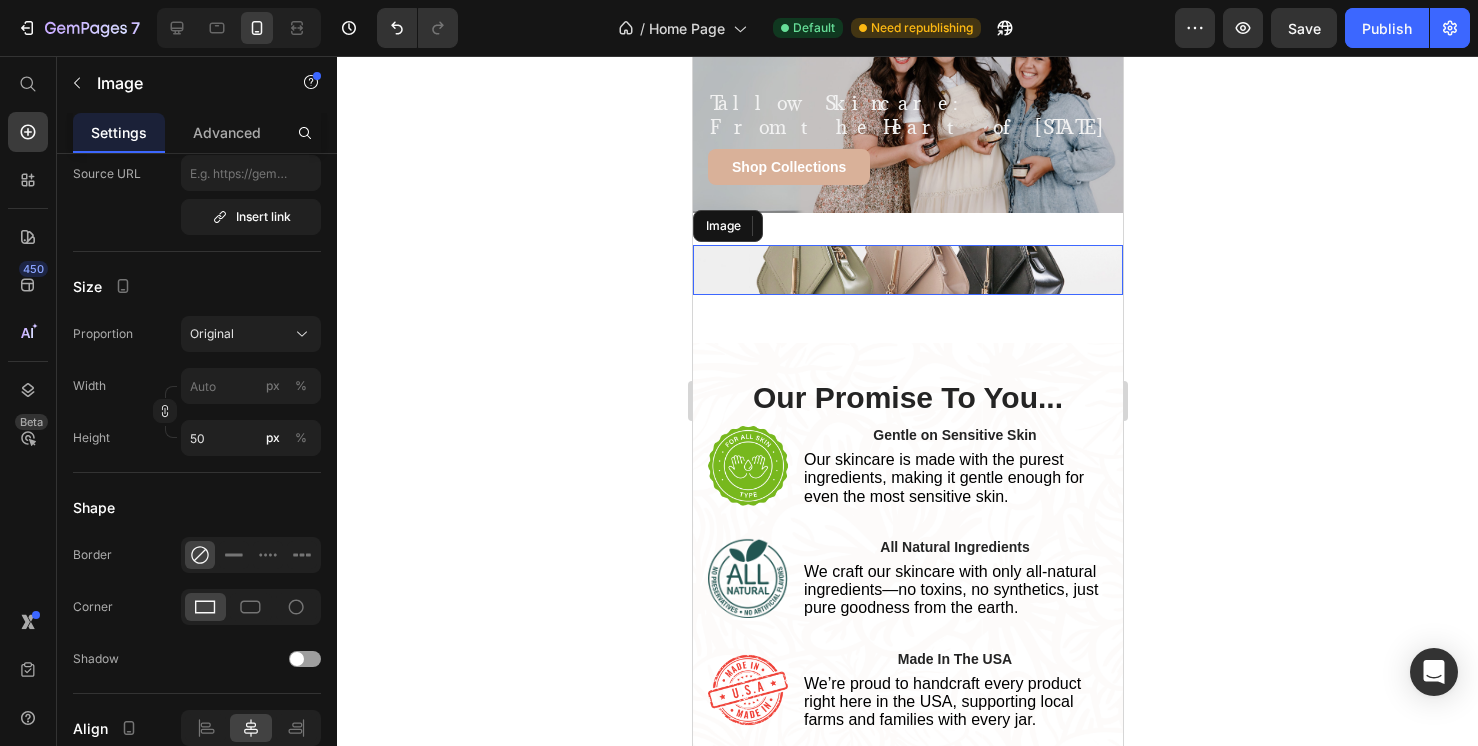click at bounding box center (907, 270) 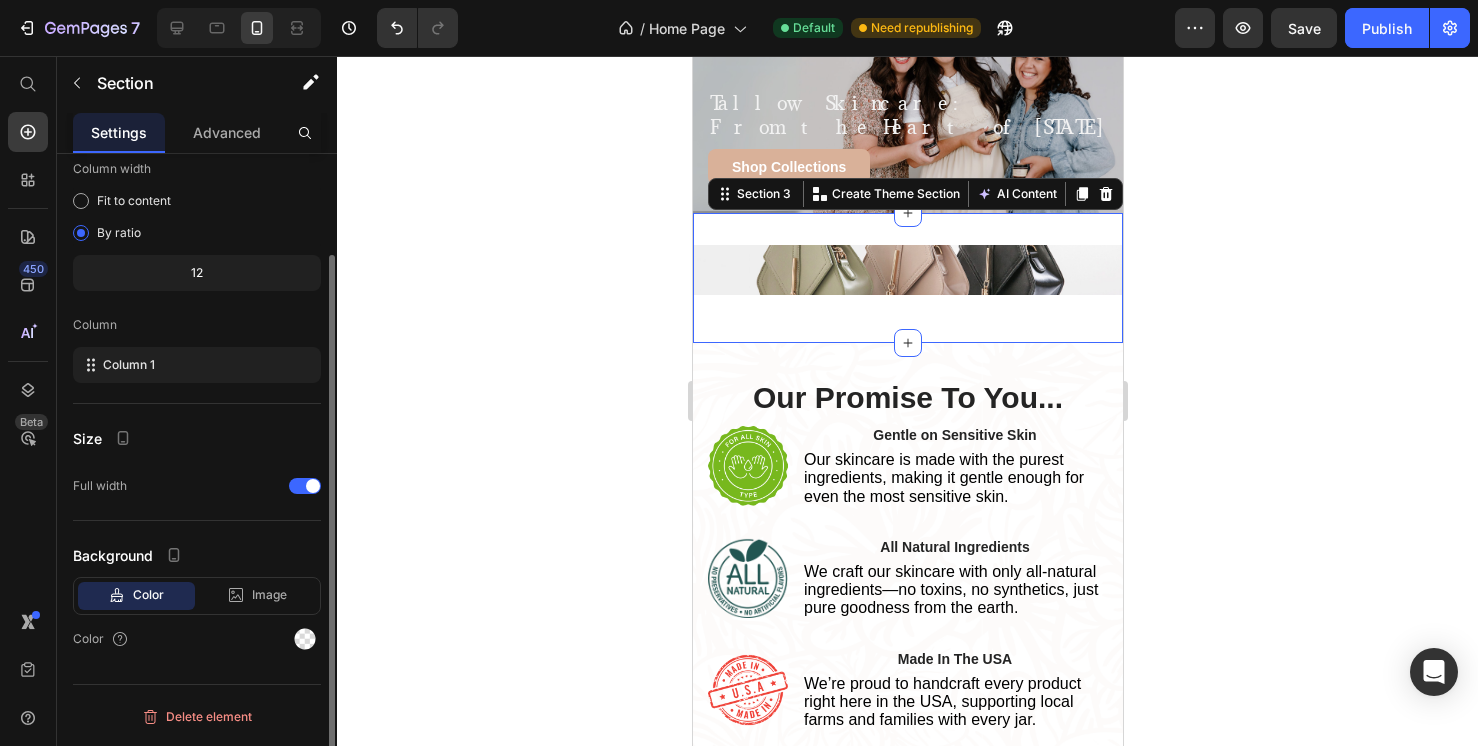 click on "Image Row Section 3   Create Theme Section AI Content Write with GemAI What would you like to describe here? Tone and Voice Persuasive Product Tallow Lip Balm Bundle Show more Generate" at bounding box center (907, 278) 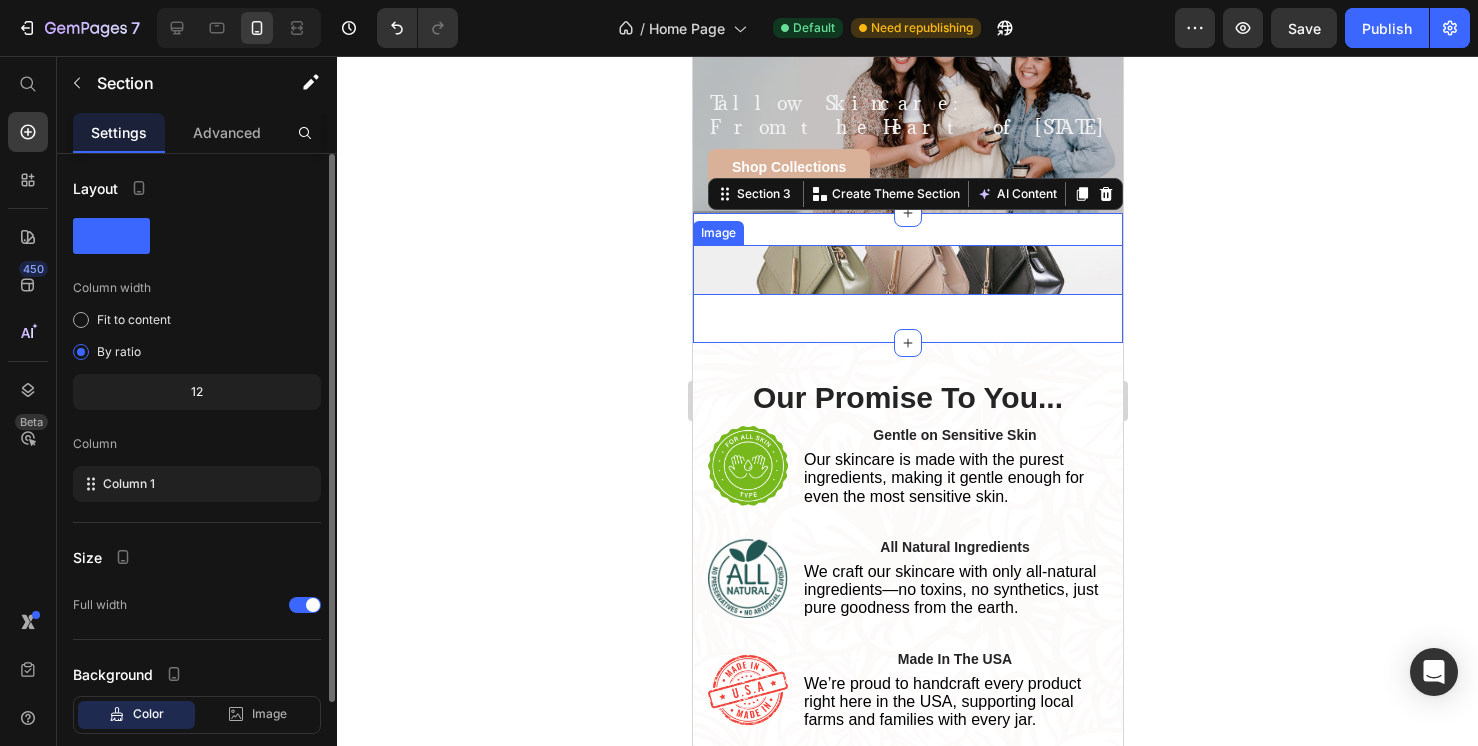 click at bounding box center (907, 270) 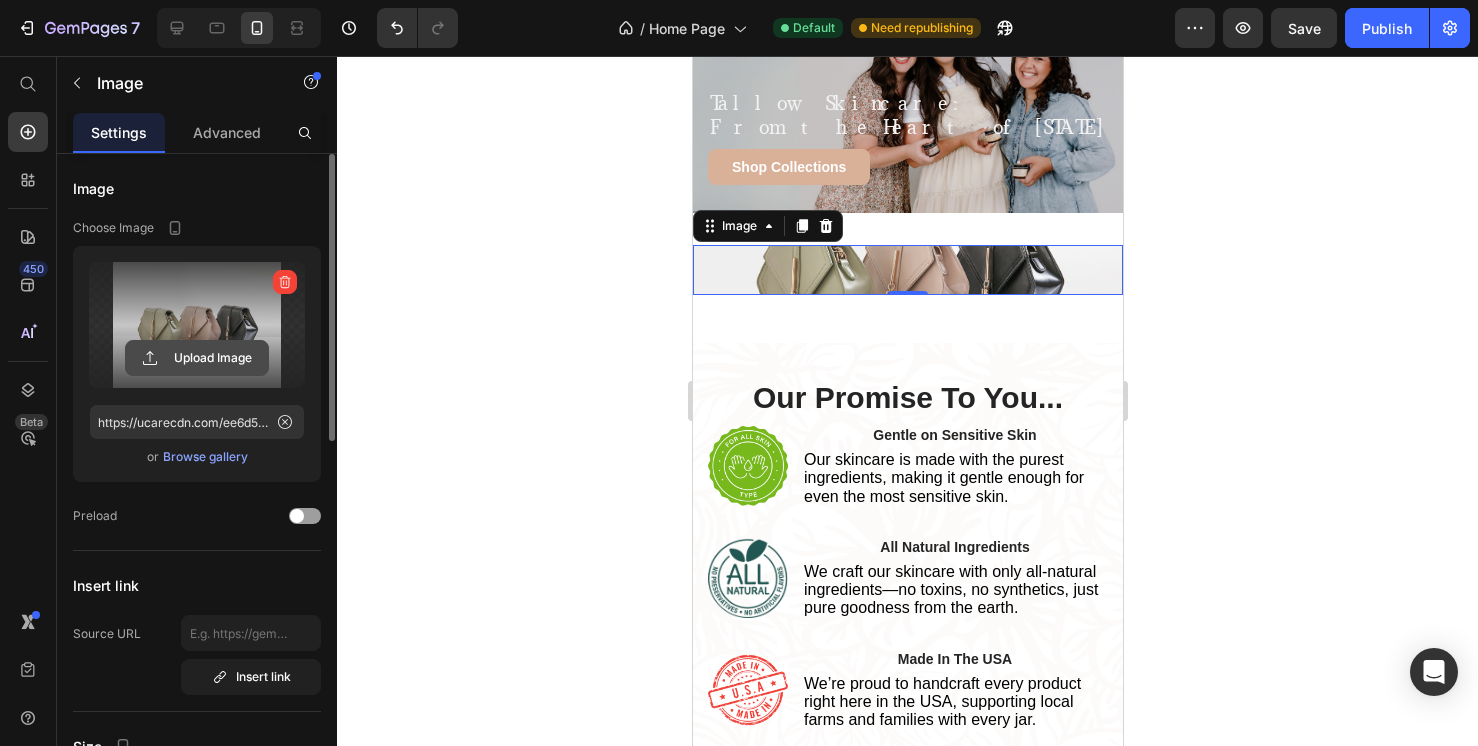 click 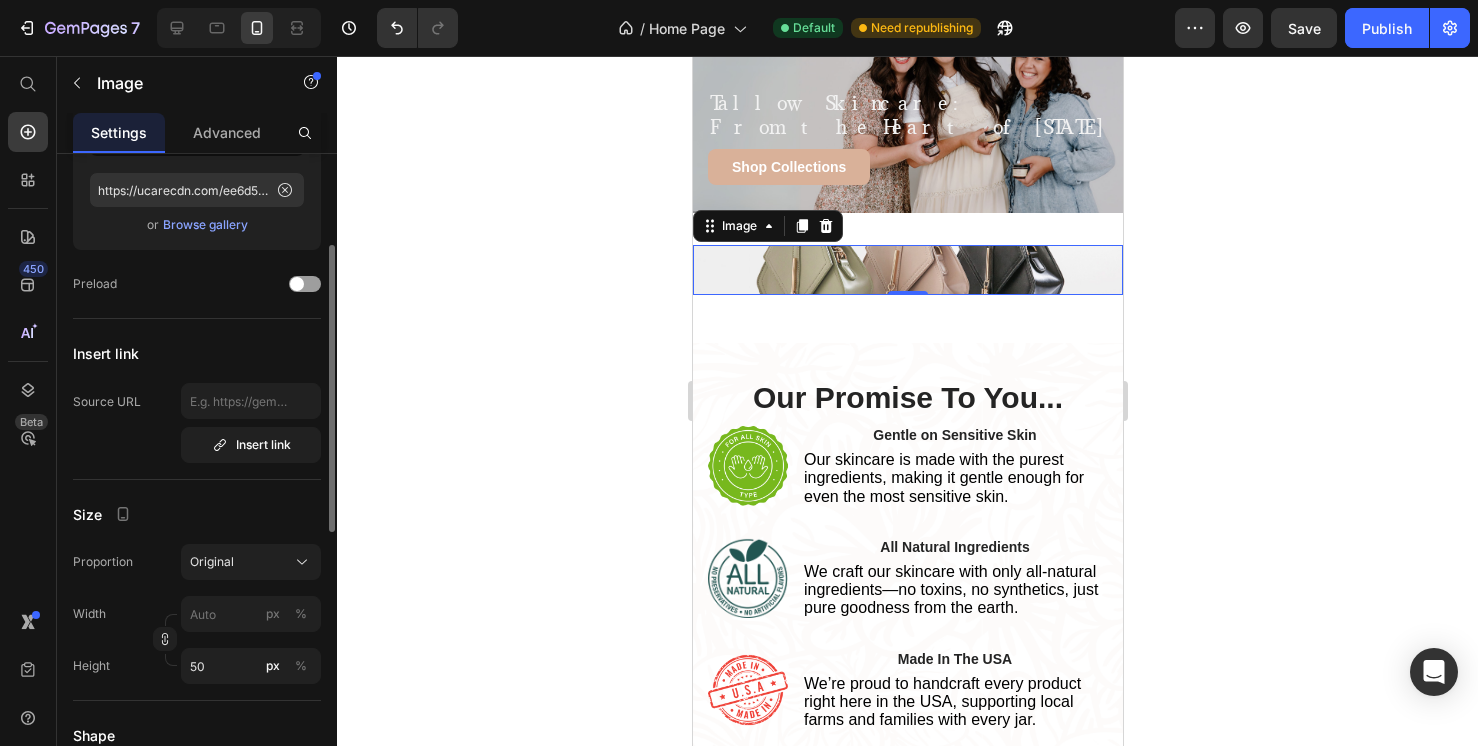 scroll, scrollTop: 247, scrollLeft: 0, axis: vertical 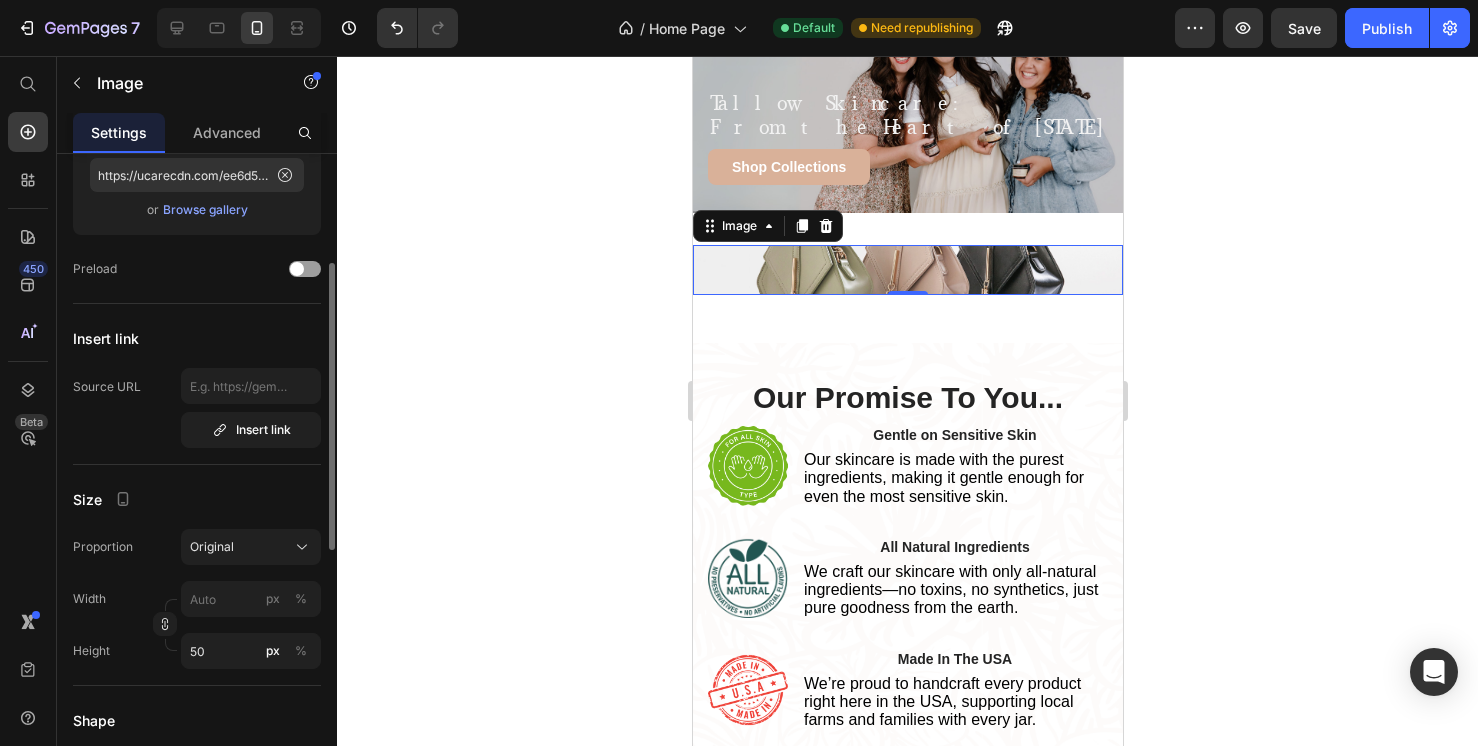 type on "https://cdn.shopify.com/s/files/1/0634/5664/1184/files/gempages_570662168865801368-ffaaaa74-a7d0-4c72-a445-5f6221a56bd5.png" 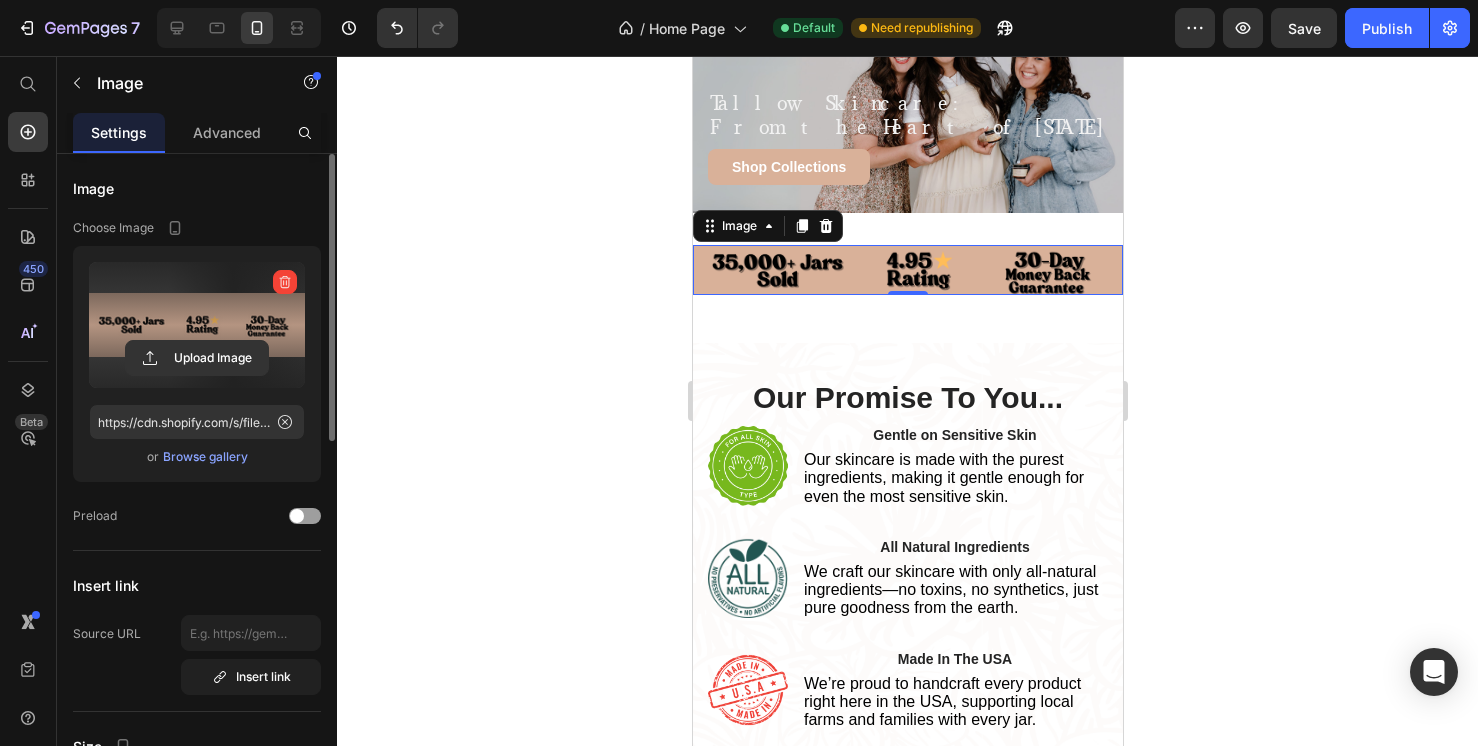 scroll, scrollTop: 0, scrollLeft: 0, axis: both 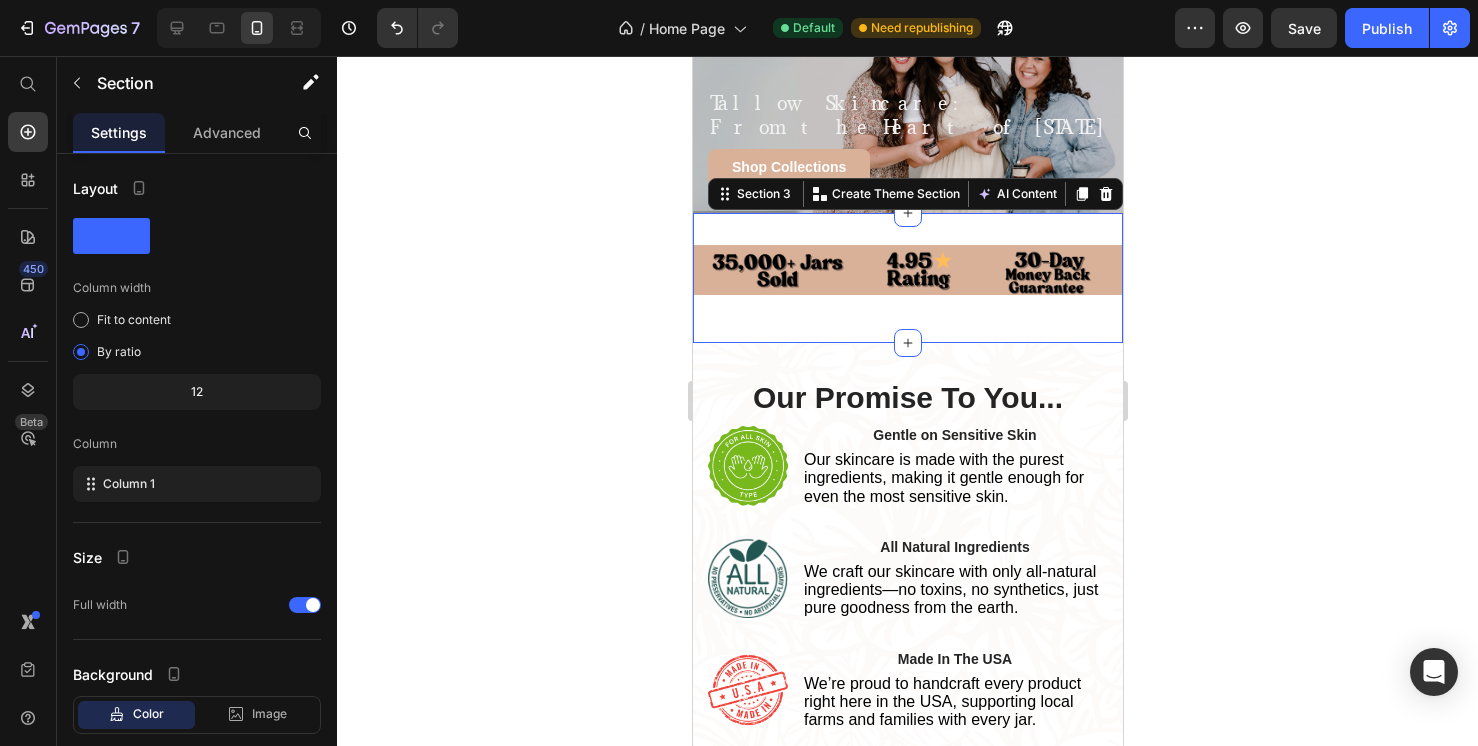 click on "Image Row Section 3   Create Theme Section AI Content Write with GemAI What would you like to describe here? Tone and Voice Persuasive Product Tallow Lip Balm Bundle Show more Generate" at bounding box center (907, 278) 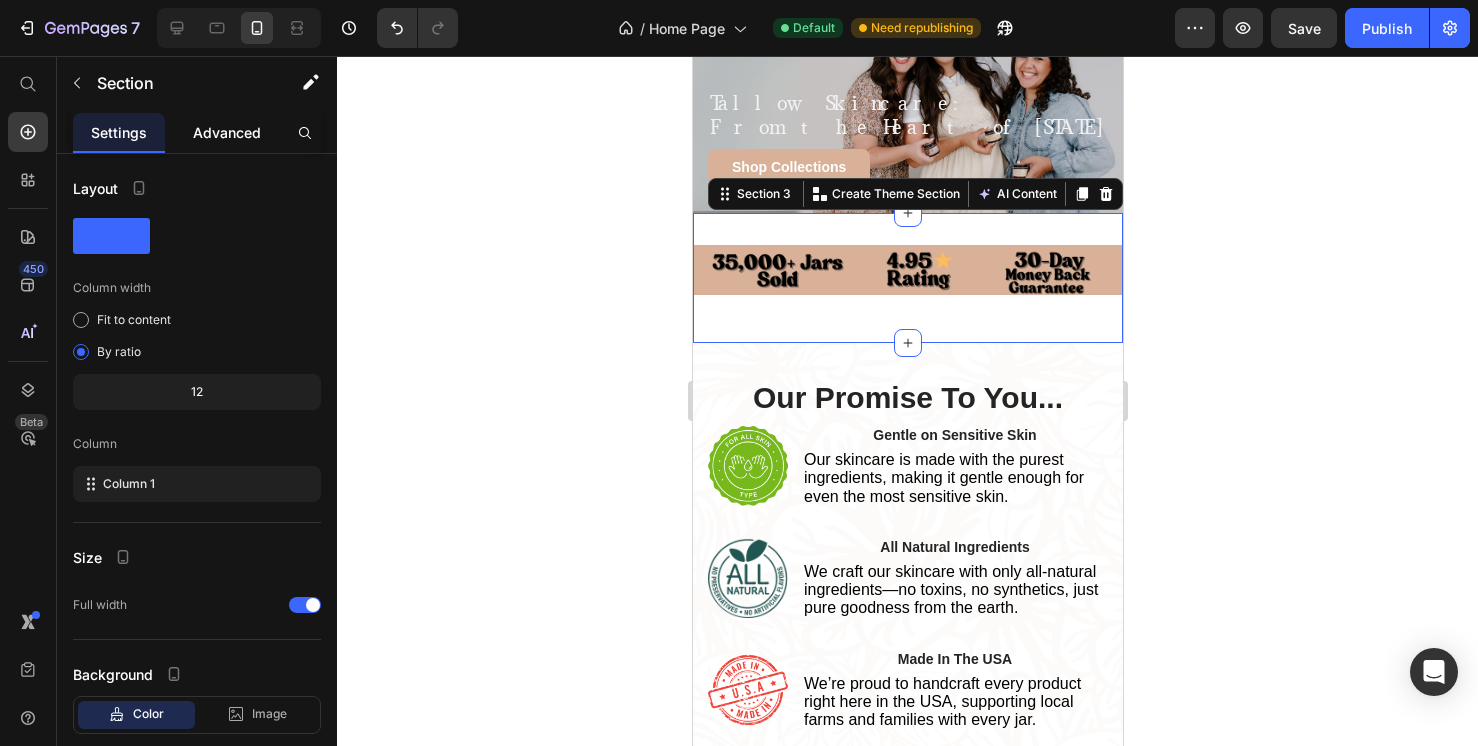 click on "Advanced" at bounding box center [227, 132] 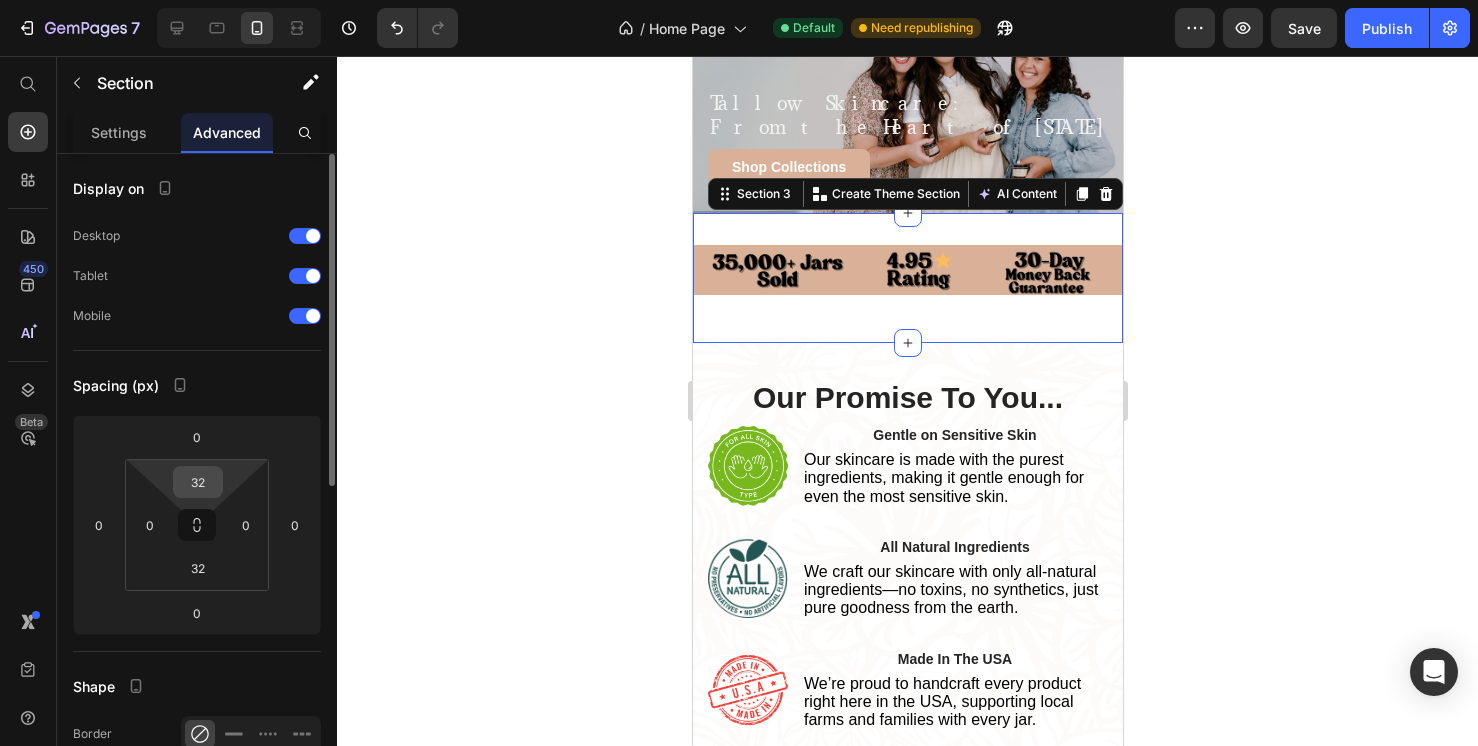 click on "32" at bounding box center (198, 482) 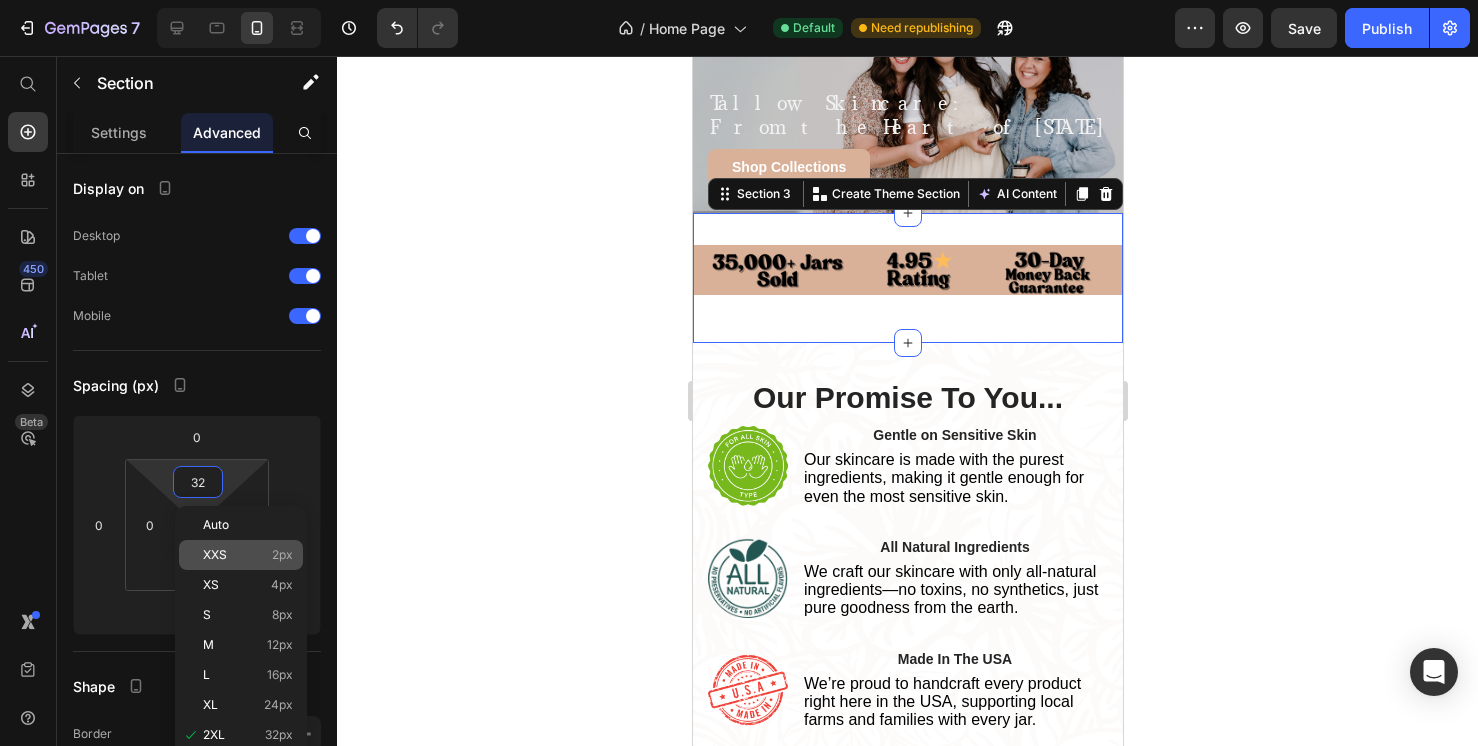 type on "2" 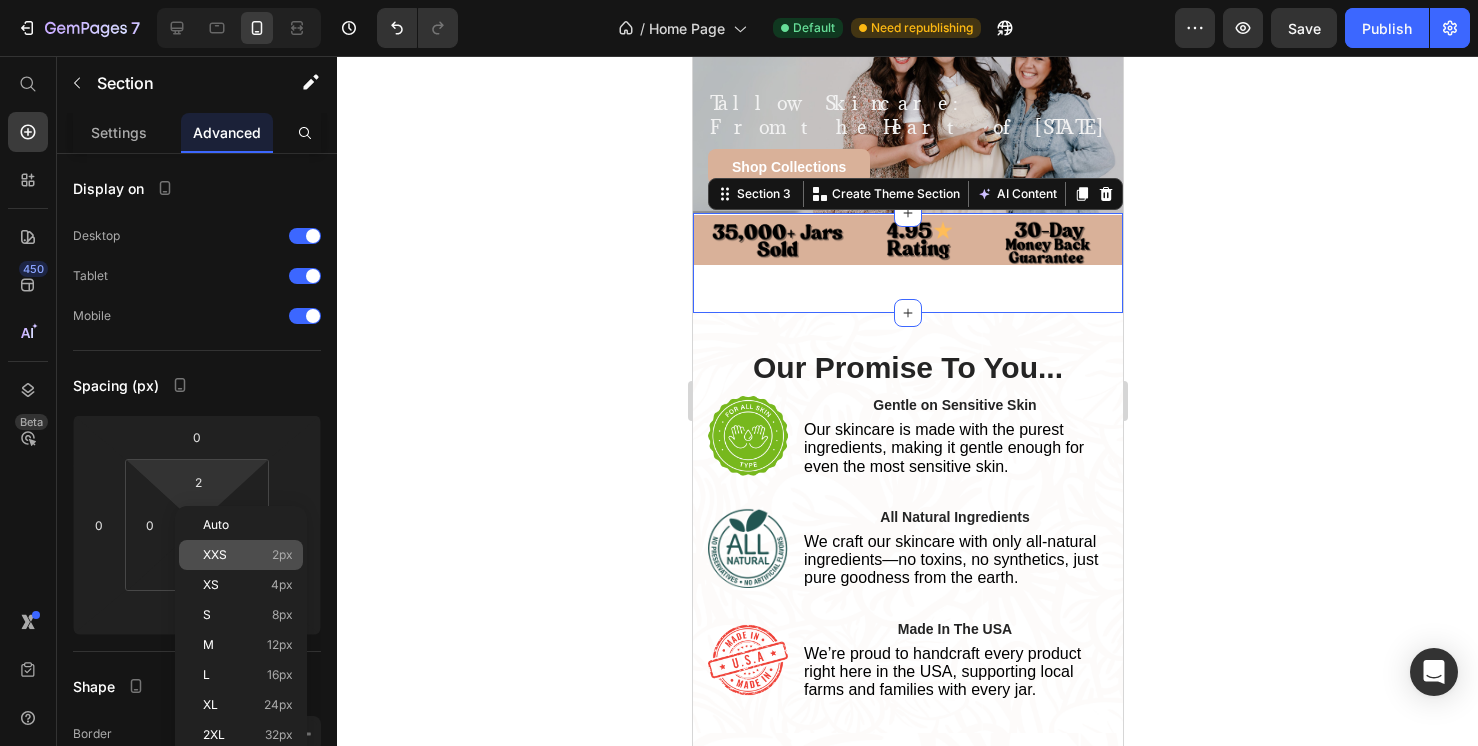 click on "XXS 2px" 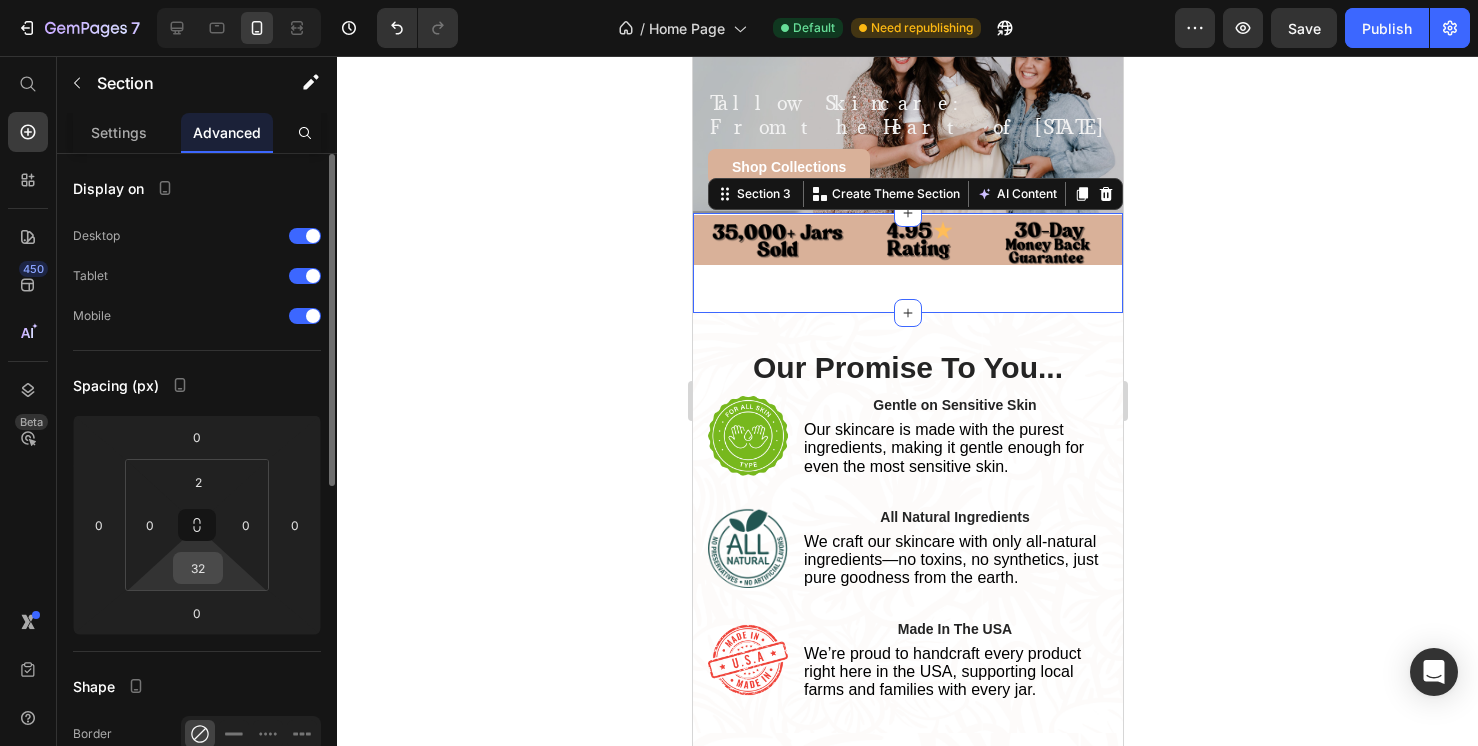 click on "32" at bounding box center (198, 568) 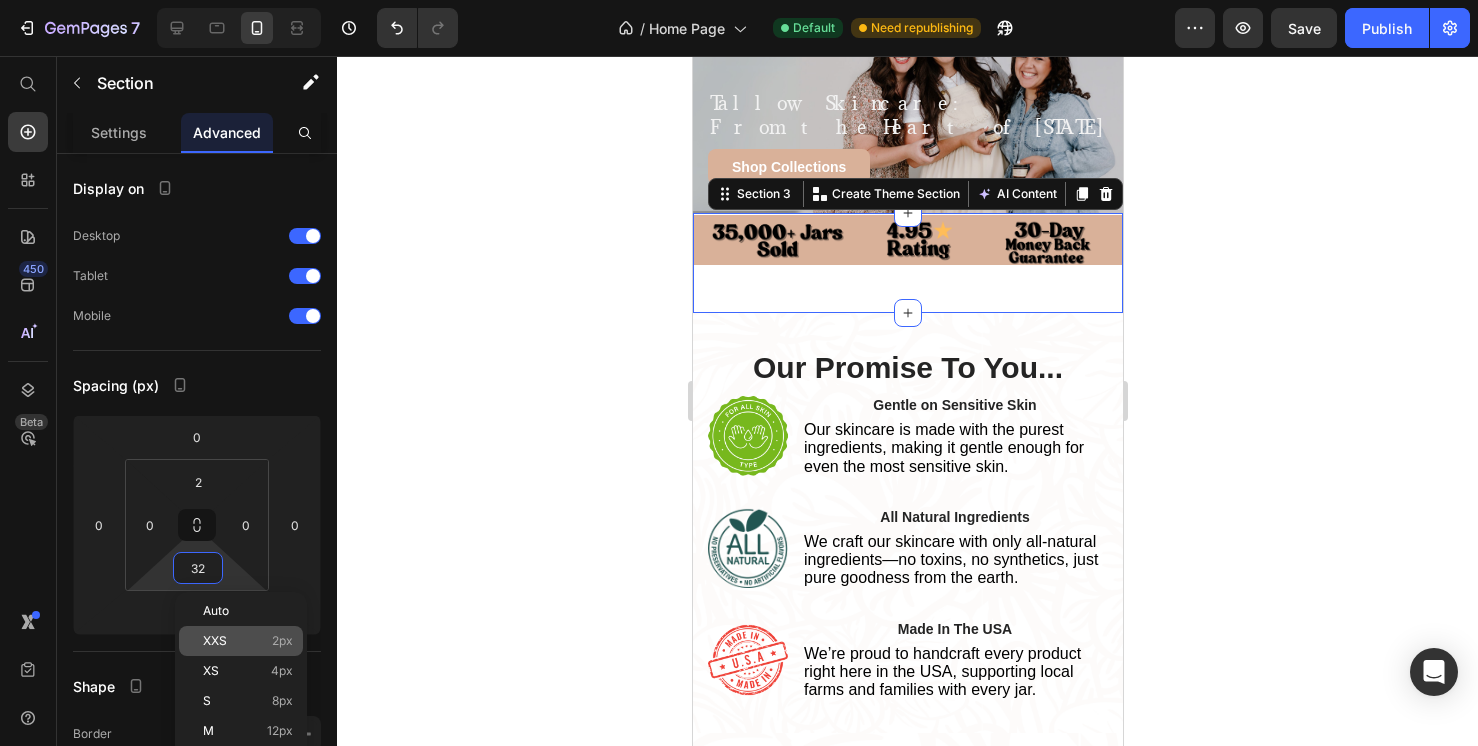 type on "2" 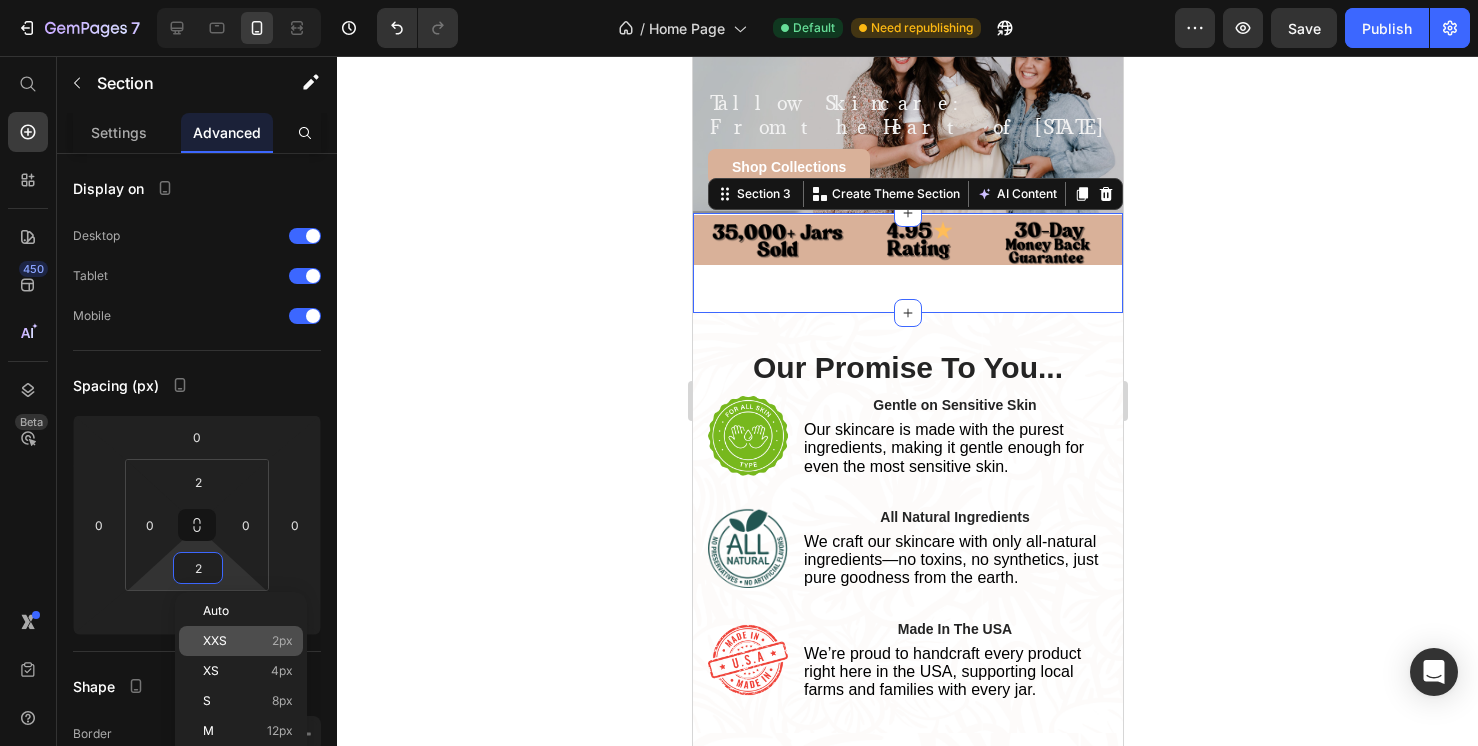 click on "XXS 2px" at bounding box center [248, 641] 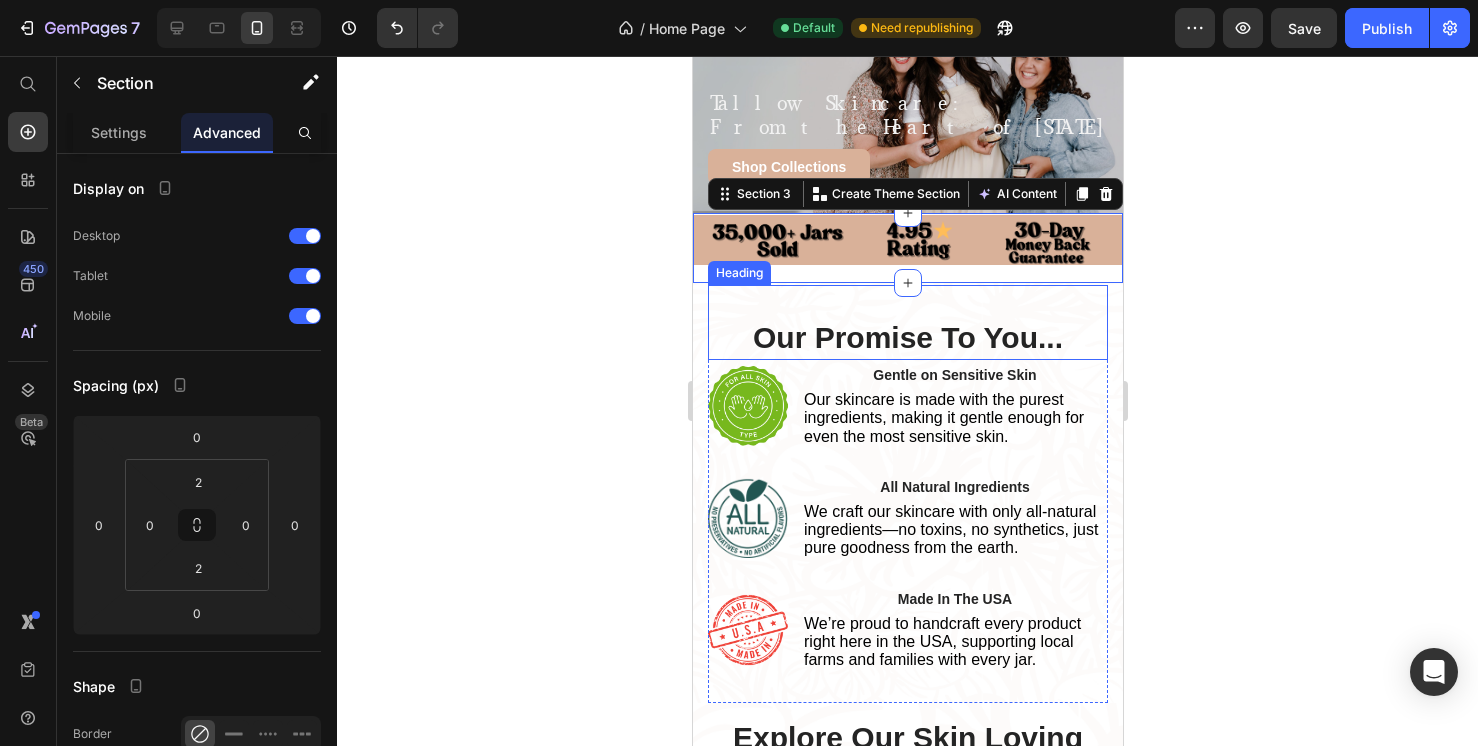 click on "Our Promise To You... Heading" at bounding box center (907, 322) 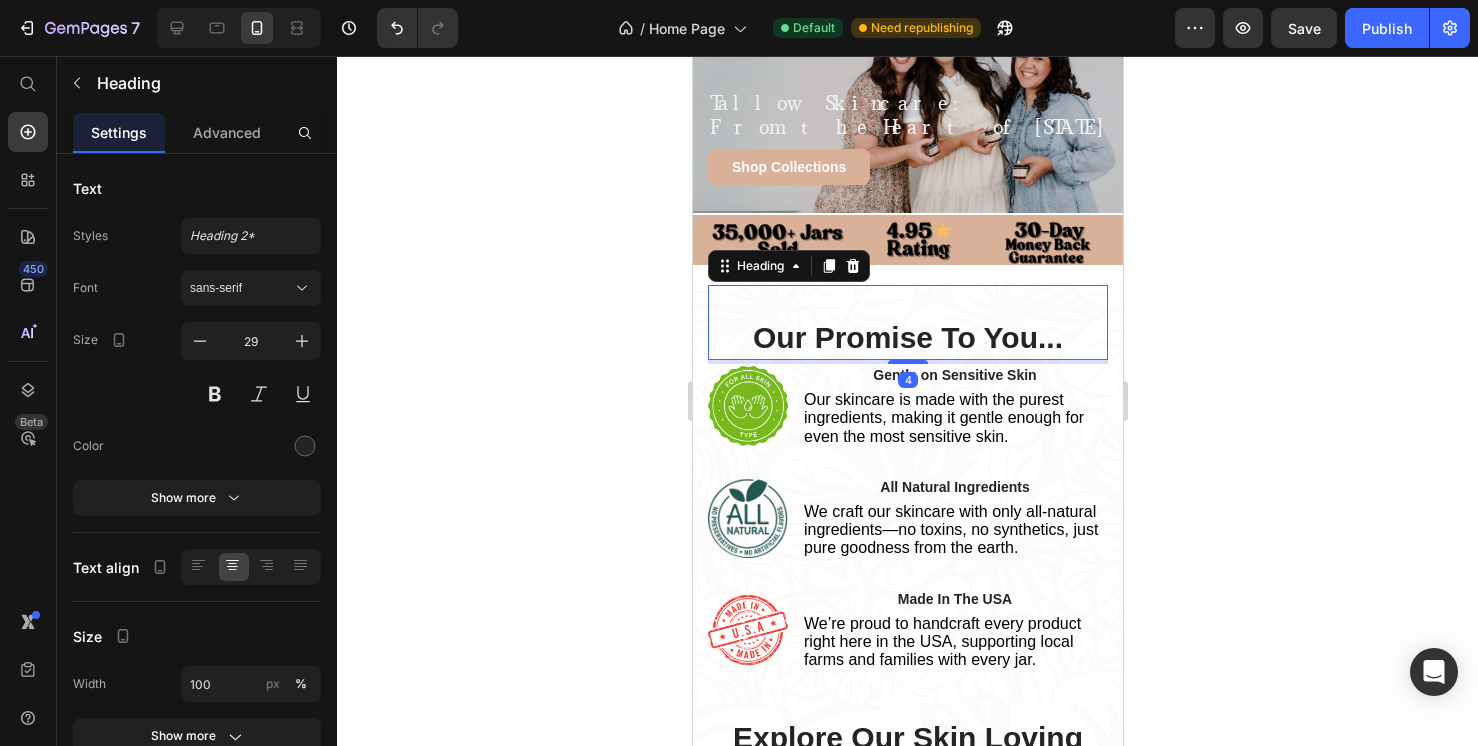 click 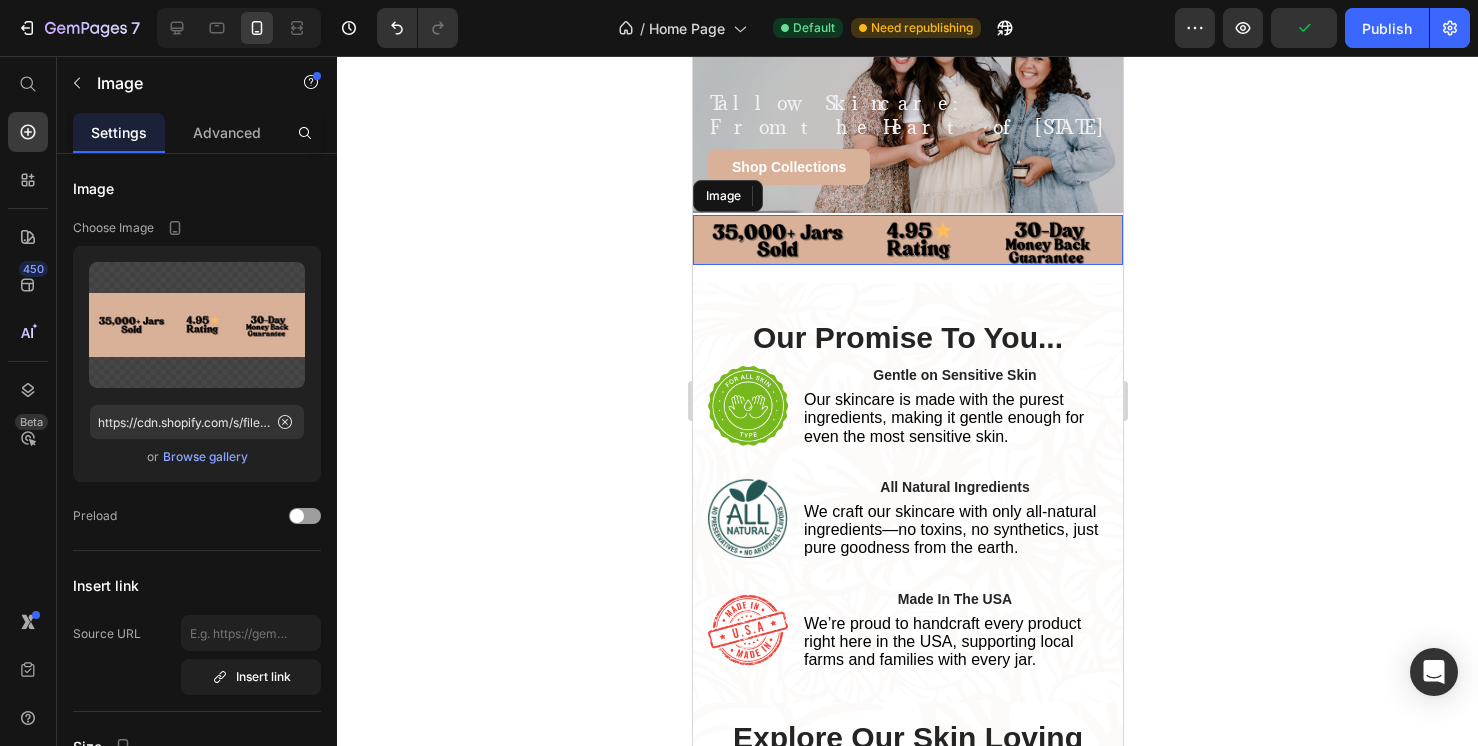 click at bounding box center [907, 240] 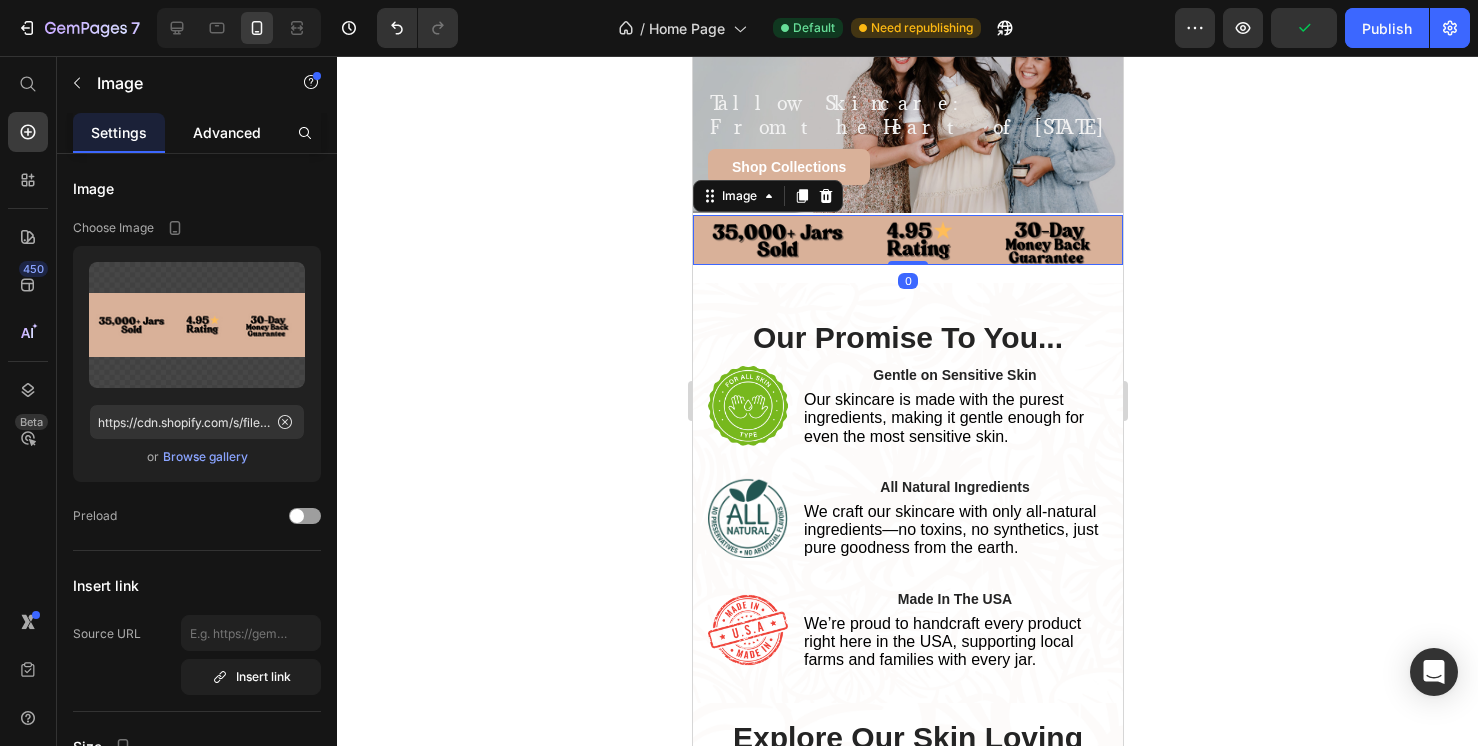 click on "Advanced" at bounding box center [227, 132] 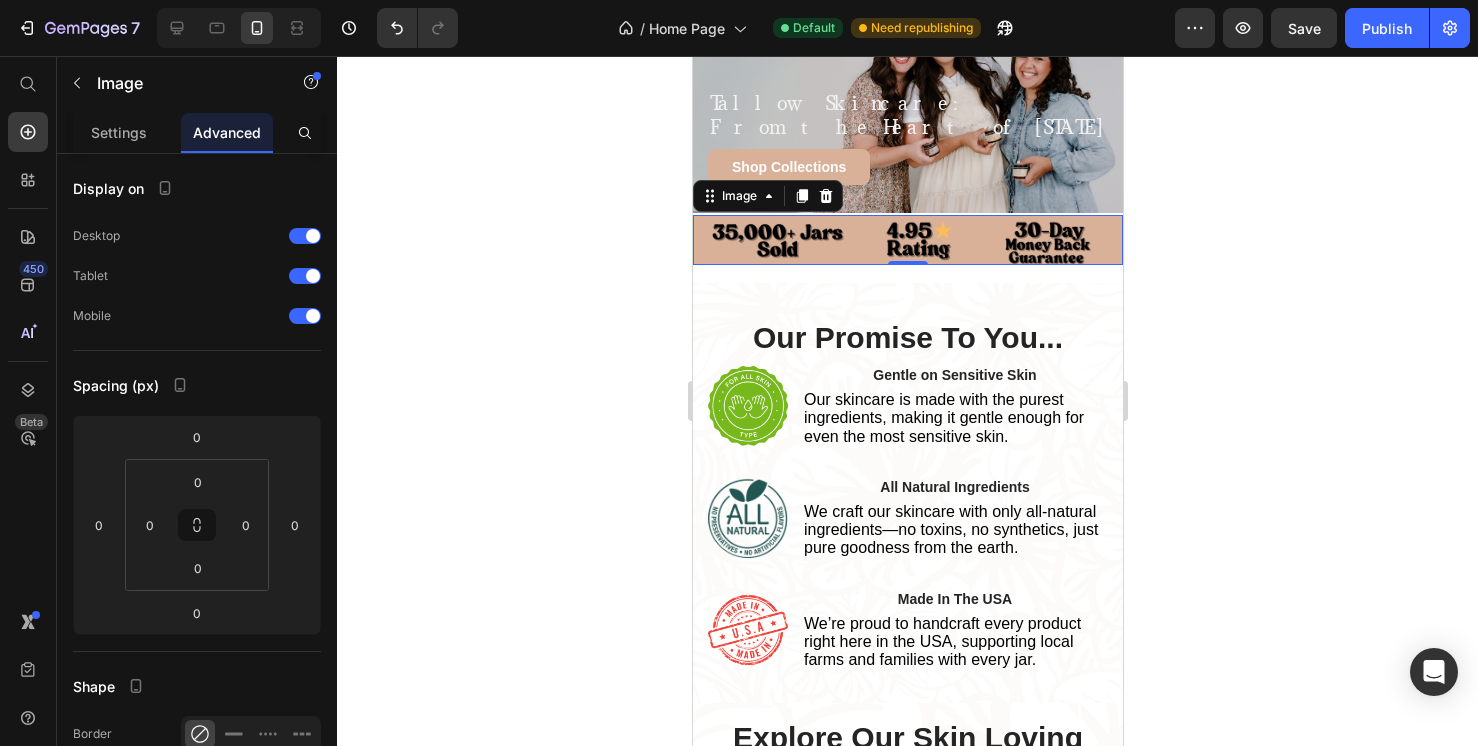 click at bounding box center (907, 240) 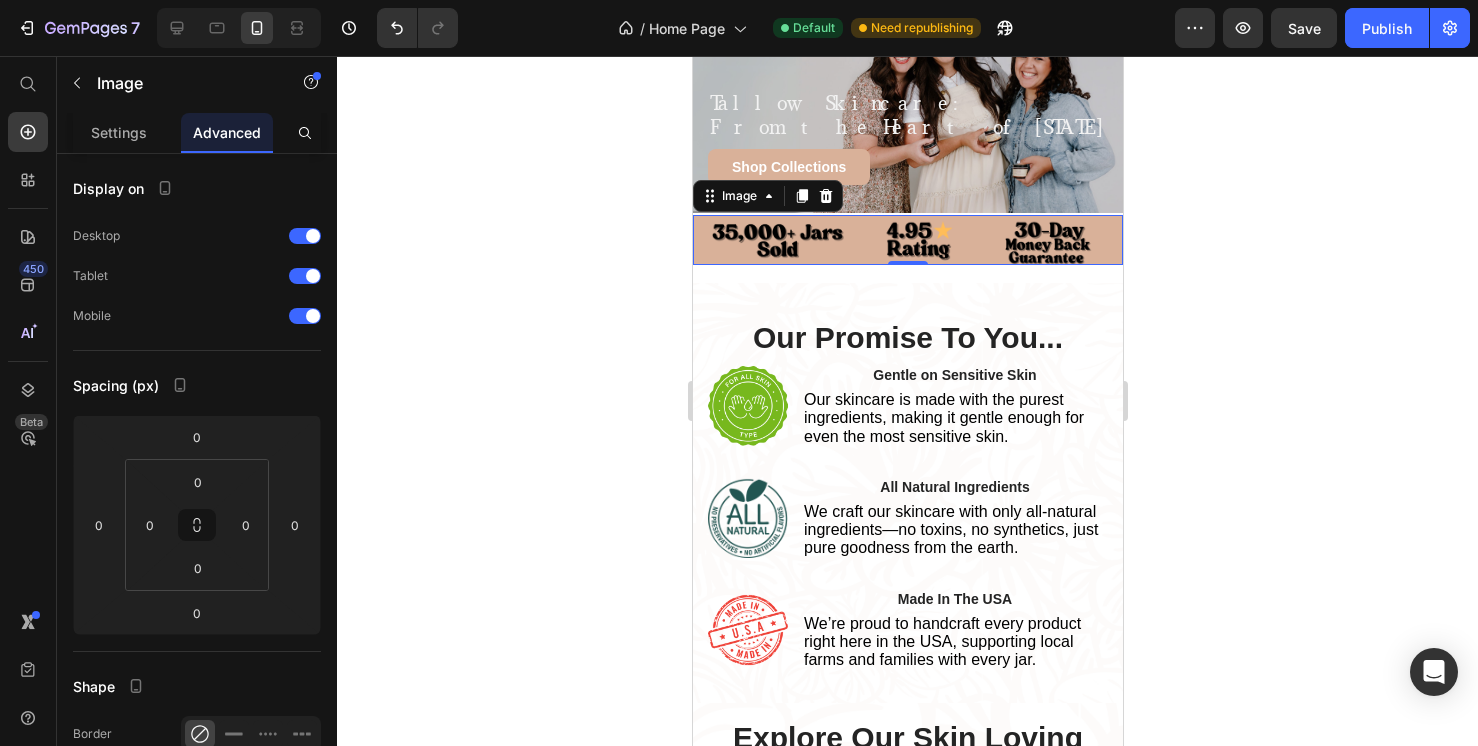click at bounding box center [907, 240] 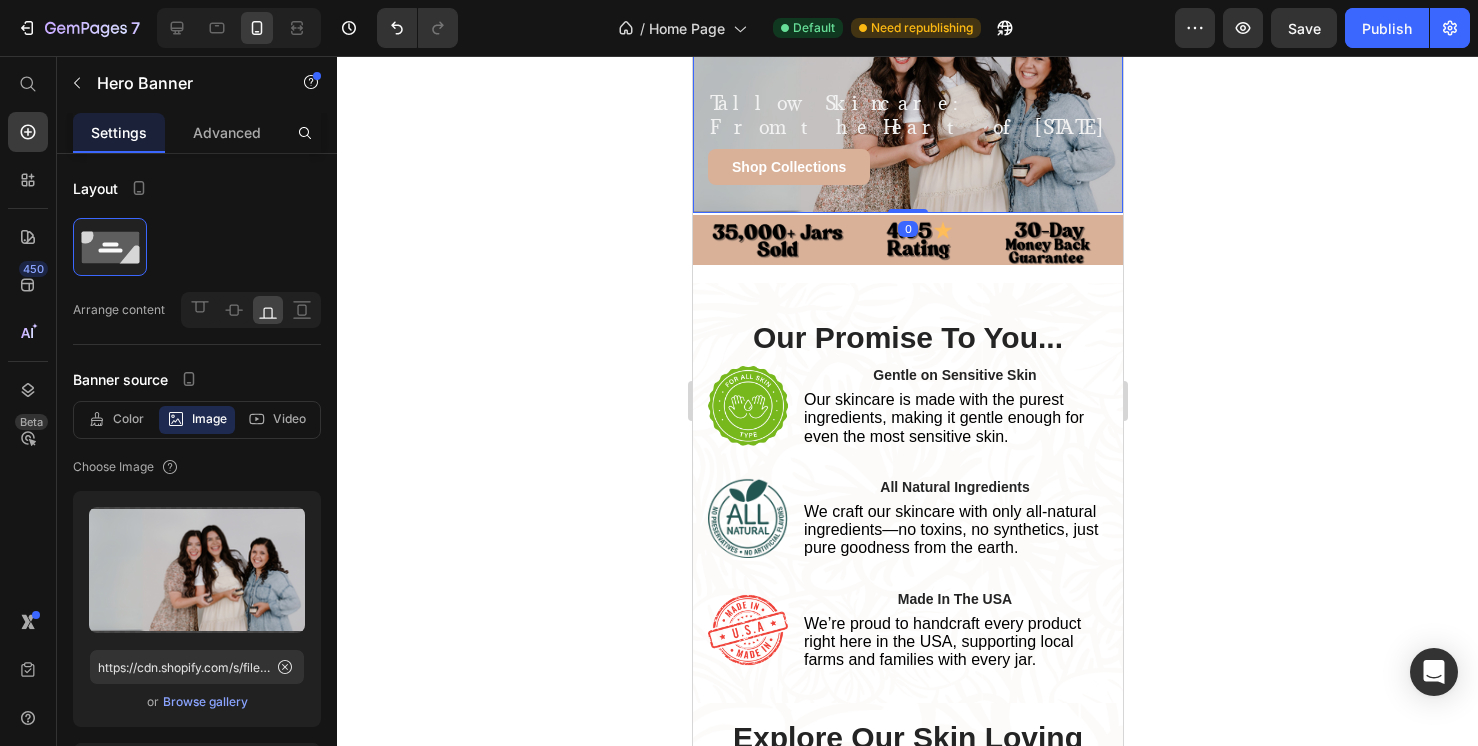 click on "Tallow Skincare: From the Heart of Texas Heading Shop Collections Button" at bounding box center (907, -63) 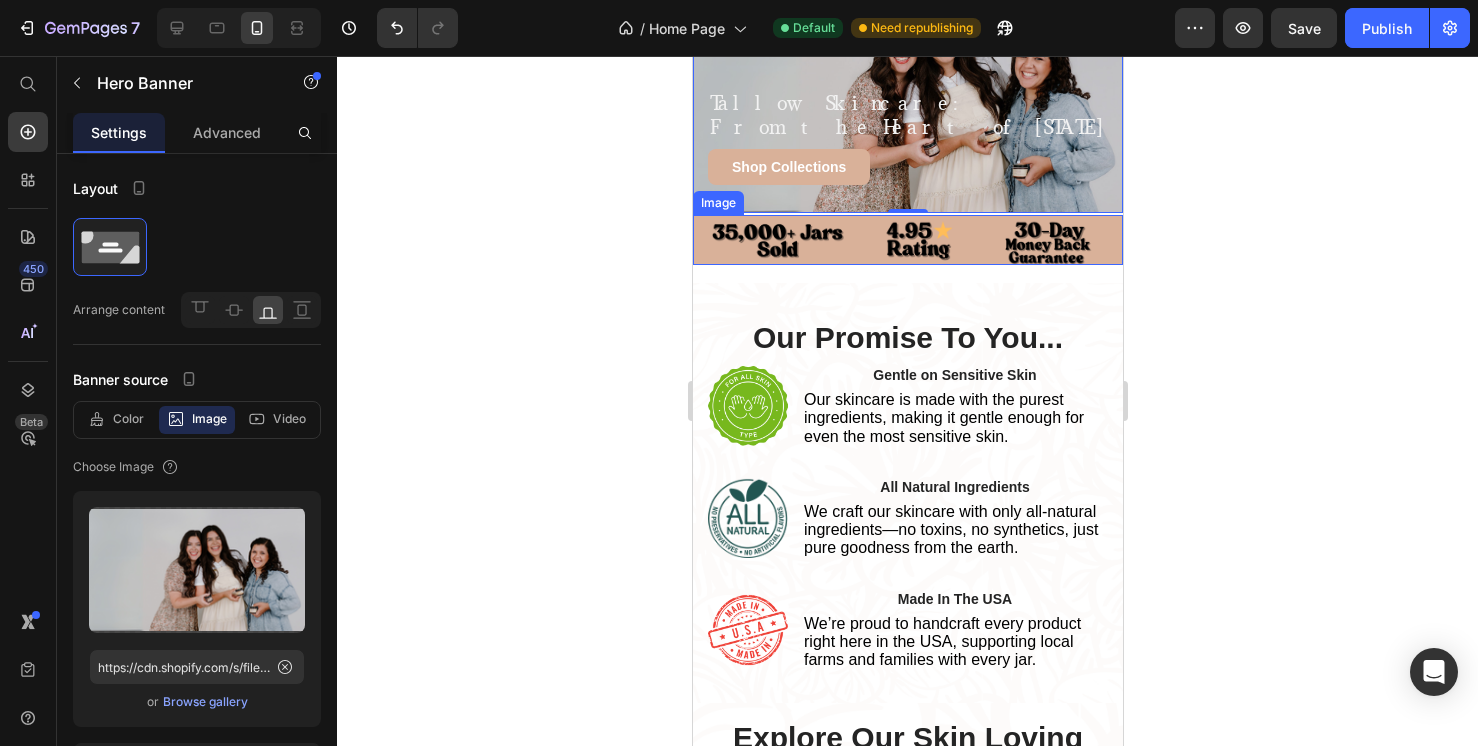 click at bounding box center [907, 240] 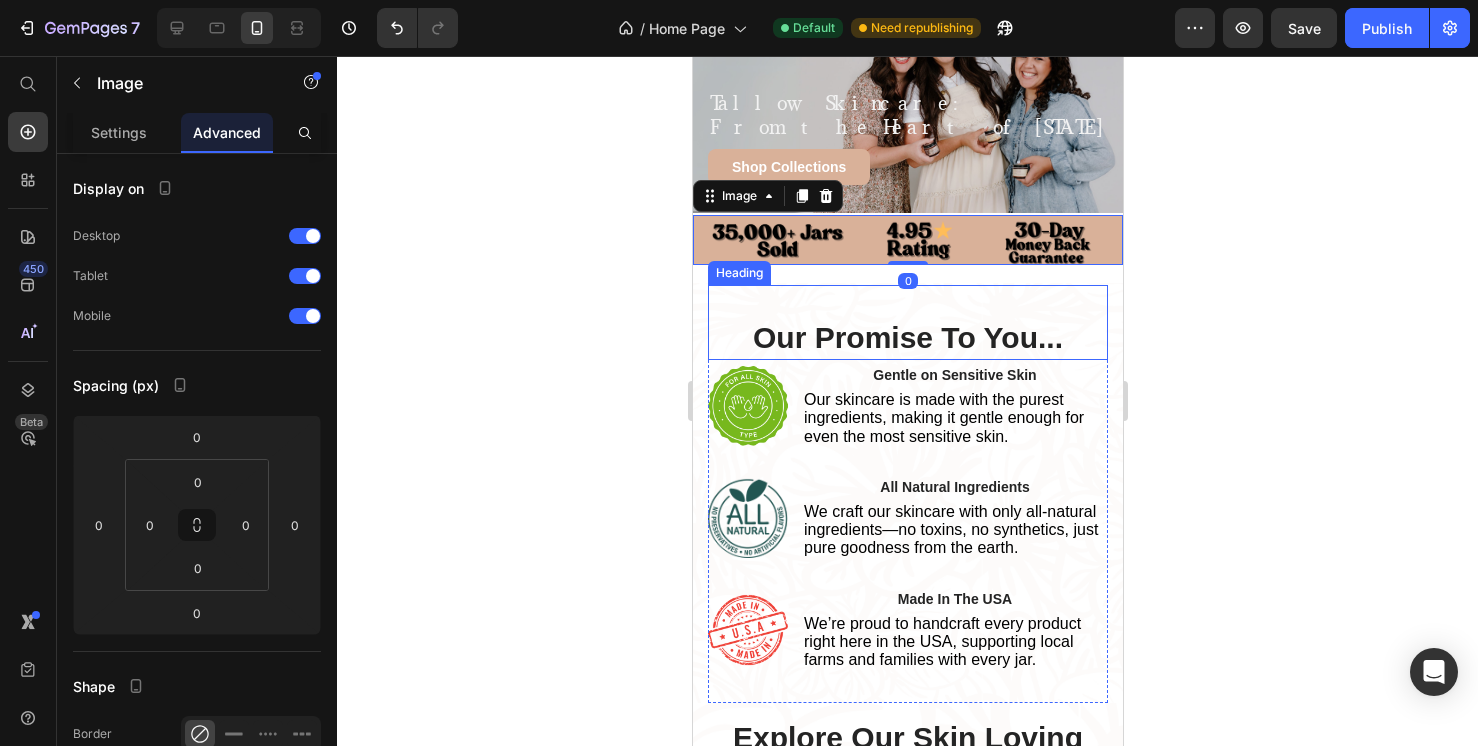click on "Our Promise To You... Heading" at bounding box center [907, 322] 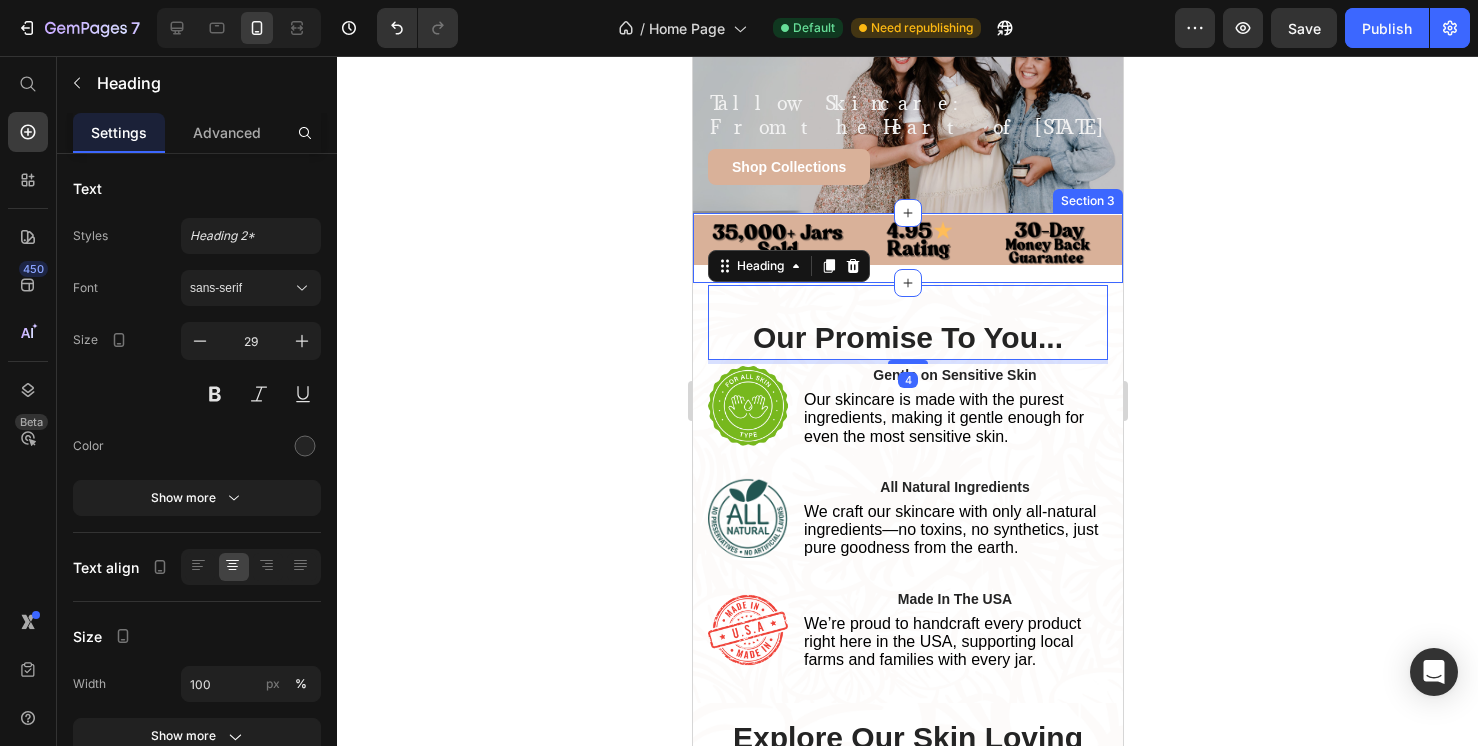 click on "Image Row" at bounding box center (907, 248) 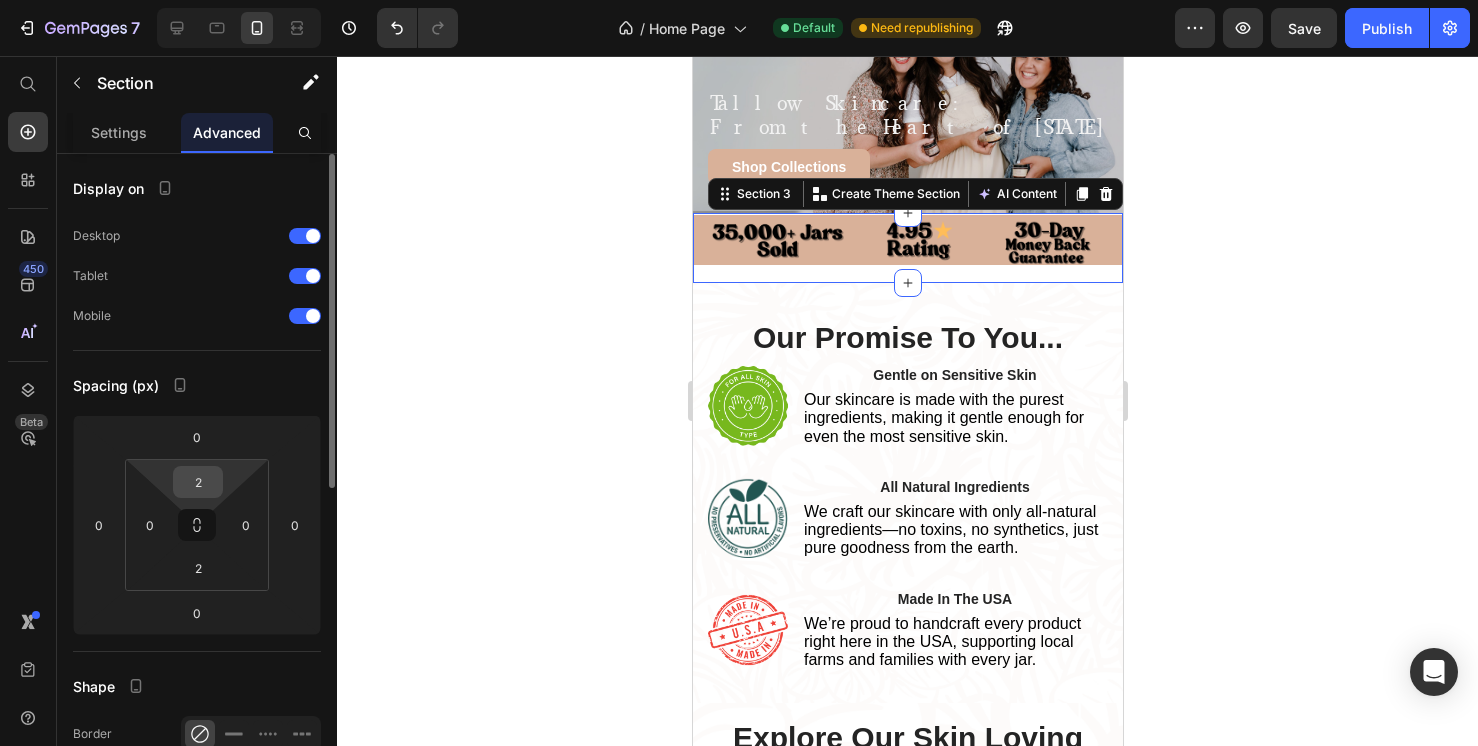 click on "2" at bounding box center [198, 482] 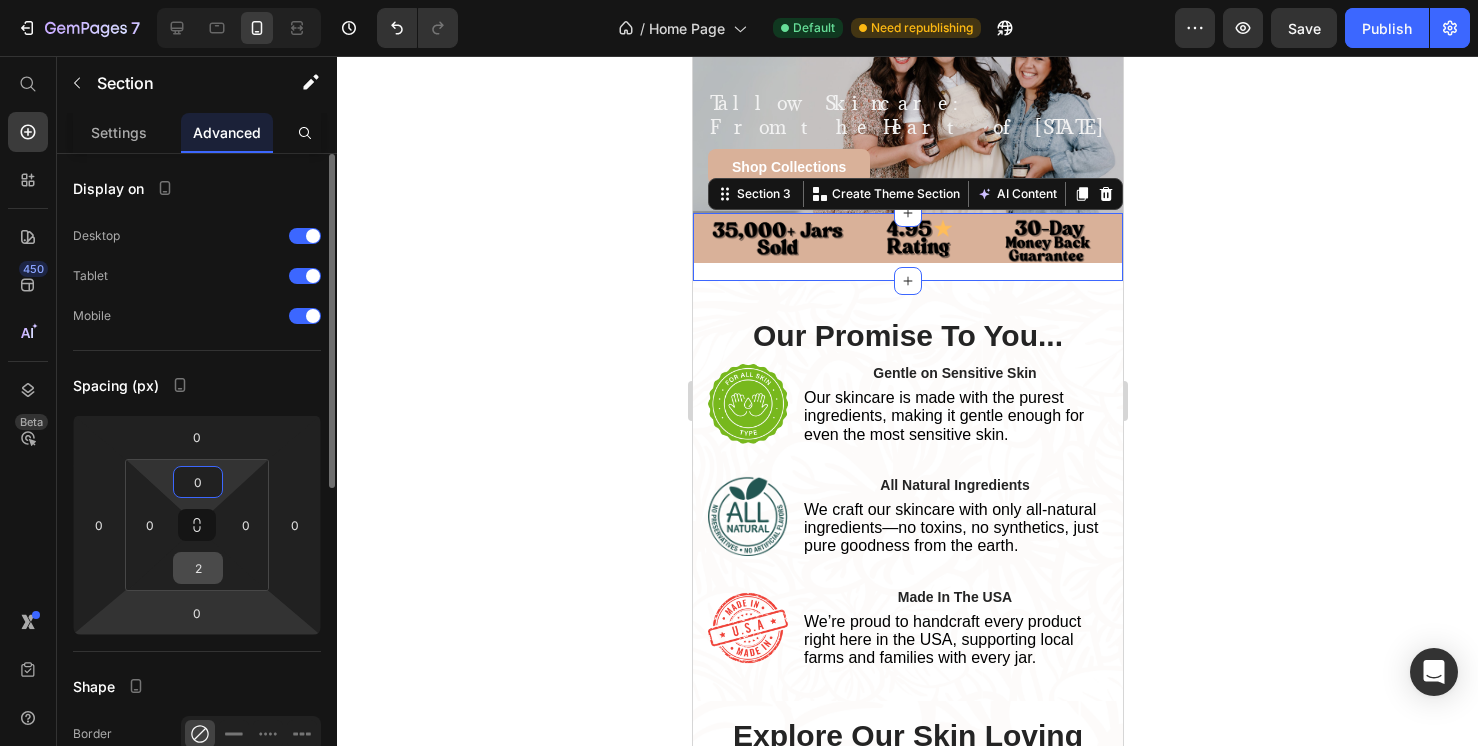 type on "0" 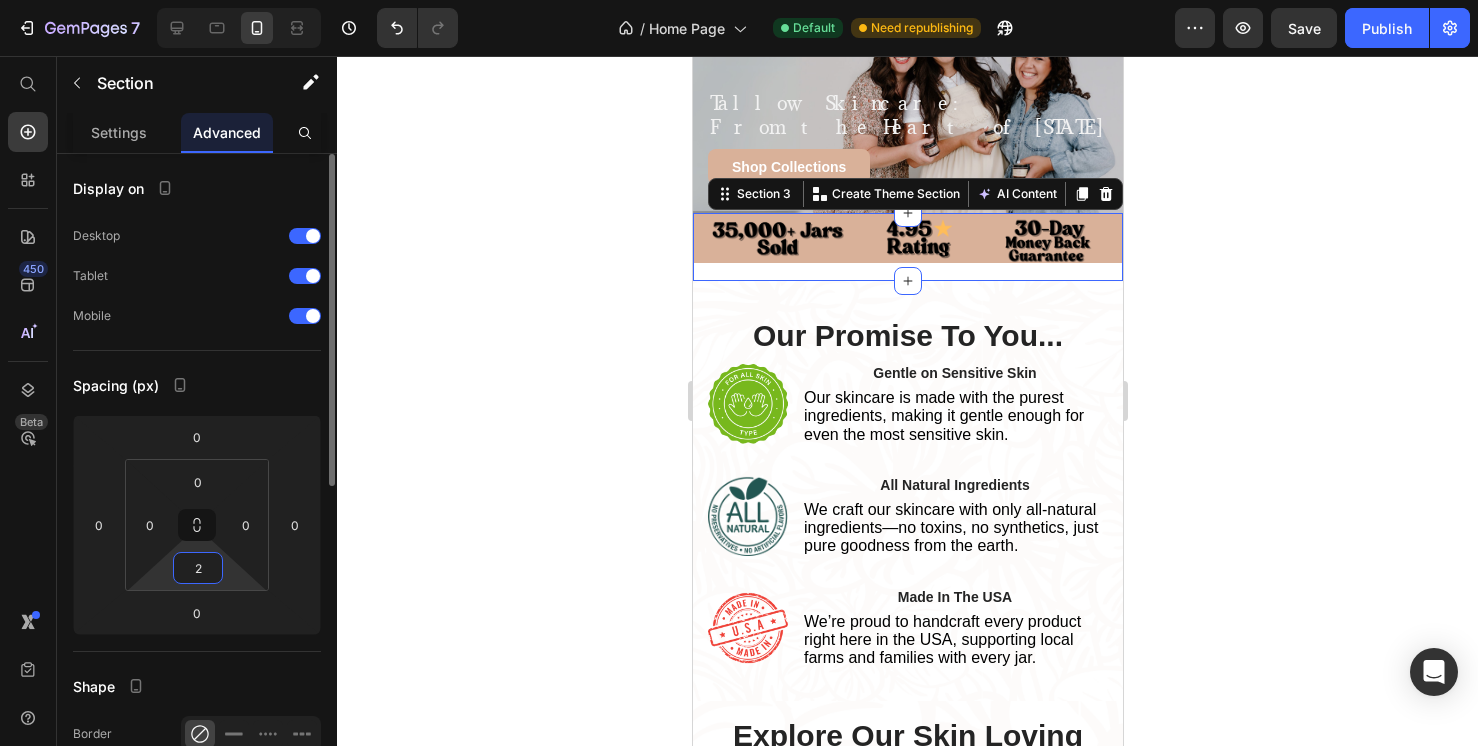 click on "2" at bounding box center (198, 568) 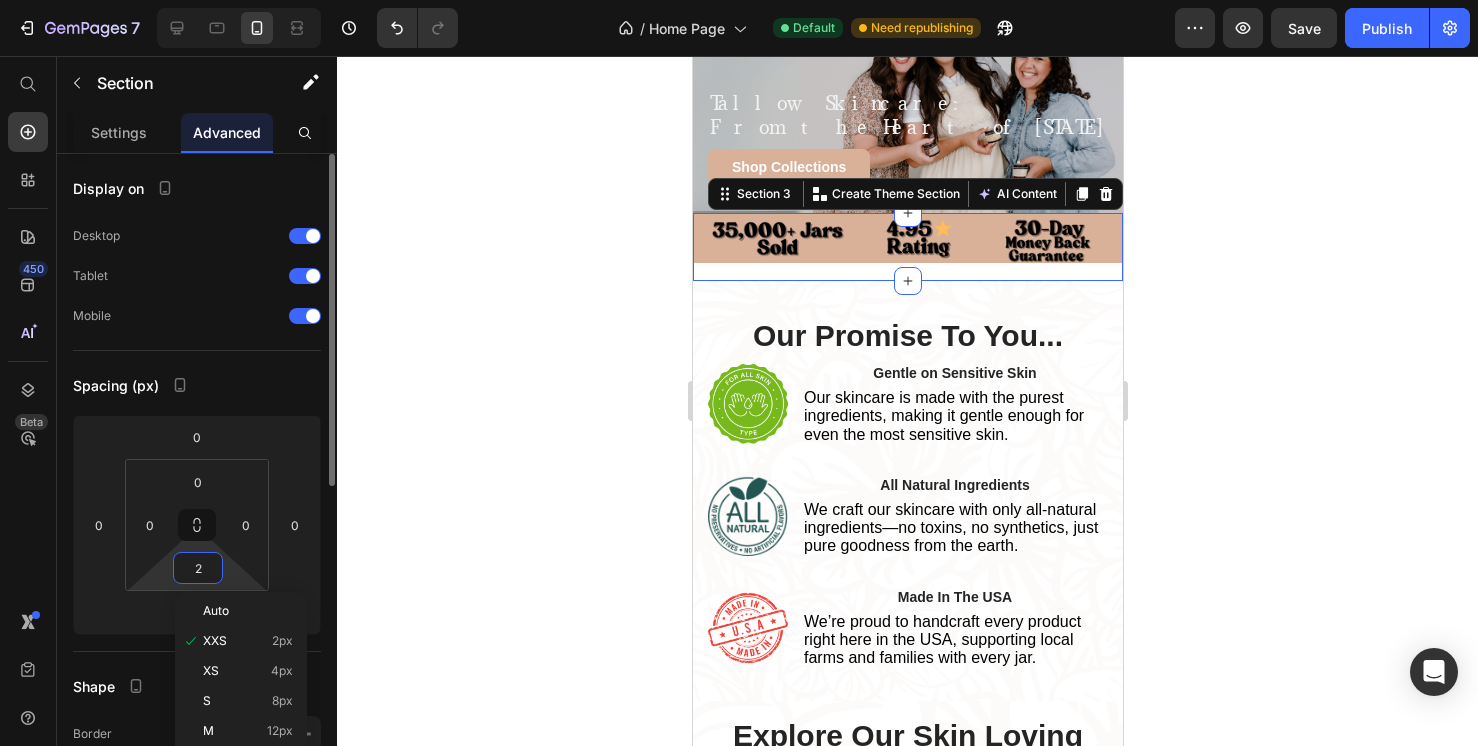 type on "0" 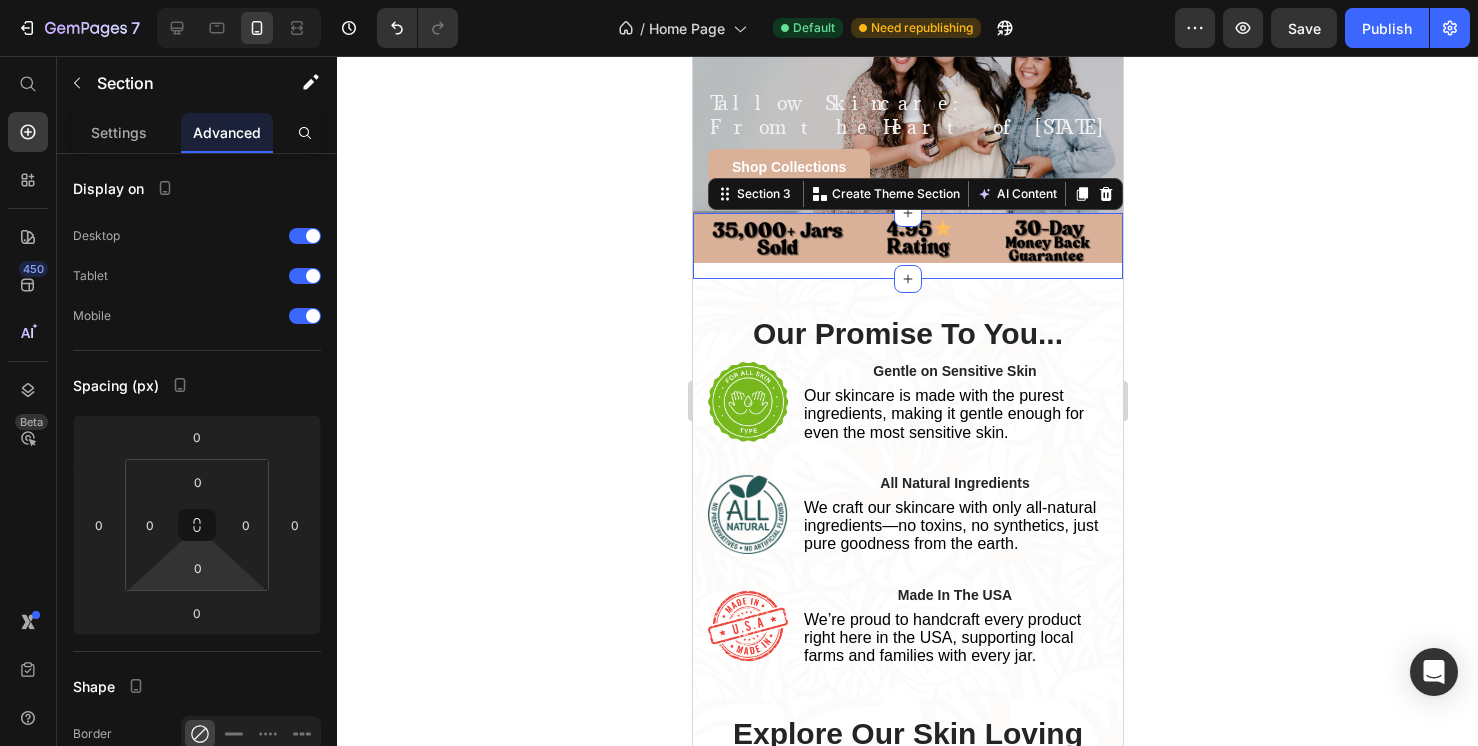 click 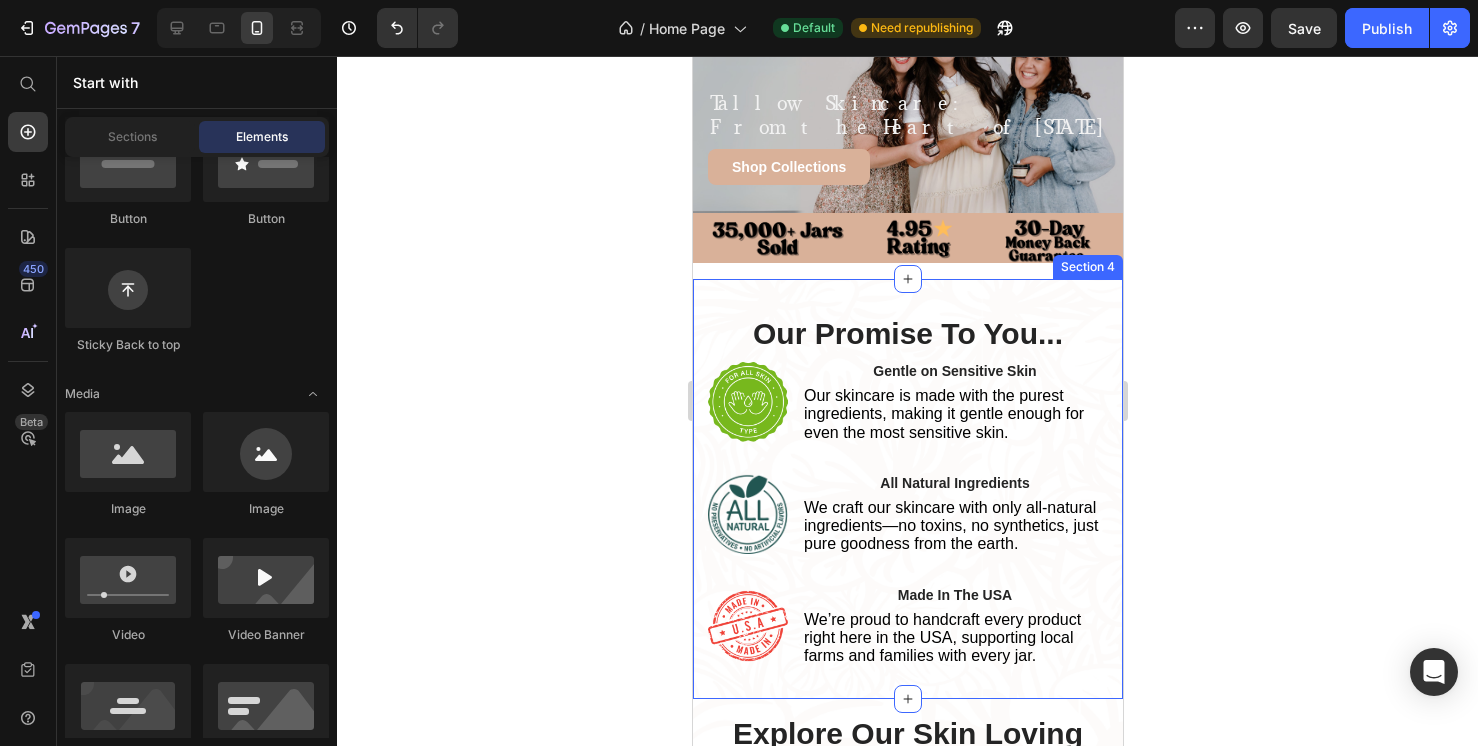 click on "Our Promise To You... Heading Image Gentle on Sensitive Skin Text Block Our skincare is made with the purest ingredients, making it gentle enough for even the most sensitive skin. Text Block Row Image All Natural Ingredients  Text Block We craft our skincare with only all-natural ingredients—no toxins, no synthetics, just pure goodness from the earth. Text Block Row Image Made In The USA Text Block We’re proud to handcraft every product right here in the USA, supporting local farms and families with every jar. Text Block Row Row Row Section 4" at bounding box center [907, 489] 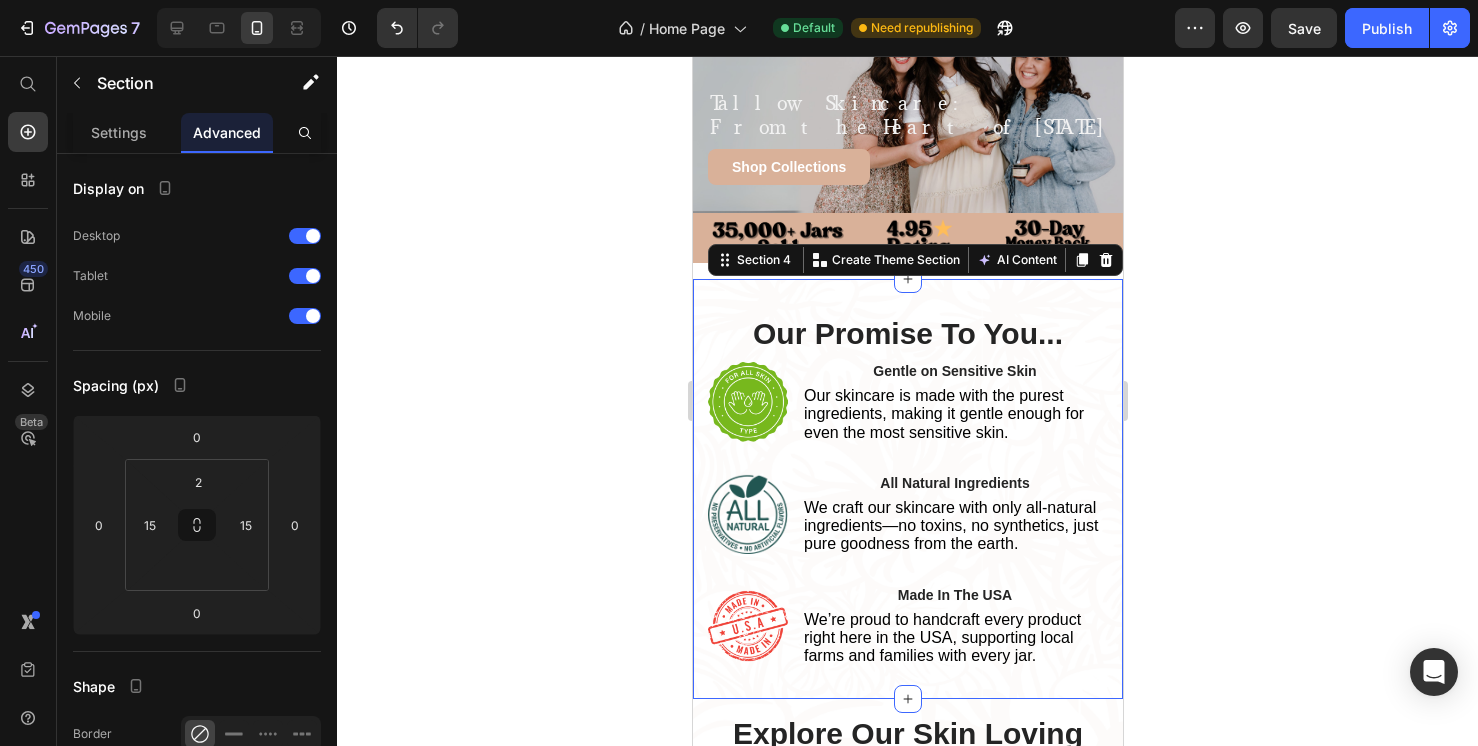 click 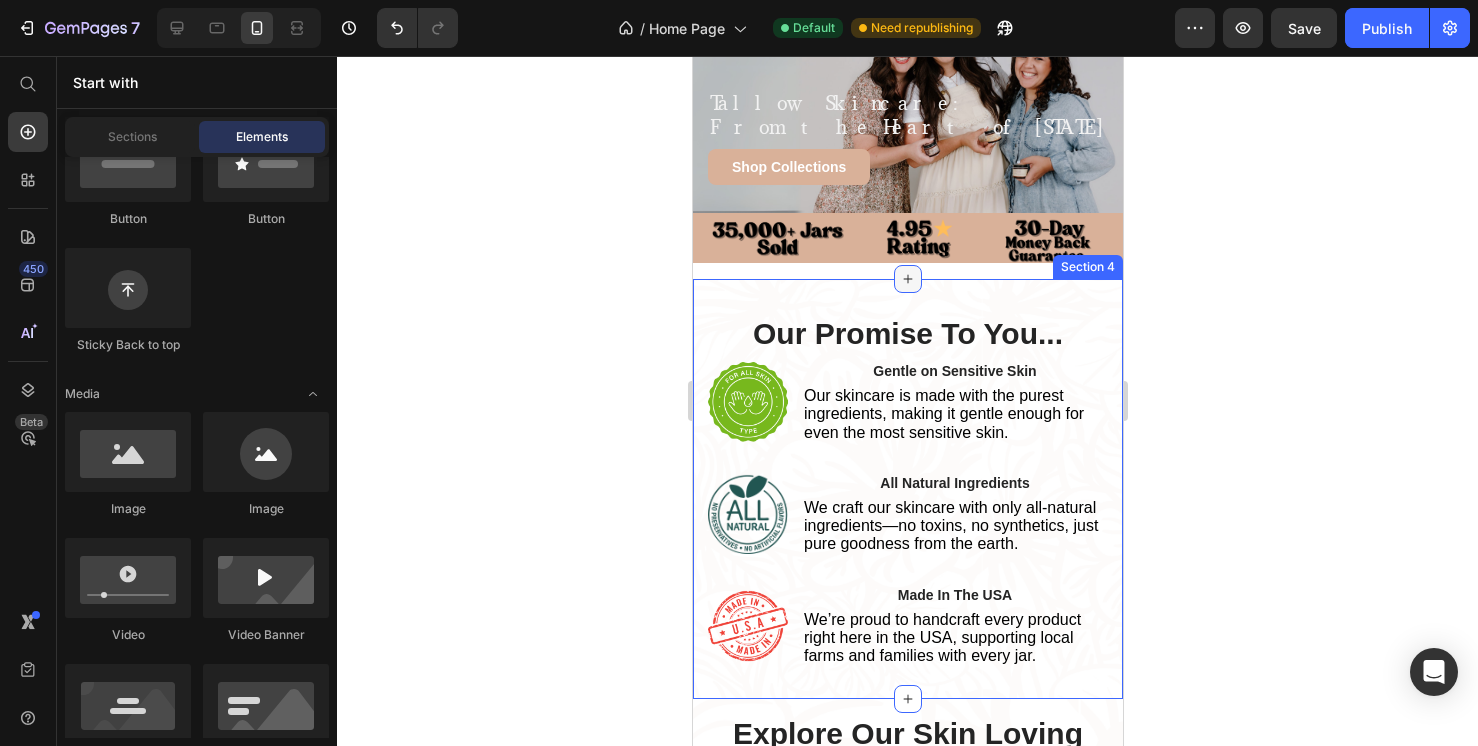 click at bounding box center [907, 279] 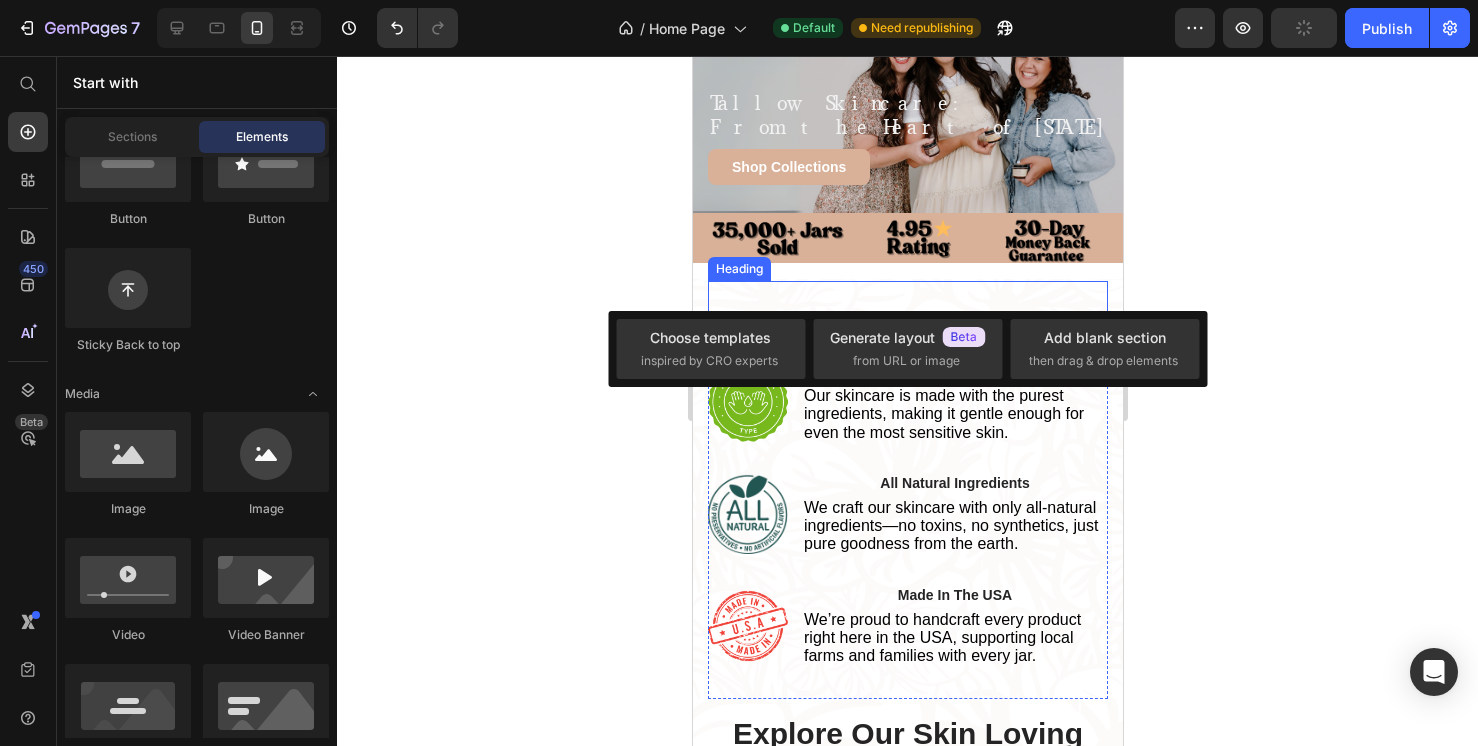click on "Our Promise To You... Heading" at bounding box center (907, 318) 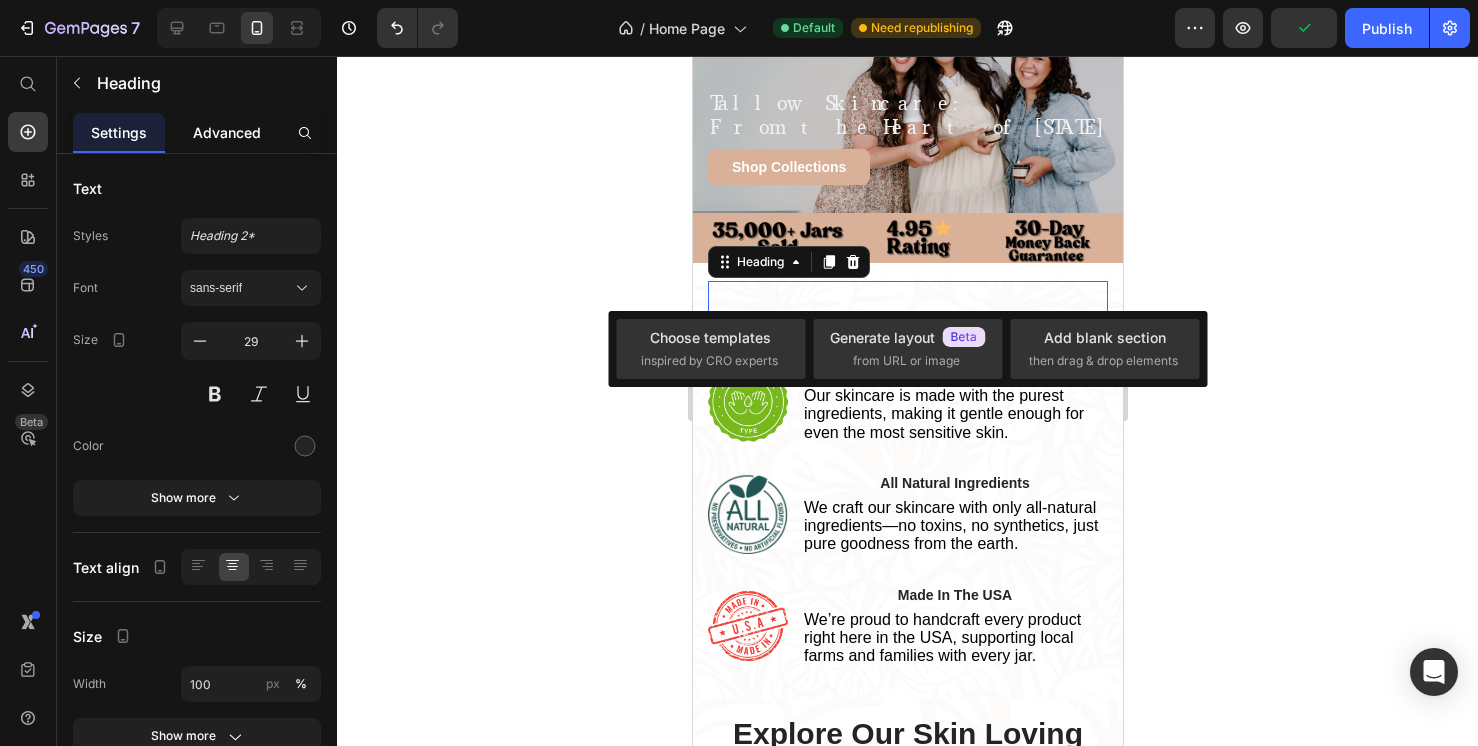 click on "Advanced" 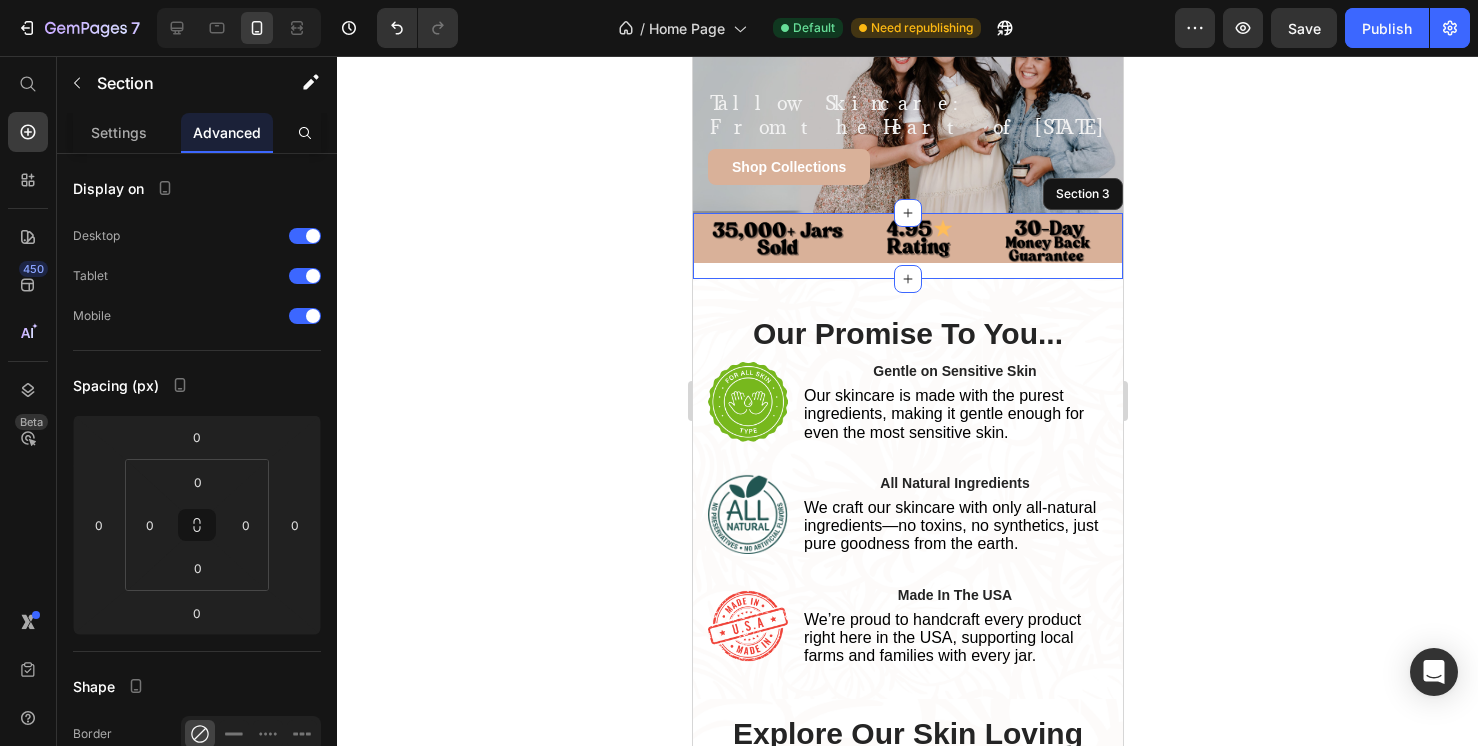 click on "Image Row" at bounding box center [907, 246] 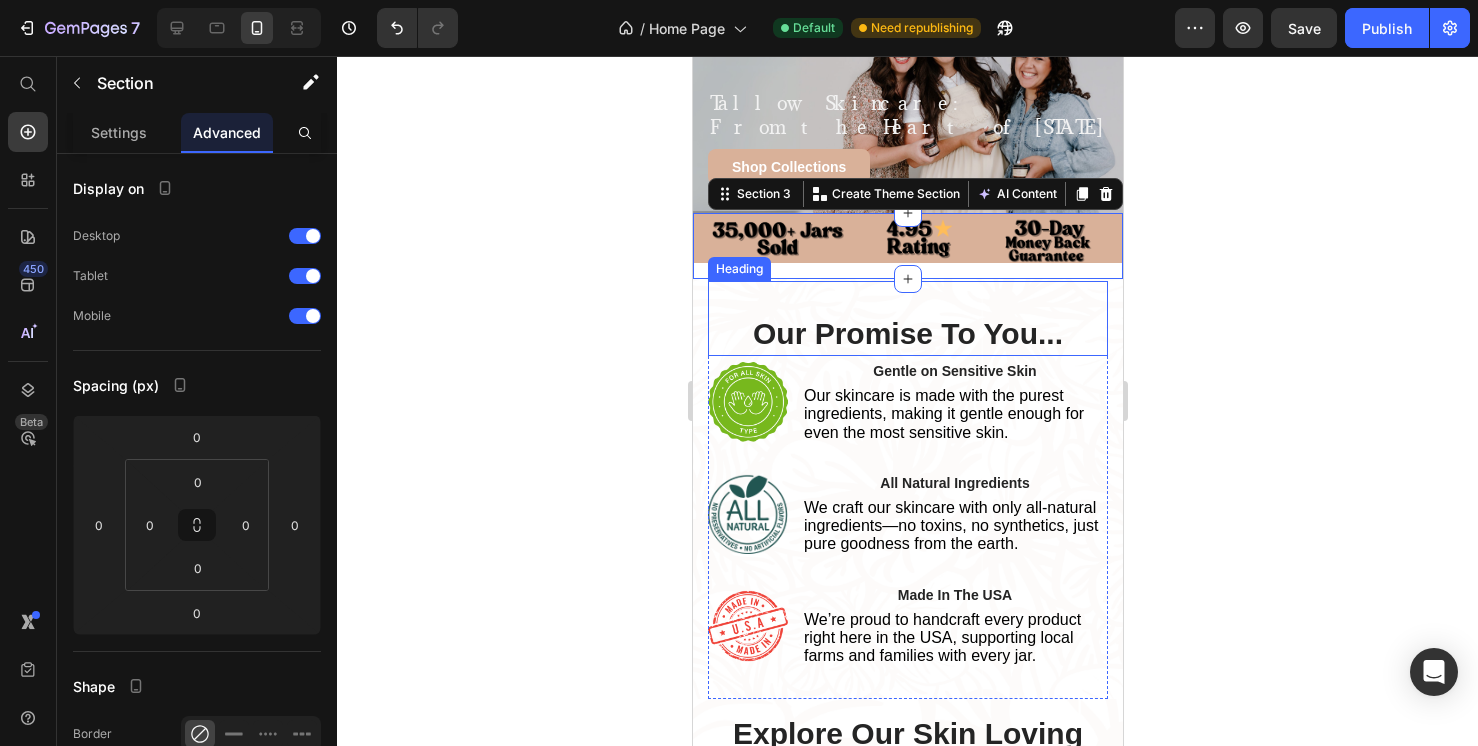 click on "Our Promise To You... Heading" at bounding box center (907, 318) 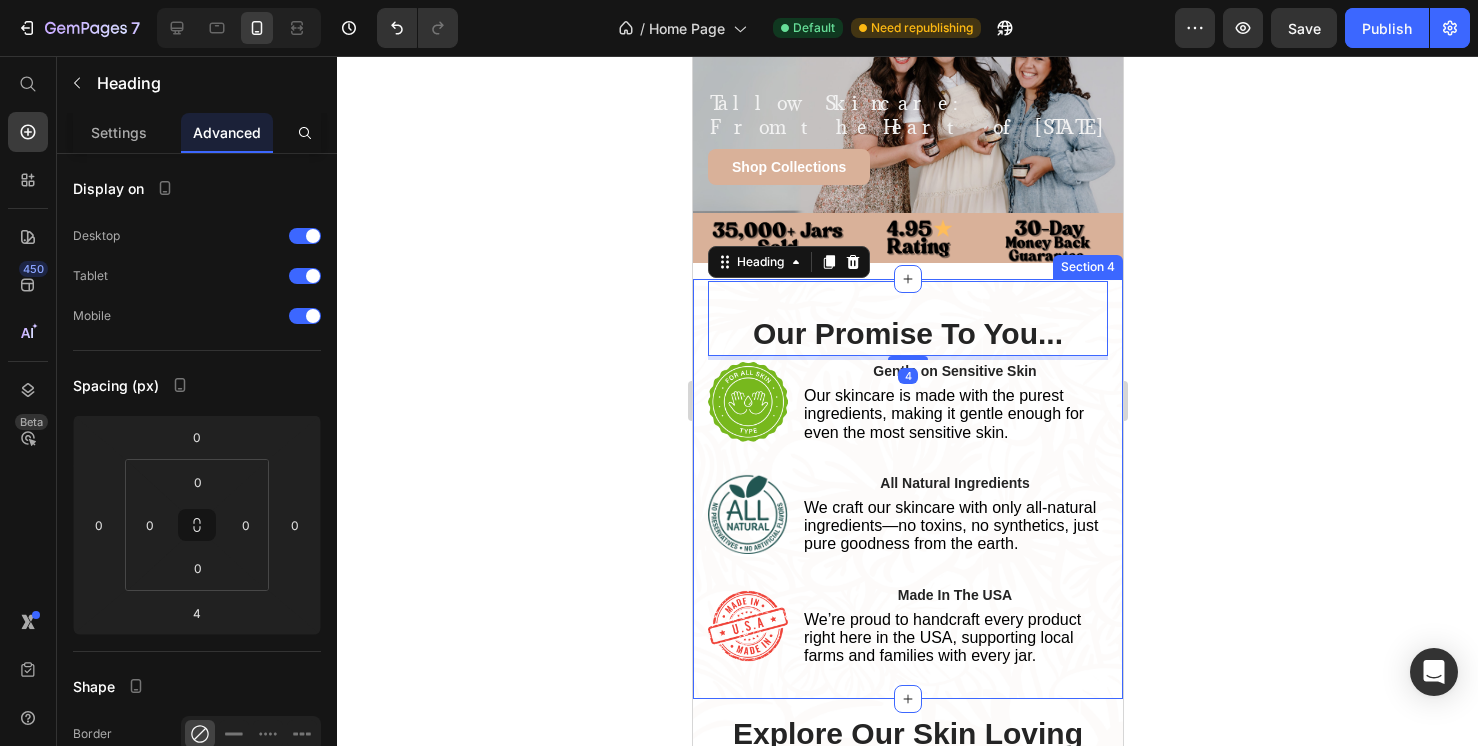 click on "Our Promise To You... Heading   4 Image Gentle on Sensitive Skin Text Block Our skincare is made with the purest ingredients, making it gentle enough for even the most sensitive skin. Text Block Row Image All Natural Ingredients  Text Block We craft our skincare with only all-natural ingredients—no toxins, no synthetics, just pure goodness from the earth. Text Block Row Image Made In The USA Text Block We’re proud to handcraft every product right here in the USA, supporting local farms and families with every jar. Text Block Row Row Row Section 4" at bounding box center [907, 489] 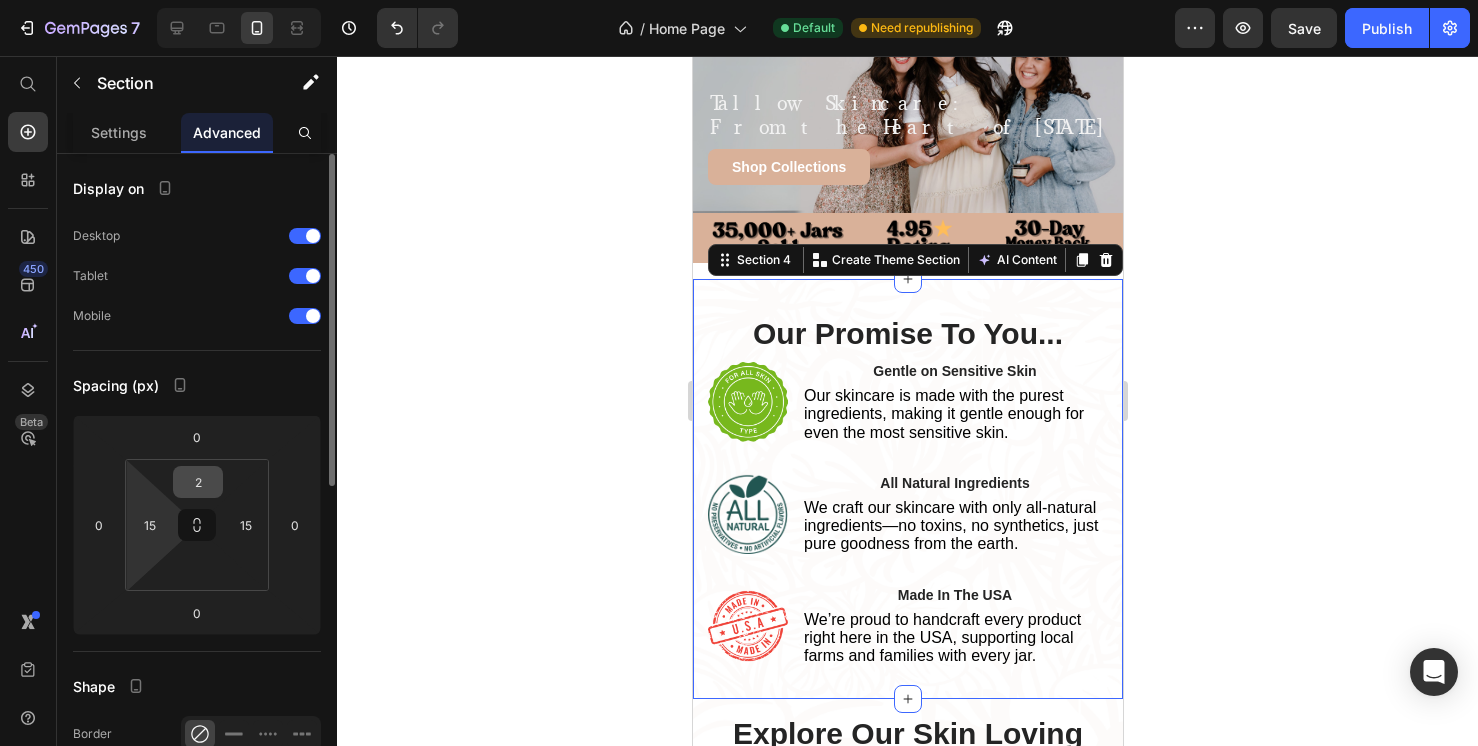 click on "2" at bounding box center (198, 482) 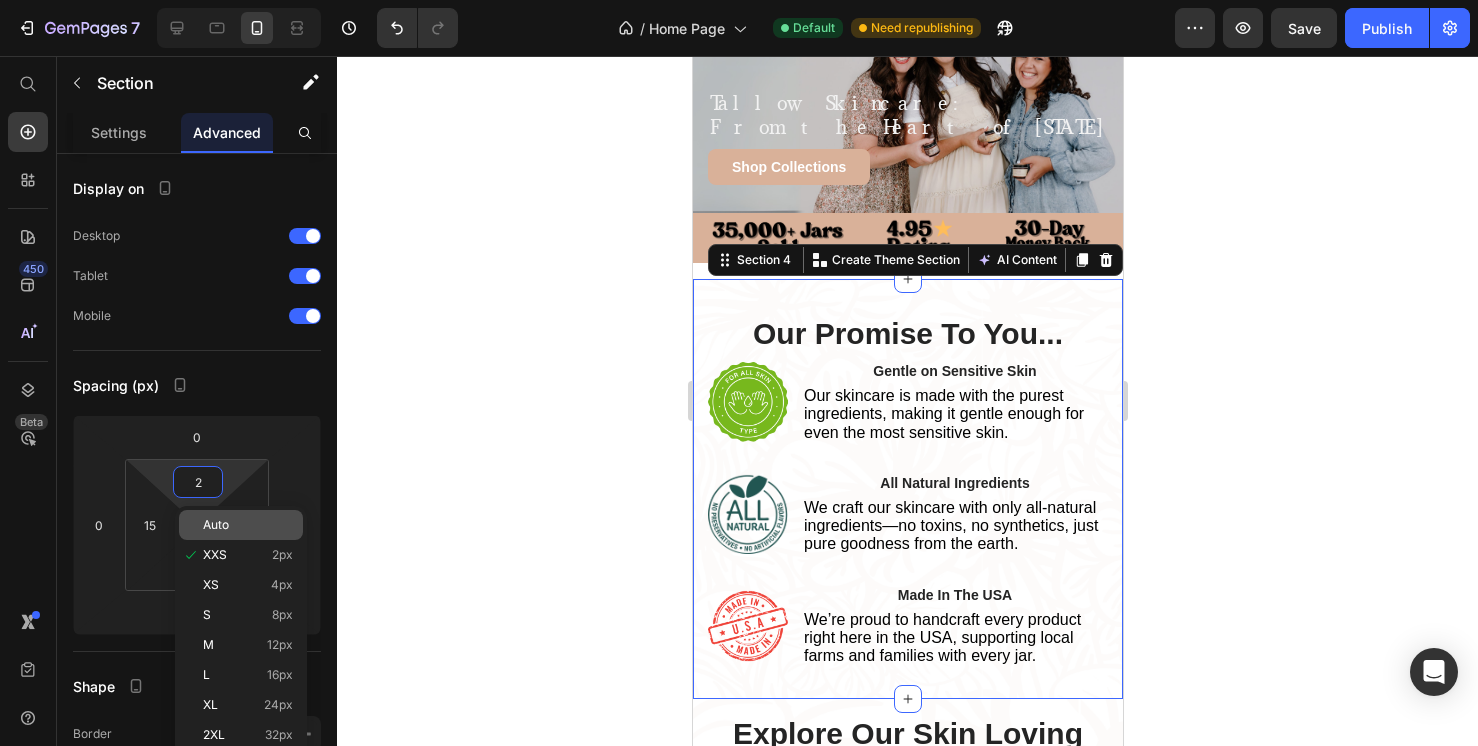 type on "0" 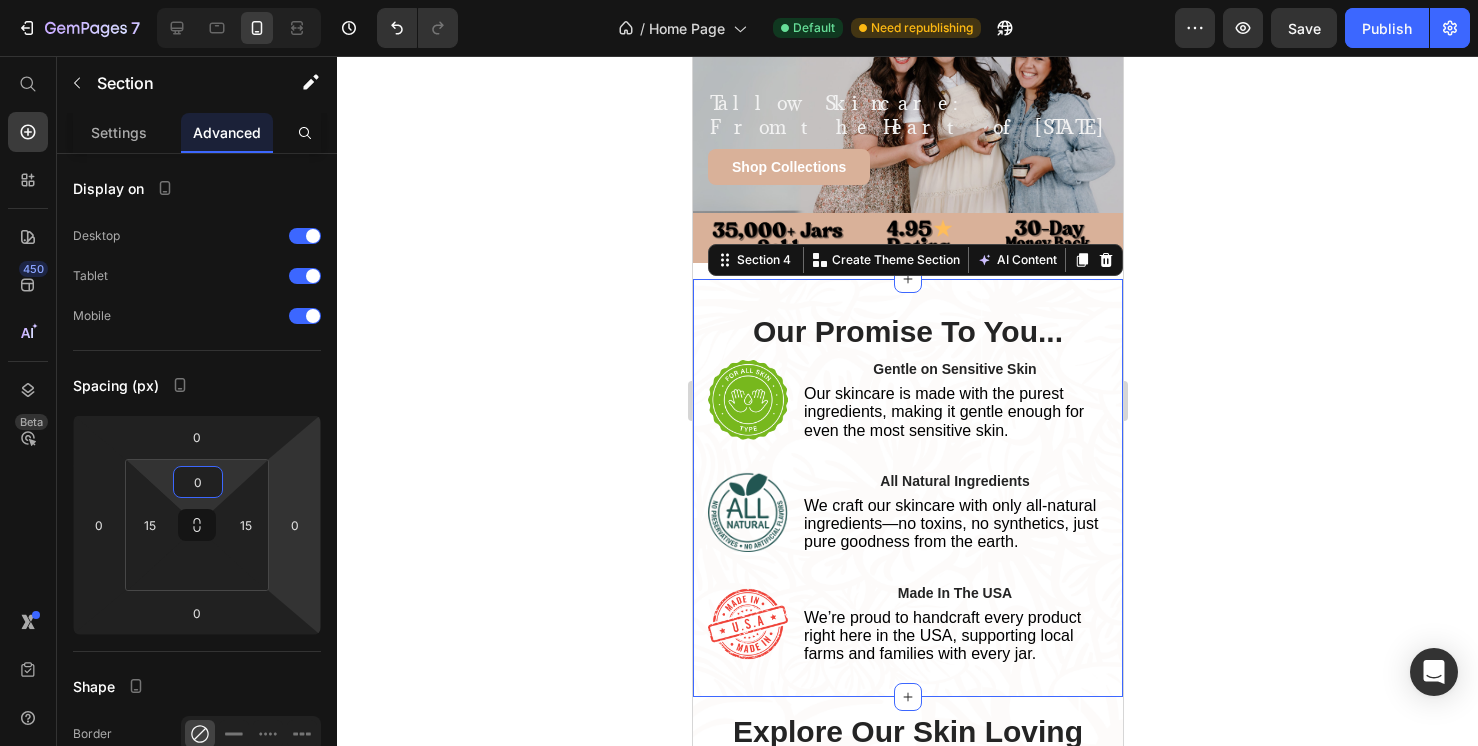 click 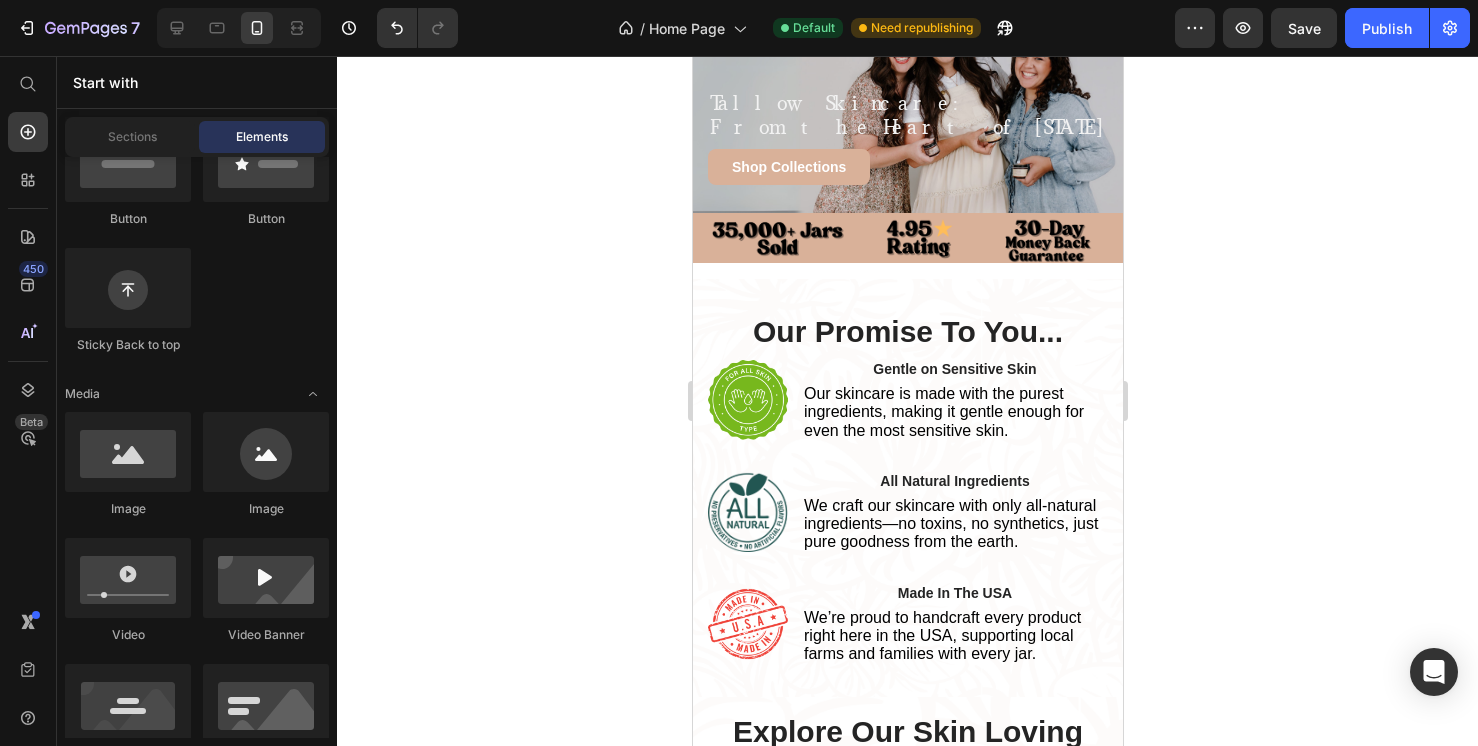 click 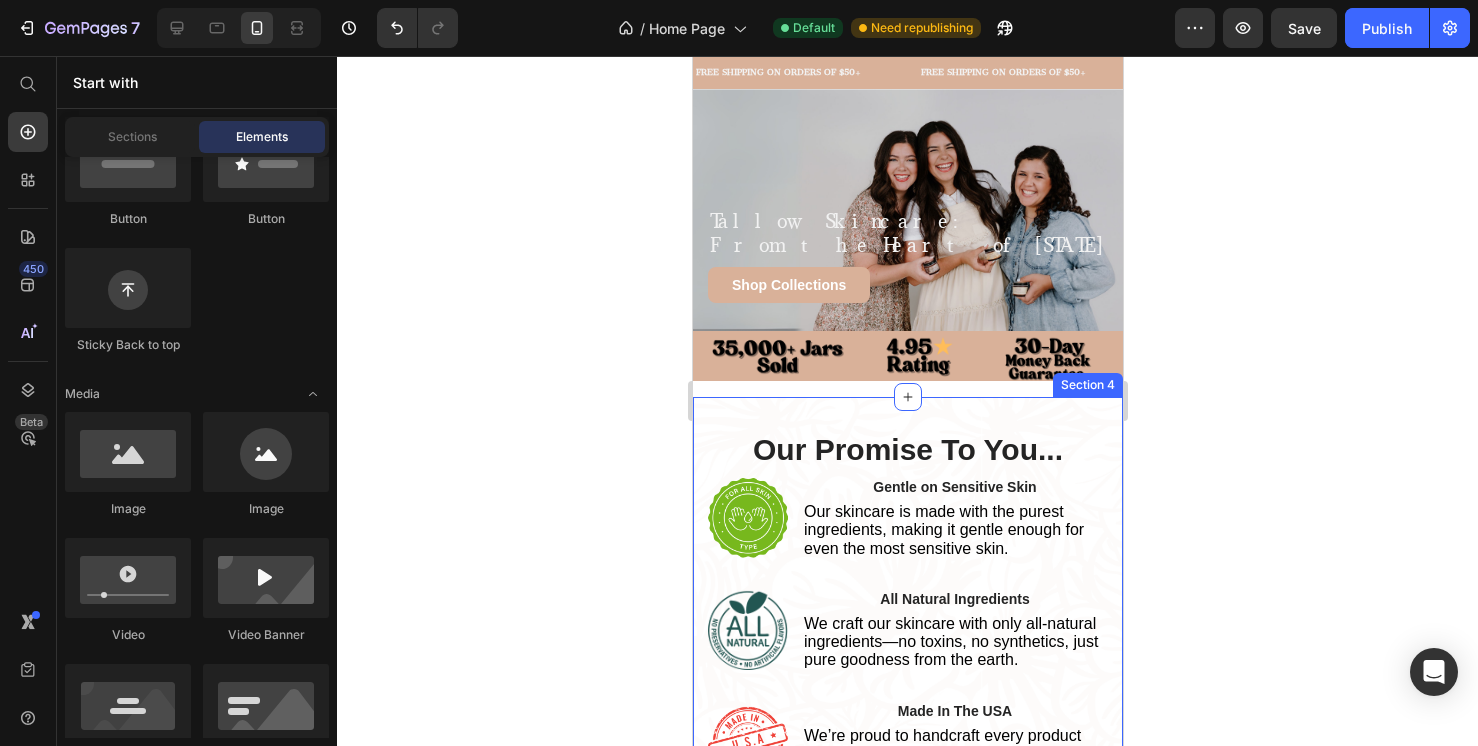 scroll, scrollTop: 17, scrollLeft: 0, axis: vertical 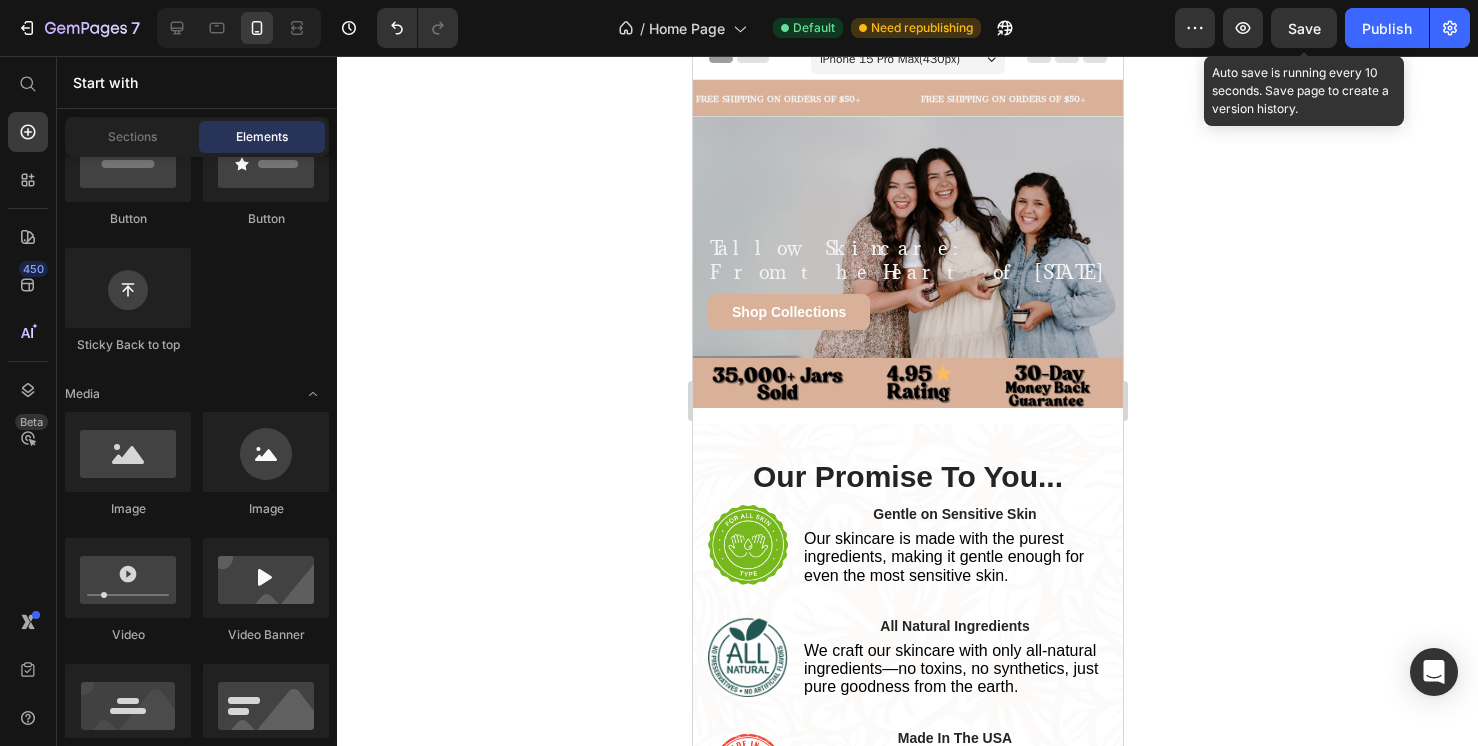 click on "Save" at bounding box center [1304, 28] 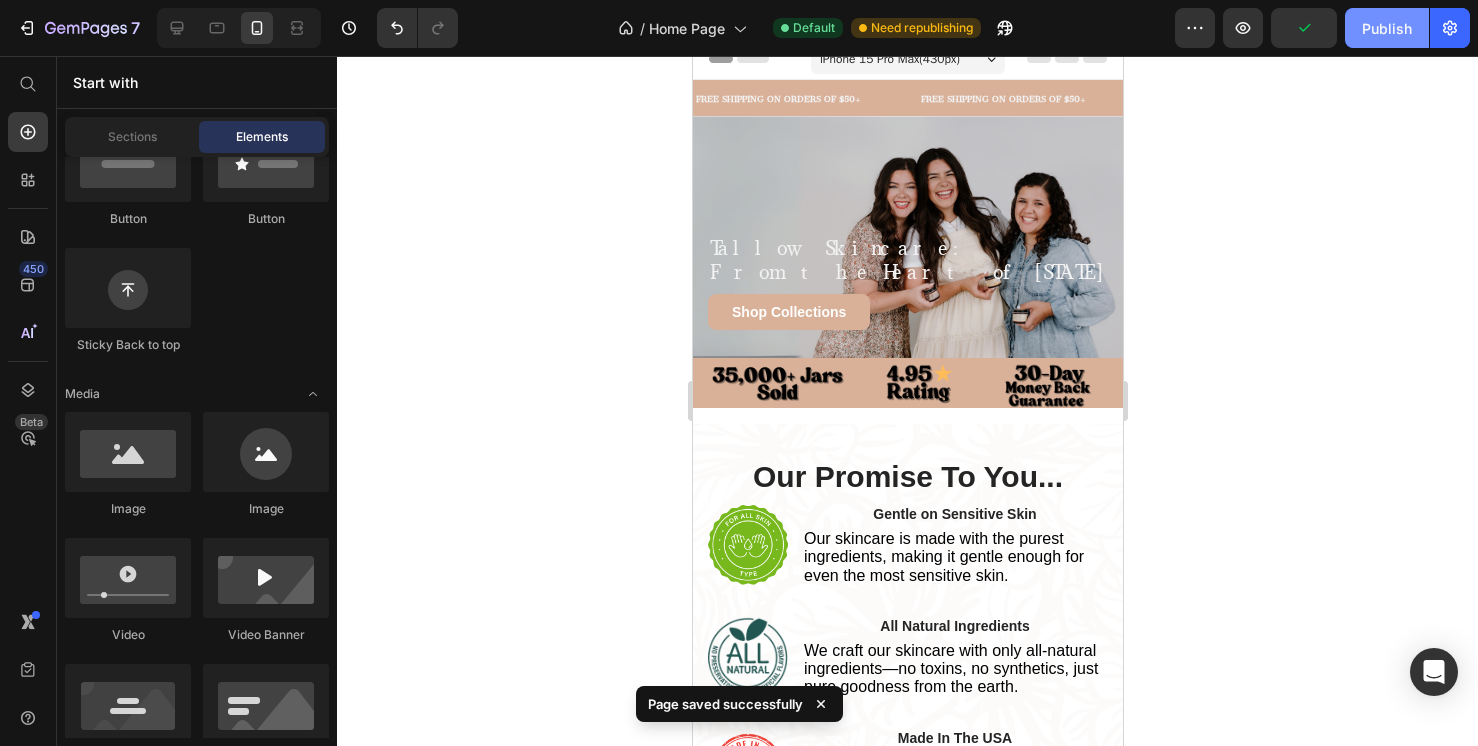 click on "Publish" at bounding box center [1387, 28] 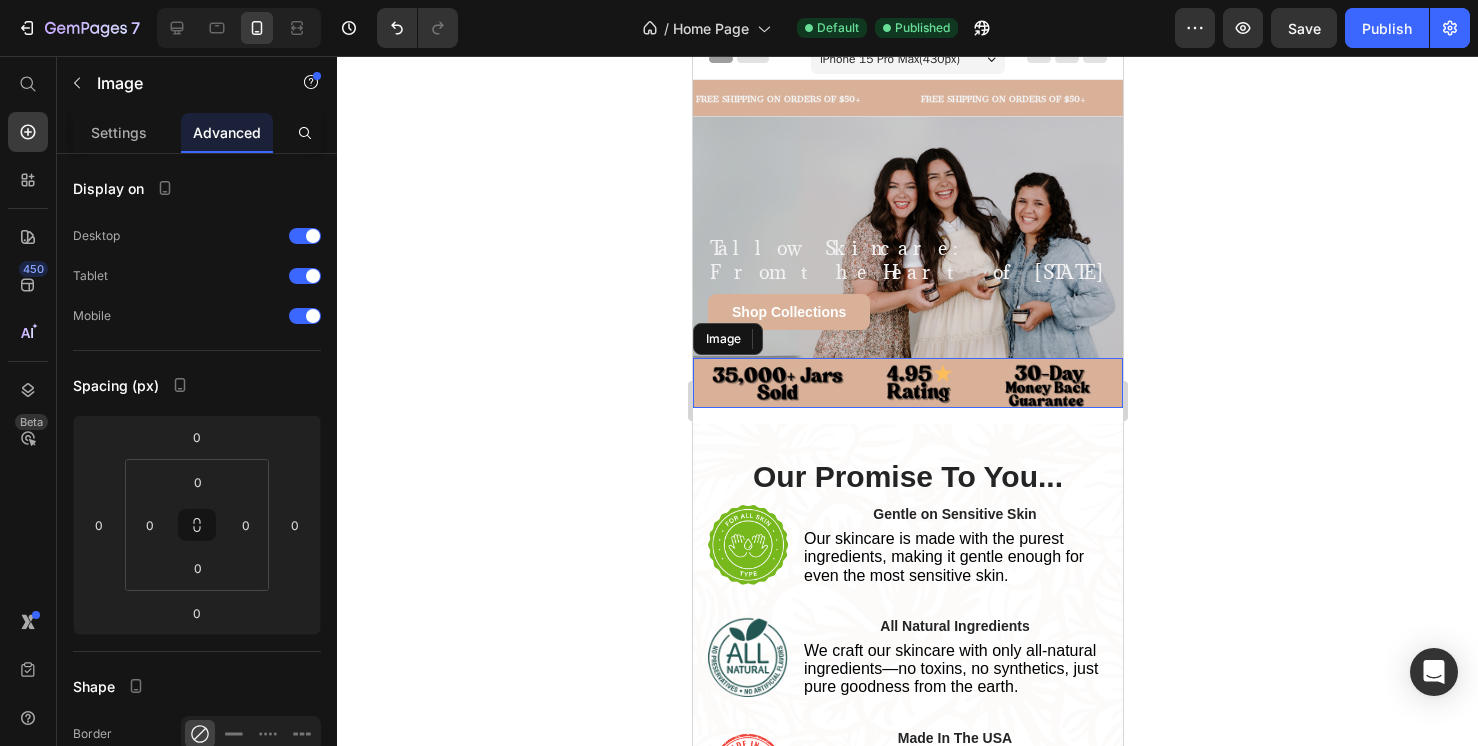 click at bounding box center (907, 383) 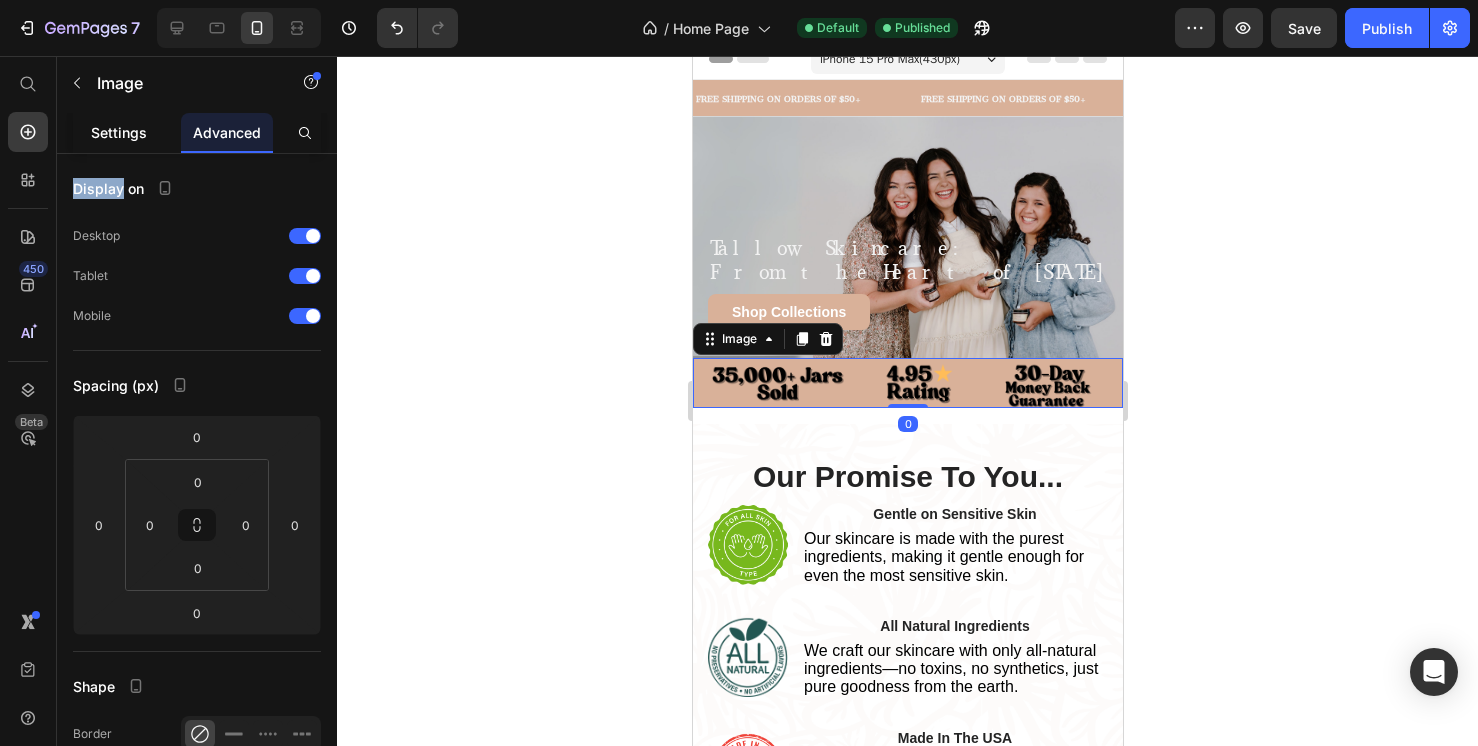 click on "Settings" 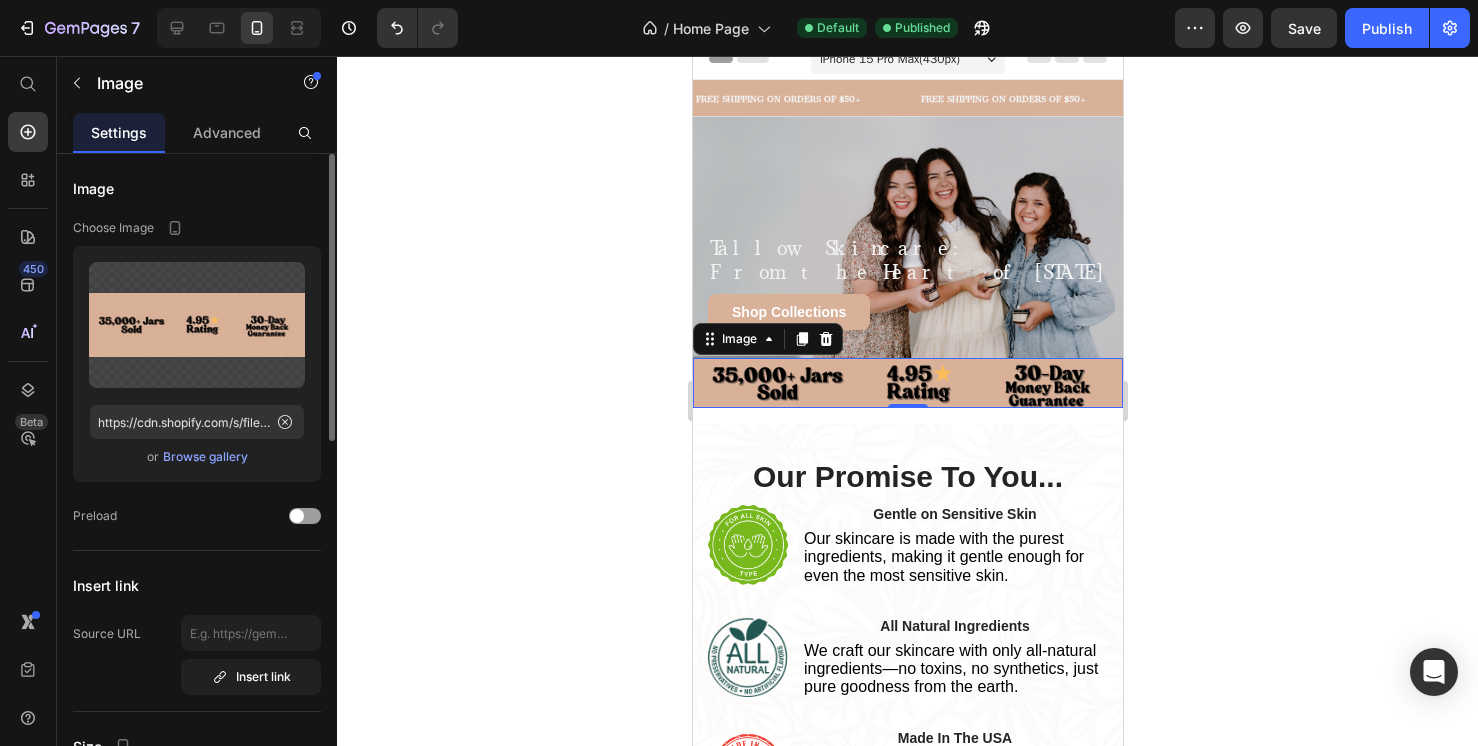 click on "Browse gallery" at bounding box center (205, 457) 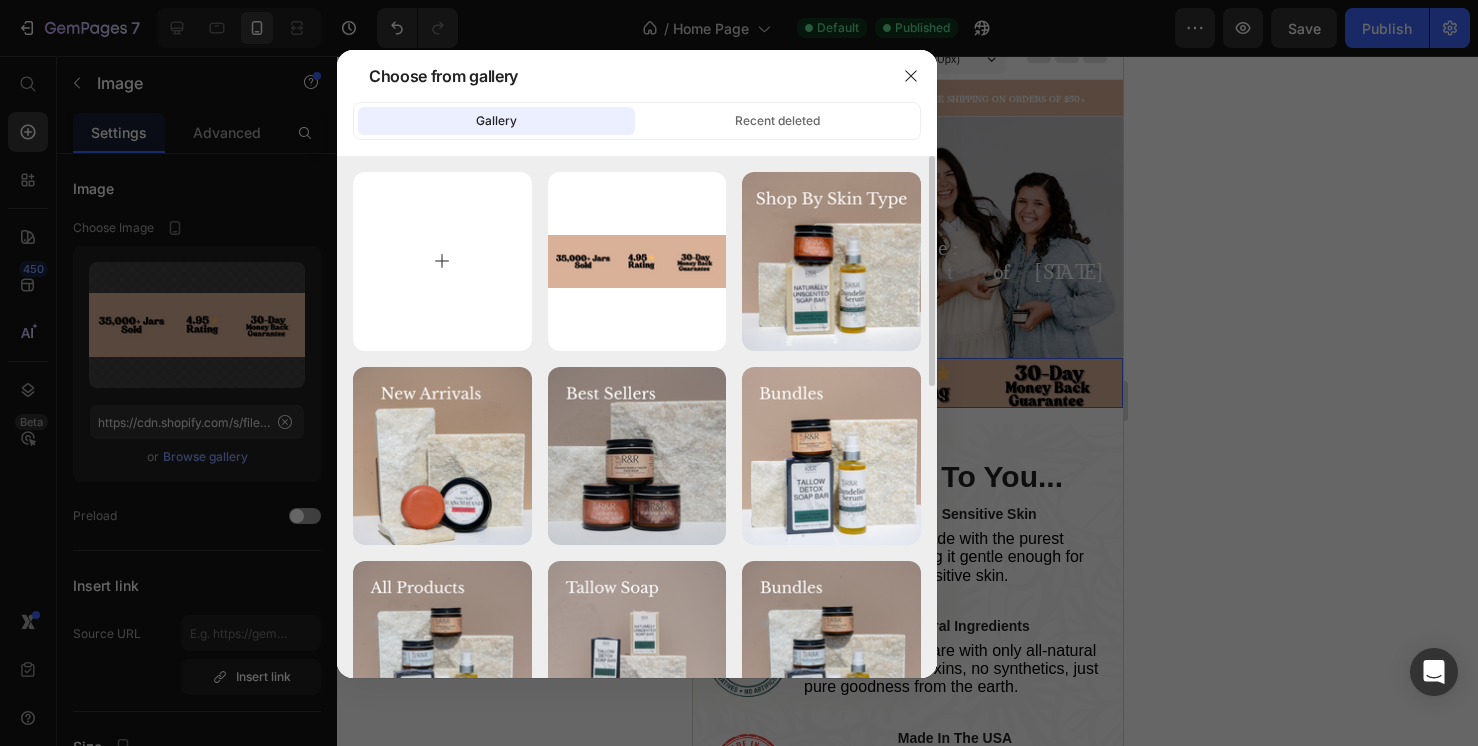 click at bounding box center [442, 261] 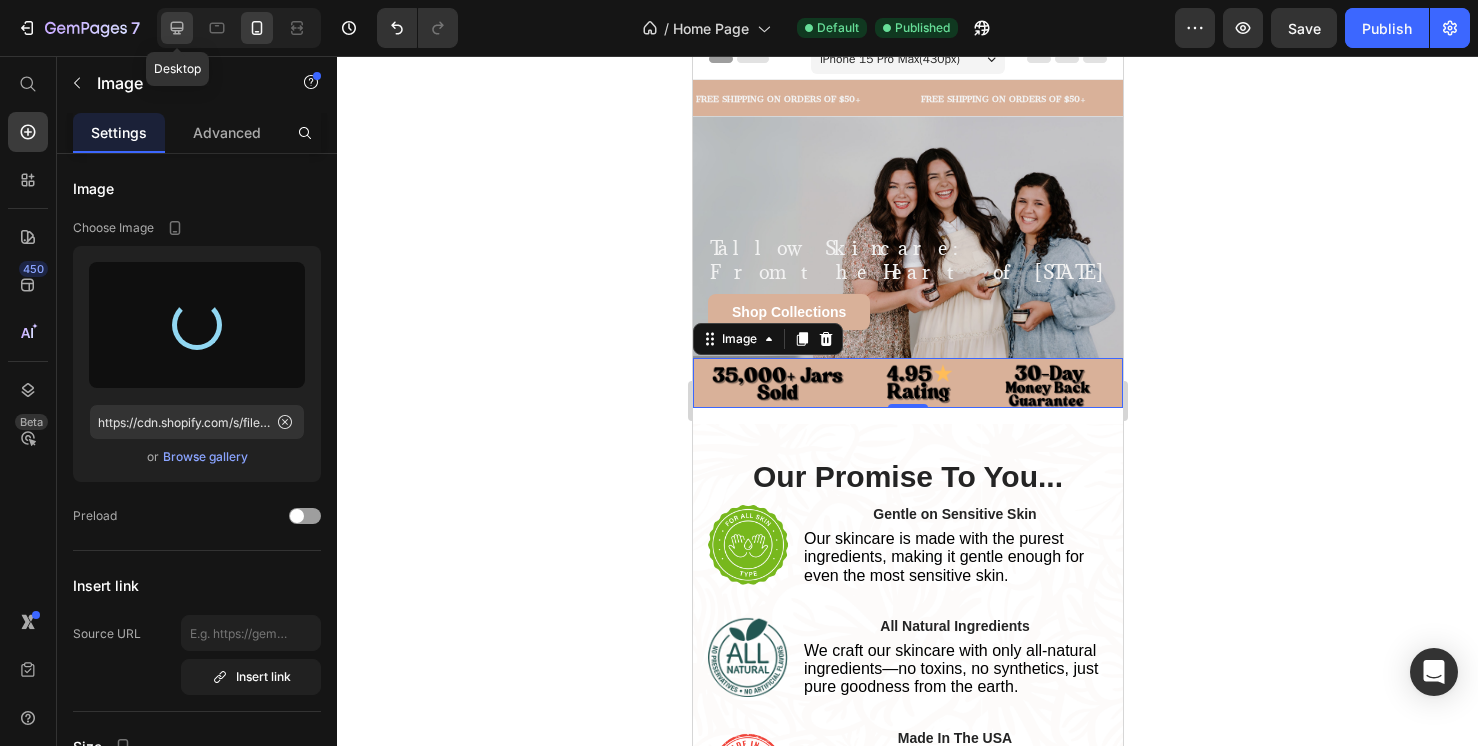 click 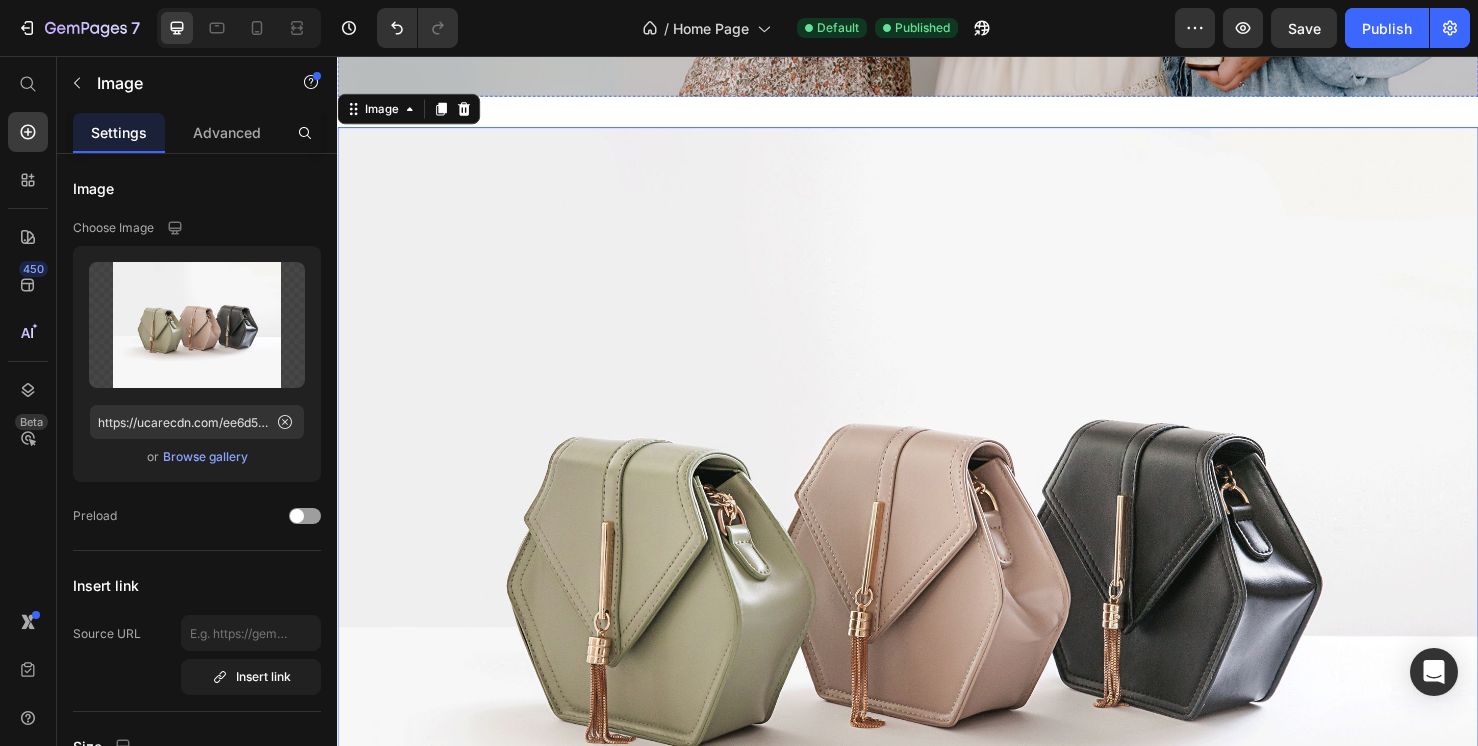 scroll, scrollTop: 589, scrollLeft: 0, axis: vertical 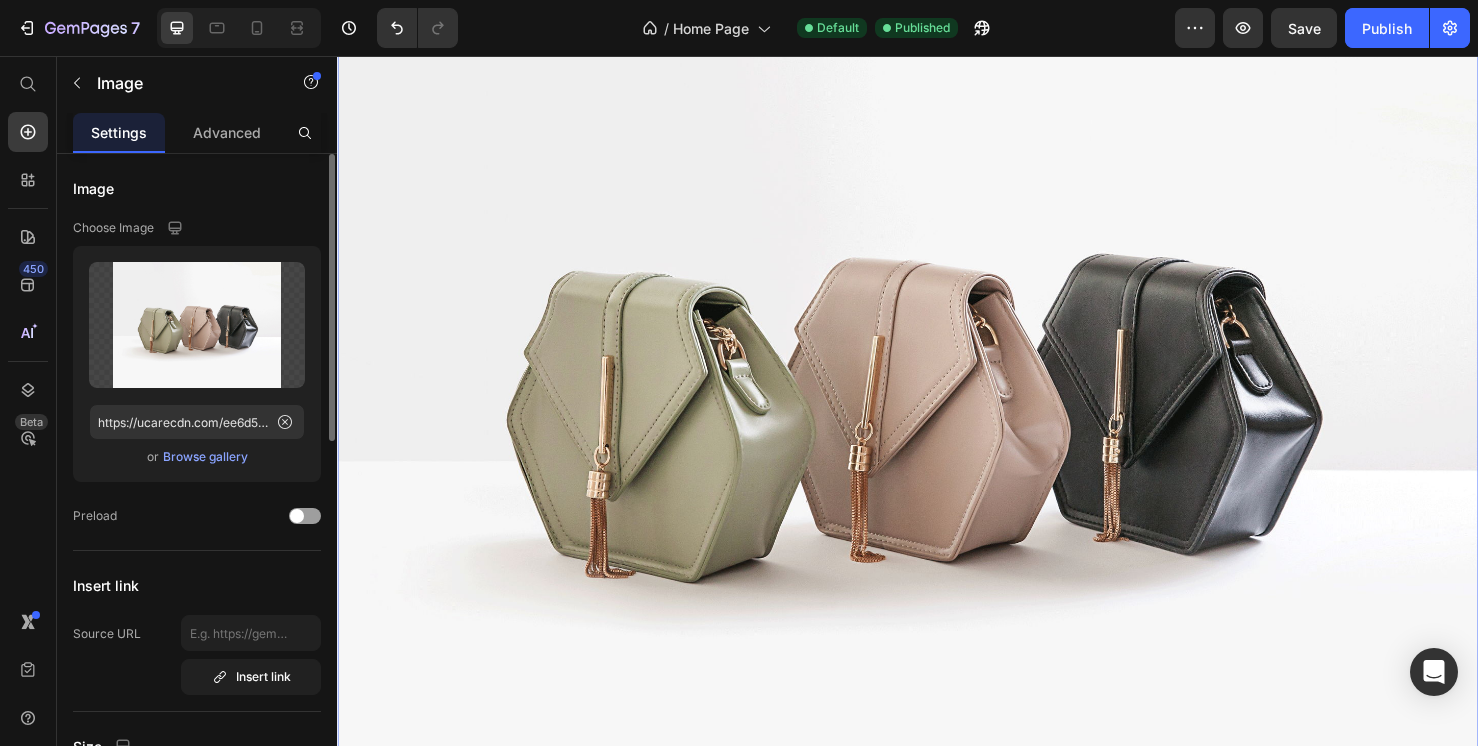 click on "Browse gallery" at bounding box center (205, 457) 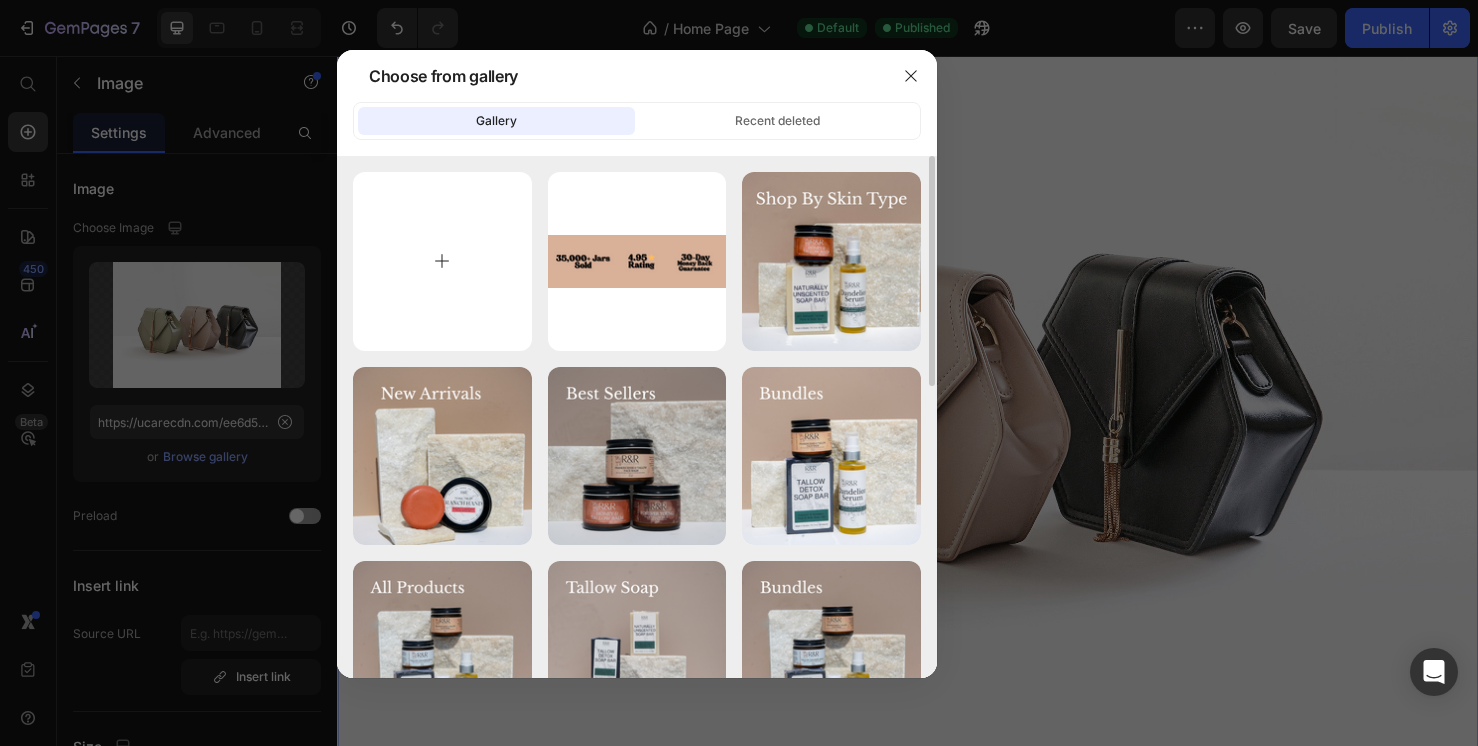 click at bounding box center (442, 261) 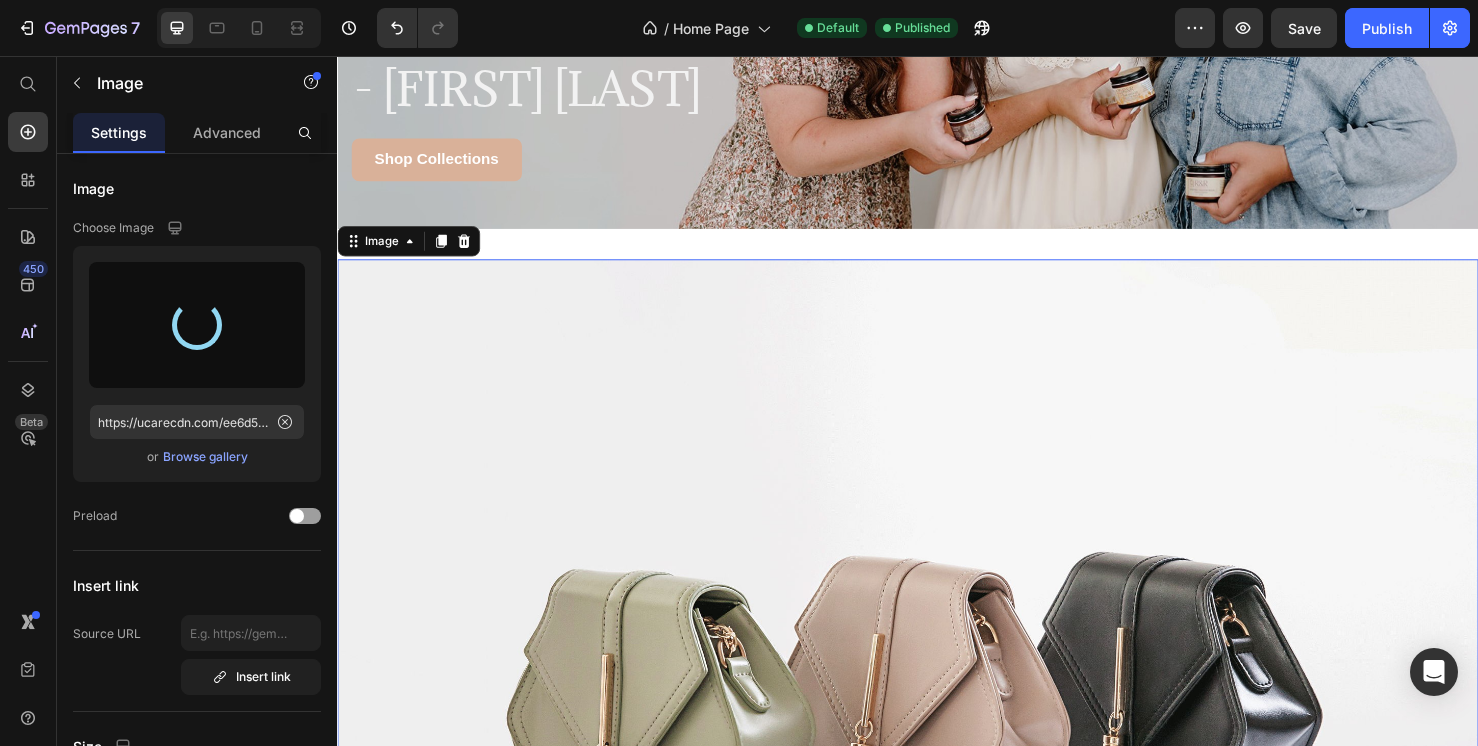 scroll, scrollTop: 447, scrollLeft: 0, axis: vertical 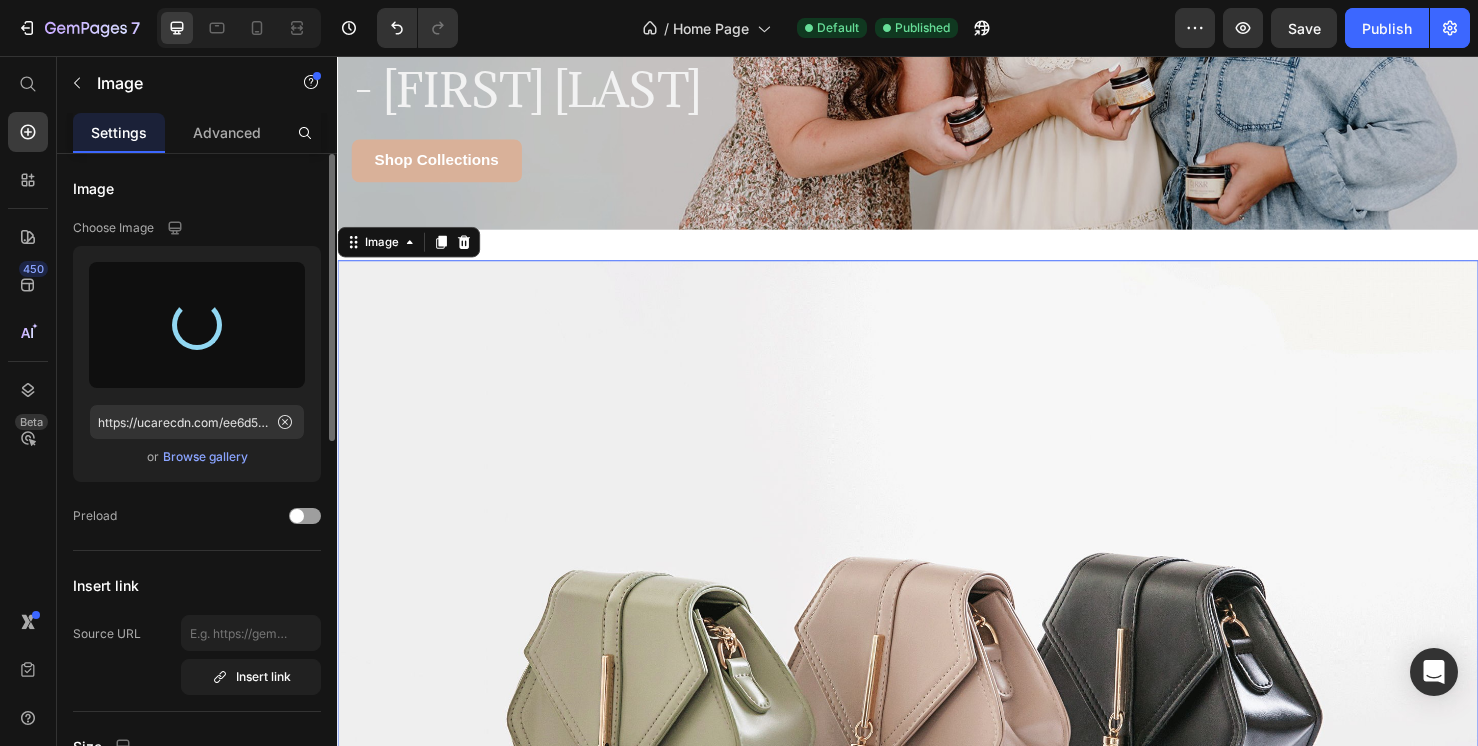 type on "https://cdn.shopify.com/s/files/1/0634/5664/1184/files/gempages_570662168865801368-f9ecf6f8-37c1-44e4-b1aa-3aafa3caf6ac.png" 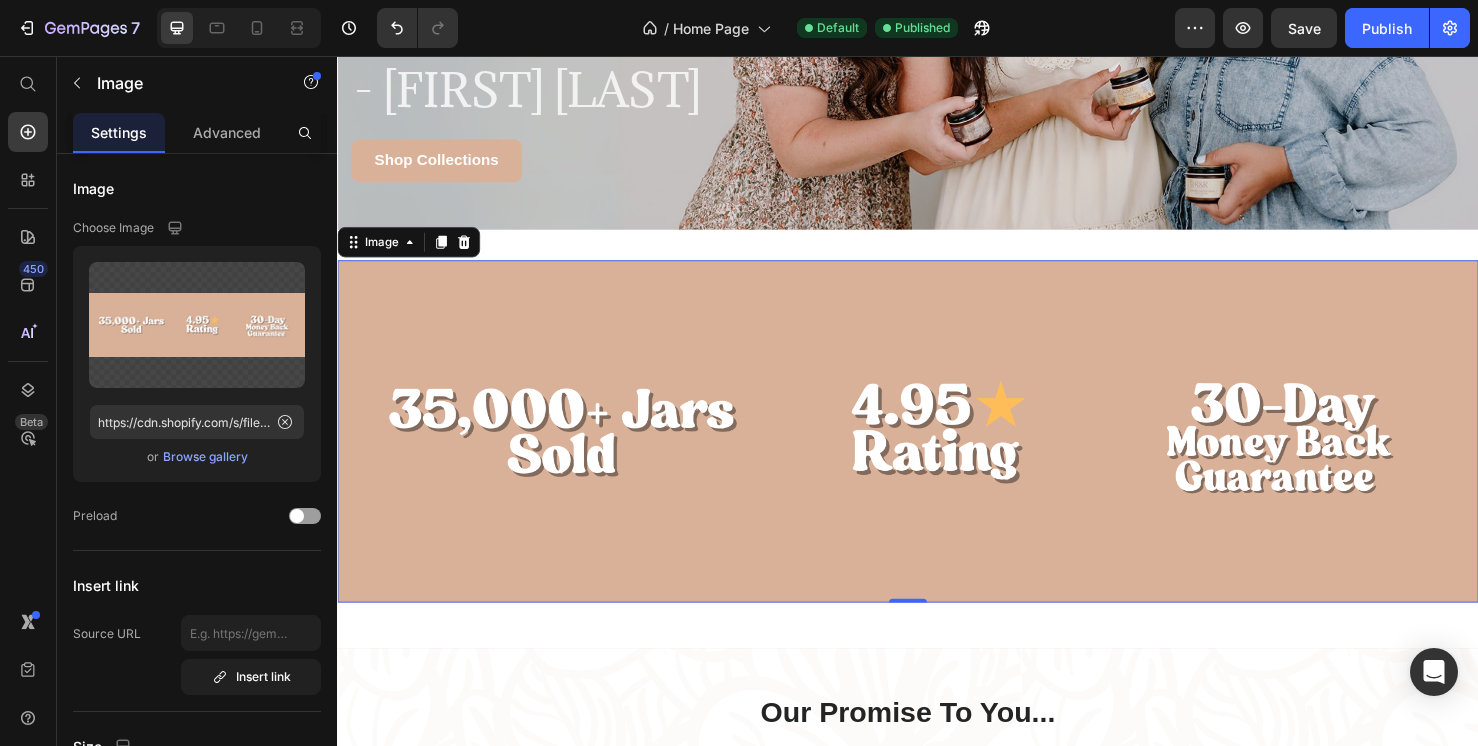 scroll, scrollTop: 532, scrollLeft: 0, axis: vertical 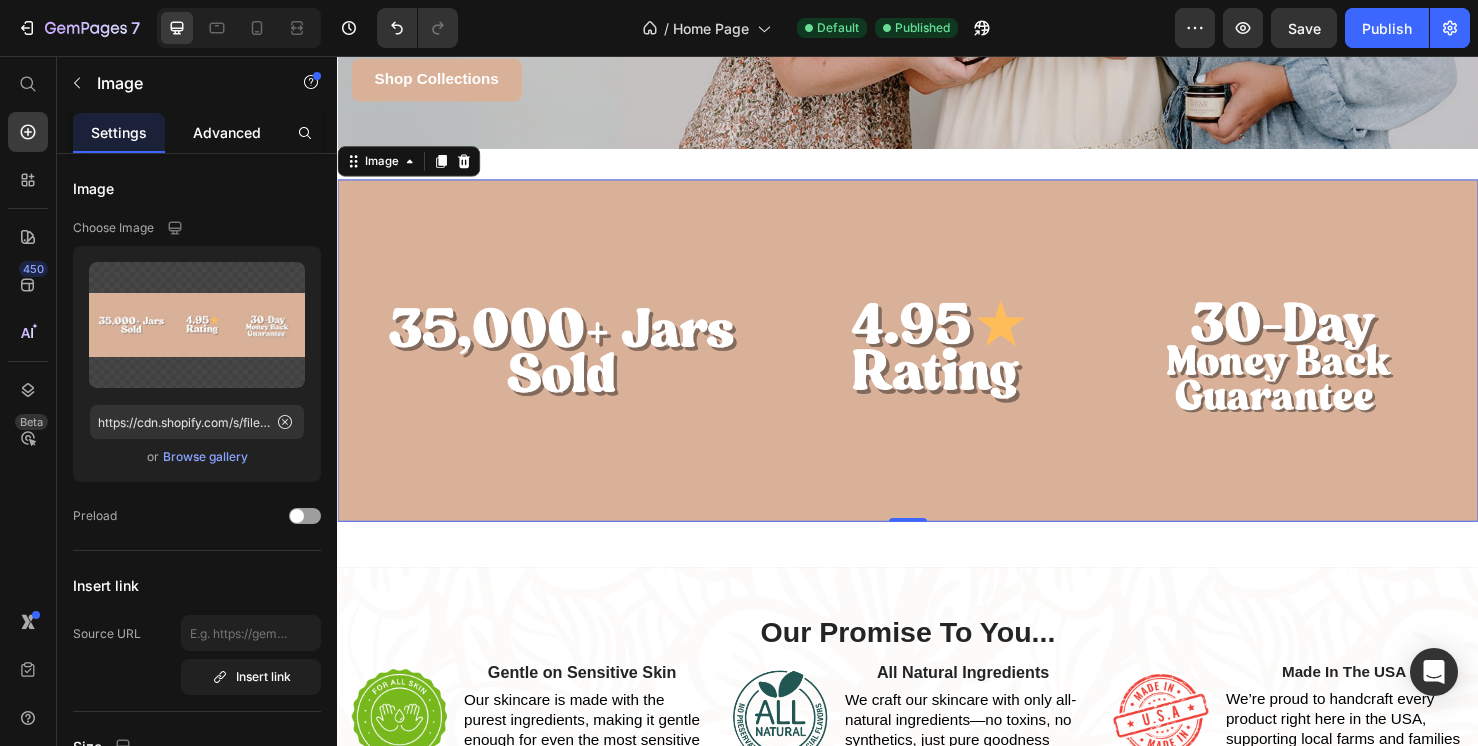 click on "Advanced" at bounding box center (227, 132) 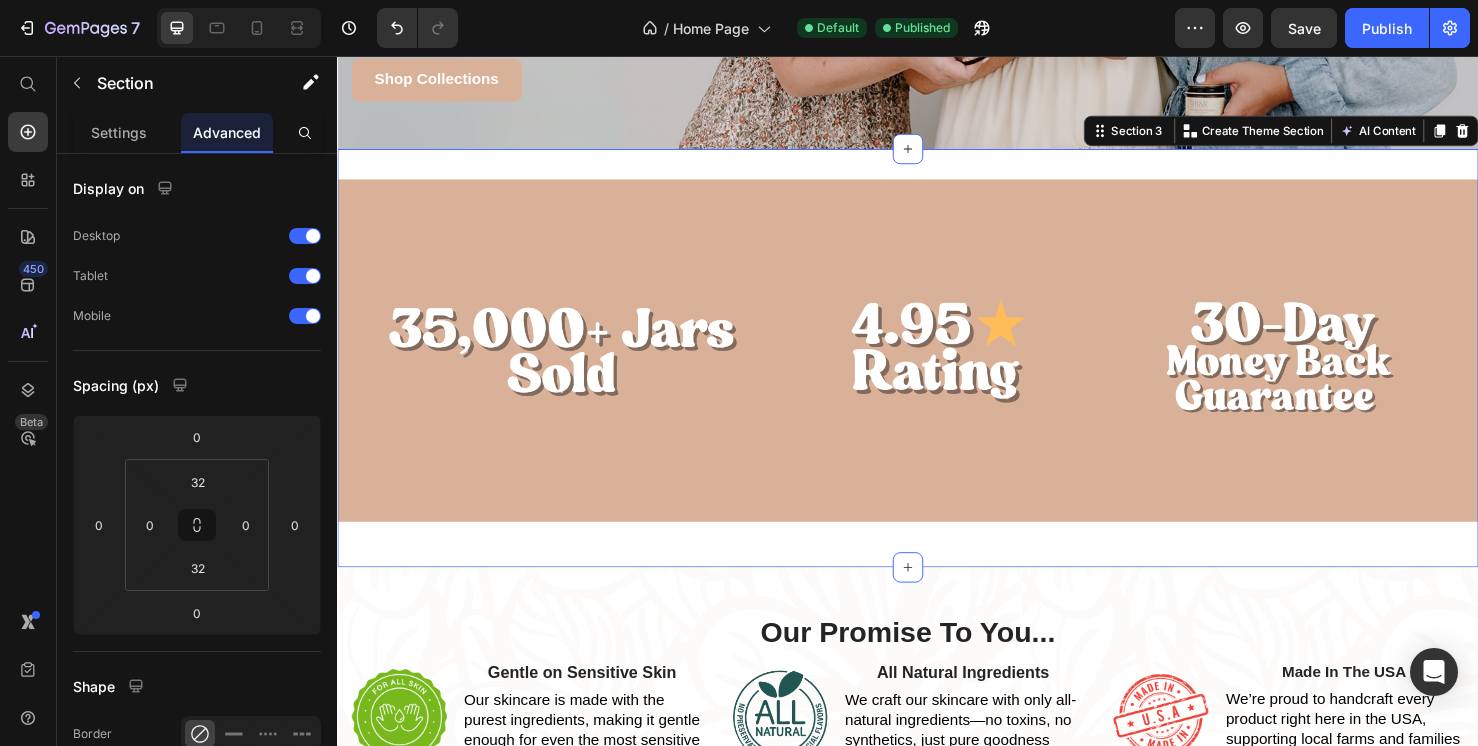 click on "Image Row Section 3   Create Theme Section AI Content Write with GemAI What would you like to describe here? Tone and Voice Persuasive Product Tallow Lip Balm Bundle Show more Generate" at bounding box center [937, 374] 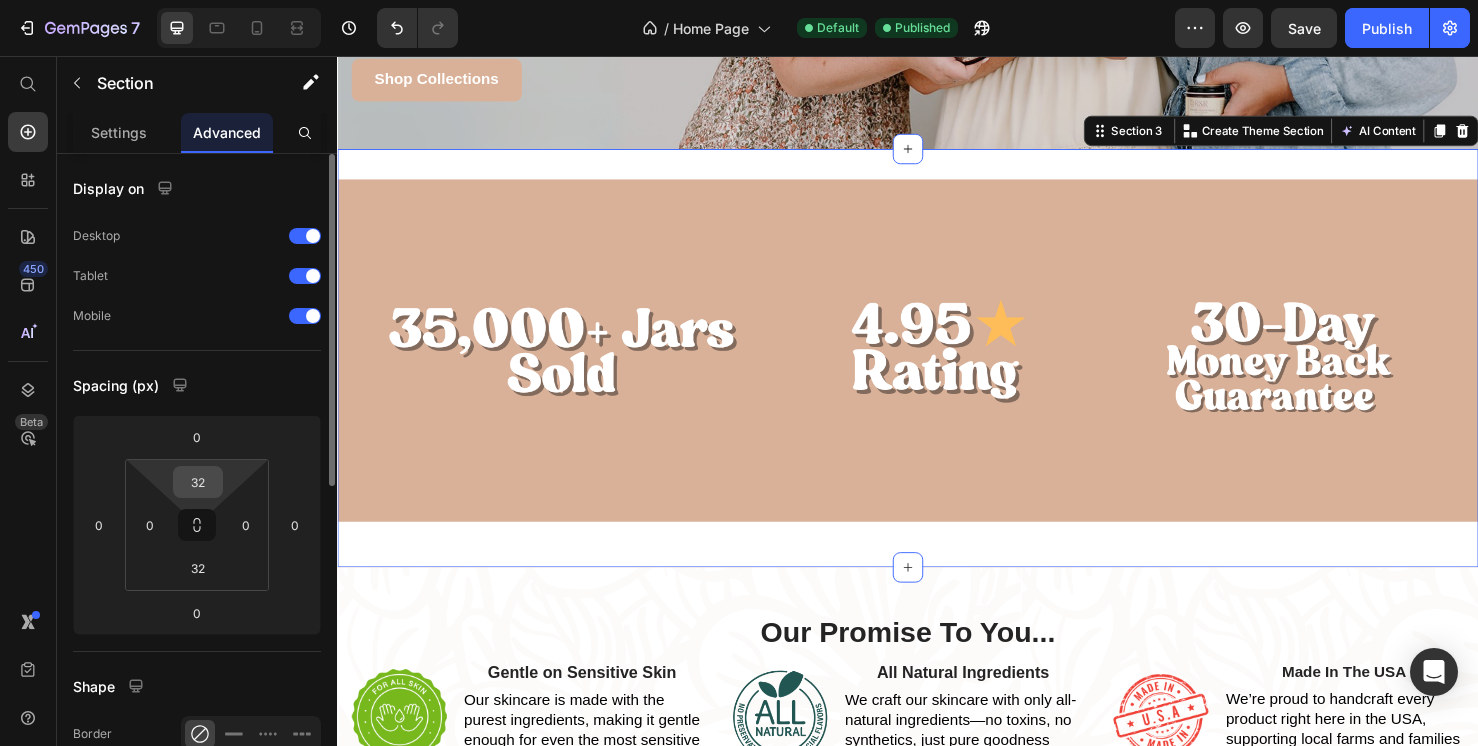 click on "32" at bounding box center [198, 482] 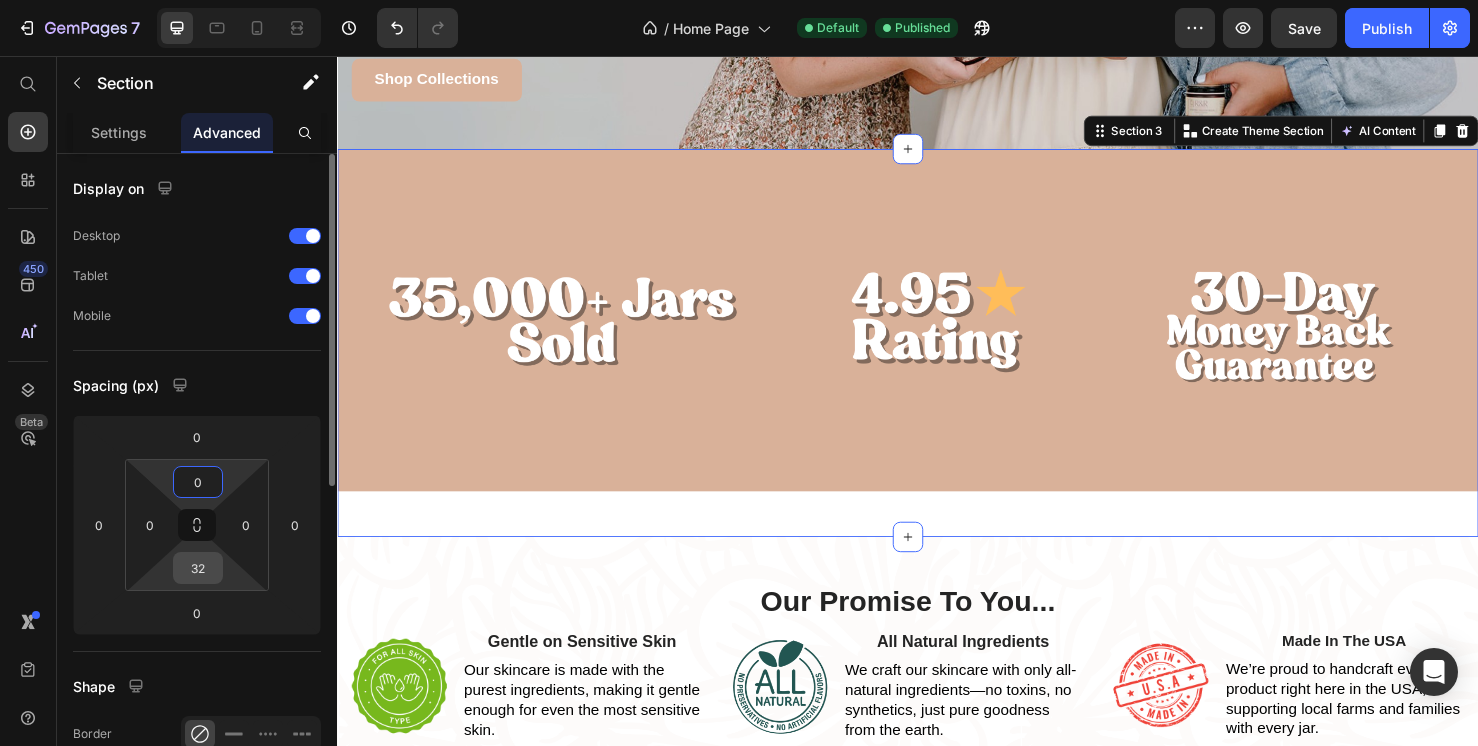 type on "0" 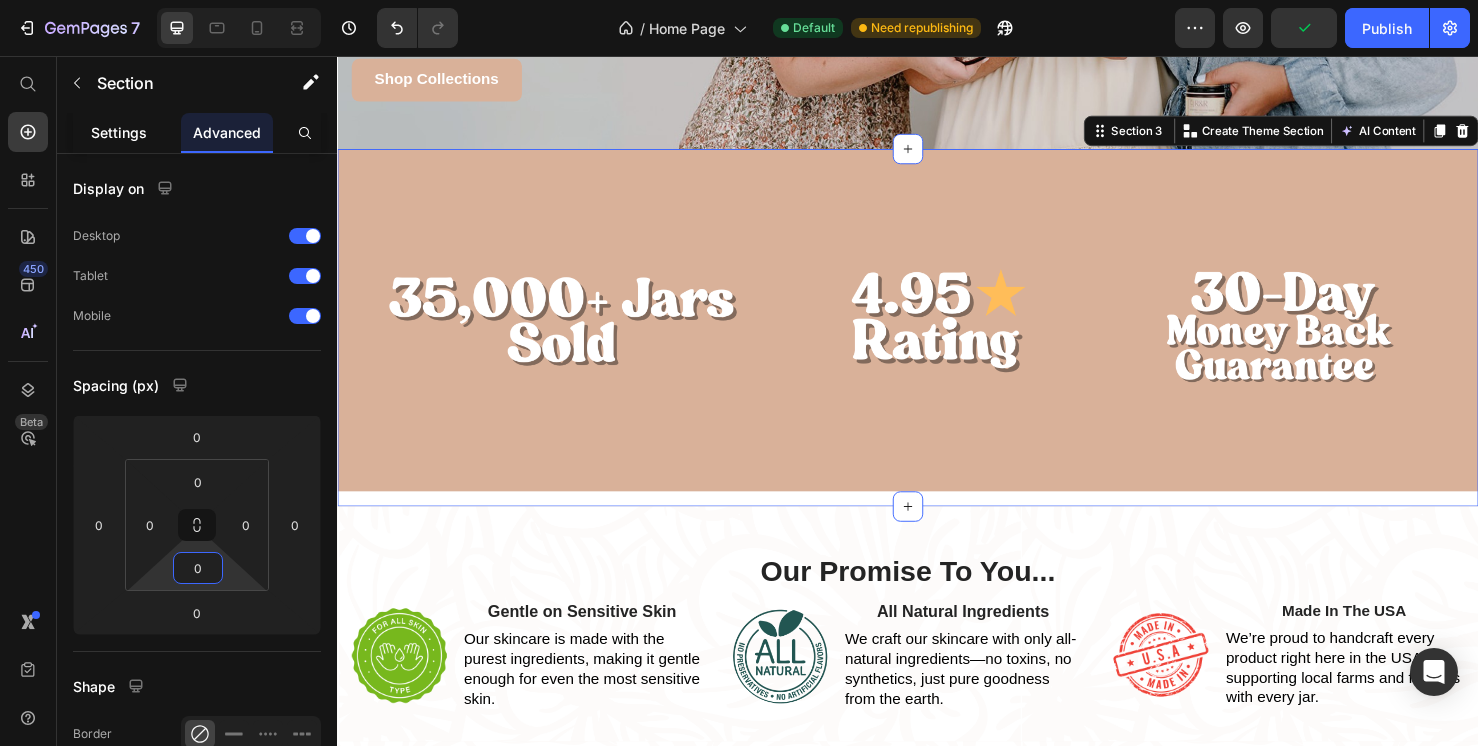 type on "0" 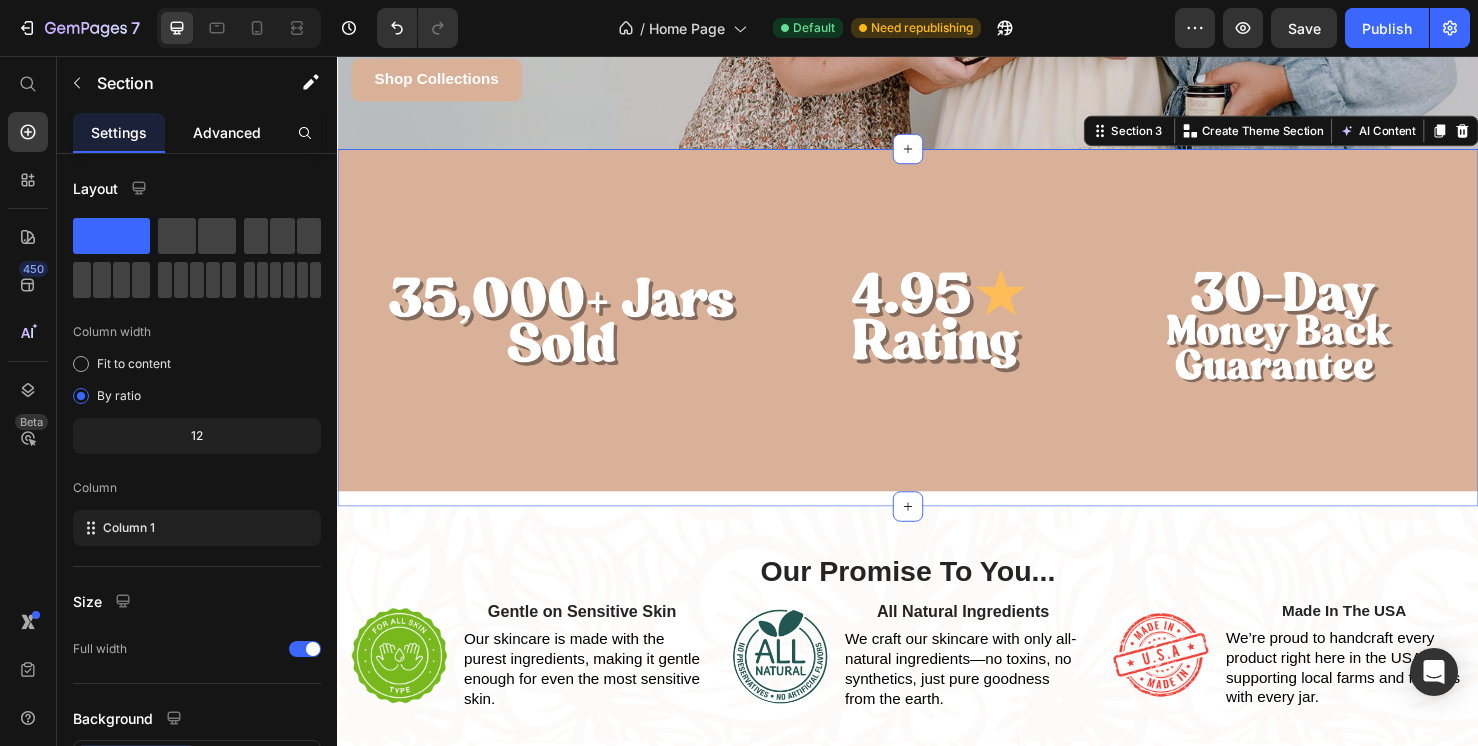 click on "Advanced" at bounding box center [227, 132] 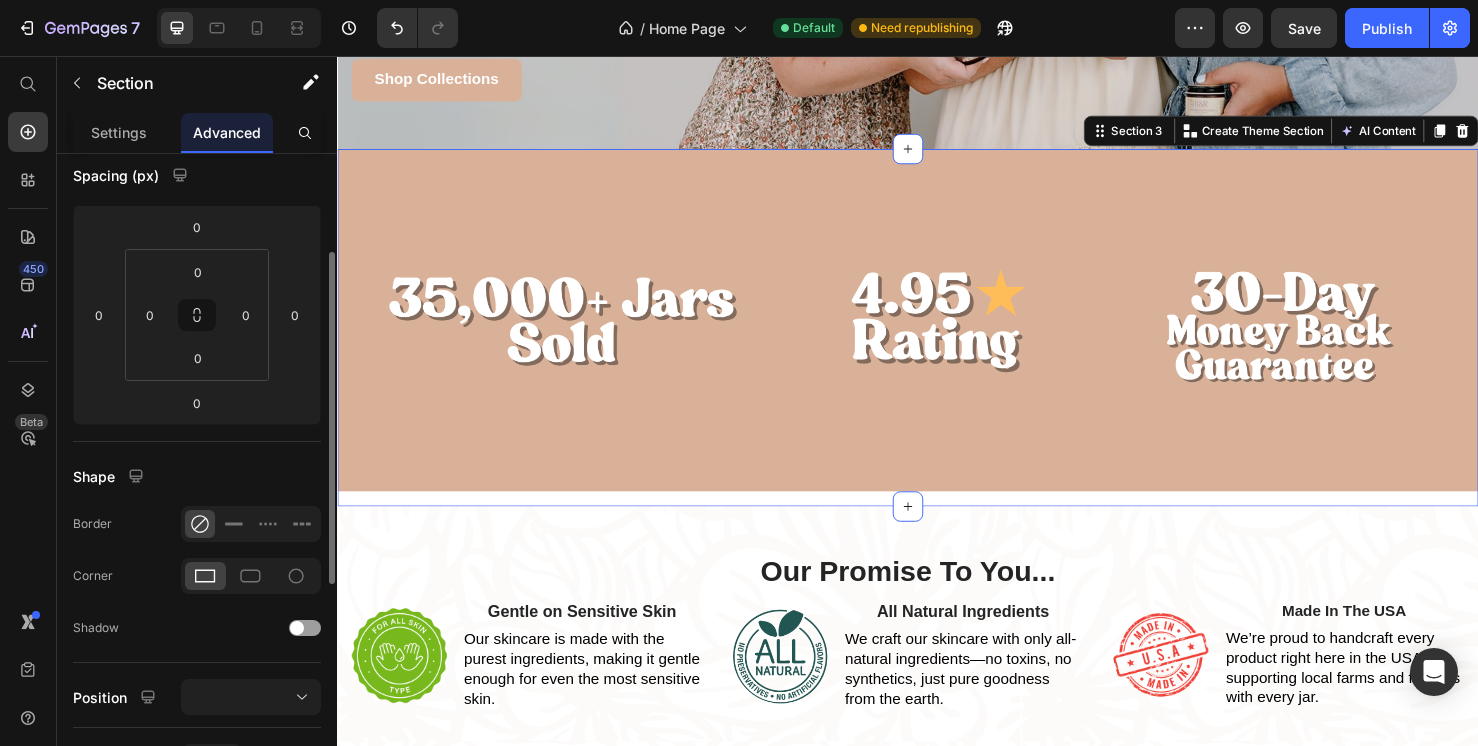 scroll, scrollTop: 204, scrollLeft: 0, axis: vertical 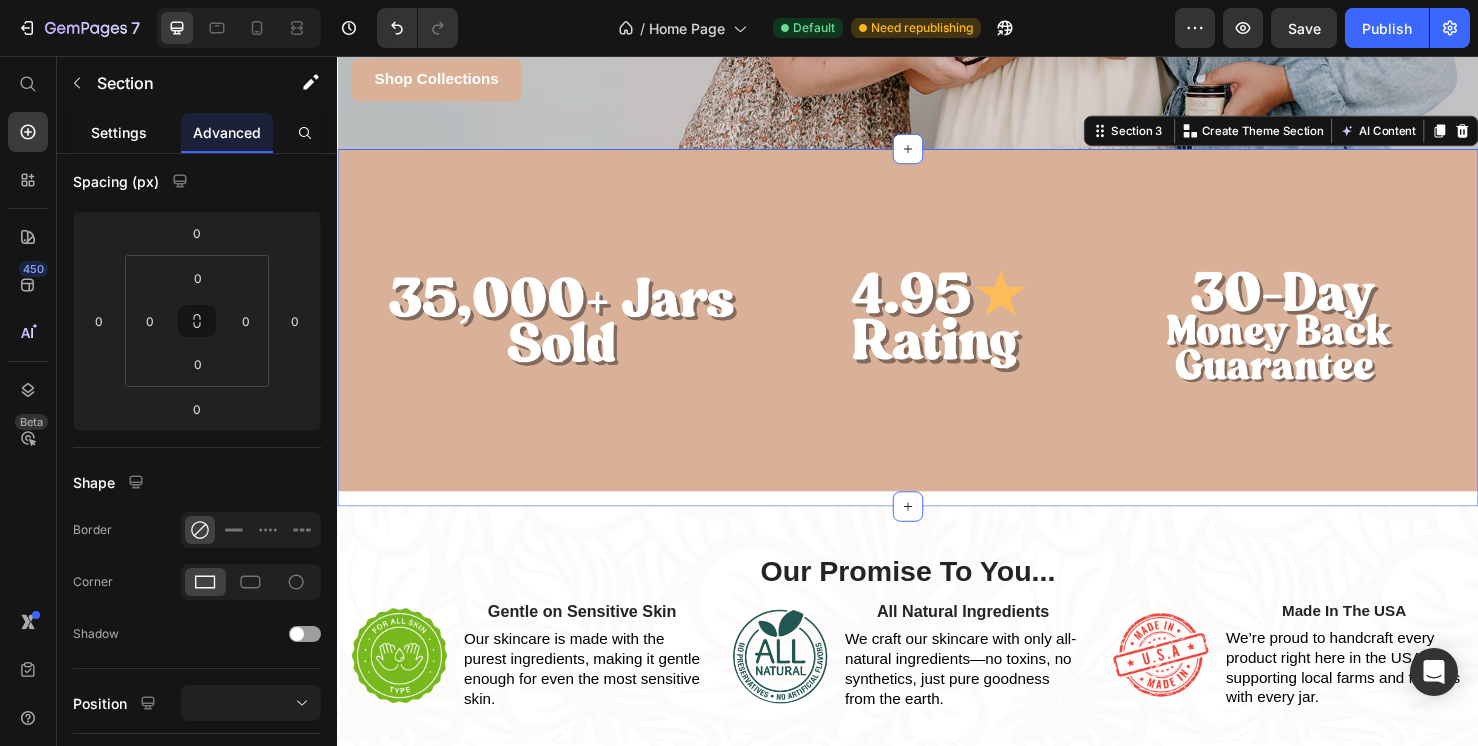 click on "Settings" at bounding box center [119, 132] 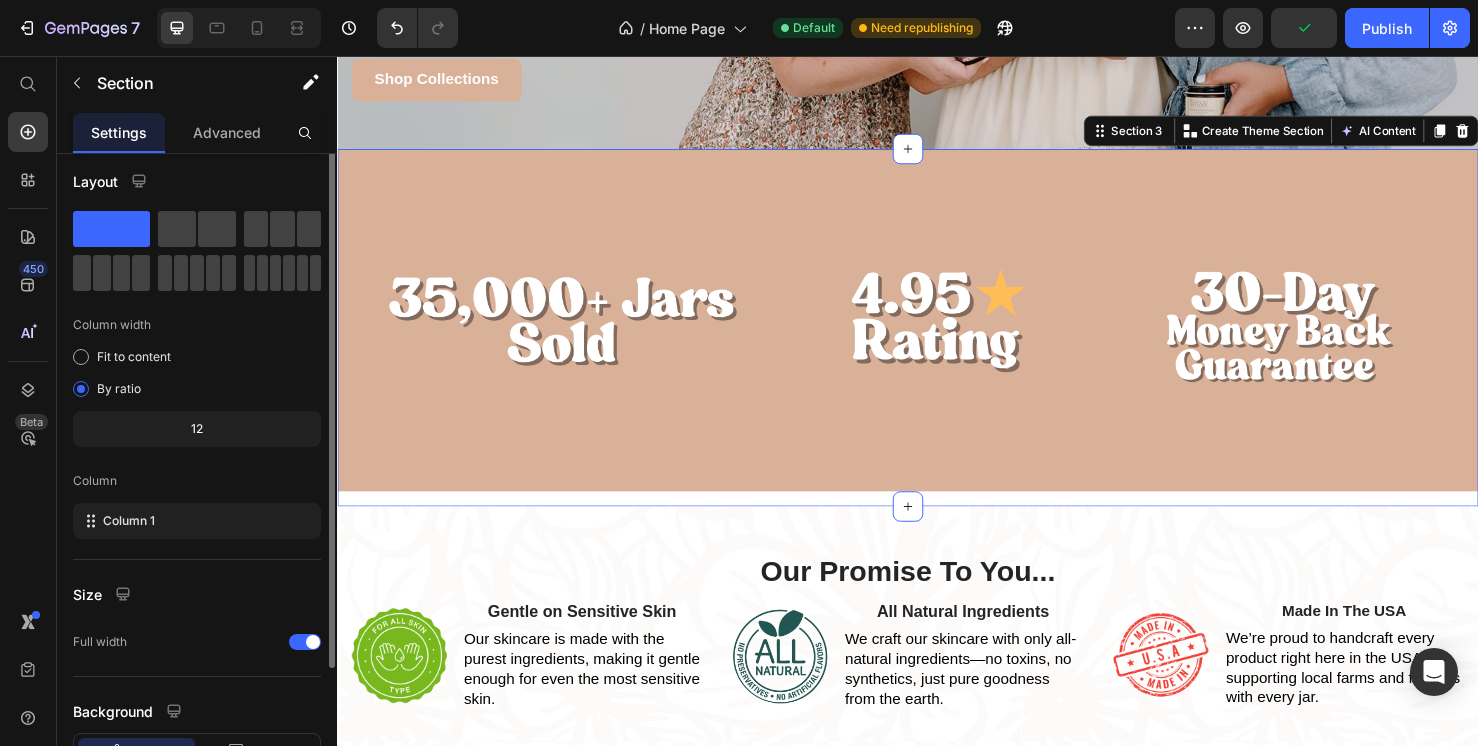 scroll, scrollTop: 0, scrollLeft: 0, axis: both 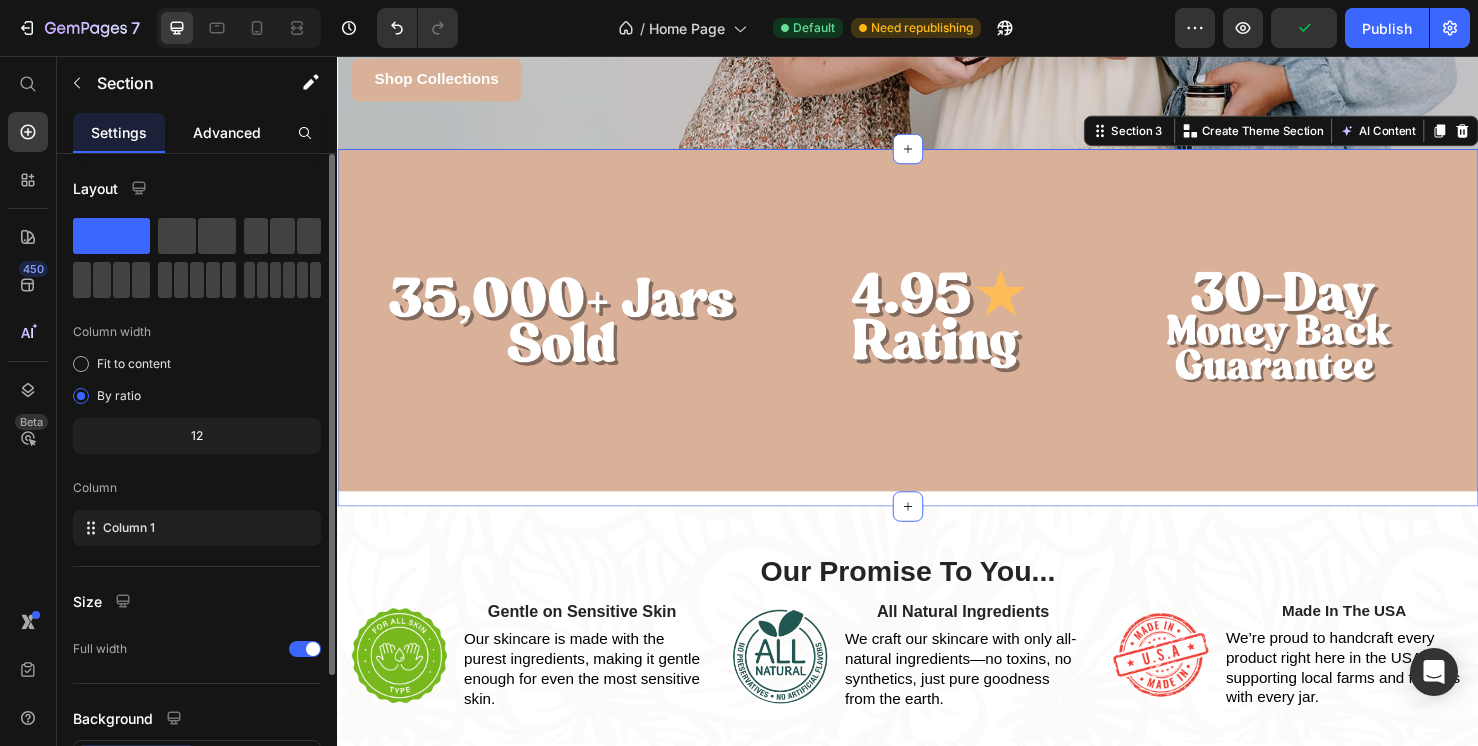 click on "Advanced" at bounding box center [227, 132] 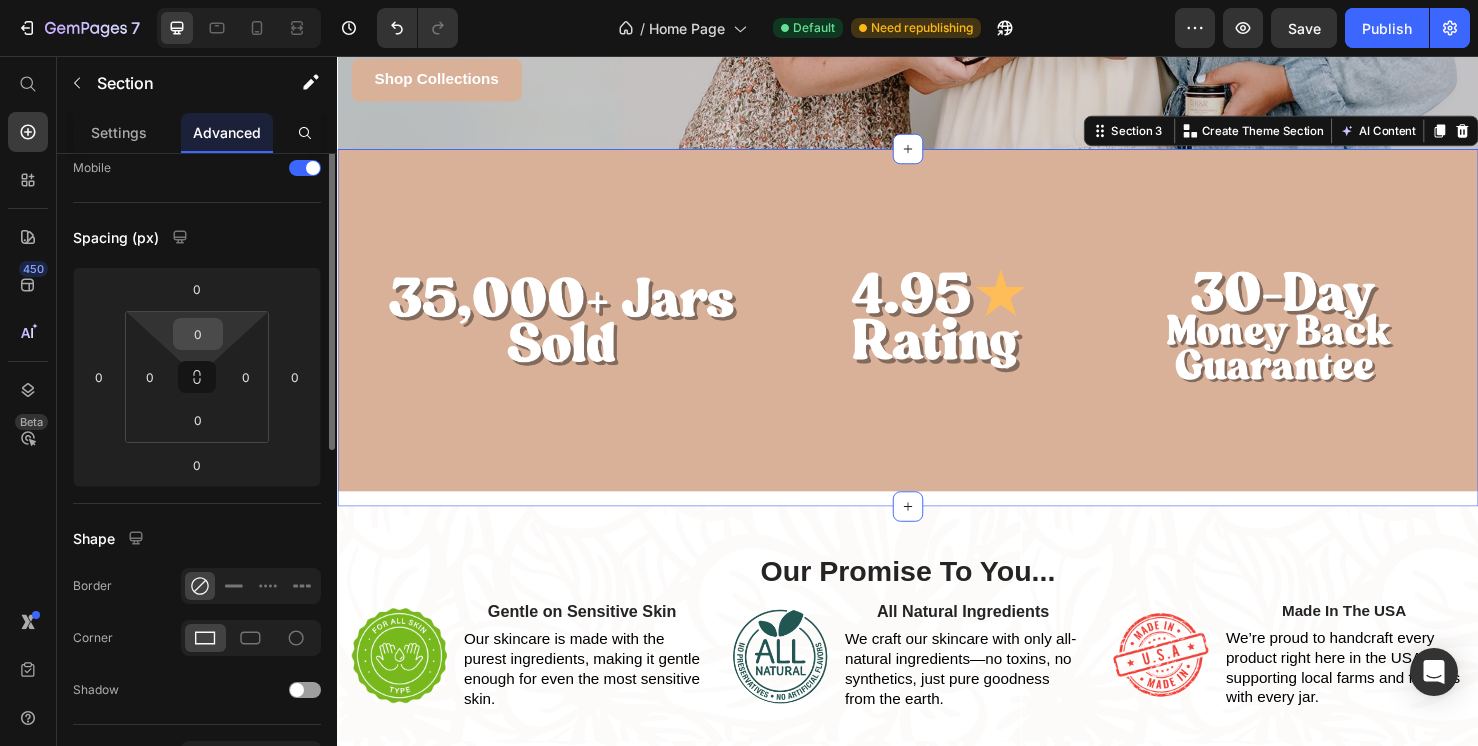 scroll, scrollTop: 0, scrollLeft: 0, axis: both 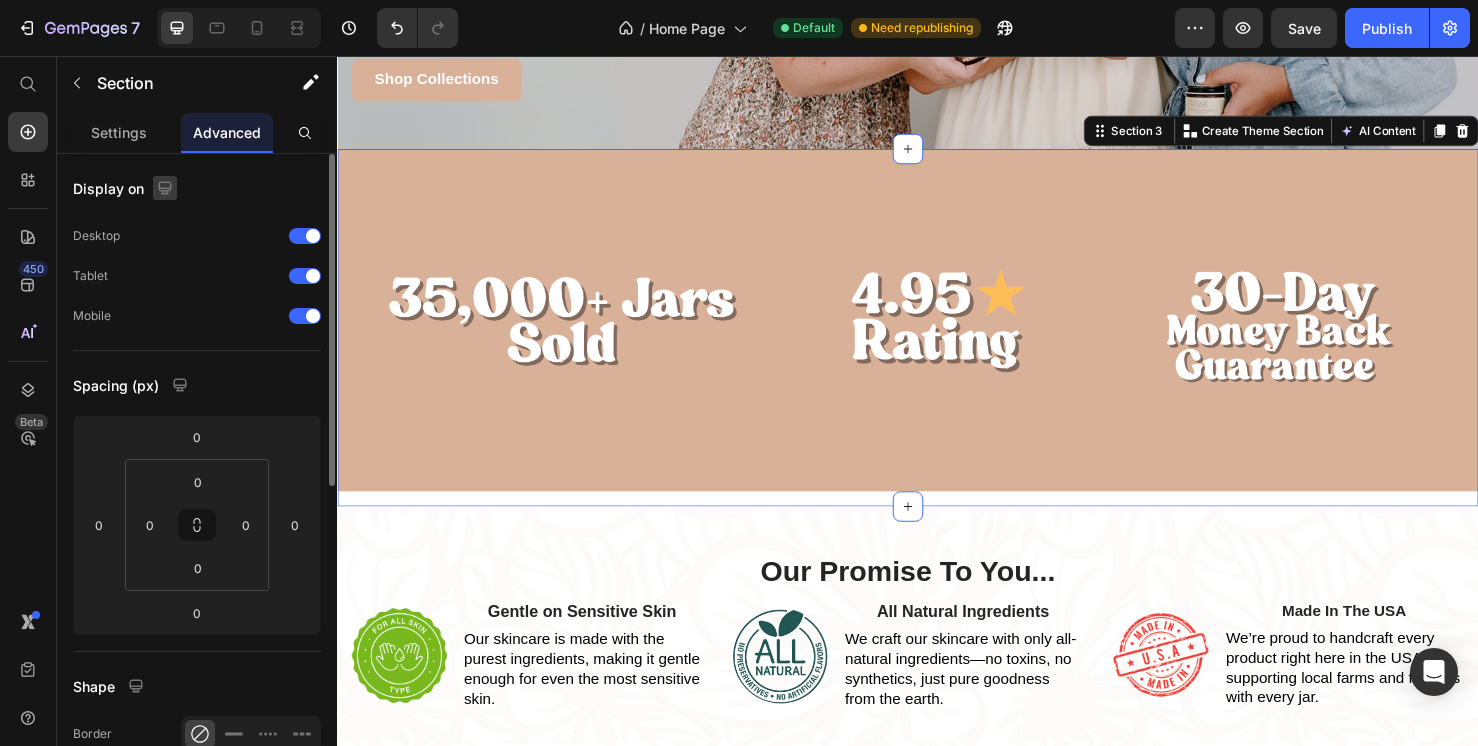 click 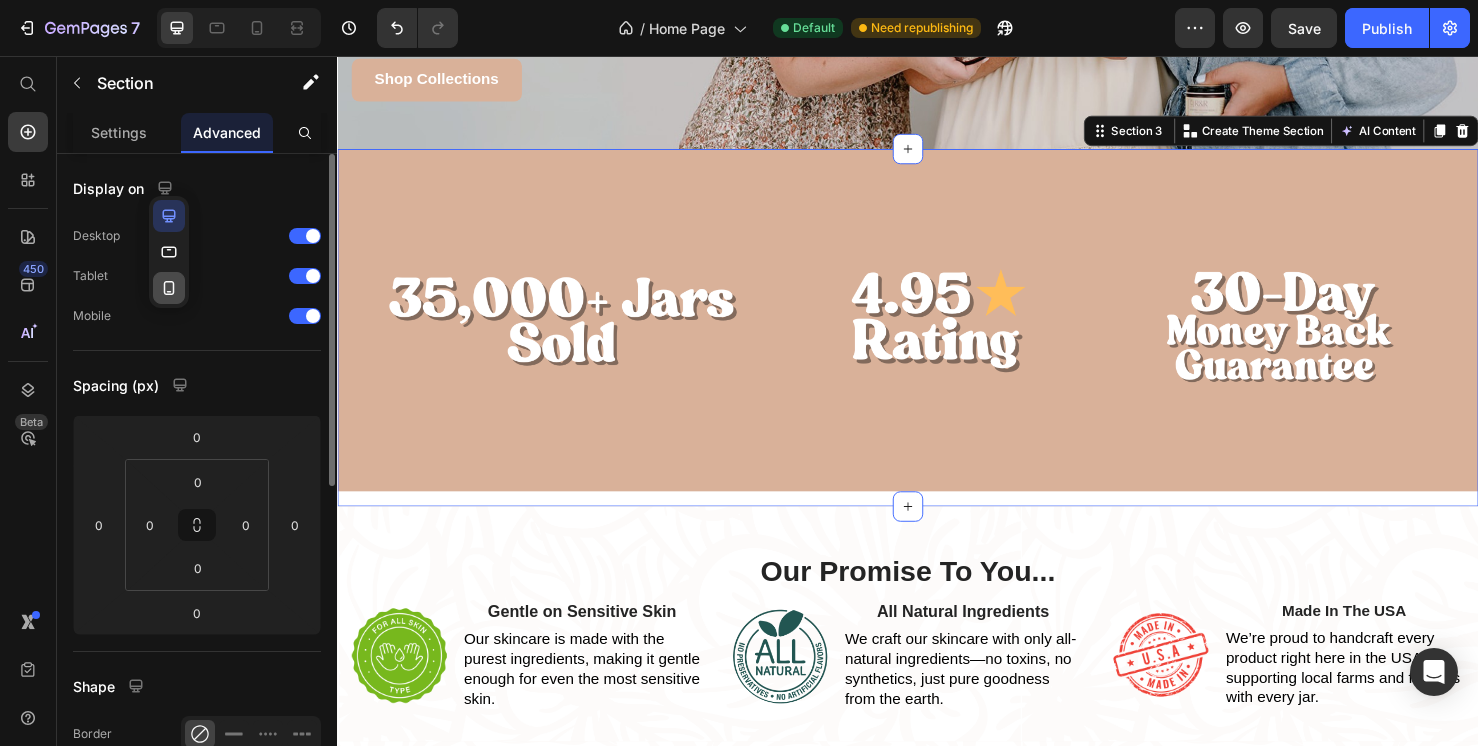 click 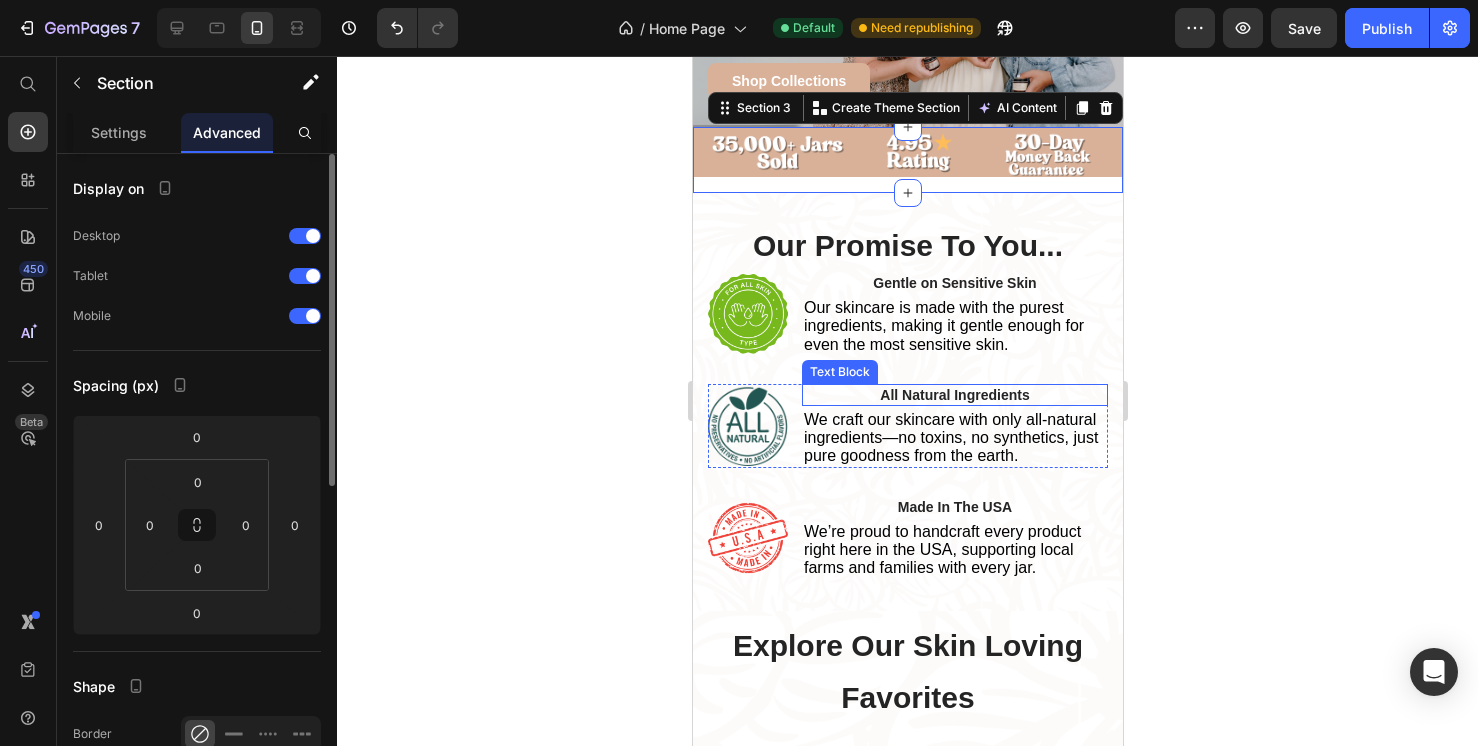 scroll, scrollTop: 131, scrollLeft: 0, axis: vertical 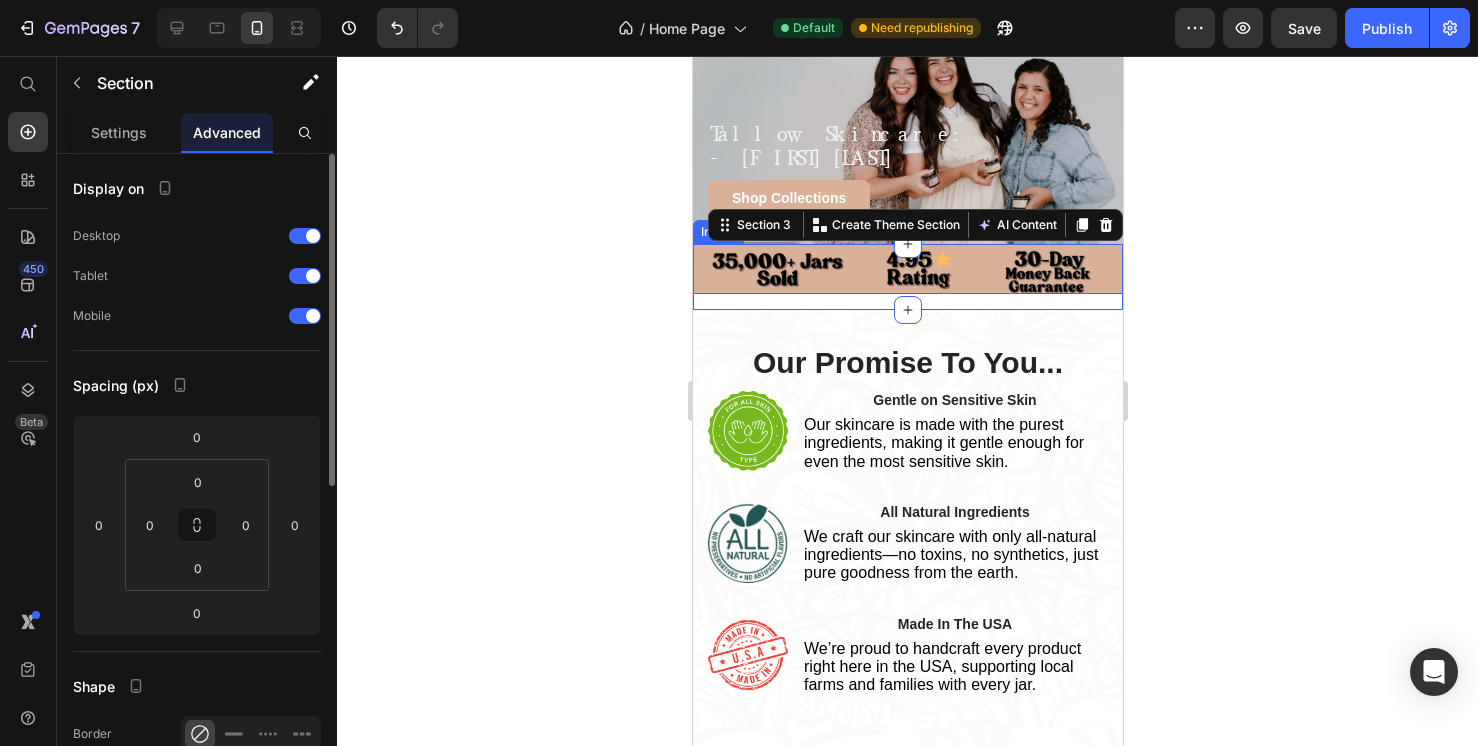 click at bounding box center [907, 269] 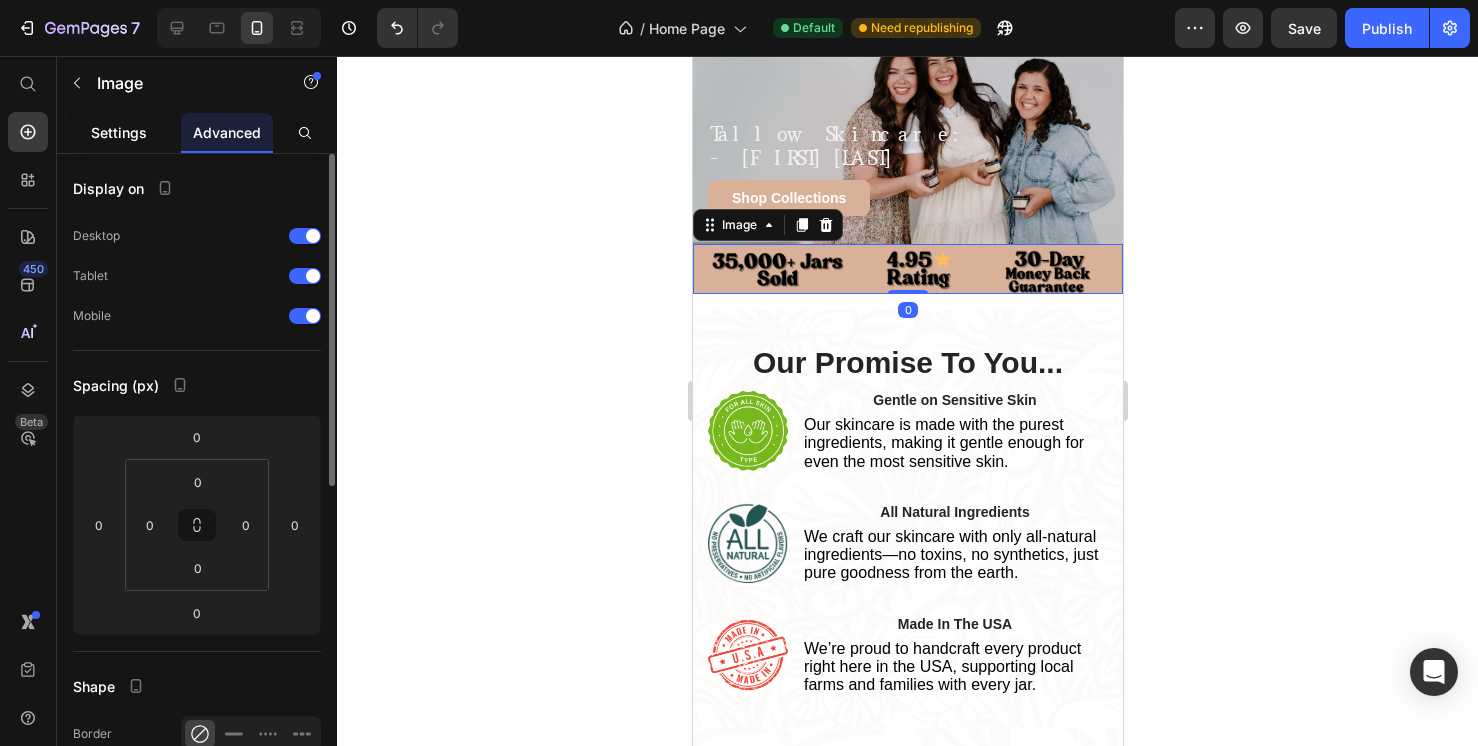 click on "Settings" 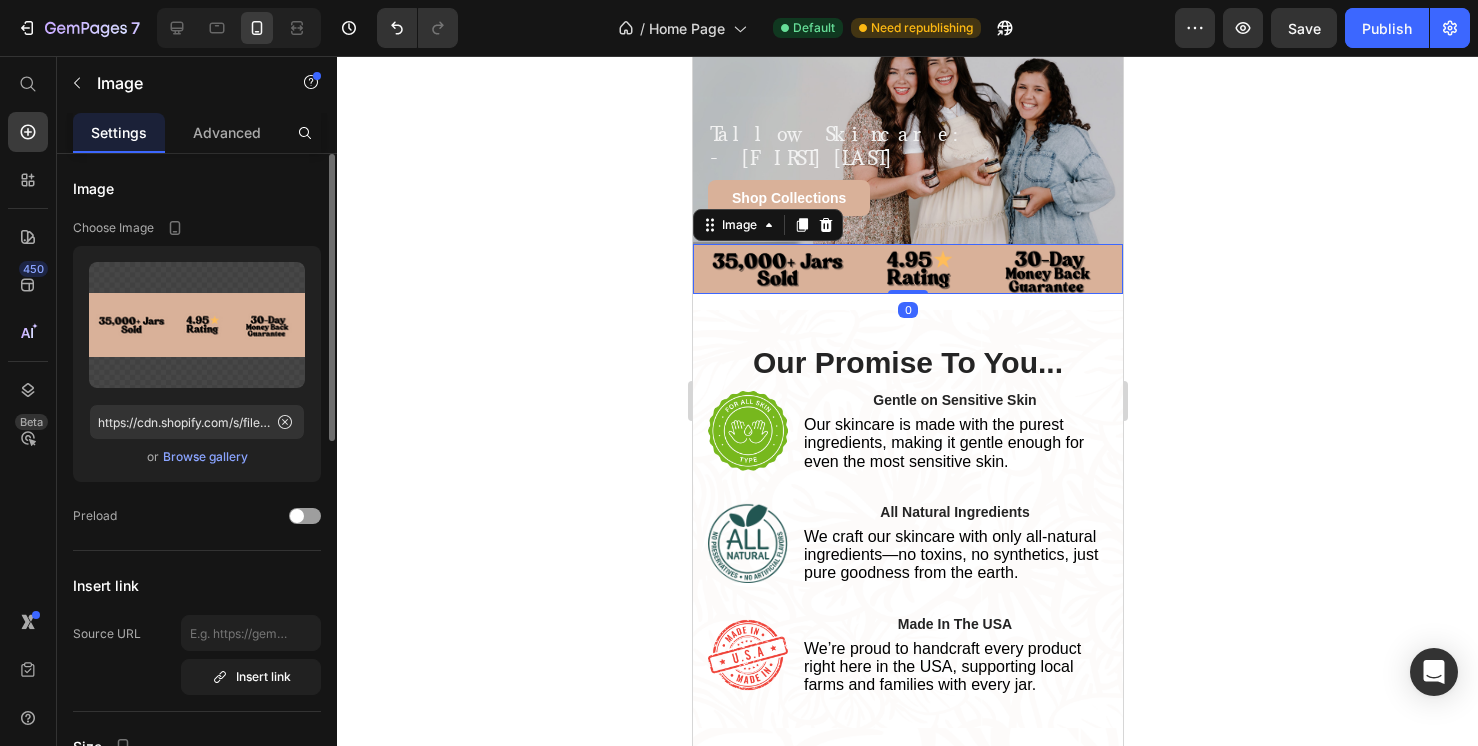 click on "Browse gallery" at bounding box center [205, 457] 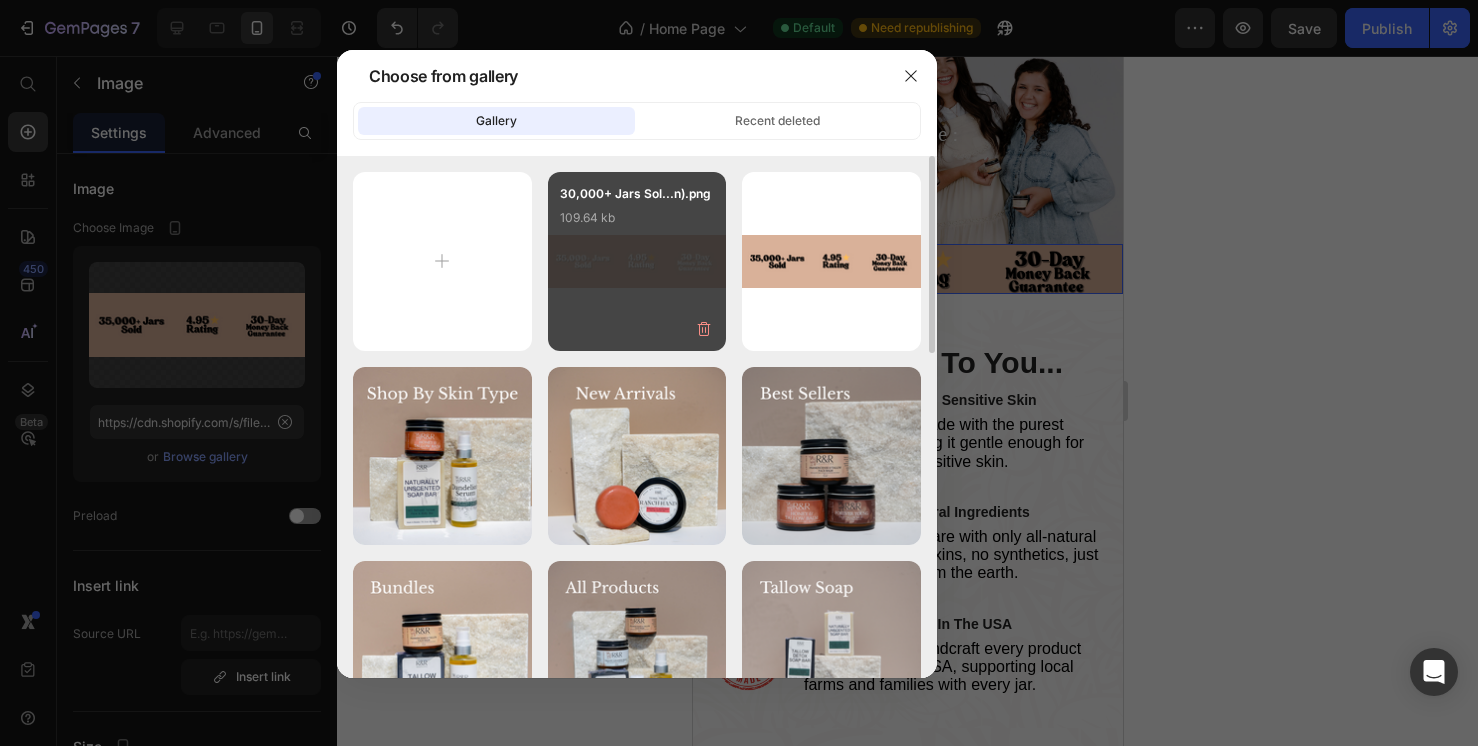 click on "30,000+ Jars Sol...n).png 109.64 kb" at bounding box center [637, 224] 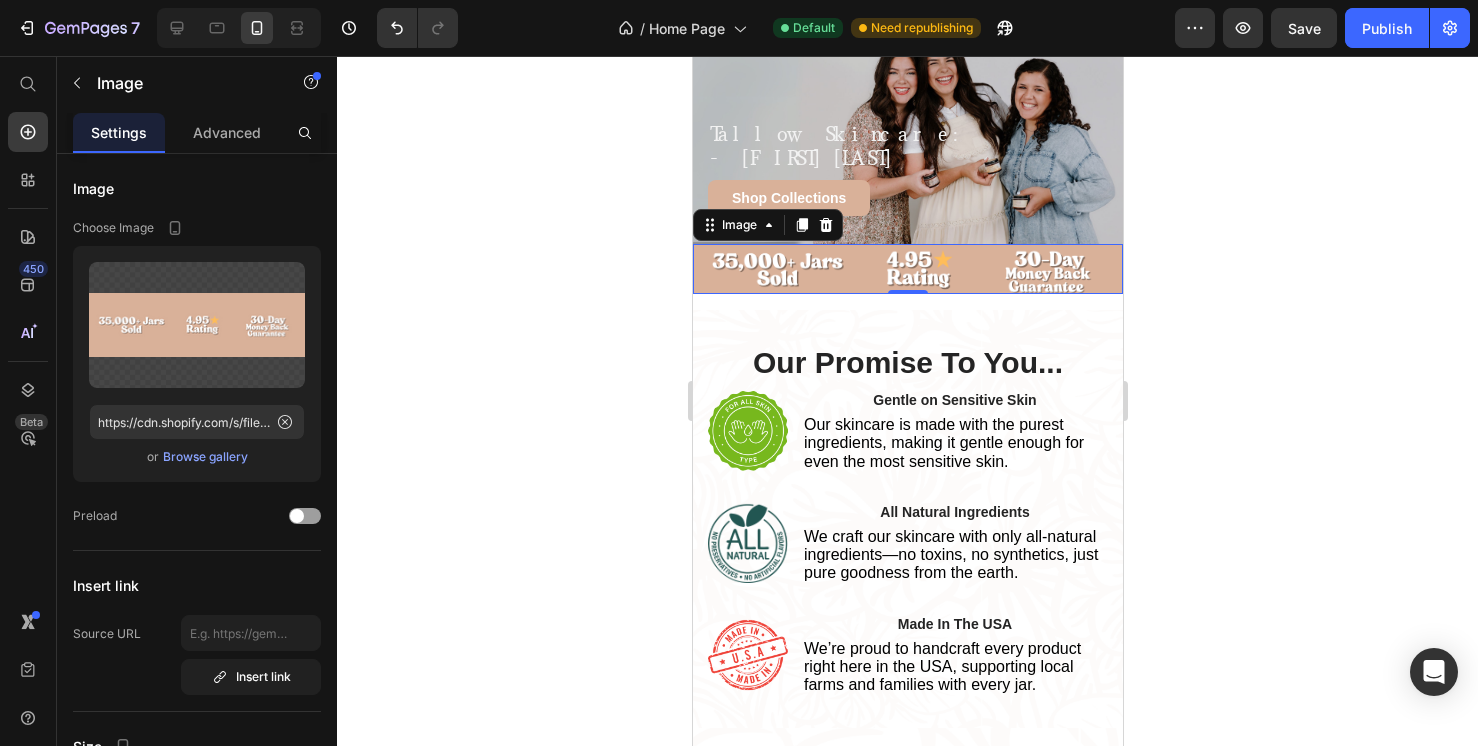 click 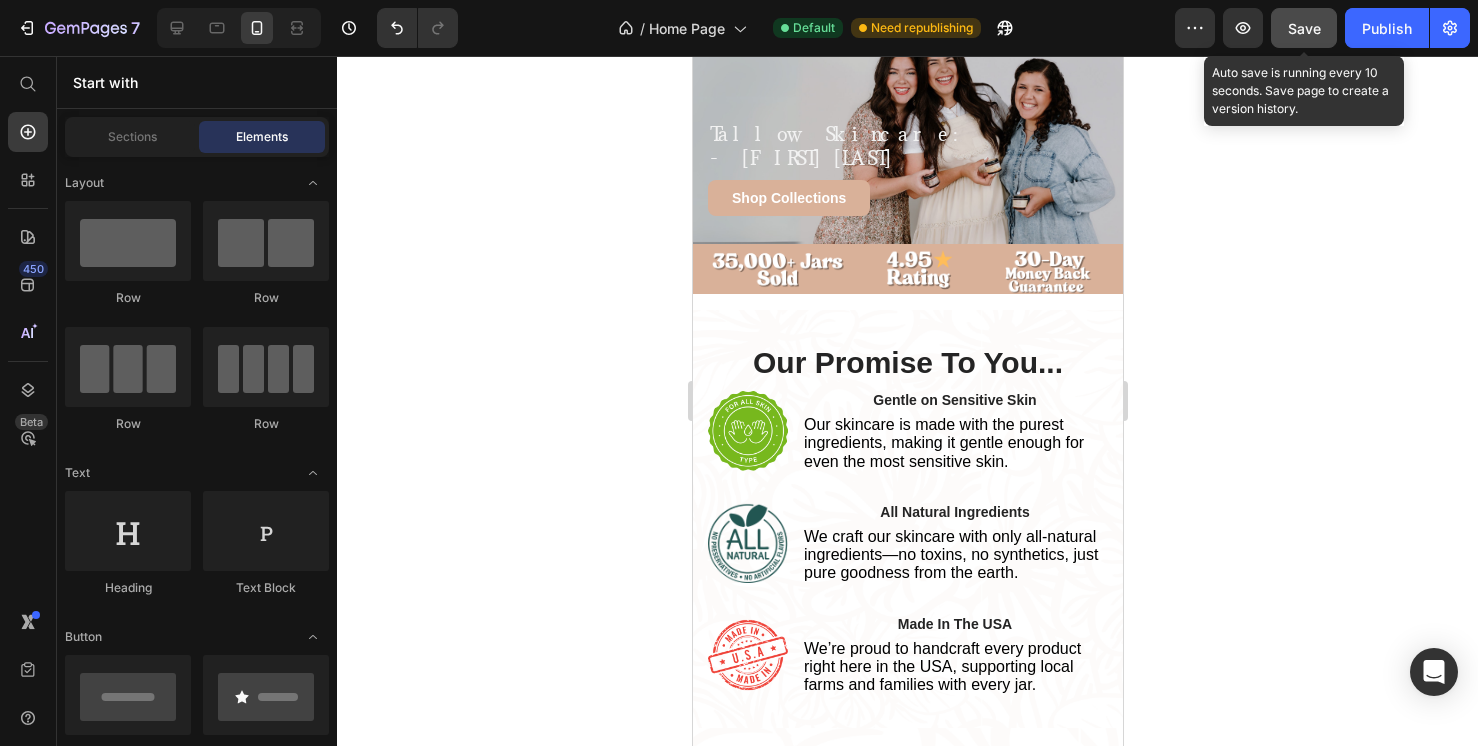 click on "Save" 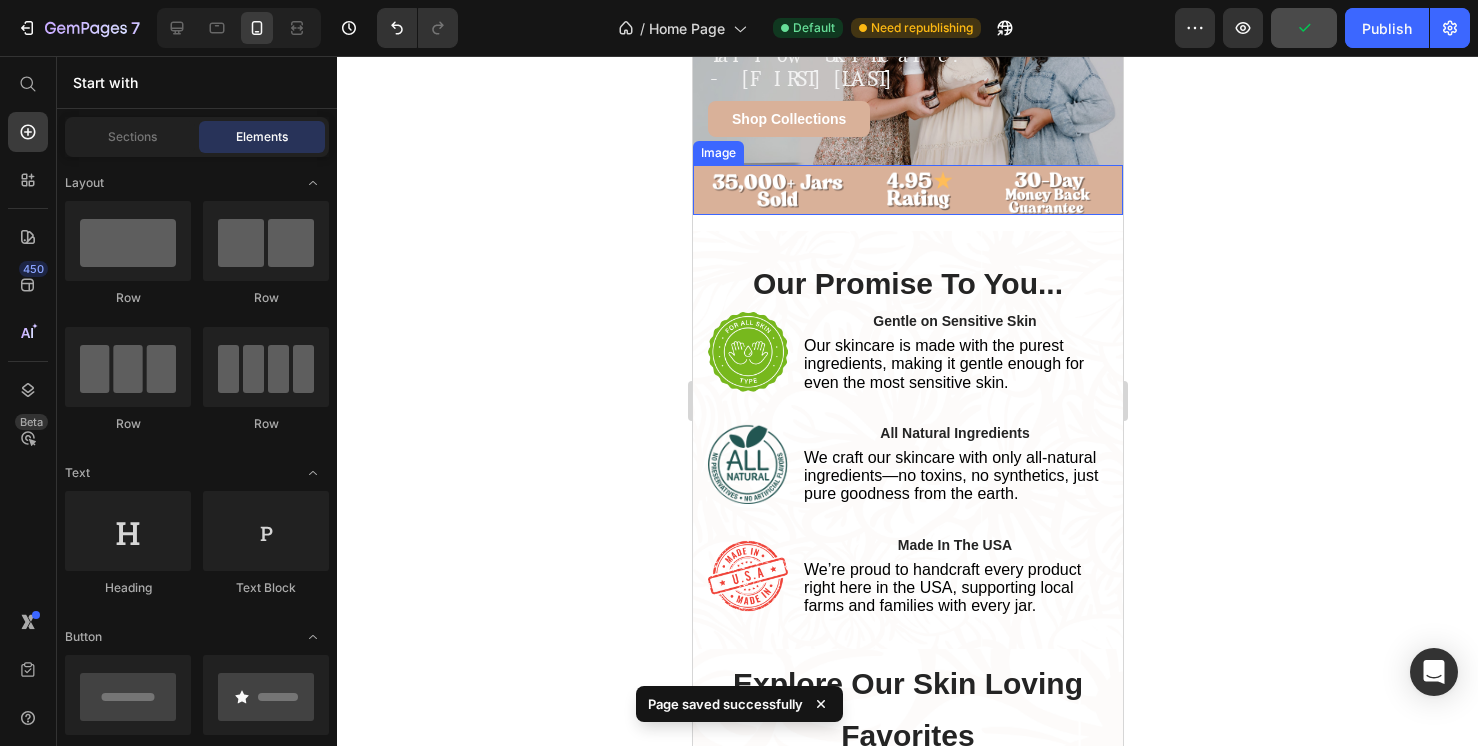 scroll, scrollTop: 208, scrollLeft: 0, axis: vertical 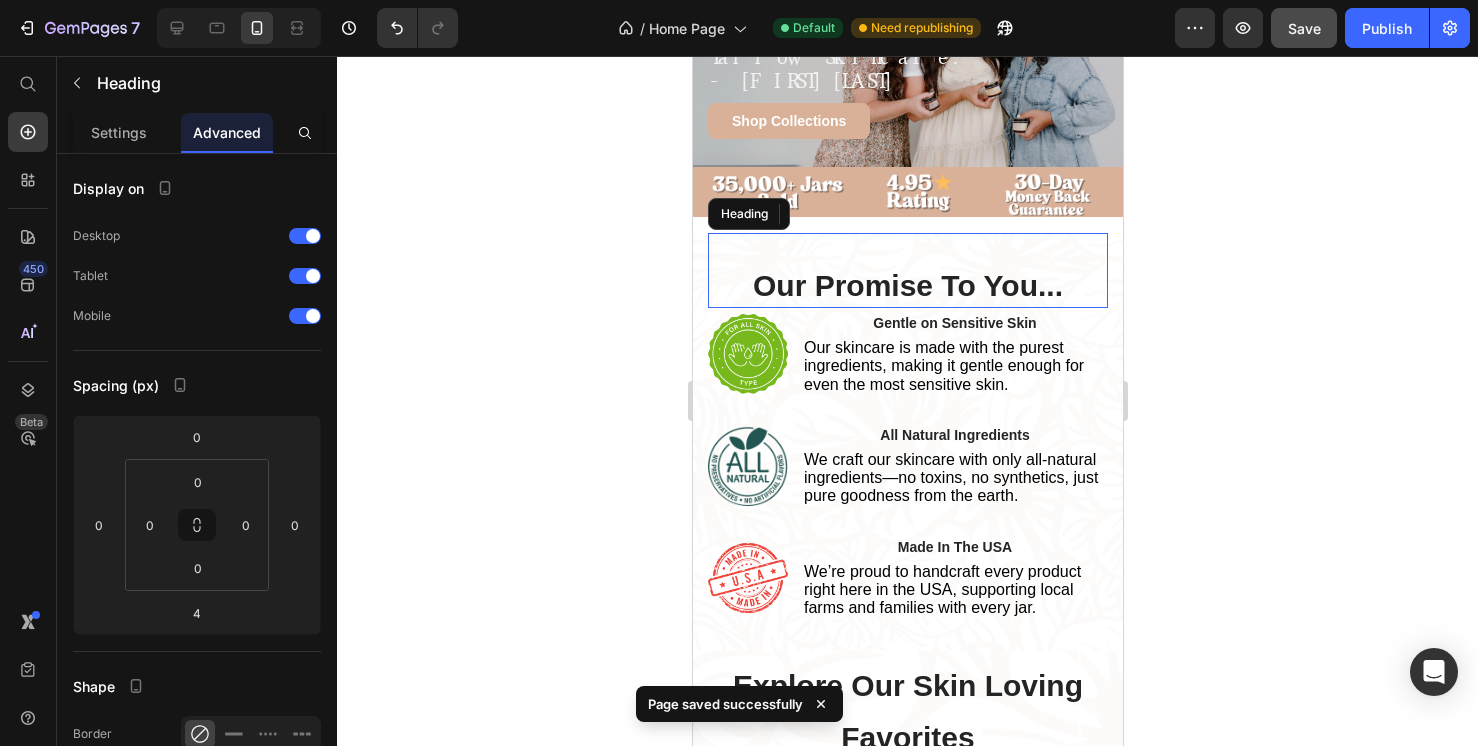 click on "Our Promise To You... Heading" at bounding box center [907, 270] 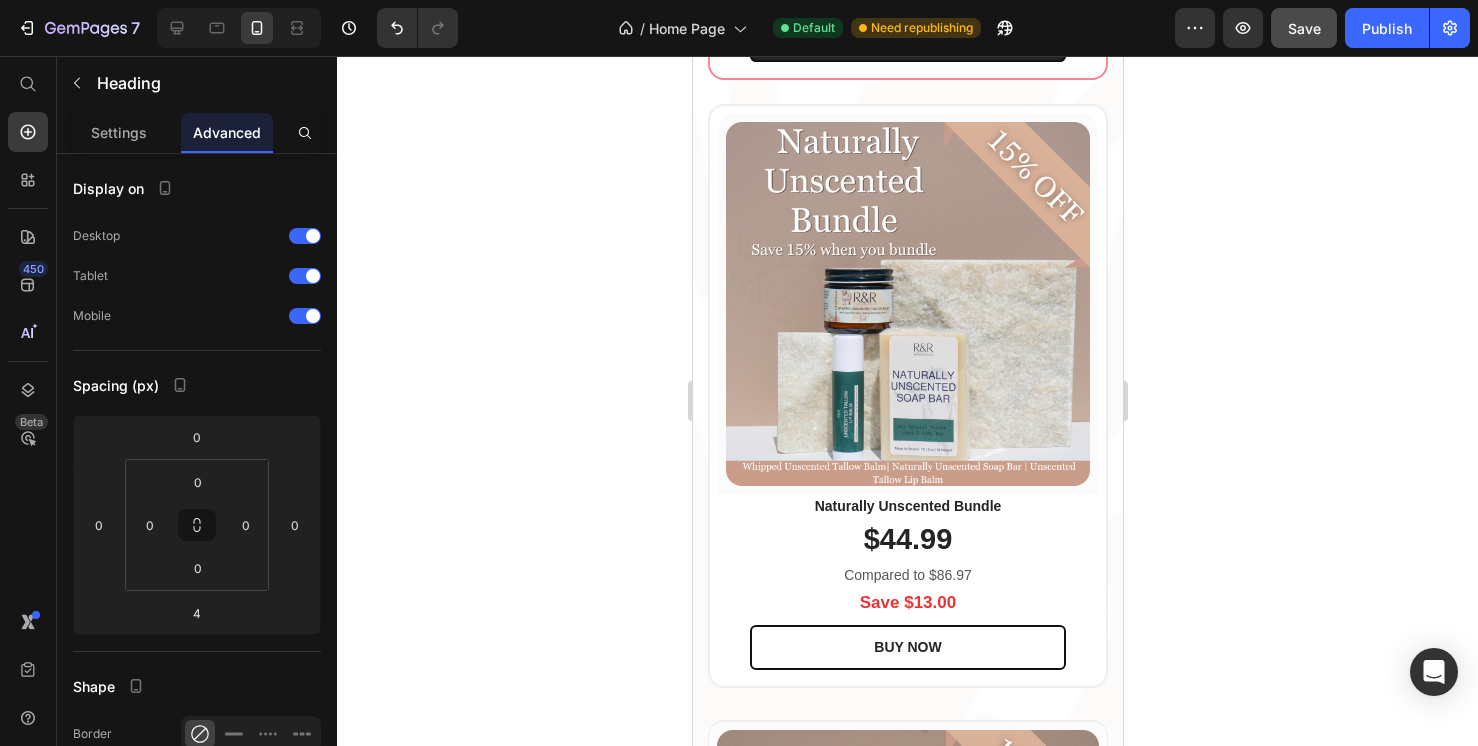 scroll, scrollTop: 4021, scrollLeft: 0, axis: vertical 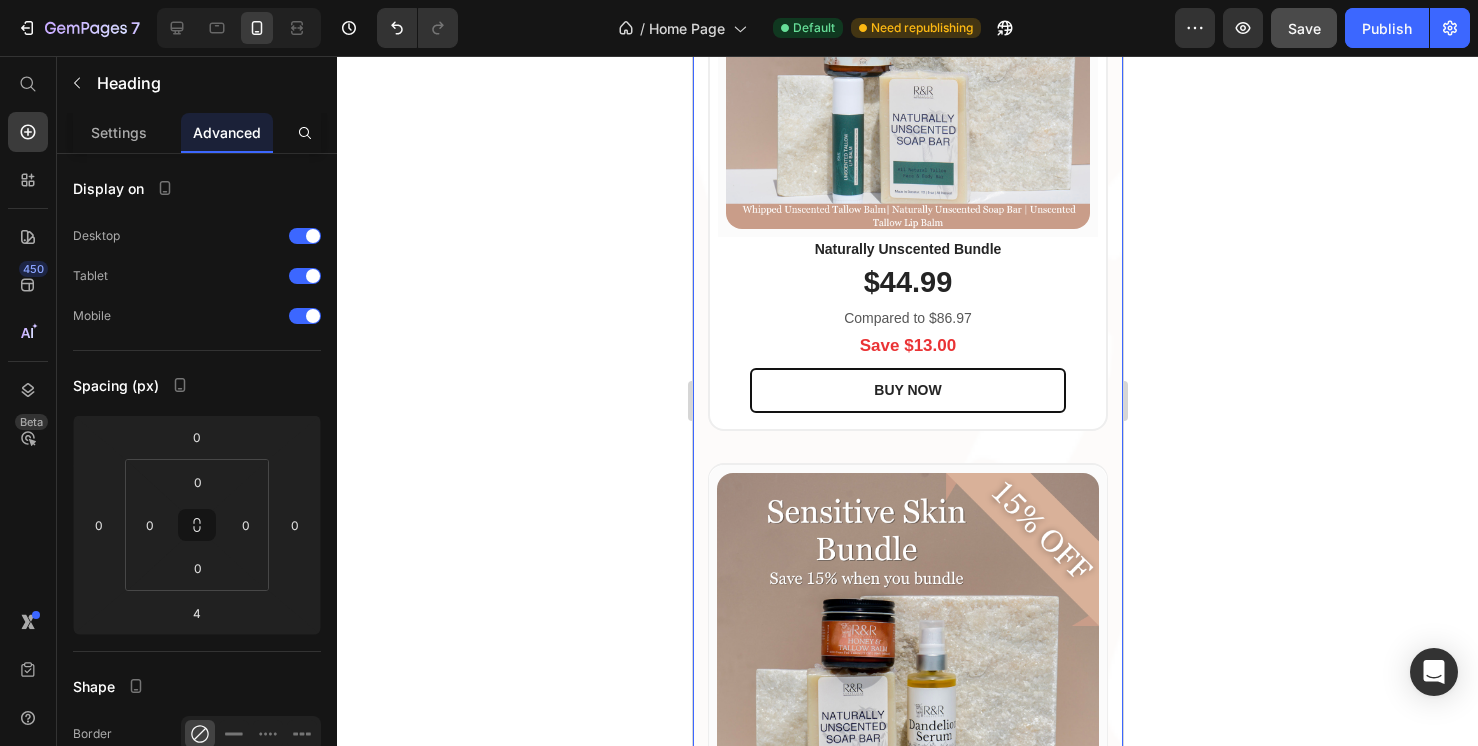 click on "The Complete Tallow Collection Heading Bundle and Save : Grass Fed Goodness  Text block Row (P) Images & Gallery Row Dry Skin Bundle (P) Title $73.99 (P) Price  Compared to $86.99 Text block Save $13.00 Text block BUY NOW (P) Cart Button Row Product Row (P) Images & Gallery Row Ultimate Skincare Bundle (P) Title $100.00 (P) Price Compared to $125.99 Text block Save $25.99 Text block BEST PRICE. BUY NOW! (P) Cart Button Row Product Row (P) Images & Gallery Row Naturally Unscented Bundle (P) Title $44.99 (P) Price Compared to $86.97 Text block Save $13.00 Text block BUY NOW (P) Cart Button Row Product Row Row (P) Images & Gallery Row Sensitive Skin Bundle (P) Title $79.99 (P) Price  Compared to $93.99 Text block Save $14.00 Text block BUY NOW (P) Cart Button Row Product Row (P) Images & Gallery Row Best Selling Balms Bundle (P) Title $79.99 (P) Price Compared to $85.99 Text block Save $12.89 Text block BEST PRICE. BUY NOW! (P) Cart Button Row Product Row (P) Images & Gallery Row Combination Skin Bundle Row" at bounding box center (907, 407) 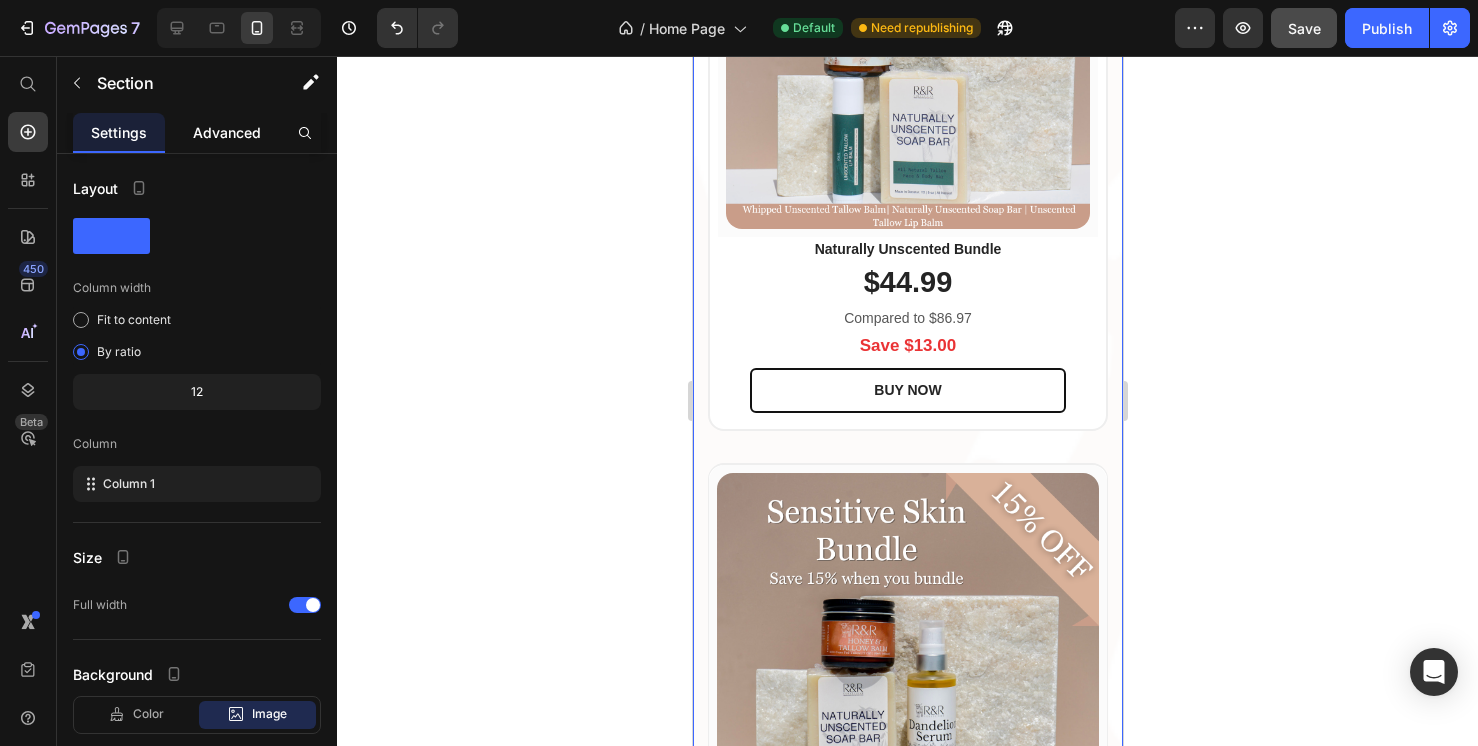 click on "Advanced" at bounding box center [227, 132] 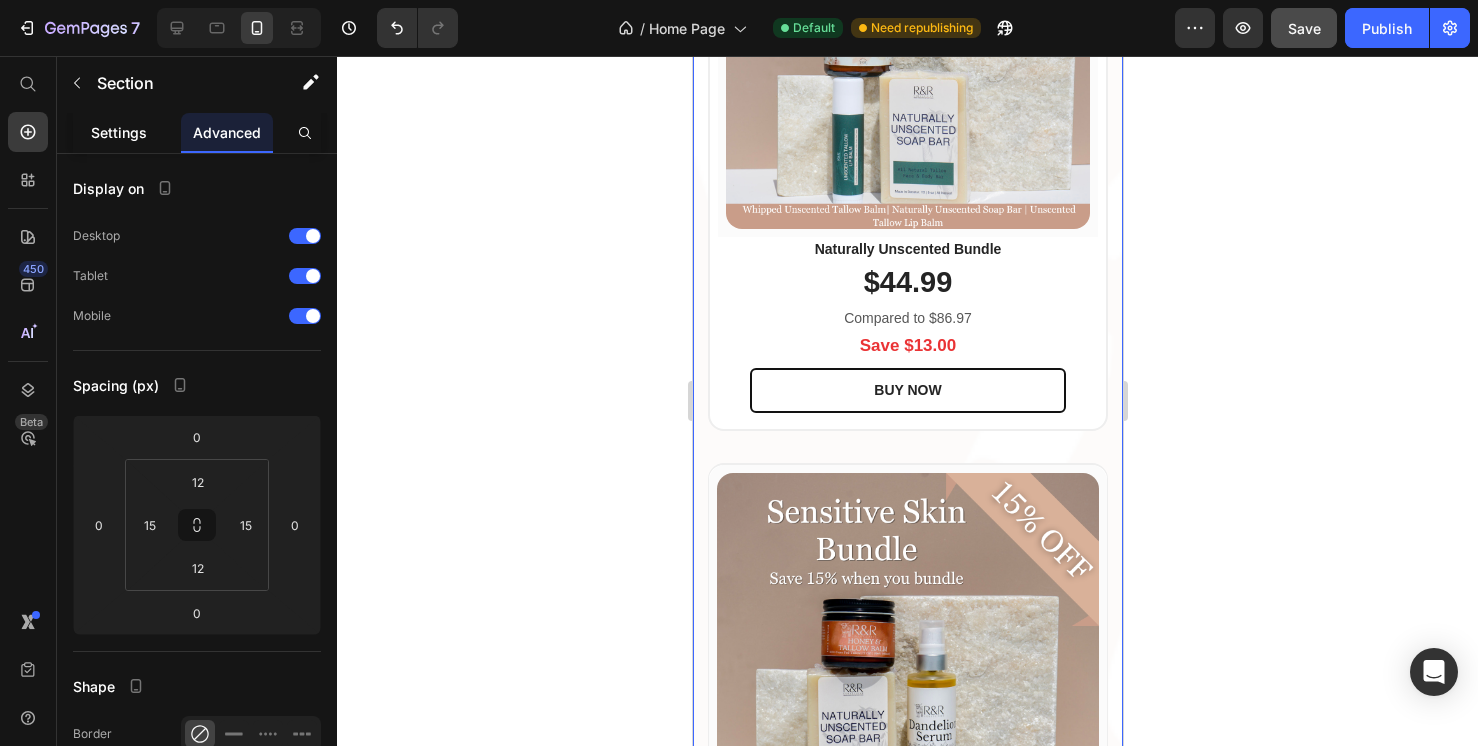 click on "Settings" 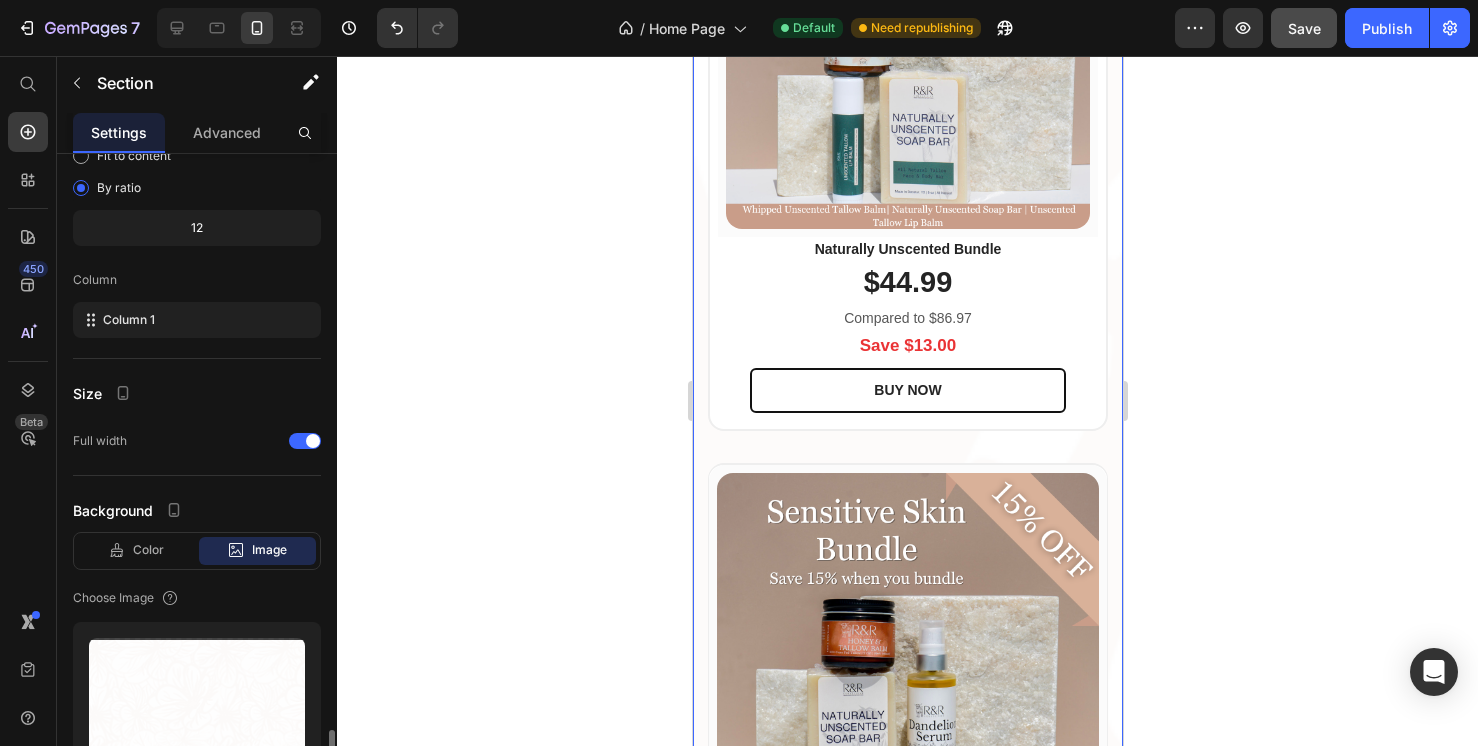 scroll, scrollTop: 471, scrollLeft: 0, axis: vertical 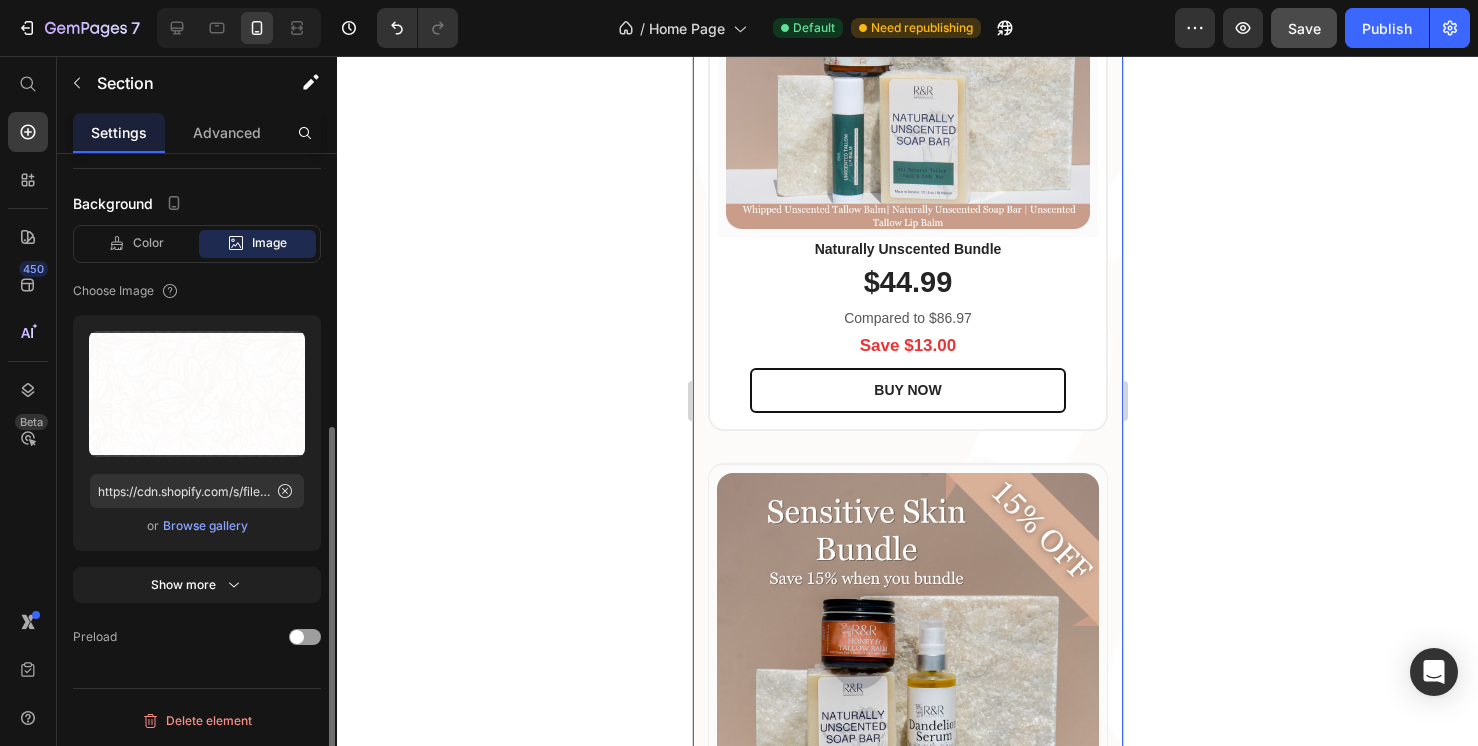 click on "Browse gallery" at bounding box center (205, 526) 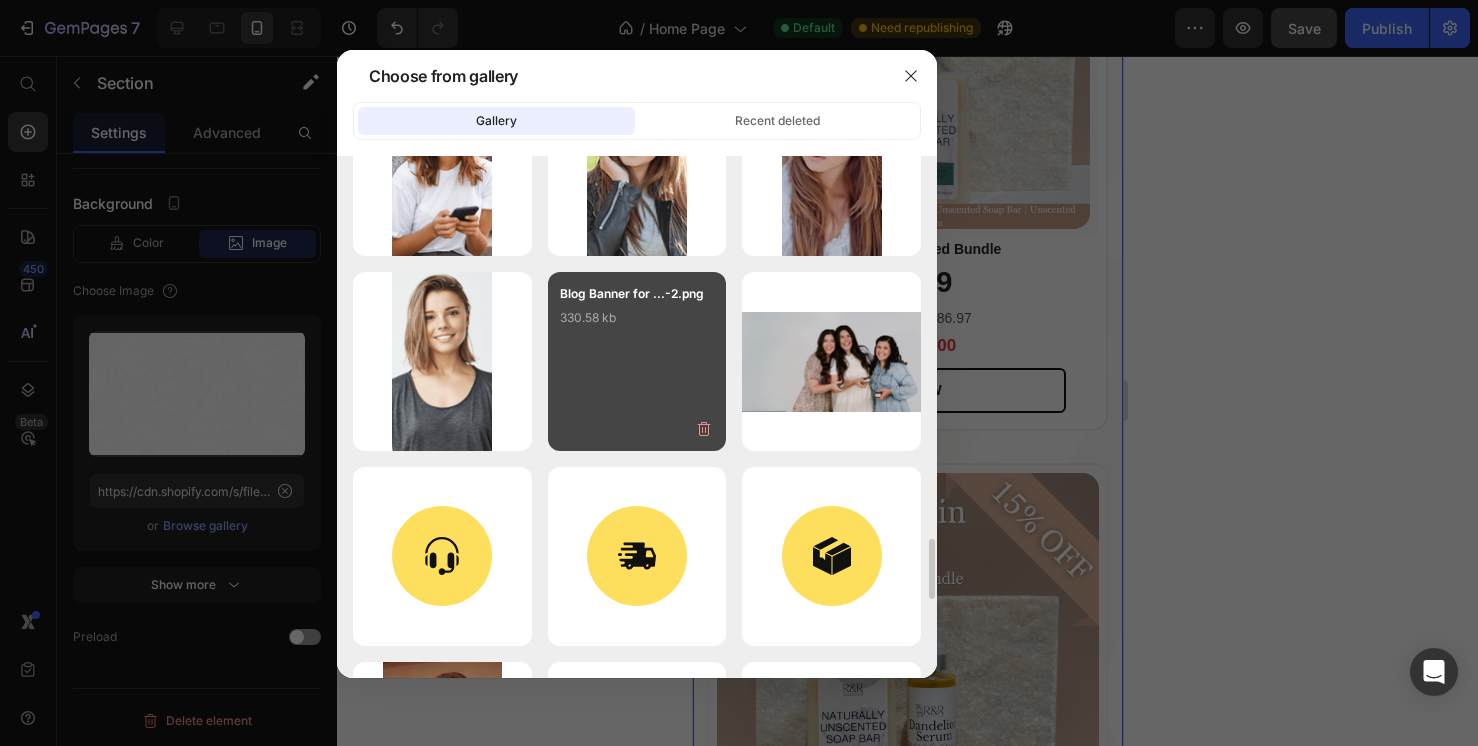 scroll, scrollTop: 3218, scrollLeft: 0, axis: vertical 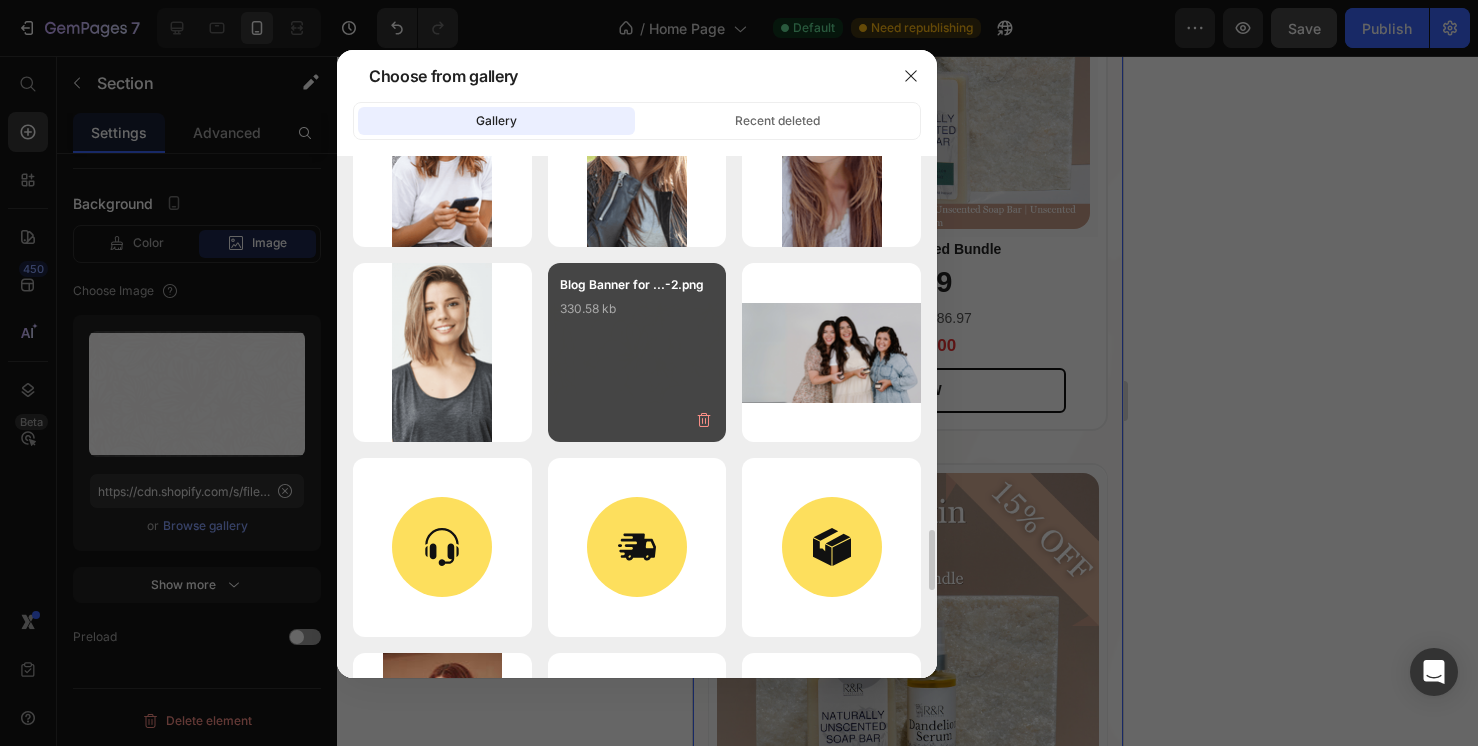 click on "Blog Banner for ...-2.png 330.58 kb" at bounding box center (637, 315) 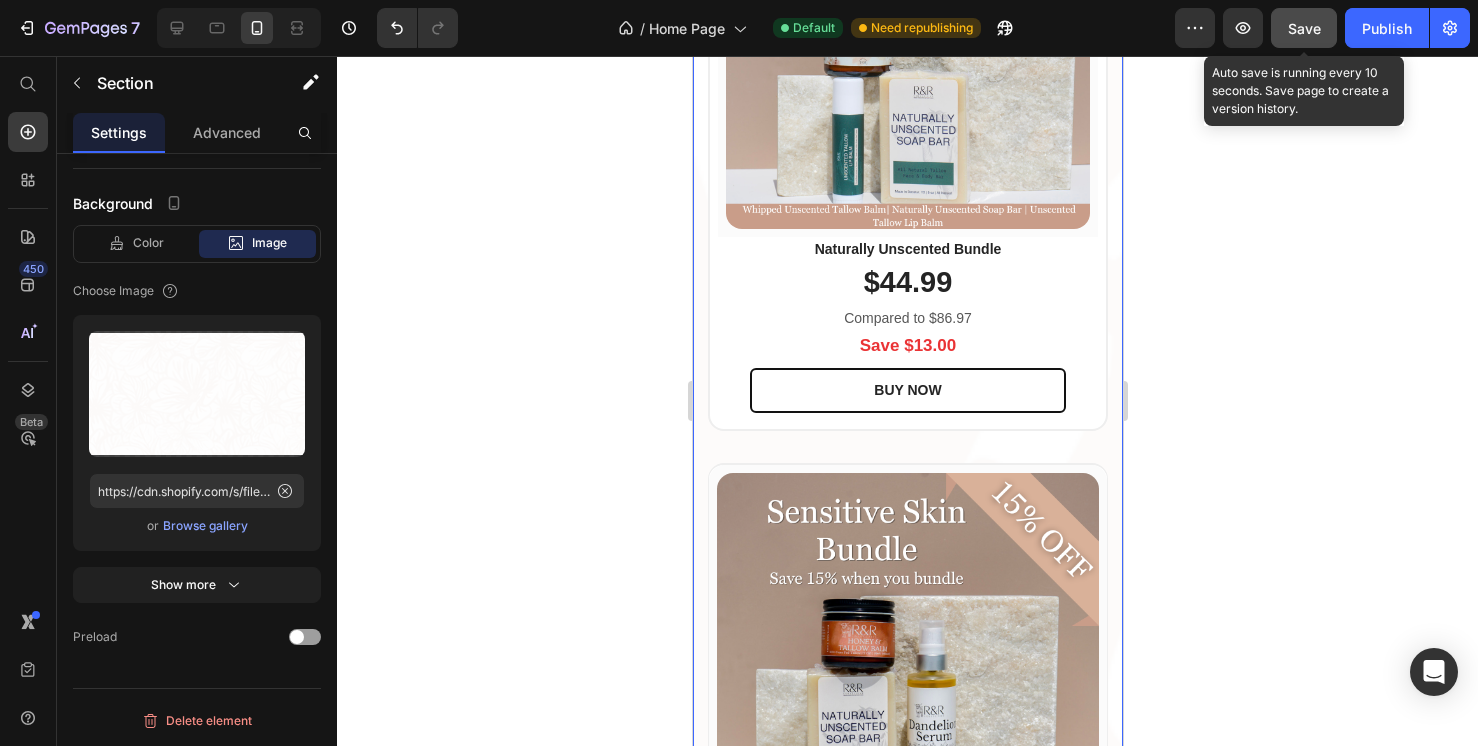 click on "Save" 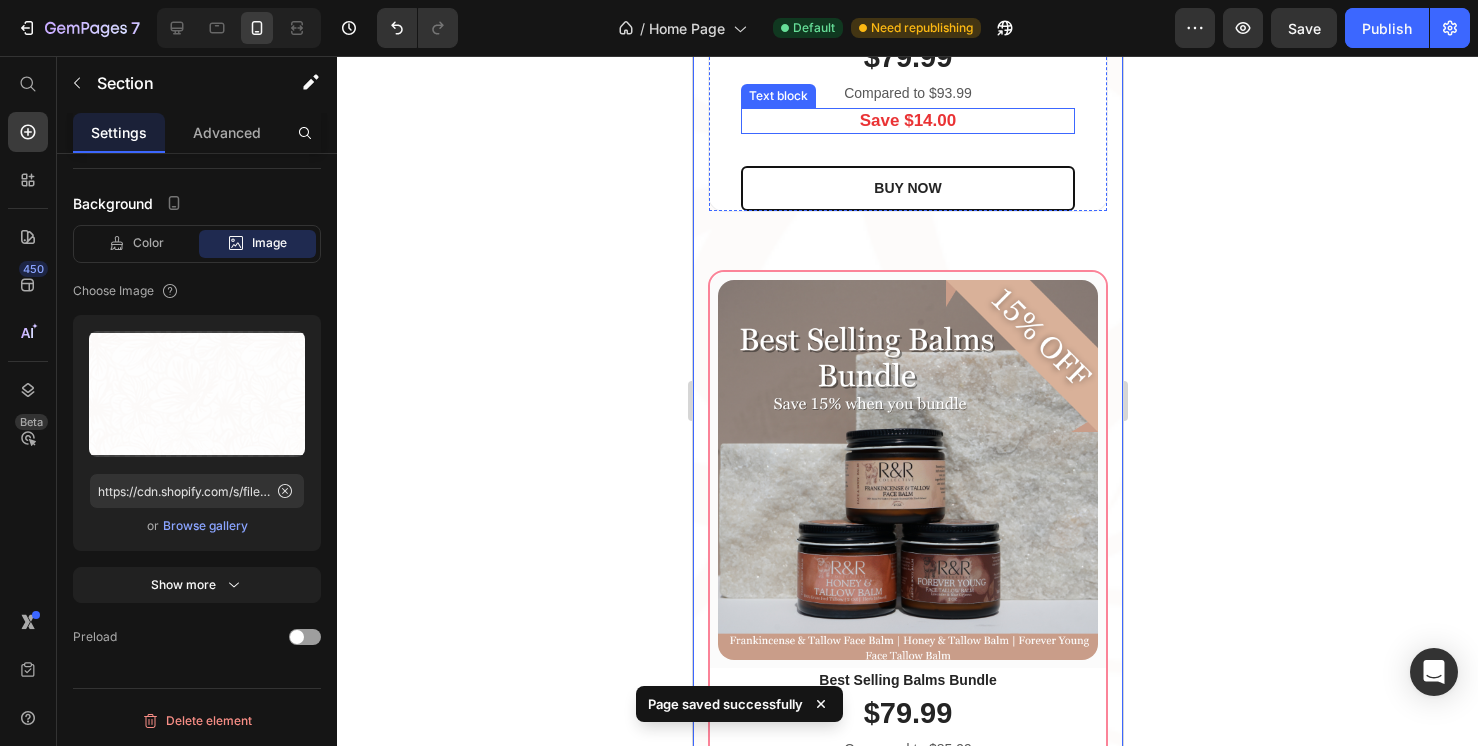 scroll, scrollTop: 4892, scrollLeft: 0, axis: vertical 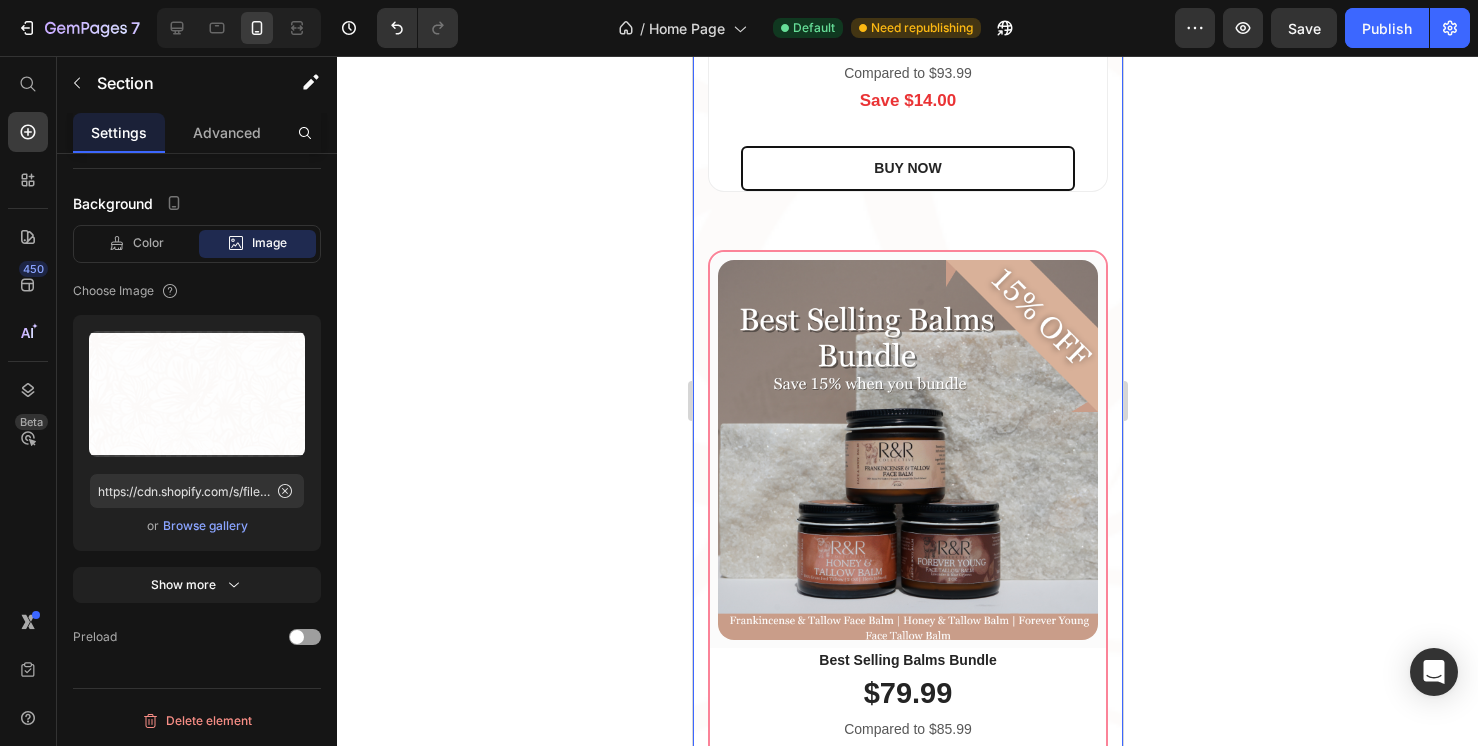 click on "The Complete Tallow Collection Heading Bundle and Save : Grass Fed Goodness  Text block Row (P) Images & Gallery Row Dry Skin Bundle (P) Title $73.99 (P) Price  Compared to $86.99 Text block Save $13.00 Text block BUY NOW (P) Cart Button Row Product Row (P) Images & Gallery Row Ultimate Skincare Bundle (P) Title $100.00 (P) Price Compared to $125.99 Text block Save $25.99 Text block BEST PRICE. BUY NOW! (P) Cart Button Row Product Row (P) Images & Gallery Row Naturally Unscented Bundle (P) Title $44.99 (P) Price Compared to $86.97 Text block Save $13.00 Text block BUY NOW (P) Cart Button Row Product Row Row (P) Images & Gallery Row Sensitive Skin Bundle (P) Title $79.99 (P) Price  Compared to $93.99 Text block Save $14.00 Text block BUY NOW (P) Cart Button Row Product Row (P) Images & Gallery Row Best Selling Balms Bundle (P) Title $79.99 (P) Price Compared to $85.99 Text block Save $12.89 Text block BEST PRICE. BUY NOW! (P) Cart Button Row Product Row (P) Images & Gallery Row Combination Skin Bundle Row" at bounding box center [907, -464] 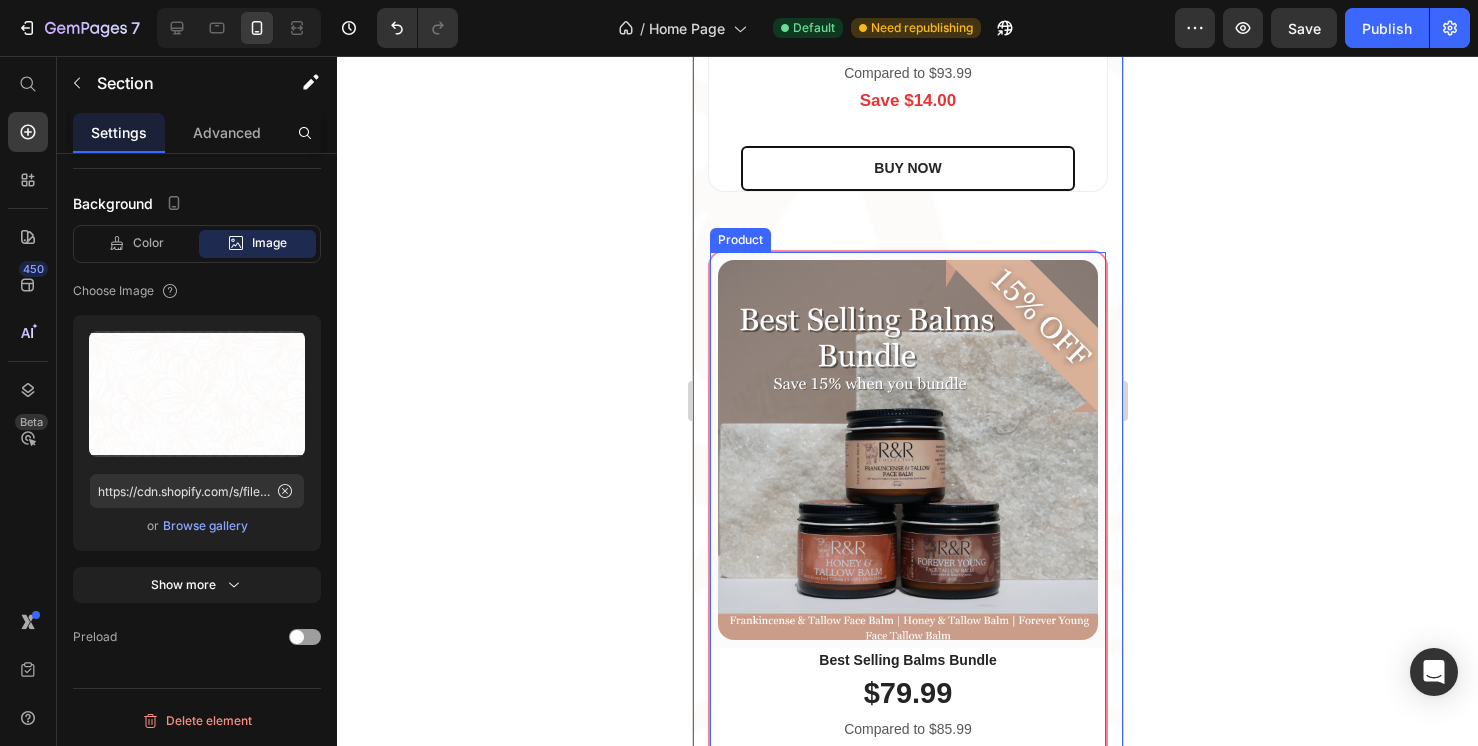scroll, scrollTop: 0, scrollLeft: 0, axis: both 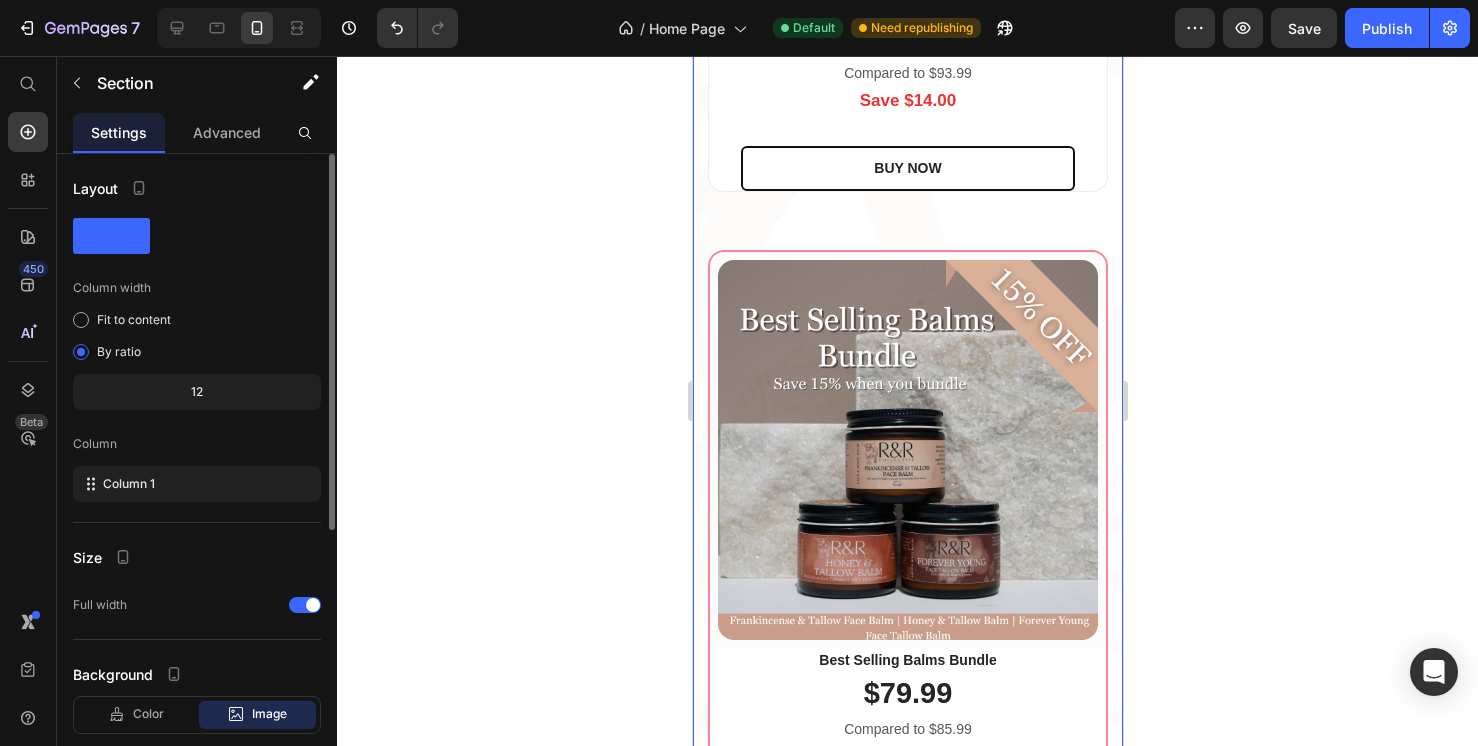 click on "The Complete Tallow Collection Heading Bundle and Save : Grass Fed Goodness  Text block Row (P) Images & Gallery Row Dry Skin Bundle (P) Title $73.99 (P) Price  Compared to $86.99 Text block Save $13.00 Text block BUY NOW (P) Cart Button Row Product Row (P) Images & Gallery Row Ultimate Skincare Bundle (P) Title $100.00 (P) Price Compared to $125.99 Text block Save $25.99 Text block BEST PRICE. BUY NOW! (P) Cart Button Row Product Row (P) Images & Gallery Row Naturally Unscented Bundle (P) Title $44.99 (P) Price Compared to $86.97 Text block Save $13.00 Text block BUY NOW (P) Cart Button Row Product Row Row (P) Images & Gallery Row Sensitive Skin Bundle (P) Title $79.99 (P) Price  Compared to $93.99 Text block Save $14.00 Text block BUY NOW (P) Cart Button Row Product Row (P) Images & Gallery Row Best Selling Balms Bundle (P) Title $79.99 (P) Price Compared to $85.99 Text block Save $12.89 Text block BEST PRICE. BUY NOW! (P) Cart Button Row Product Row (P) Images & Gallery Row Combination Skin Bundle Row" at bounding box center (907, -464) 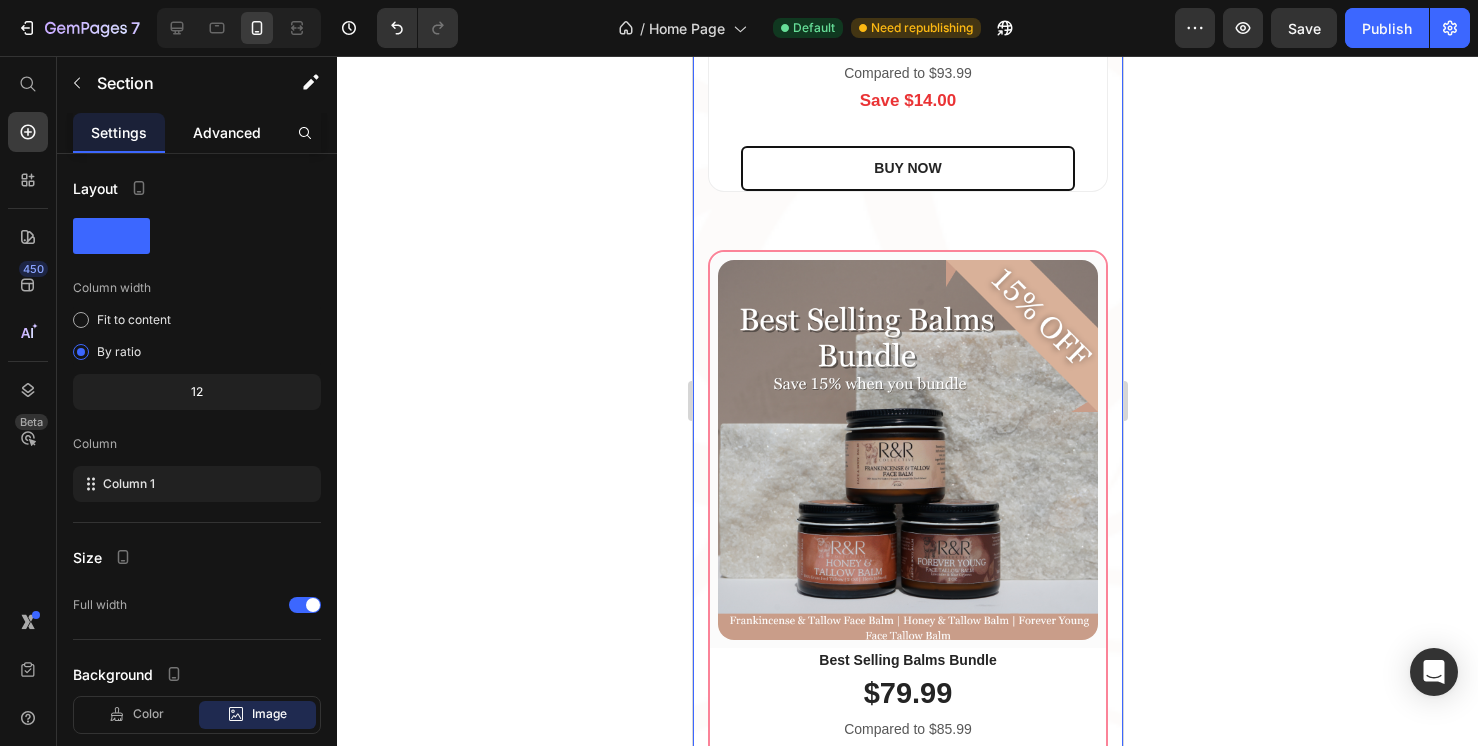 click on "Advanced" 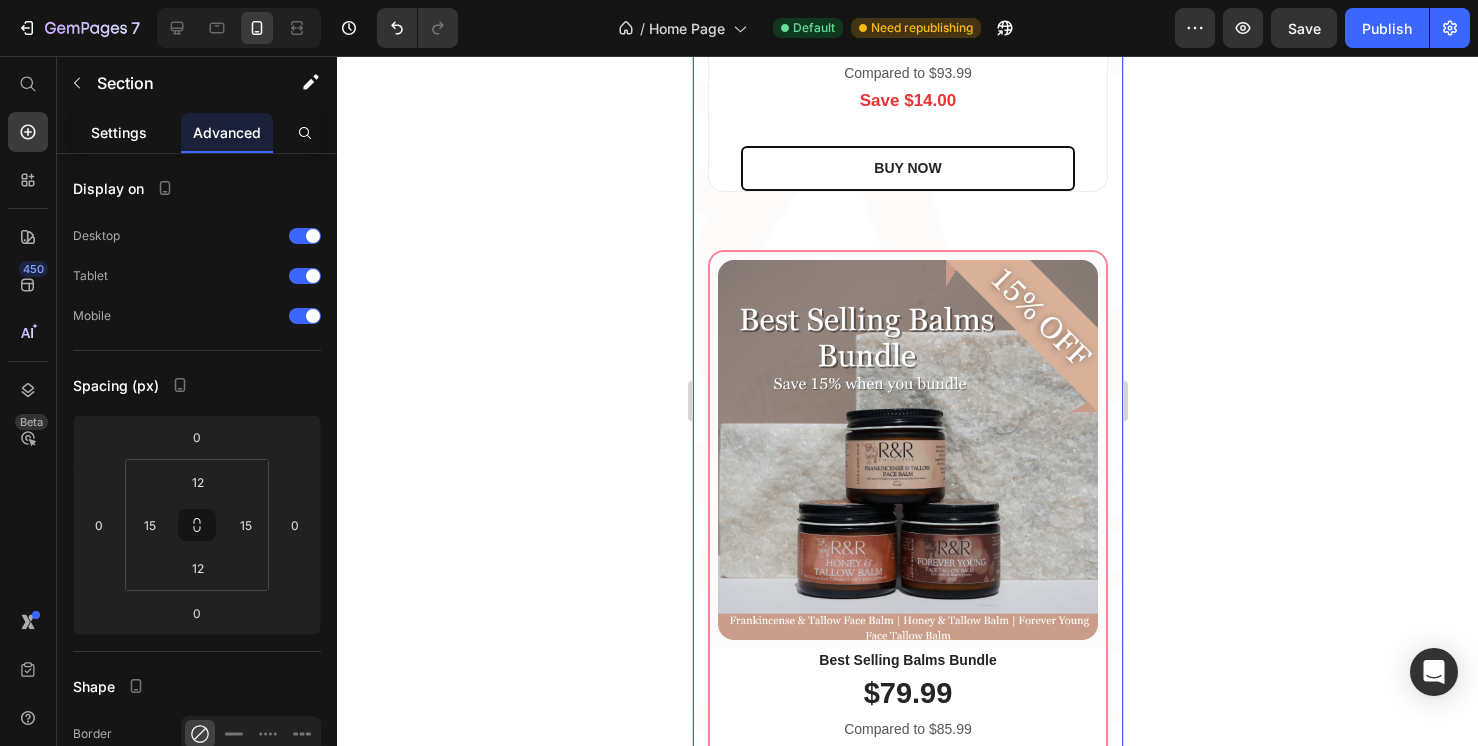 click on "Settings" at bounding box center (119, 132) 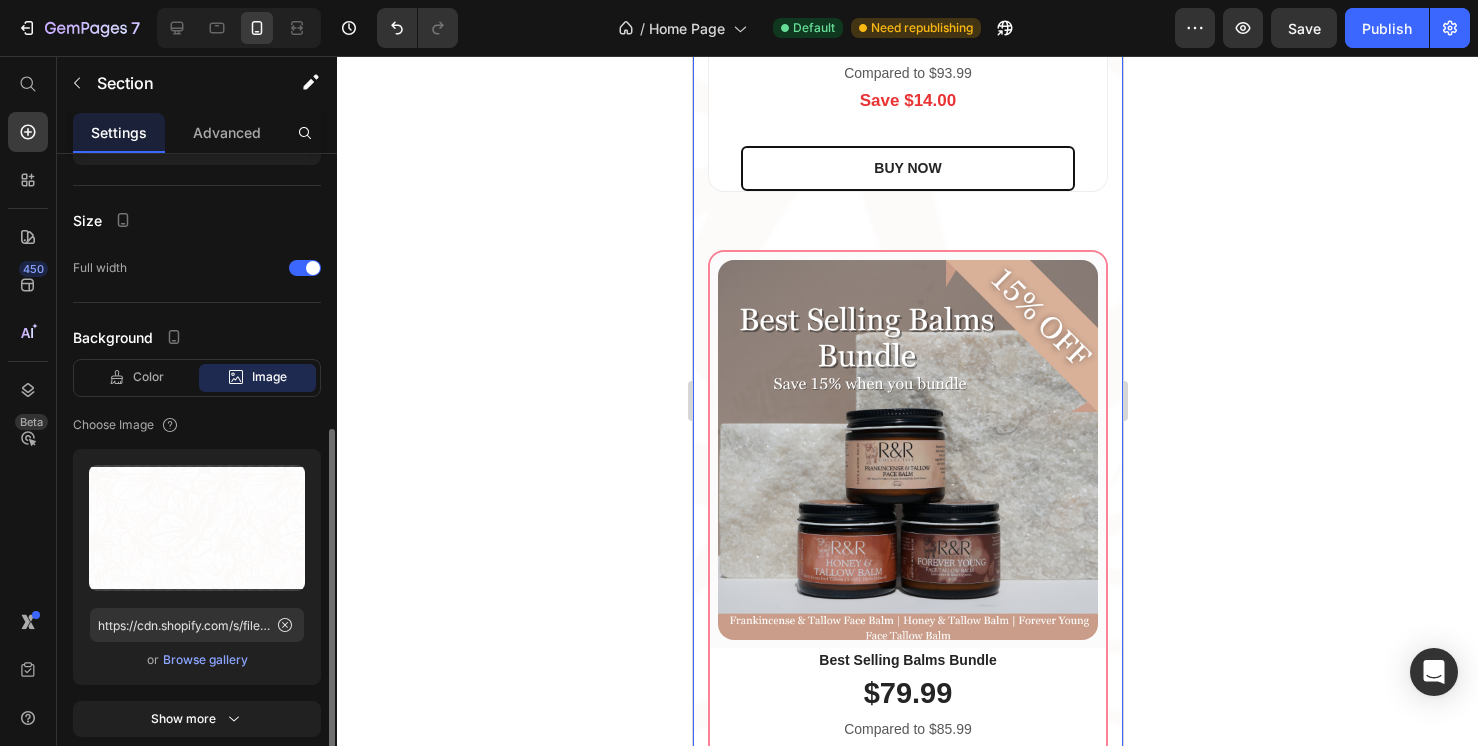 scroll, scrollTop: 471, scrollLeft: 0, axis: vertical 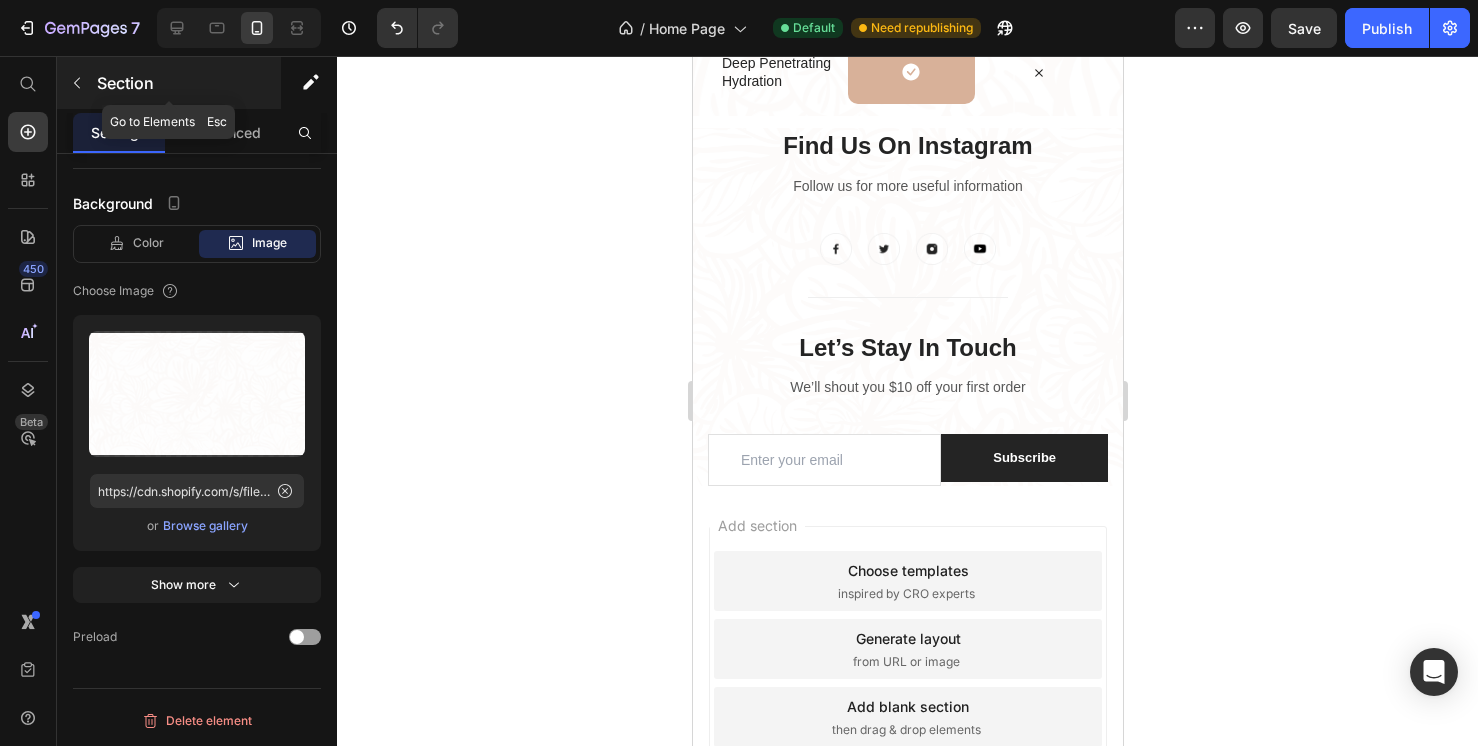 click 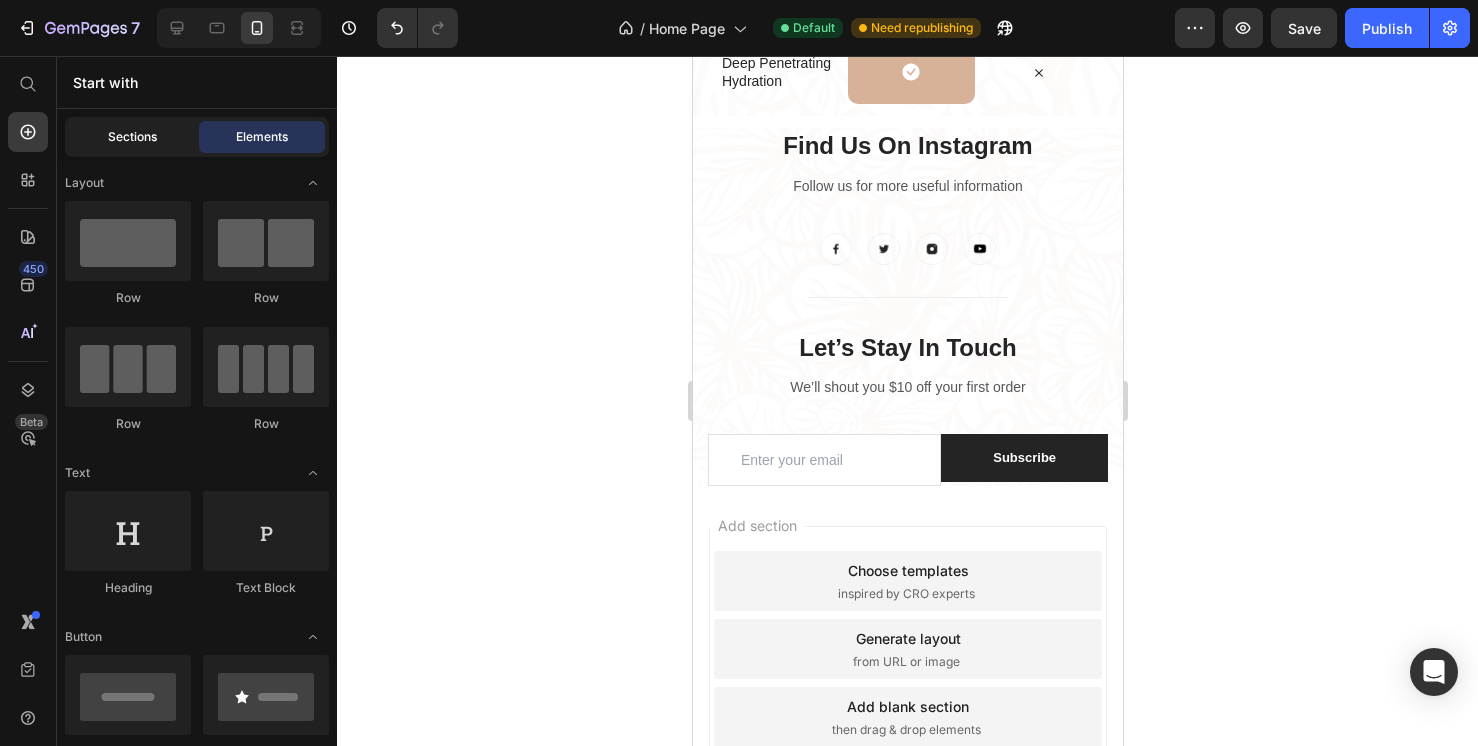 click on "Sections" at bounding box center (132, 137) 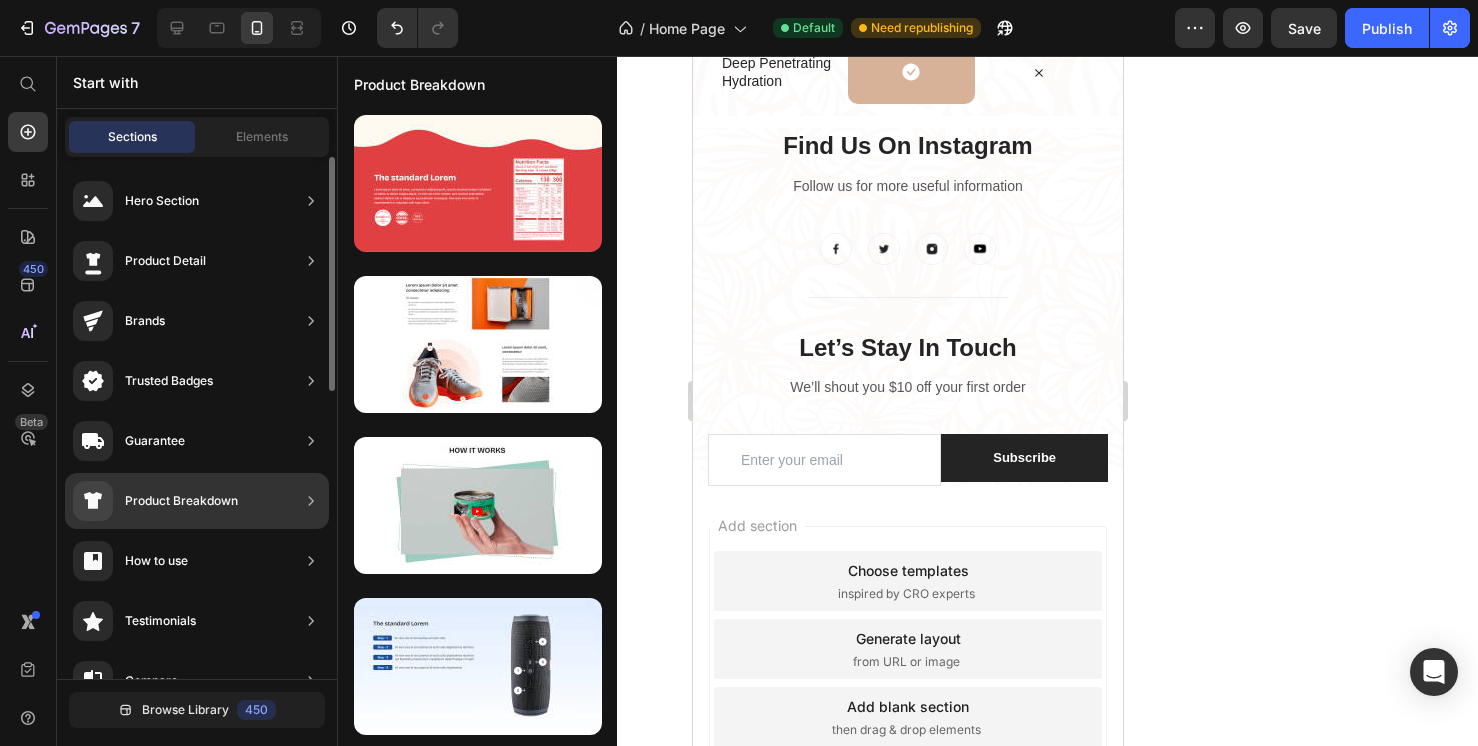 scroll, scrollTop: 0, scrollLeft: 0, axis: both 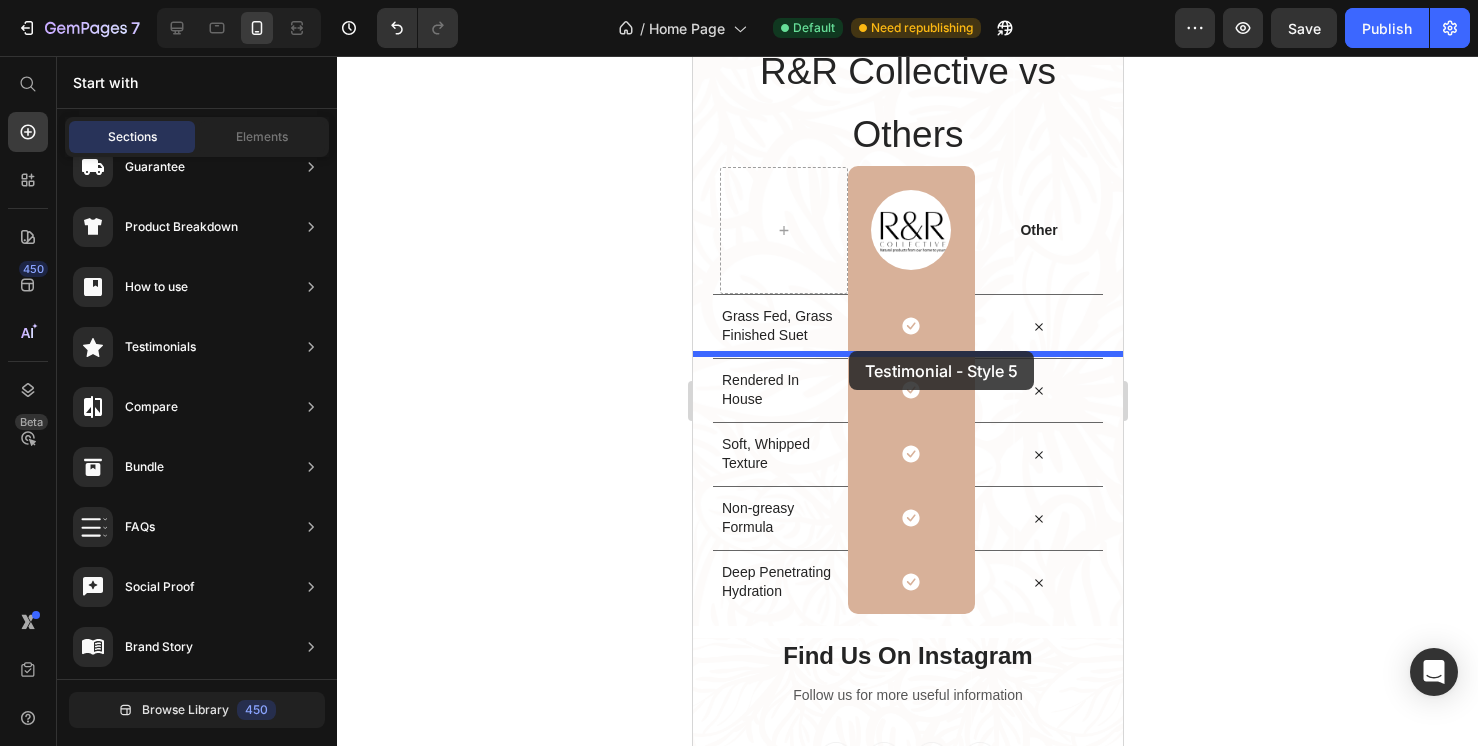drag, startPoint x: 1175, startPoint y: 508, endPoint x: 848, endPoint y: 352, distance: 362.3051 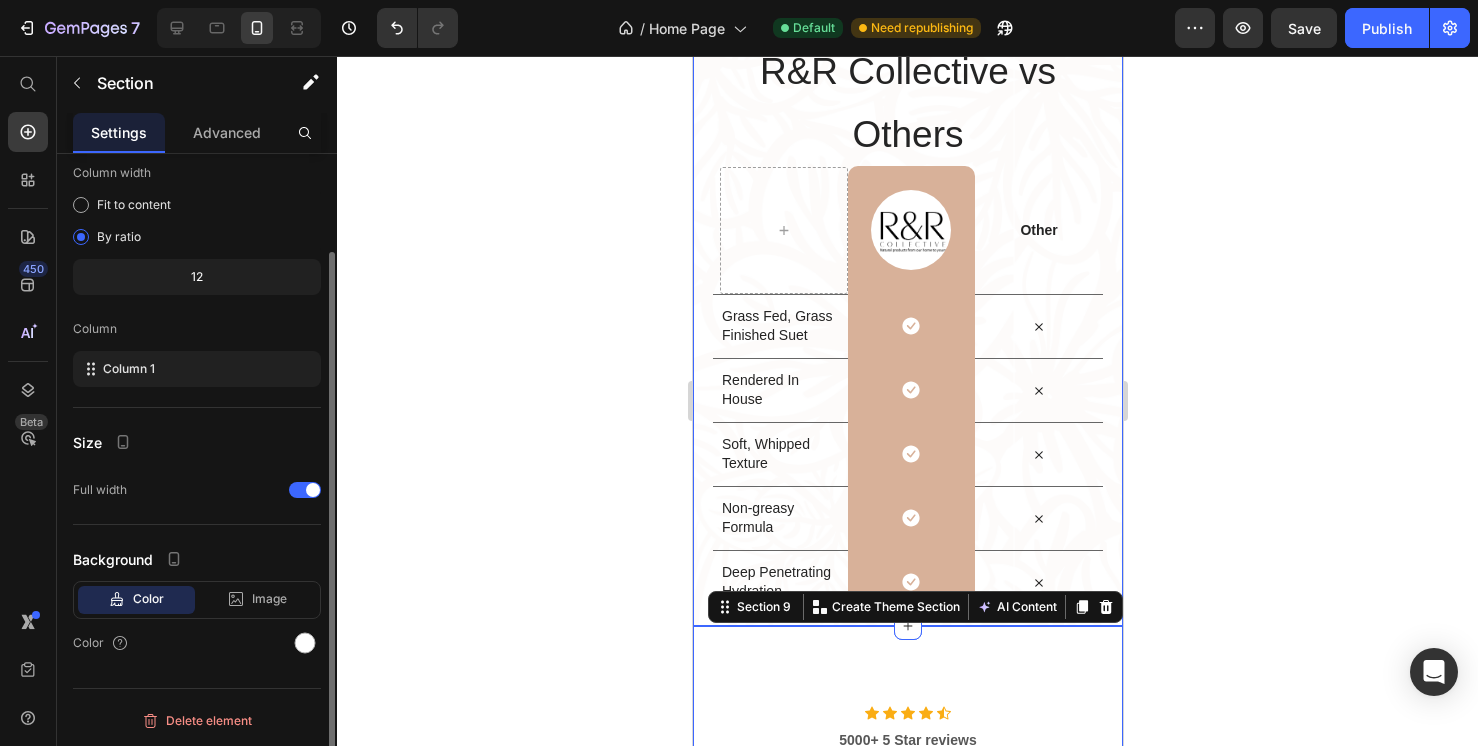 scroll, scrollTop: 115, scrollLeft: 0, axis: vertical 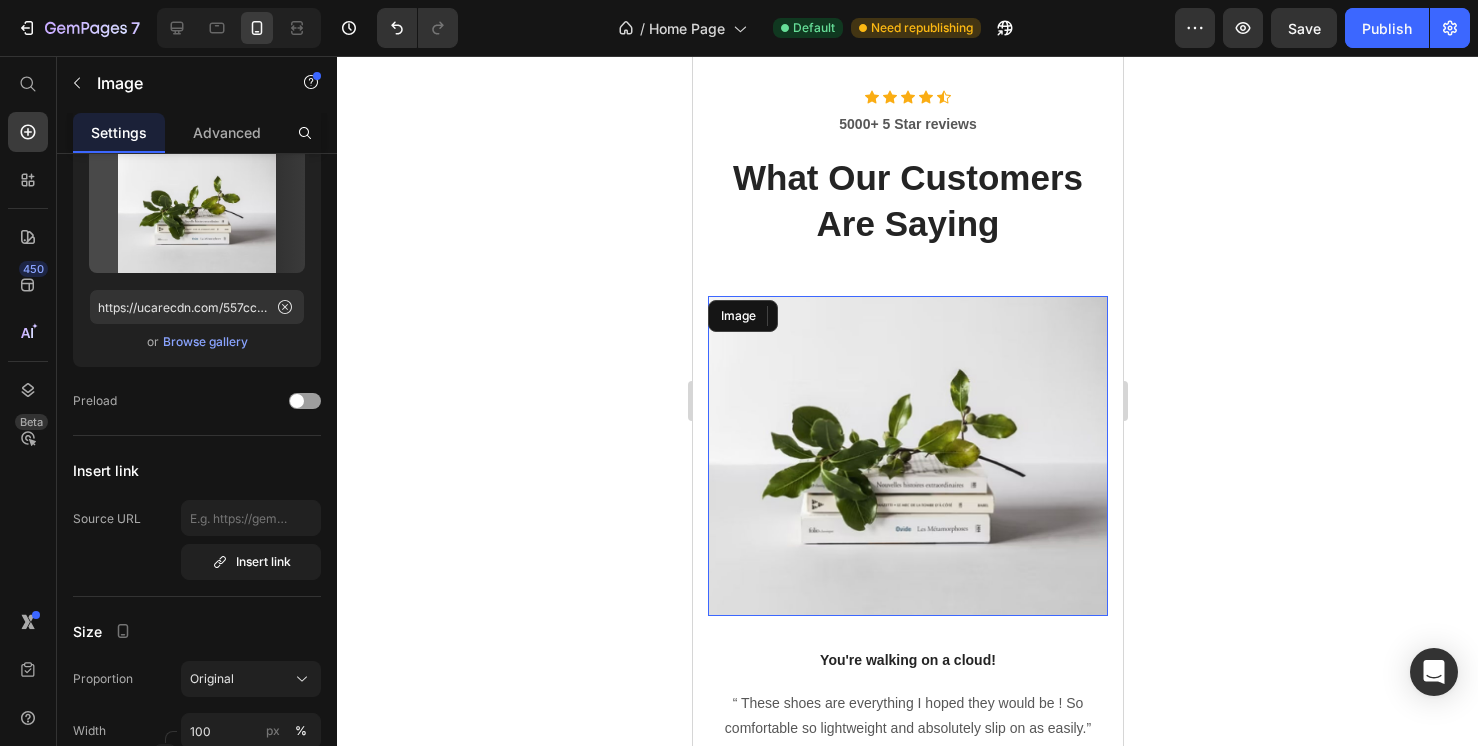 click on "Image" at bounding box center (907, 456) 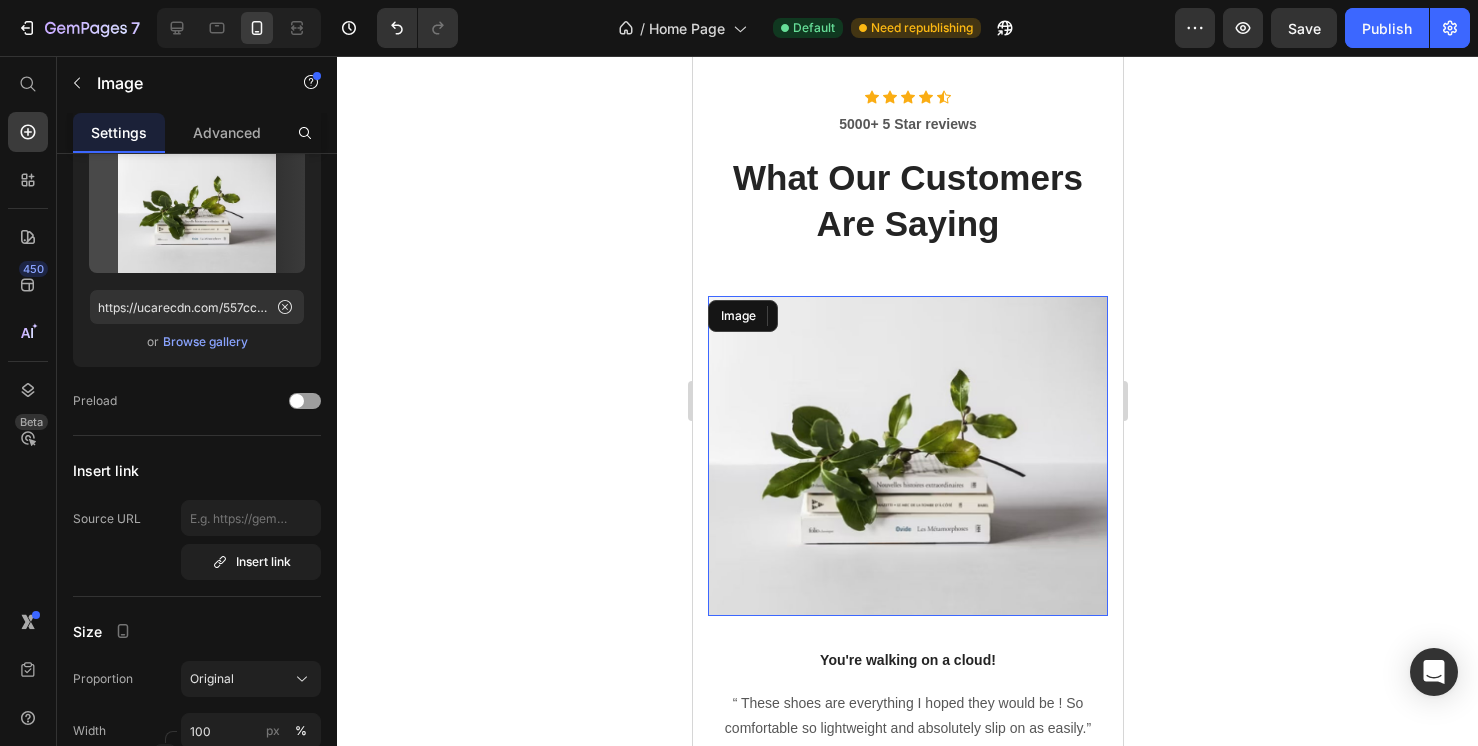 scroll, scrollTop: 0, scrollLeft: 0, axis: both 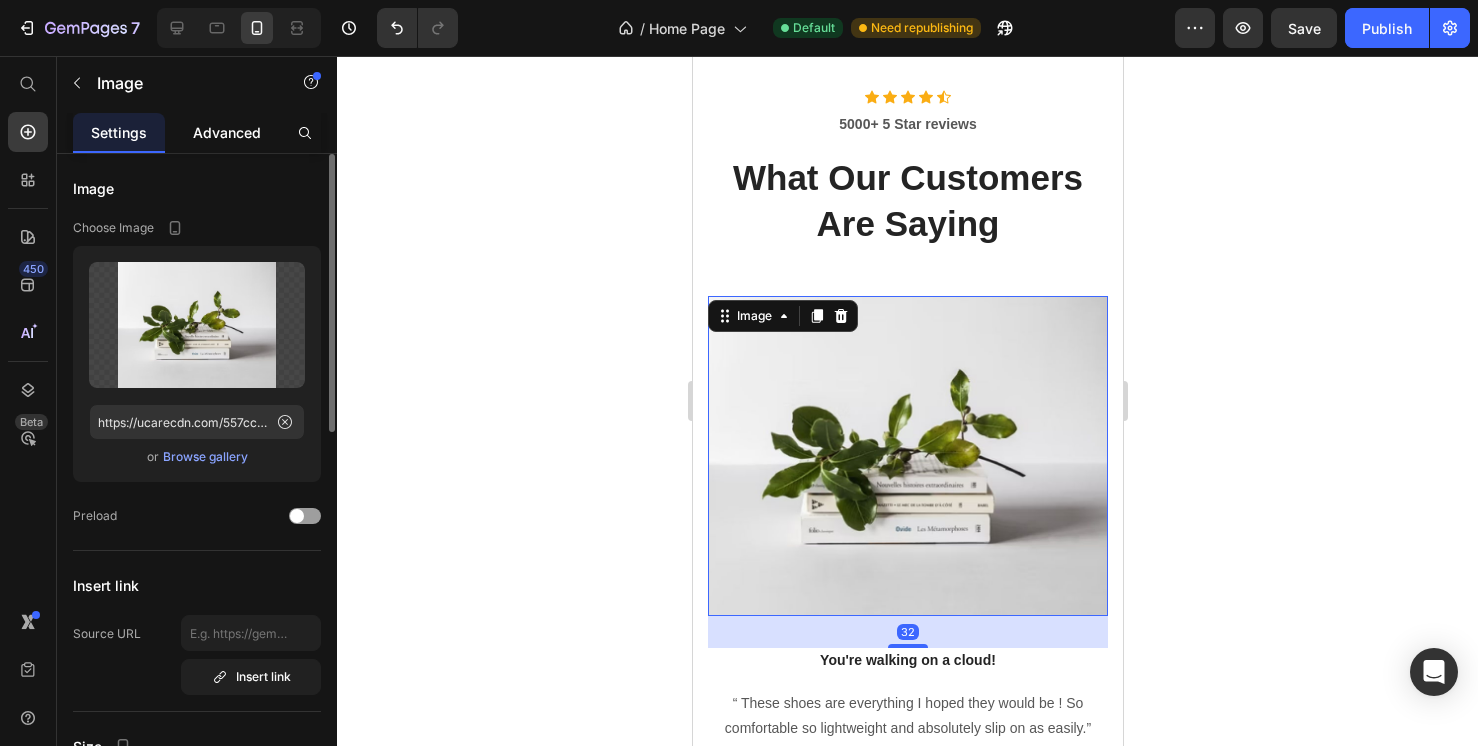 click on "Advanced" 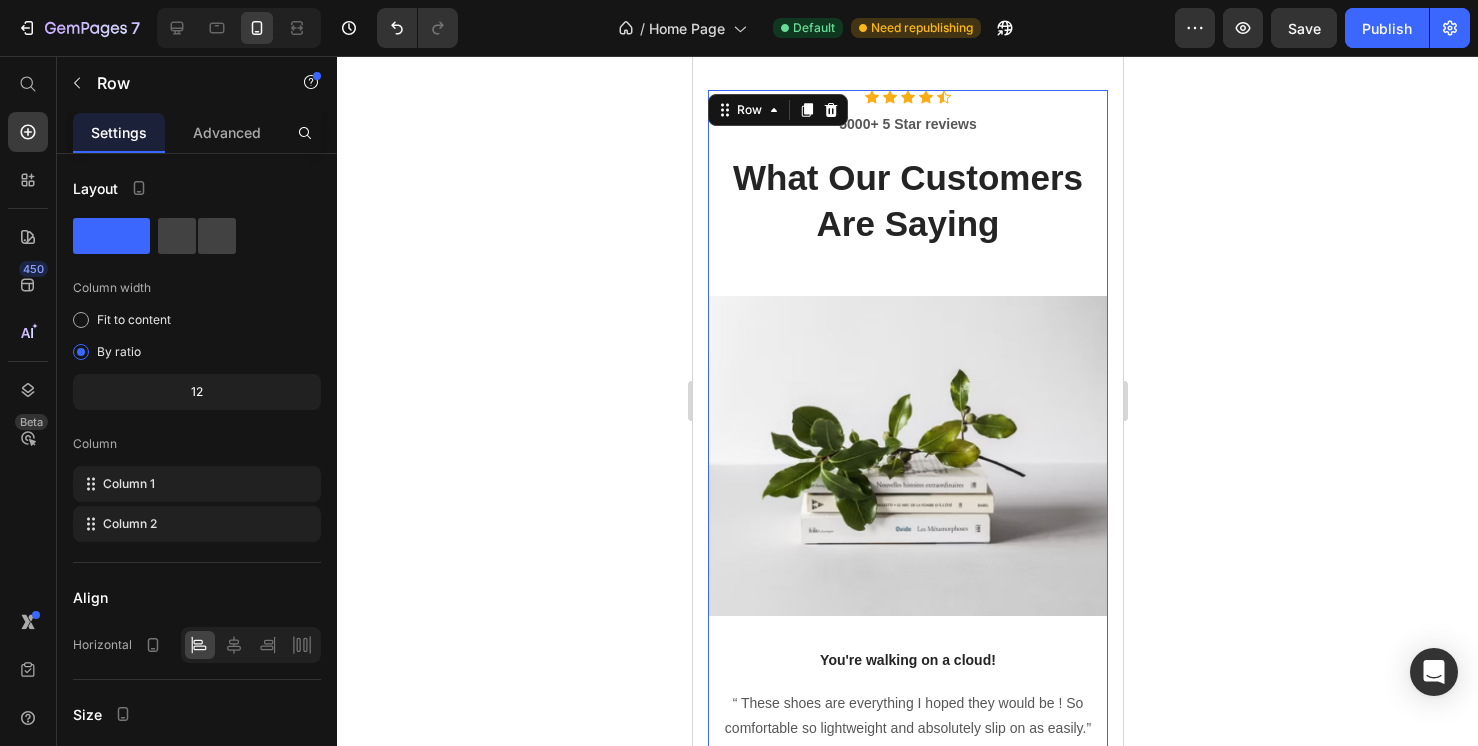 click on "Icon                Icon                Icon                Icon
Icon Icon List Hoz 5000+ 5 Star reviews Text block What Our Customers Are Saying Heading" at bounding box center (907, 193) 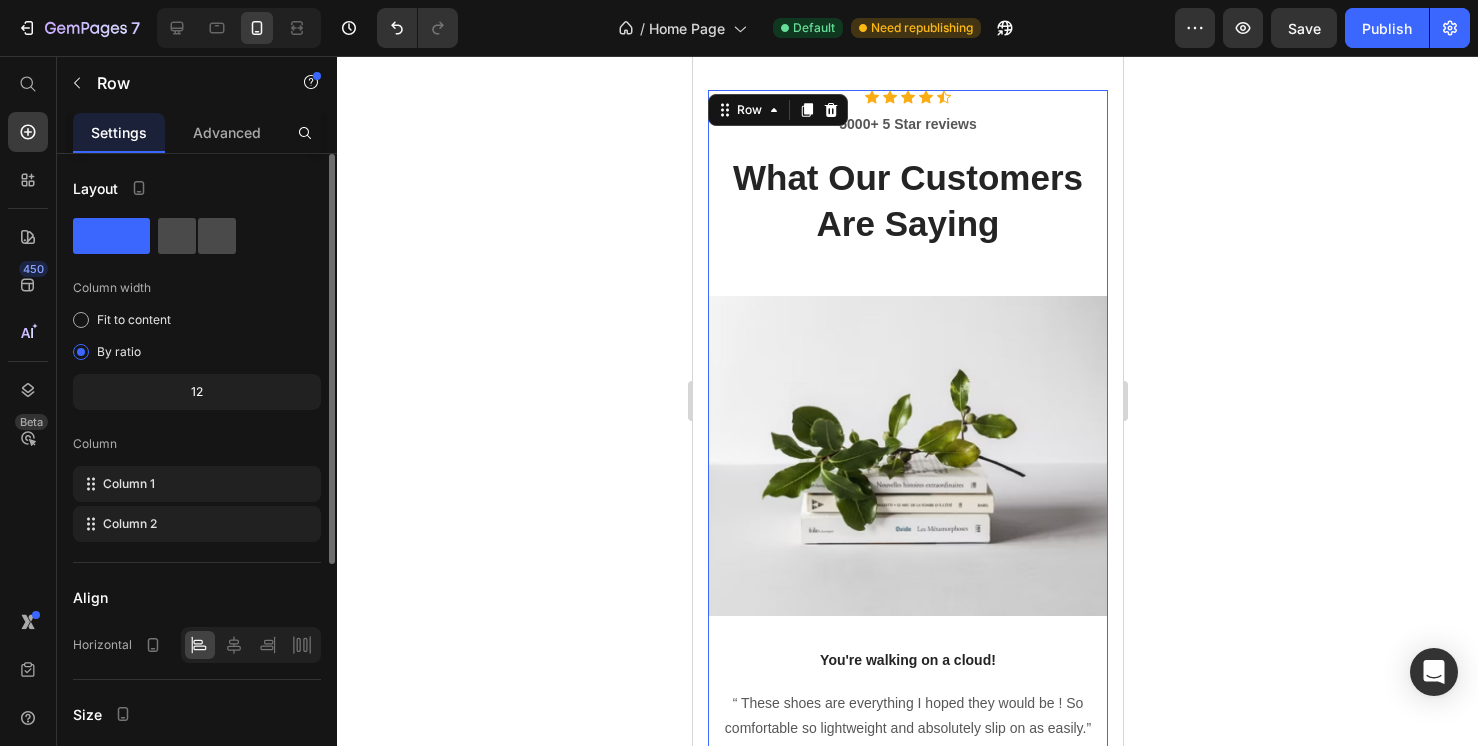click 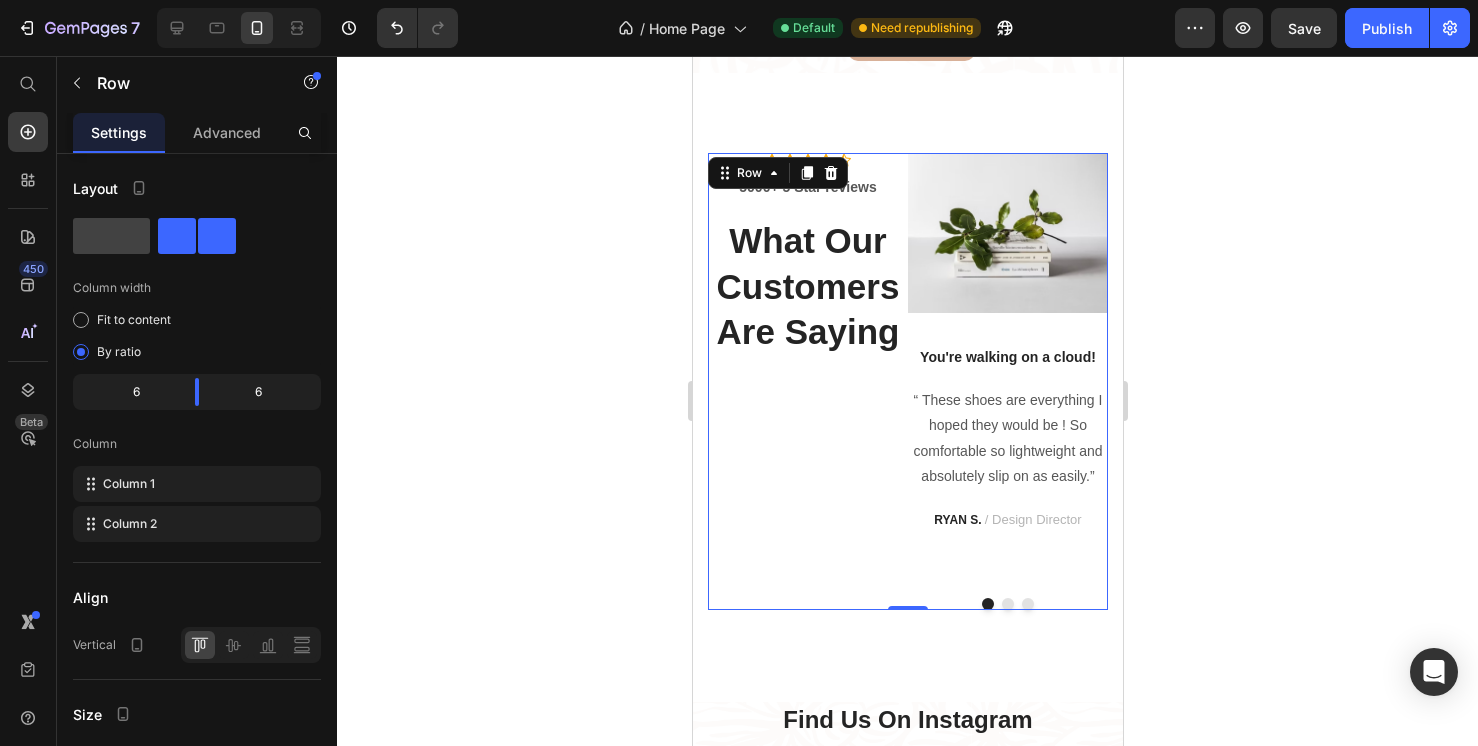 scroll, scrollTop: 6626, scrollLeft: 0, axis: vertical 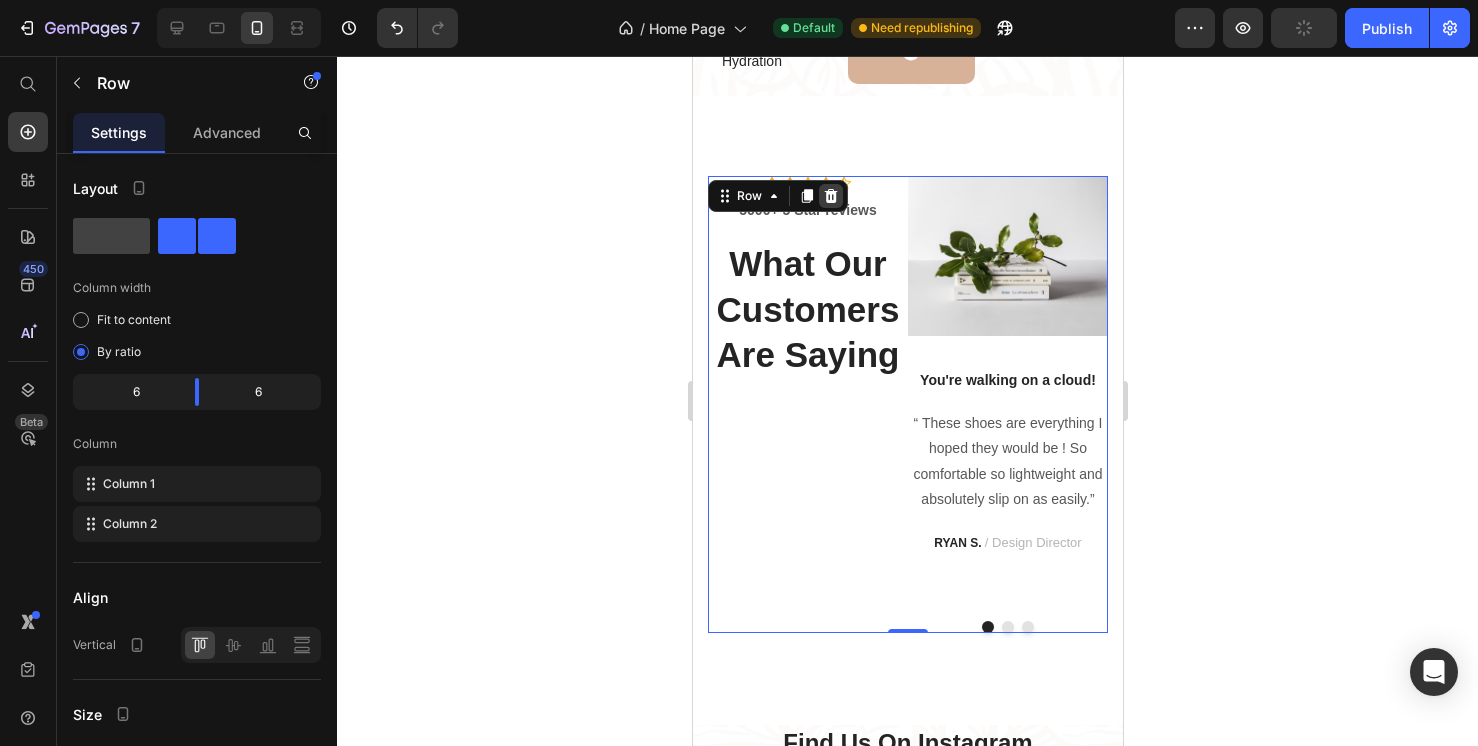 click 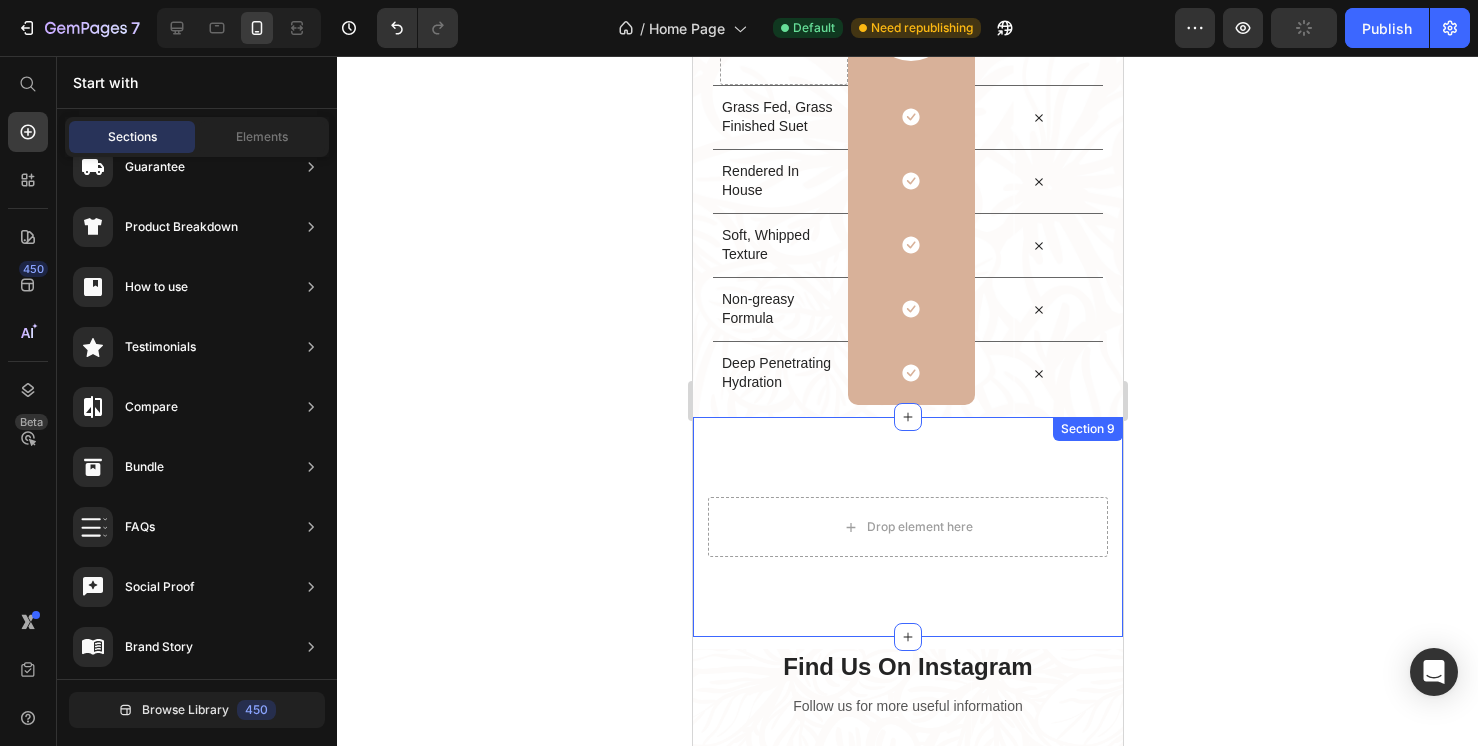 scroll, scrollTop: 6560, scrollLeft: 0, axis: vertical 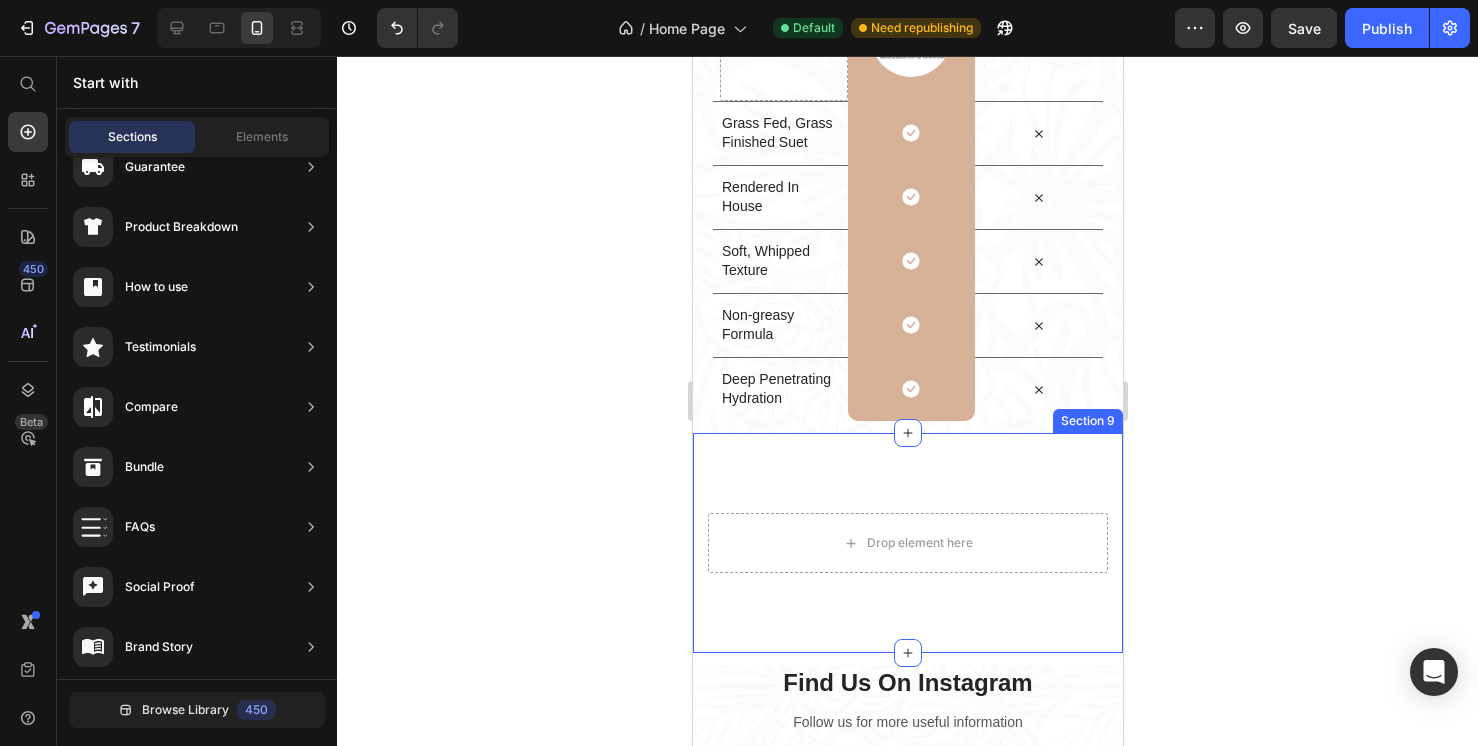 click on "Drop element here Section 9" at bounding box center (907, 543) 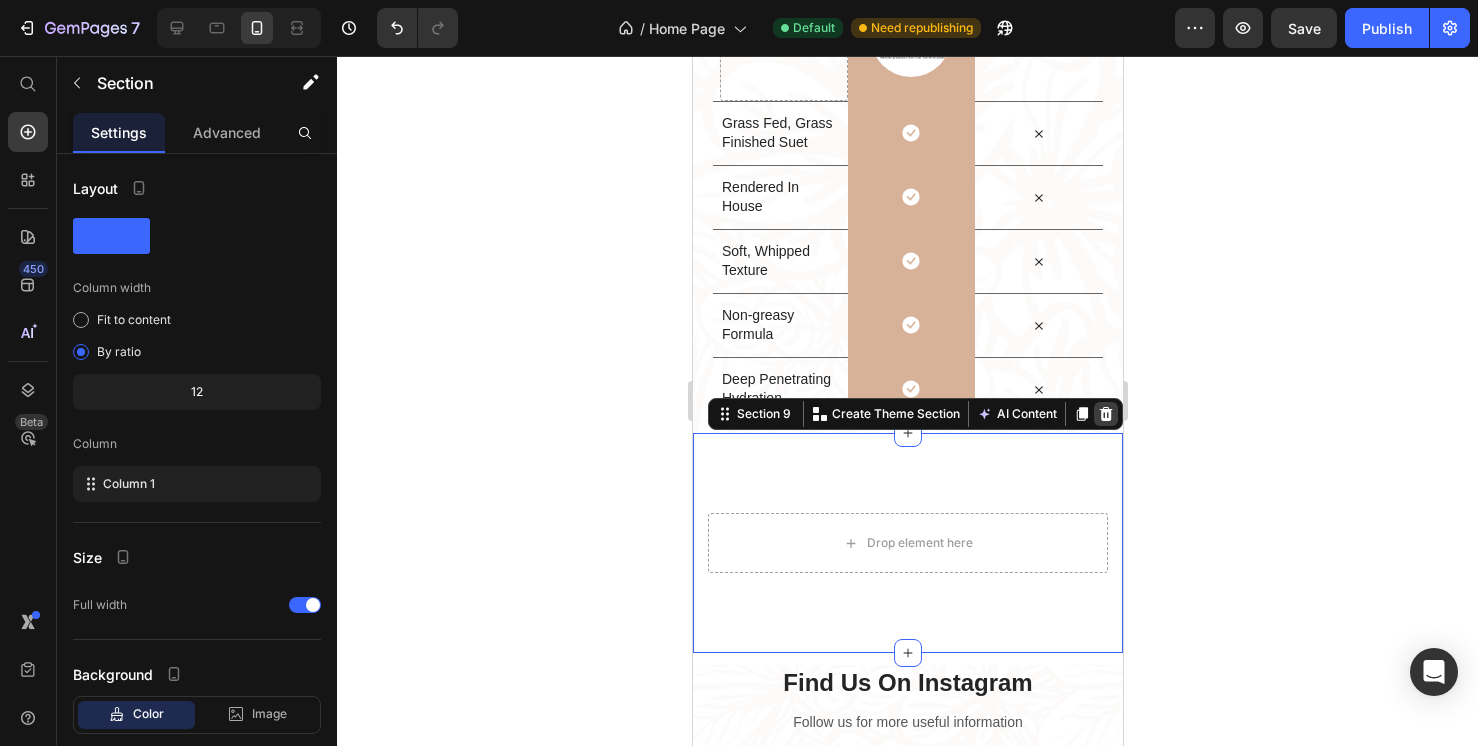 click at bounding box center (1105, 414) 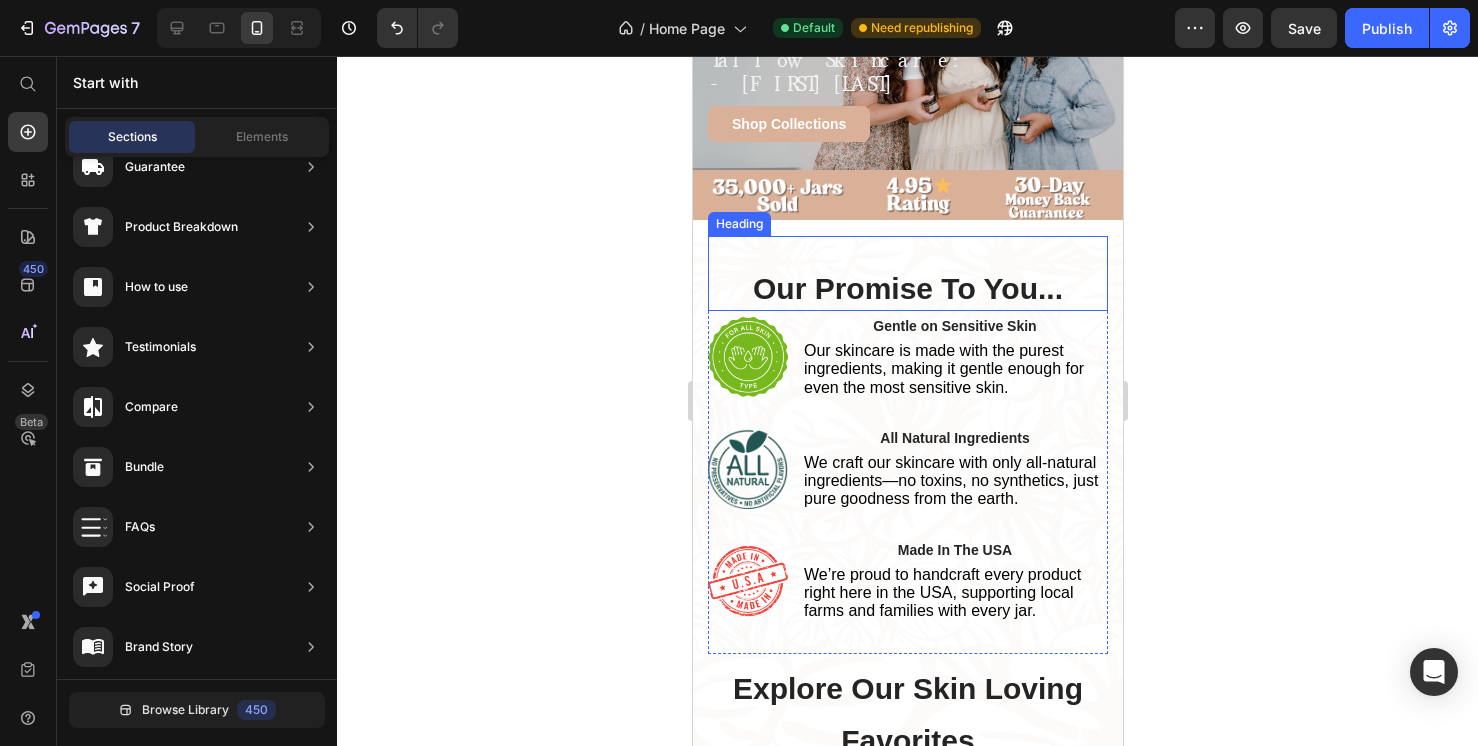 scroll, scrollTop: 207, scrollLeft: 0, axis: vertical 